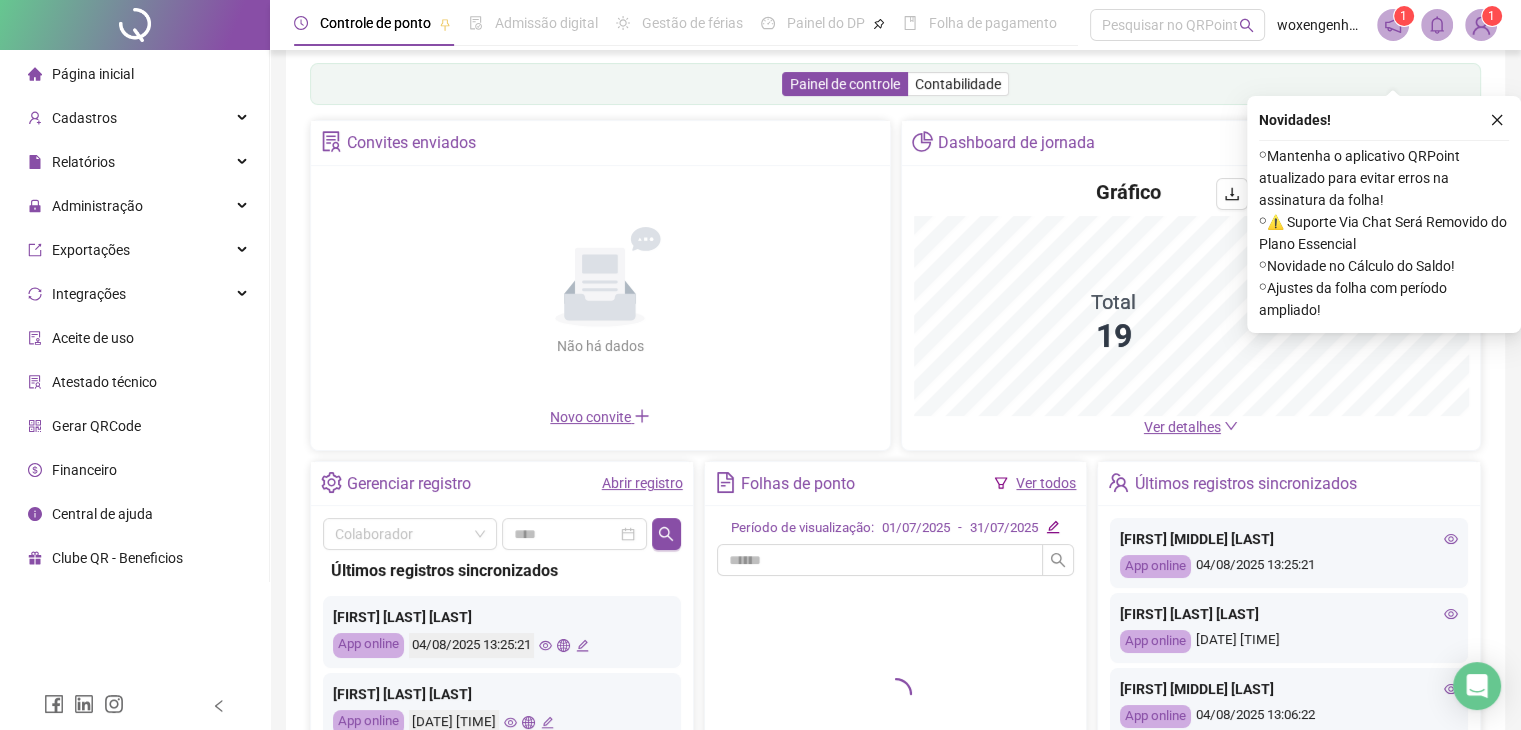 scroll, scrollTop: 0, scrollLeft: 0, axis: both 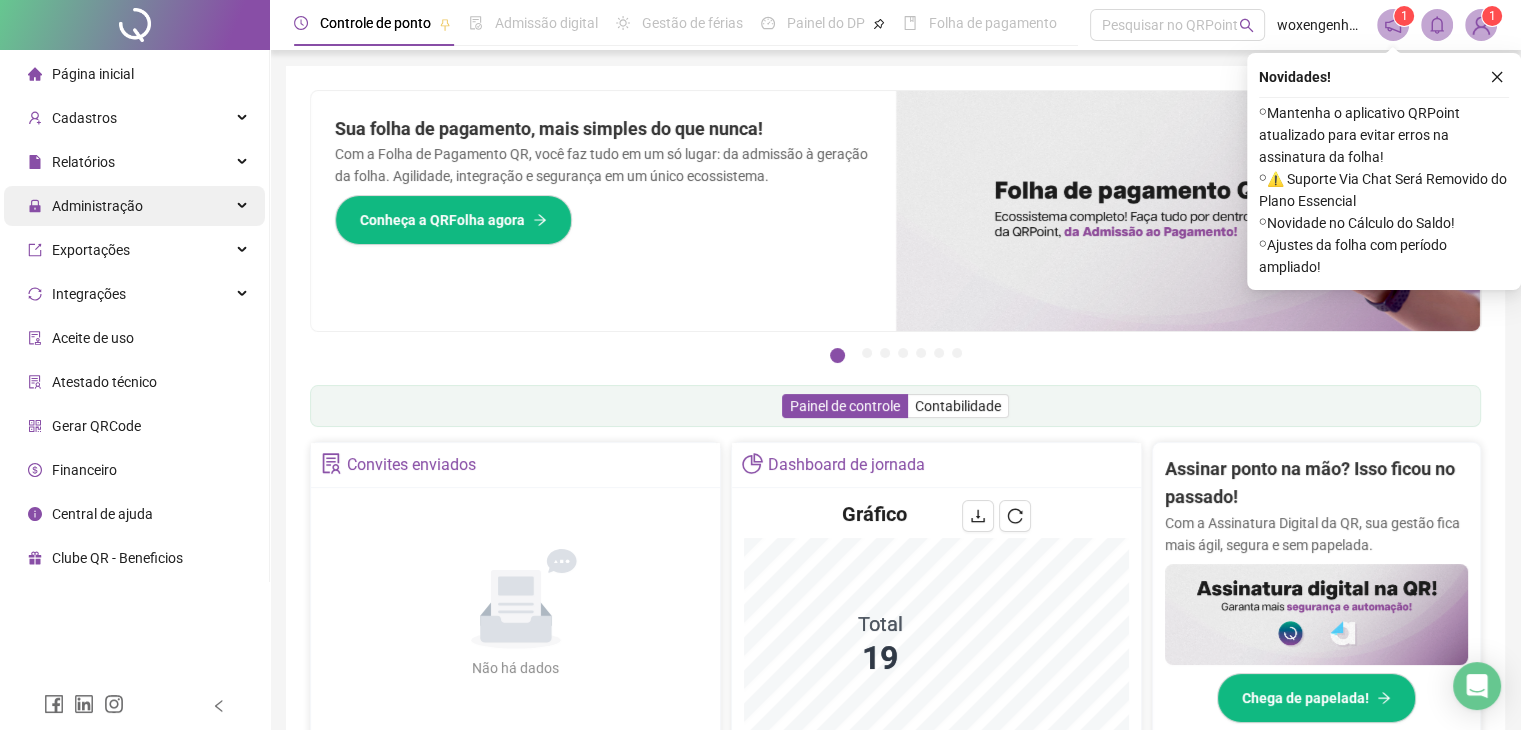 click on "Administração" at bounding box center (134, 206) 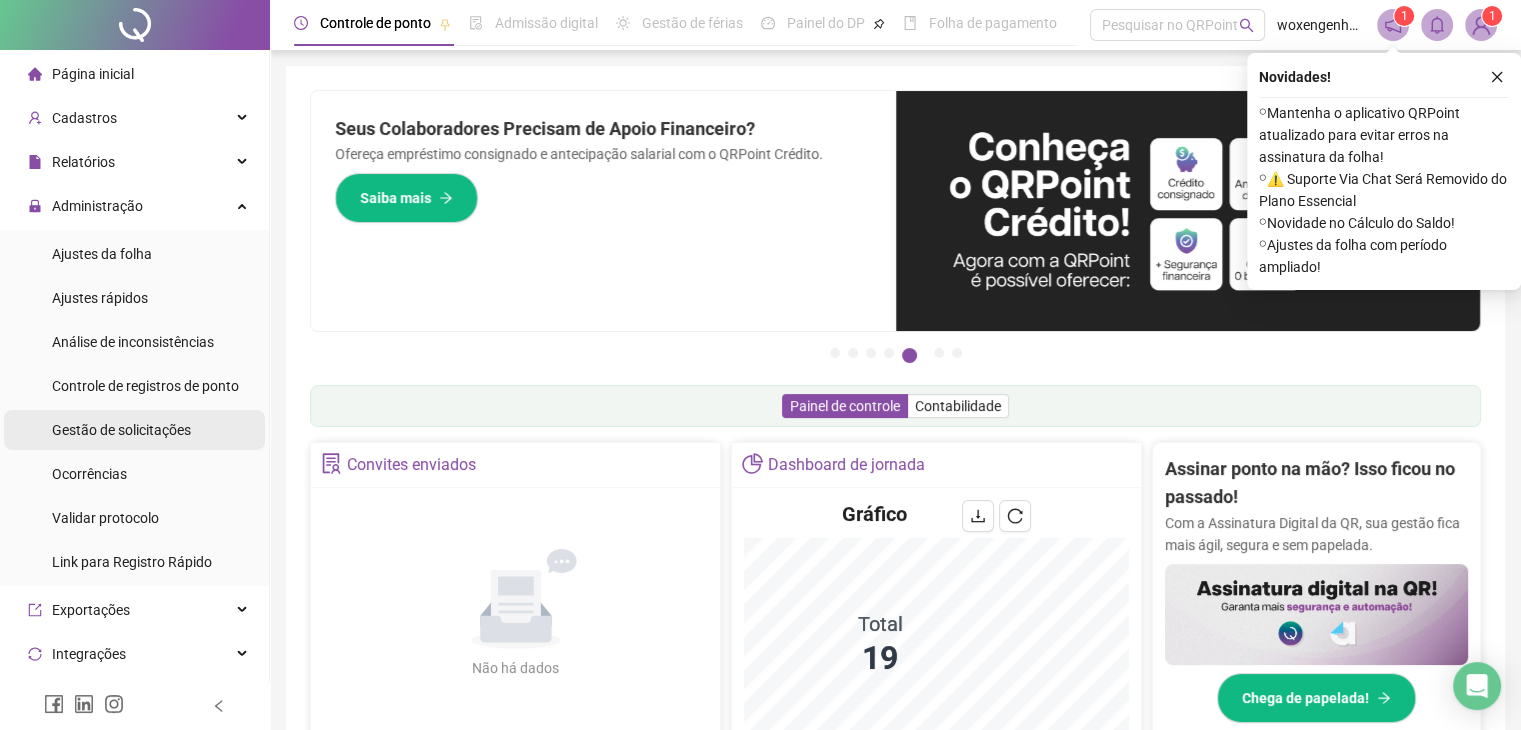 click on "Gestão de solicitações" at bounding box center (121, 430) 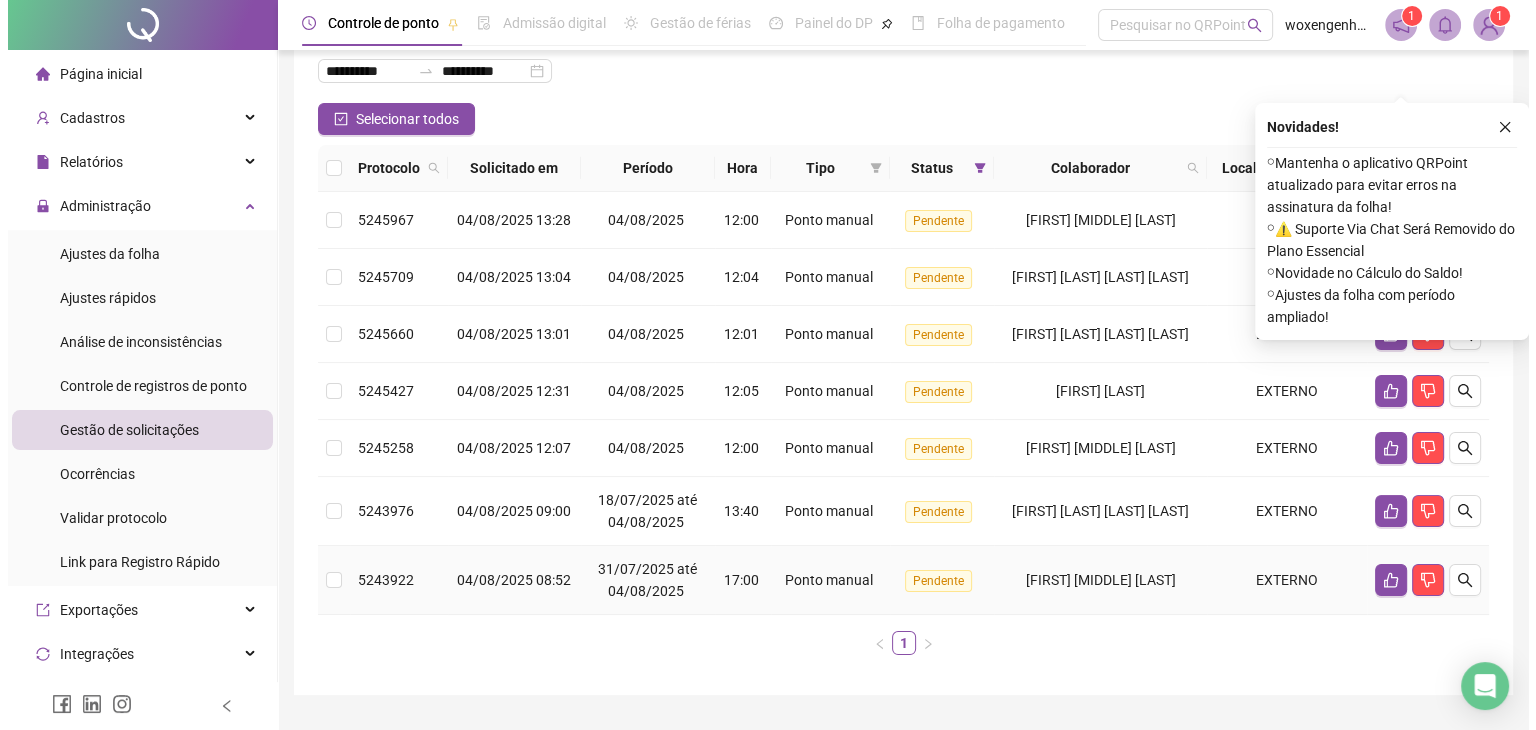 scroll, scrollTop: 179, scrollLeft: 0, axis: vertical 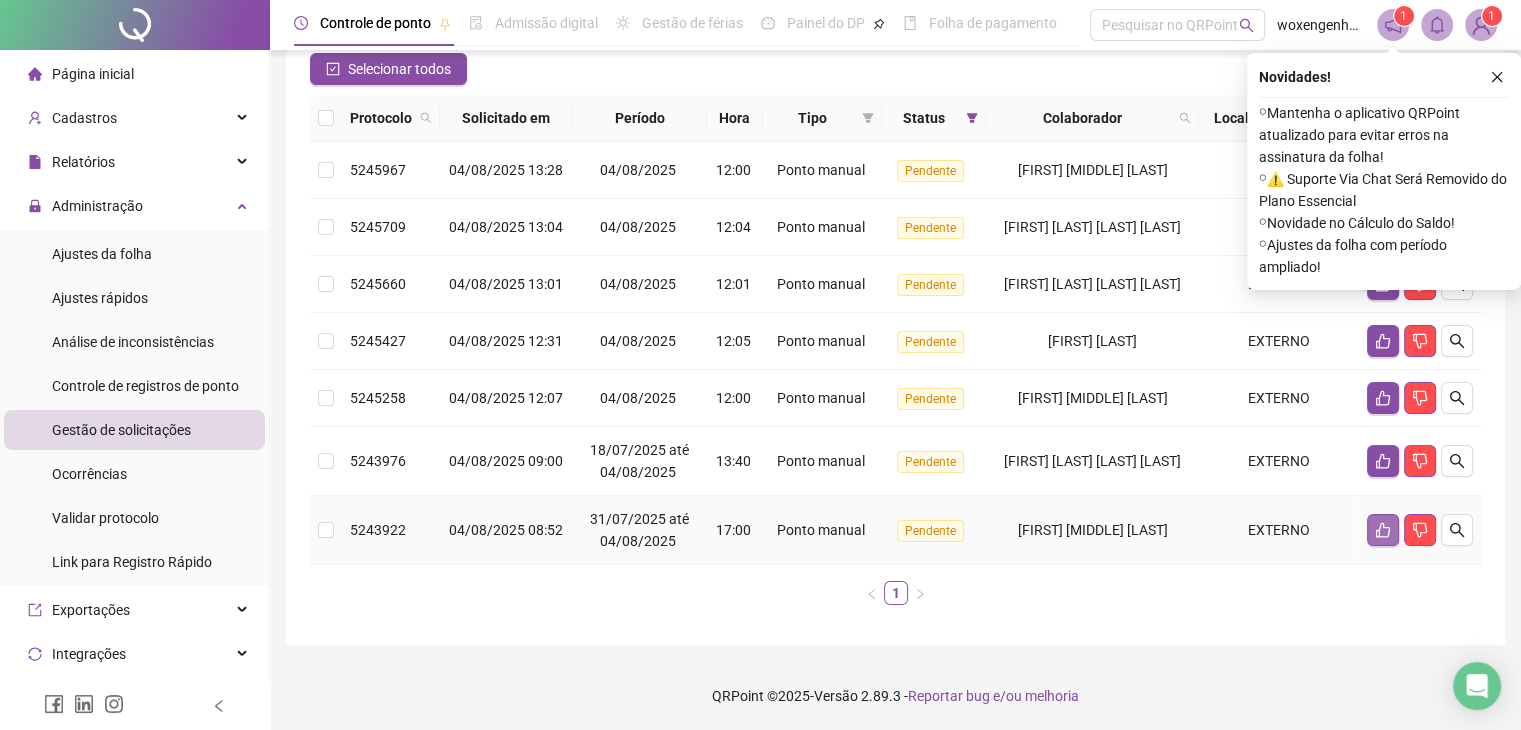 click at bounding box center (1383, 530) 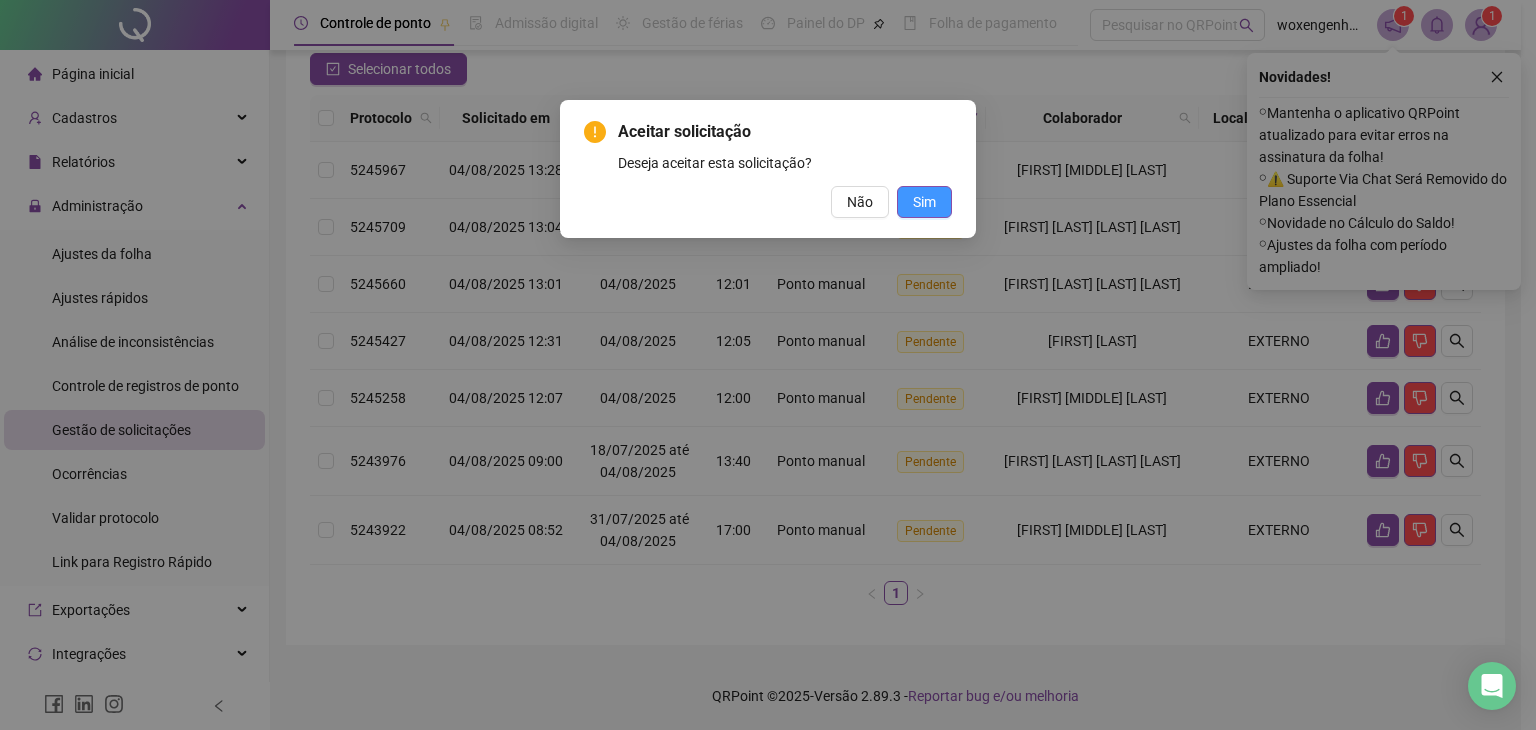 click on "Sim" at bounding box center (924, 202) 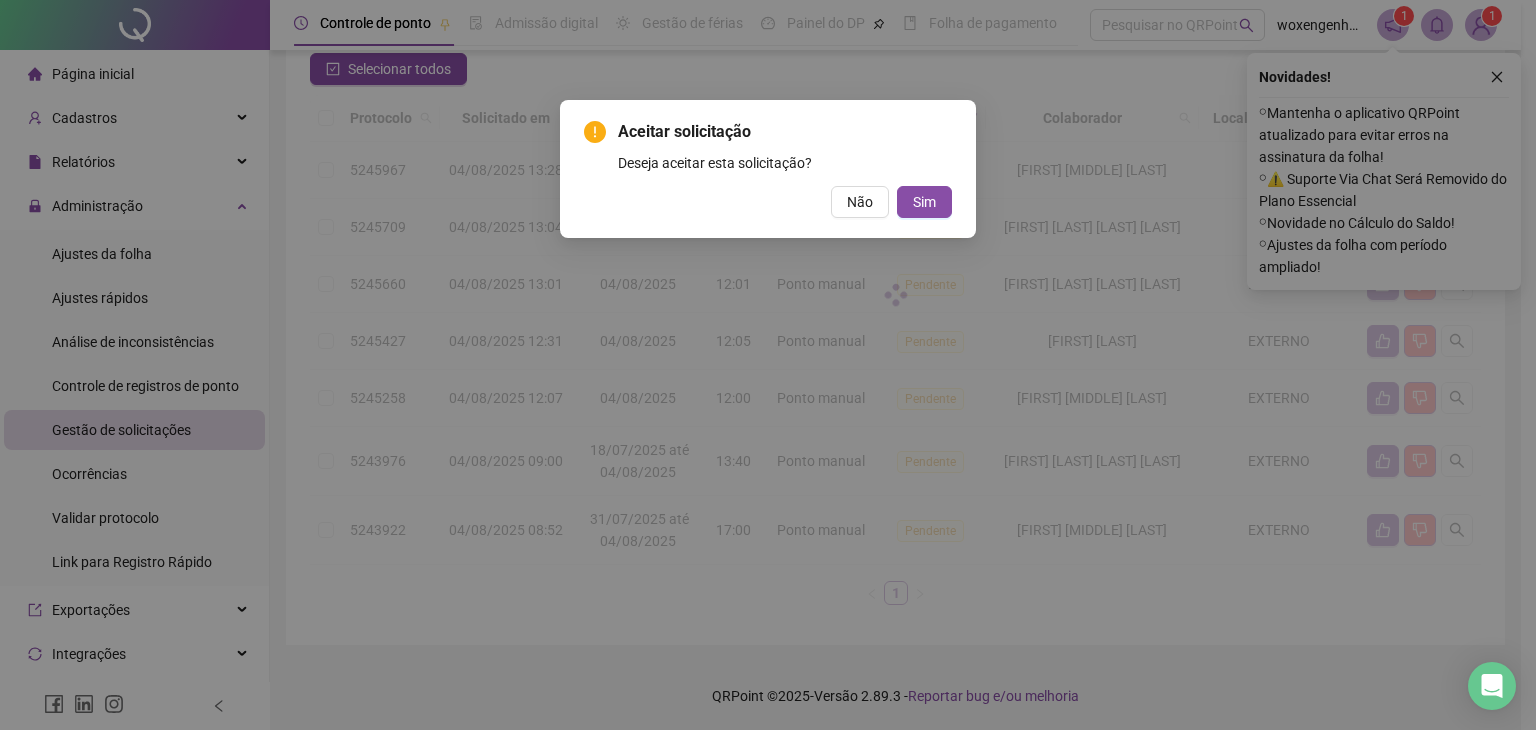 scroll, scrollTop: 110, scrollLeft: 0, axis: vertical 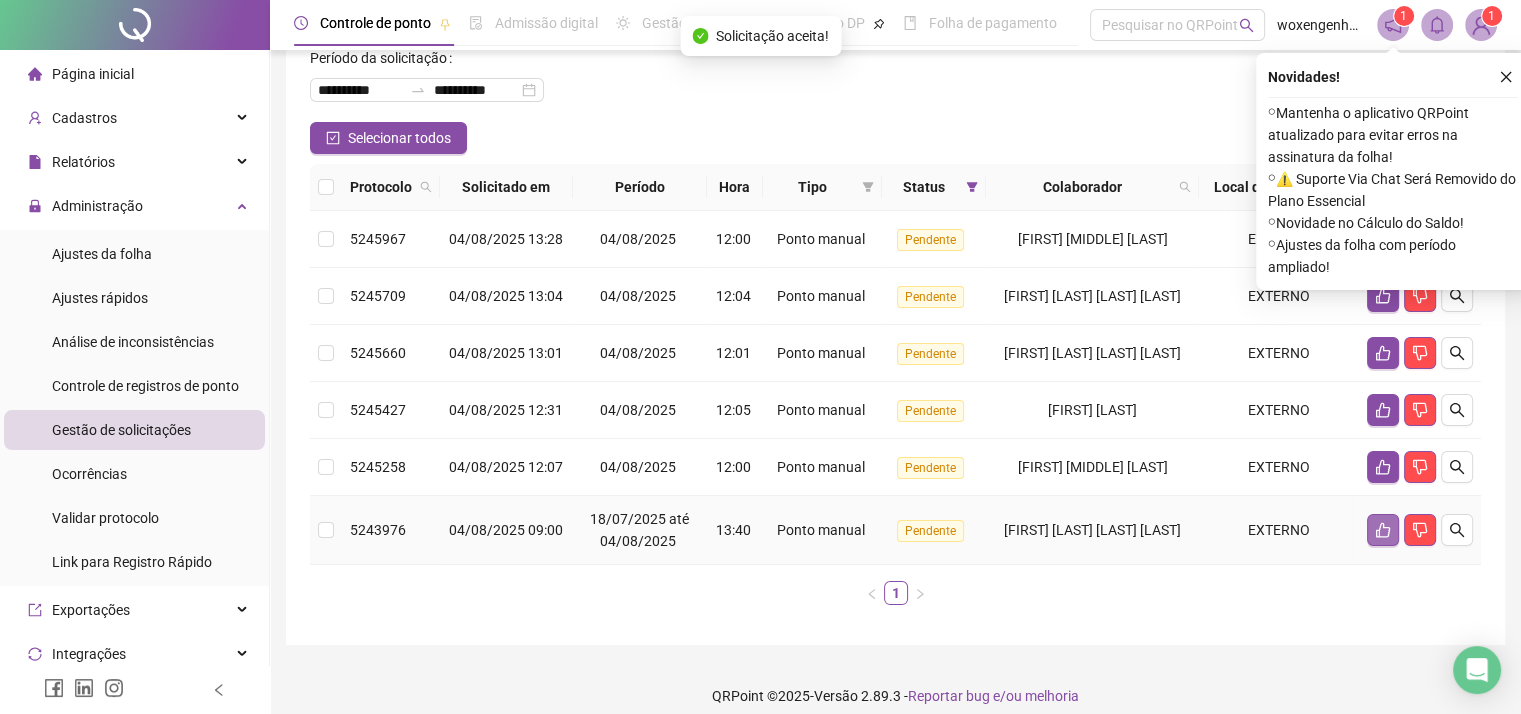 click 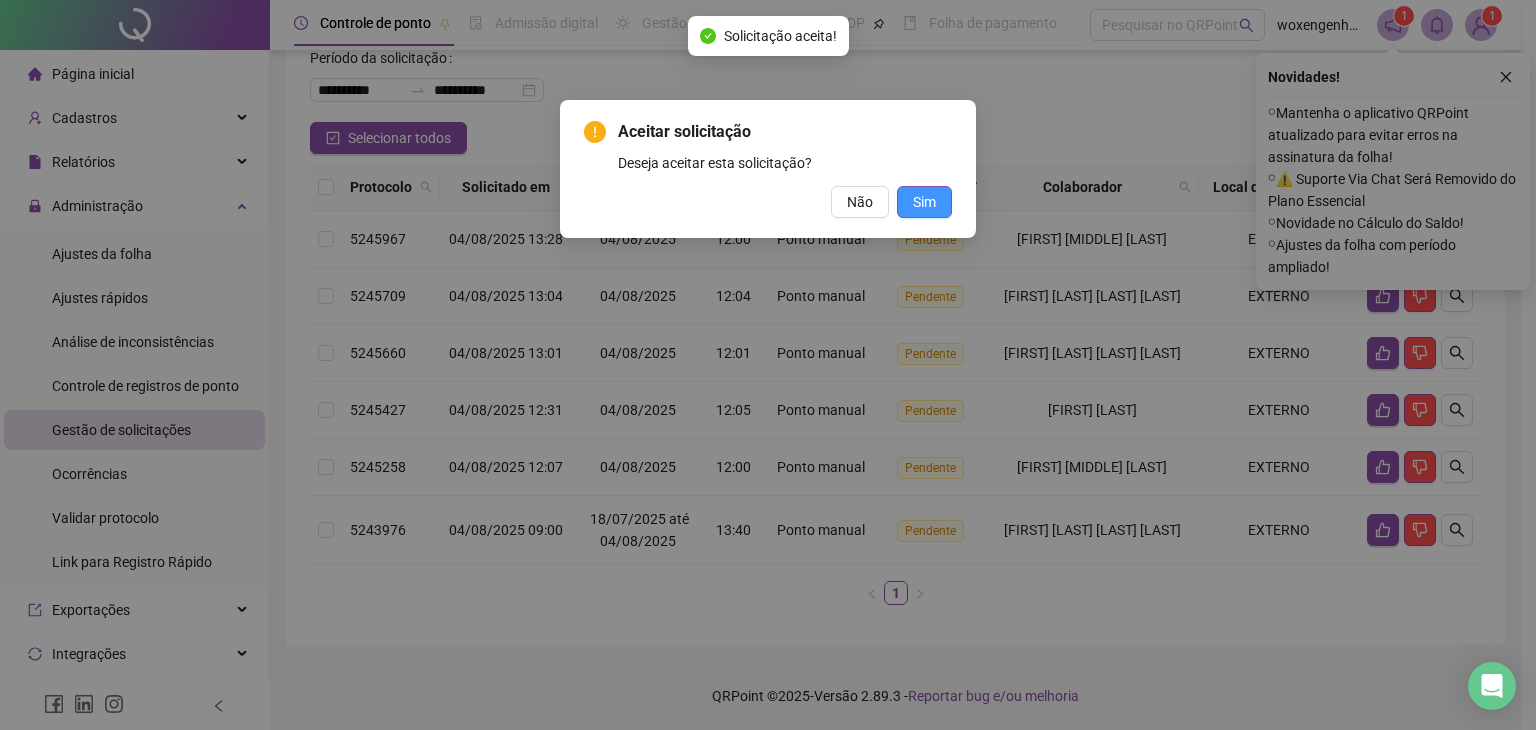 click on "Sim" at bounding box center [924, 202] 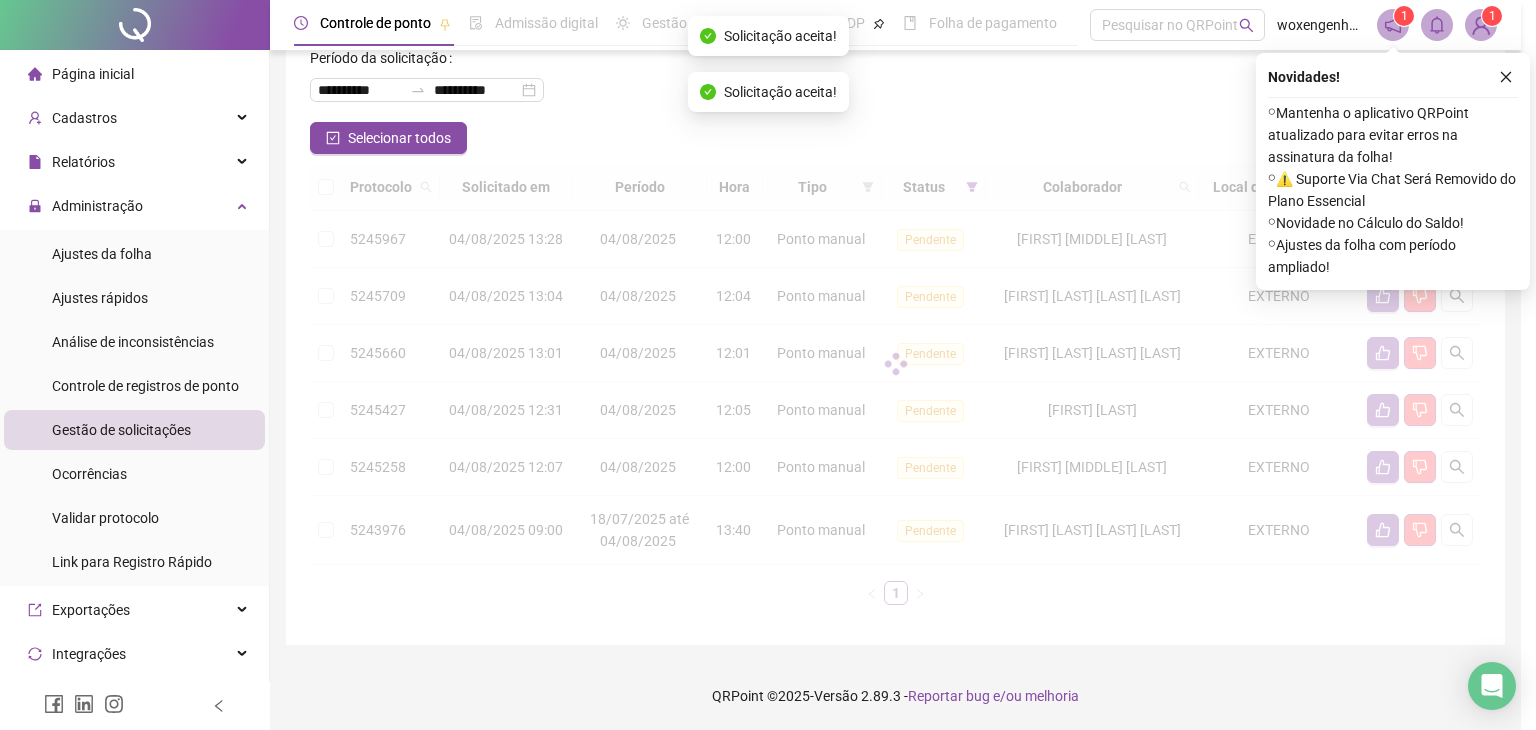 scroll, scrollTop: 41, scrollLeft: 0, axis: vertical 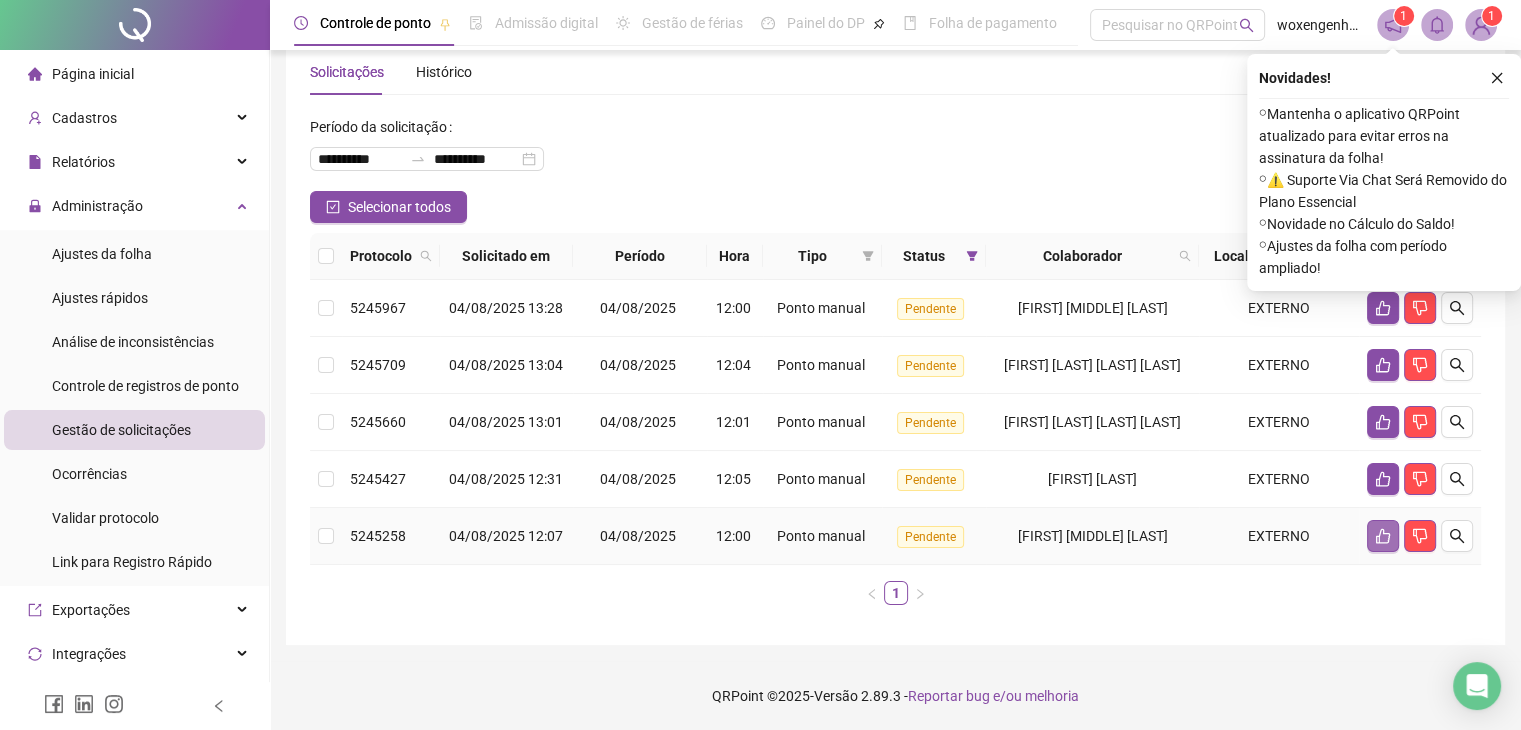 click 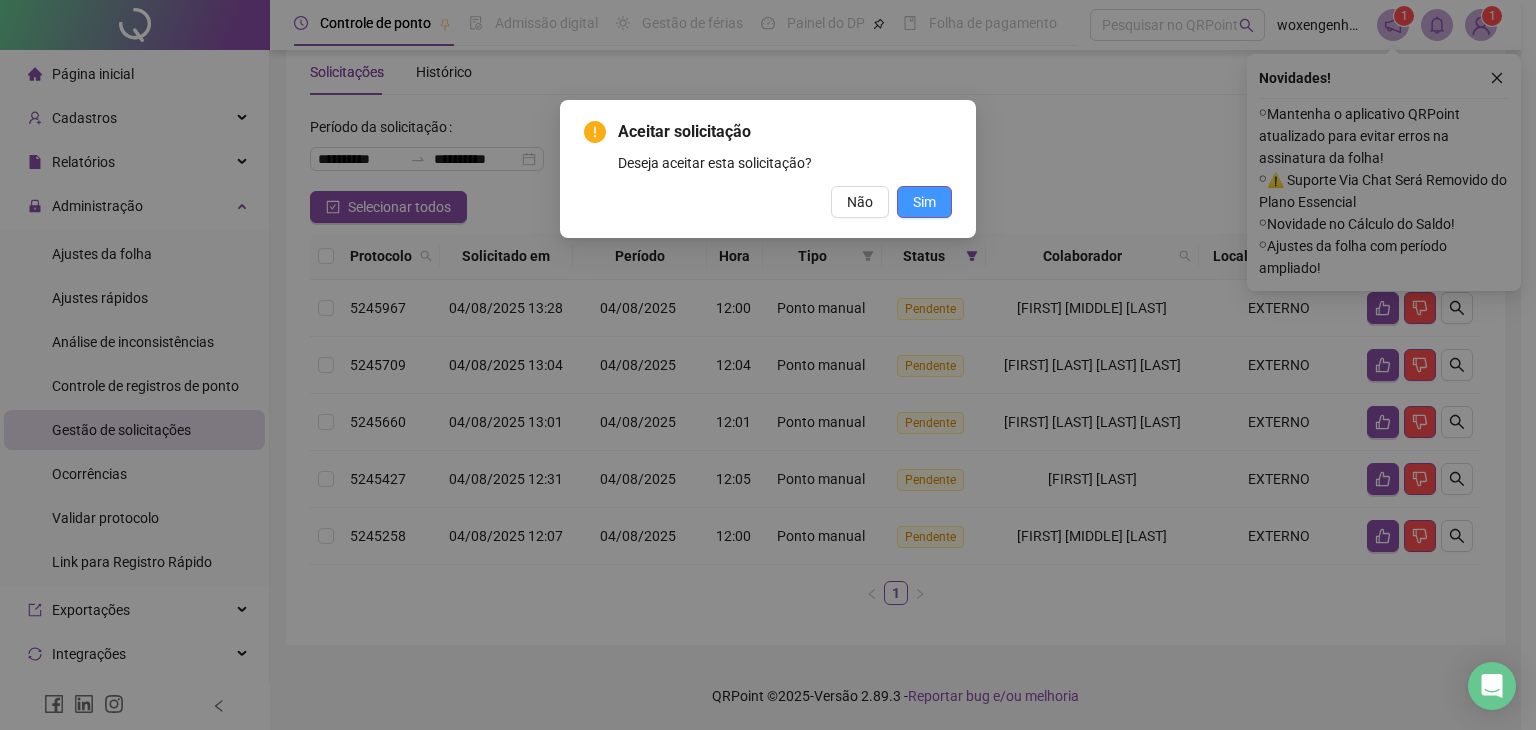 click on "Sim" at bounding box center [924, 202] 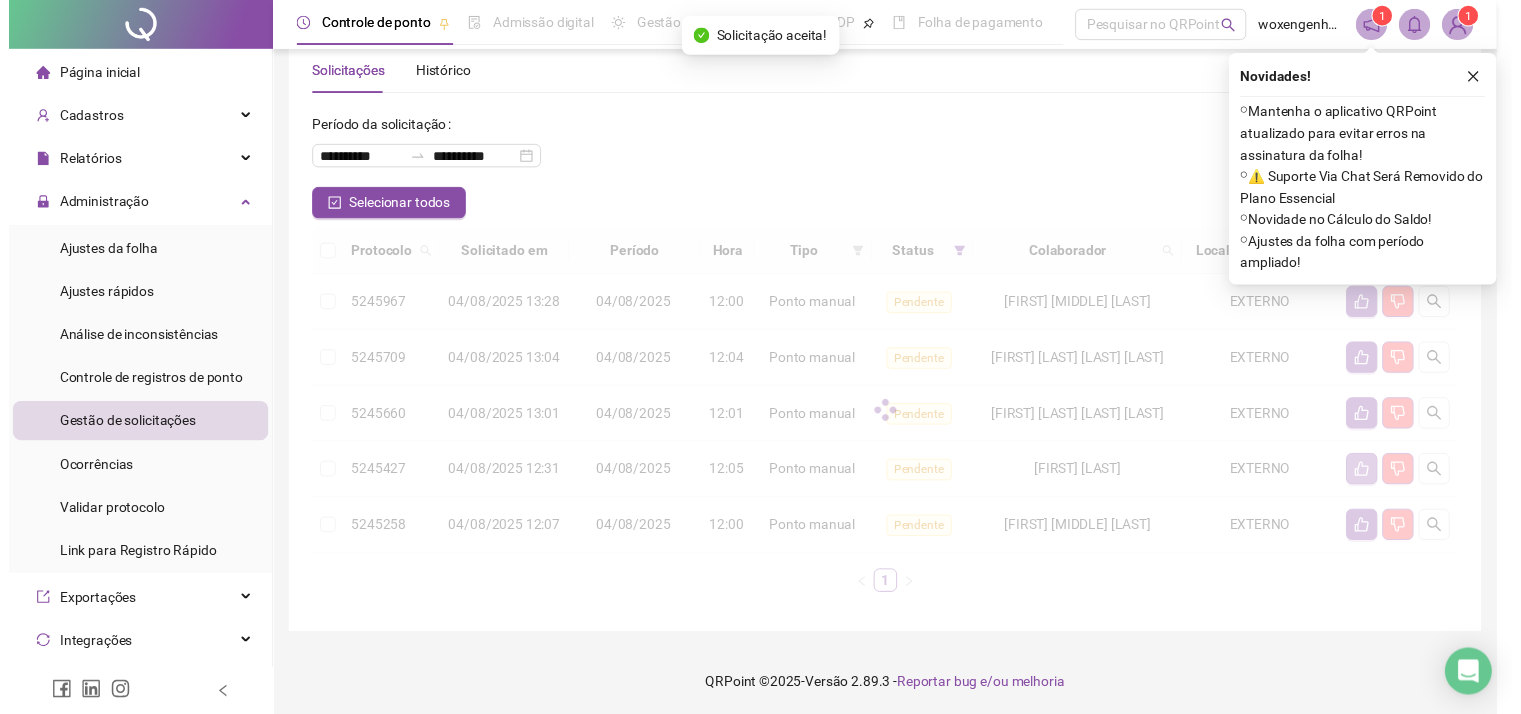 scroll, scrollTop: 0, scrollLeft: 0, axis: both 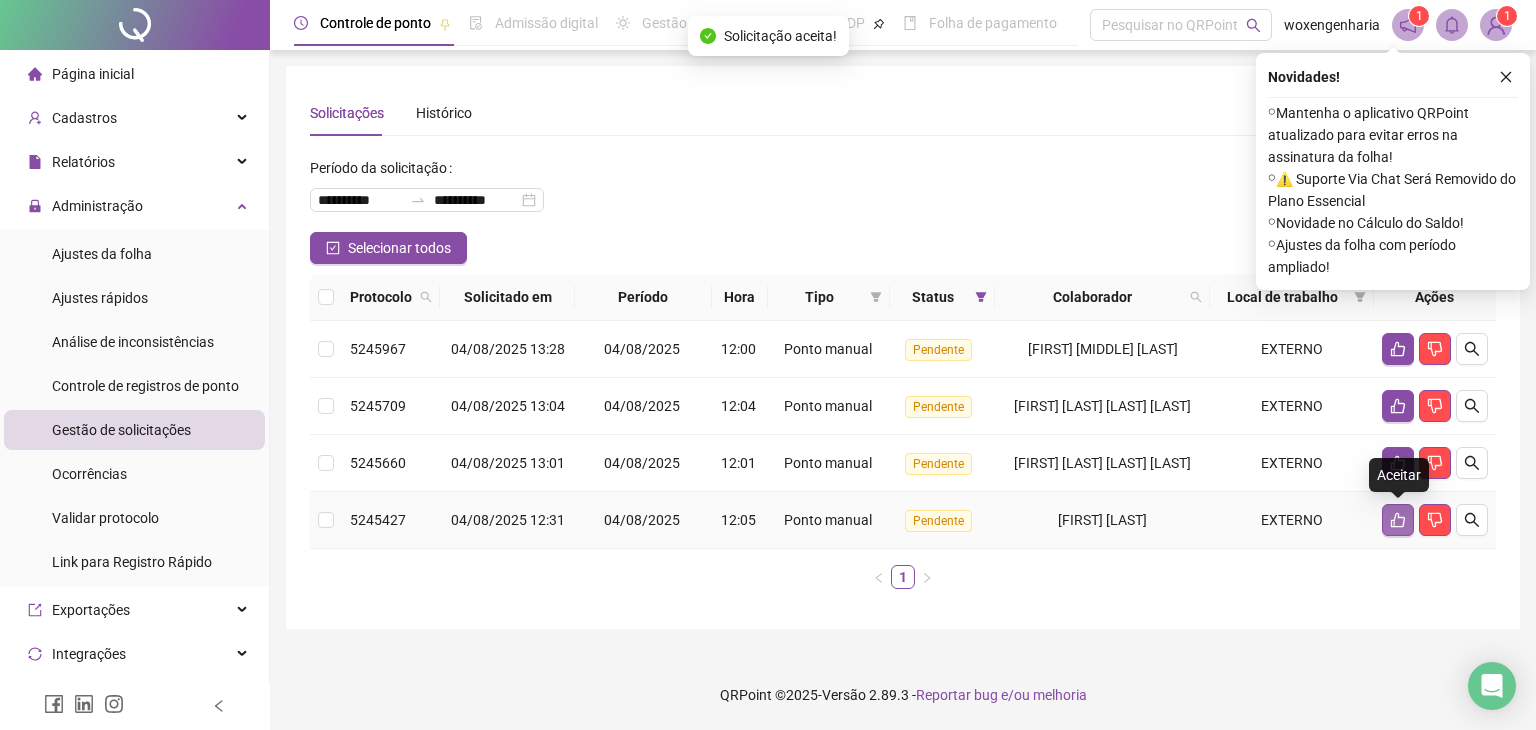 click 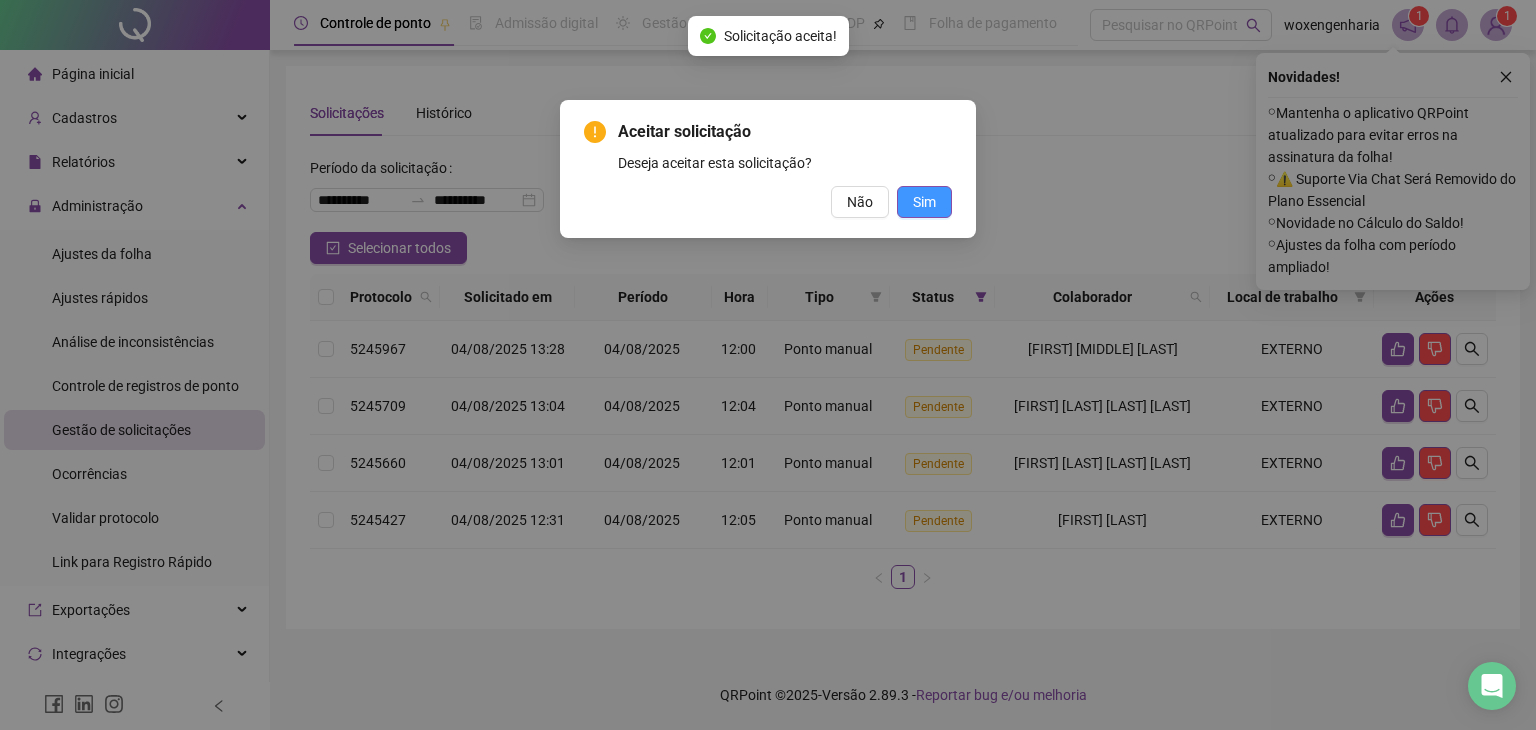 click on "Sim" at bounding box center (924, 202) 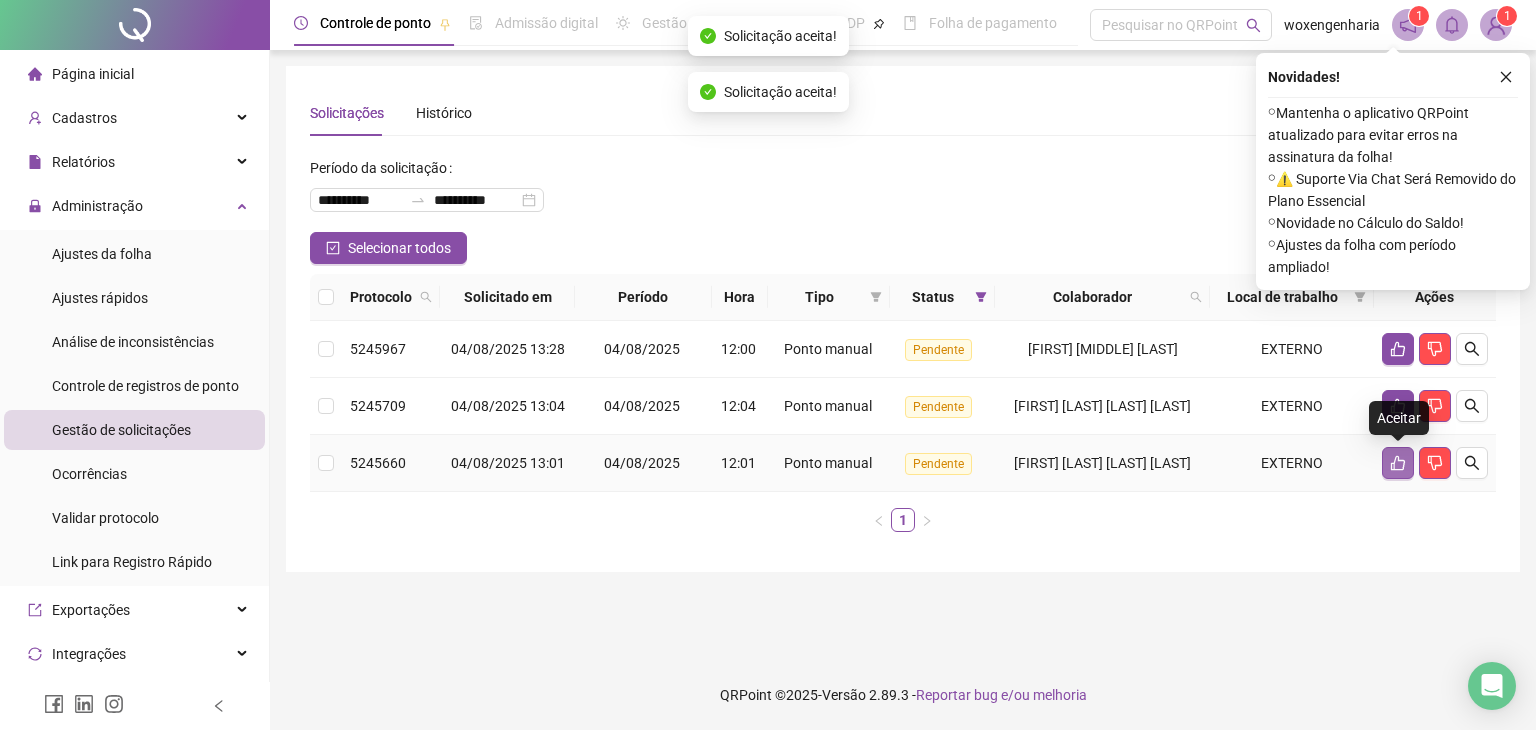 click 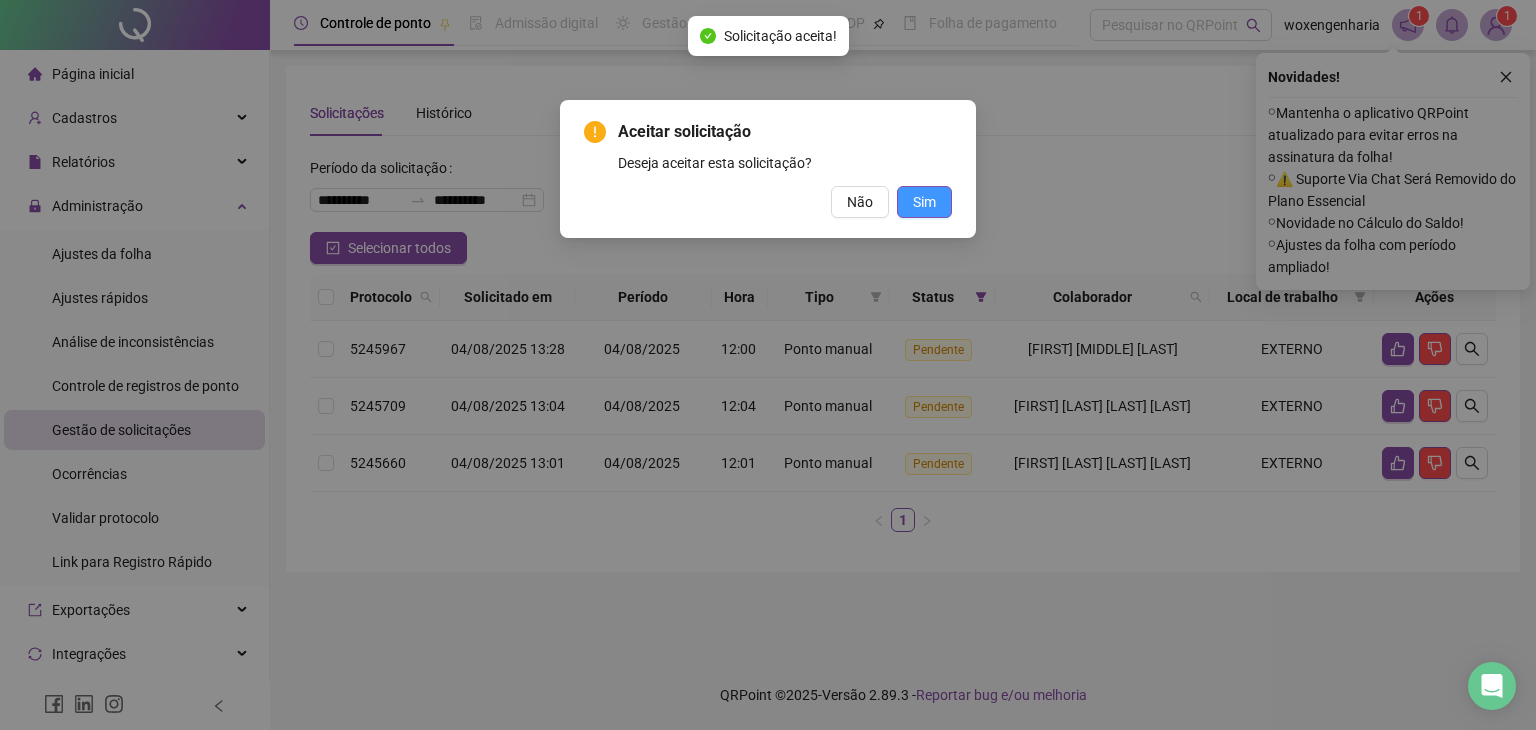 click on "Sim" at bounding box center (924, 202) 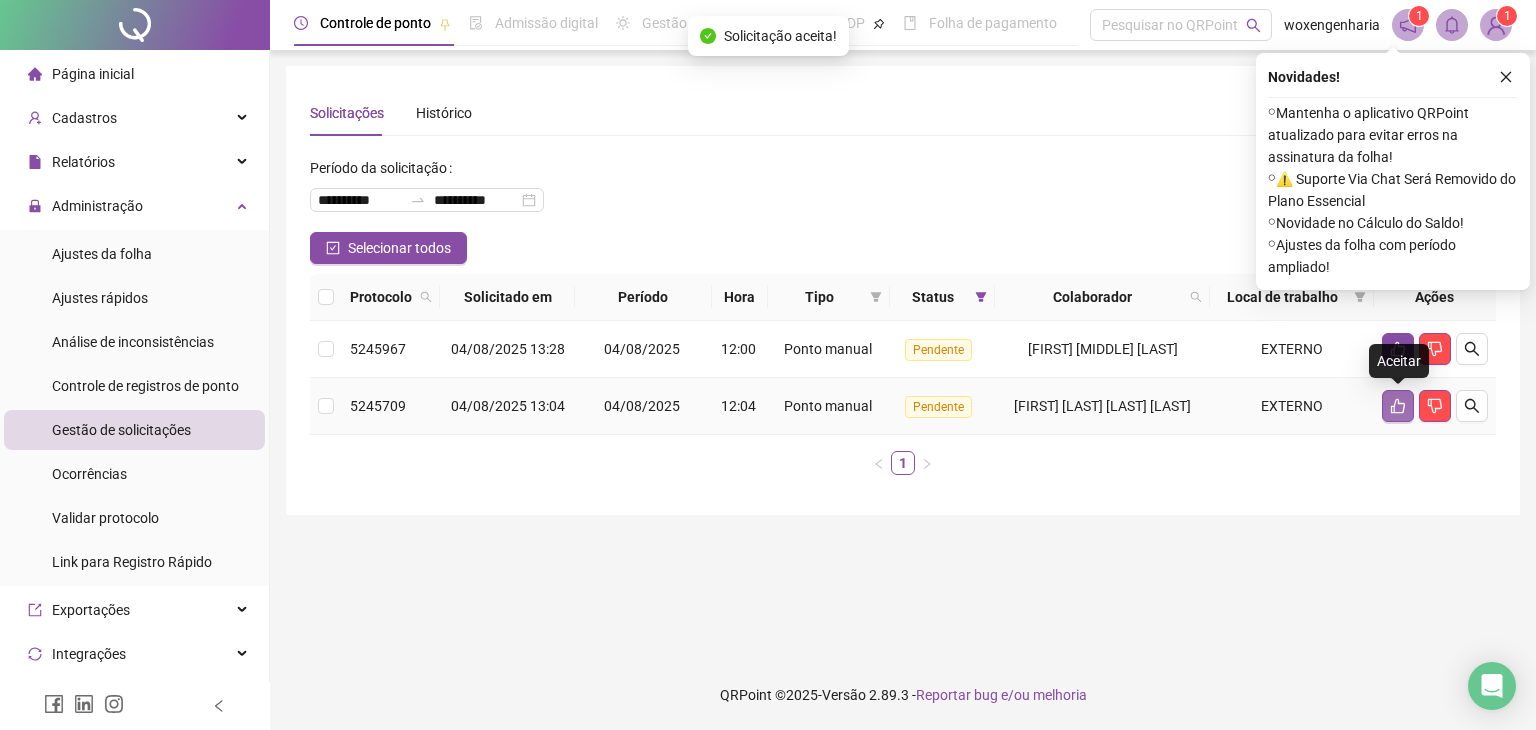 click at bounding box center (1398, 406) 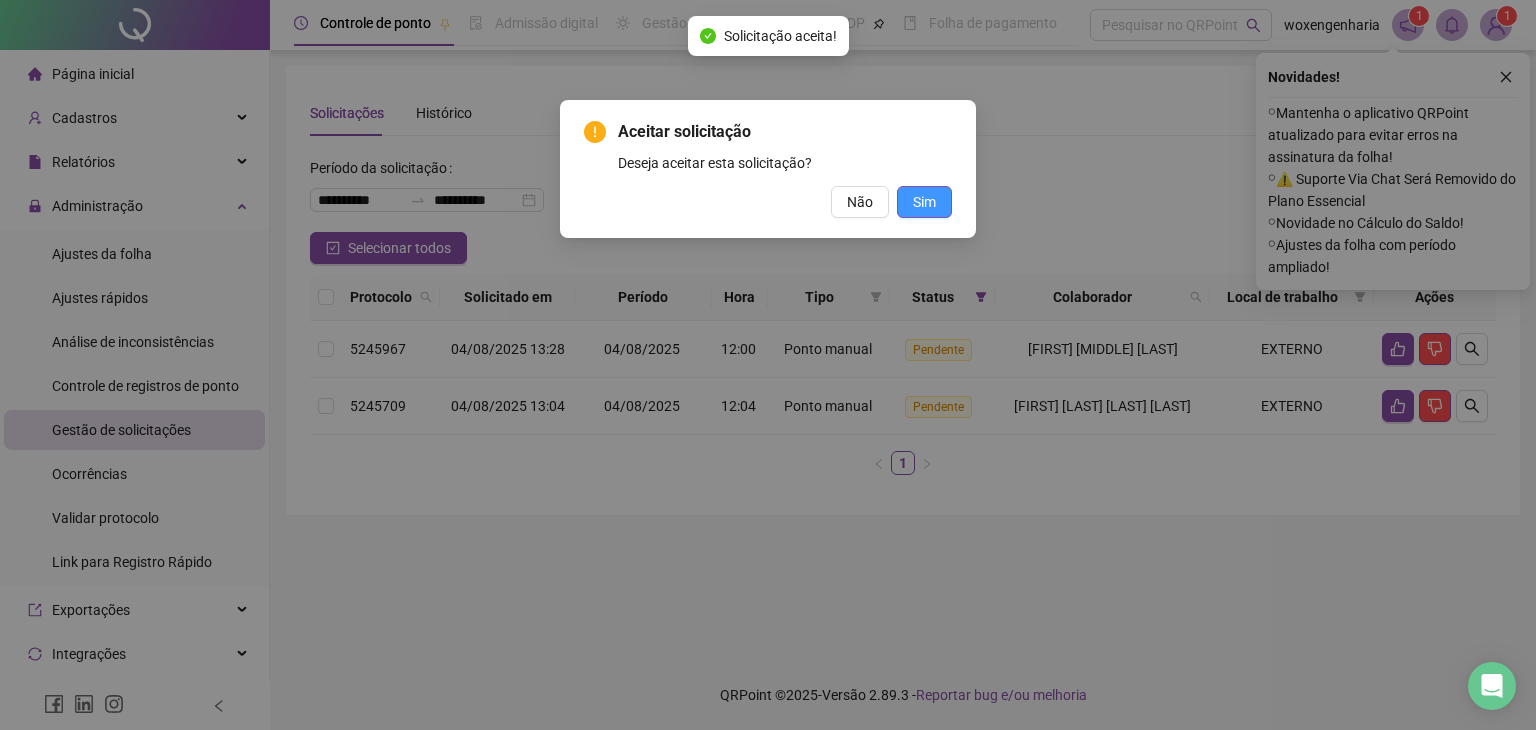 click on "Sim" at bounding box center (924, 202) 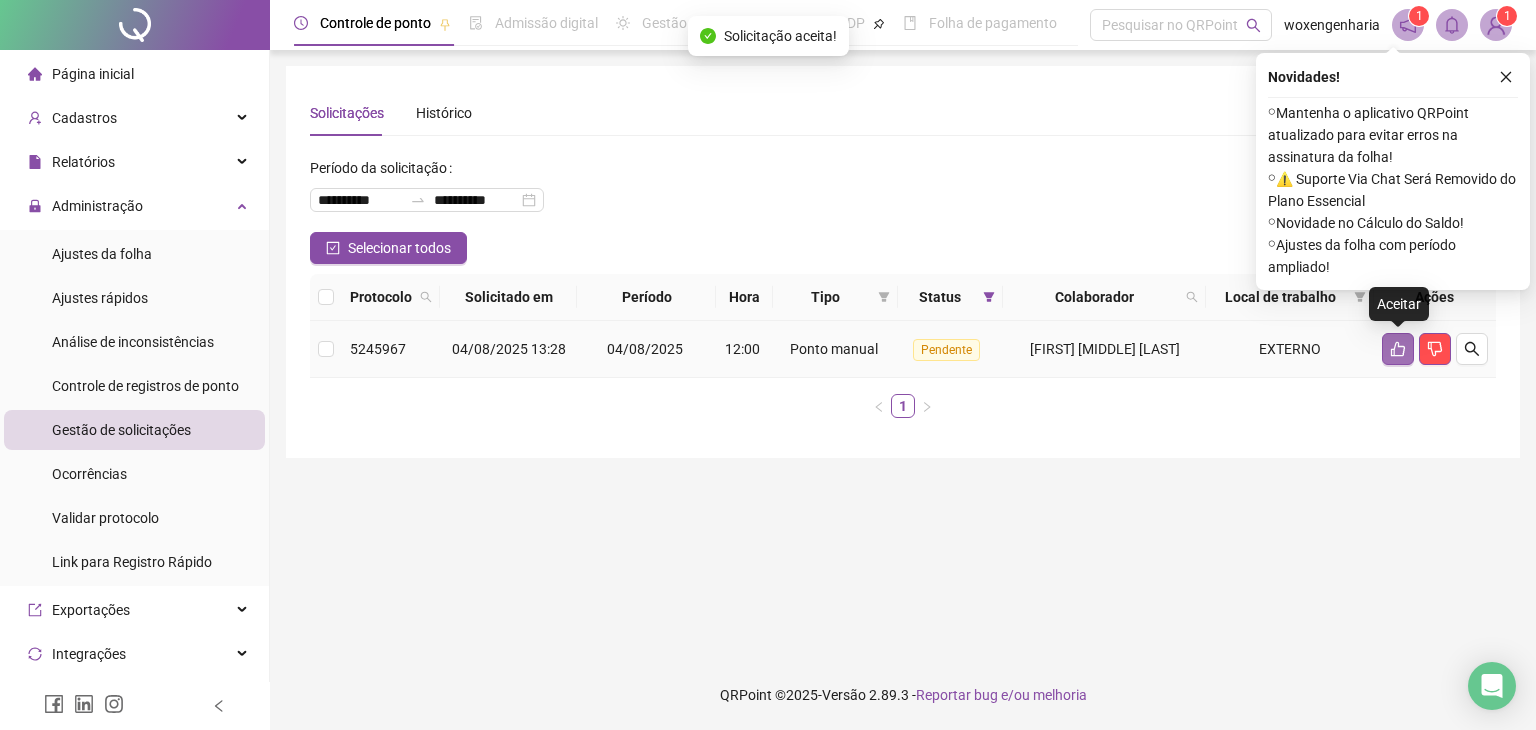 click 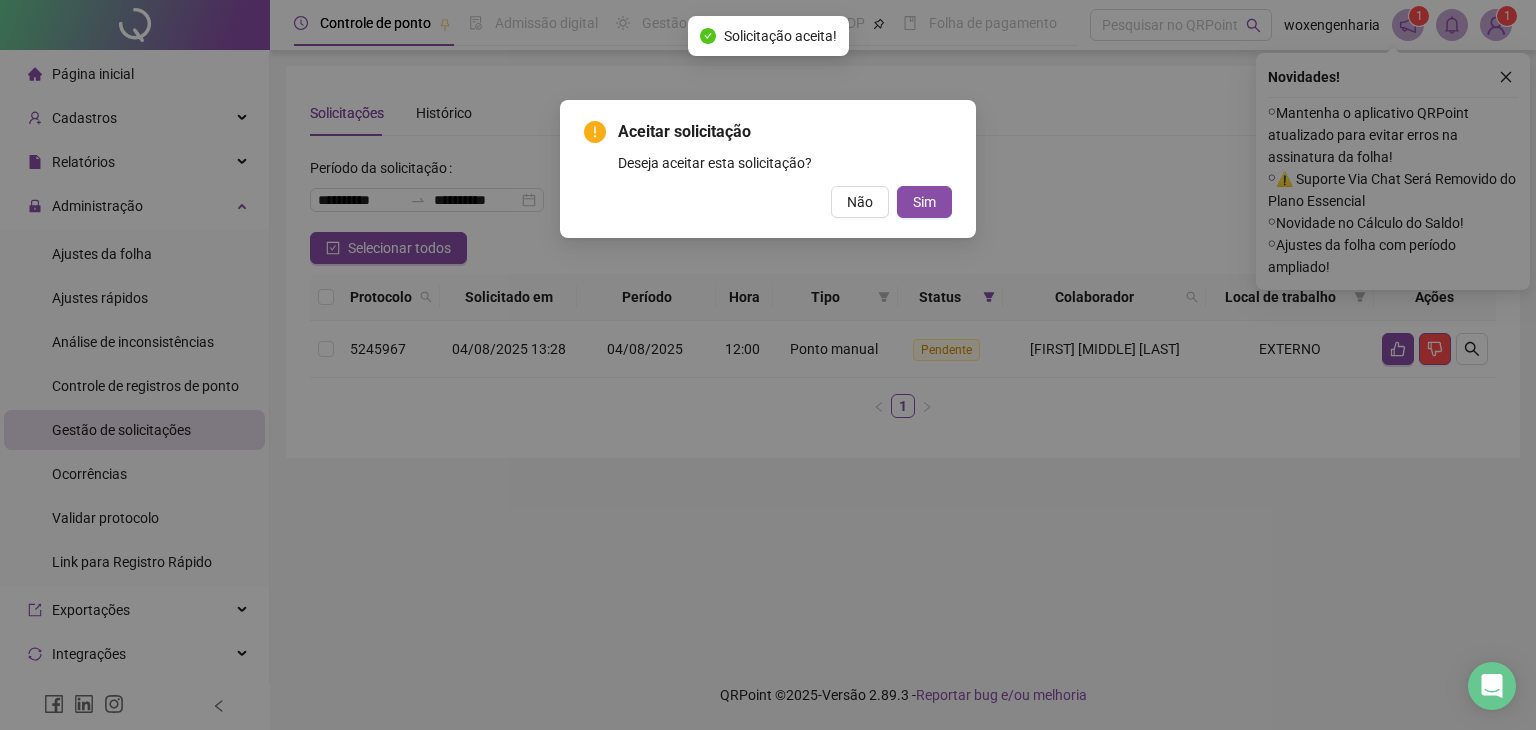 click on "Aceitar solicitação Deseja aceitar esta solicitação? Não Sim" at bounding box center (768, 169) 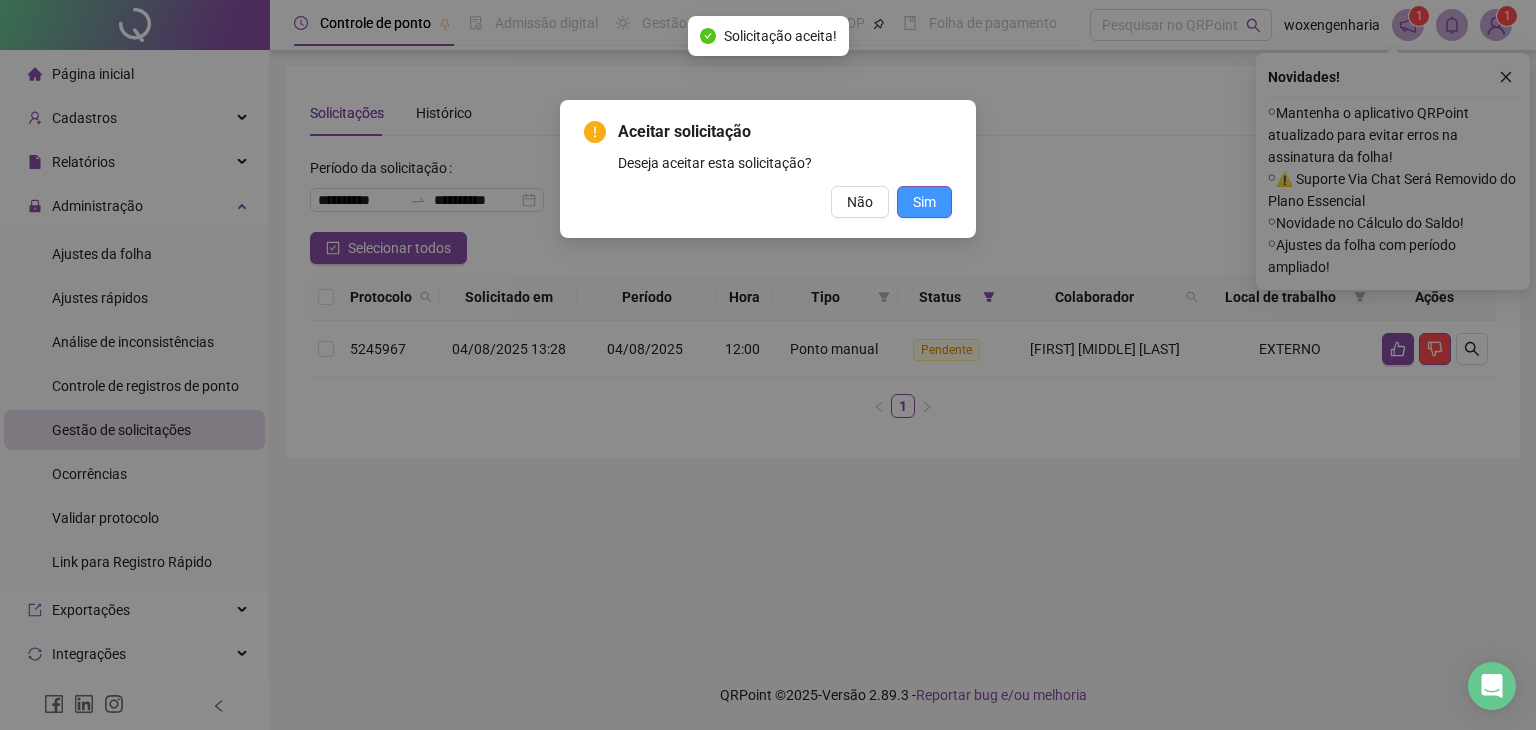 click on "Sim" at bounding box center (924, 202) 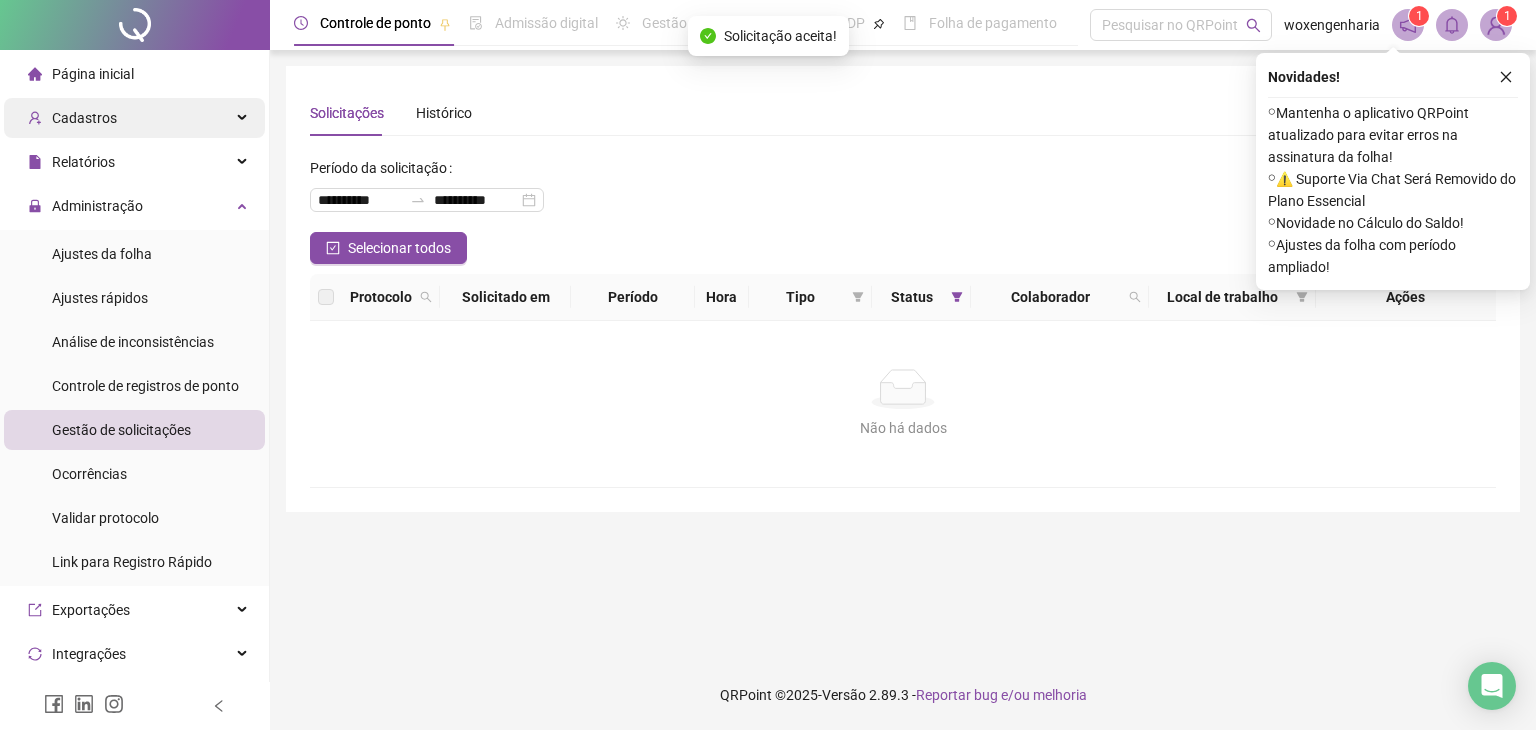 click on "Cadastros" at bounding box center [134, 118] 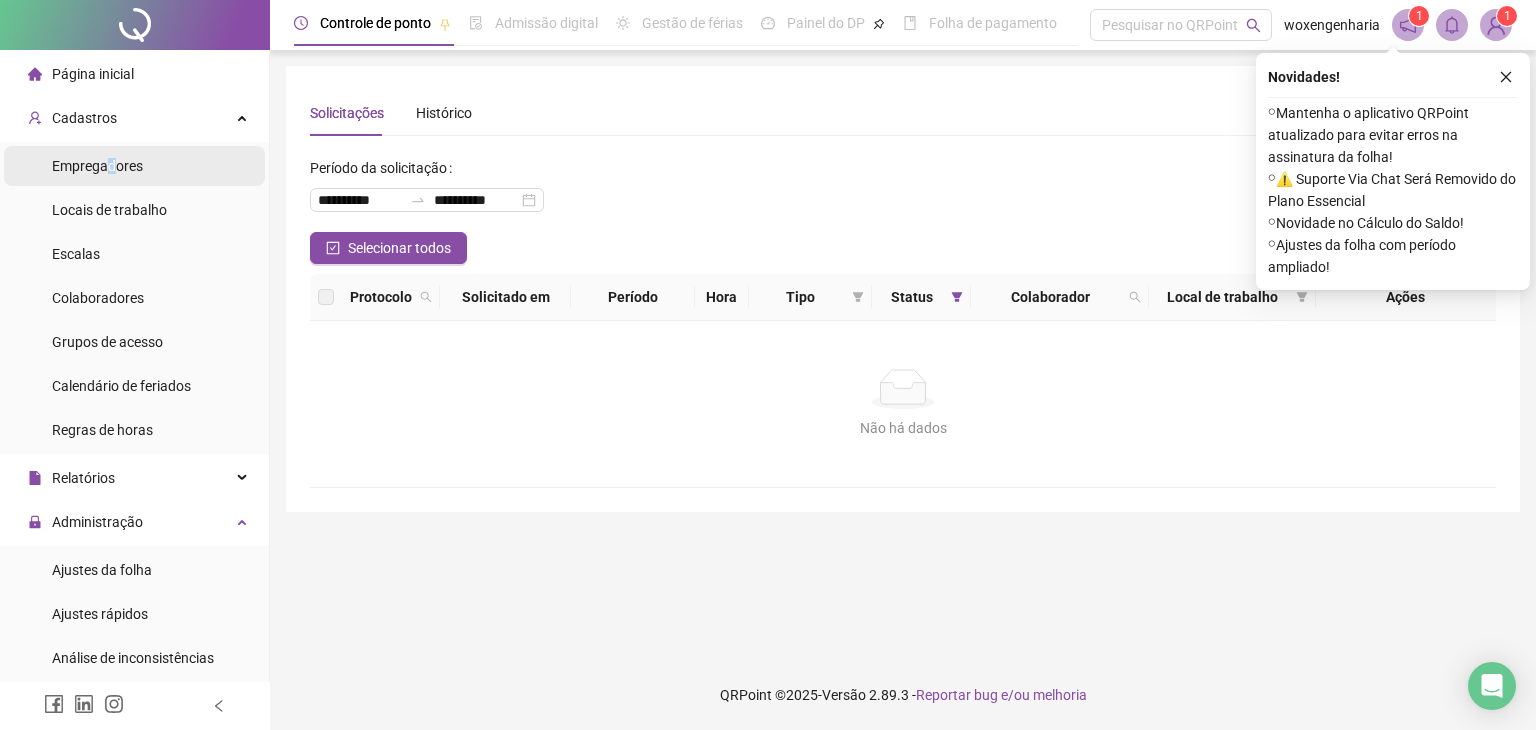 click on "Empregadores" at bounding box center [97, 166] 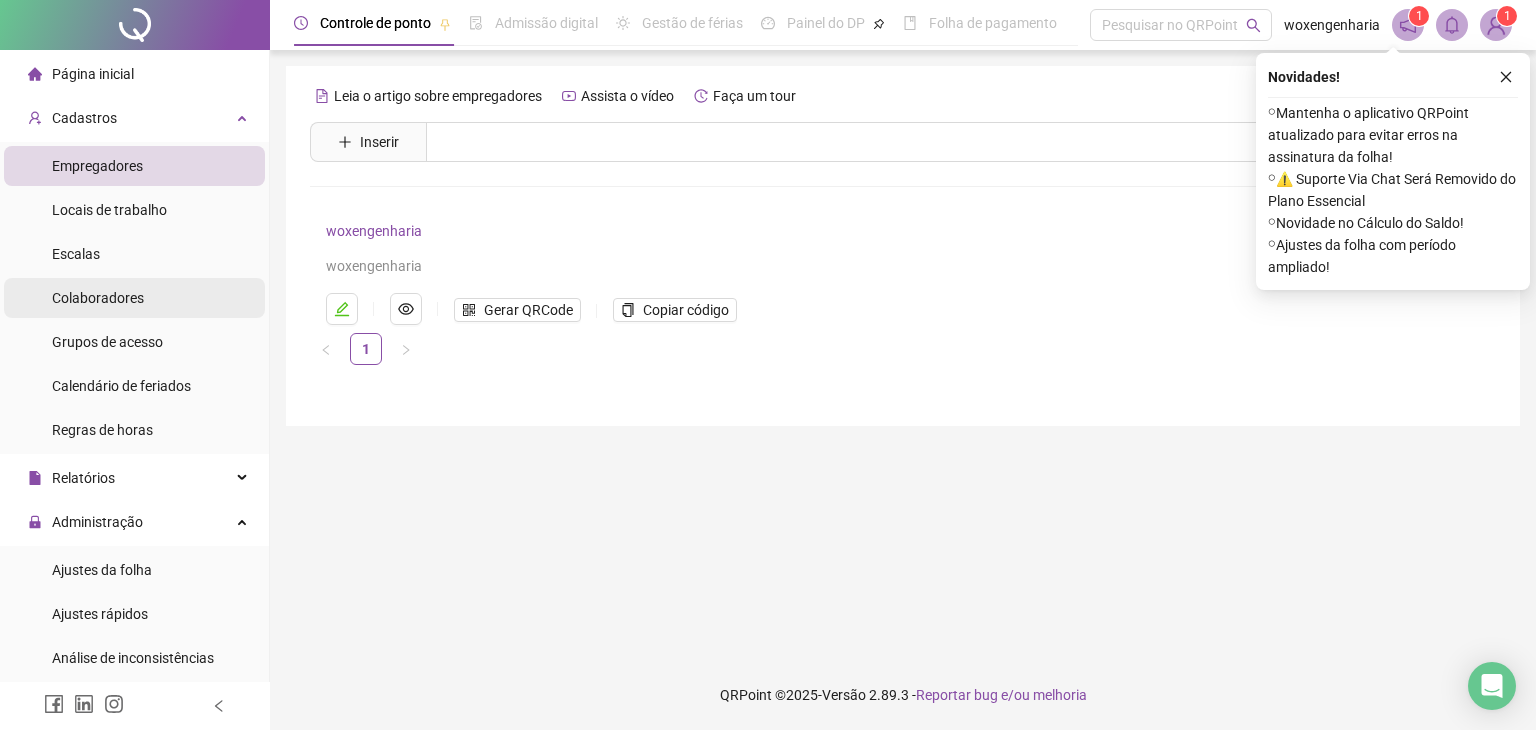 click on "Colaboradores" at bounding box center [98, 298] 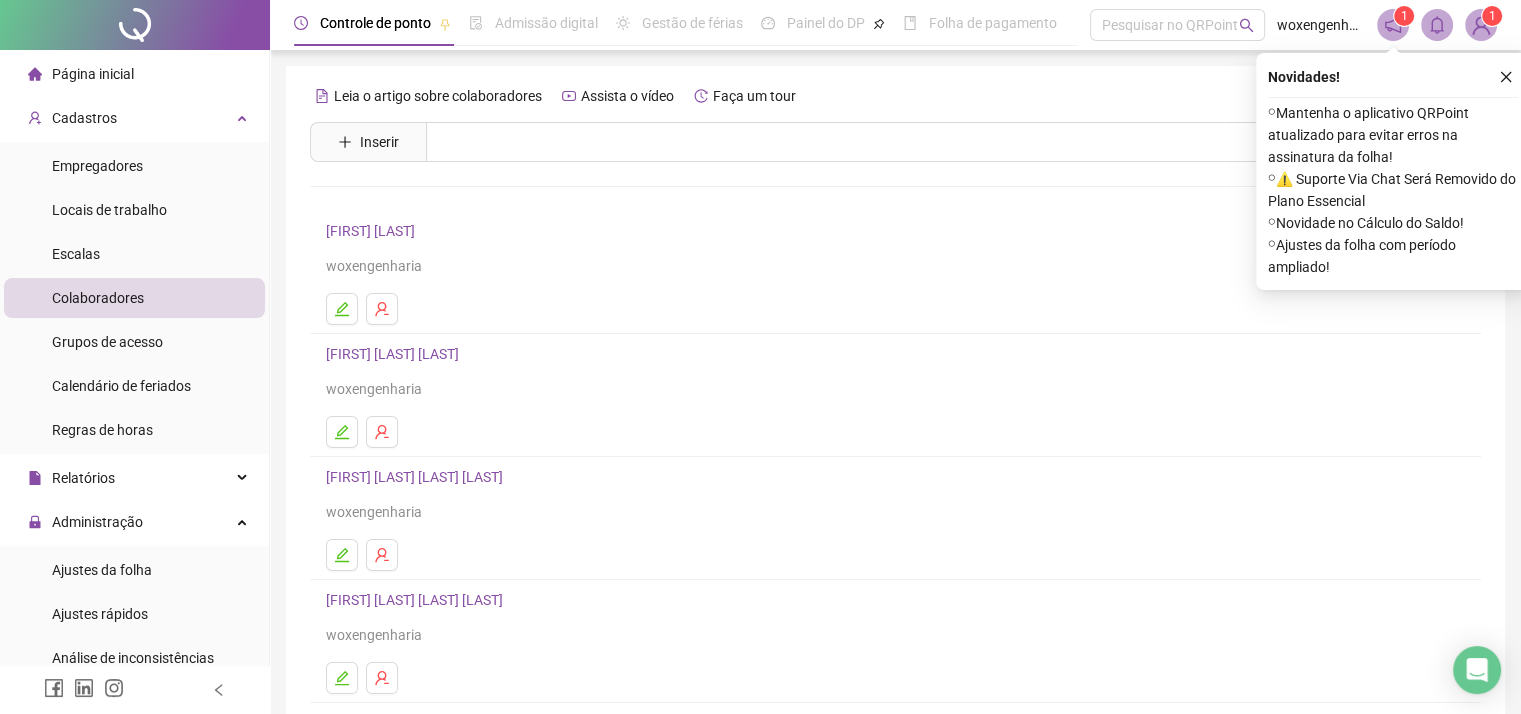 click on "[FIRST] [LAST]" at bounding box center [373, 231] 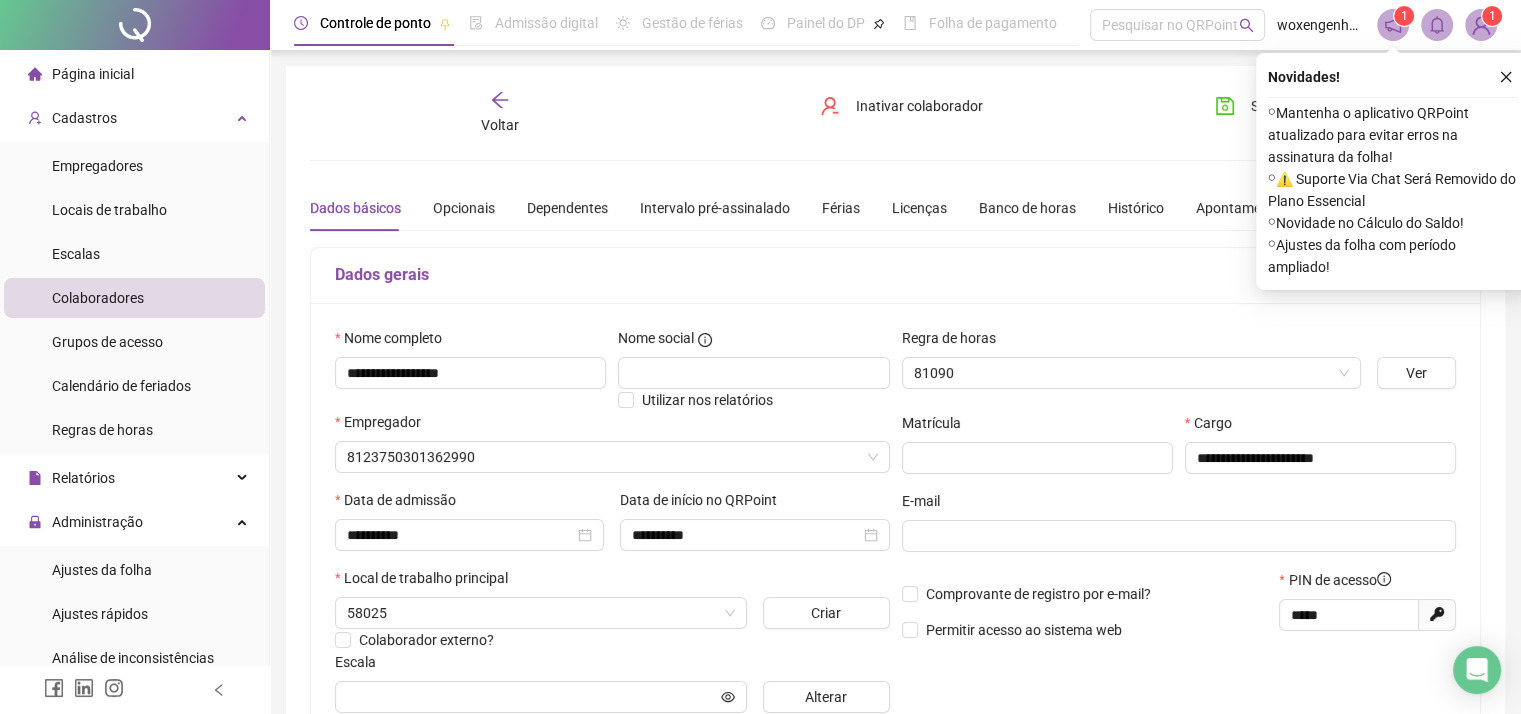 type on "*********" 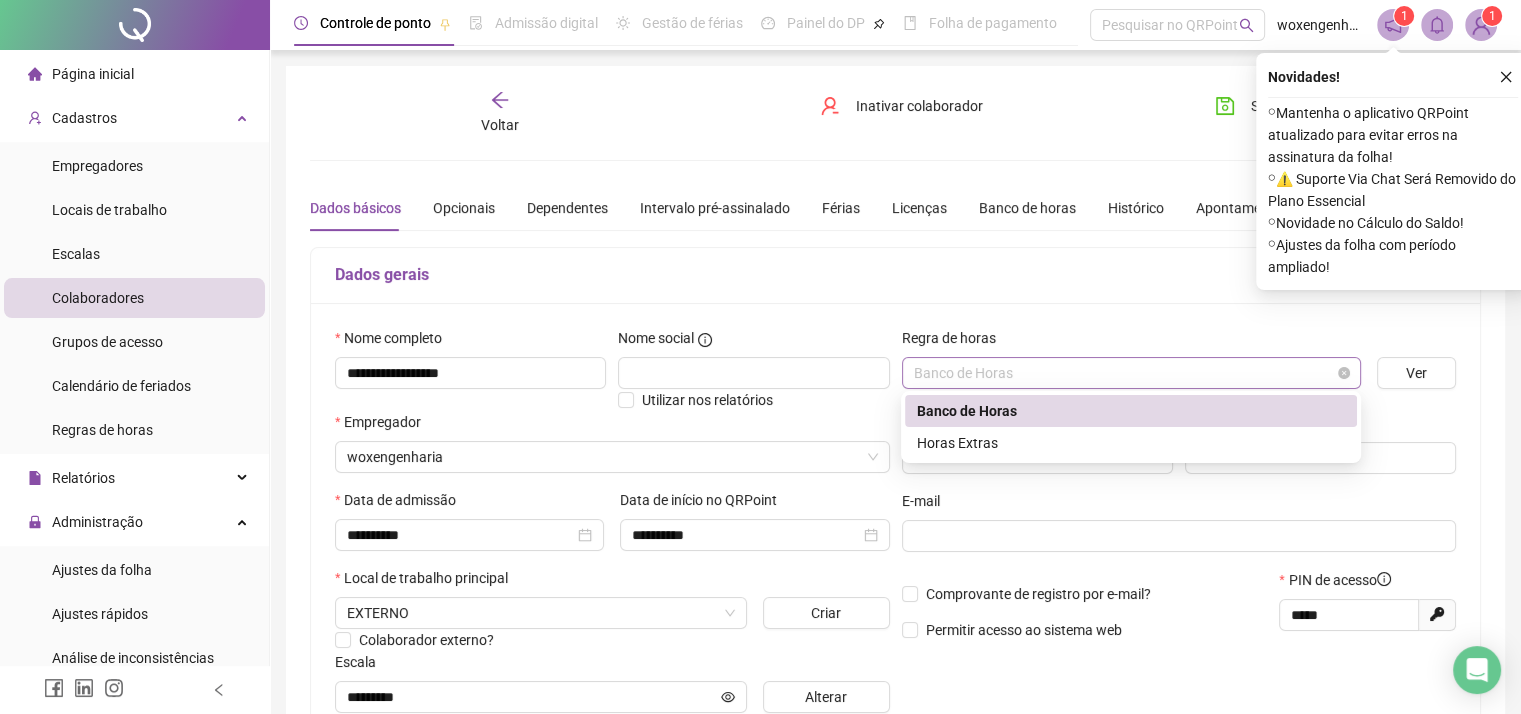 click on "Banco de Horas" at bounding box center (1131, 373) 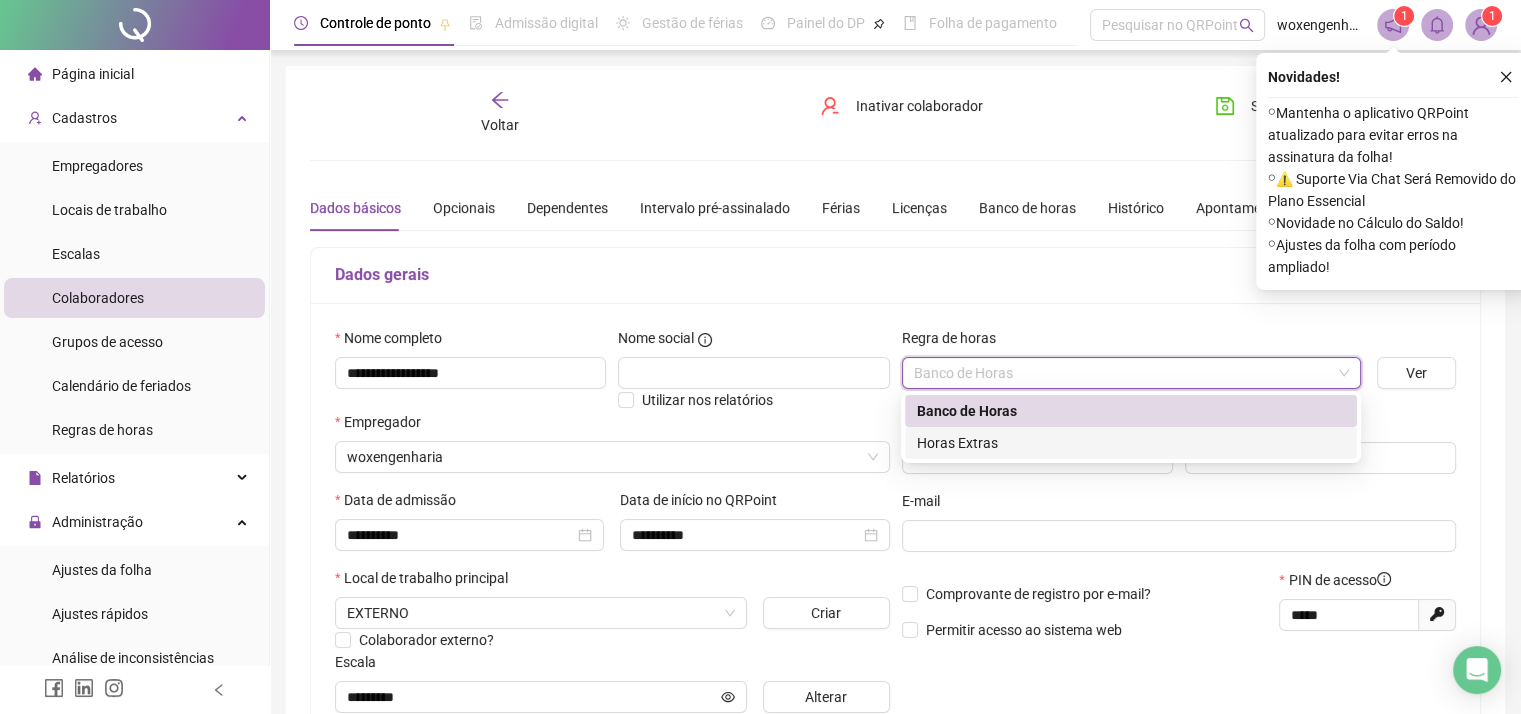 click on "Horas Extras" at bounding box center [1131, 443] 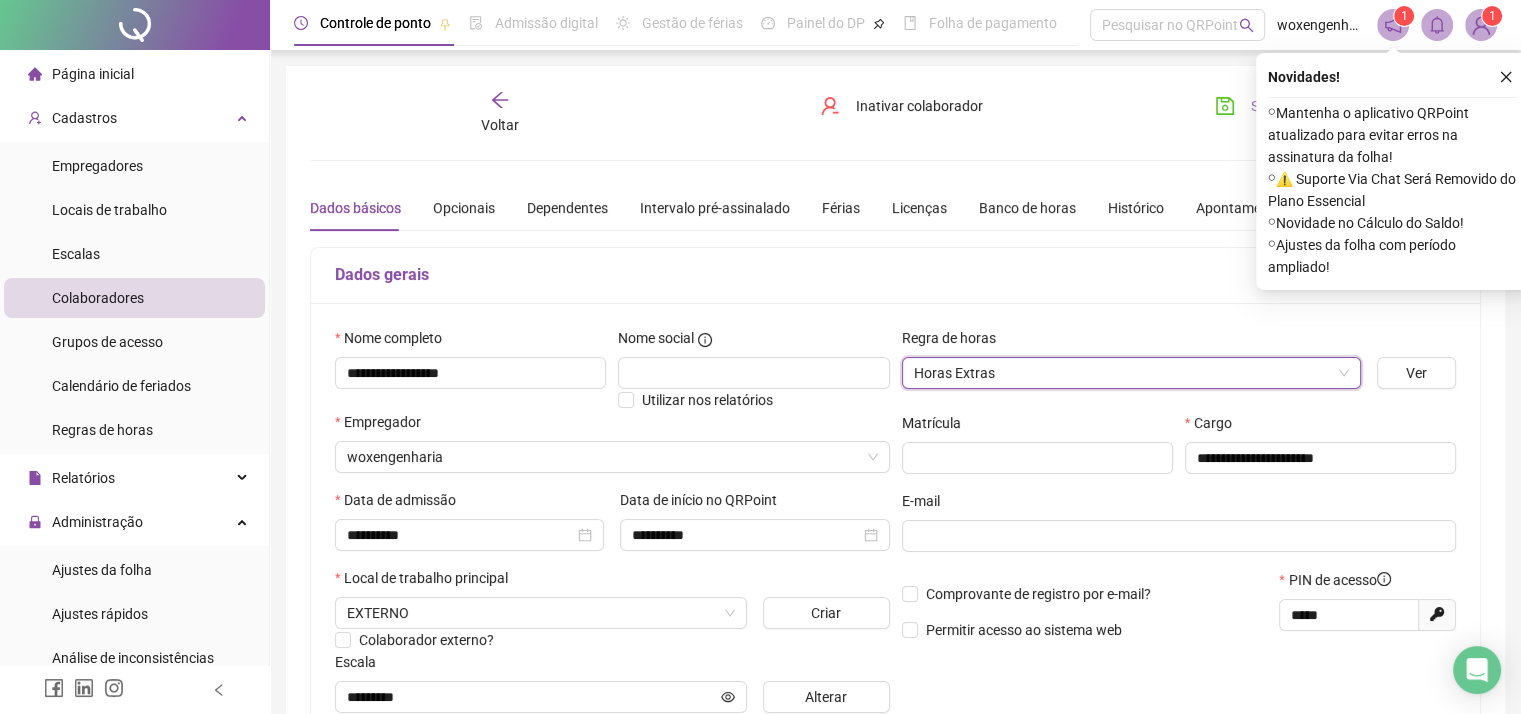 click on "Salvar" at bounding box center (1252, 106) 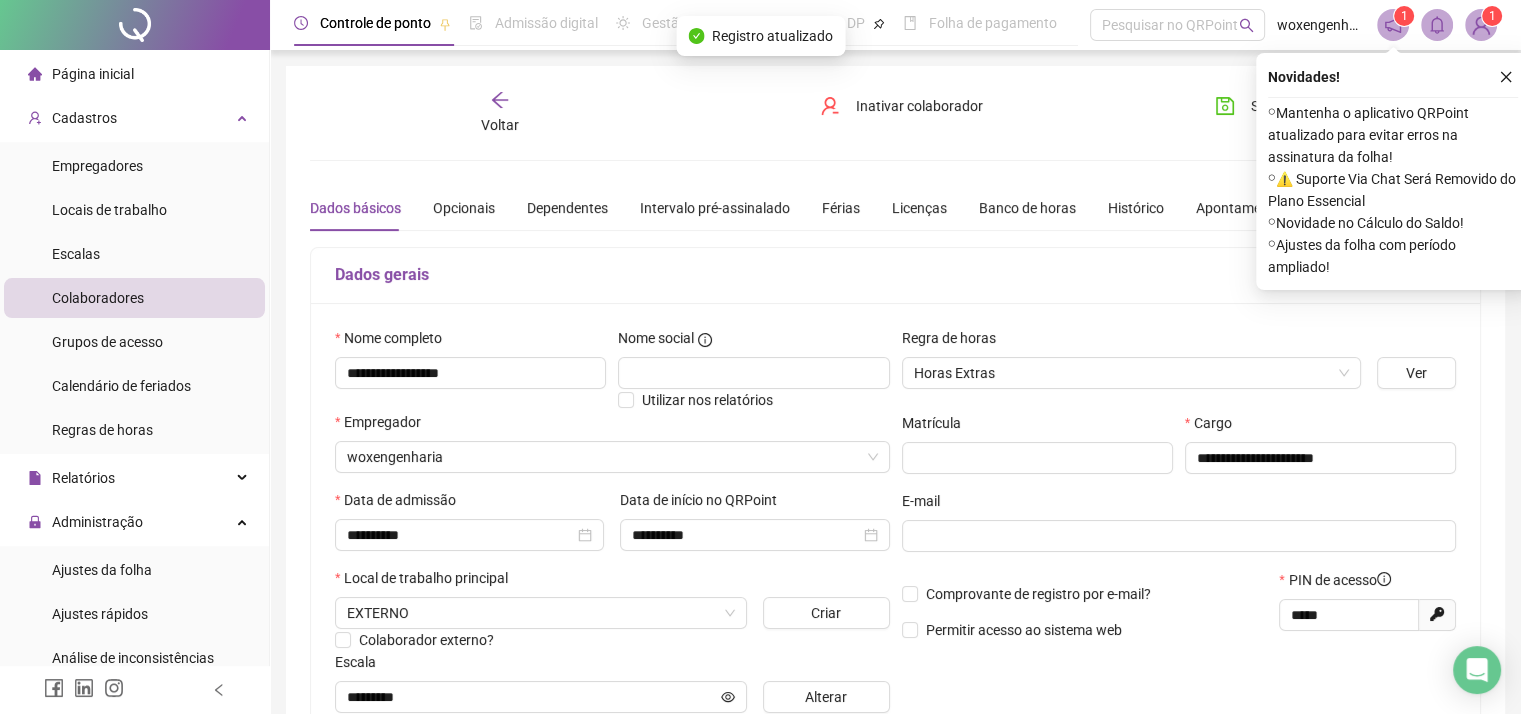 click 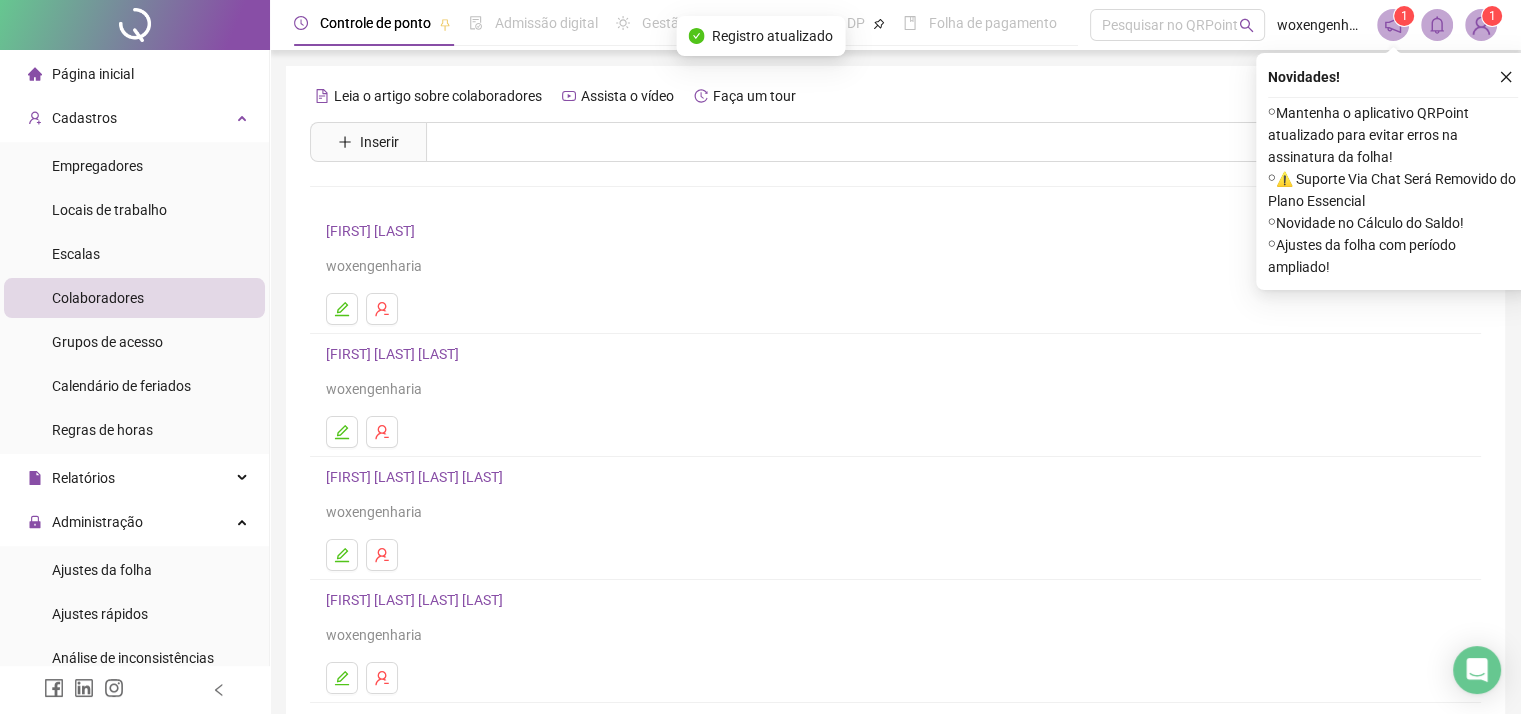 click on "[FIRST] [LAST] [LAST]" at bounding box center (395, 354) 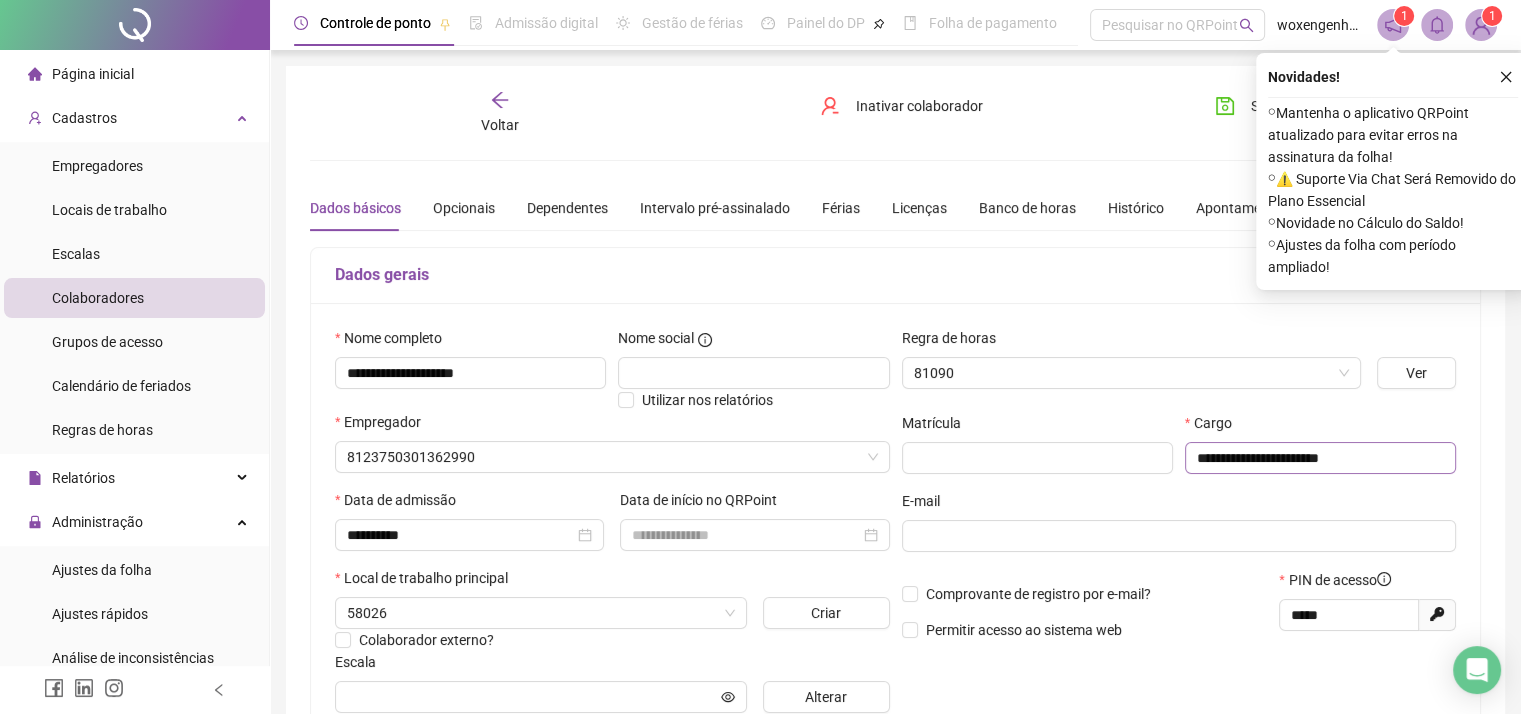 type on "*********" 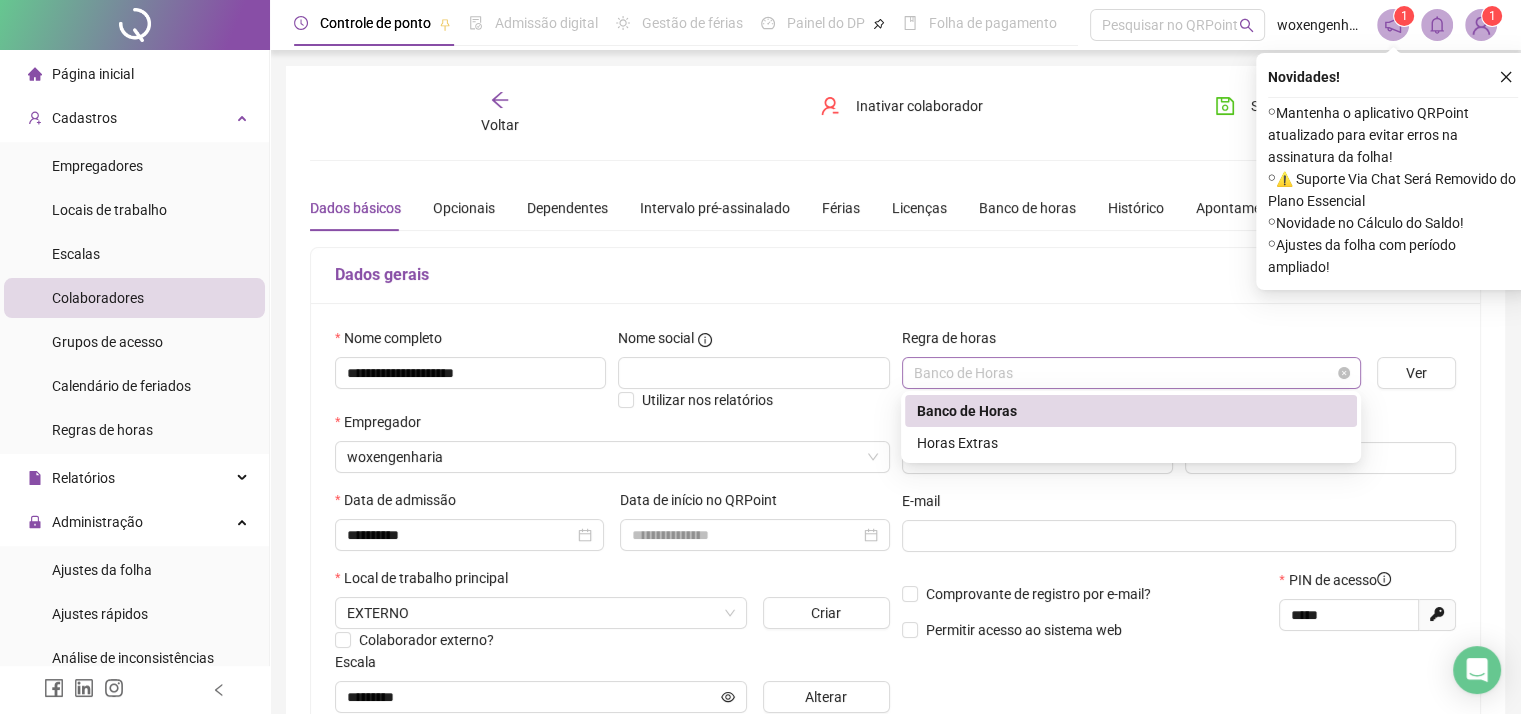 click on "Banco de Horas" at bounding box center [1131, 373] 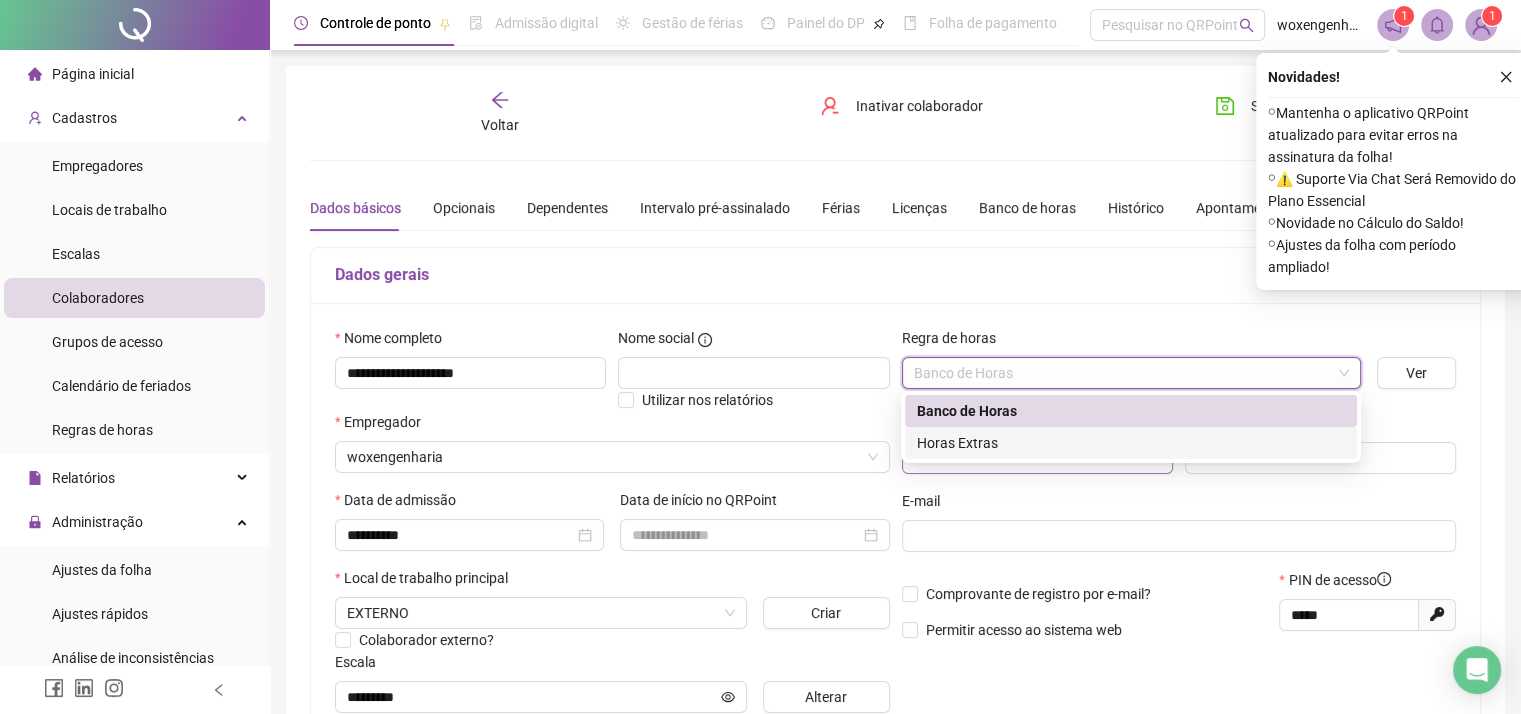 click on "Horas Extras" at bounding box center (1131, 443) 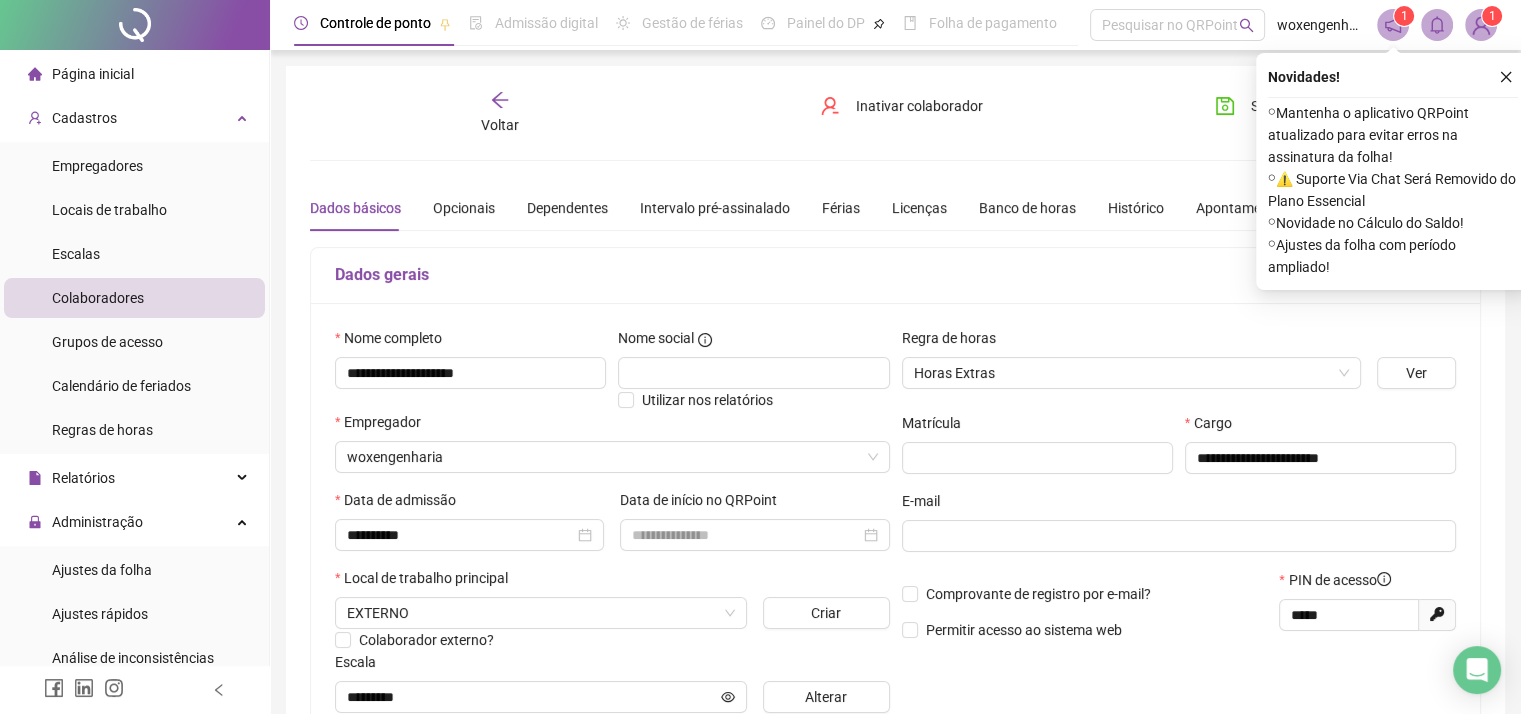 drag, startPoint x: 1222, startPoint y: 103, endPoint x: 1126, endPoint y: 154, distance: 108.706024 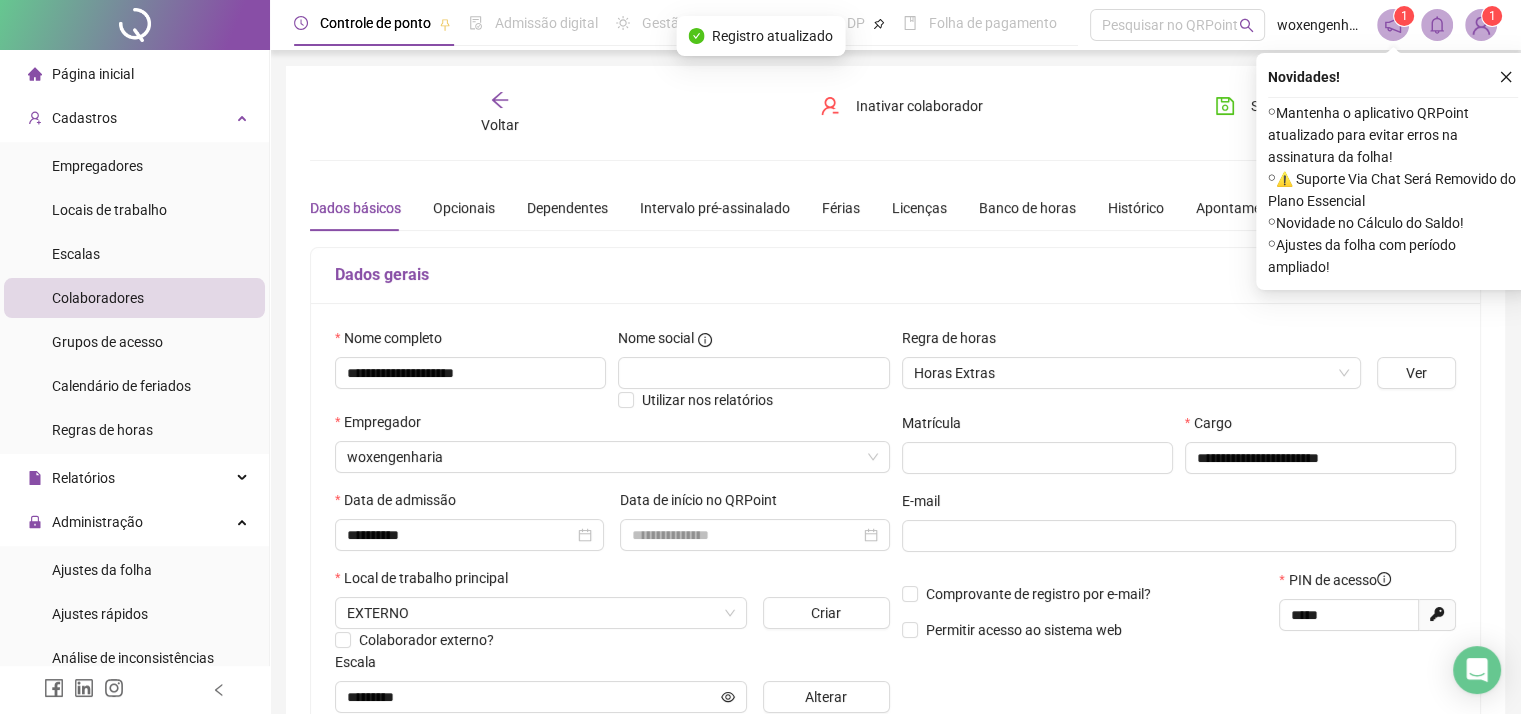 click 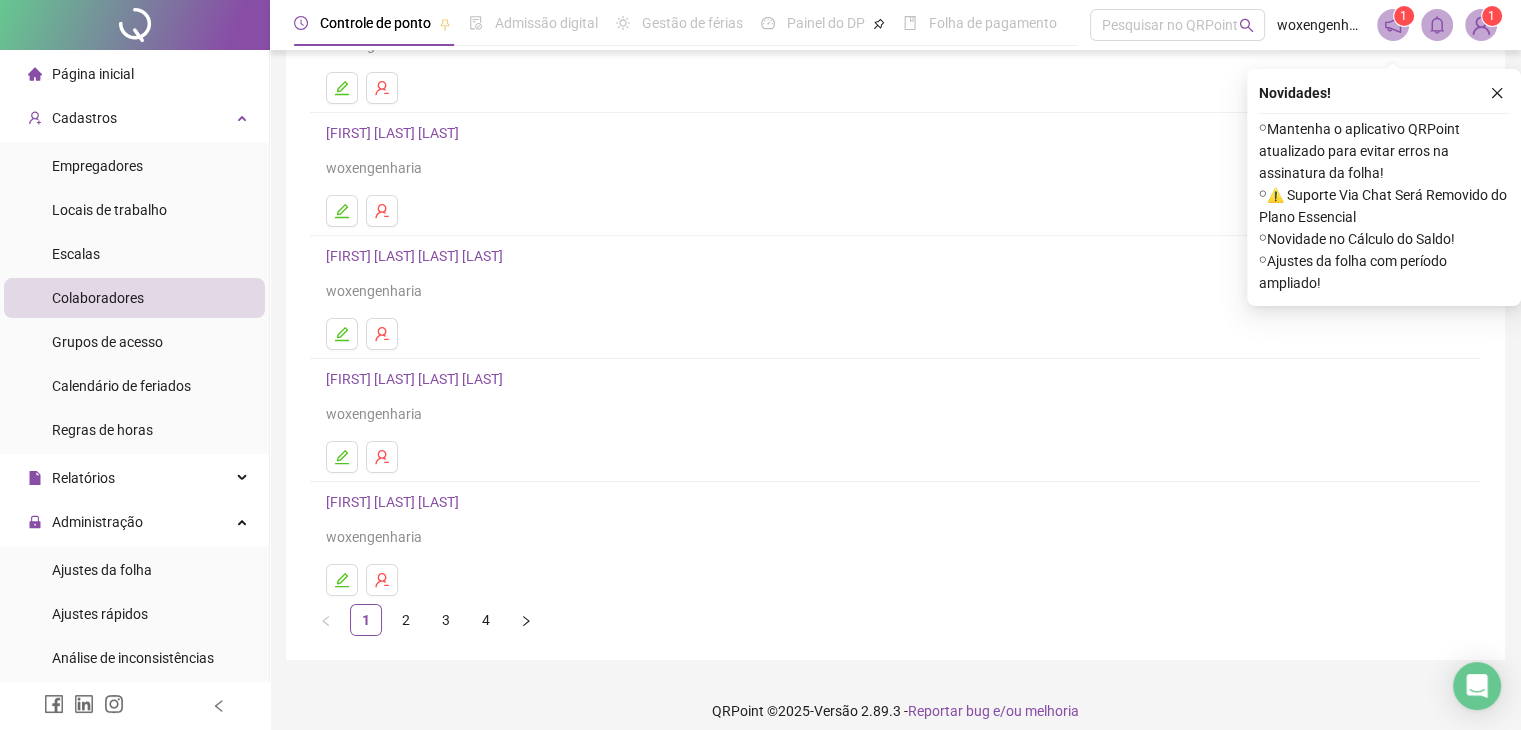 scroll, scrollTop: 236, scrollLeft: 0, axis: vertical 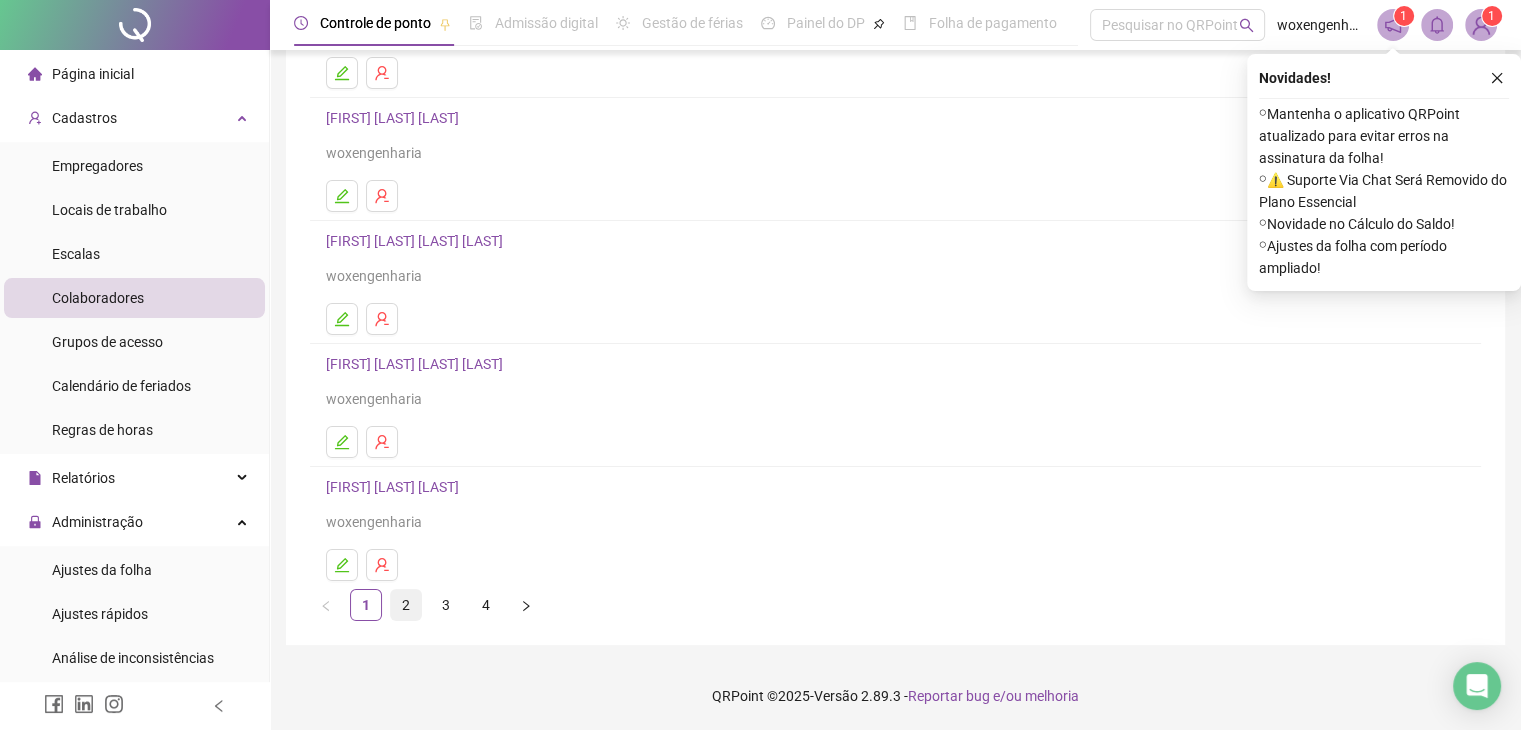 click on "2" at bounding box center [406, 605] 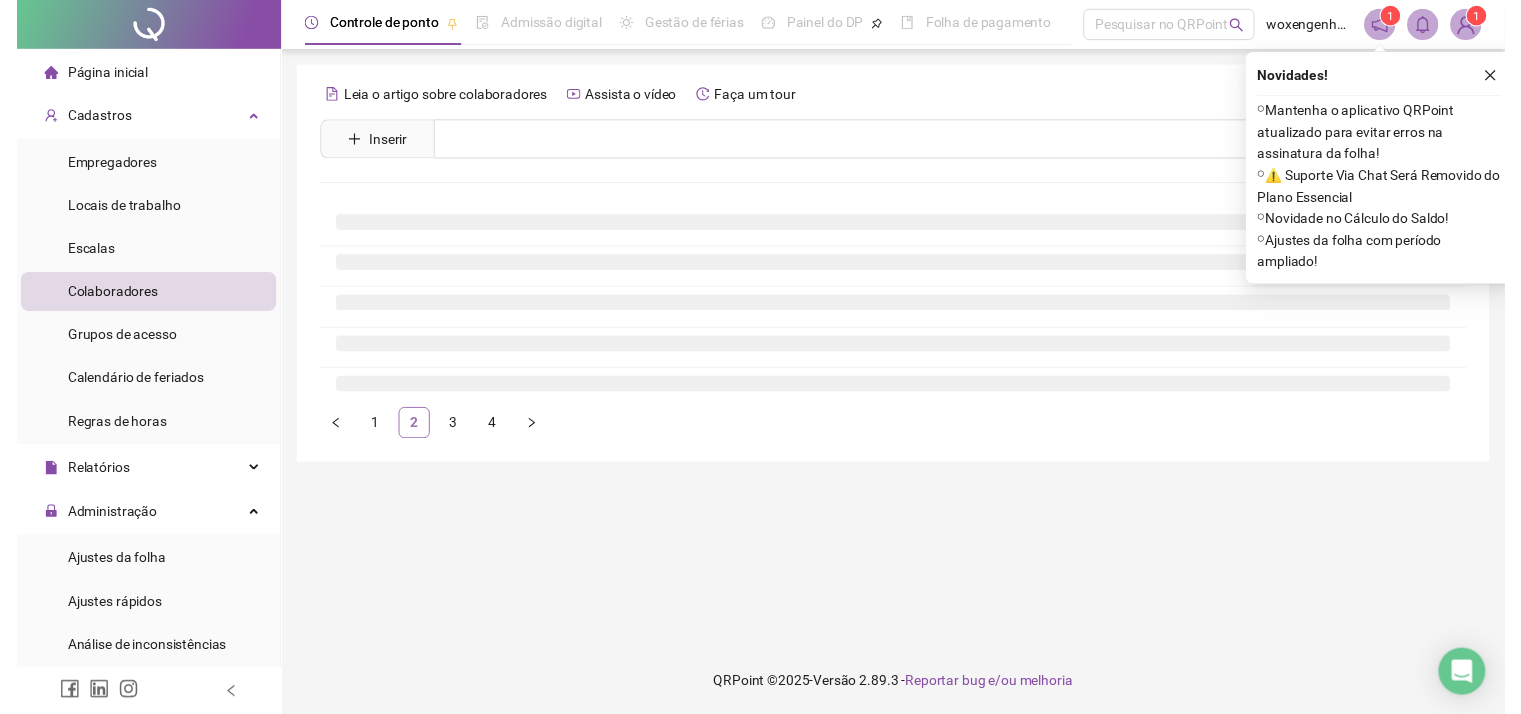 scroll, scrollTop: 0, scrollLeft: 0, axis: both 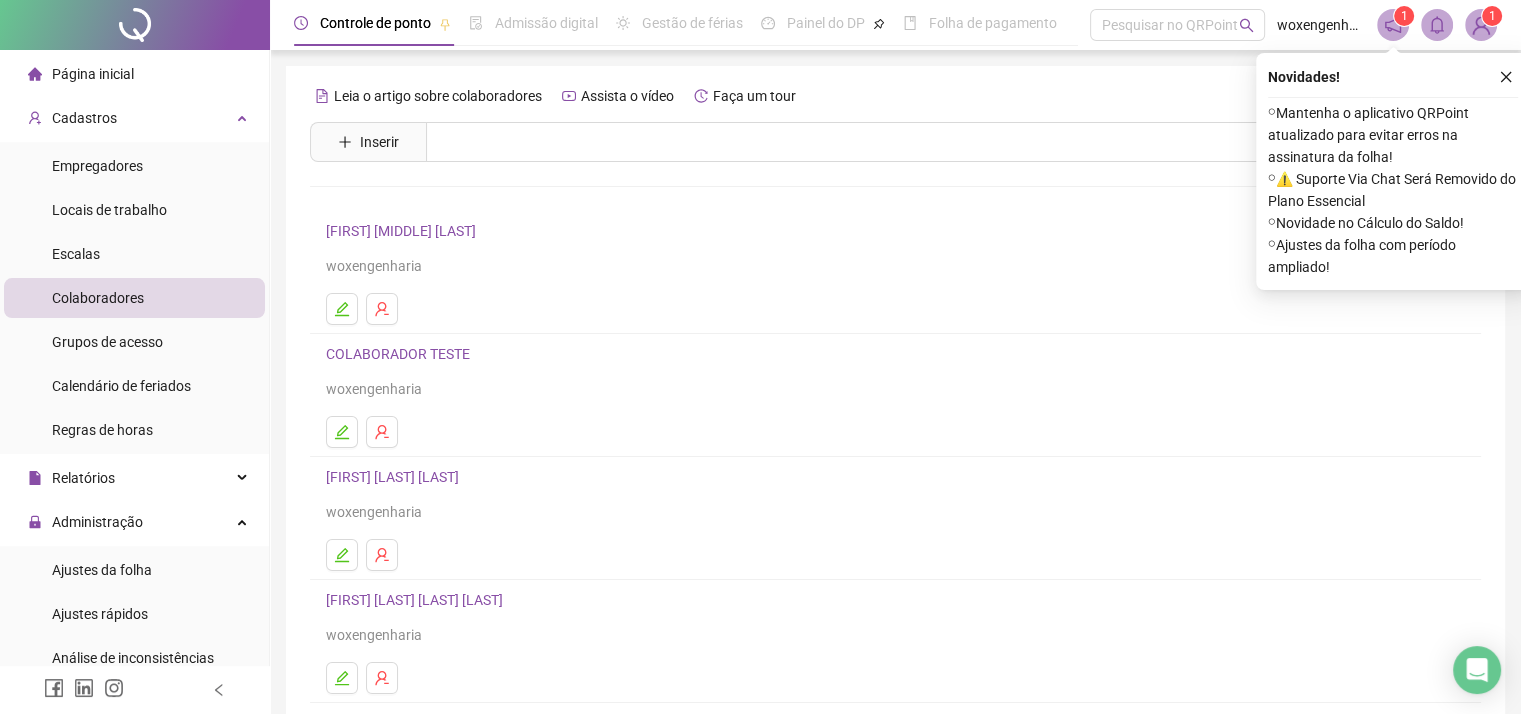 click on "[FIRST] [MIDDLE] [LAST]" at bounding box center (404, 231) 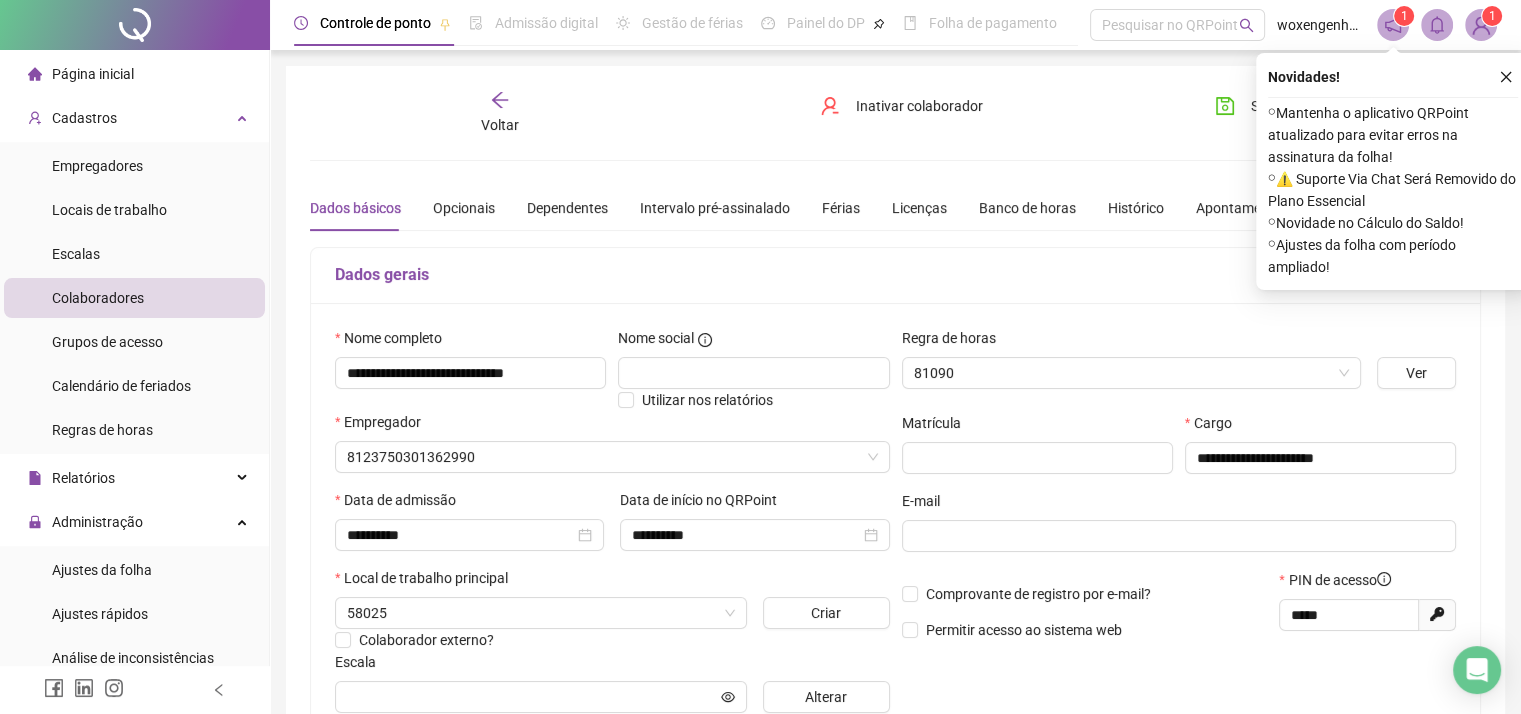 type on "*********" 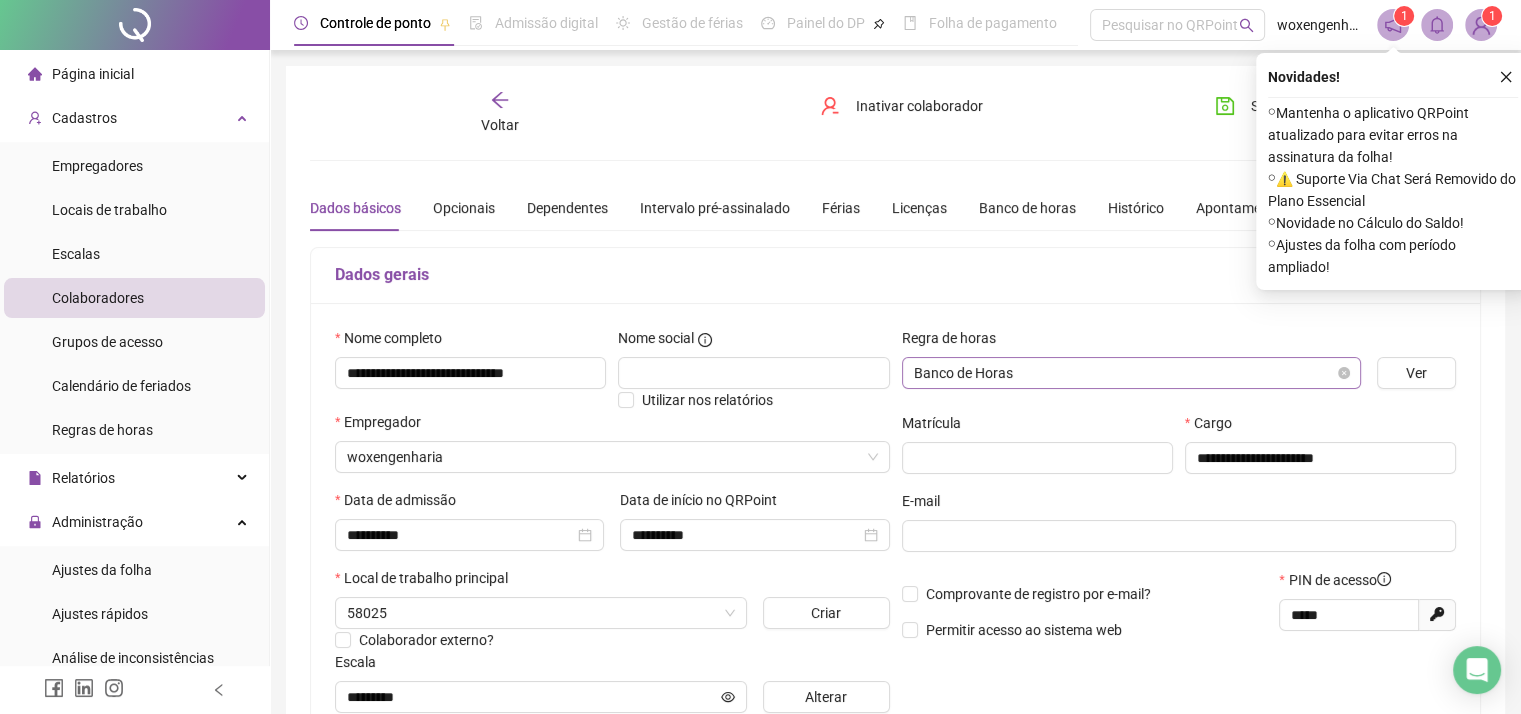 click on "Banco de Horas" at bounding box center (1131, 373) 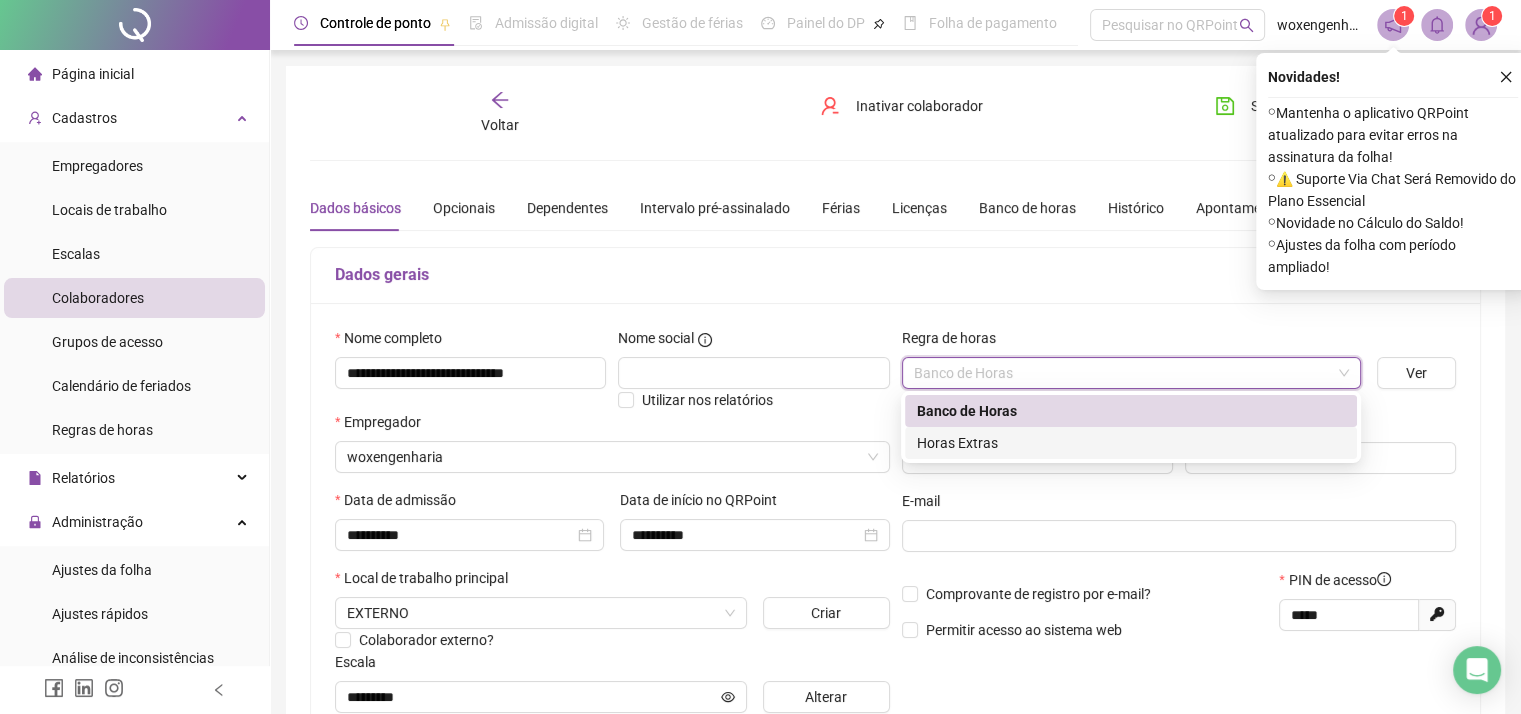 click on "Horas Extras" at bounding box center (1131, 443) 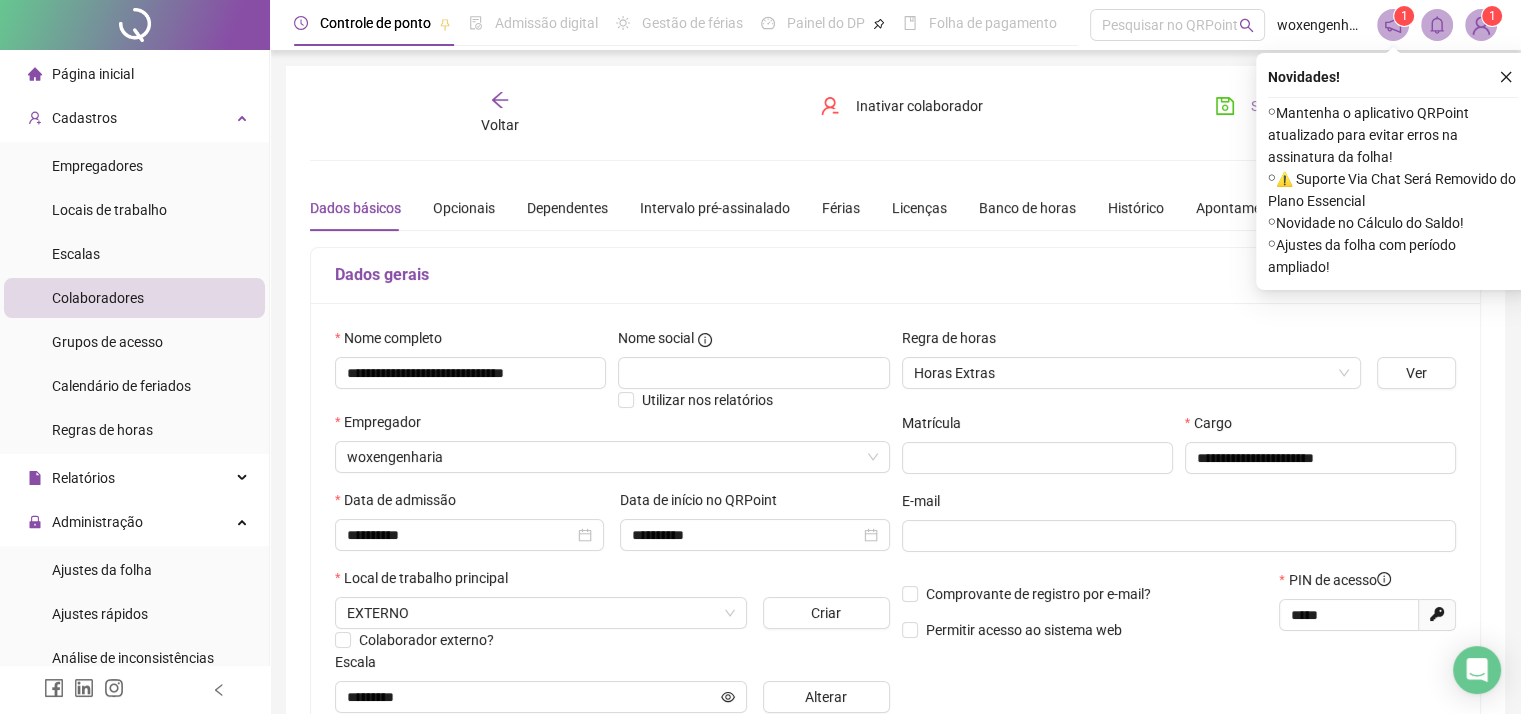 click 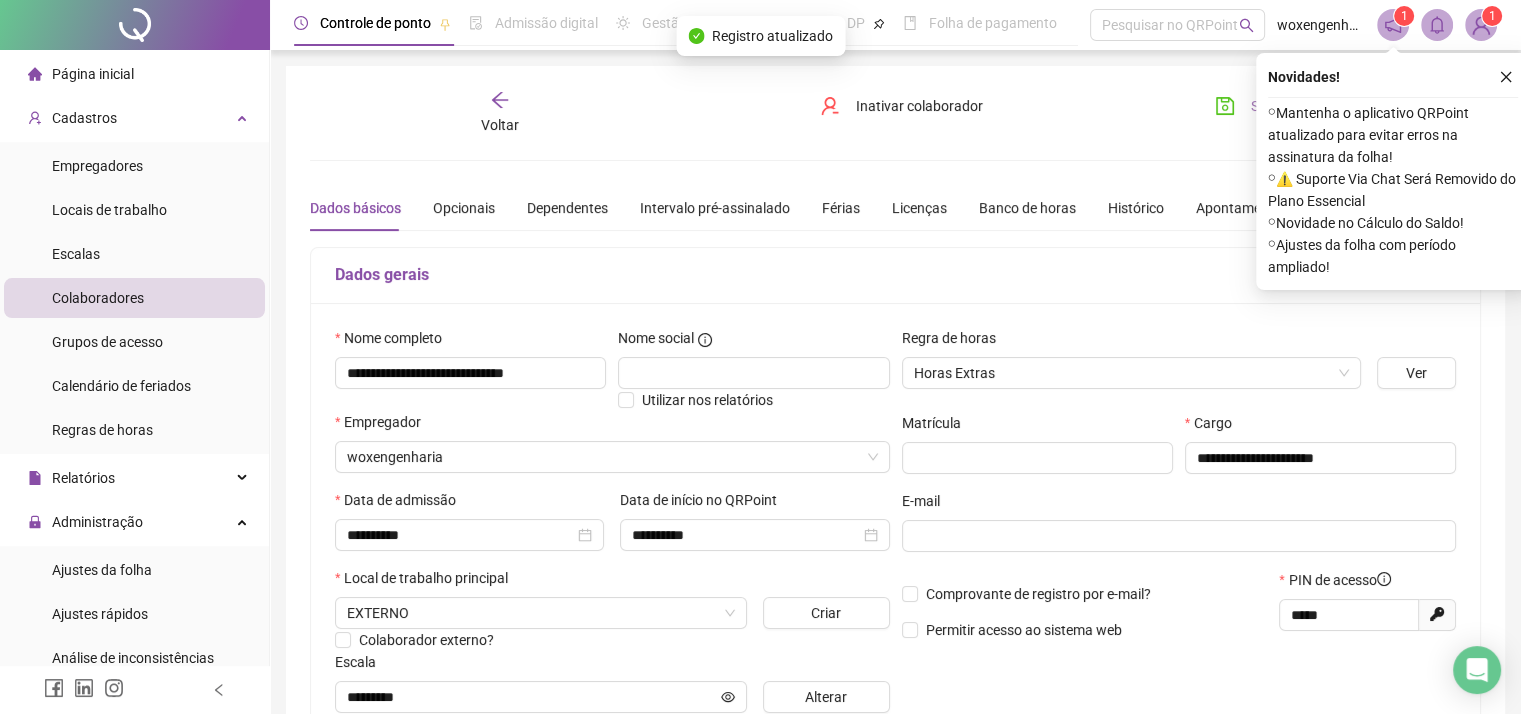click 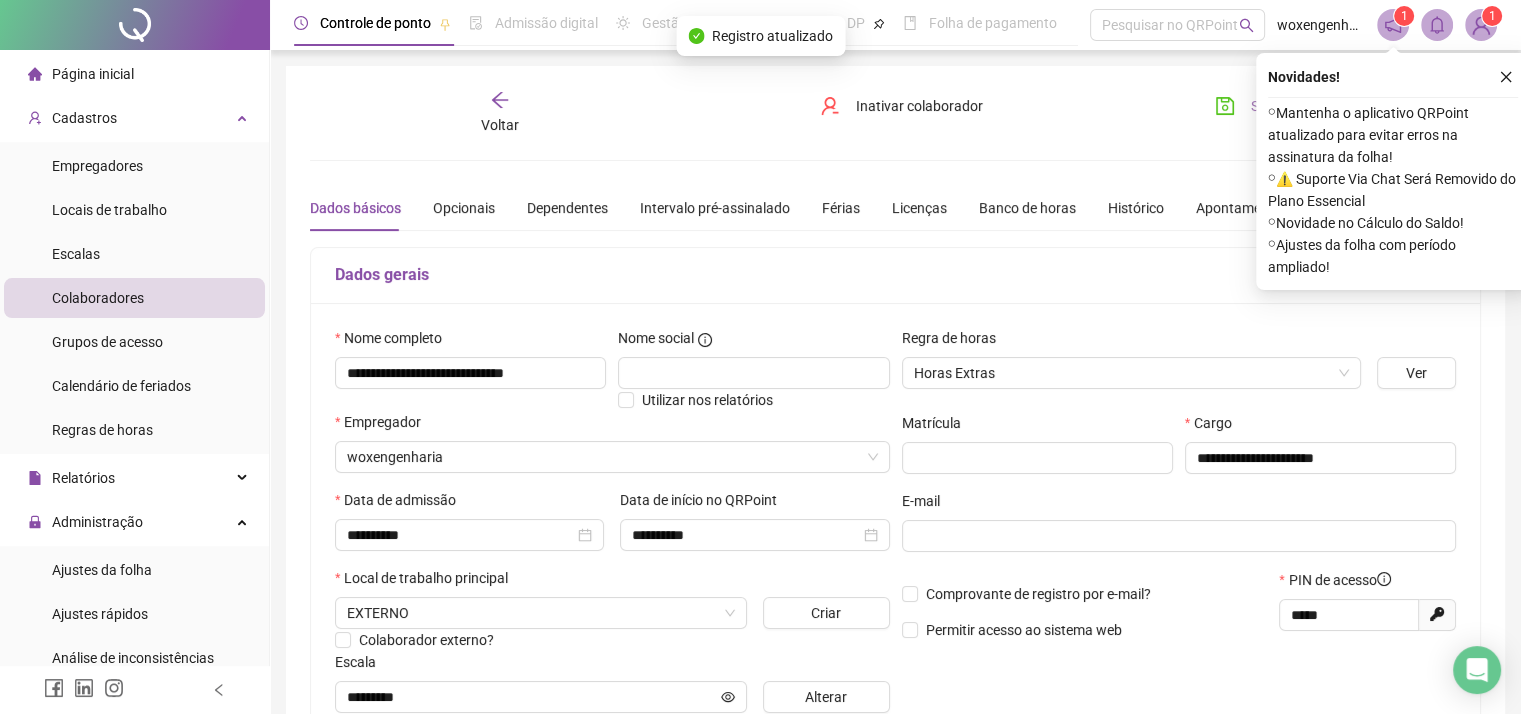 click on "Voltar" at bounding box center [500, 113] 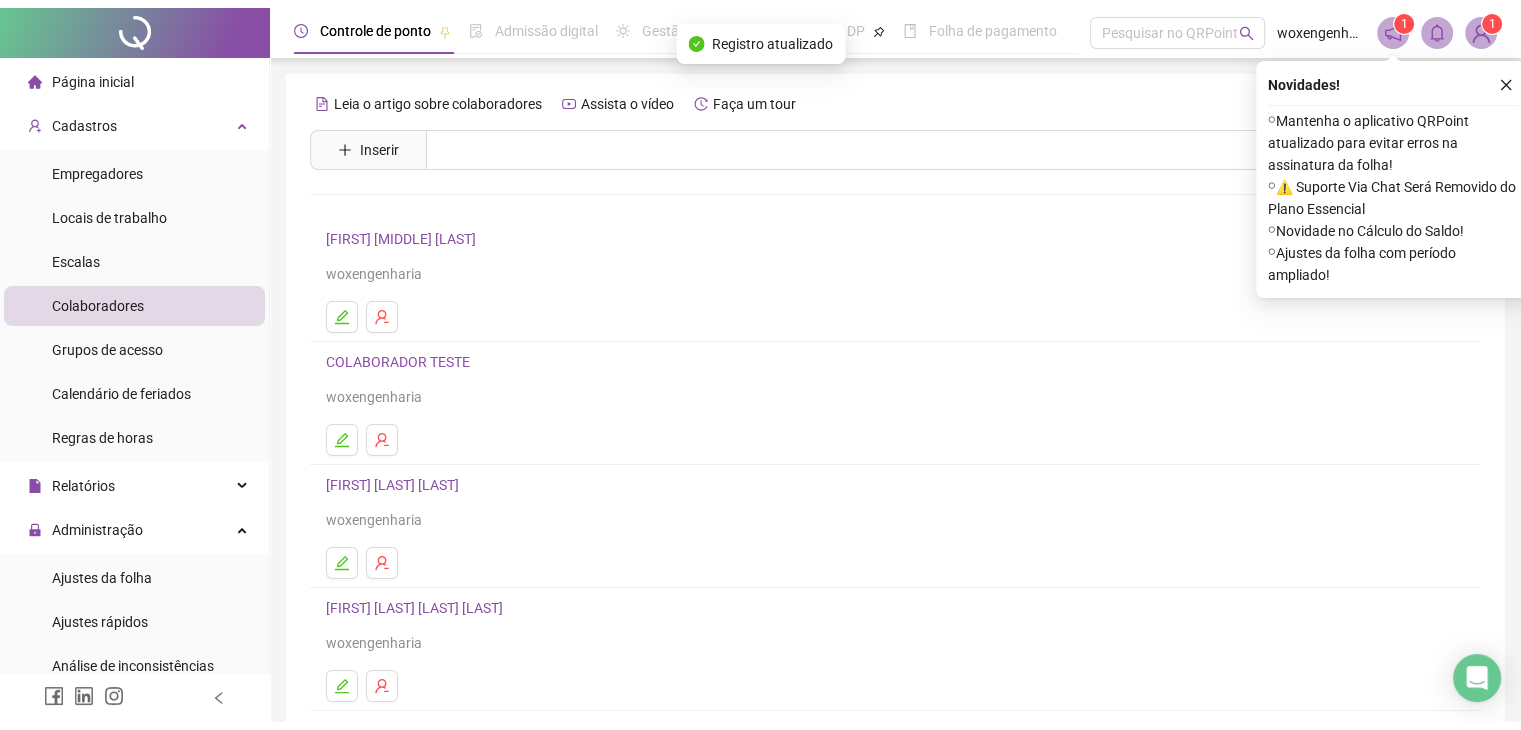 scroll, scrollTop: 100, scrollLeft: 0, axis: vertical 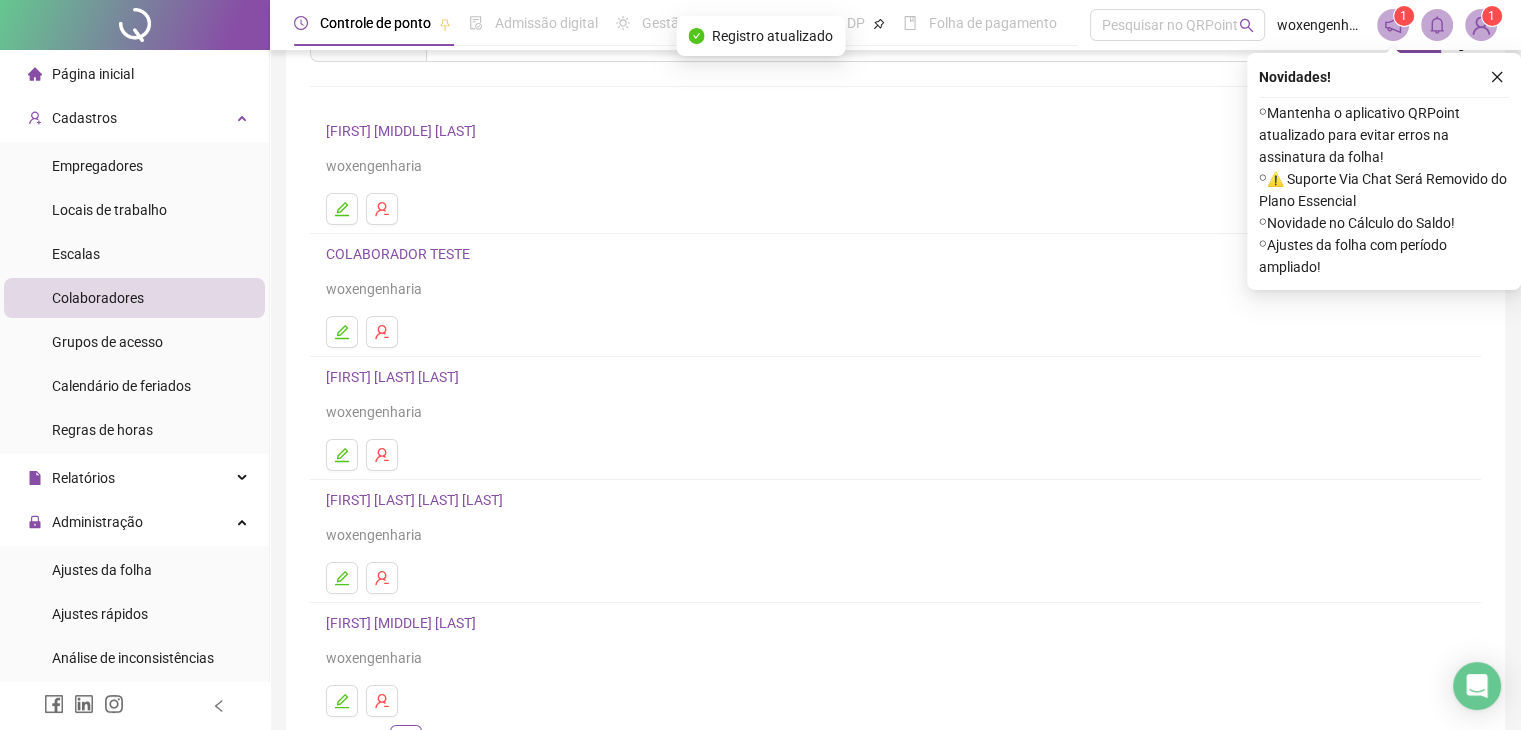 click on "[FIRST] [LAST] [LAST]" at bounding box center [395, 377] 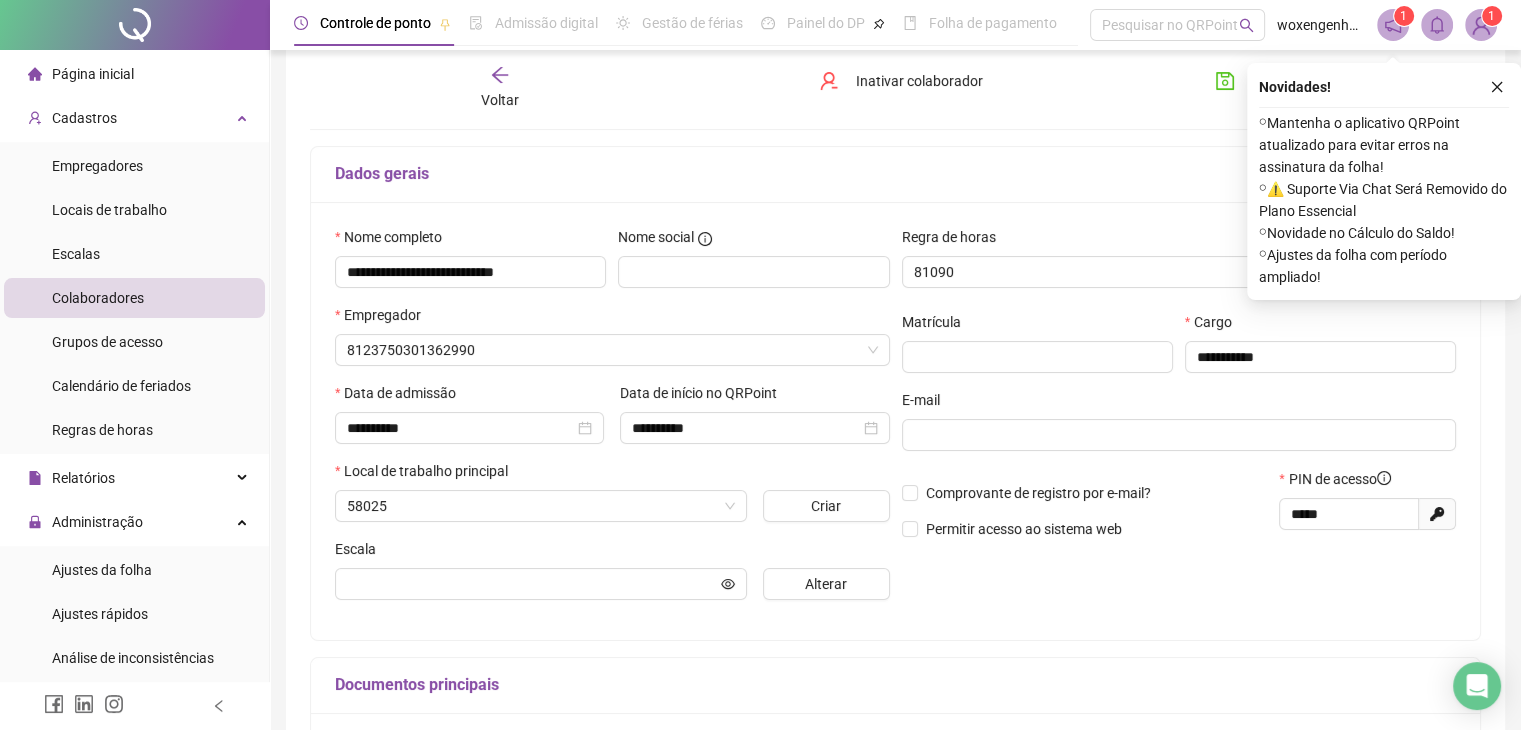 scroll, scrollTop: 110, scrollLeft: 0, axis: vertical 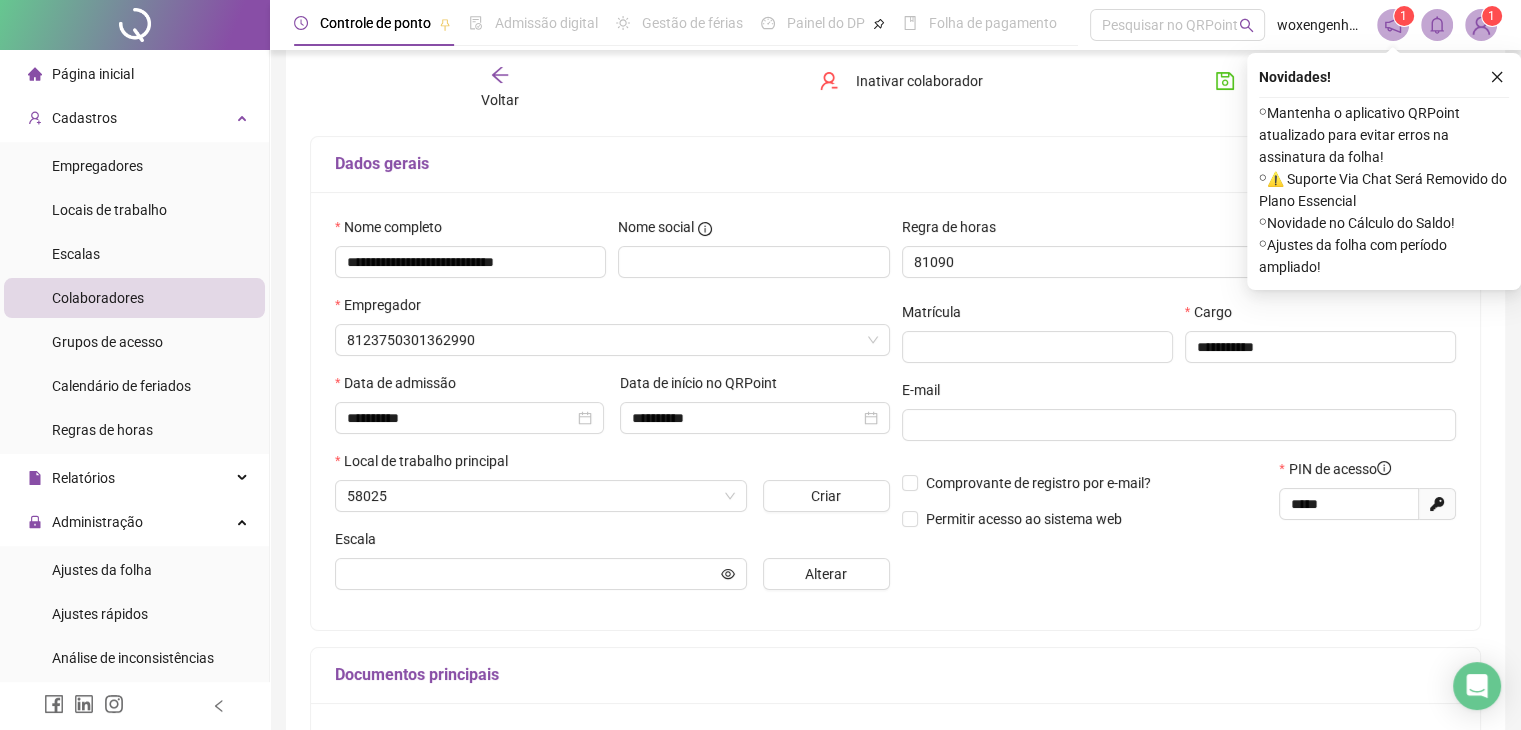 type on "*********" 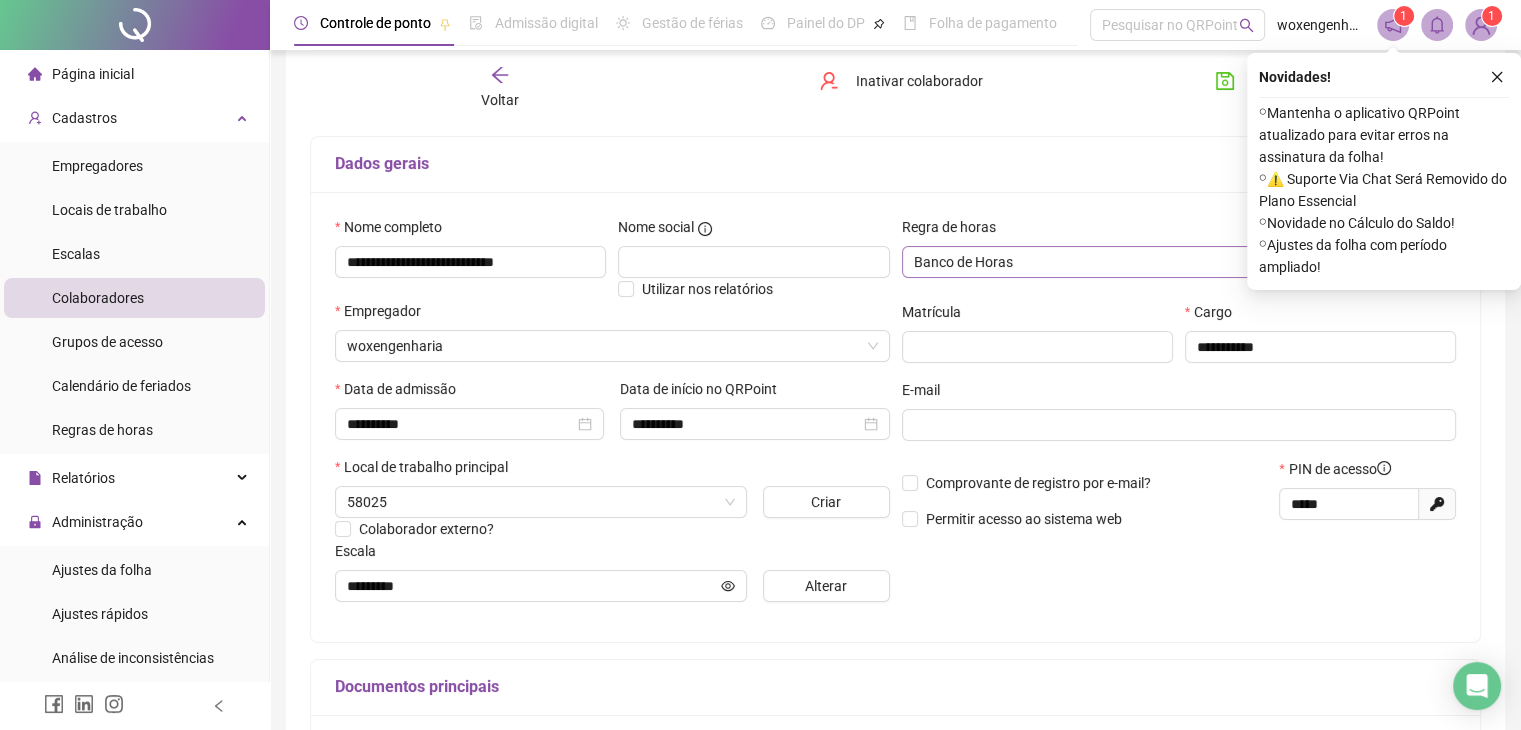 click on "Banco de Horas" at bounding box center (1131, 262) 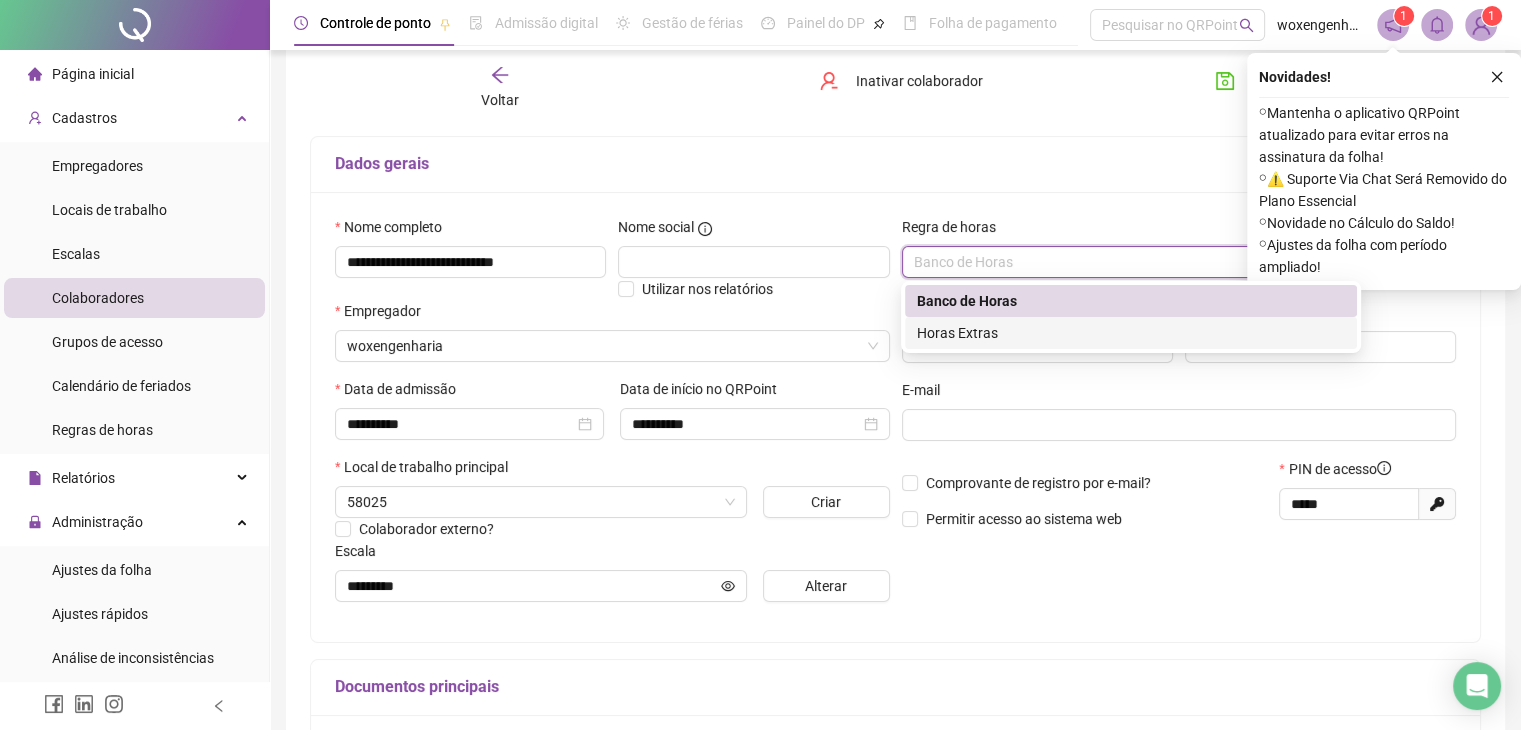 click on "Horas Extras" at bounding box center [1131, 333] 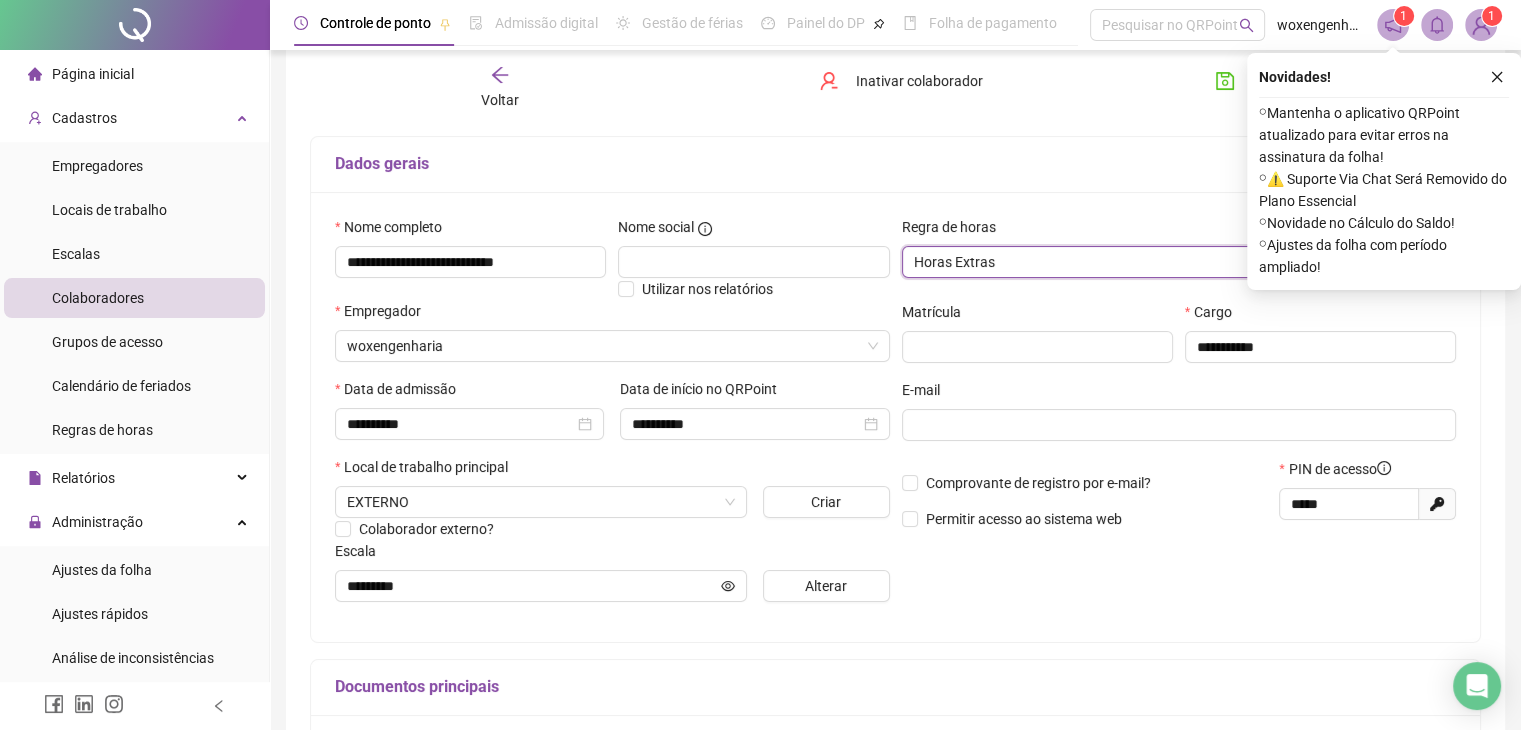 click on "Salvar" at bounding box center (1252, 81) 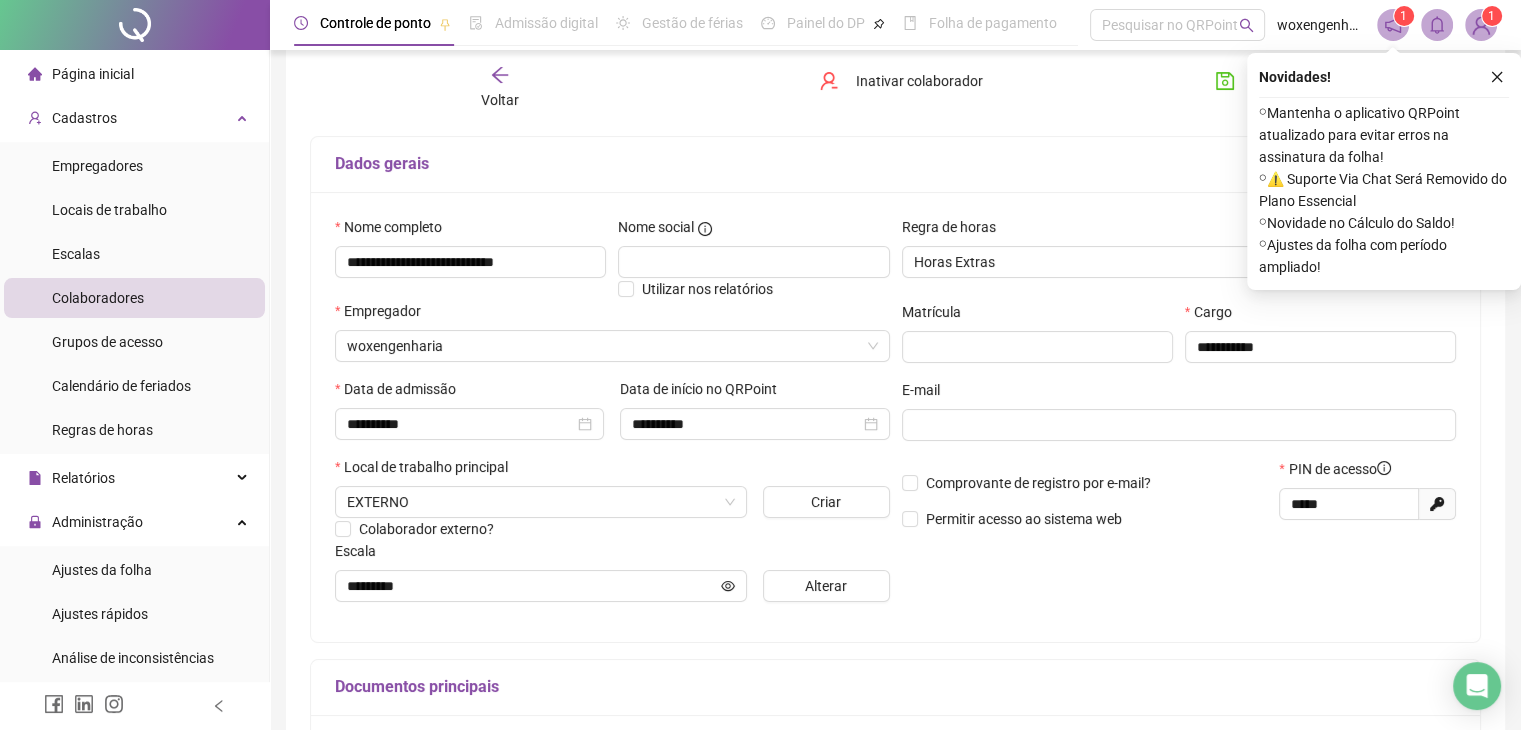 click 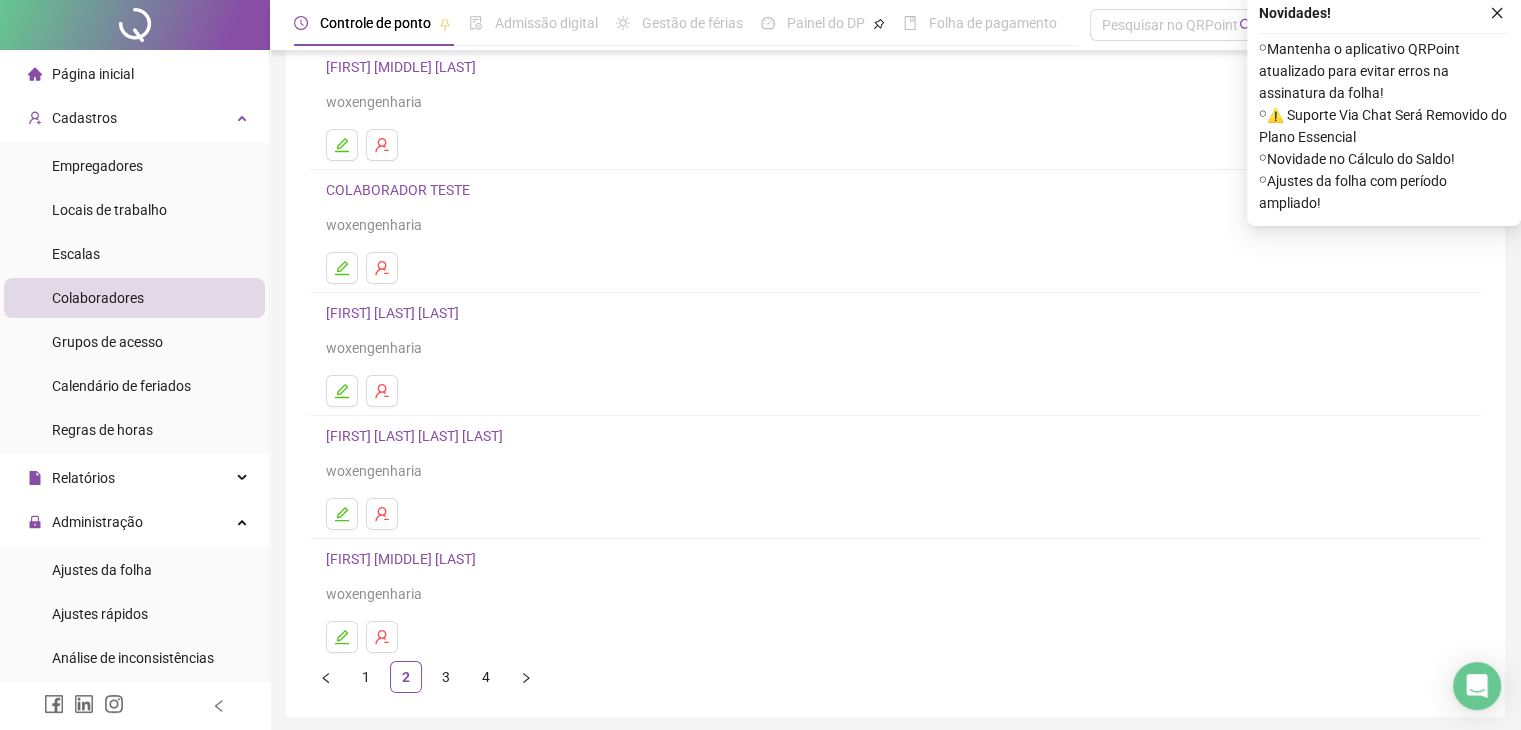 scroll, scrollTop: 200, scrollLeft: 0, axis: vertical 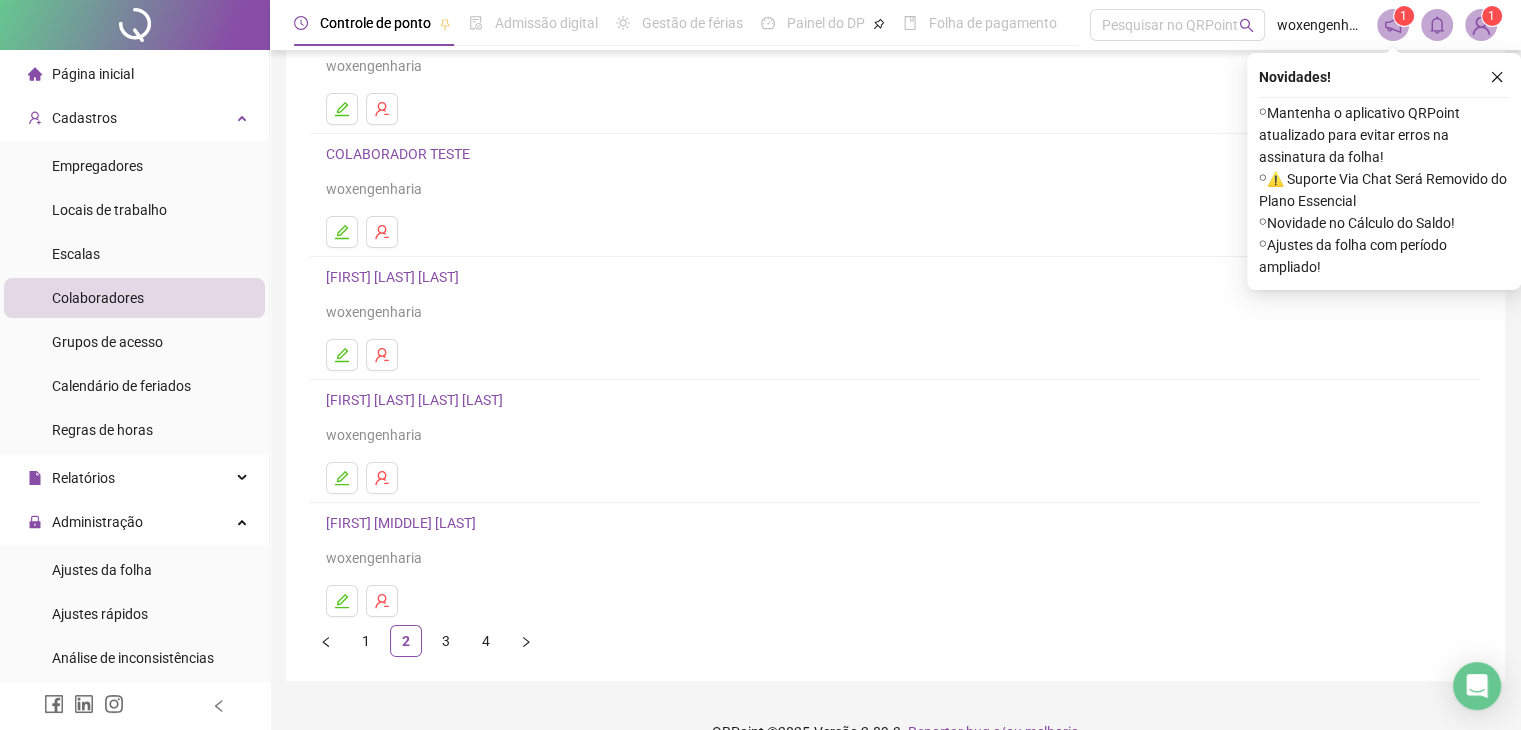 click on "[FIRST] [MIDDLE] [LAST]    woxengenharia" at bounding box center (895, 417) 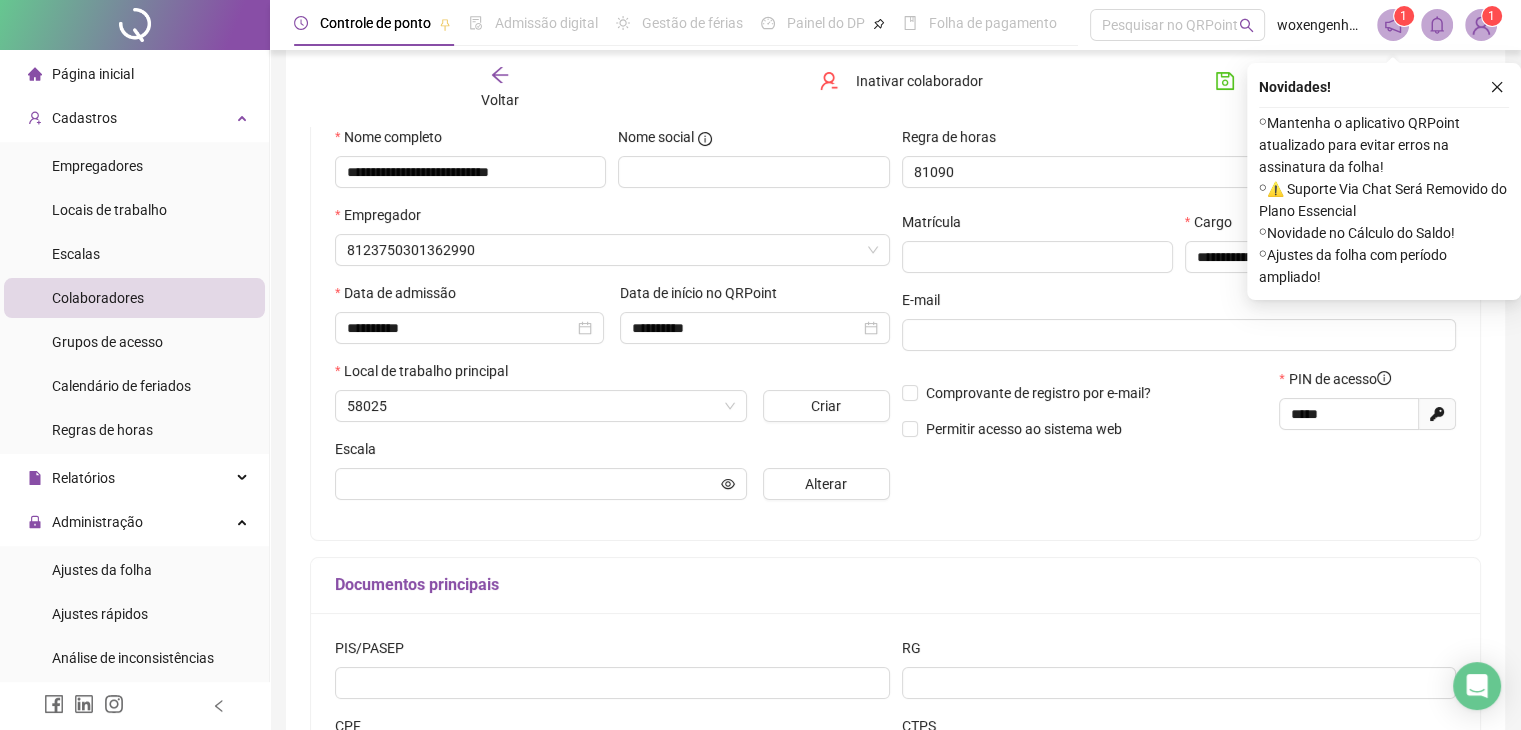 scroll, scrollTop: 210, scrollLeft: 0, axis: vertical 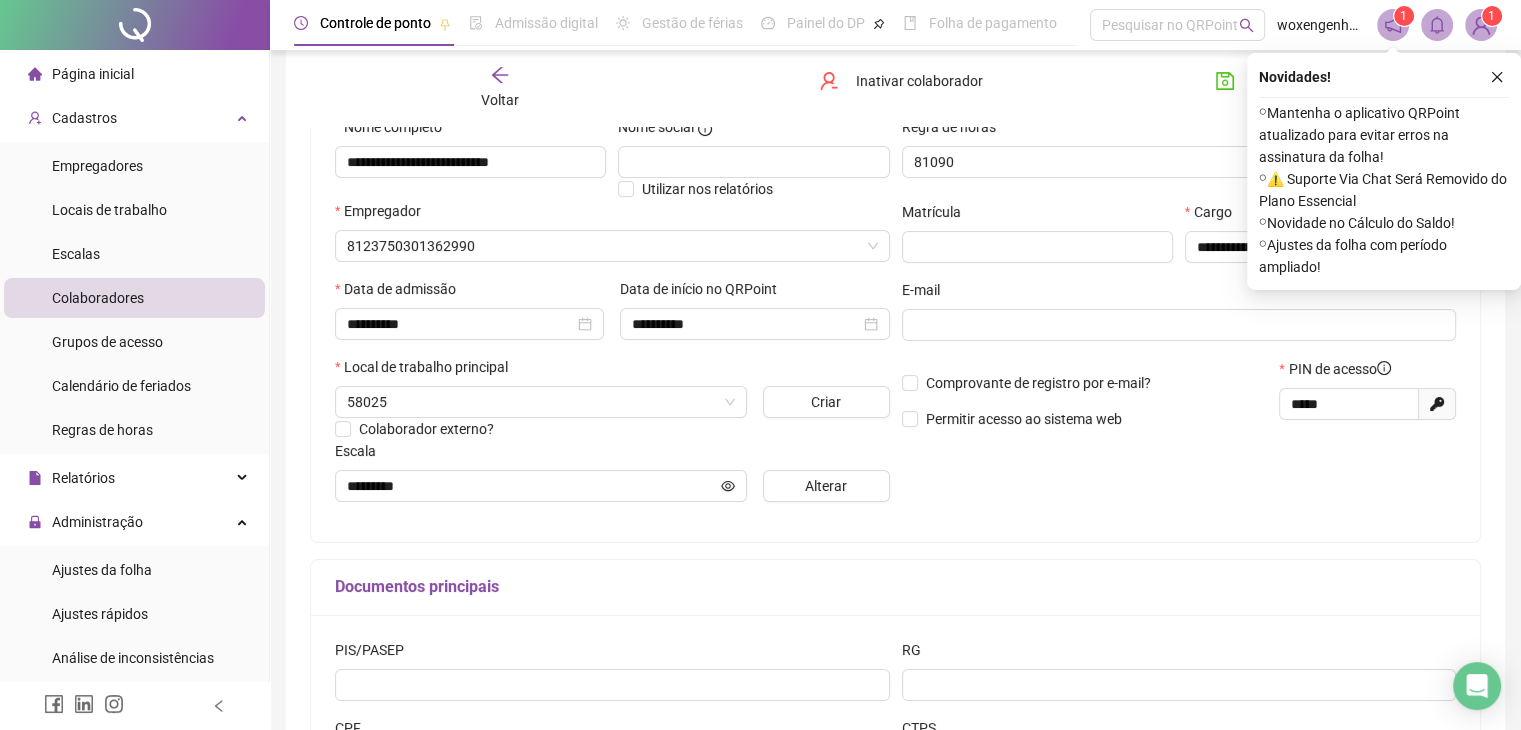 type on "*********" 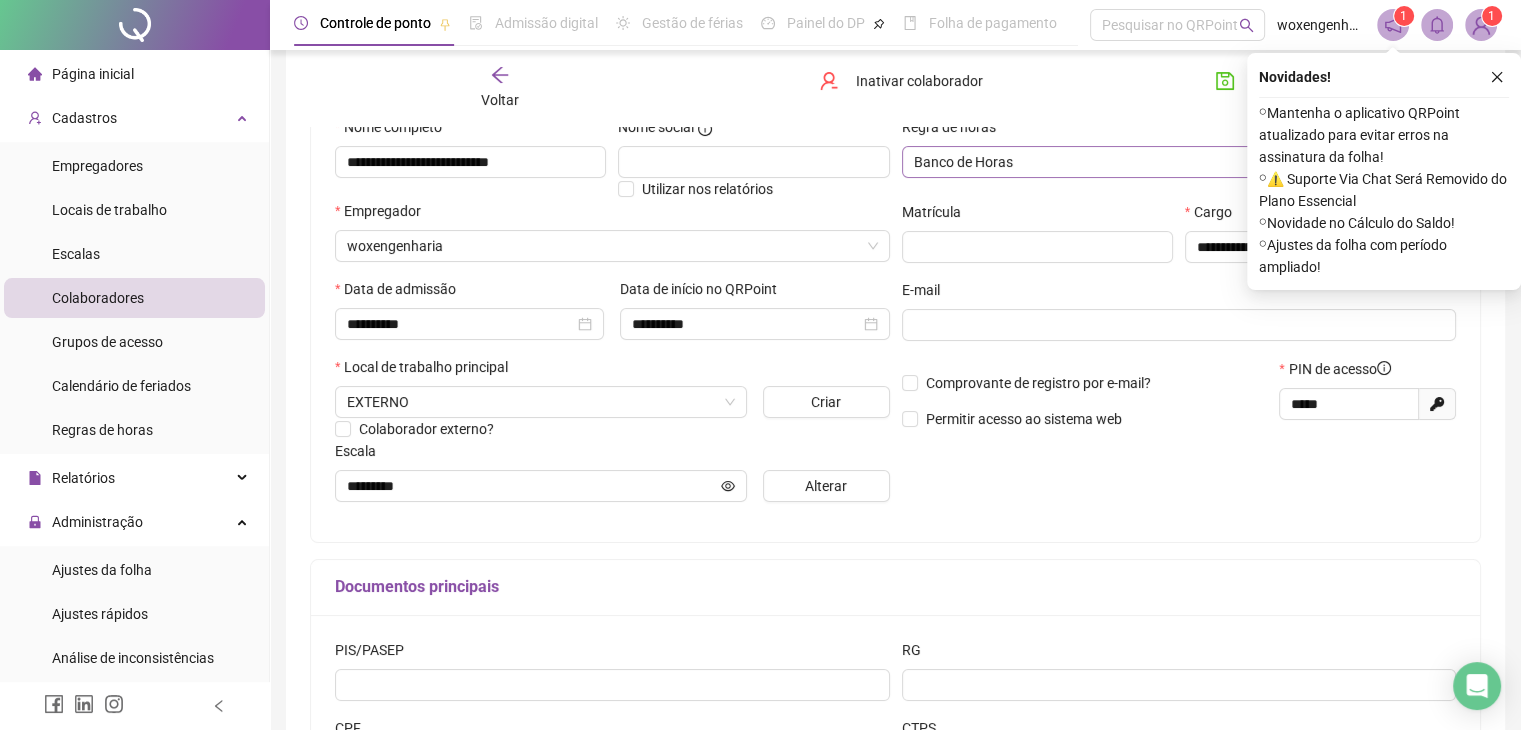 click on "Banco de Horas" at bounding box center [1131, 162] 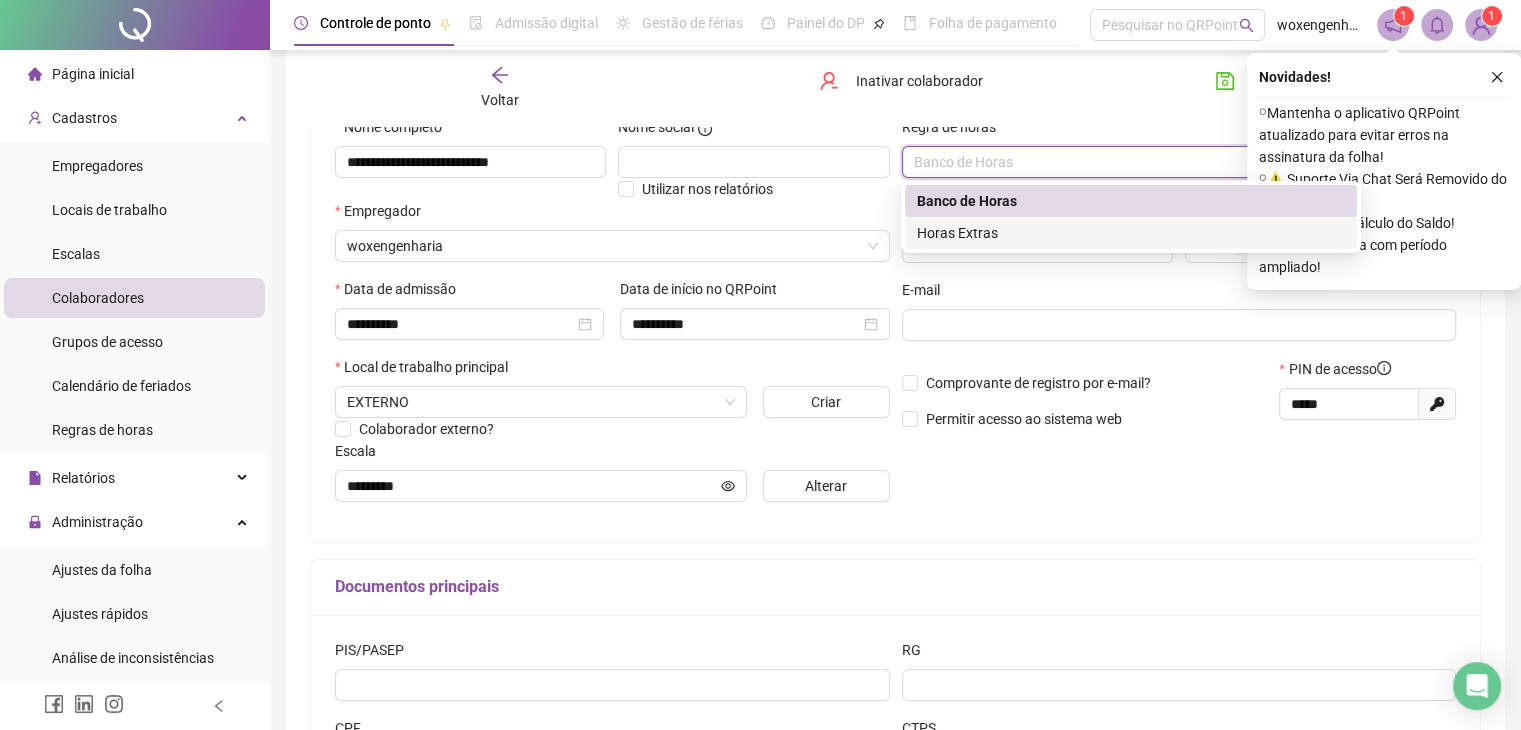 click on "Horas Extras" at bounding box center (1131, 233) 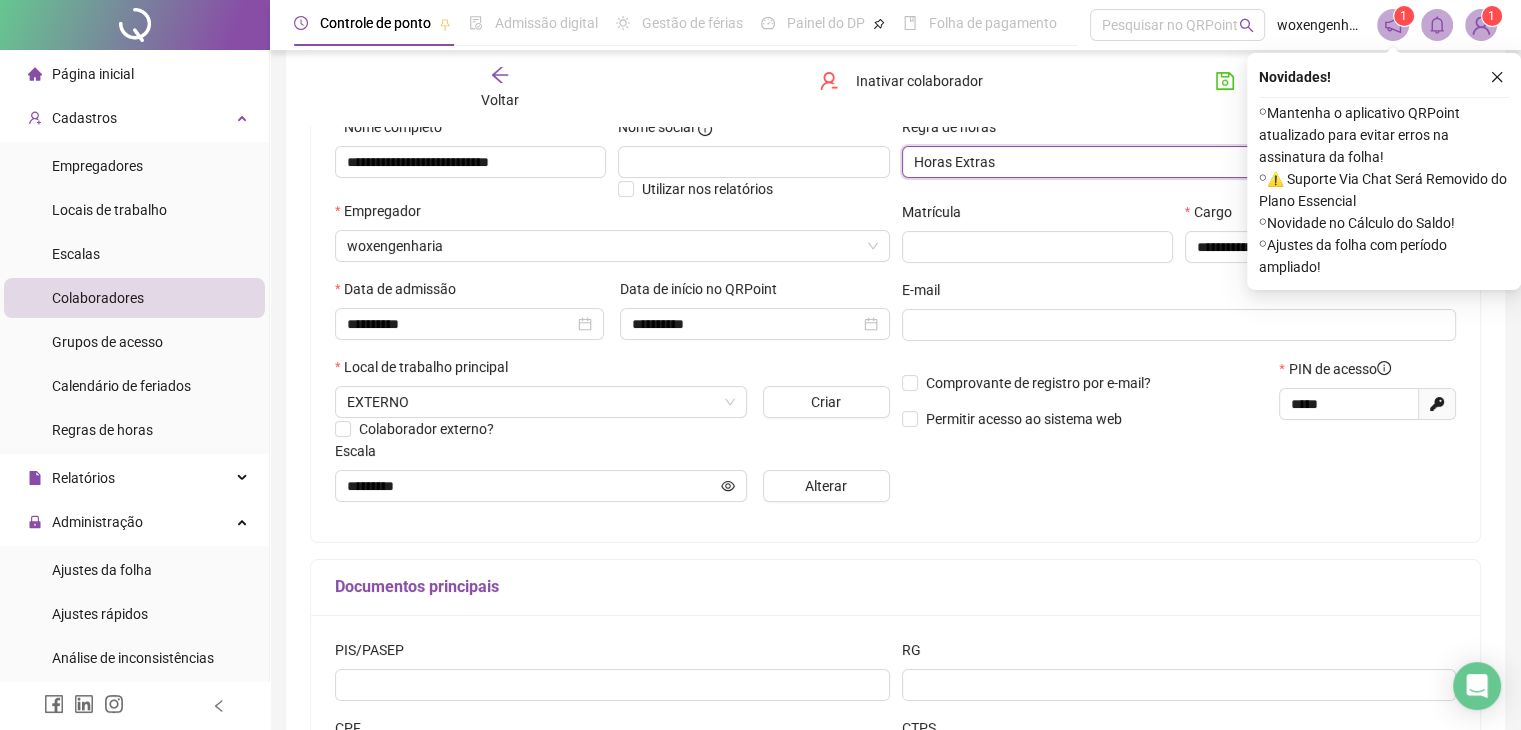 click on "Salvar" at bounding box center [1252, 81] 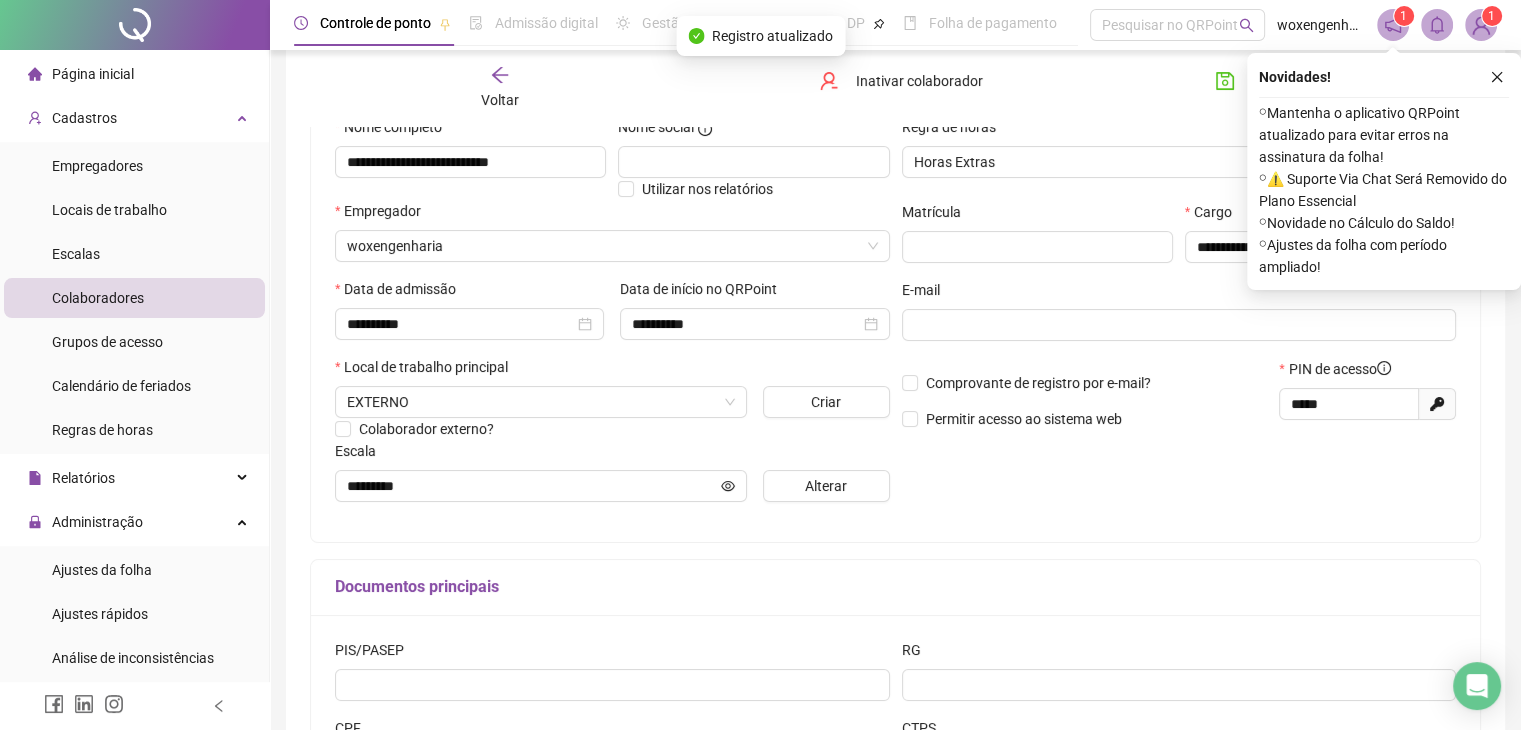 click on "Voltar" at bounding box center (500, 88) 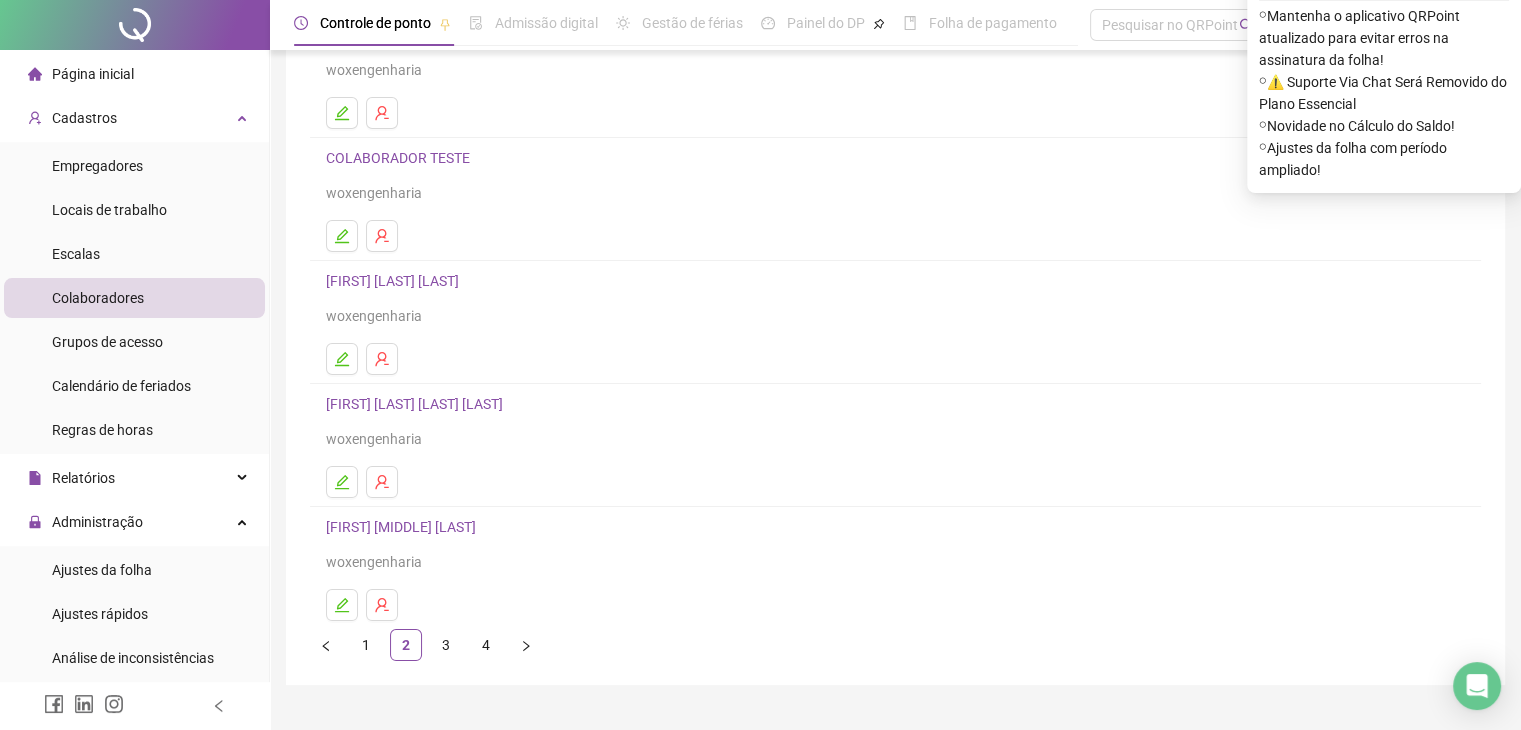scroll, scrollTop: 200, scrollLeft: 0, axis: vertical 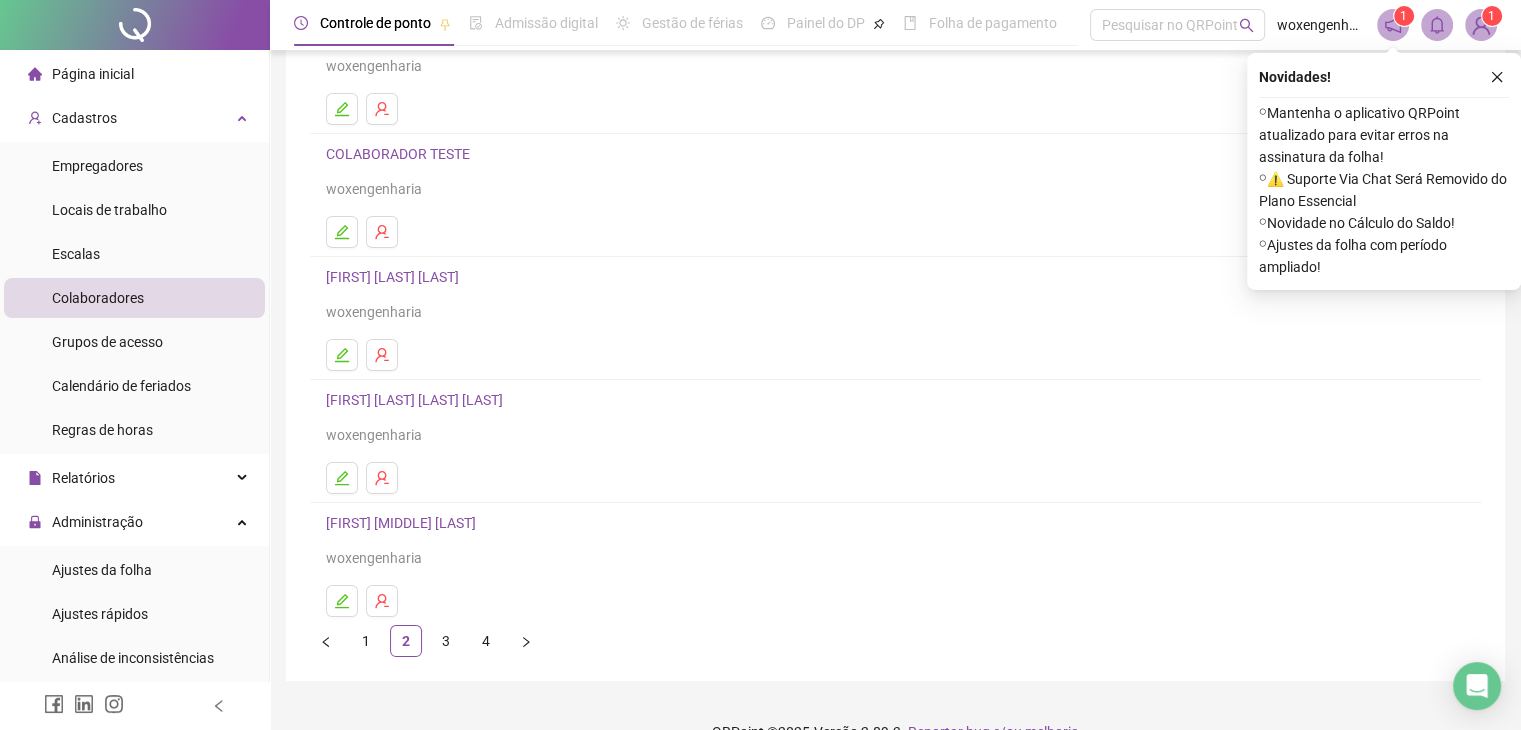 click on "[FIRST] [LAST] [LAST] [LAST]" at bounding box center [417, 400] 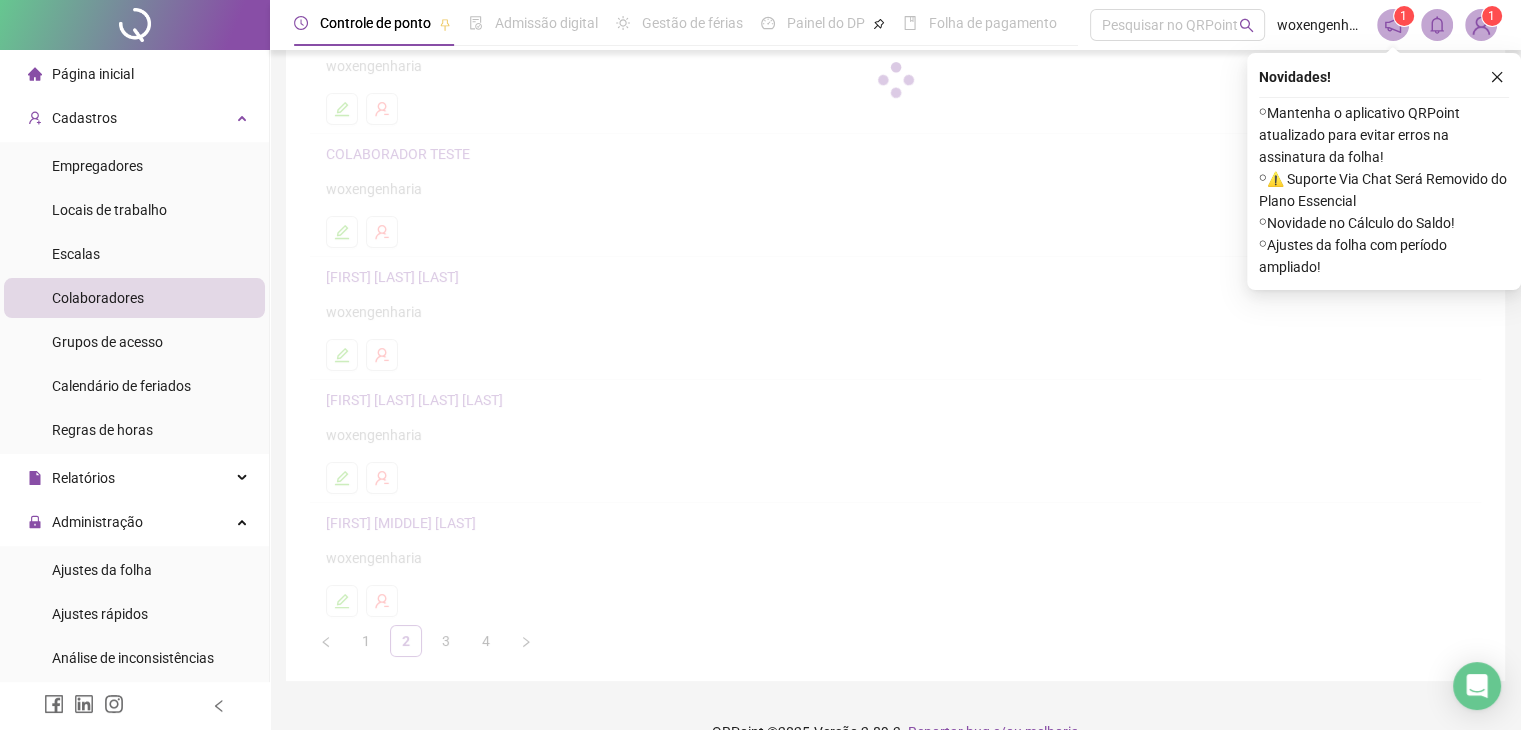 scroll, scrollTop: 210, scrollLeft: 0, axis: vertical 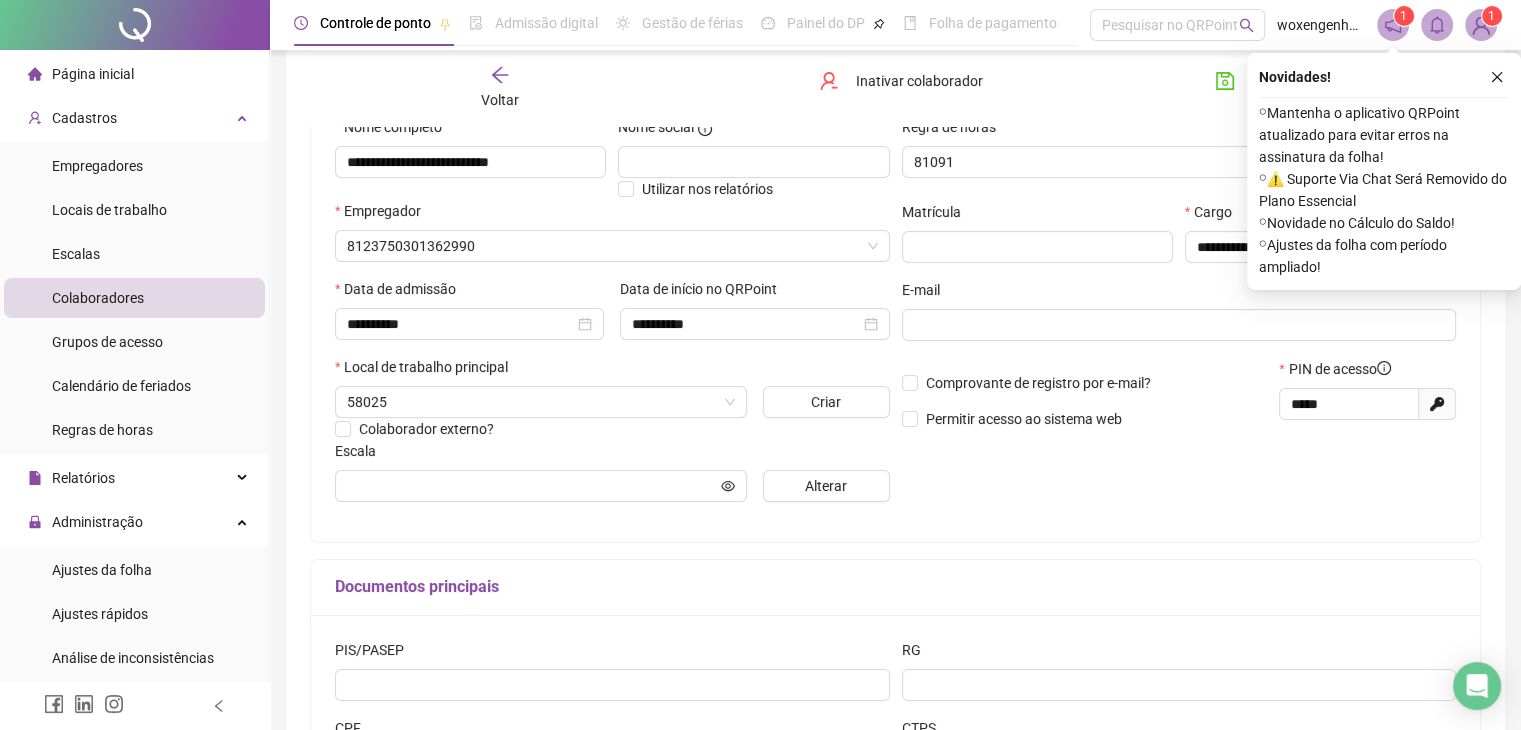 type on "*********" 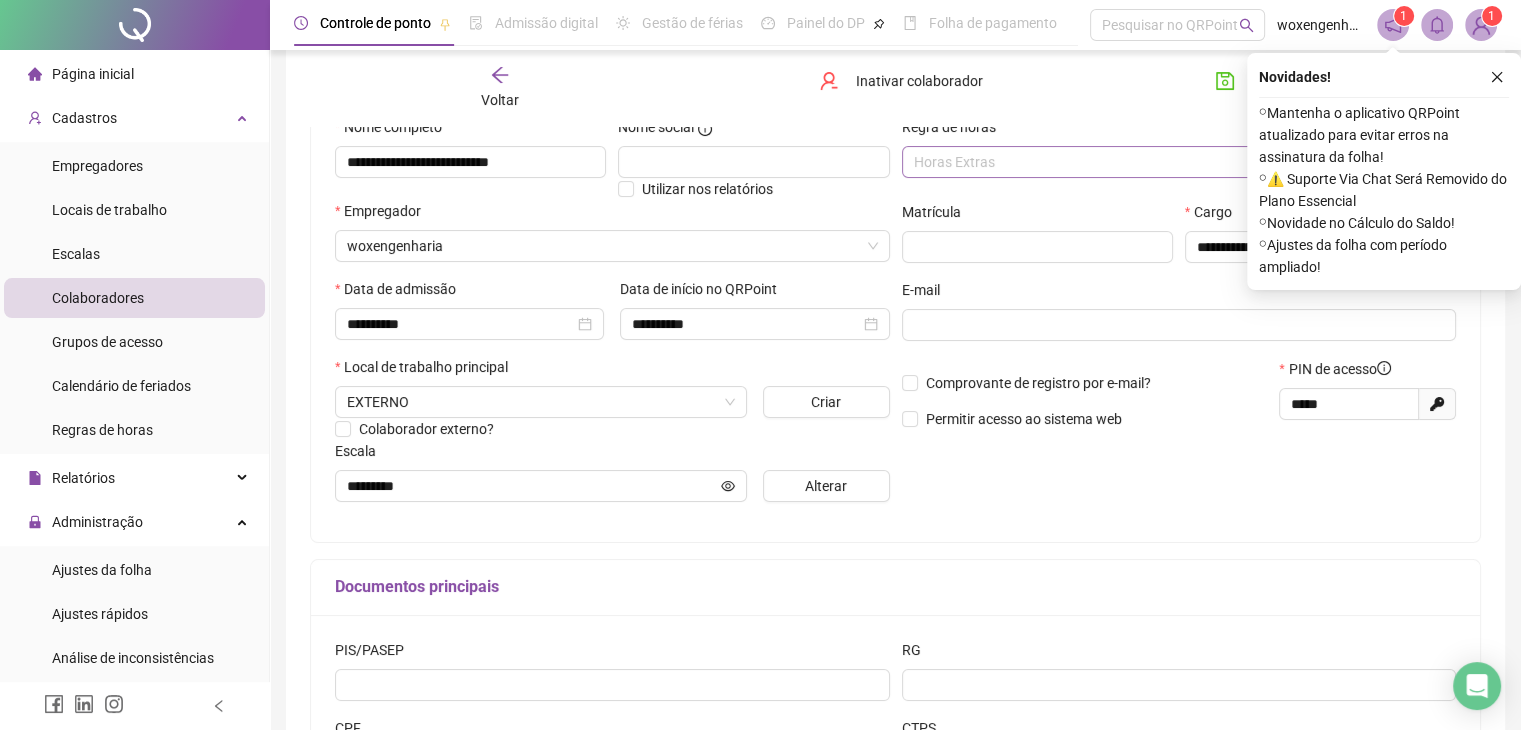 click on "Horas Extras" at bounding box center (1131, 162) 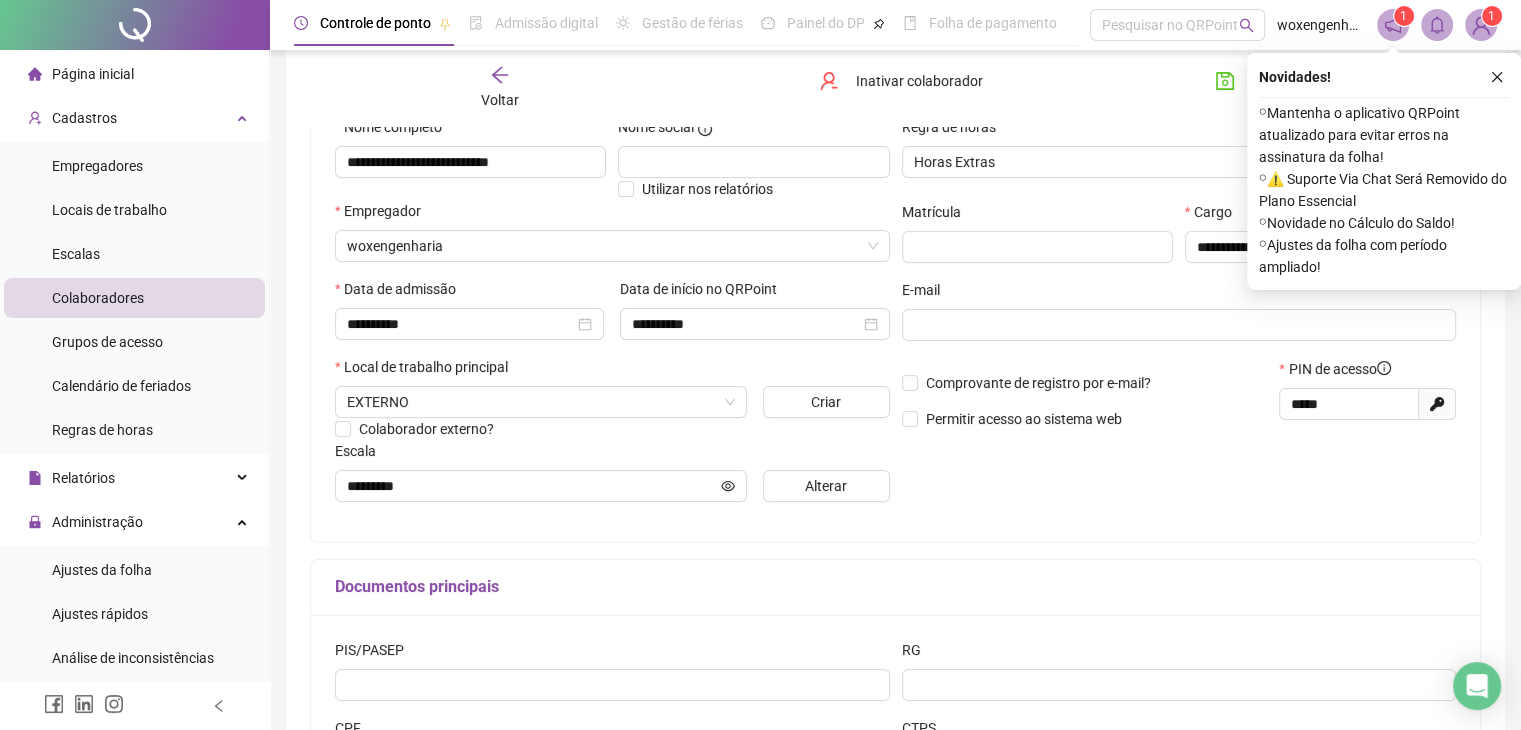 click 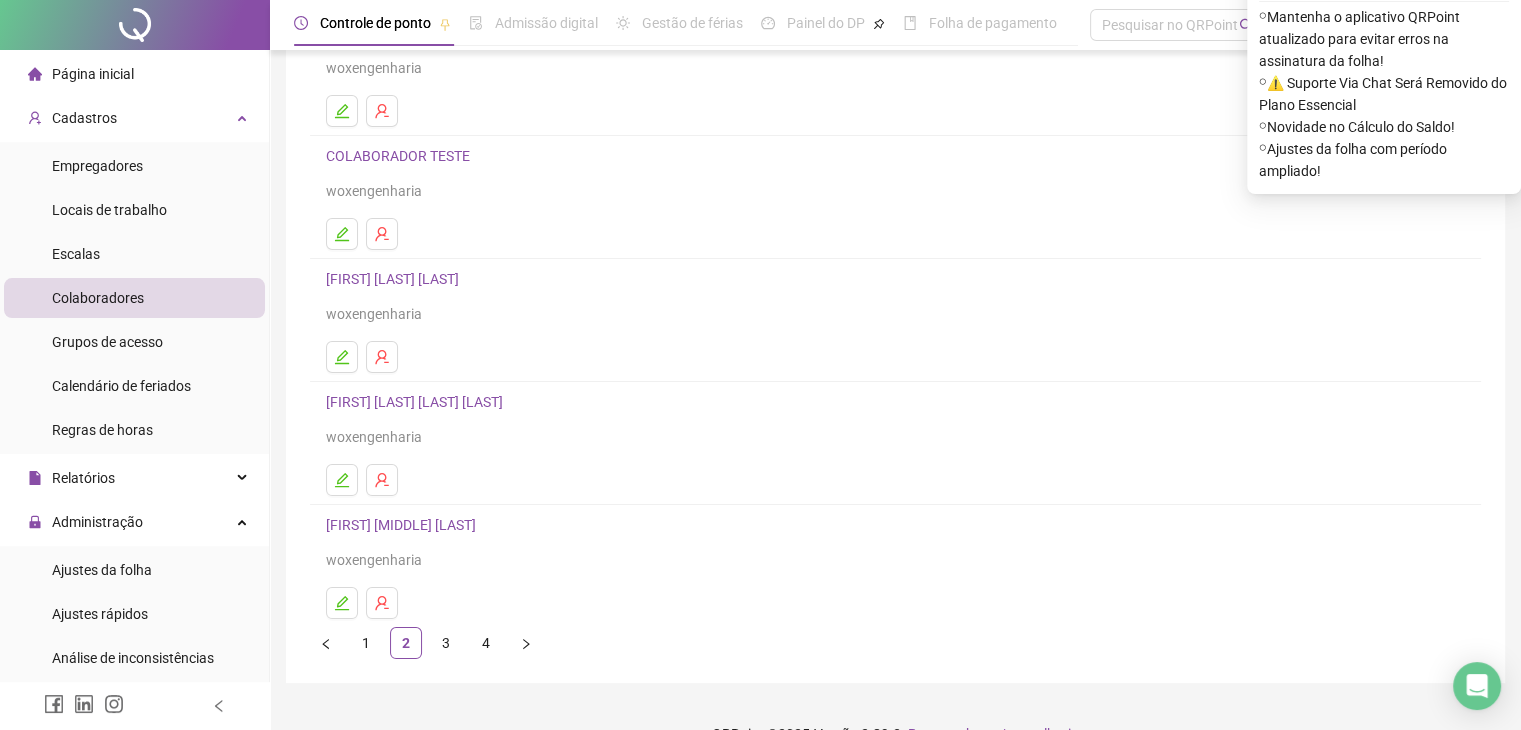 scroll, scrollTop: 200, scrollLeft: 0, axis: vertical 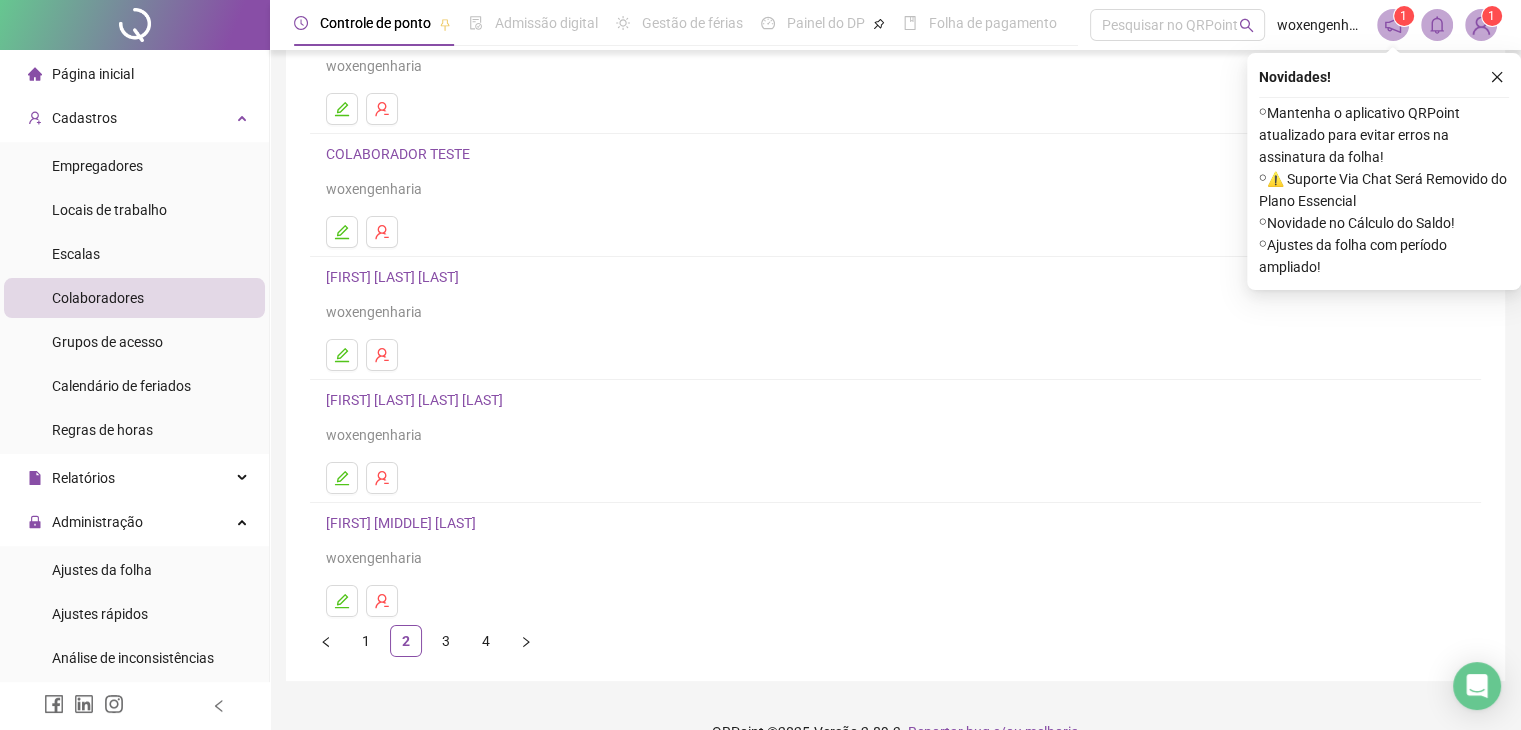 click on "**********" at bounding box center (895, 540) 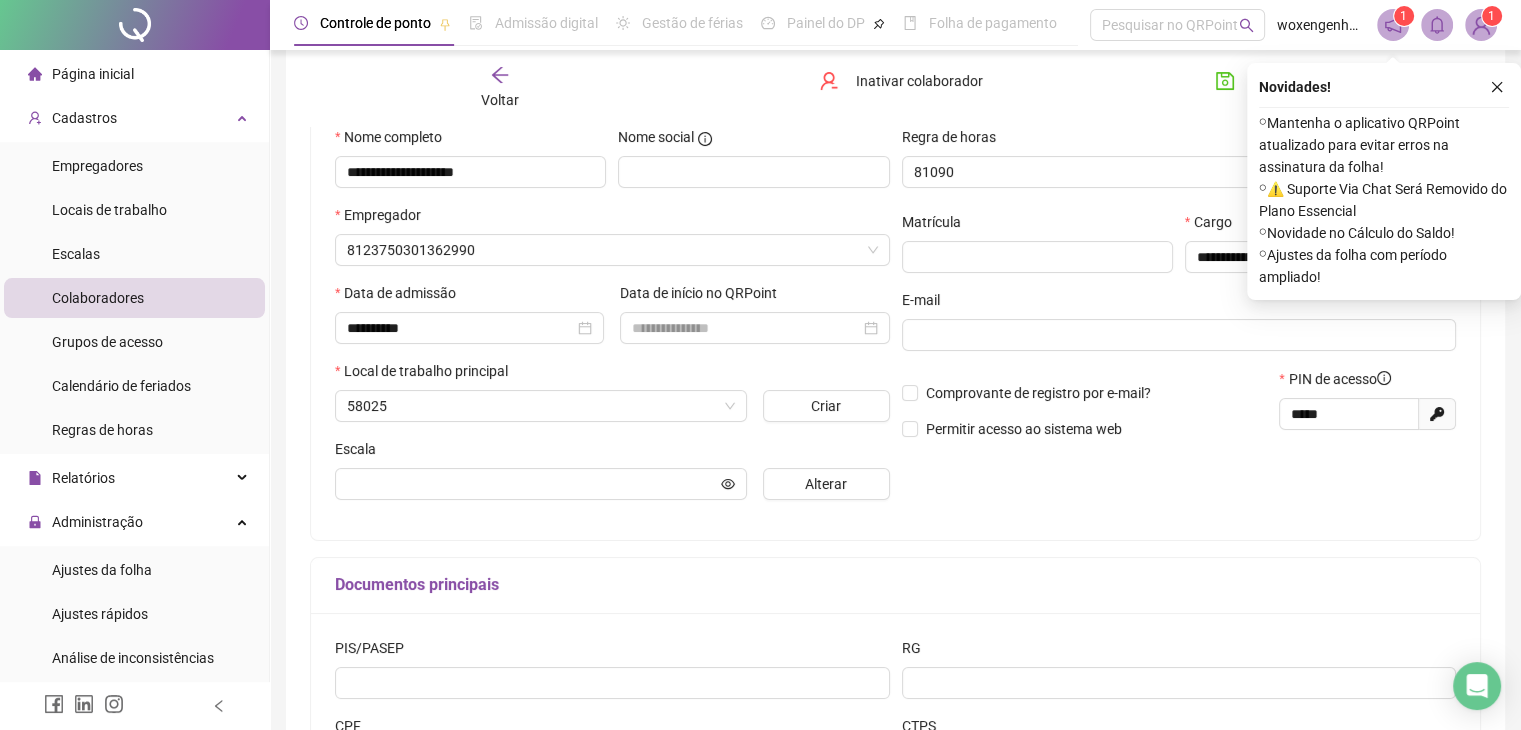 scroll, scrollTop: 210, scrollLeft: 0, axis: vertical 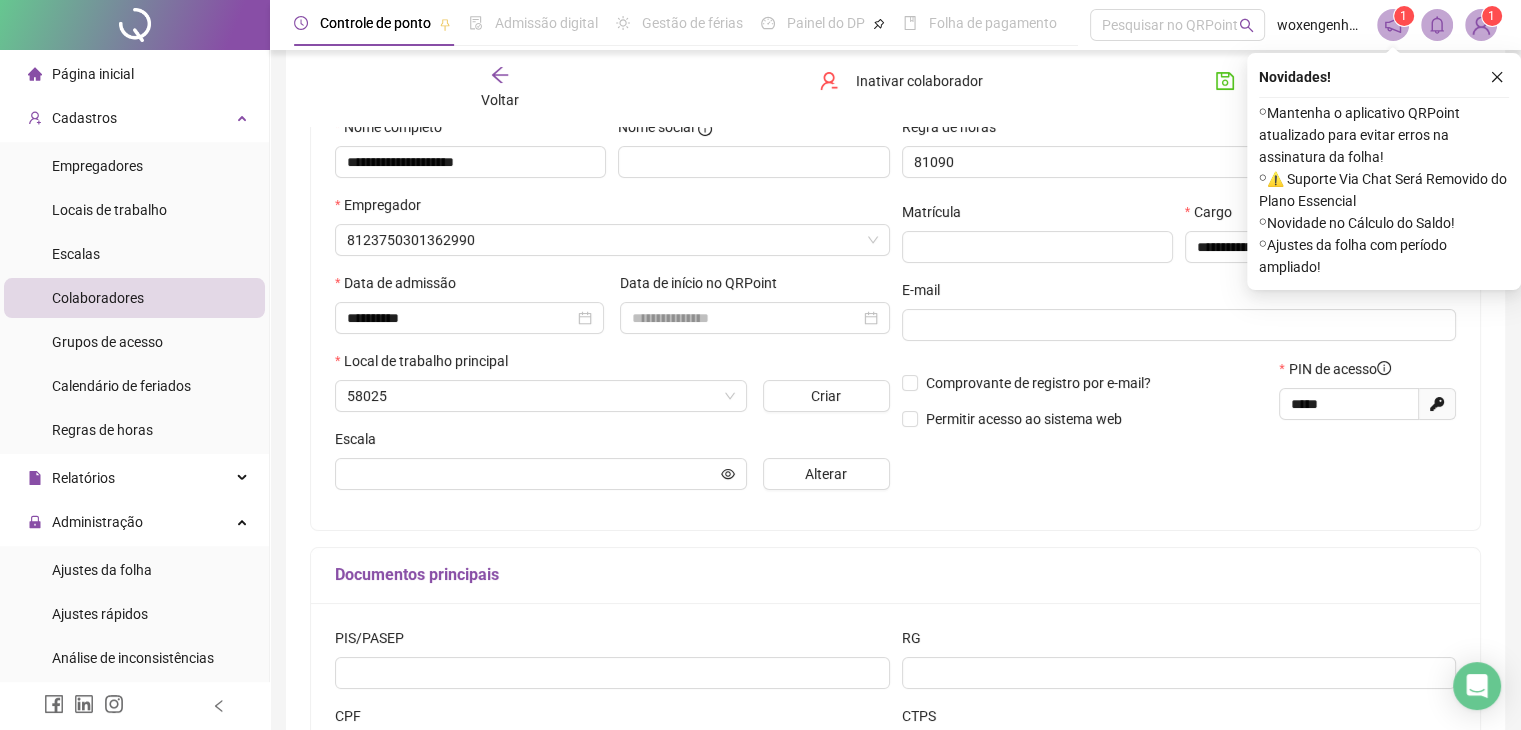 type on "*********" 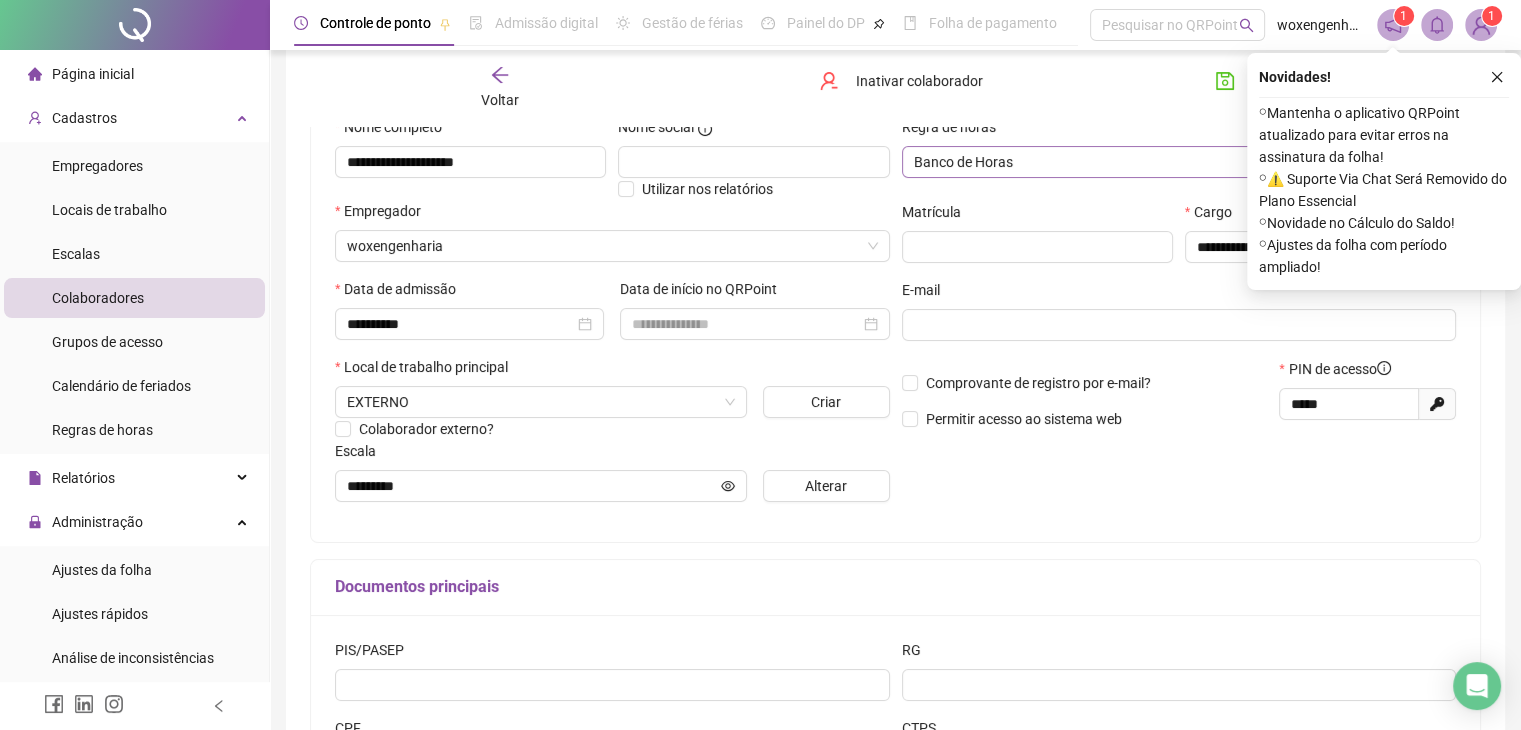 click on "Banco de Horas" at bounding box center [1131, 162] 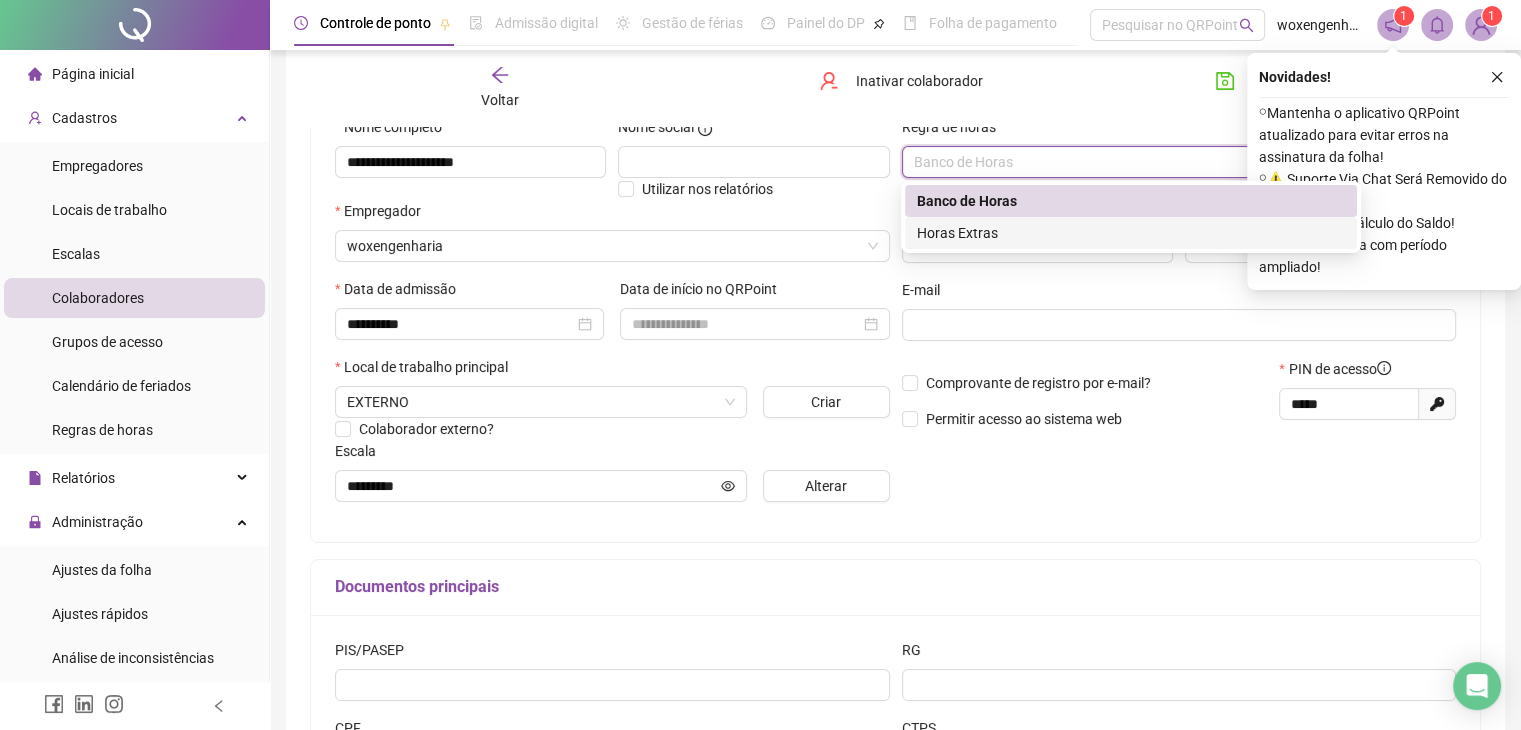 click on "Horas Extras" at bounding box center [1131, 233] 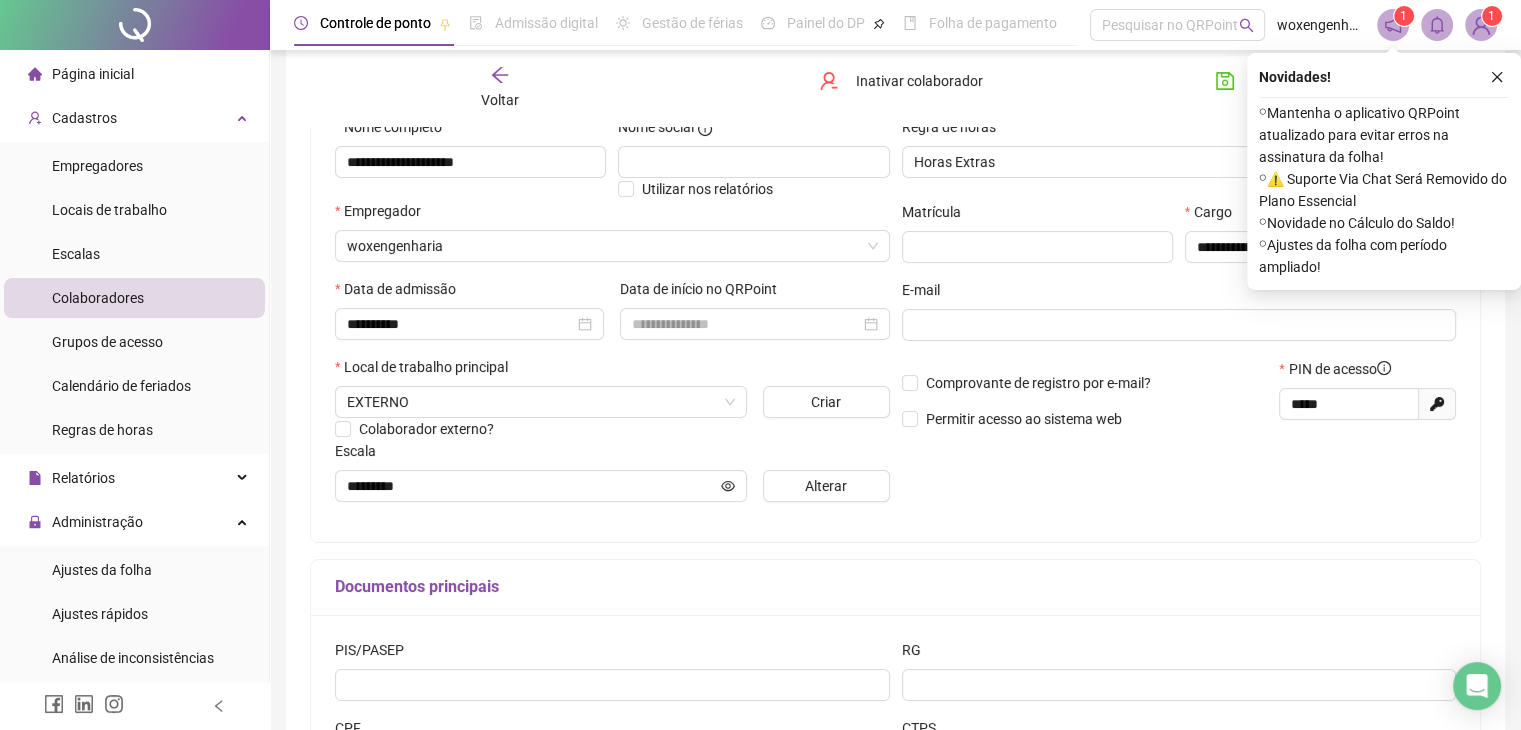 click 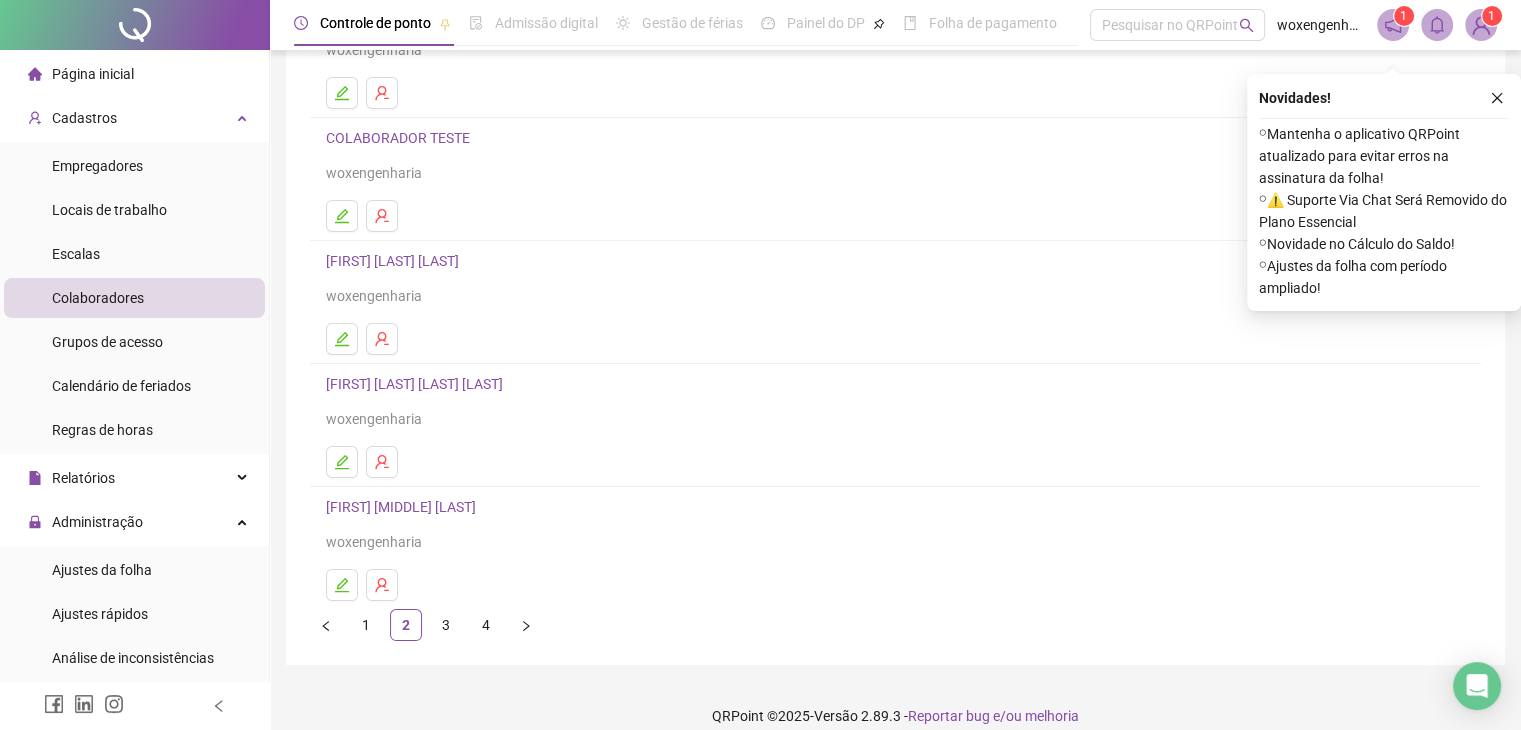 scroll, scrollTop: 236, scrollLeft: 0, axis: vertical 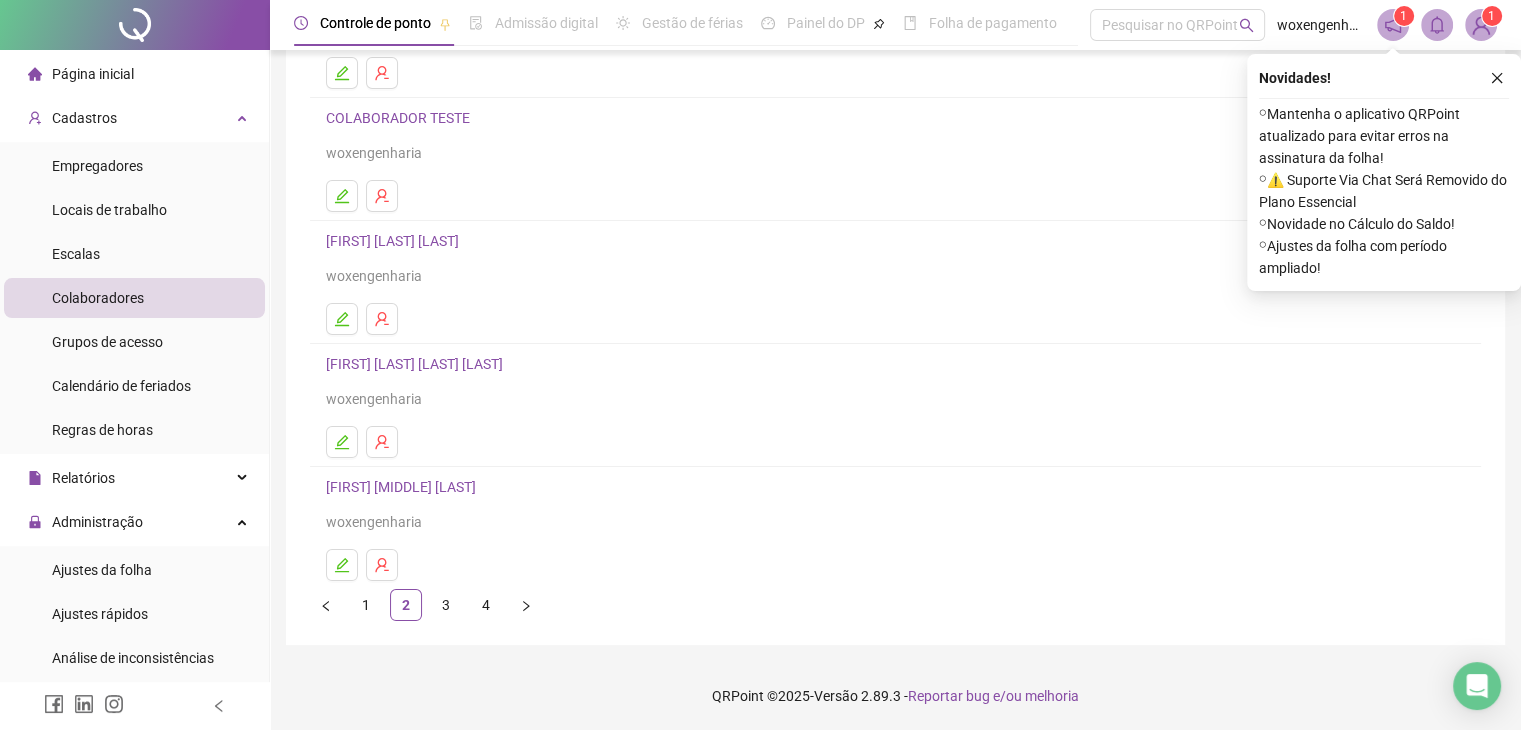 click on "3" at bounding box center (446, 605) 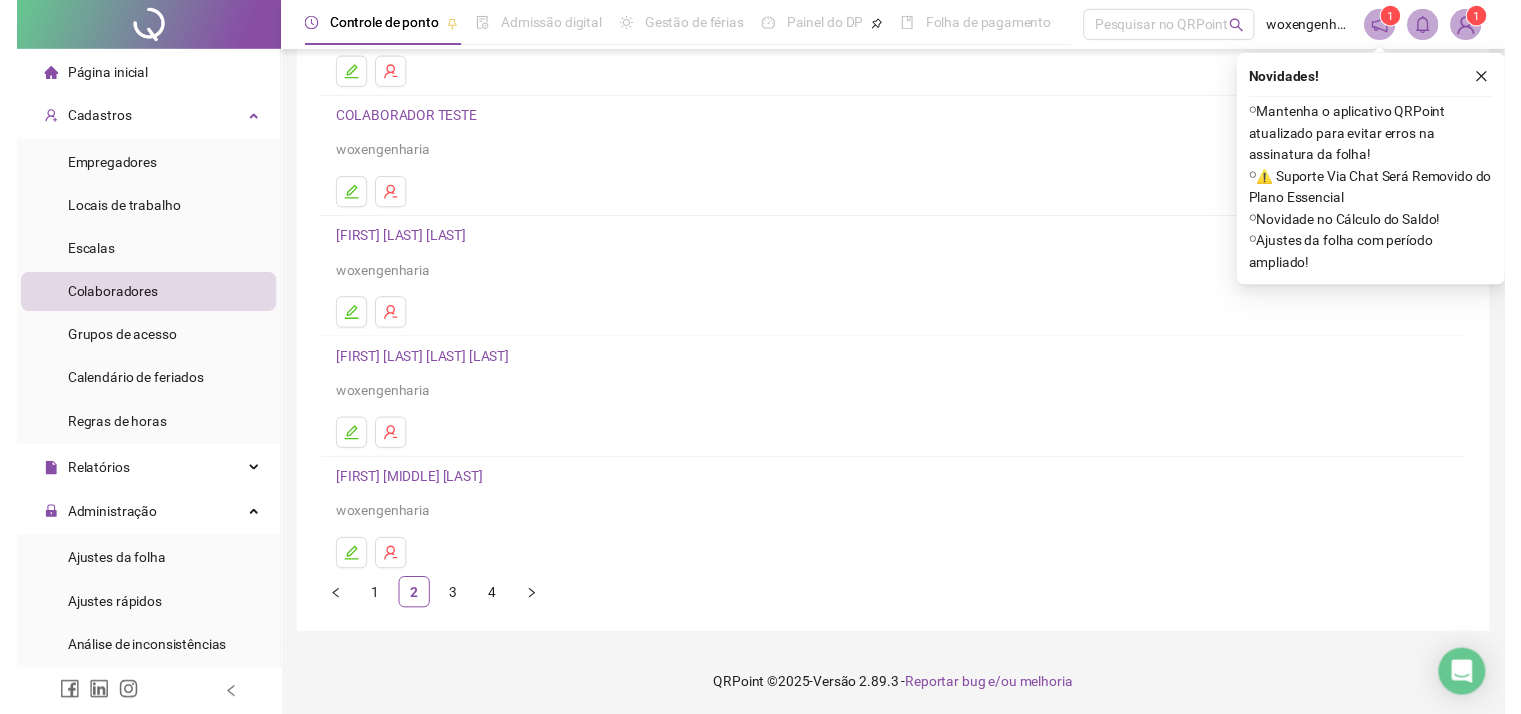 scroll, scrollTop: 0, scrollLeft: 0, axis: both 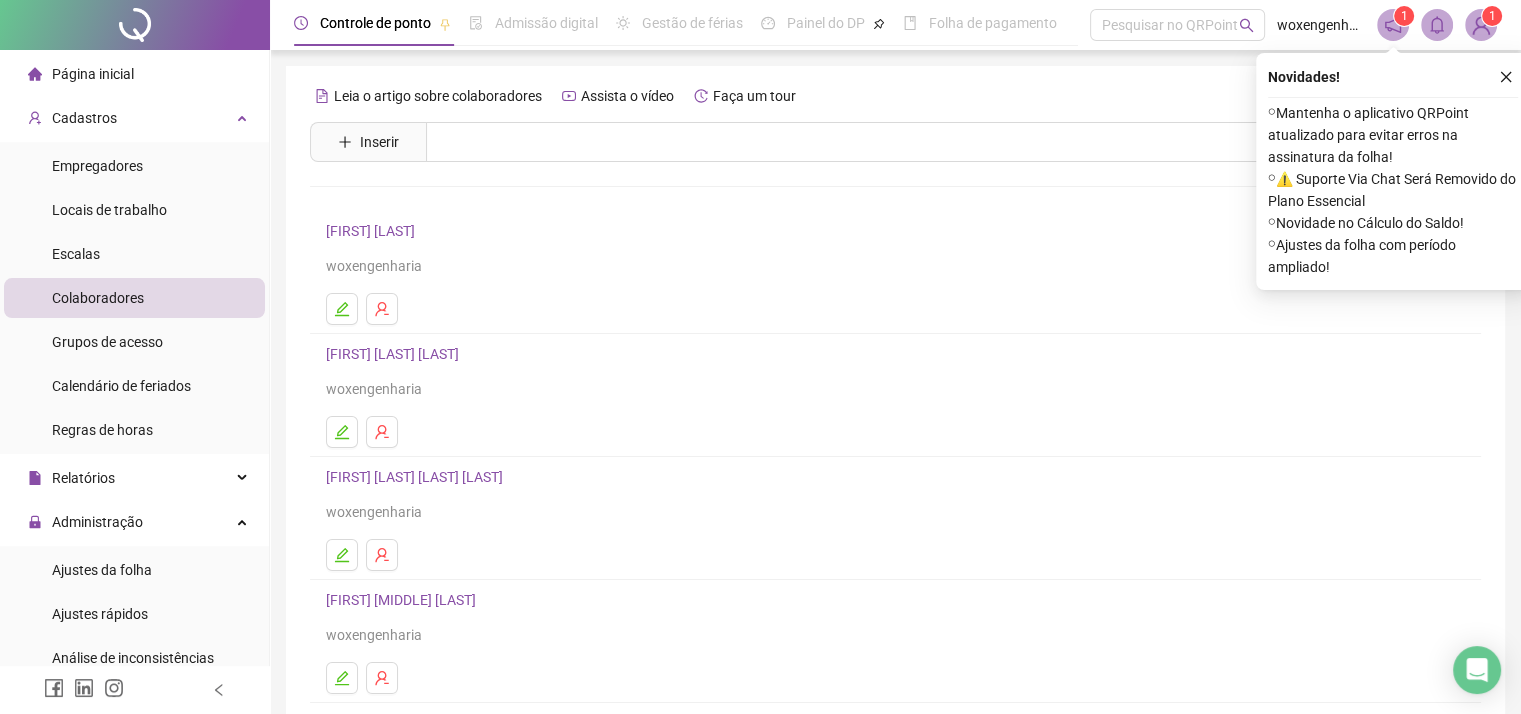 click on "[FIRST] [LAST]" at bounding box center (373, 231) 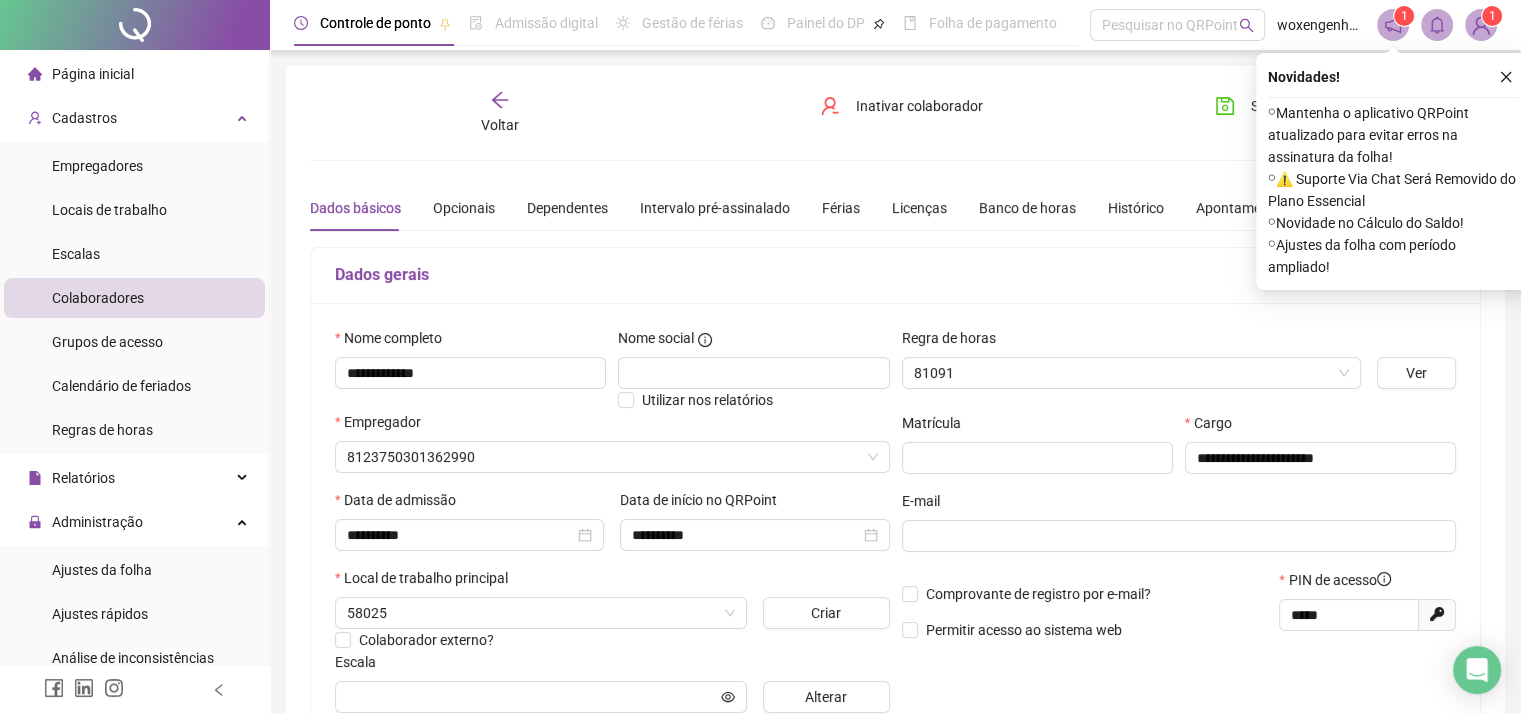 type on "*********" 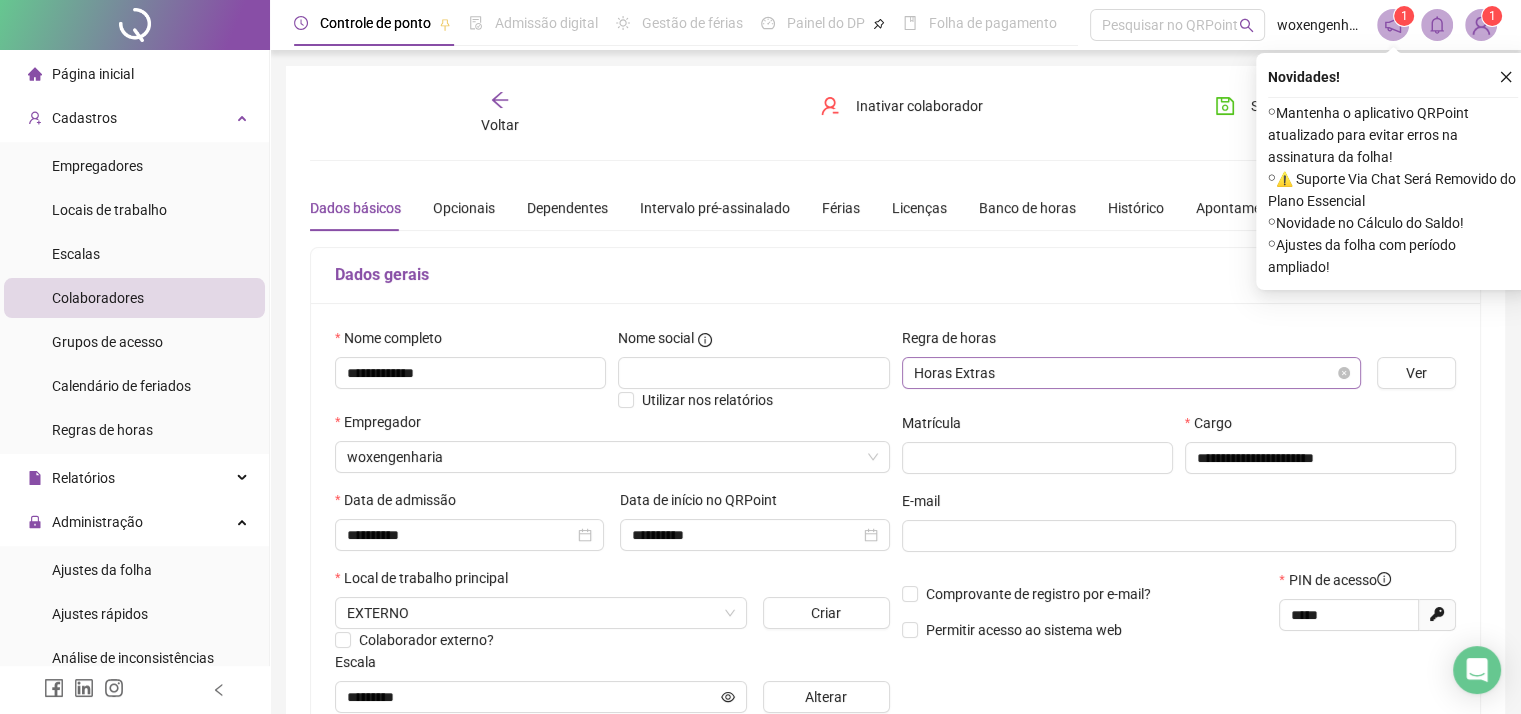 click on "Horas Extras" at bounding box center [1131, 373] 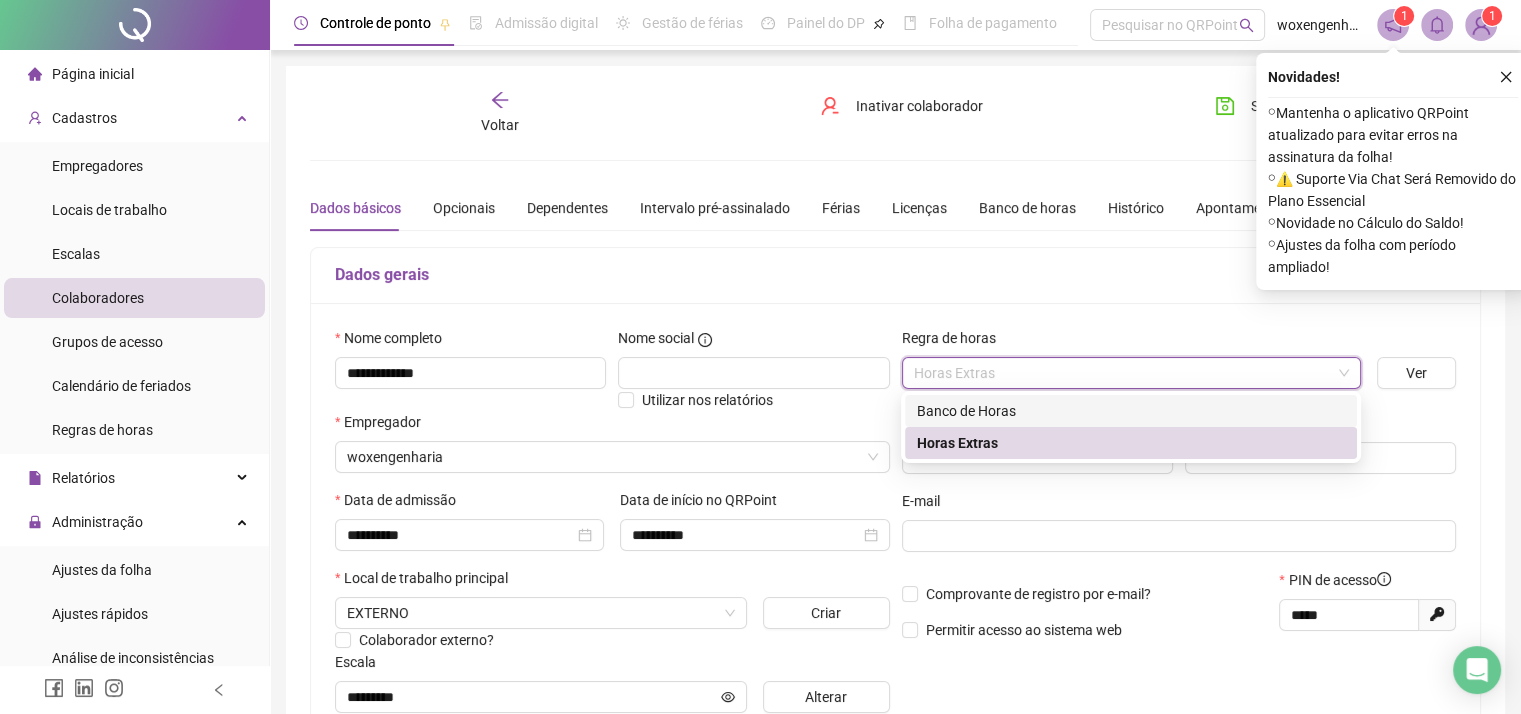 click 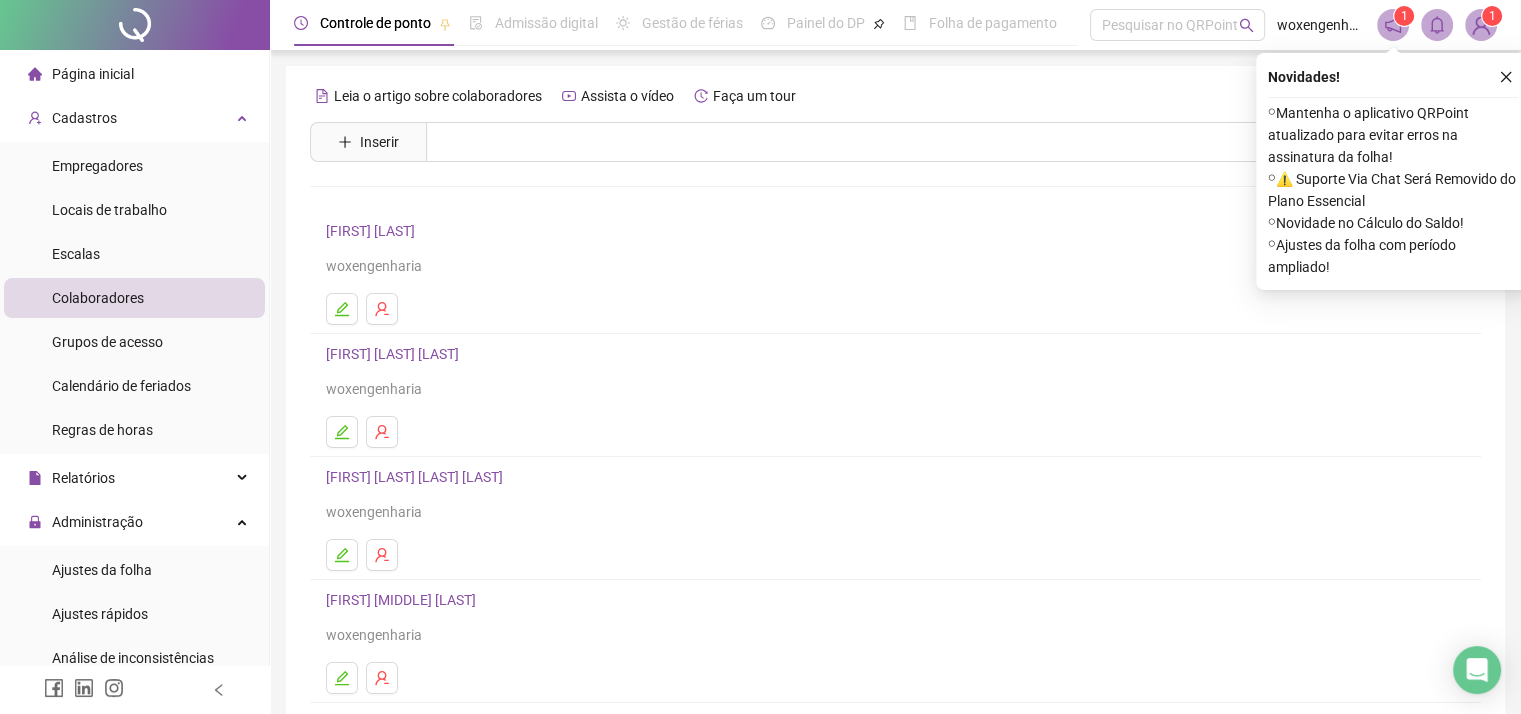 click on "[FIRST] [LAST] [LAST] [LAST]" at bounding box center [417, 477] 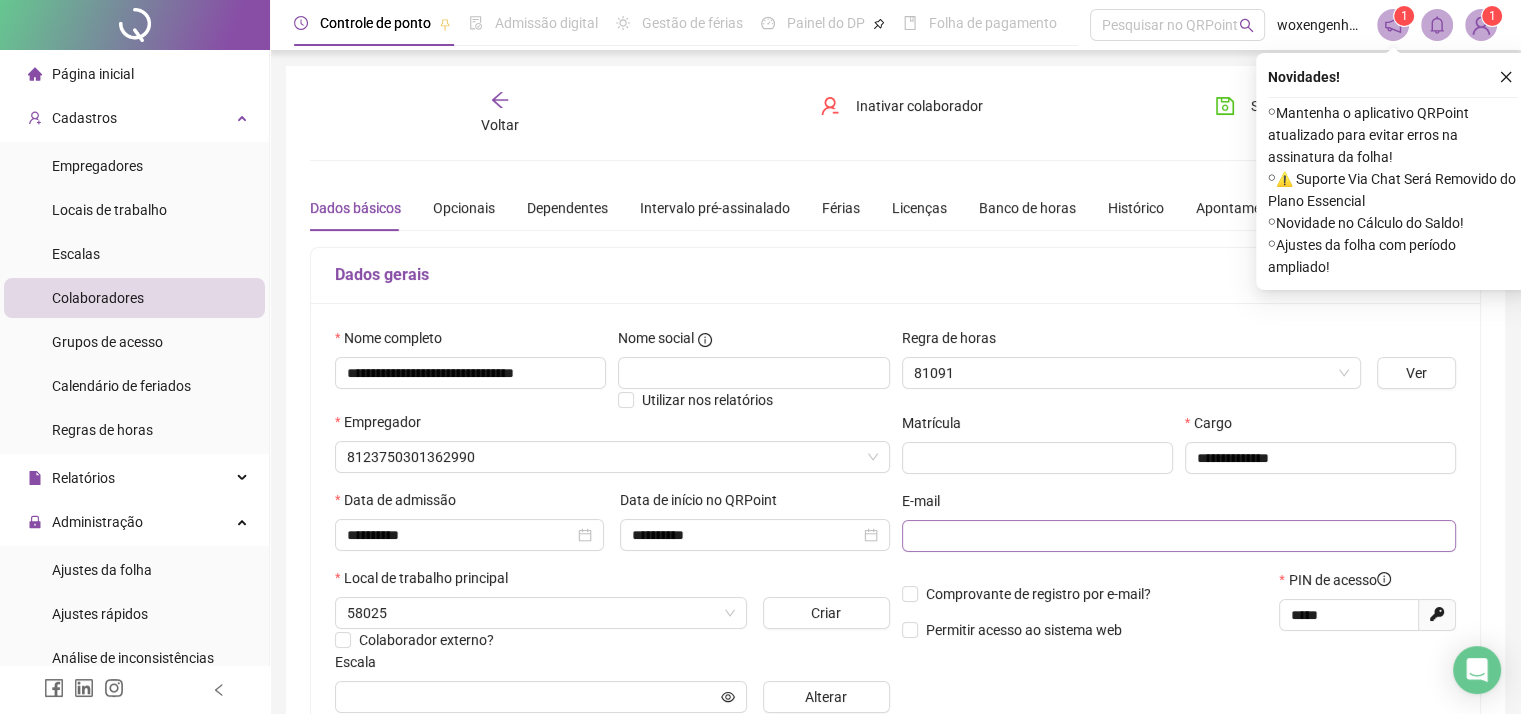 type on "*********" 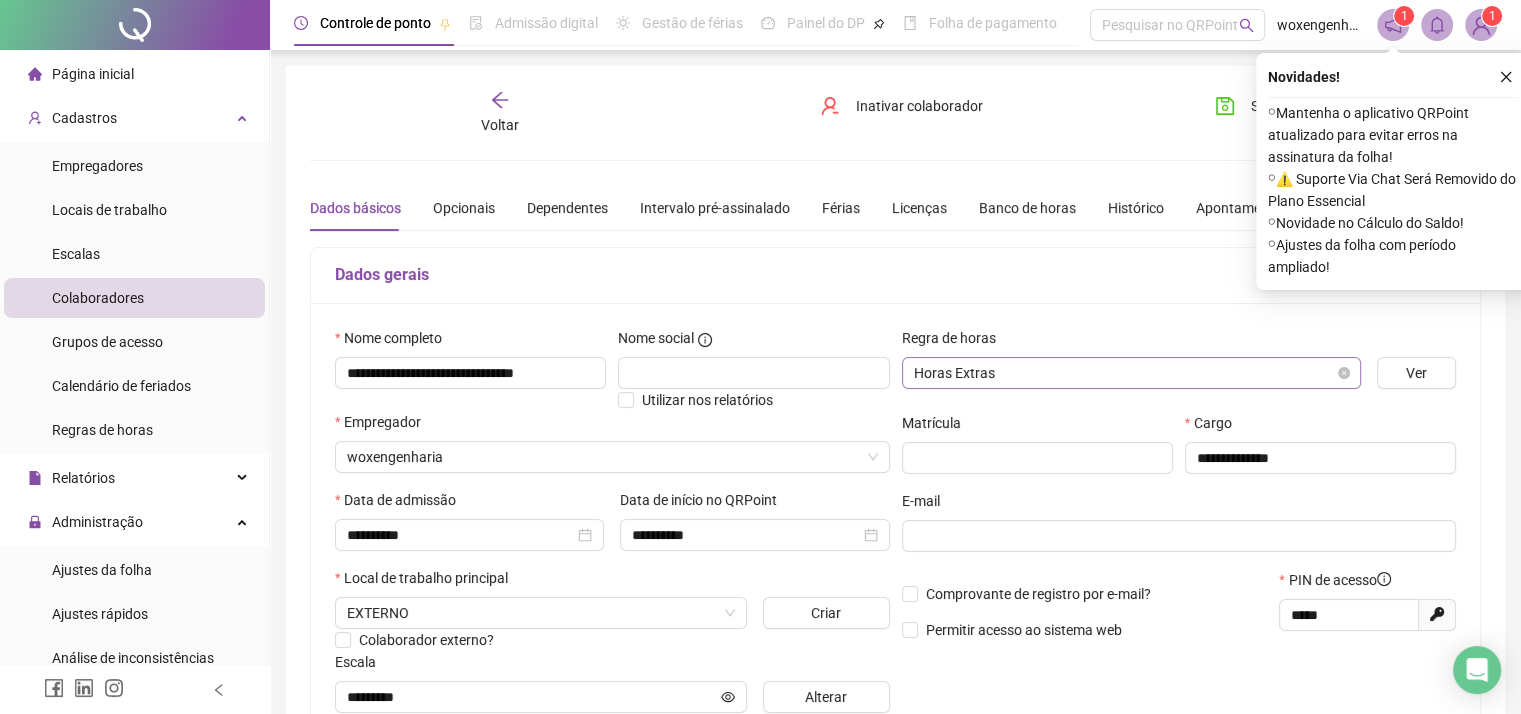 click on "Horas Extras" at bounding box center [1131, 373] 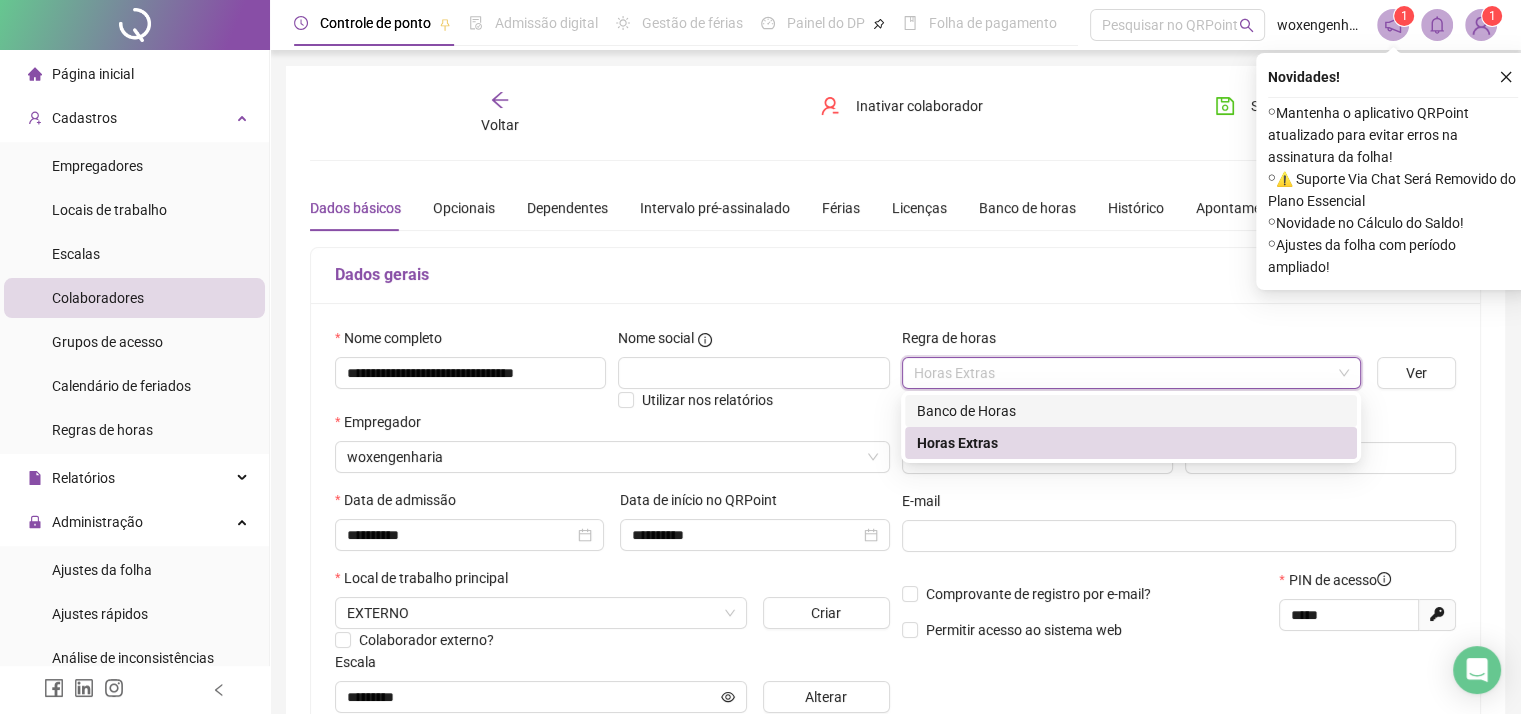 click 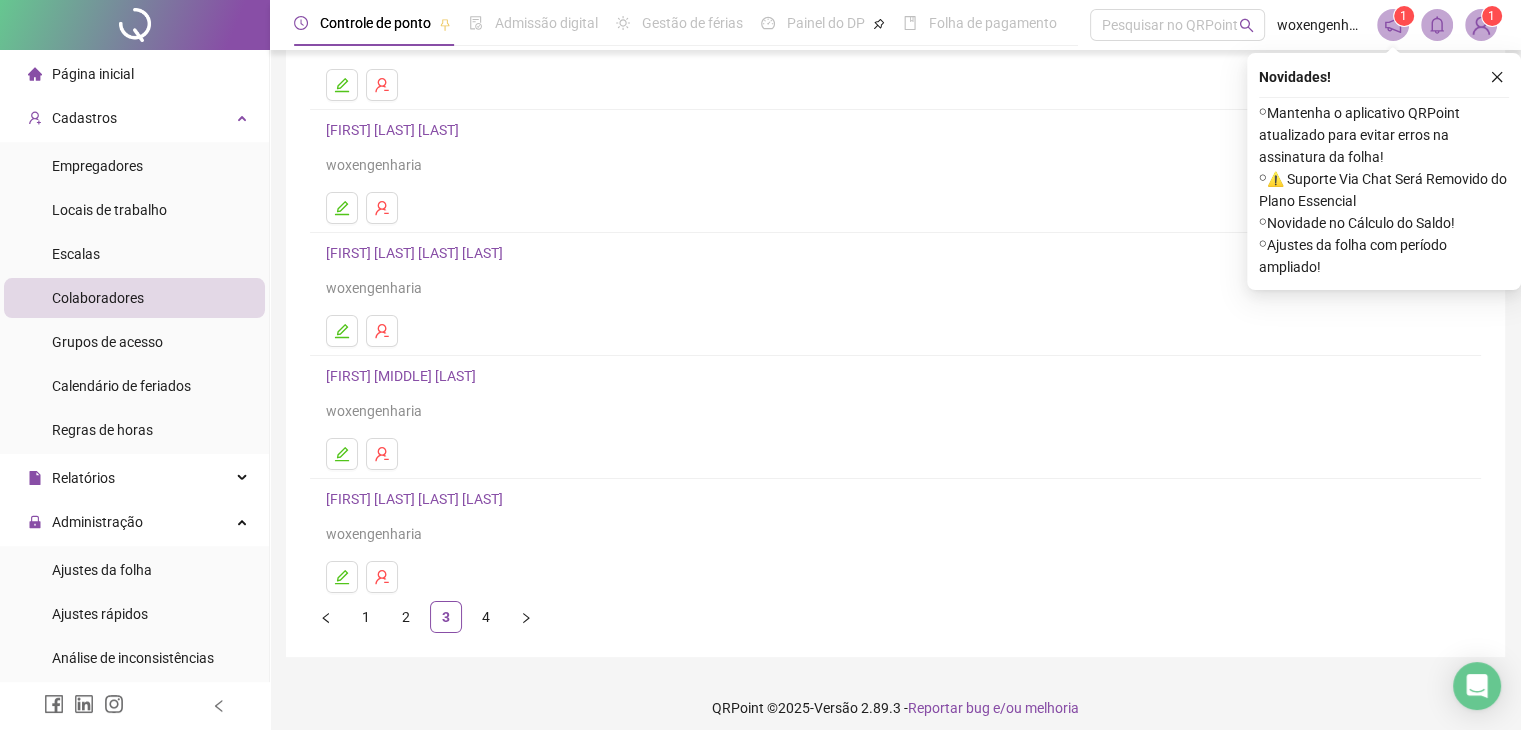 scroll, scrollTop: 236, scrollLeft: 0, axis: vertical 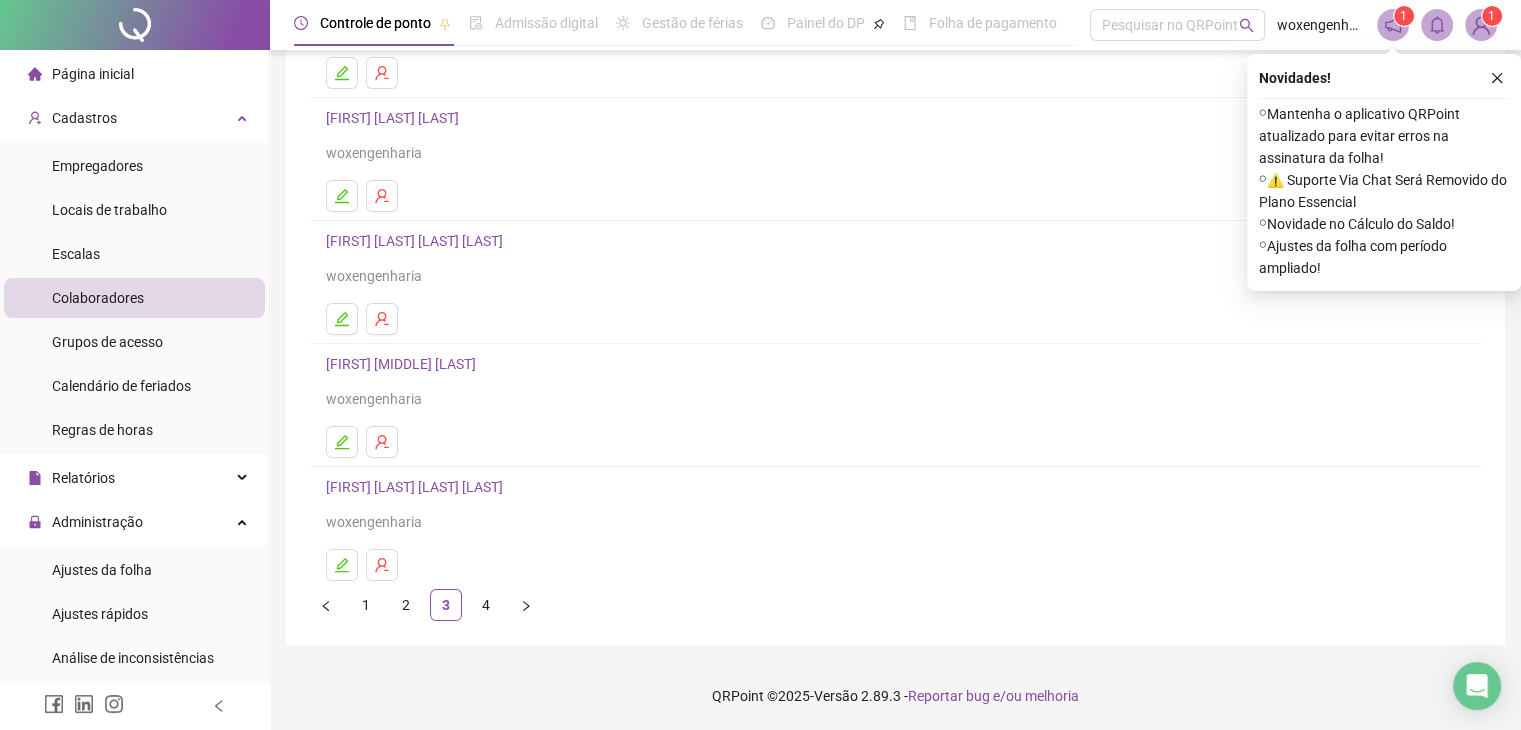 click on "[FIRST] [MIDDLE] [LAST]" at bounding box center (404, 364) 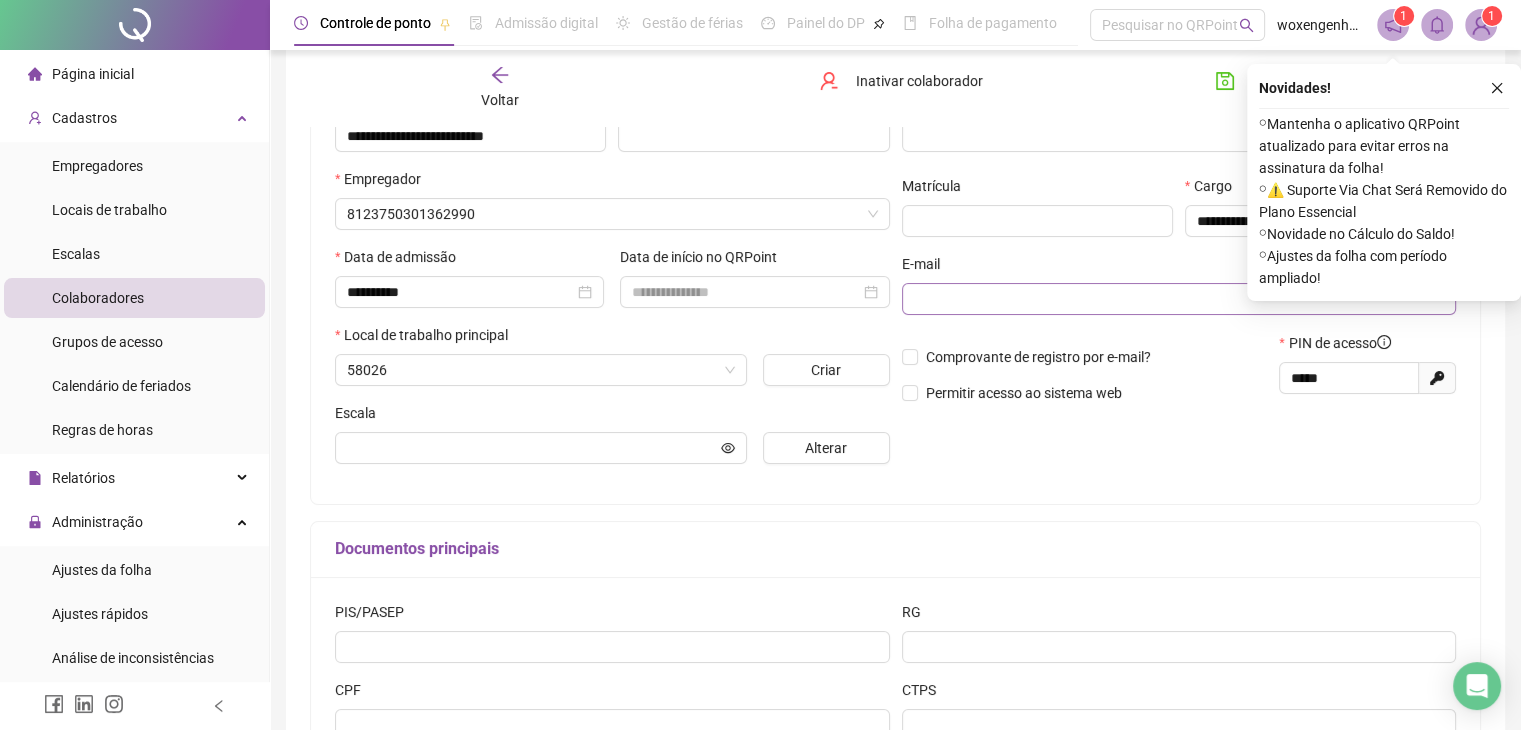 scroll, scrollTop: 247, scrollLeft: 0, axis: vertical 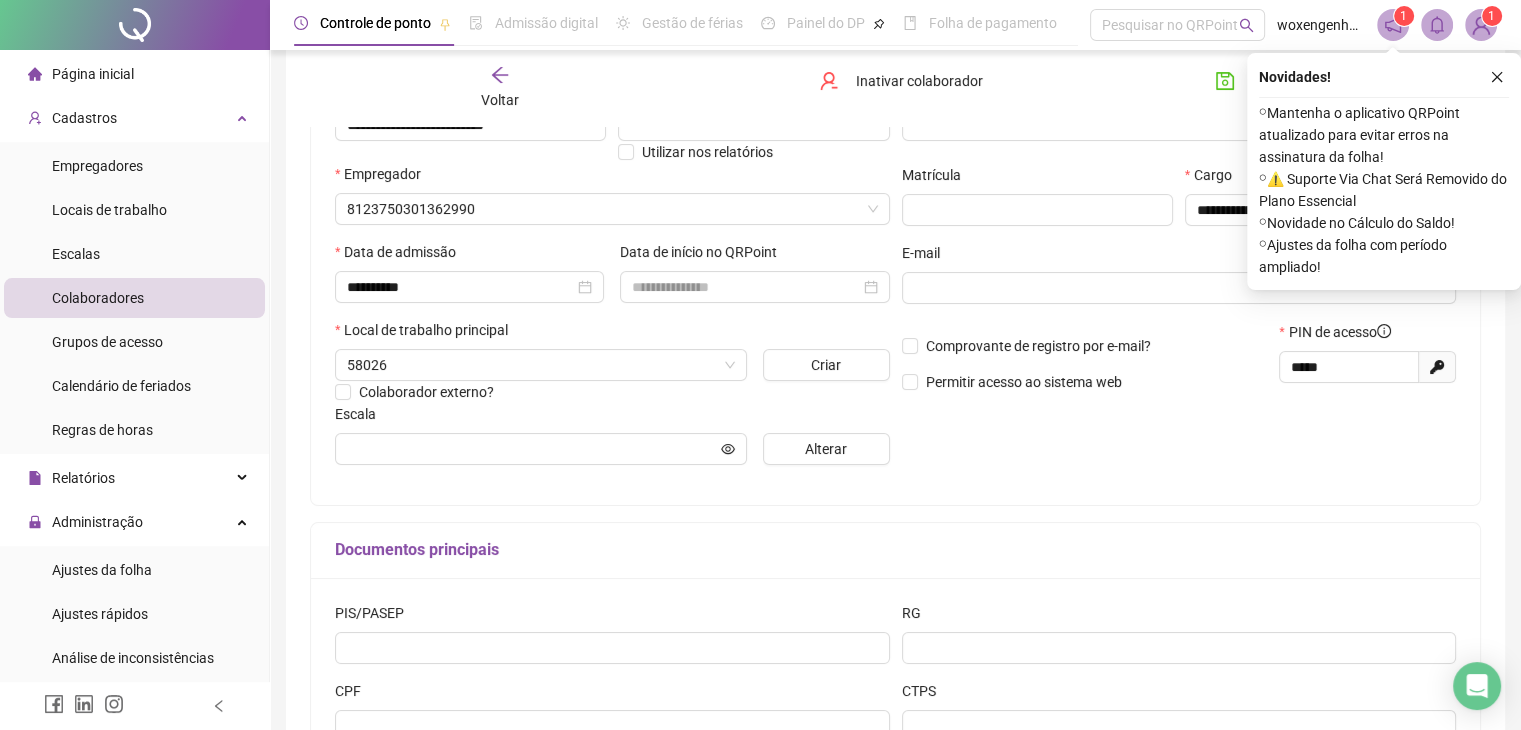 type on "*******" 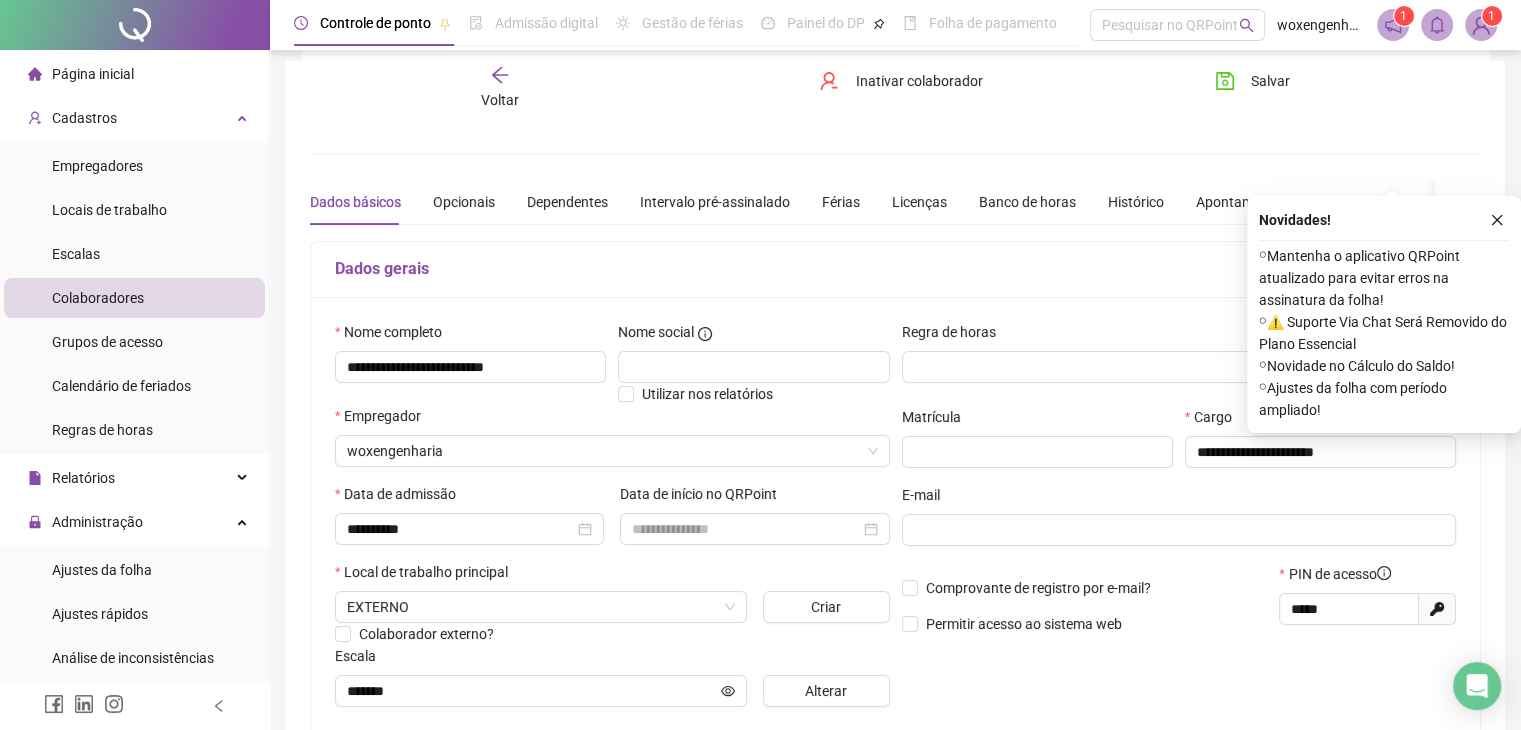 scroll, scrollTop: 0, scrollLeft: 0, axis: both 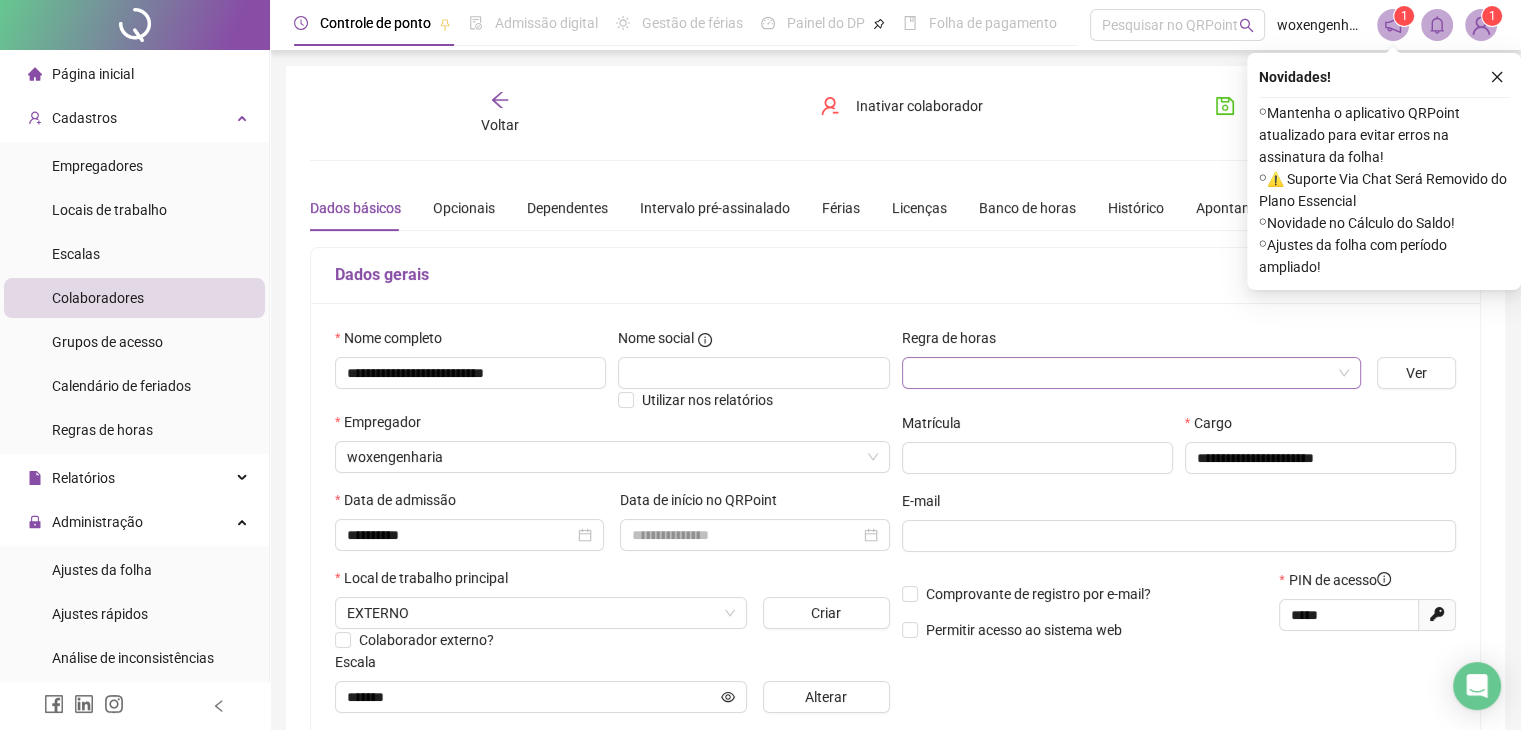 click at bounding box center (1122, 373) 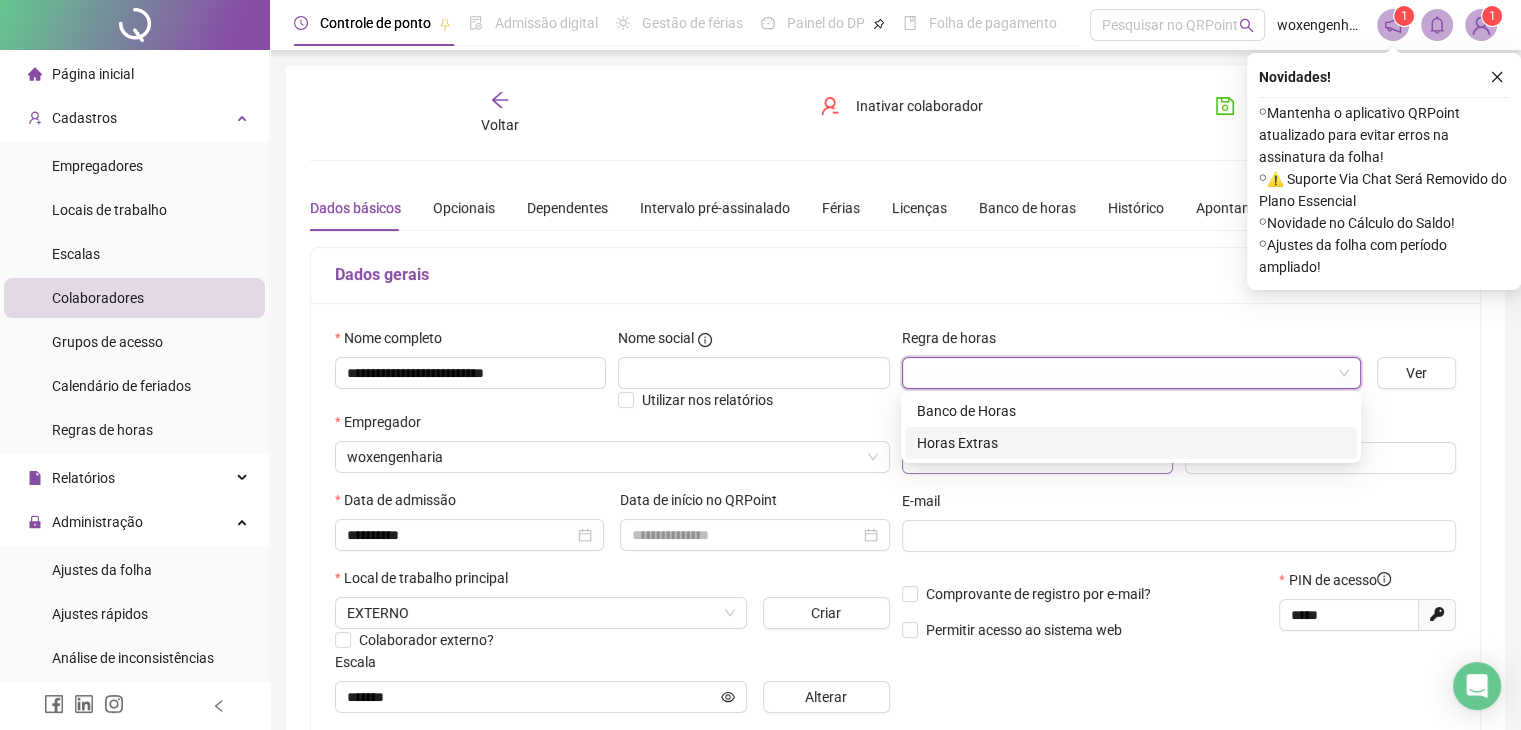 click on "Horas Extras" at bounding box center (1131, 443) 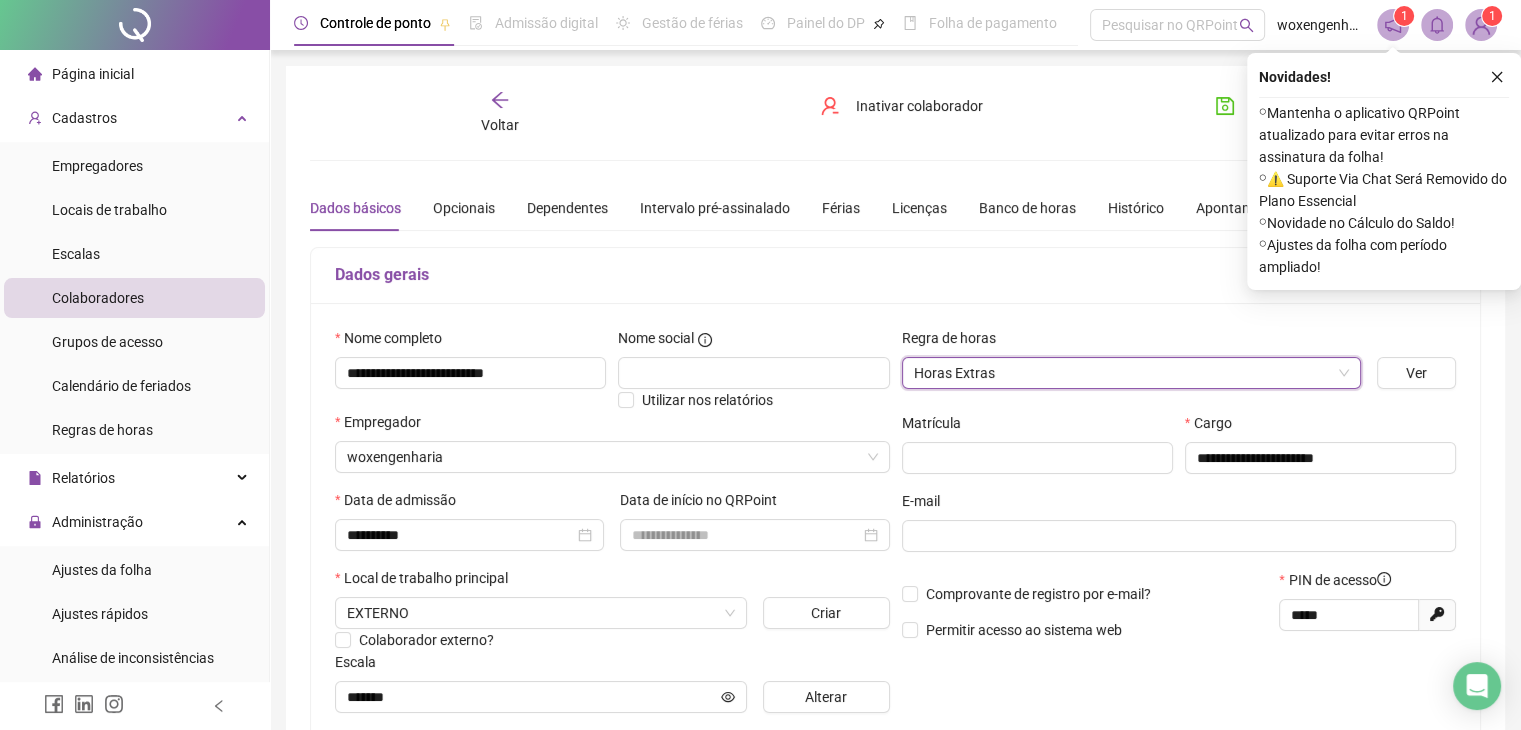 click 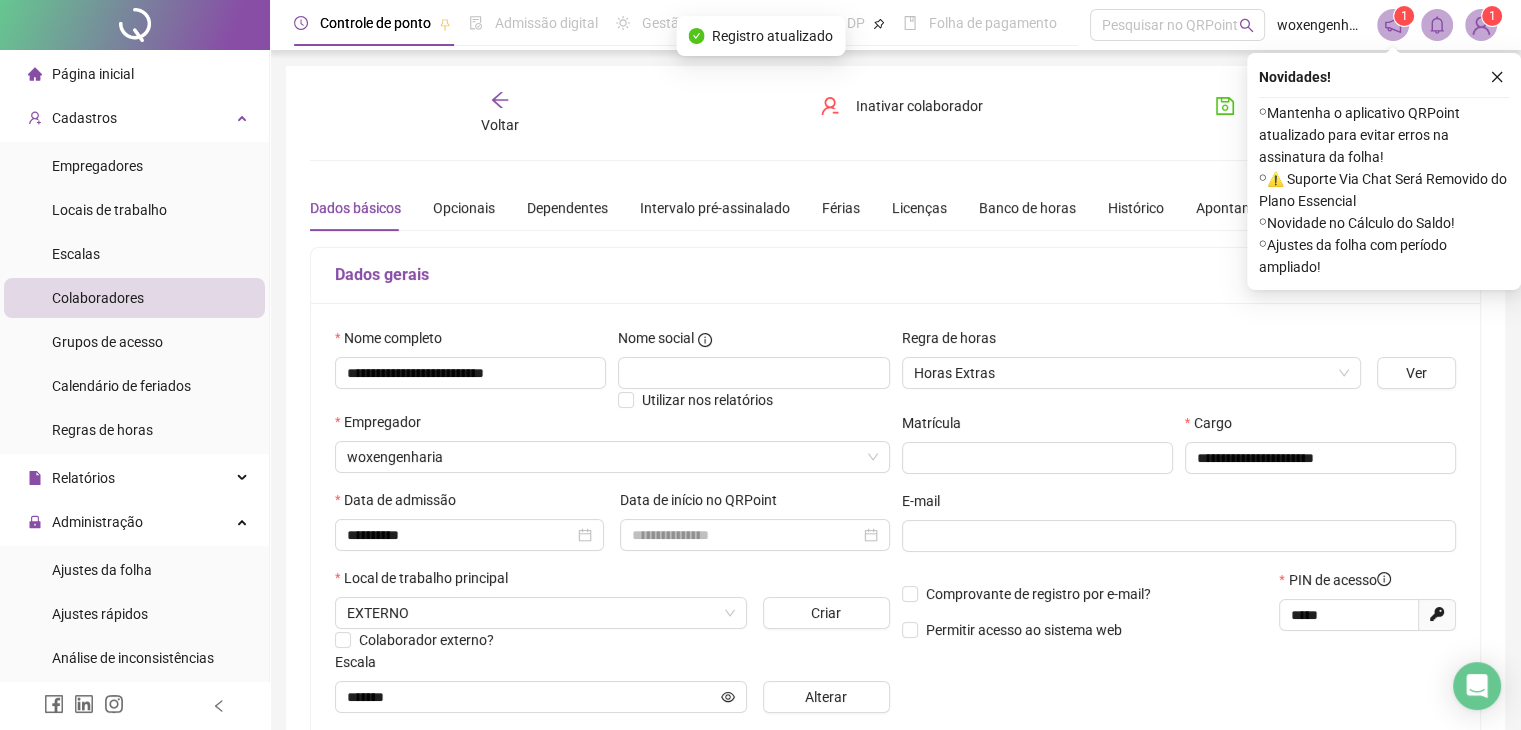 click on "Voltar" at bounding box center (500, 125) 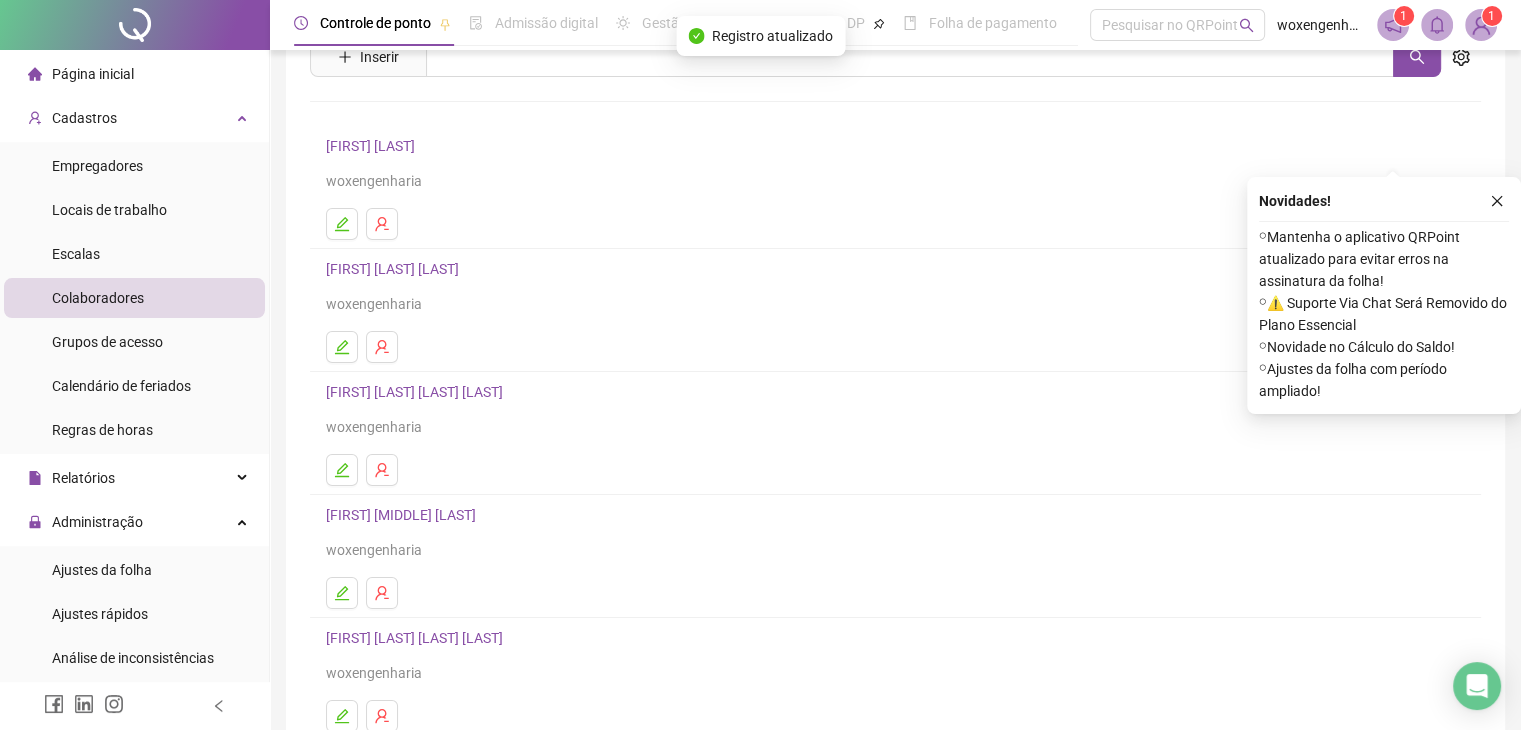 scroll, scrollTop: 236, scrollLeft: 0, axis: vertical 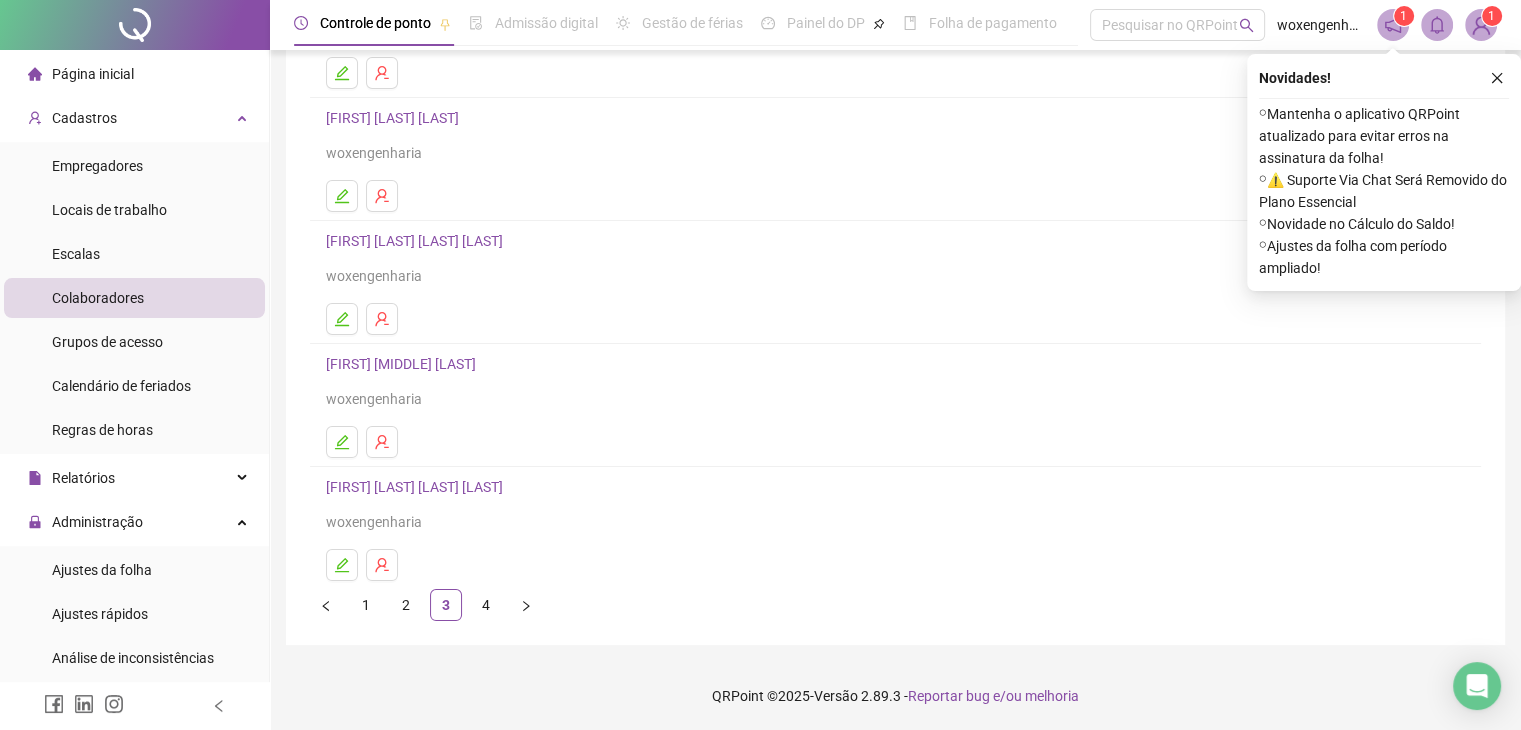 click on "[FIRST] [LAST] [LAST] [LAST]" at bounding box center [417, 487] 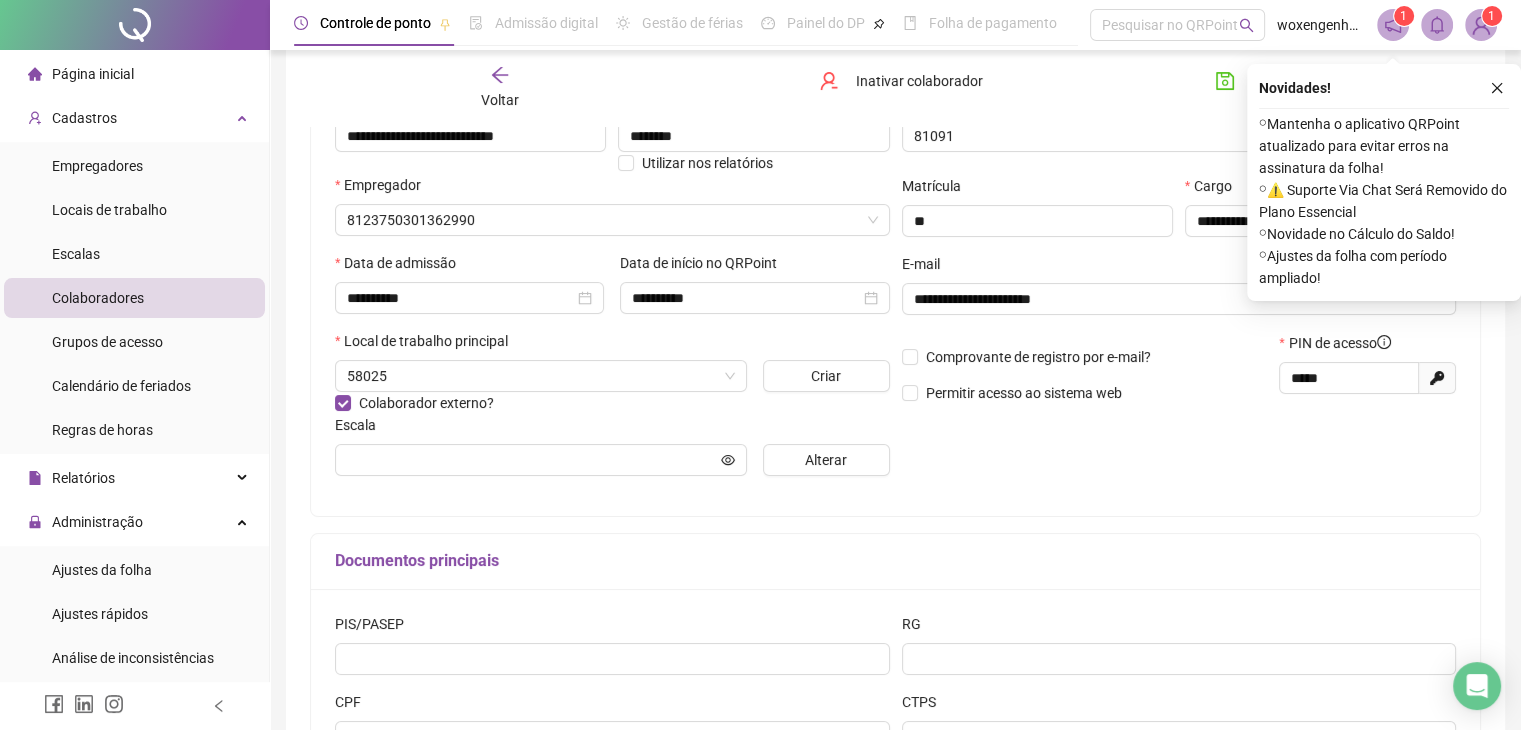scroll, scrollTop: 247, scrollLeft: 0, axis: vertical 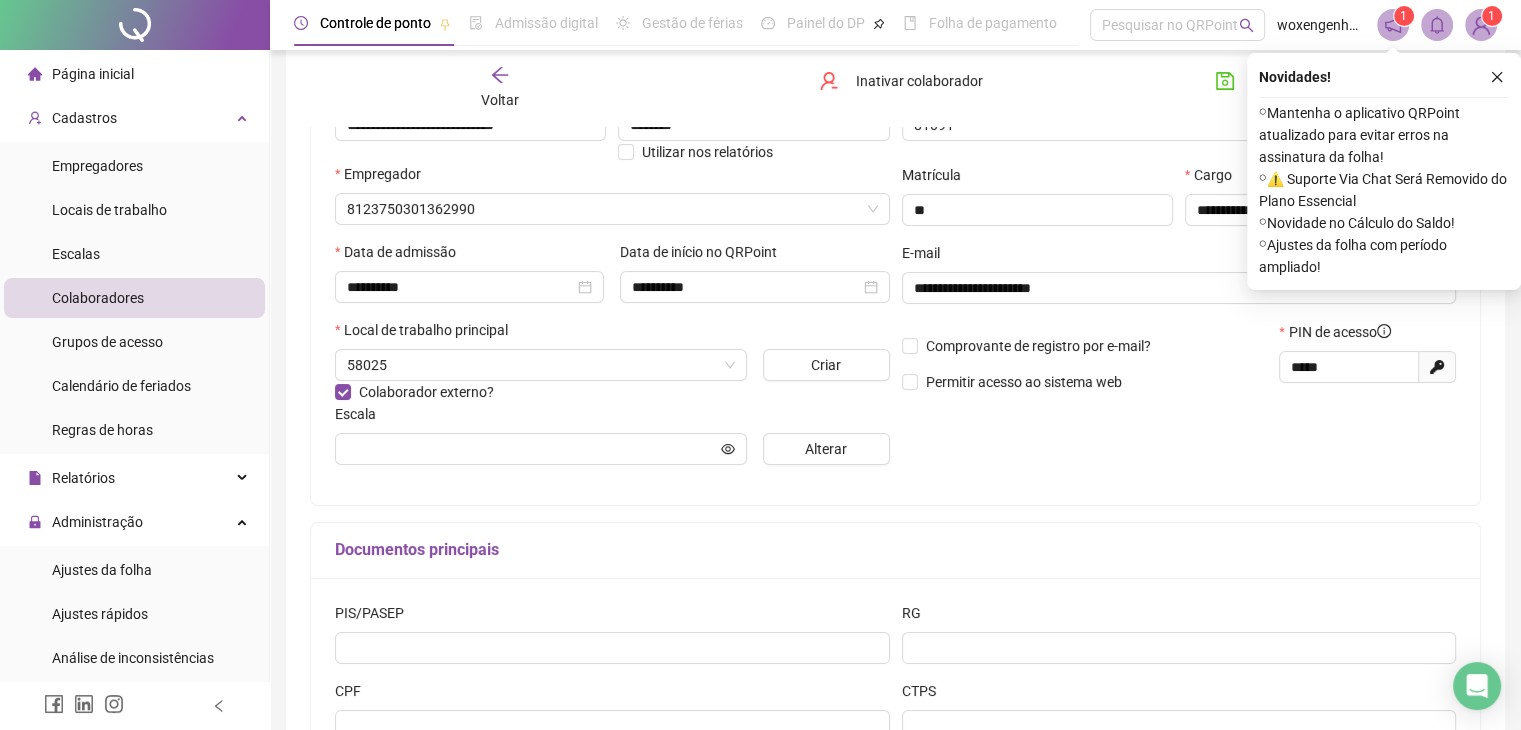 type on "*********" 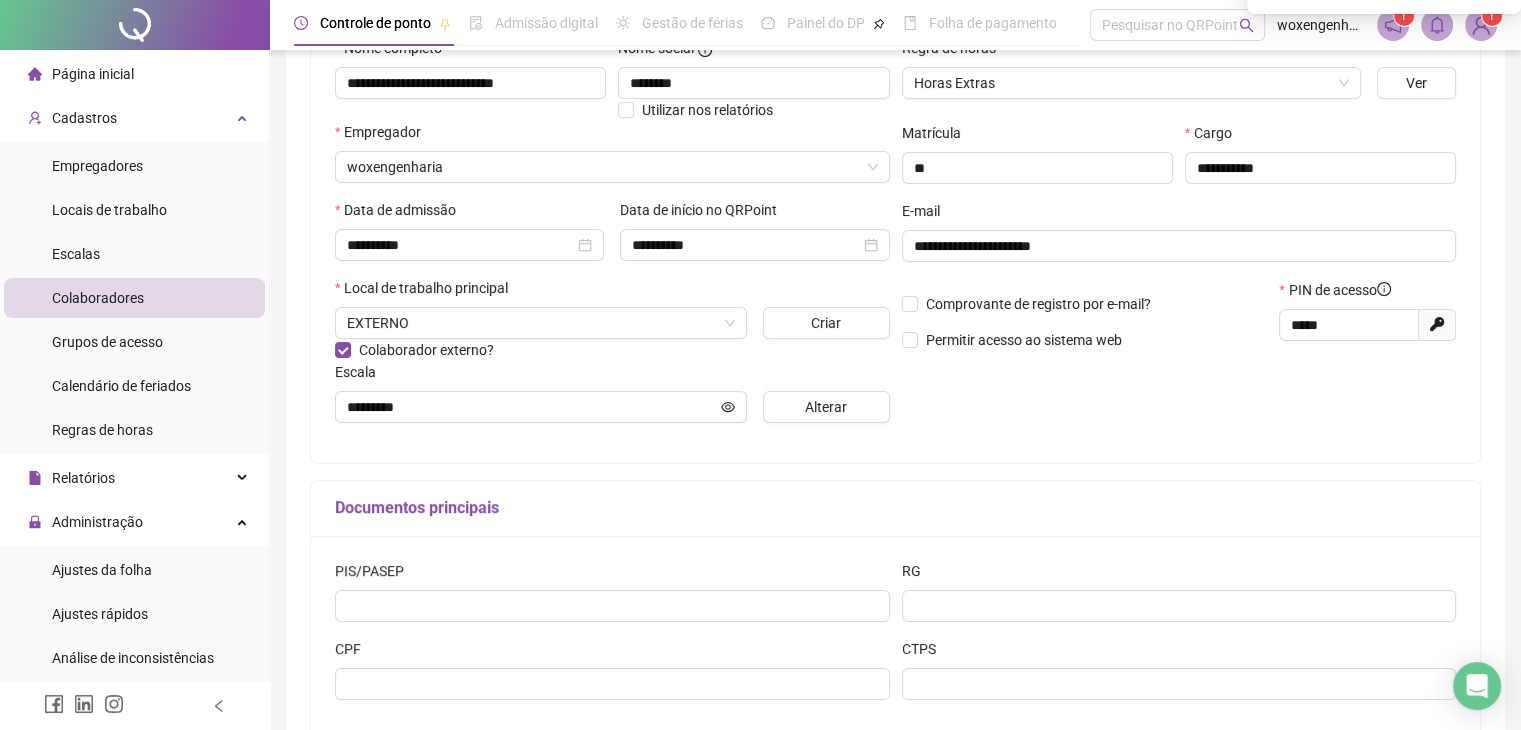 scroll, scrollTop: 300, scrollLeft: 0, axis: vertical 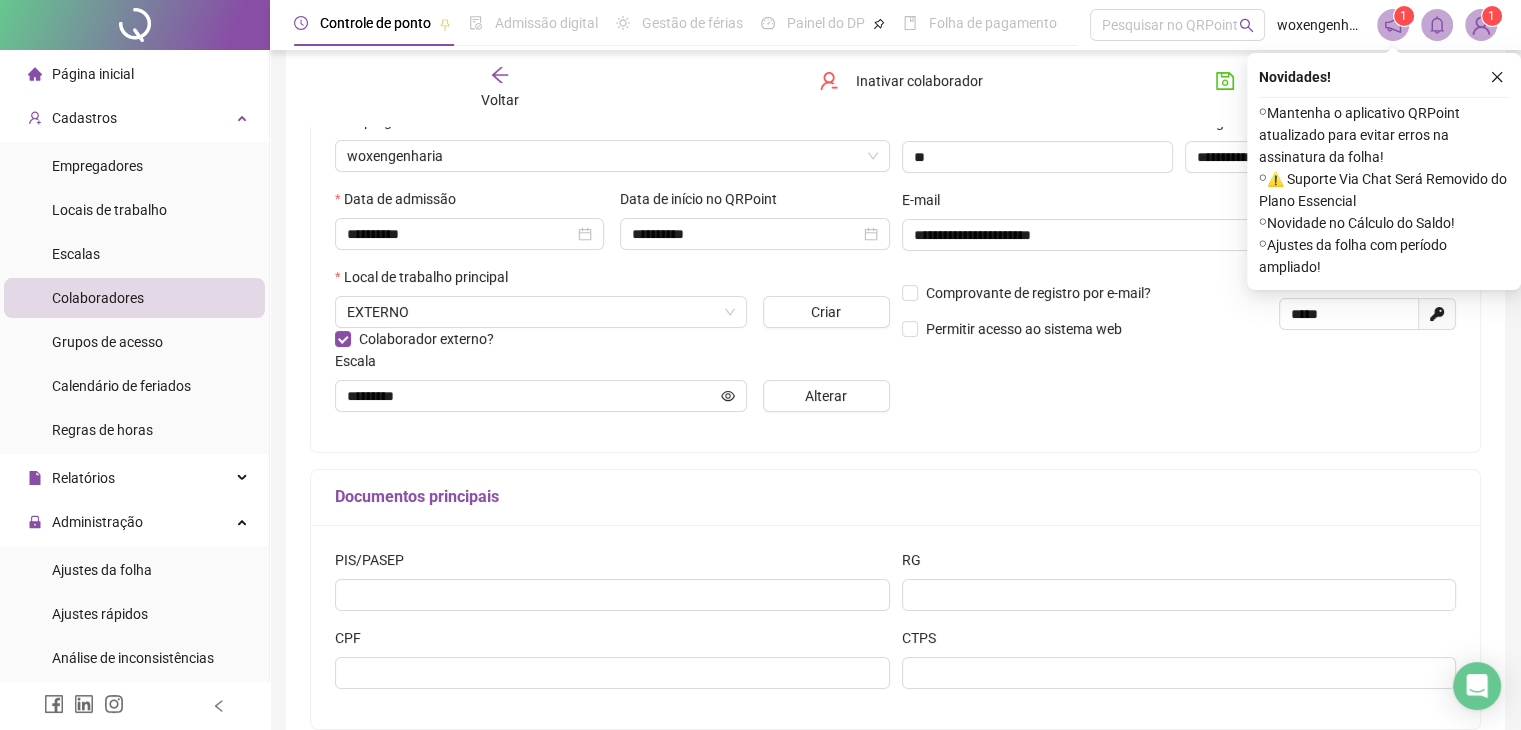 click 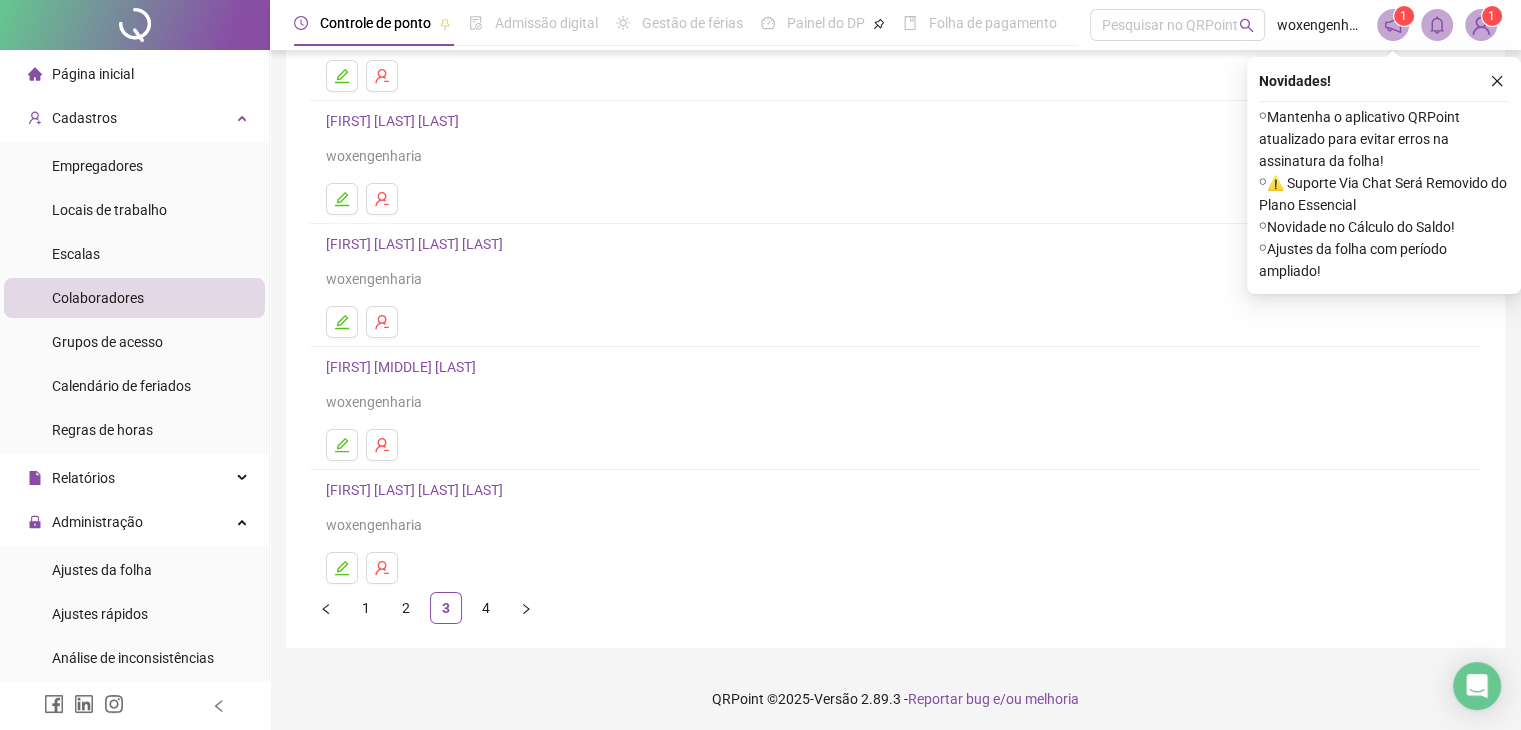 scroll, scrollTop: 236, scrollLeft: 0, axis: vertical 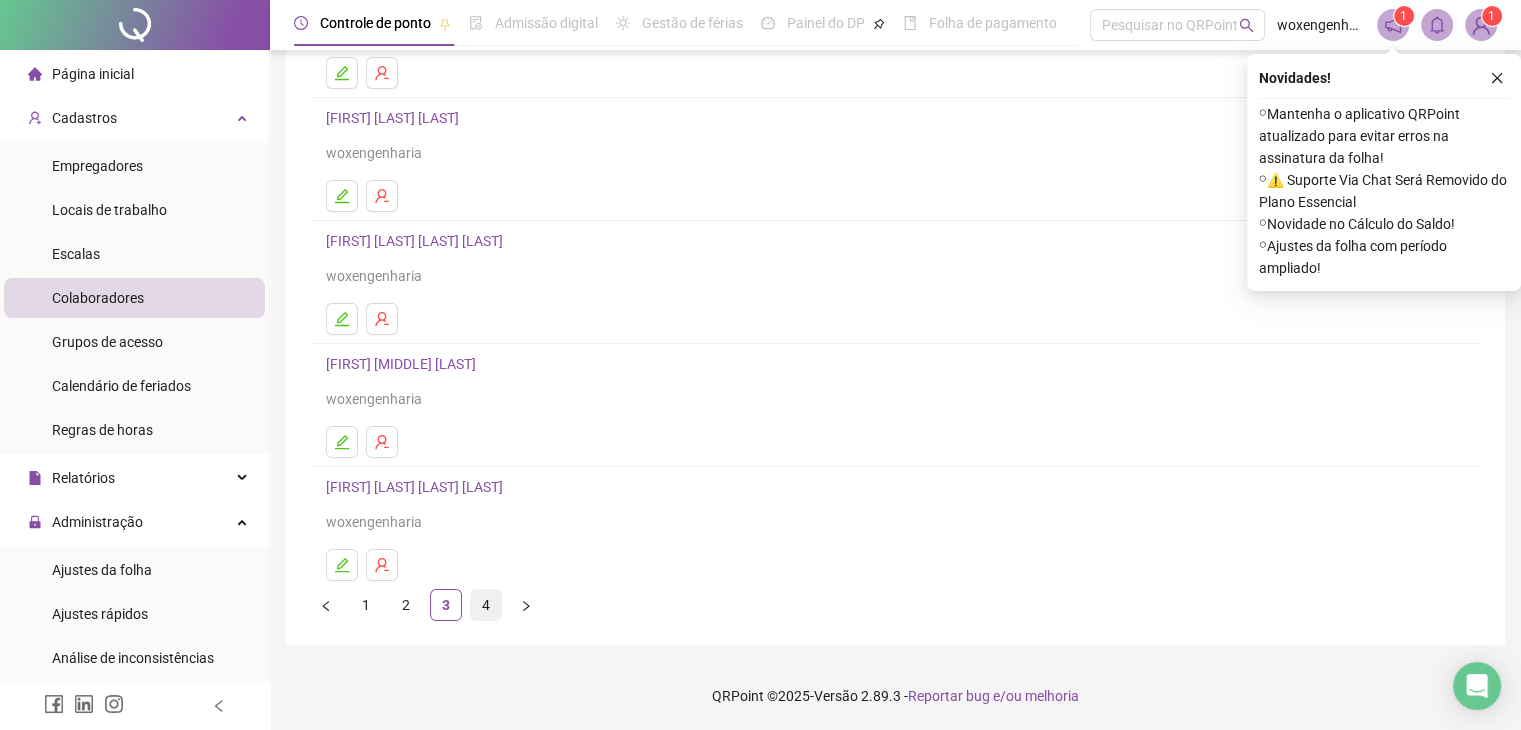click on "4" at bounding box center [486, 605] 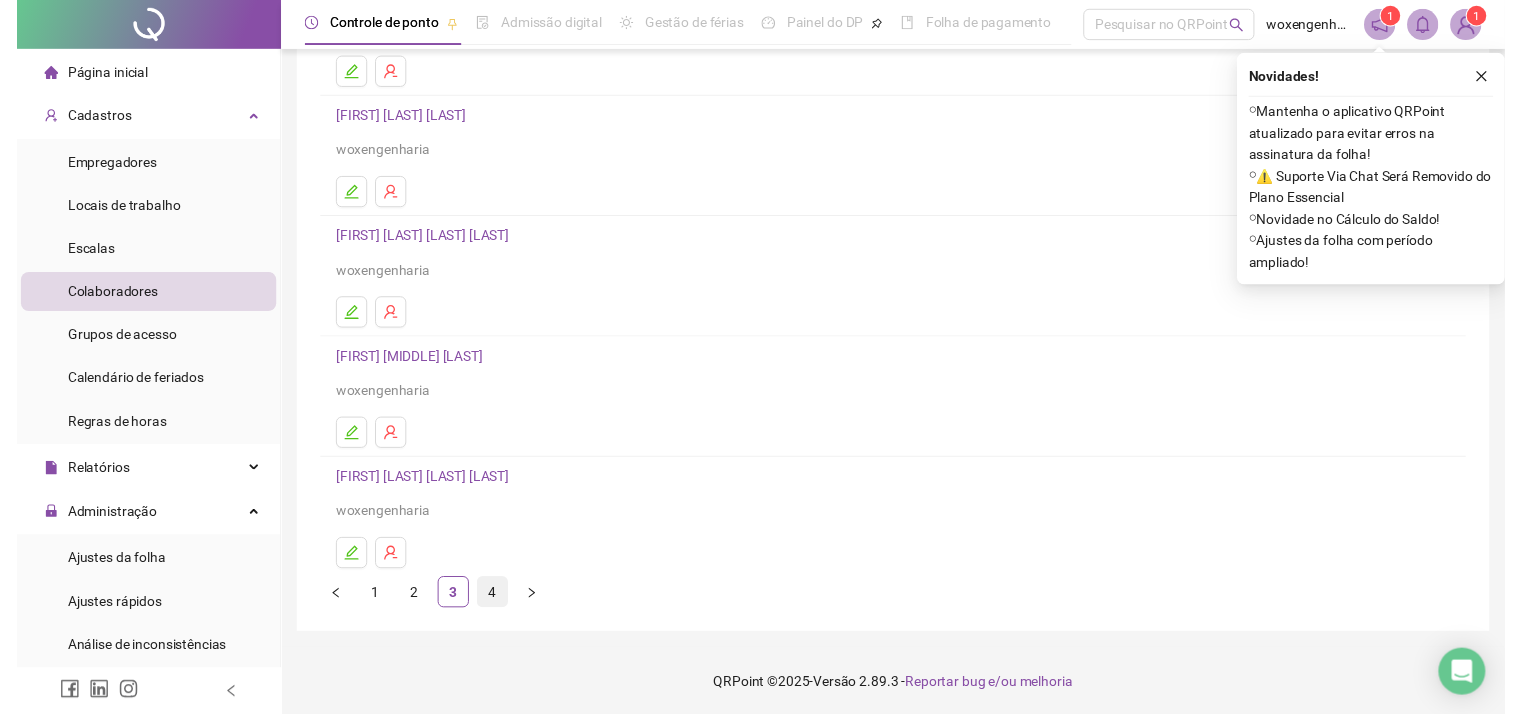 scroll, scrollTop: 0, scrollLeft: 0, axis: both 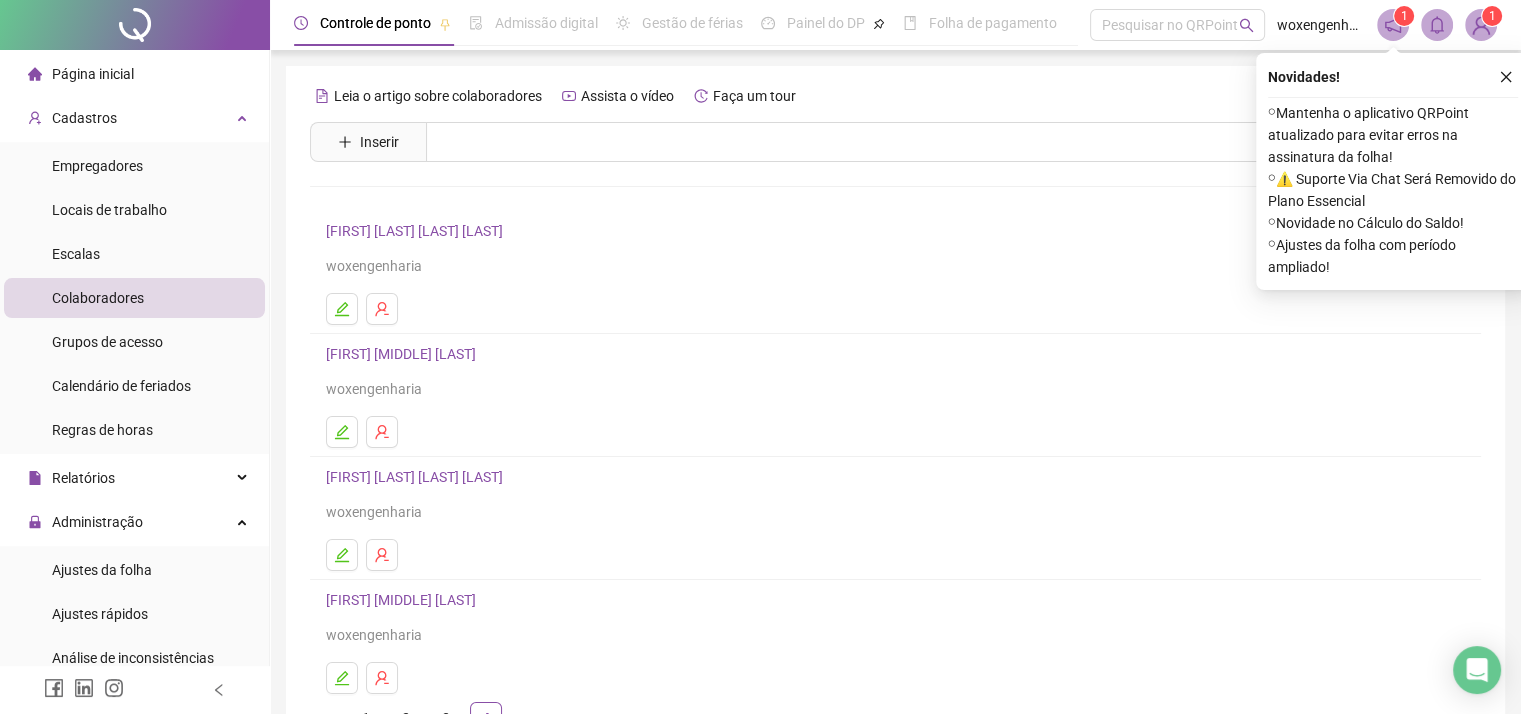 click on "[FIRST] [LAST] [LAST] [LAST]" at bounding box center [417, 231] 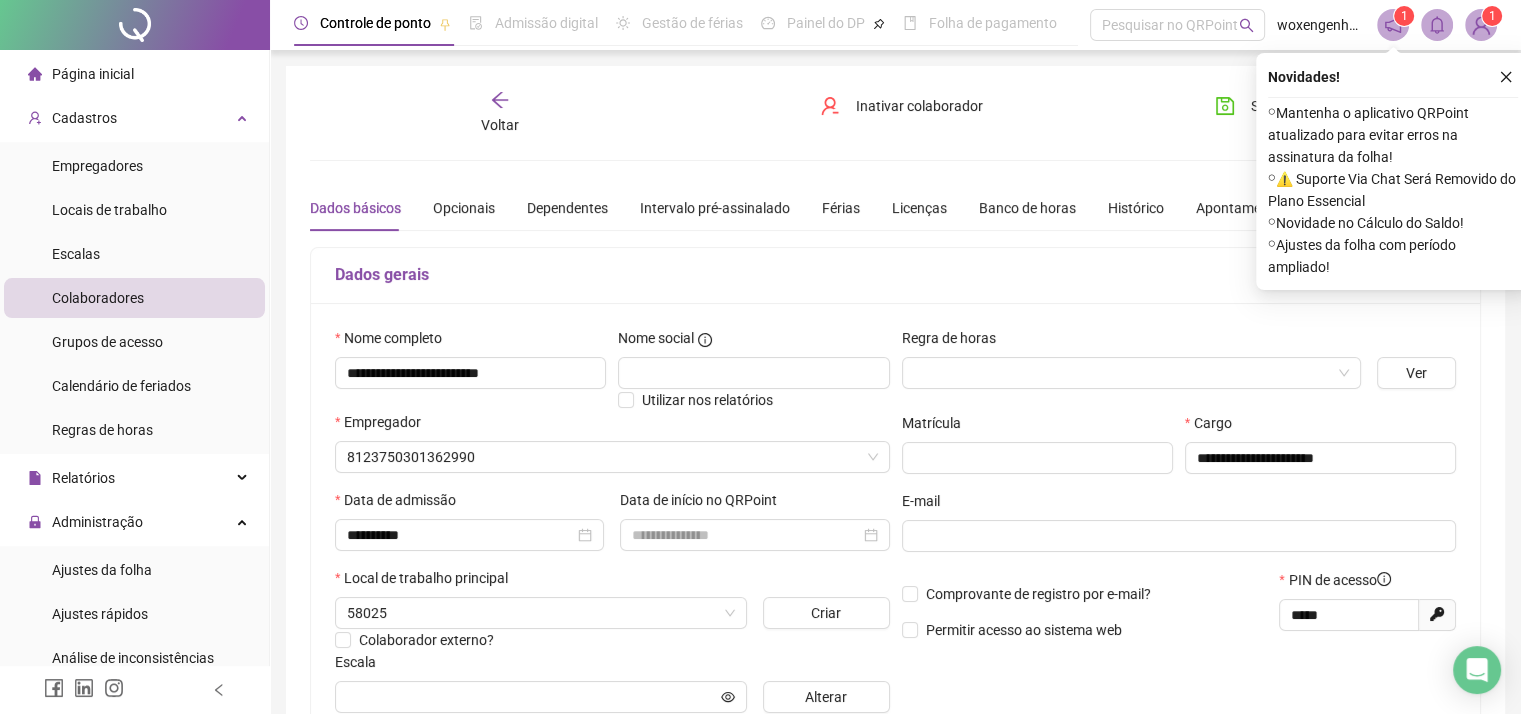 type on "*********" 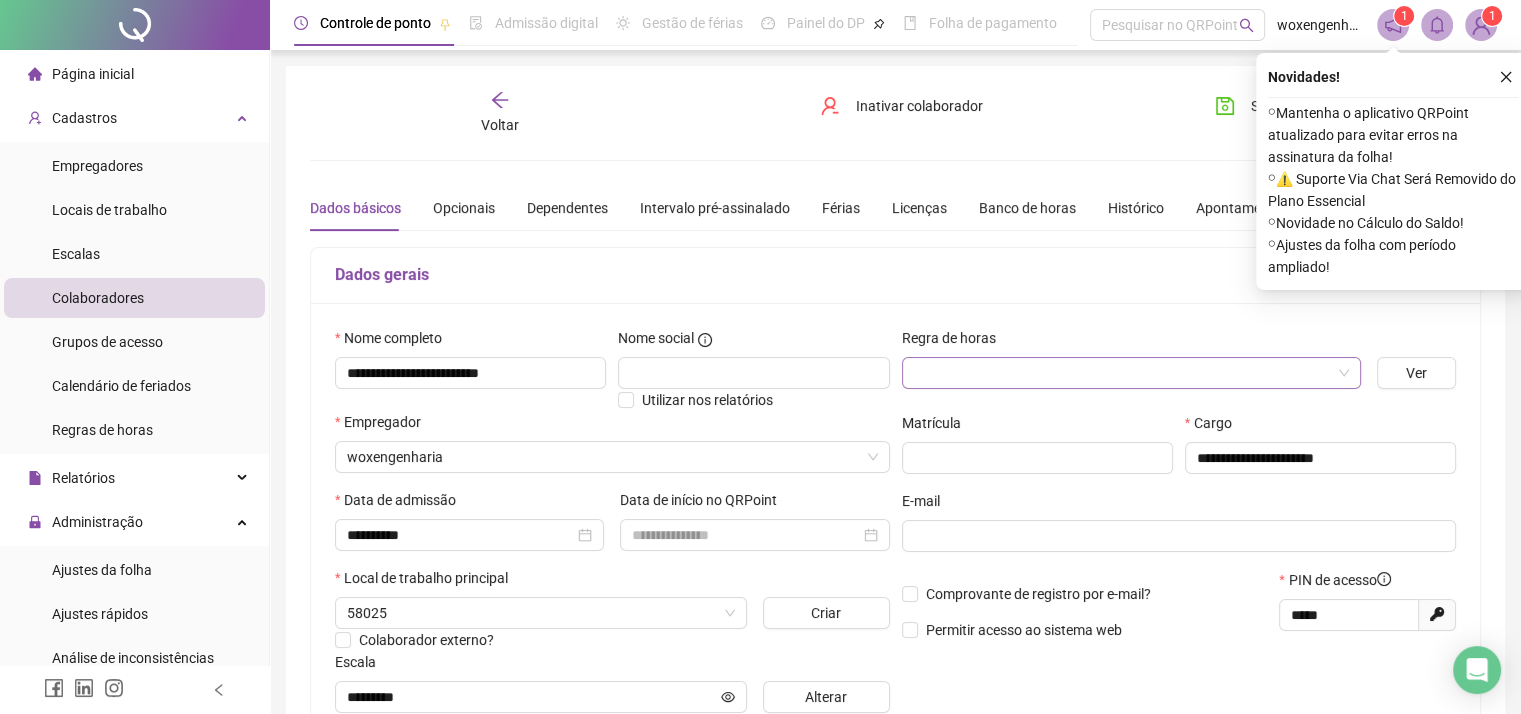 click at bounding box center [1122, 373] 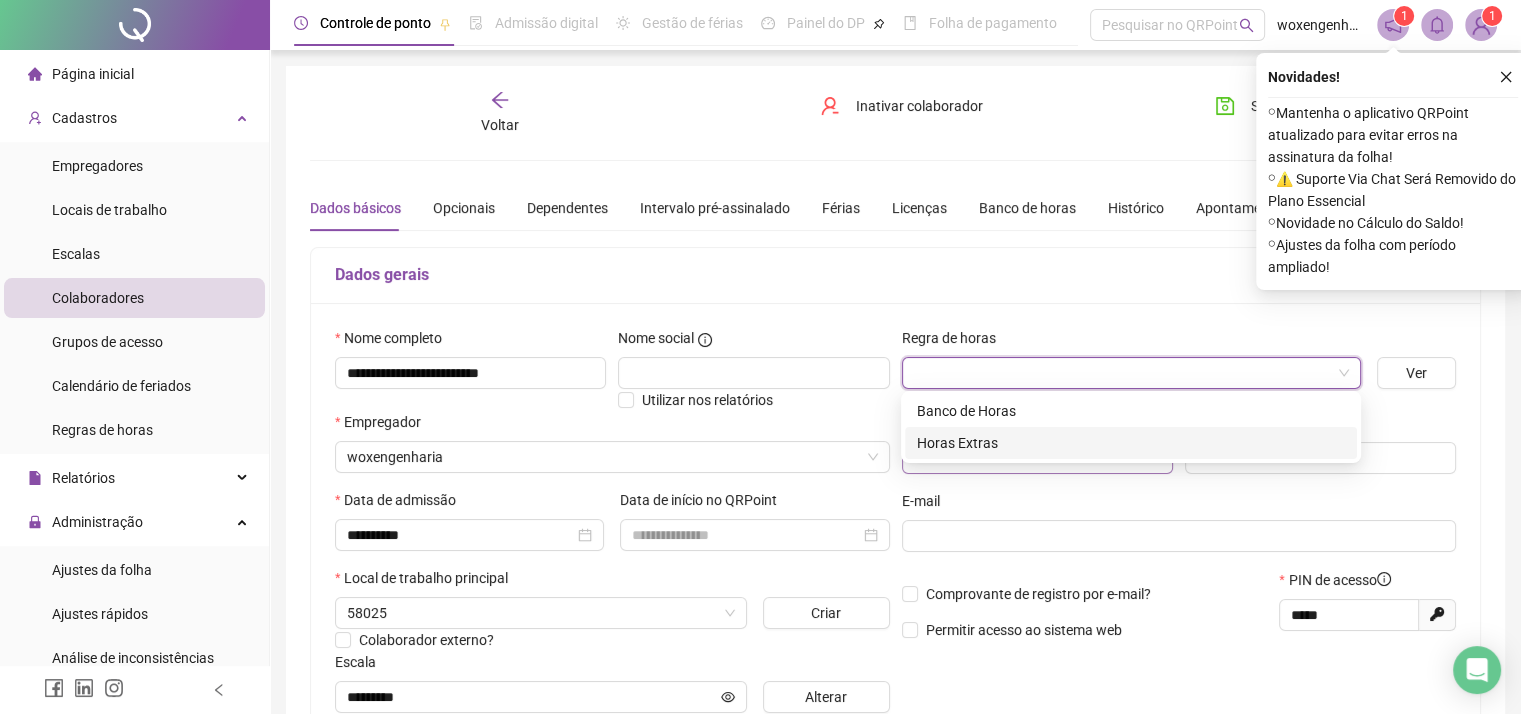 click on "Horas Extras" at bounding box center [1131, 443] 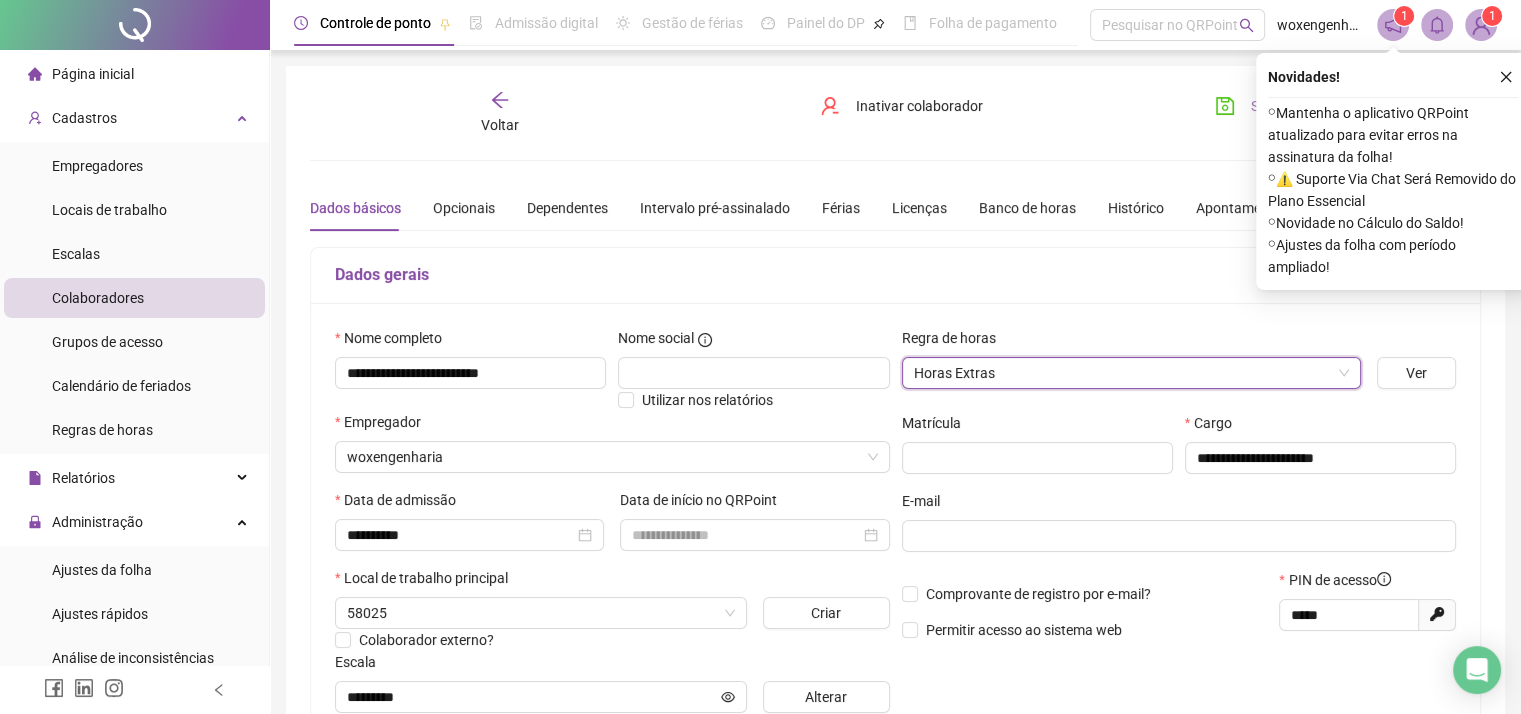 click 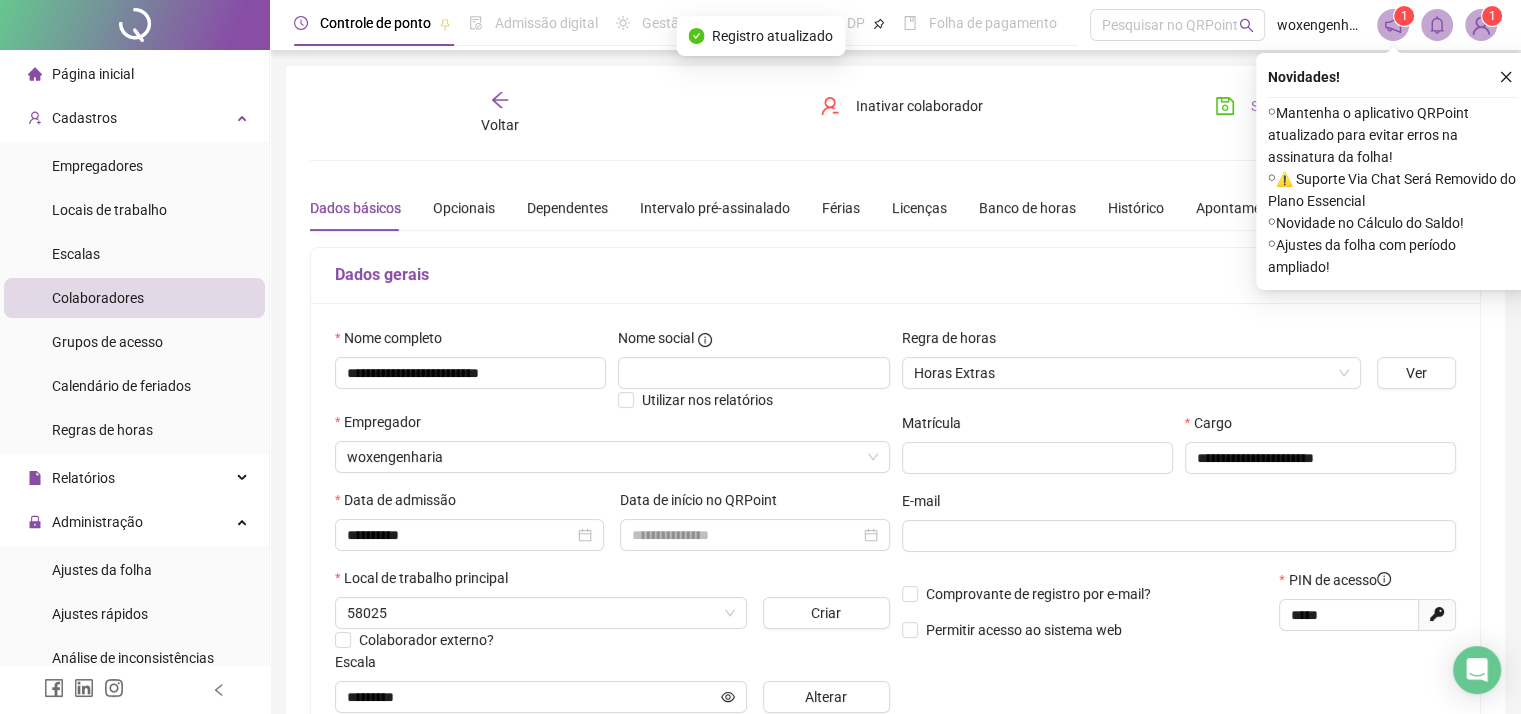 click on "Voltar" at bounding box center [500, 125] 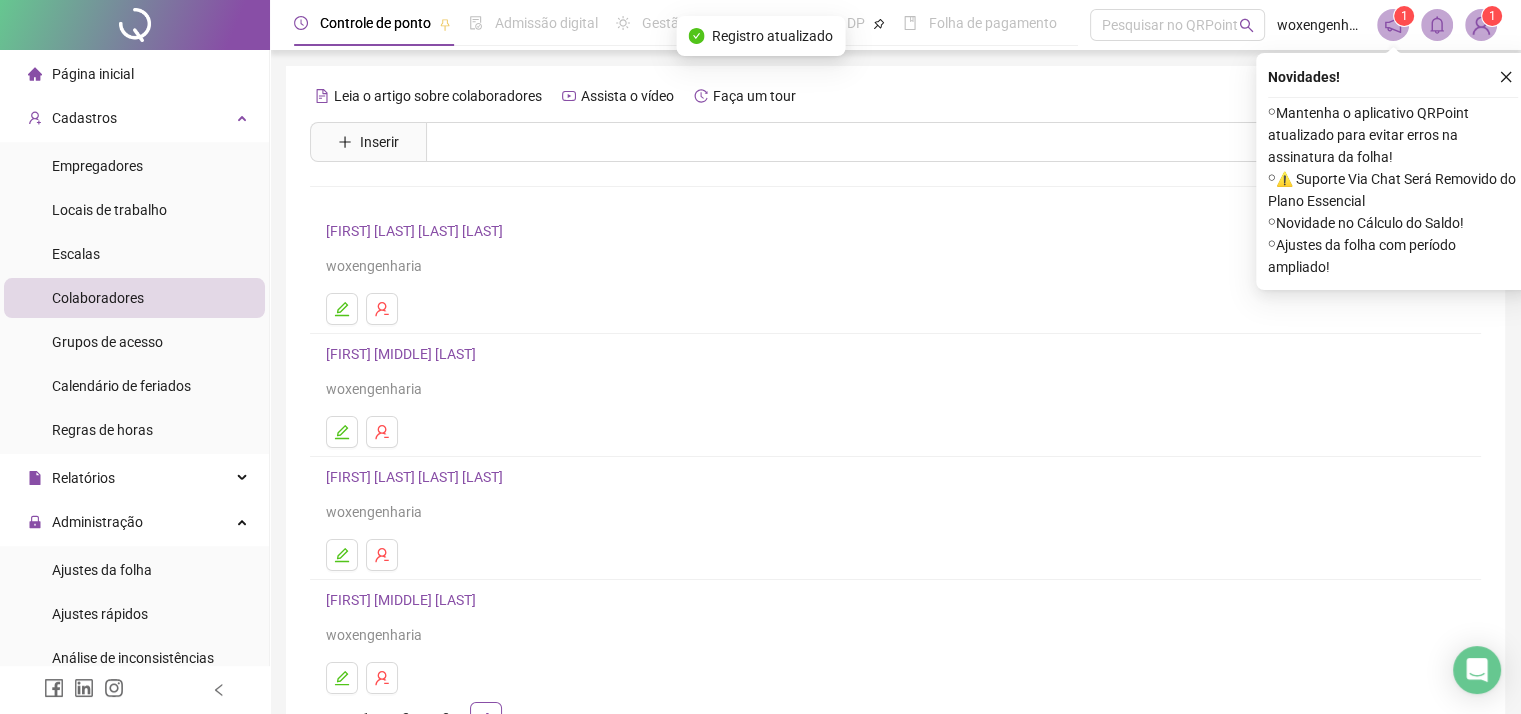 click on "[FIRST] [MIDDLE] [LAST]" at bounding box center (404, 354) 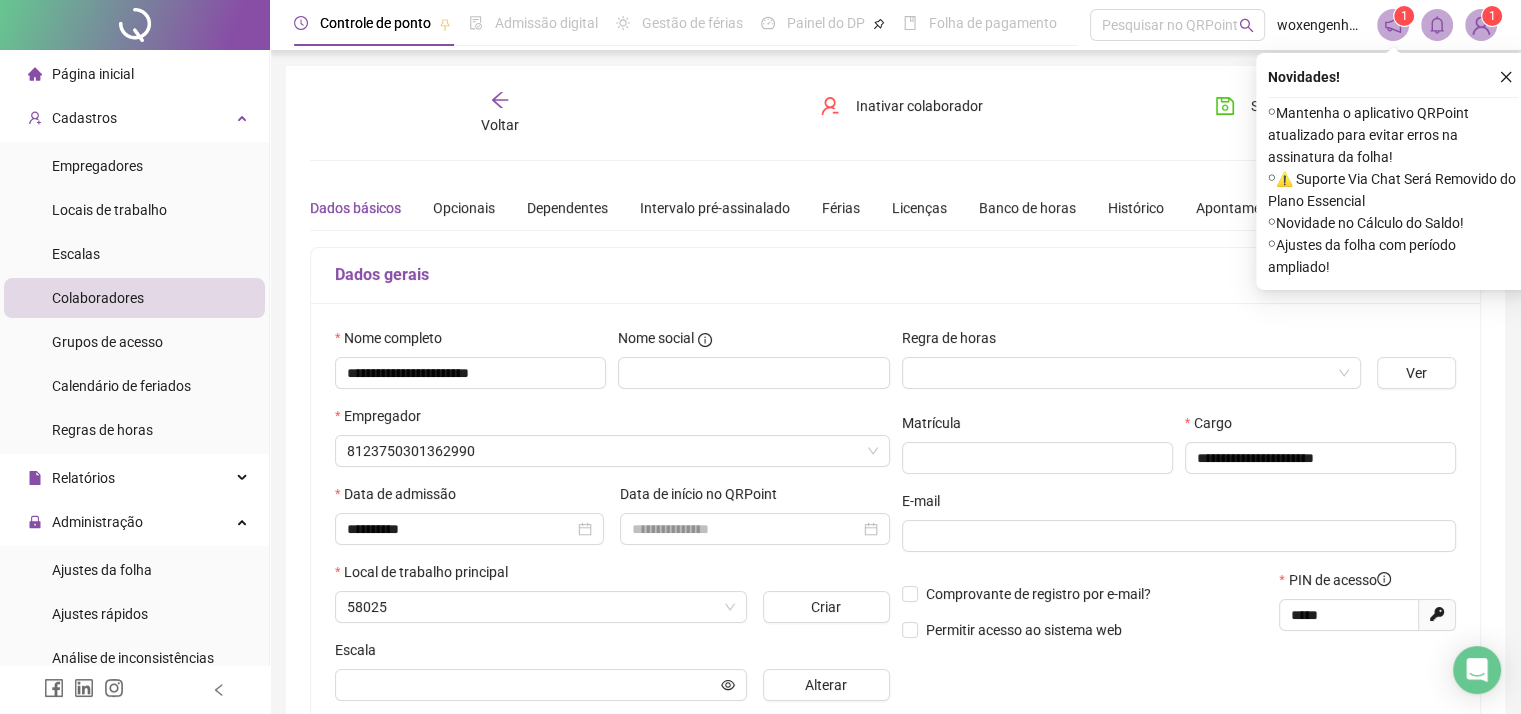 type on "*********" 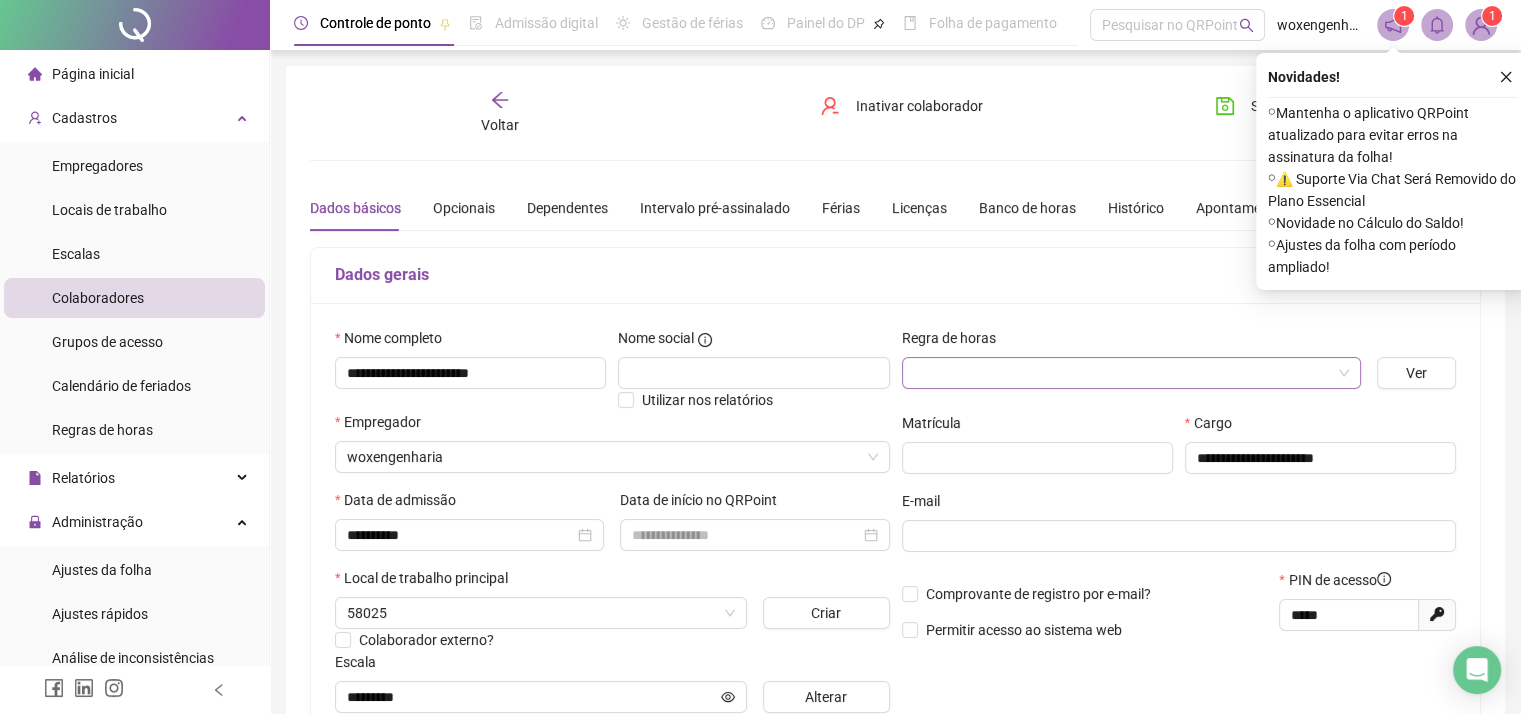 click at bounding box center (1122, 373) 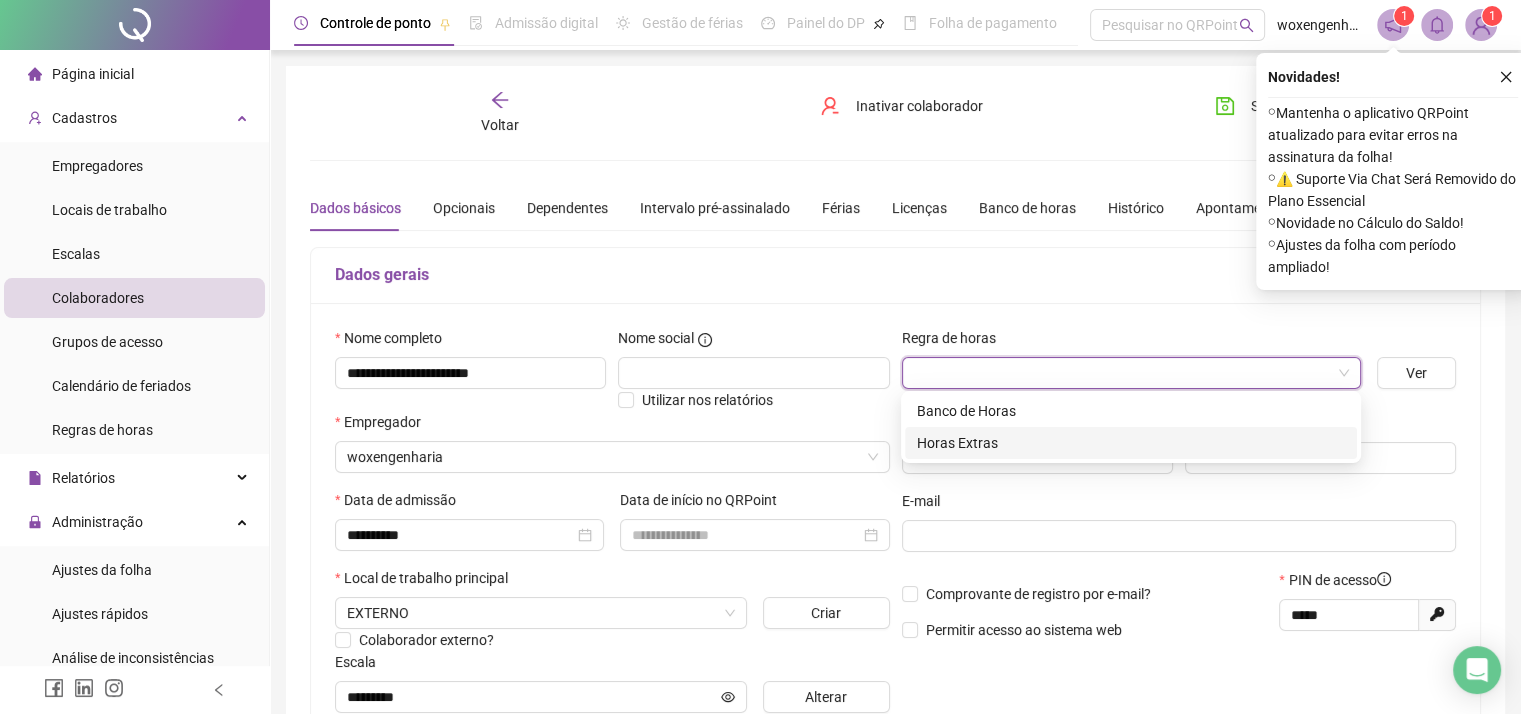 click on "Horas Extras" at bounding box center (1131, 443) 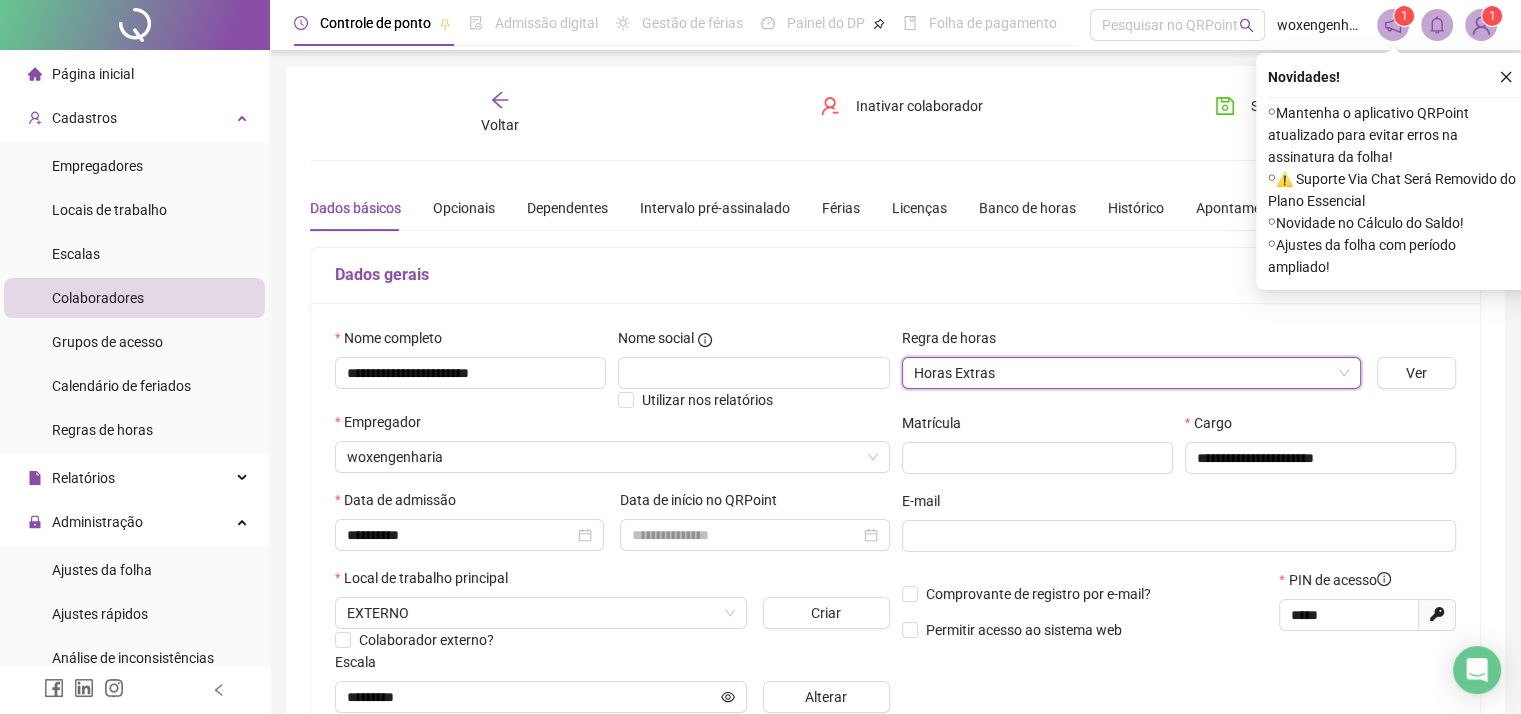 drag, startPoint x: 1229, startPoint y: 106, endPoint x: 764, endPoint y: 104, distance: 465.0043 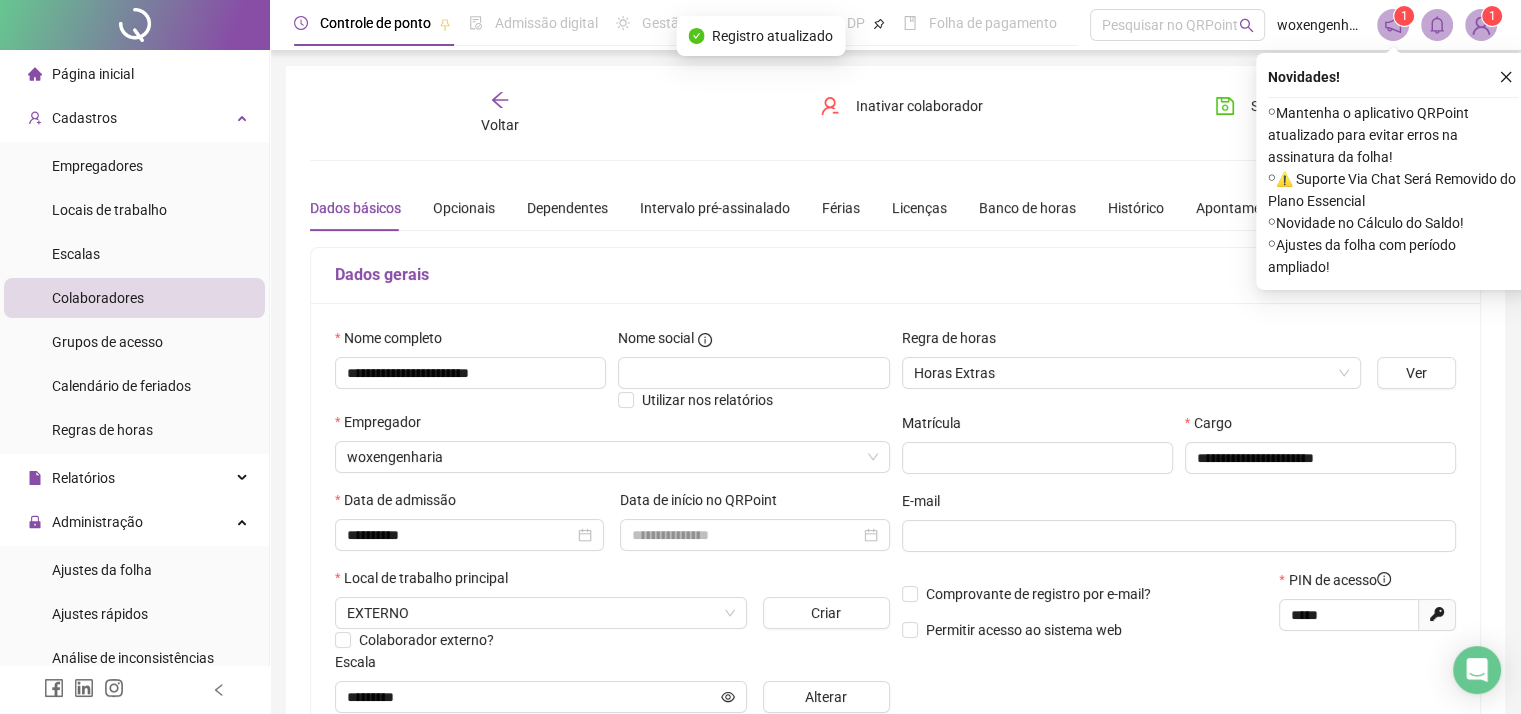 click 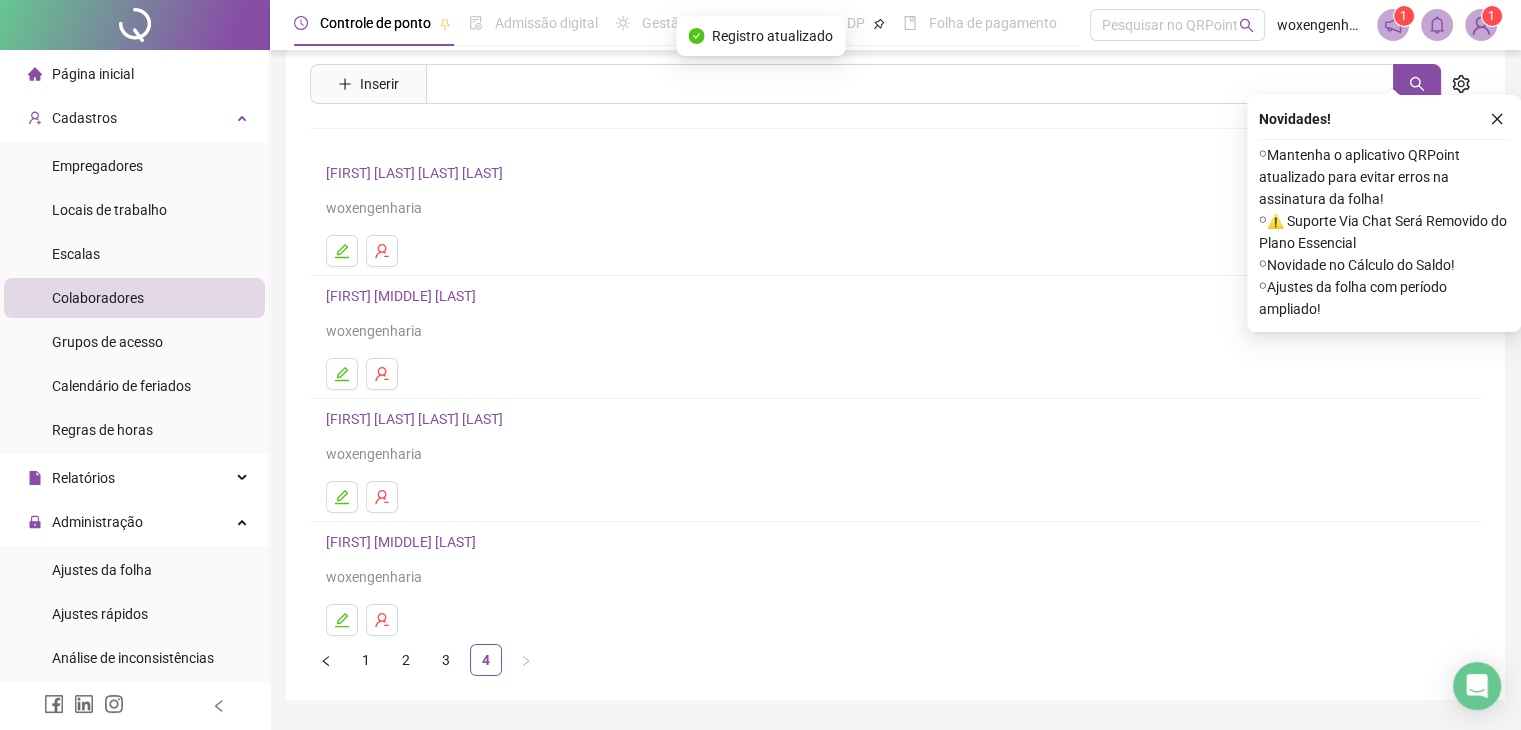 scroll, scrollTop: 100, scrollLeft: 0, axis: vertical 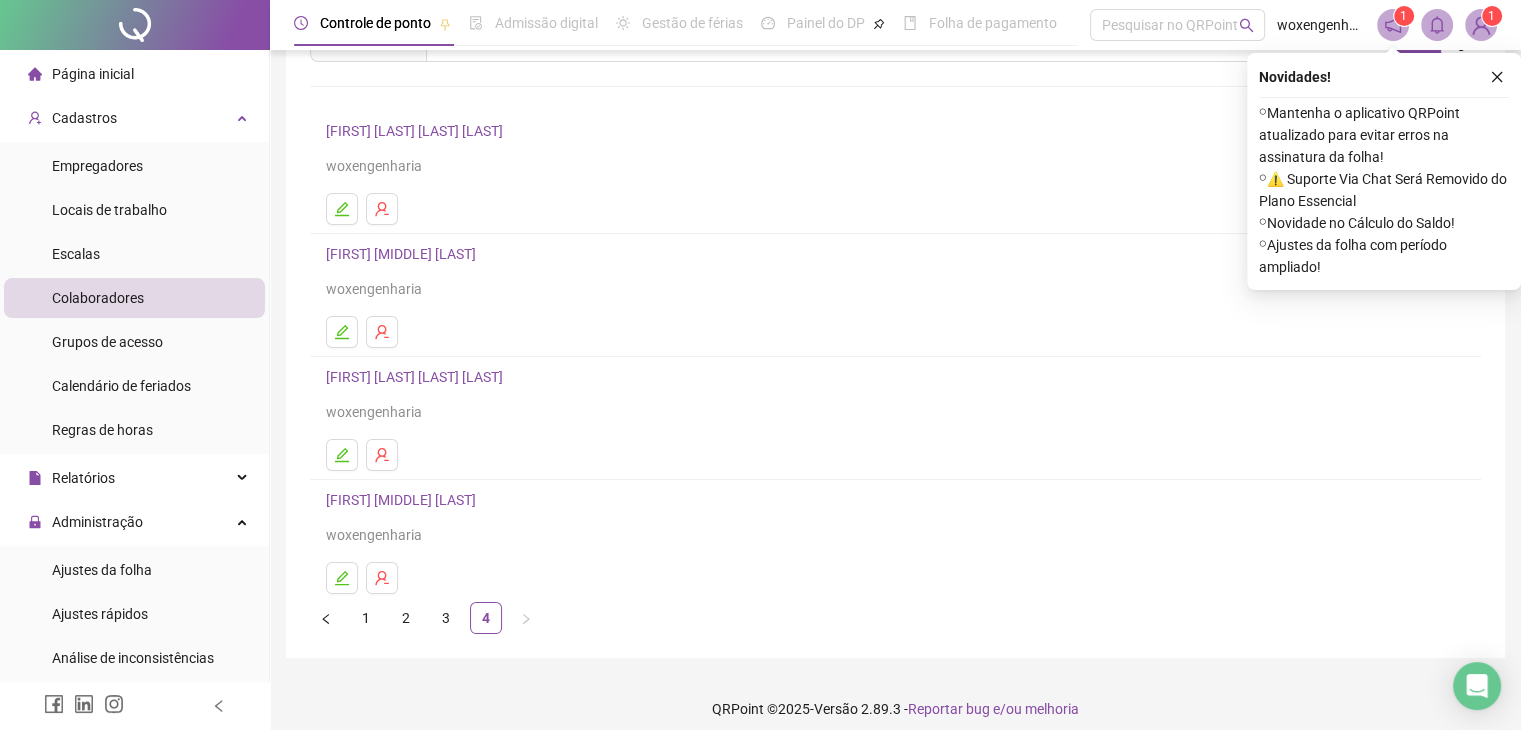 click on "[FIRST] [MIDDLE] [LAST]" at bounding box center [404, 500] 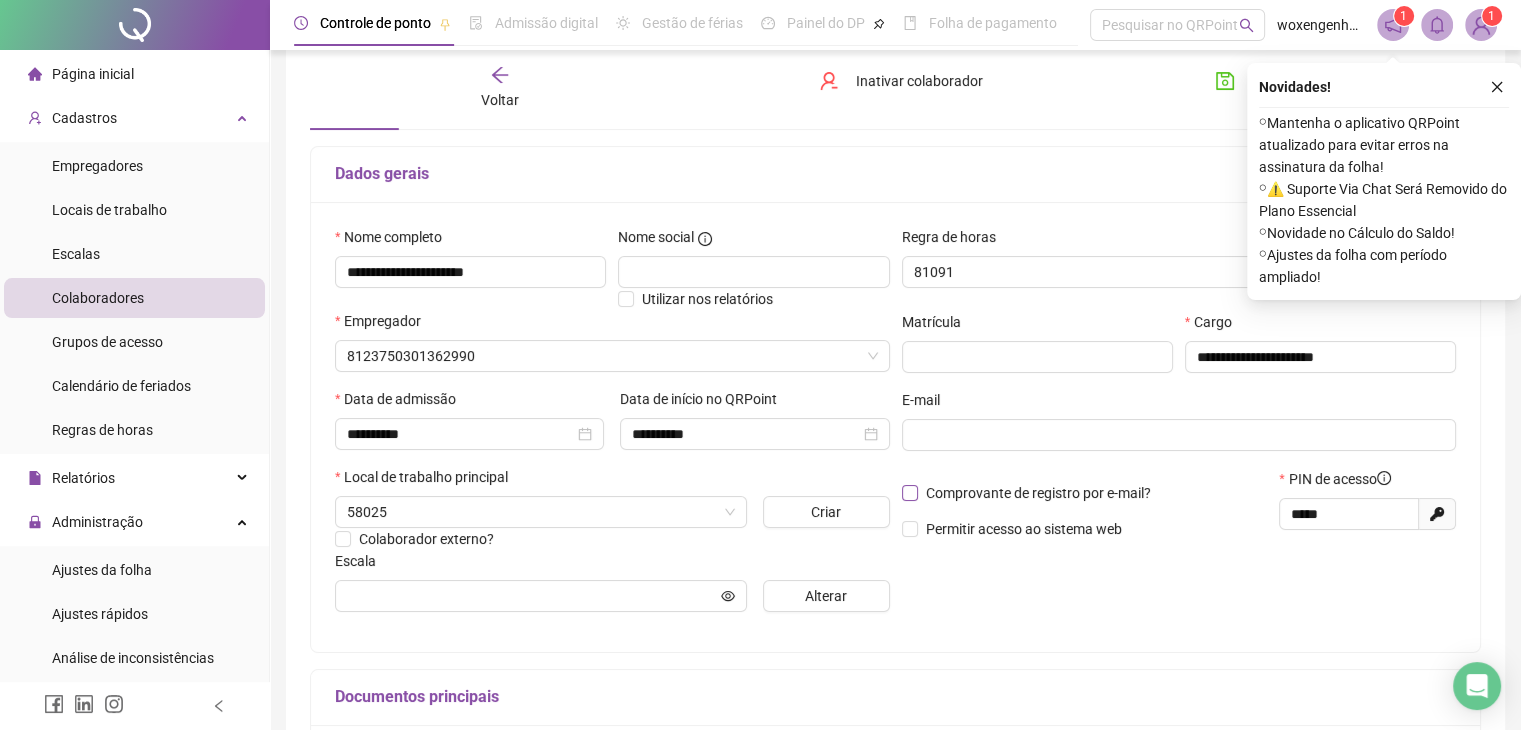 scroll, scrollTop: 110, scrollLeft: 0, axis: vertical 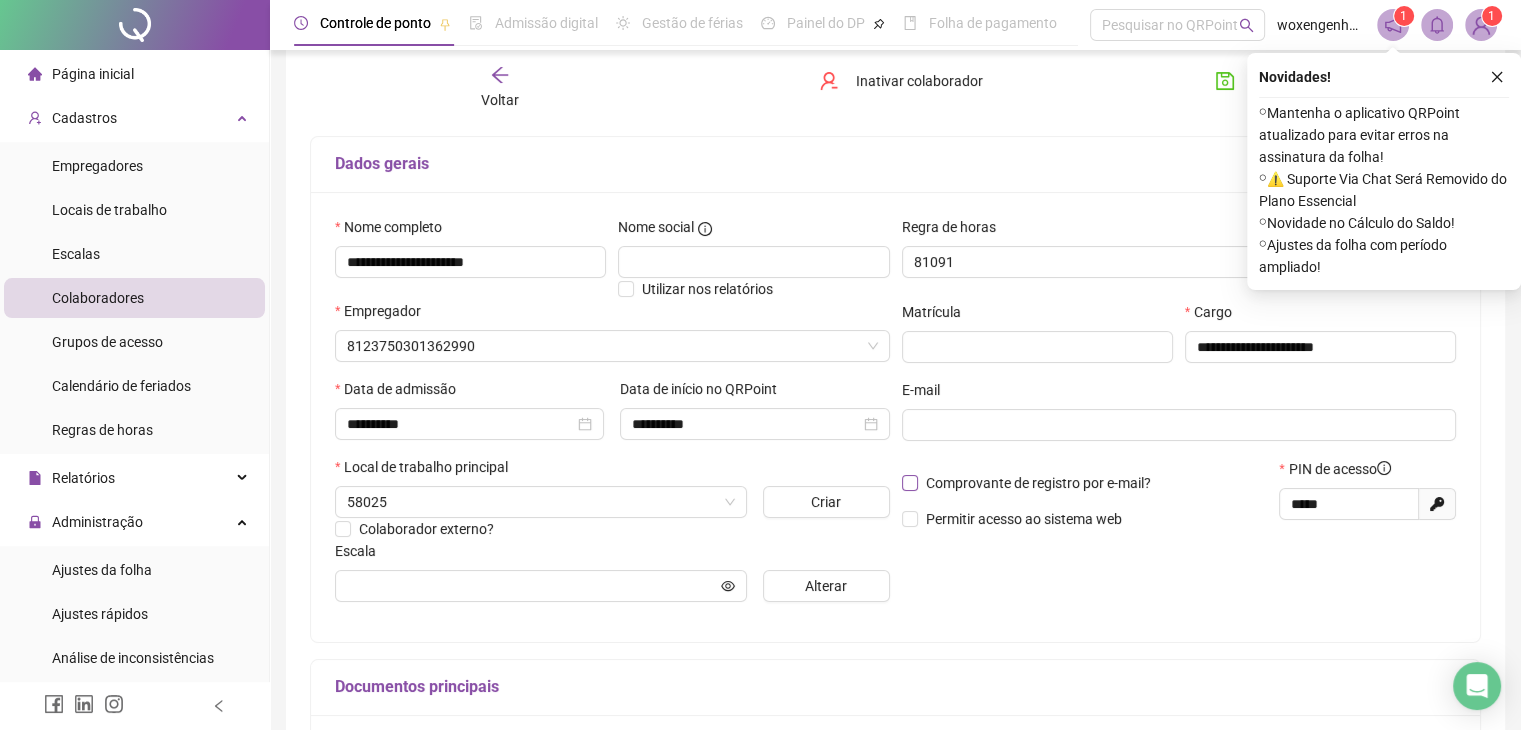 type on "*********" 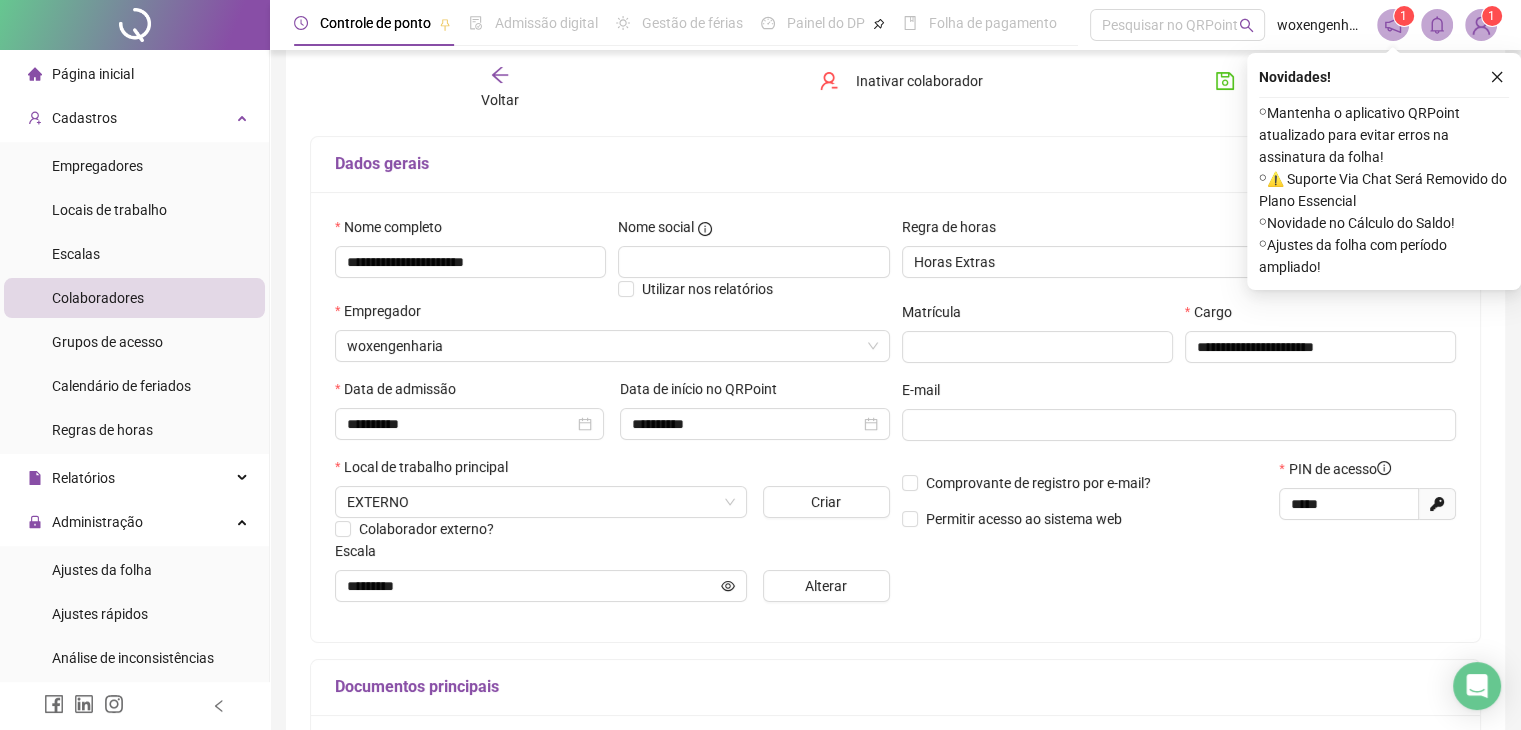 click 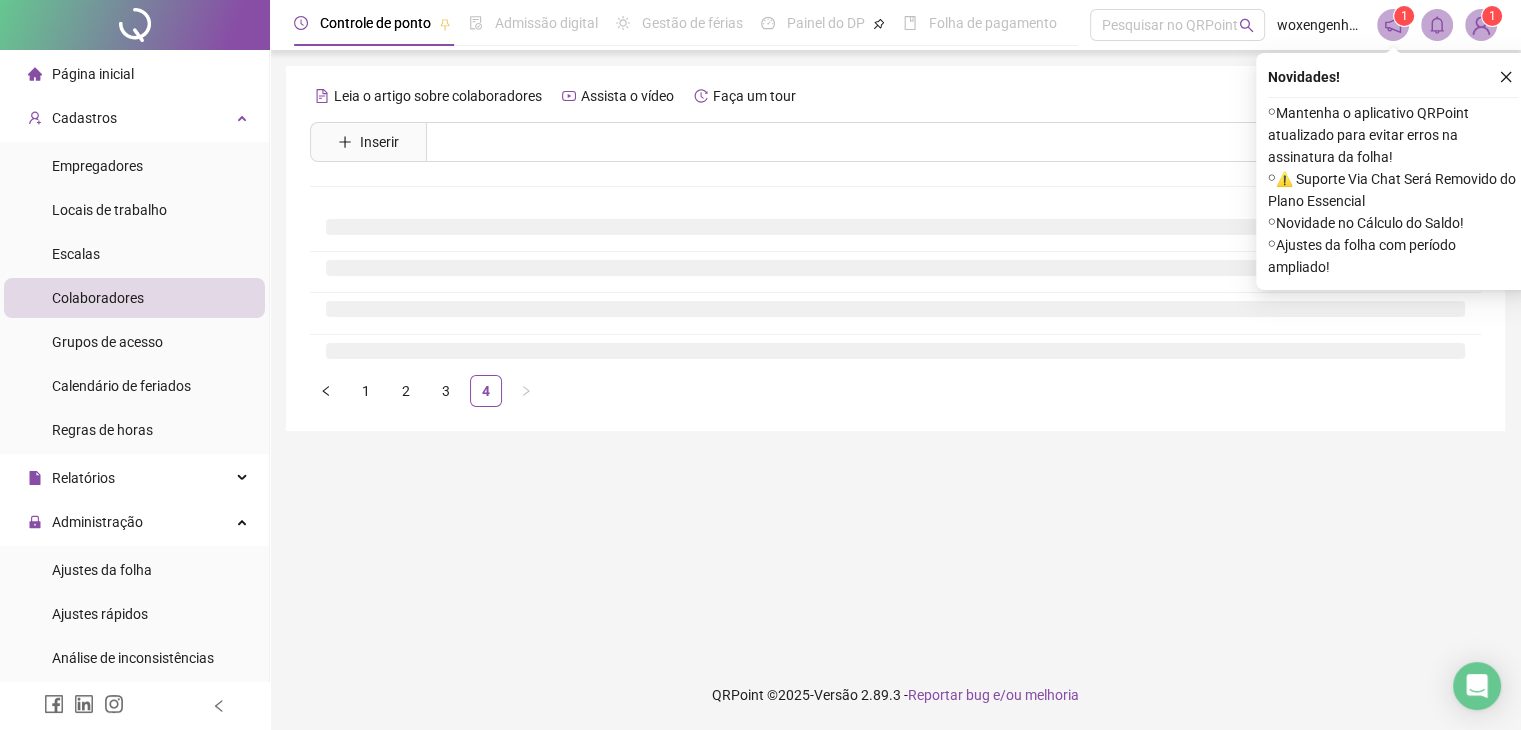 scroll, scrollTop: 0, scrollLeft: 0, axis: both 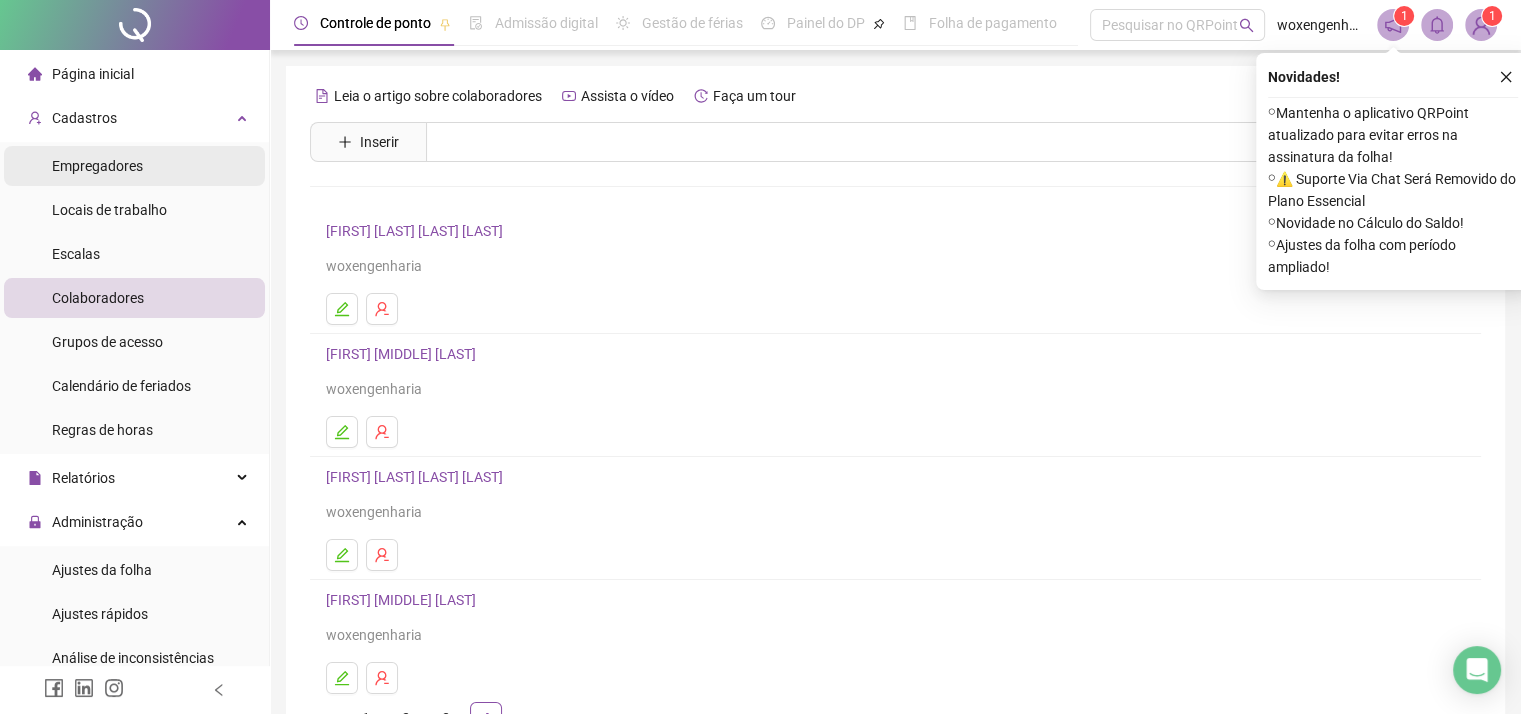 click on "Empregadores" at bounding box center [97, 166] 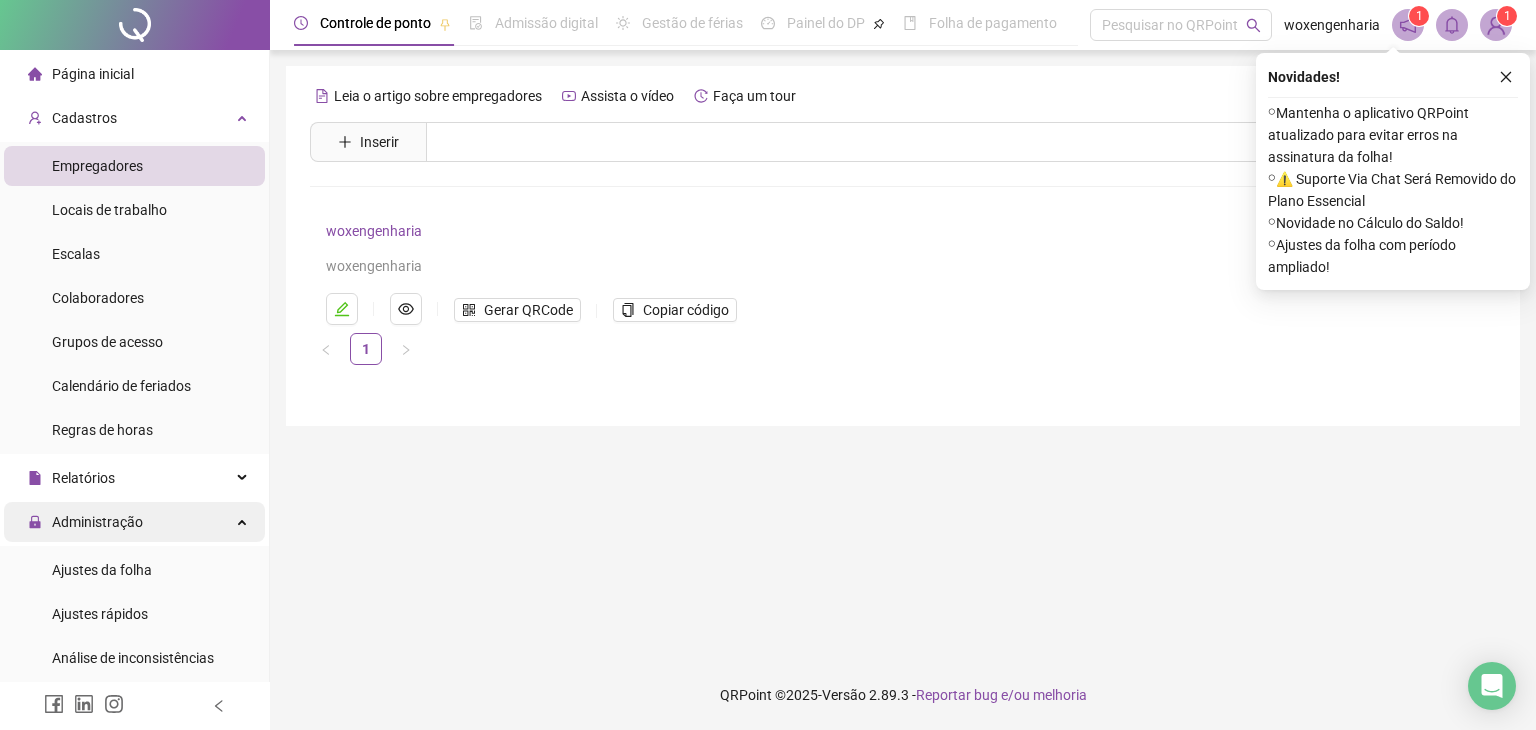 click on "Administração" at bounding box center [97, 522] 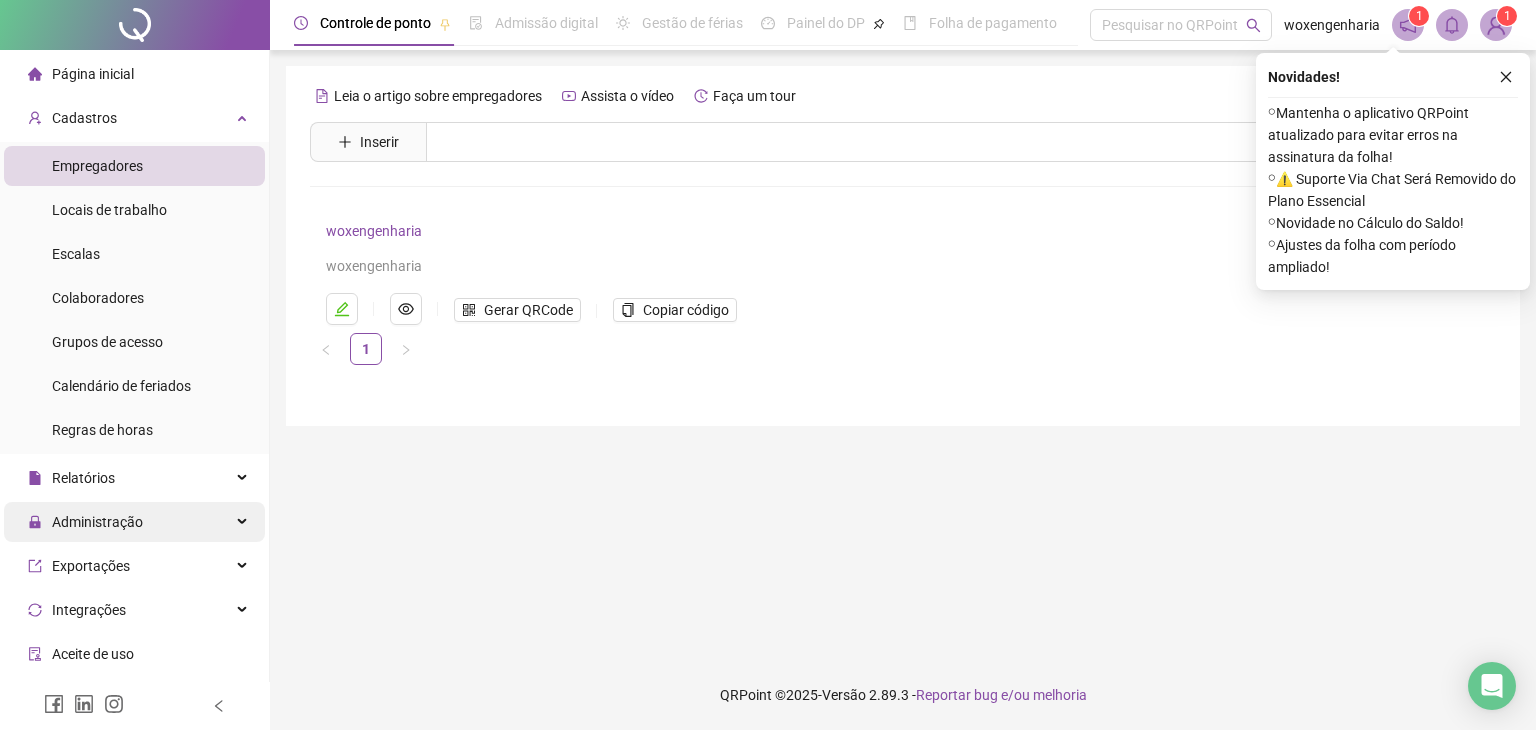click on "Administração" at bounding box center [97, 522] 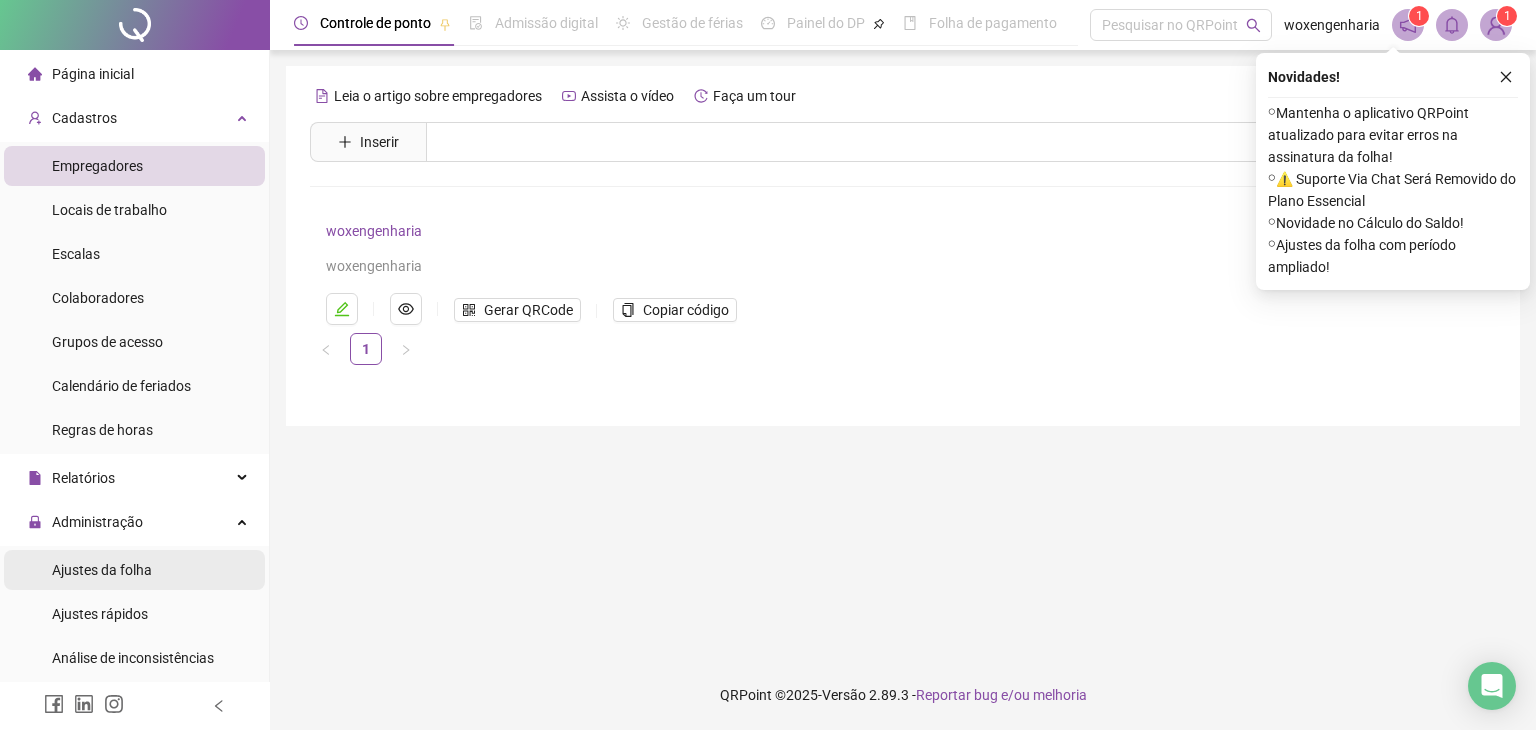 click on "Ajustes da folha" at bounding box center (102, 570) 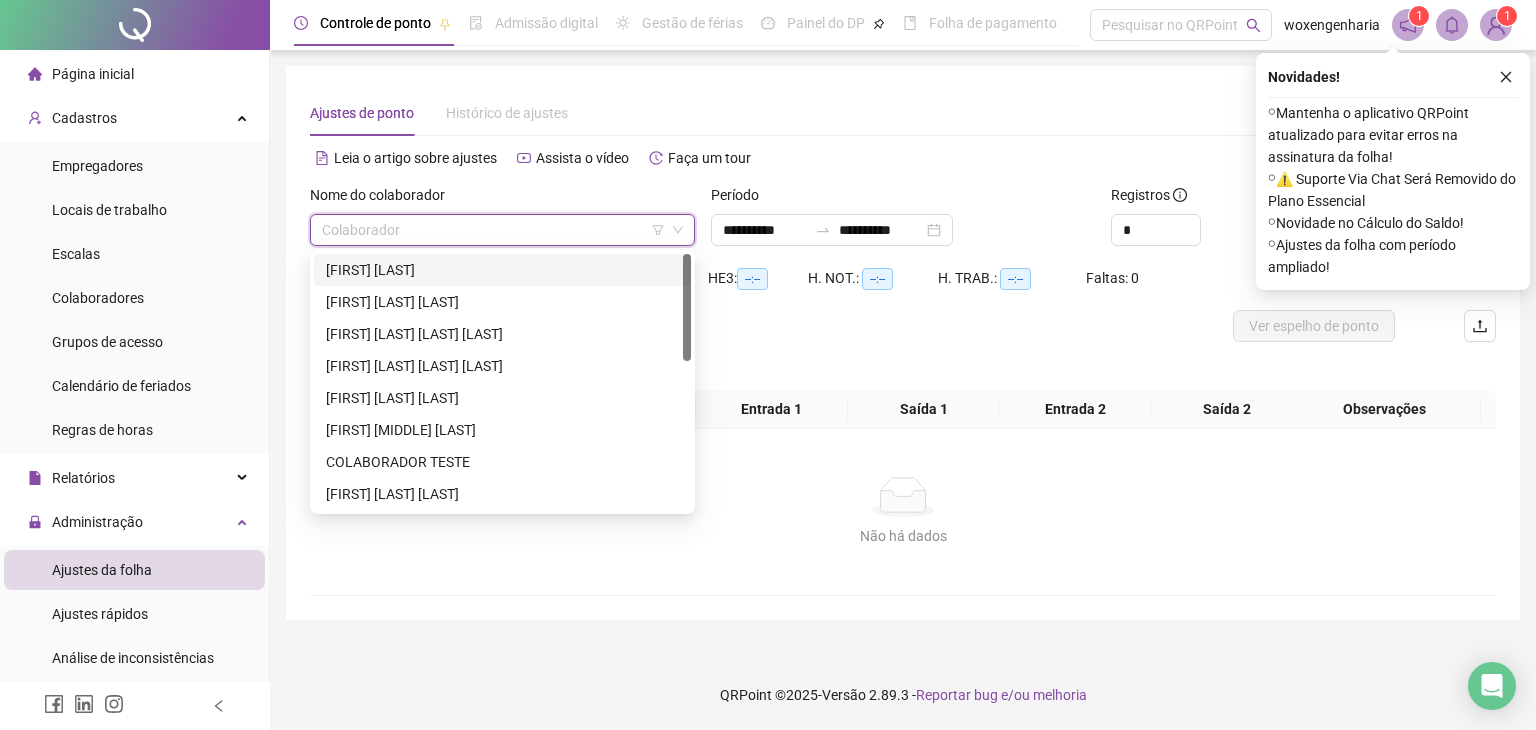 click at bounding box center [493, 230] 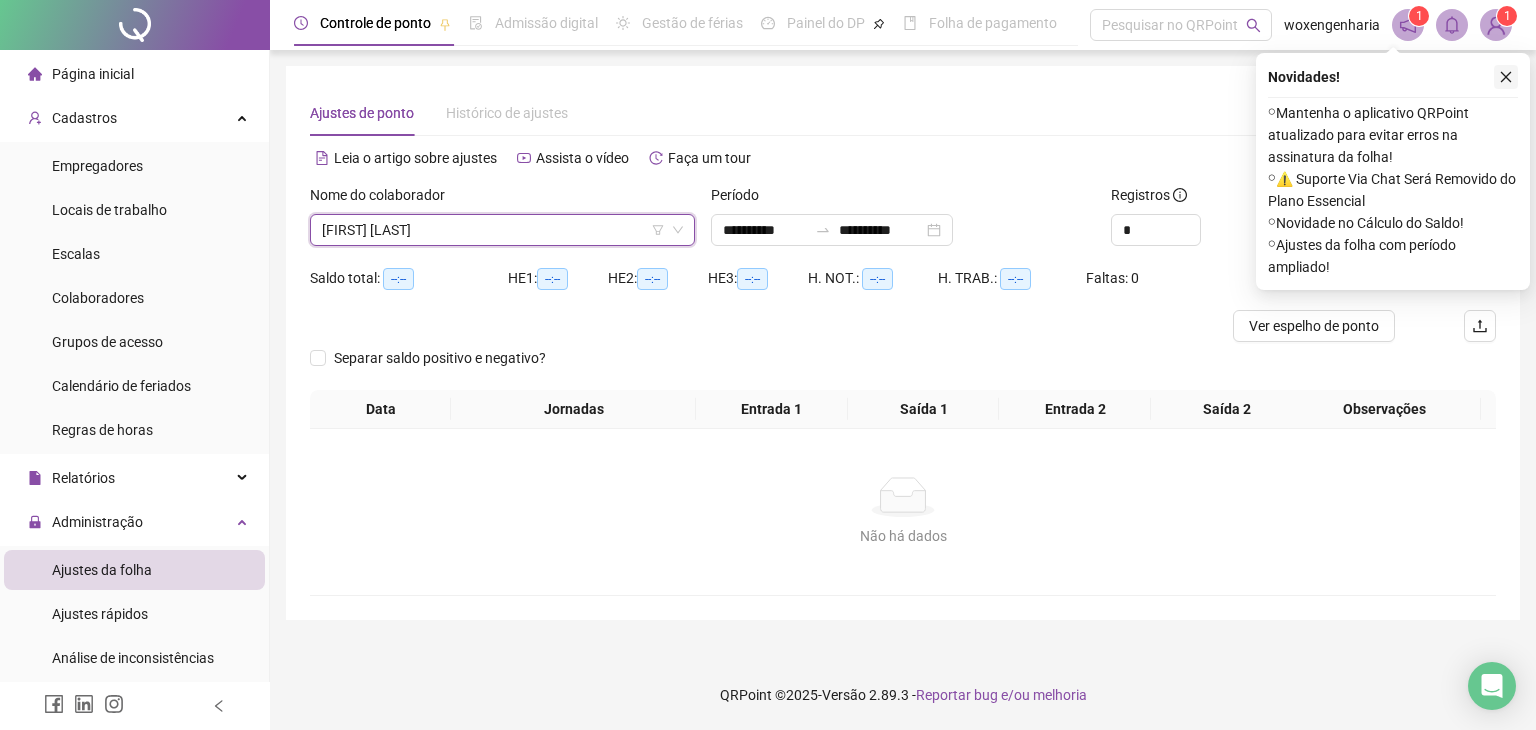 click 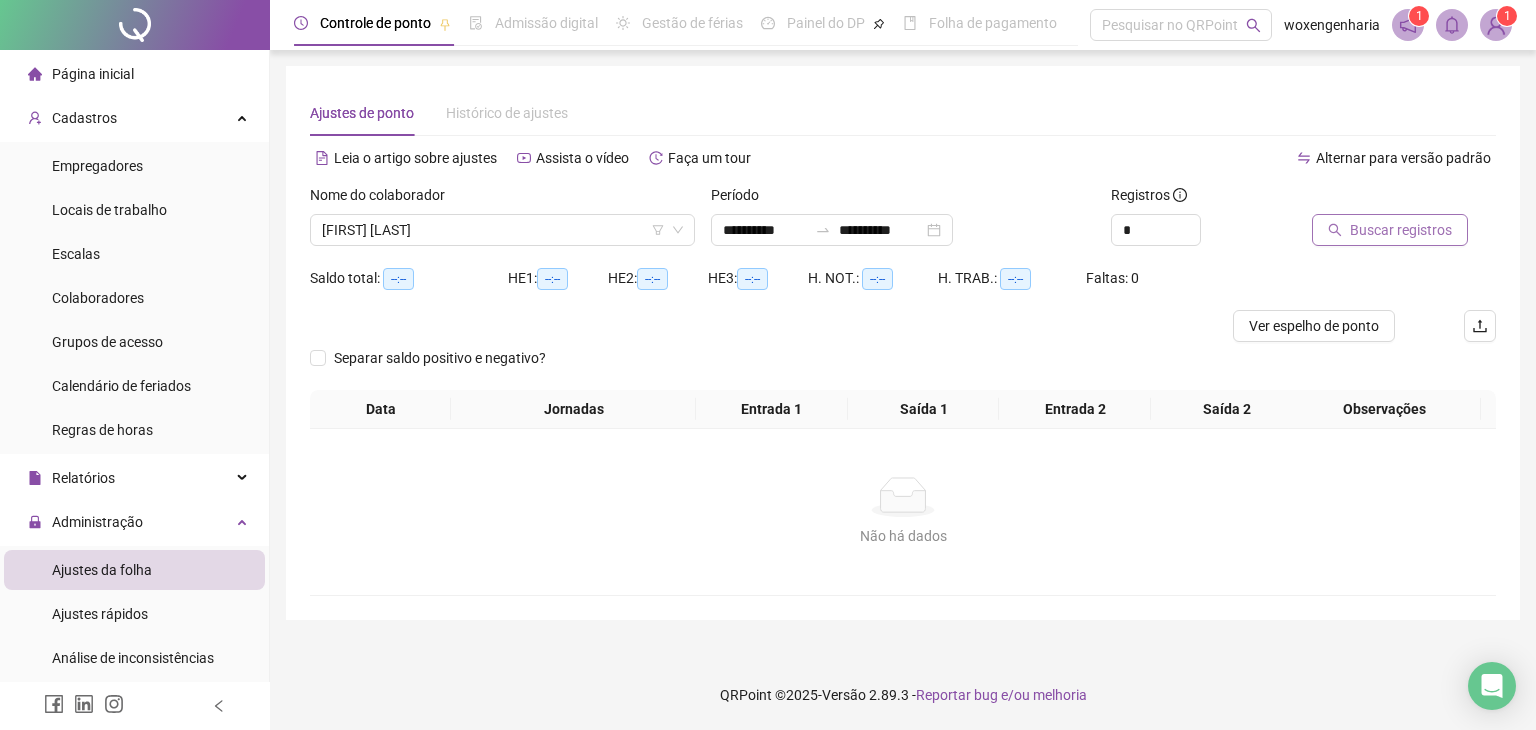 click on "Buscar registros" at bounding box center (1401, 230) 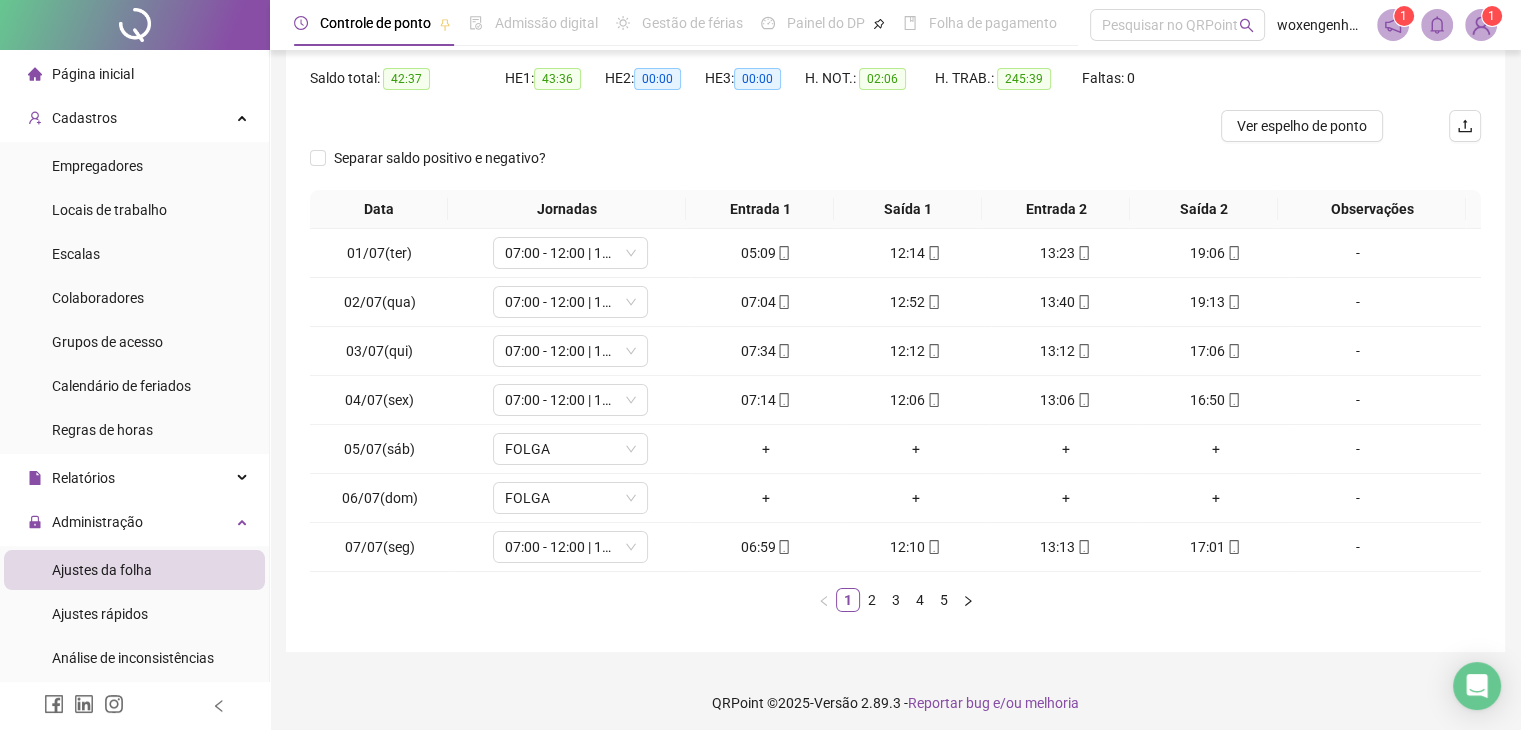 scroll, scrollTop: 207, scrollLeft: 0, axis: vertical 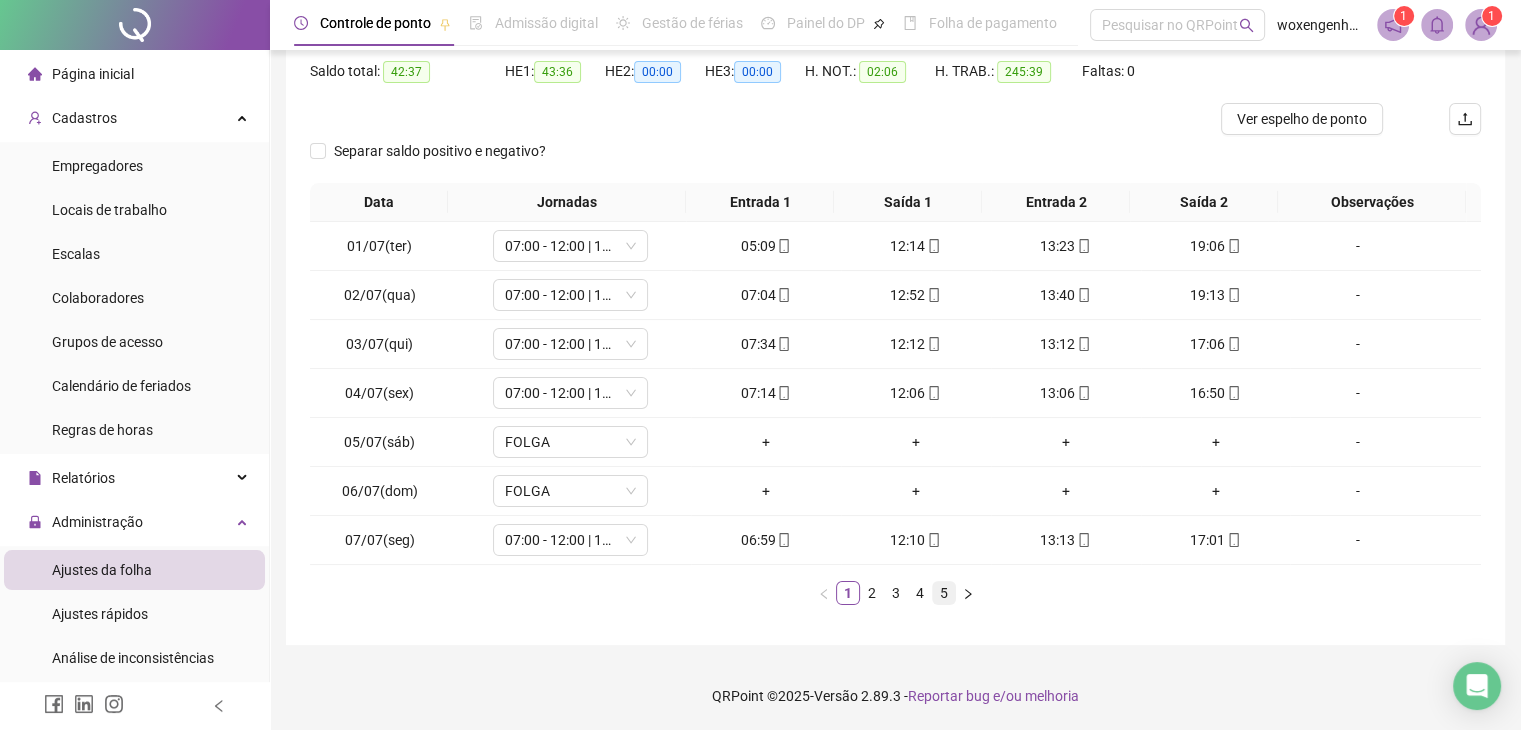 click on "5" at bounding box center (944, 593) 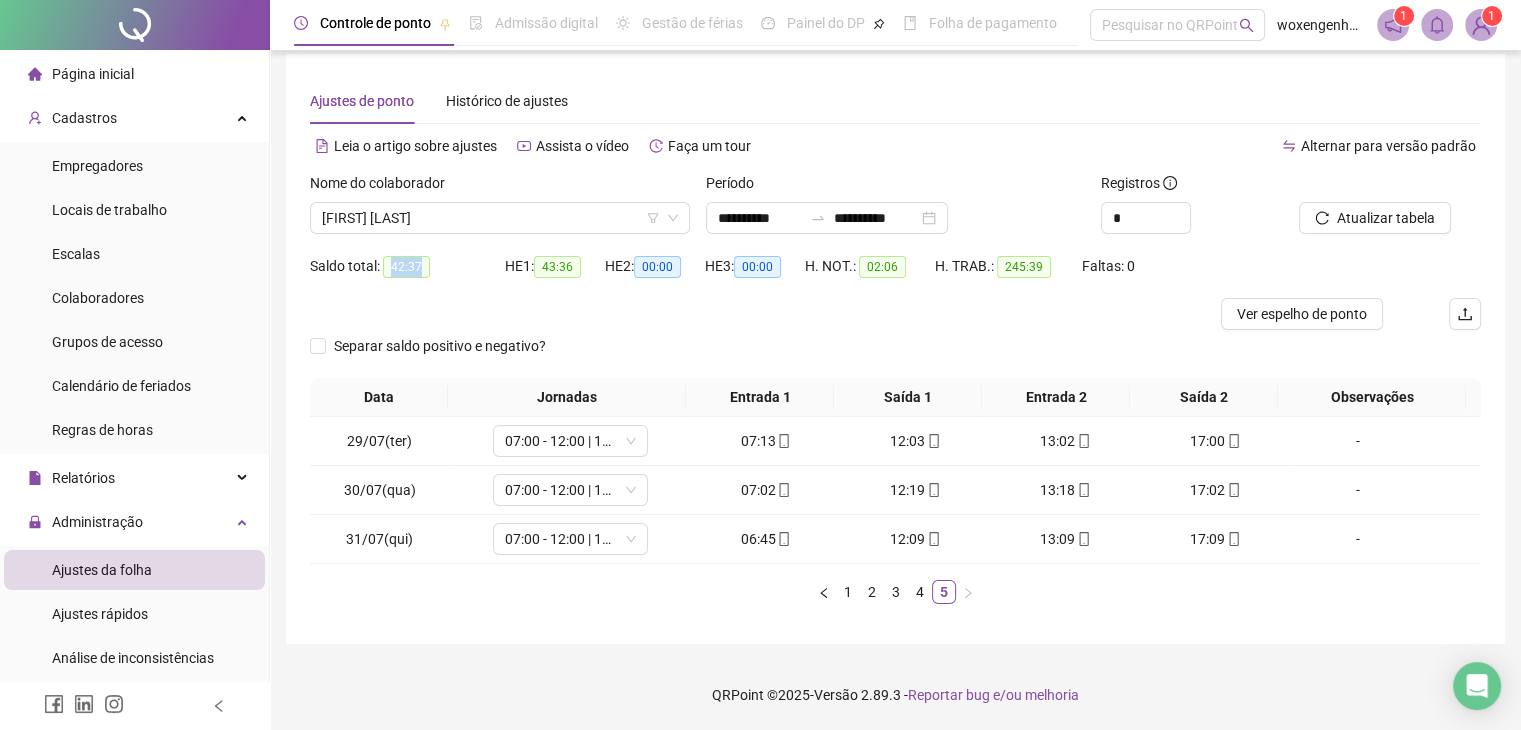 drag, startPoint x: 384, startPoint y: 265, endPoint x: 421, endPoint y: 272, distance: 37.65634 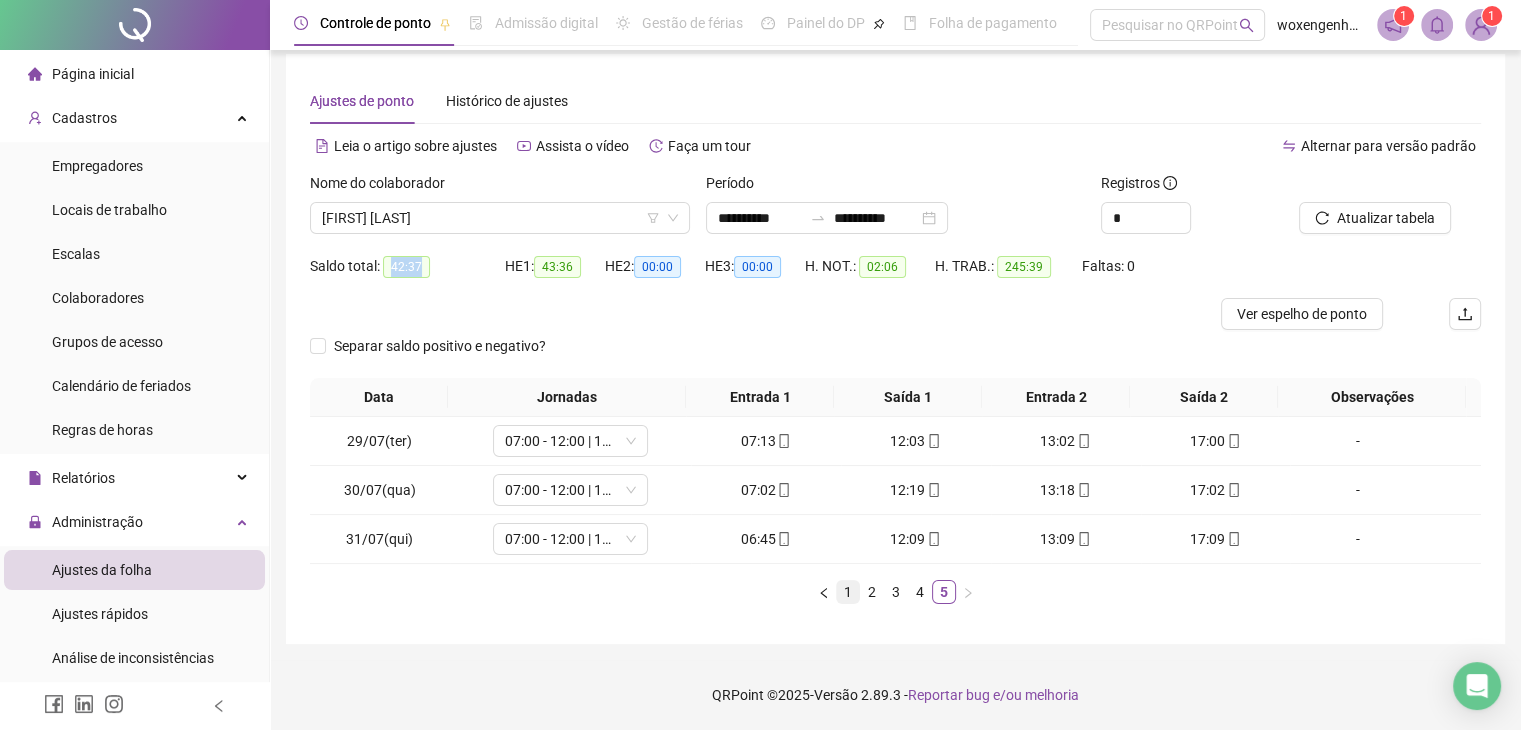 click on "1" at bounding box center (848, 592) 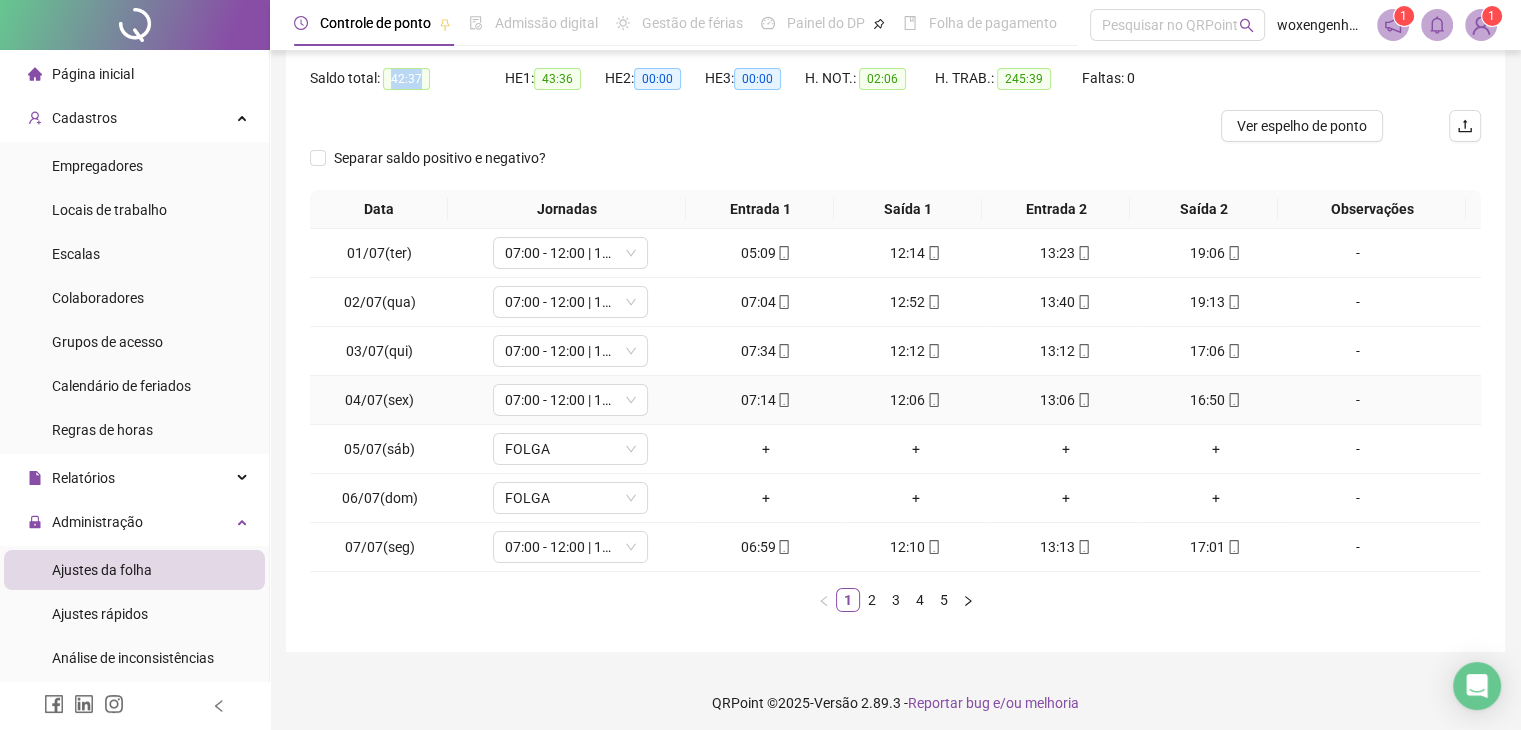 scroll, scrollTop: 207, scrollLeft: 0, axis: vertical 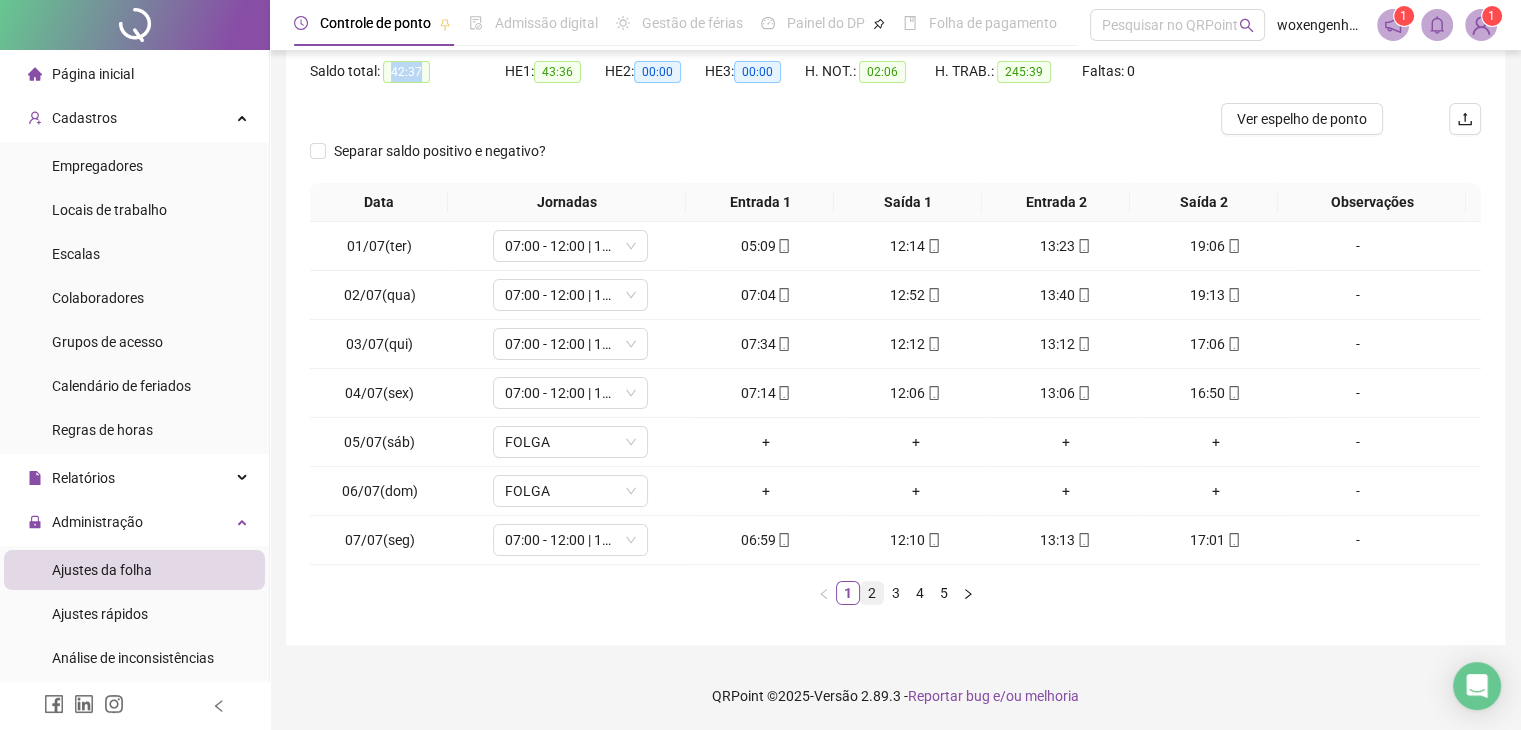 click on "2" at bounding box center (872, 593) 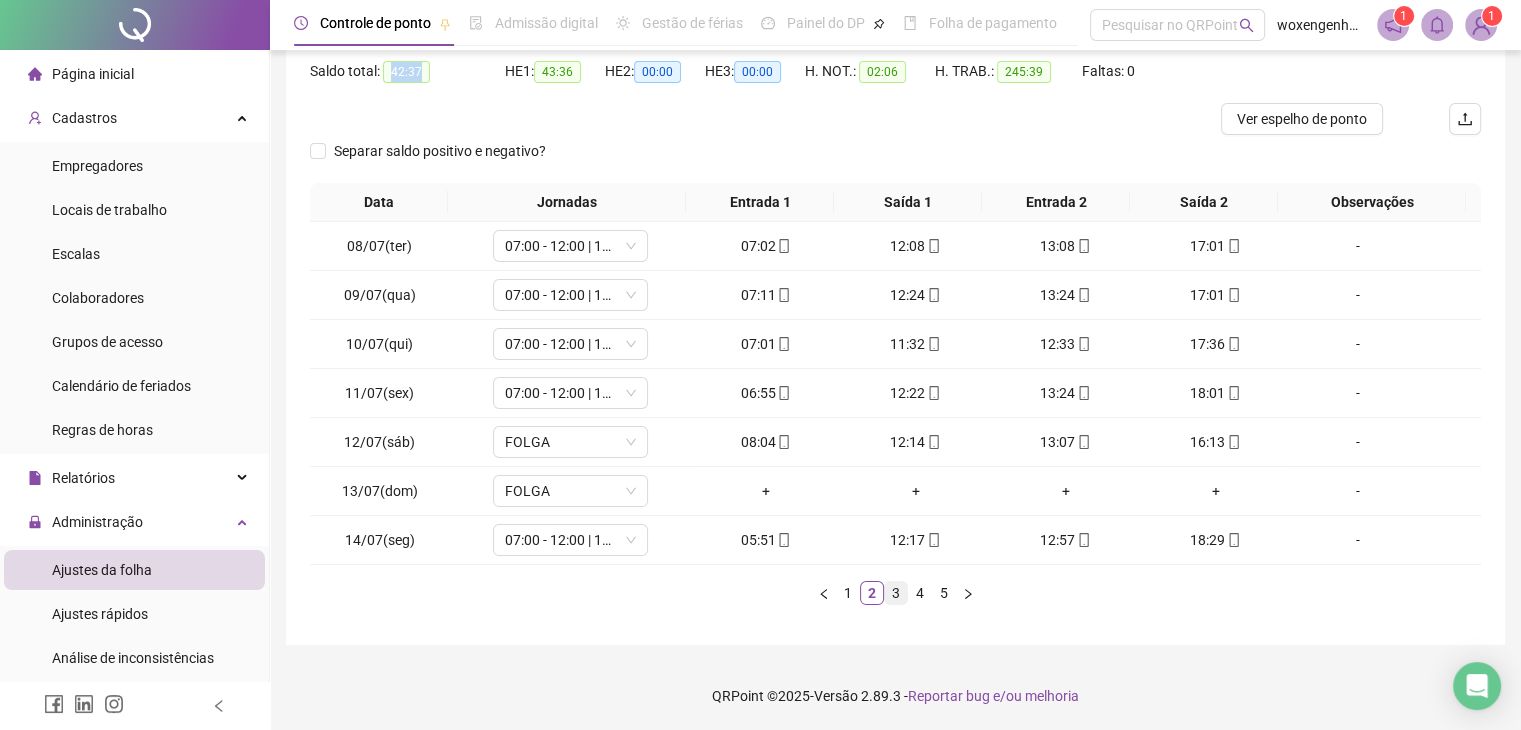 click on "3" at bounding box center [896, 593] 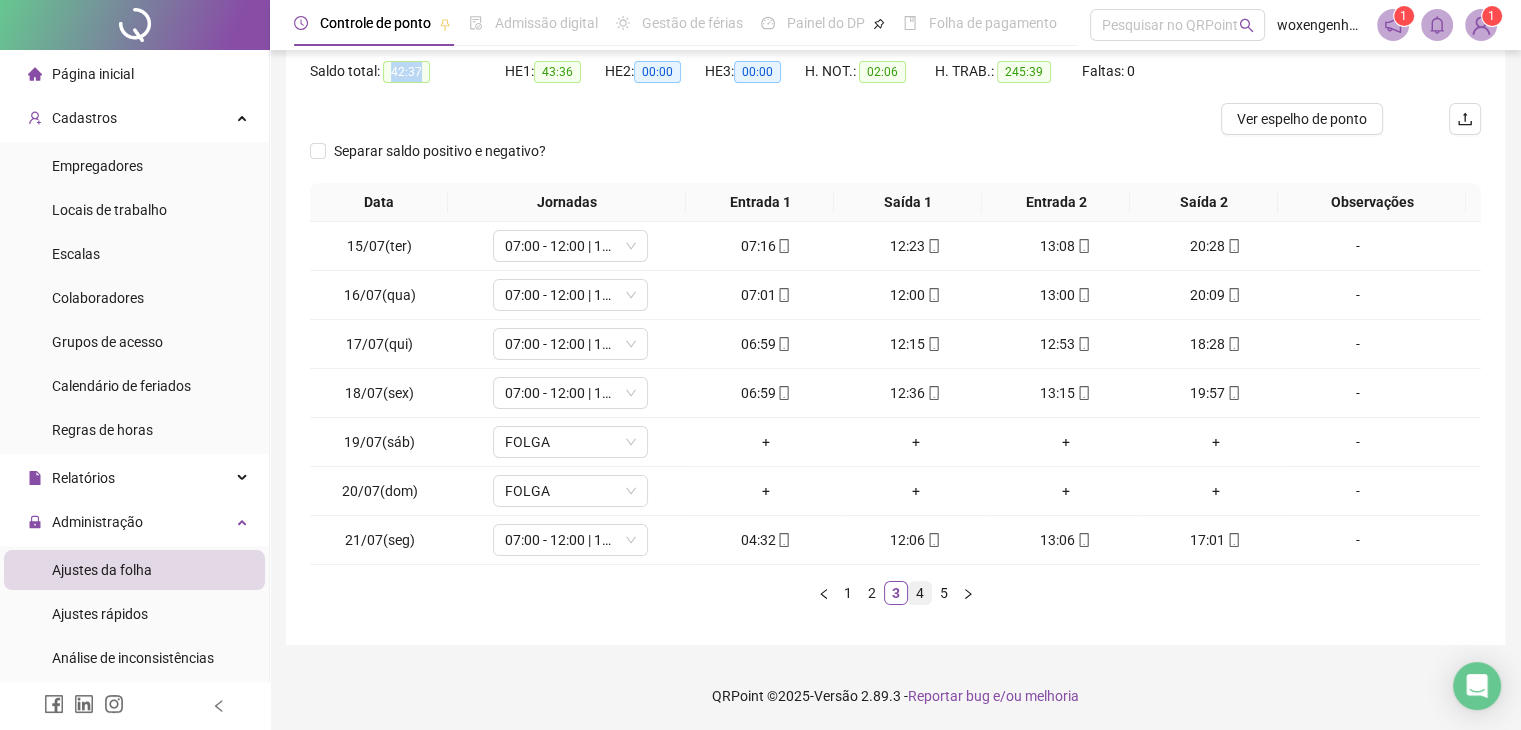 click on "4" at bounding box center [920, 593] 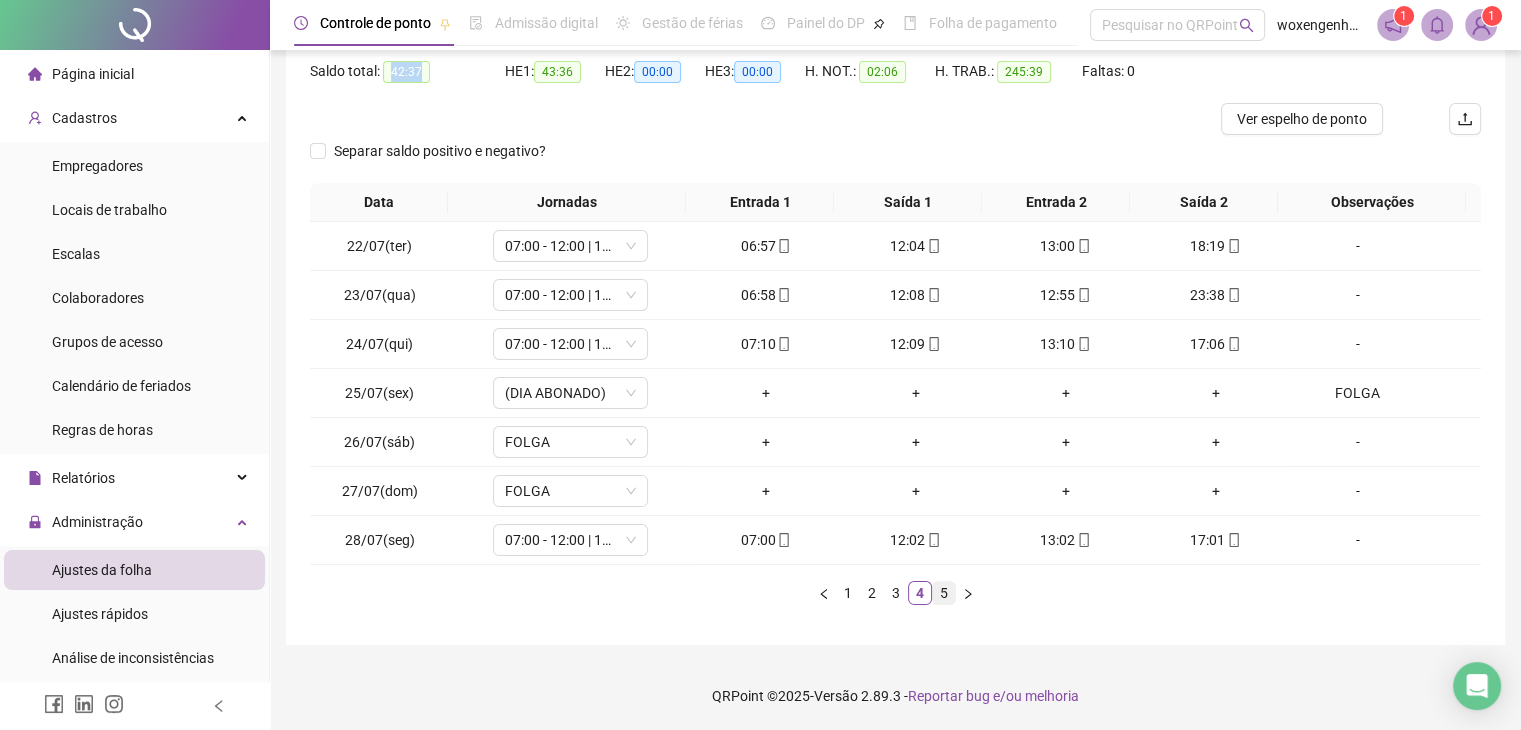 click on "5" at bounding box center (944, 593) 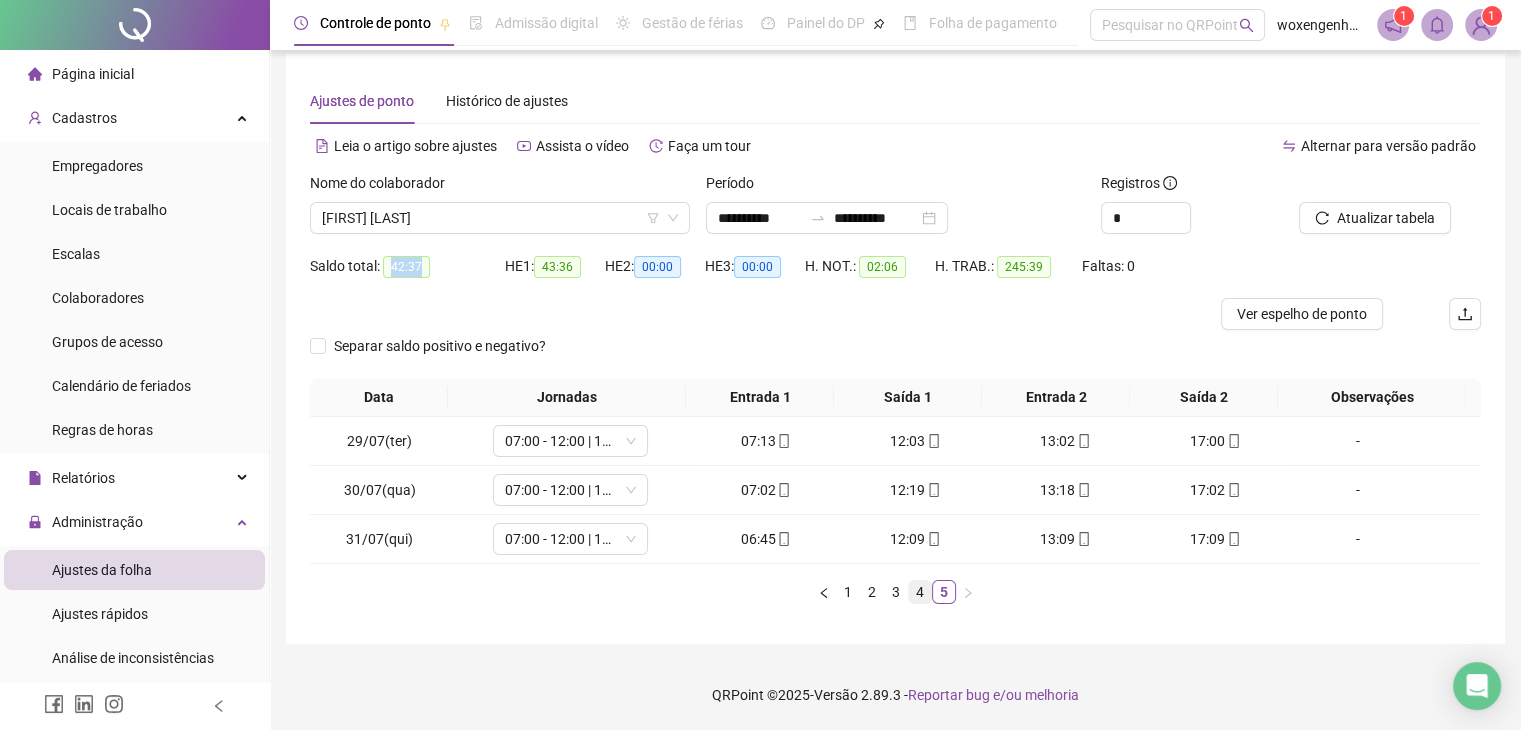 click on "4" at bounding box center [920, 592] 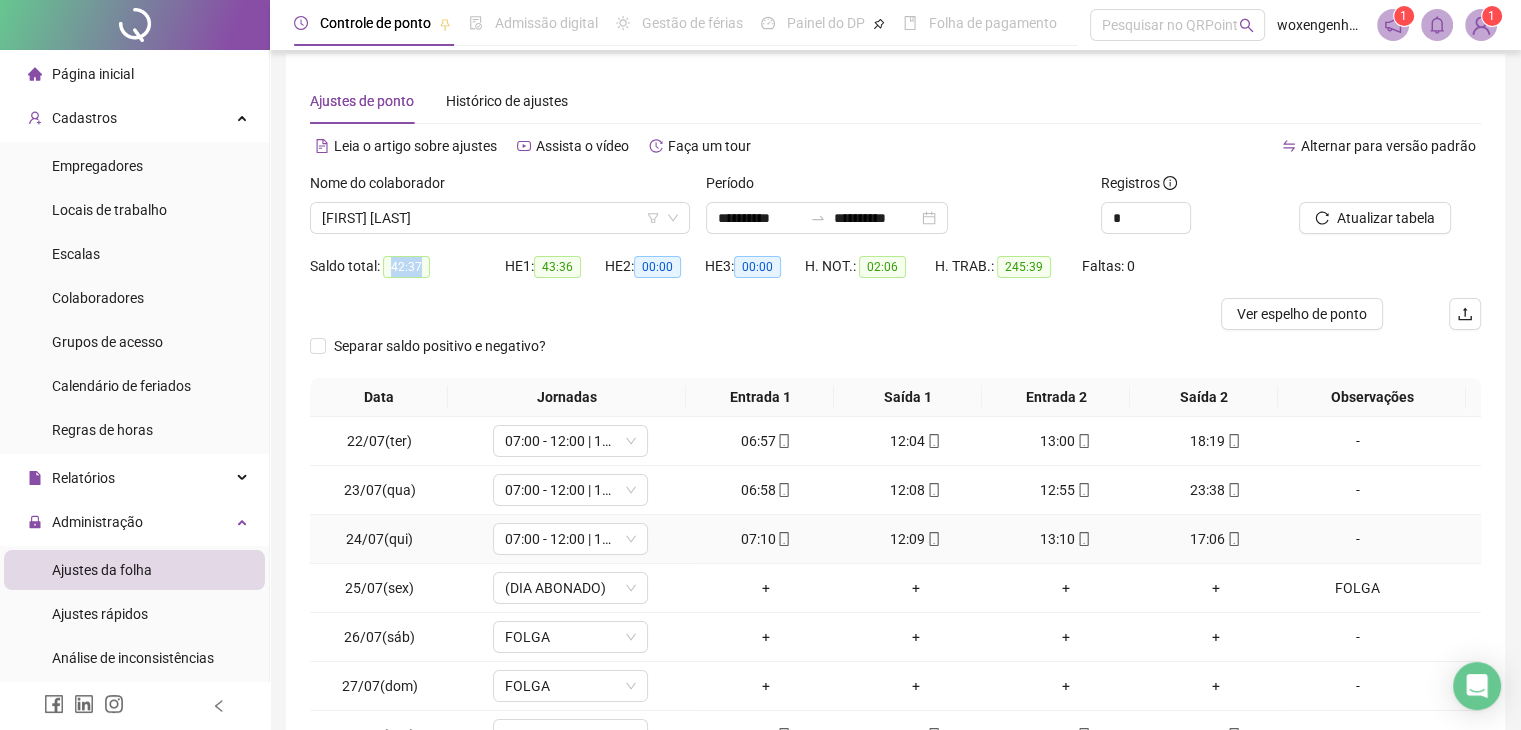scroll, scrollTop: 207, scrollLeft: 0, axis: vertical 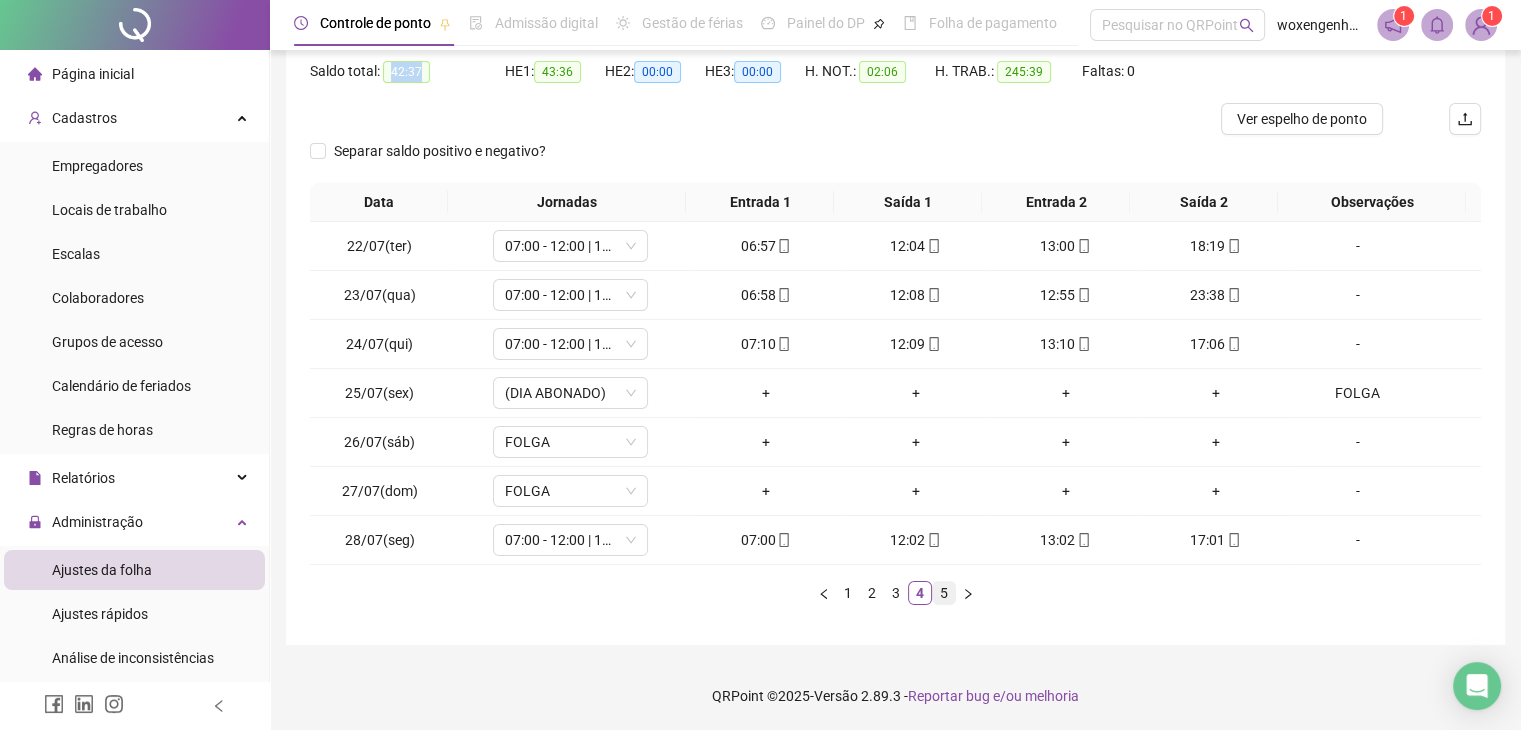 click on "5" at bounding box center [944, 593] 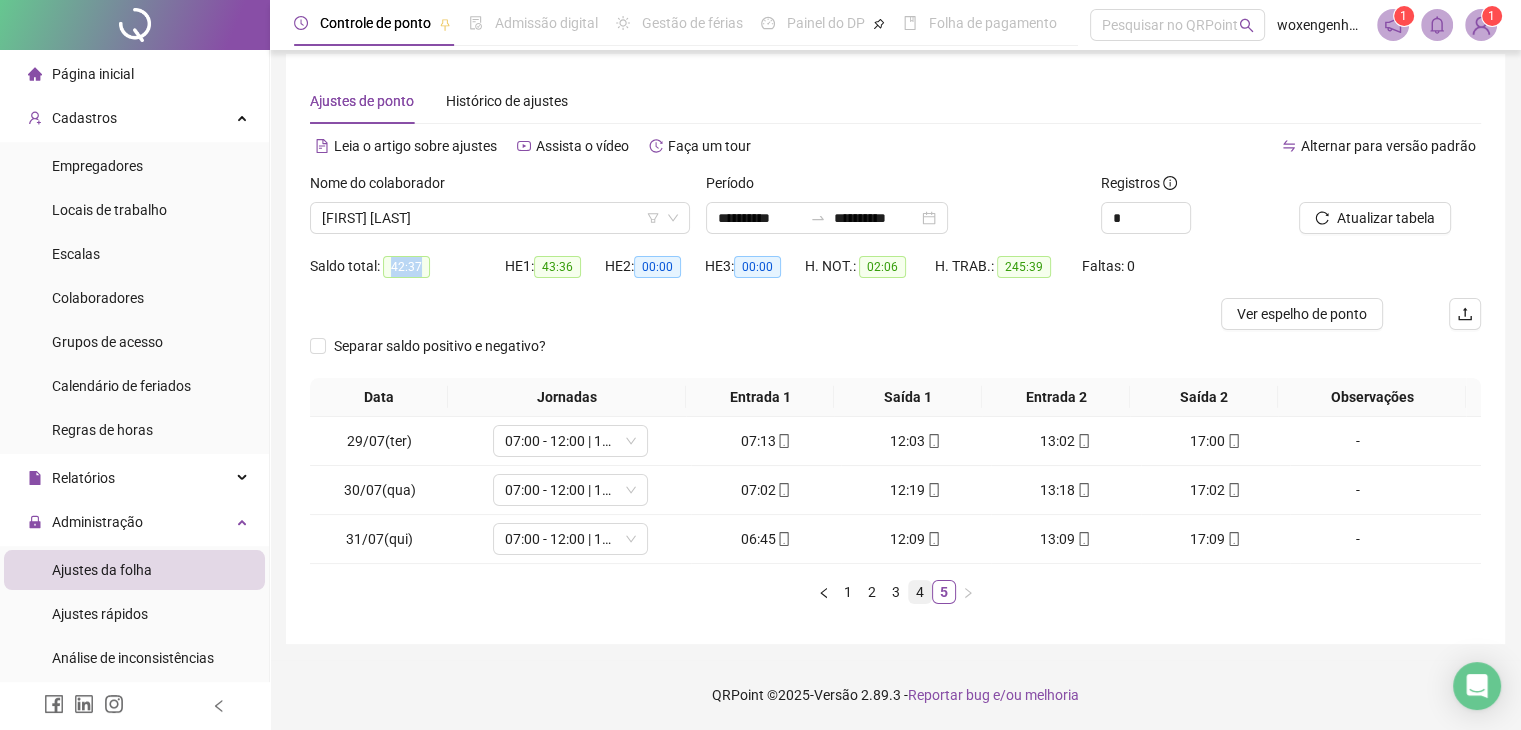 click on "4" at bounding box center [920, 592] 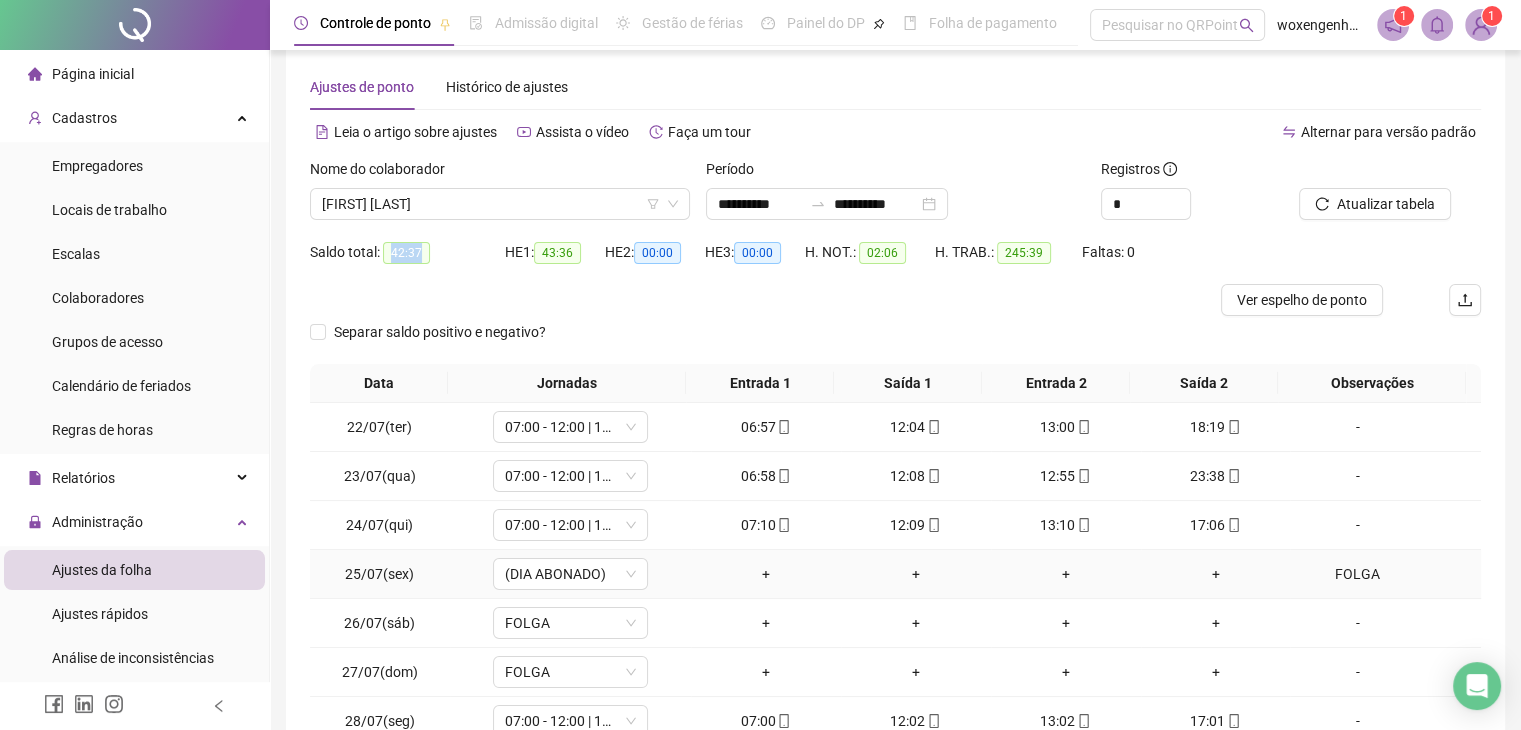 scroll, scrollTop: 0, scrollLeft: 0, axis: both 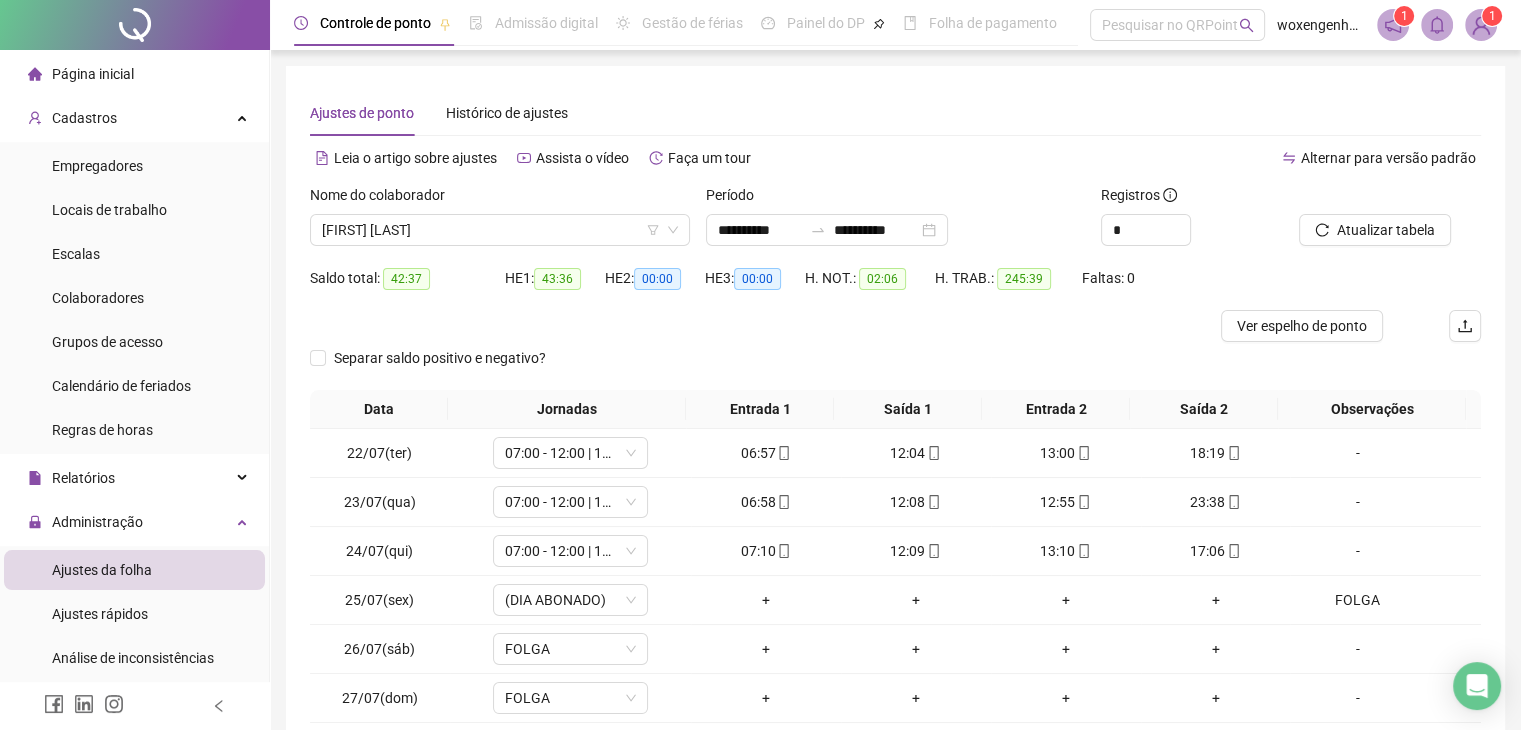 click on "02:06" at bounding box center (882, 279) 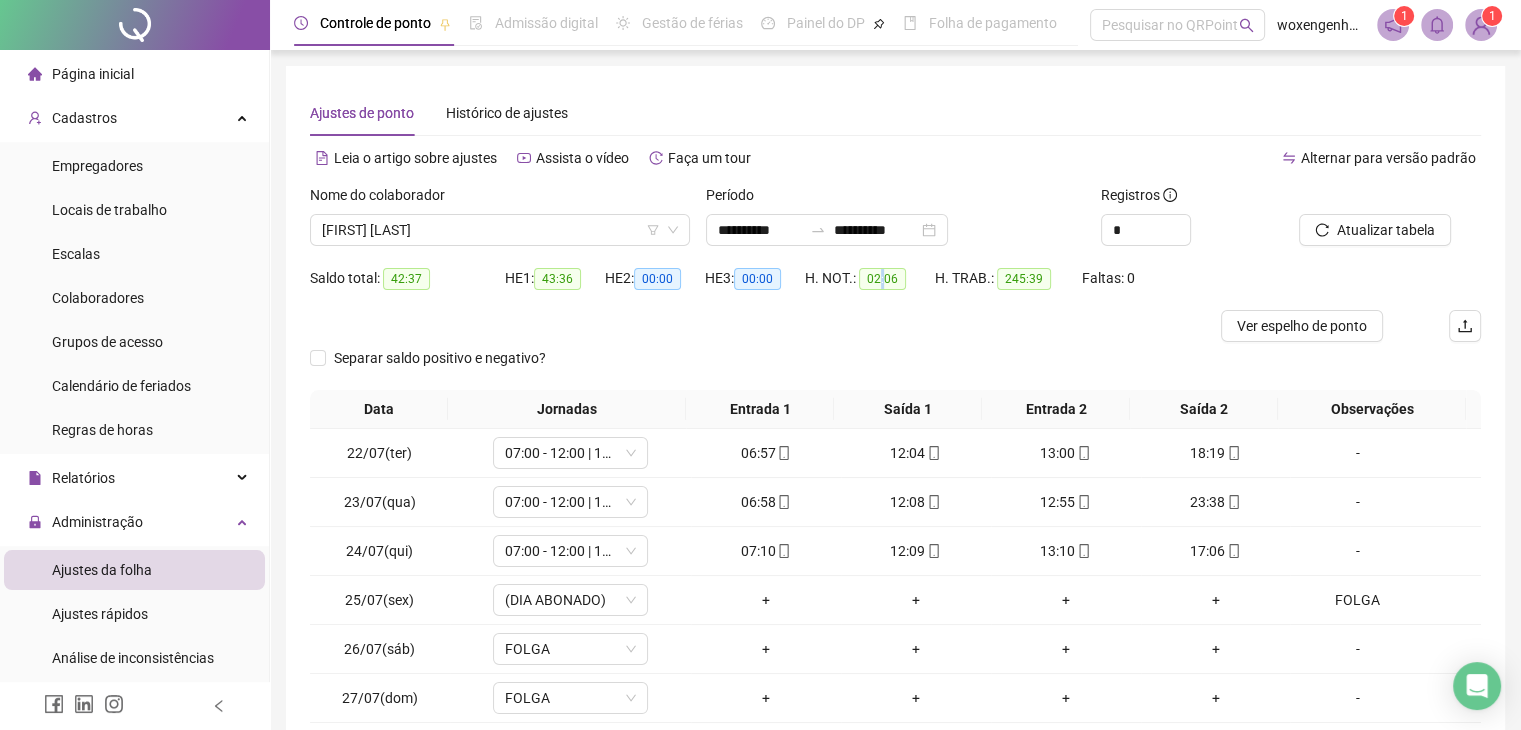 click on "02:06" at bounding box center (882, 279) 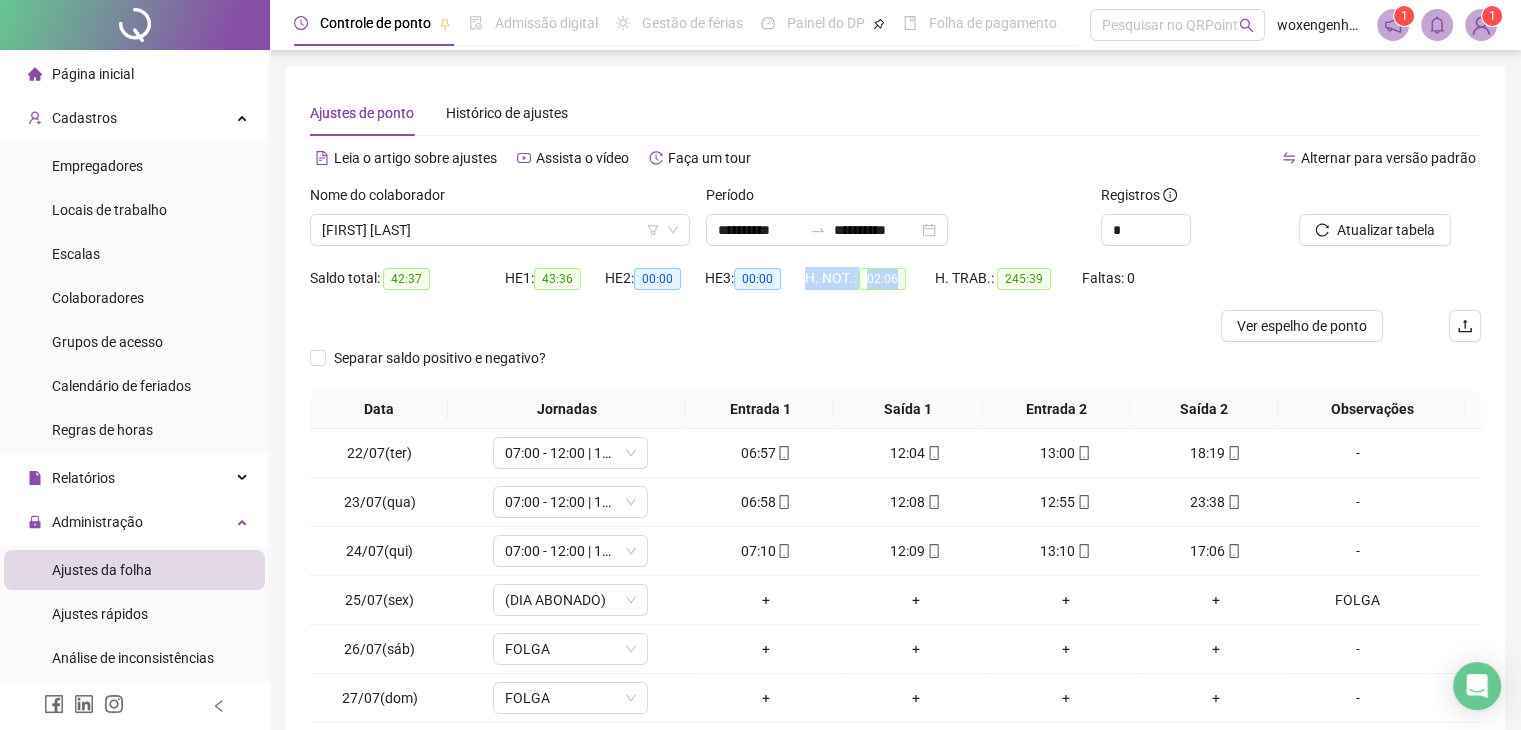 click on "02:06" at bounding box center (882, 279) 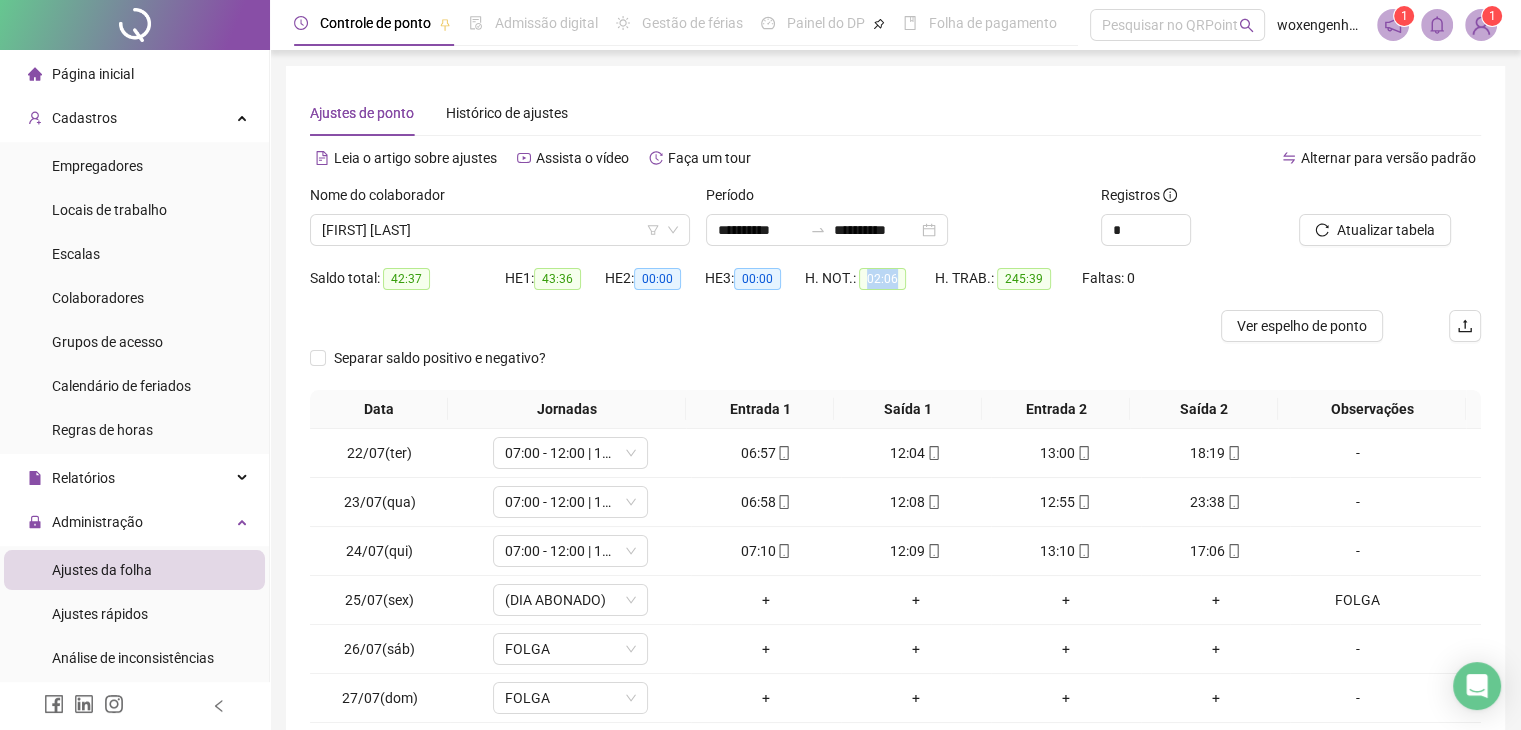 drag, startPoint x: 900, startPoint y: 275, endPoint x: 861, endPoint y: 274, distance: 39.012817 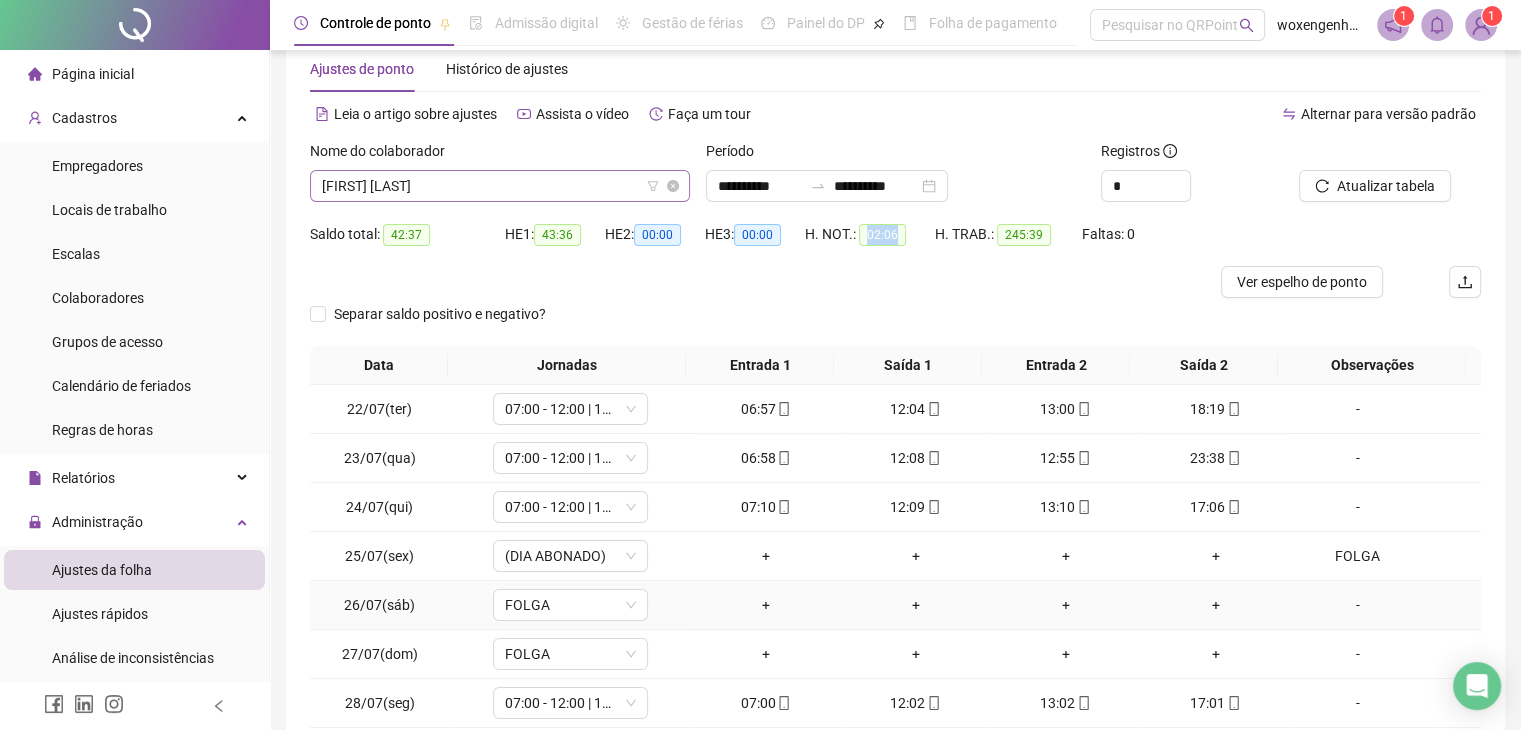 scroll, scrollTop: 0, scrollLeft: 0, axis: both 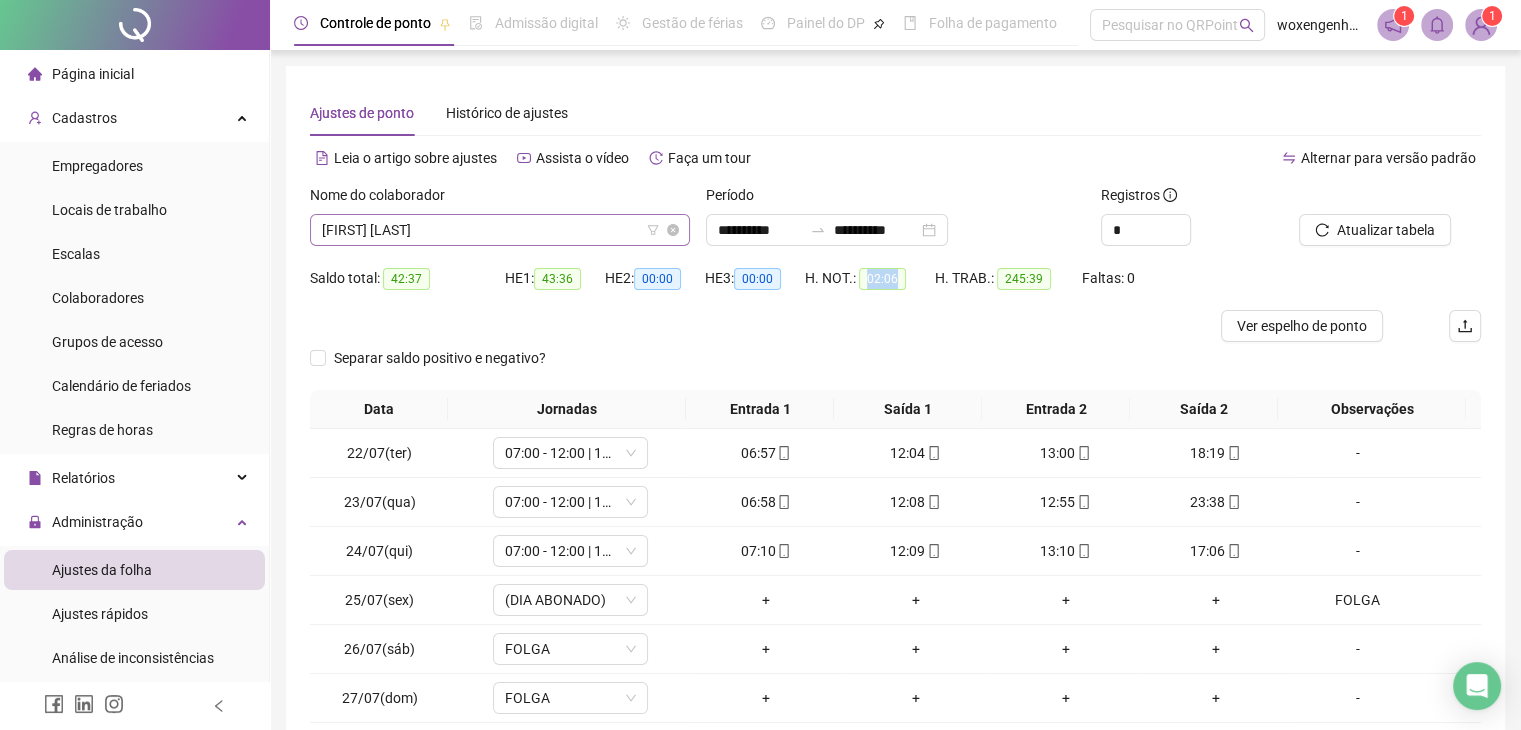 click on "[FIRST] [LAST]" at bounding box center (500, 230) 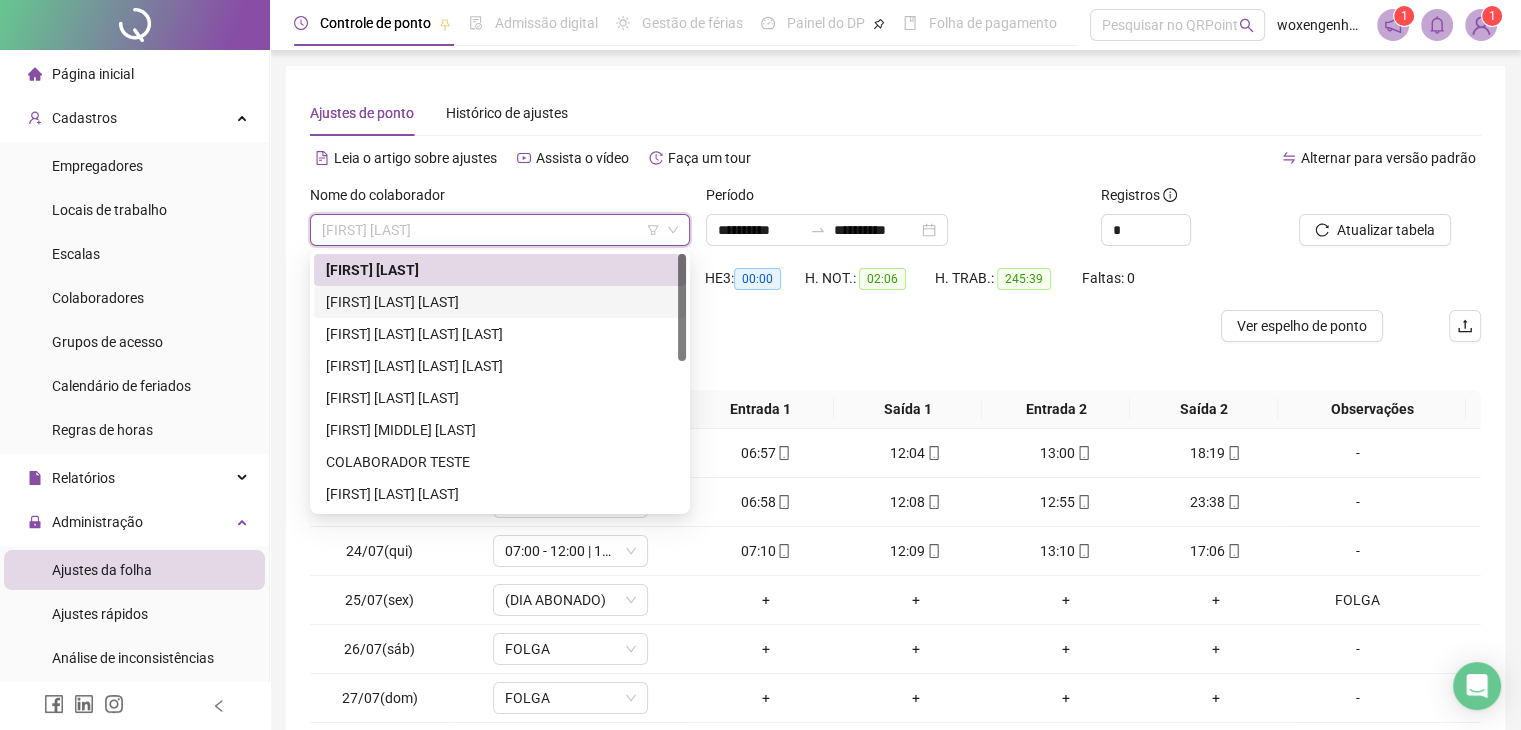 drag, startPoint x: 444, startPoint y: 303, endPoint x: 553, endPoint y: 312, distance: 109.370926 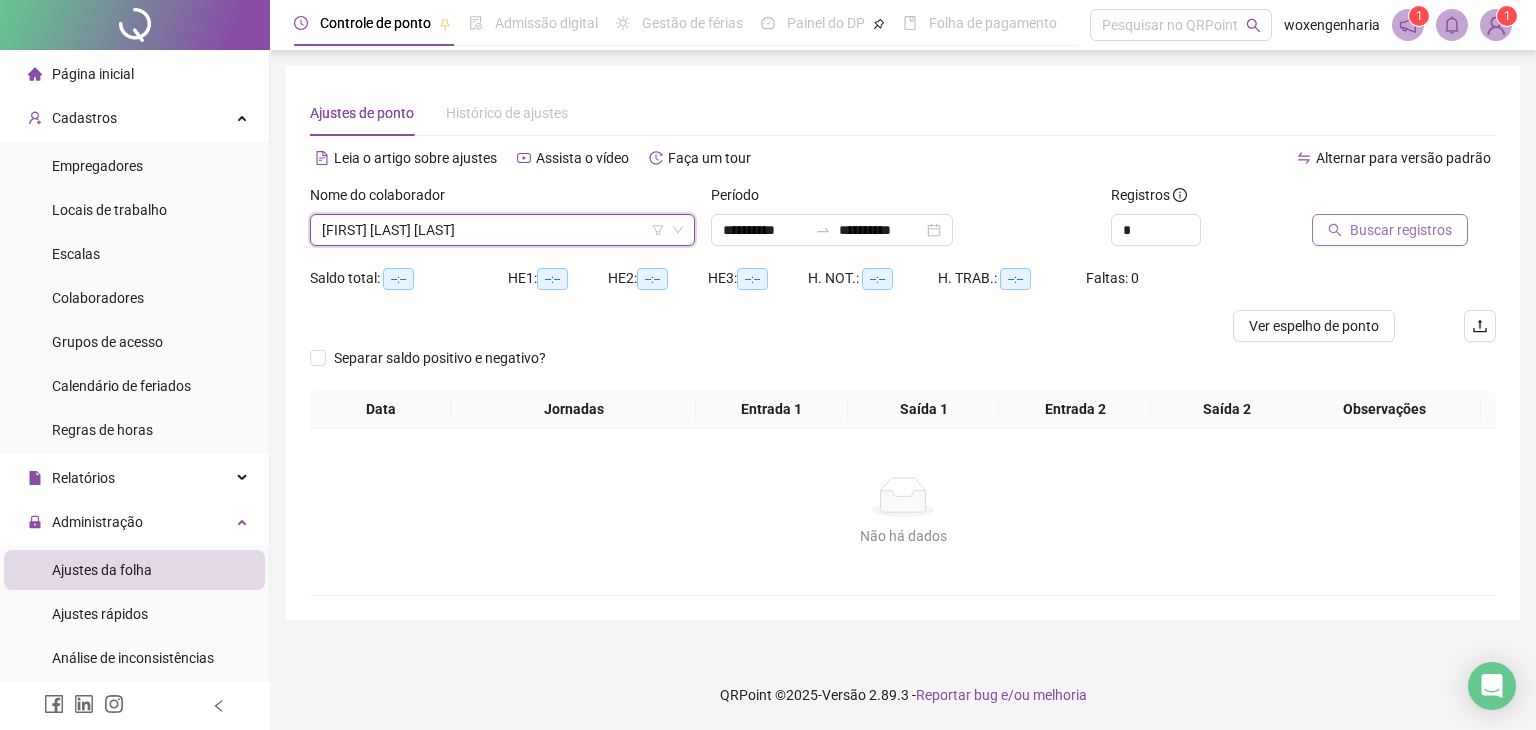 click on "Buscar registros" at bounding box center (1401, 230) 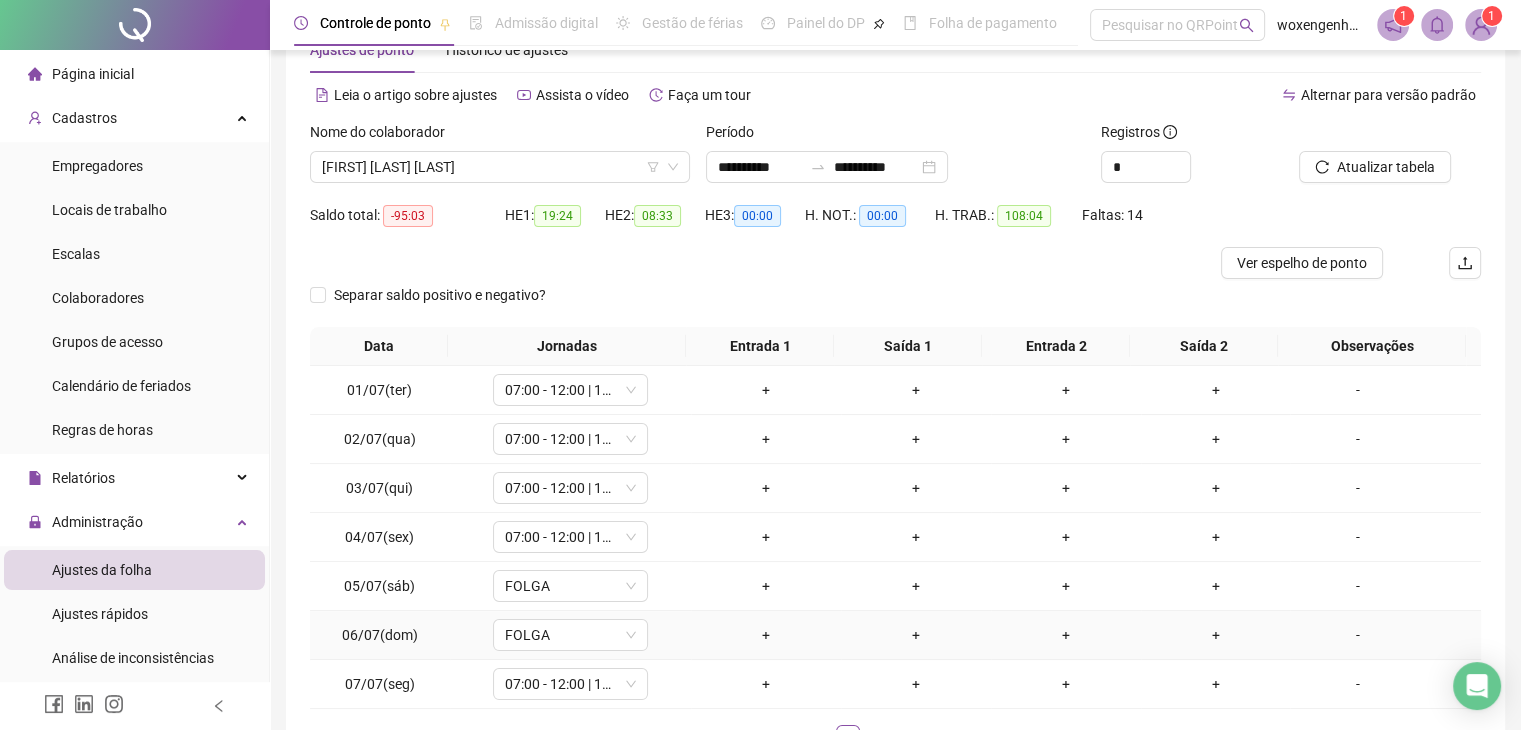 scroll, scrollTop: 207, scrollLeft: 0, axis: vertical 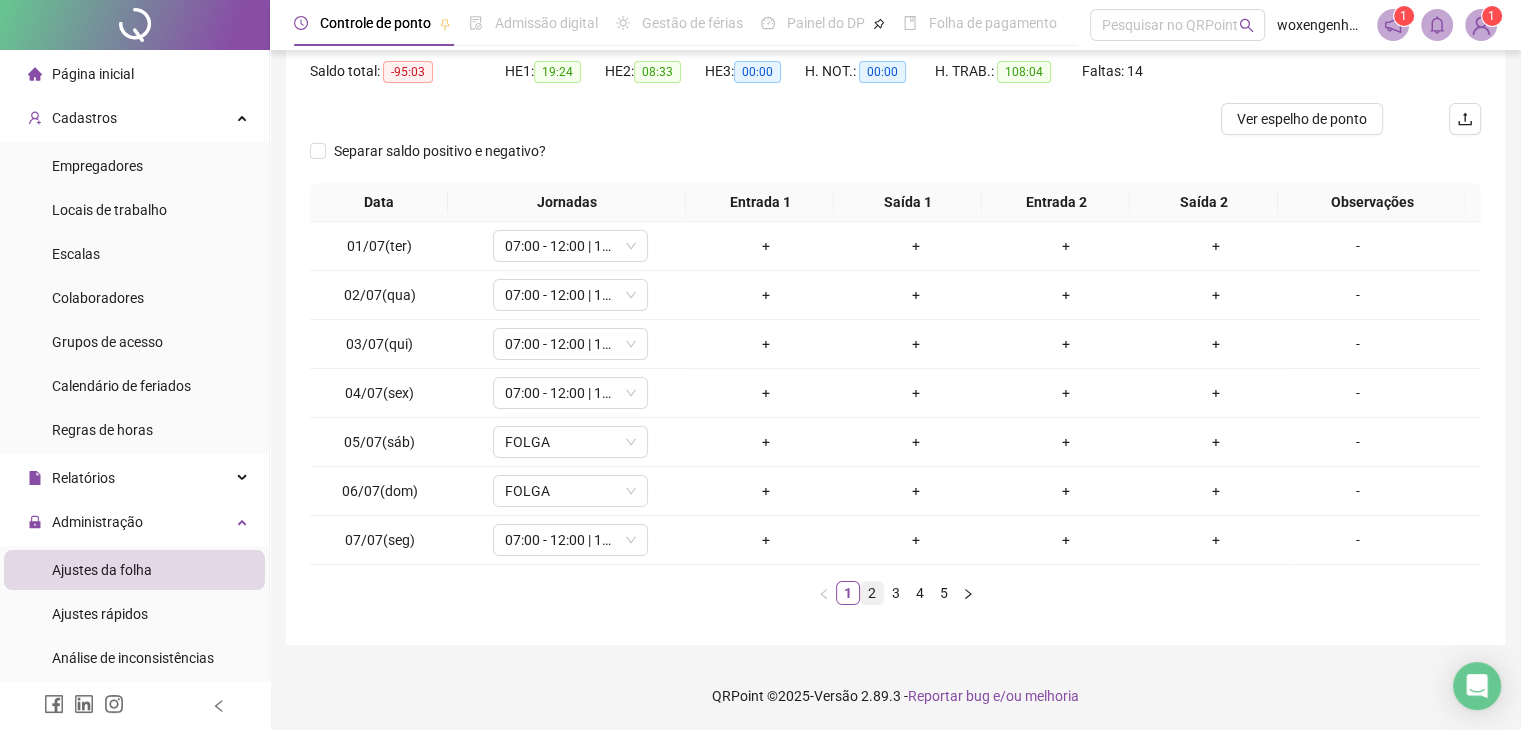 click on "2" at bounding box center [872, 593] 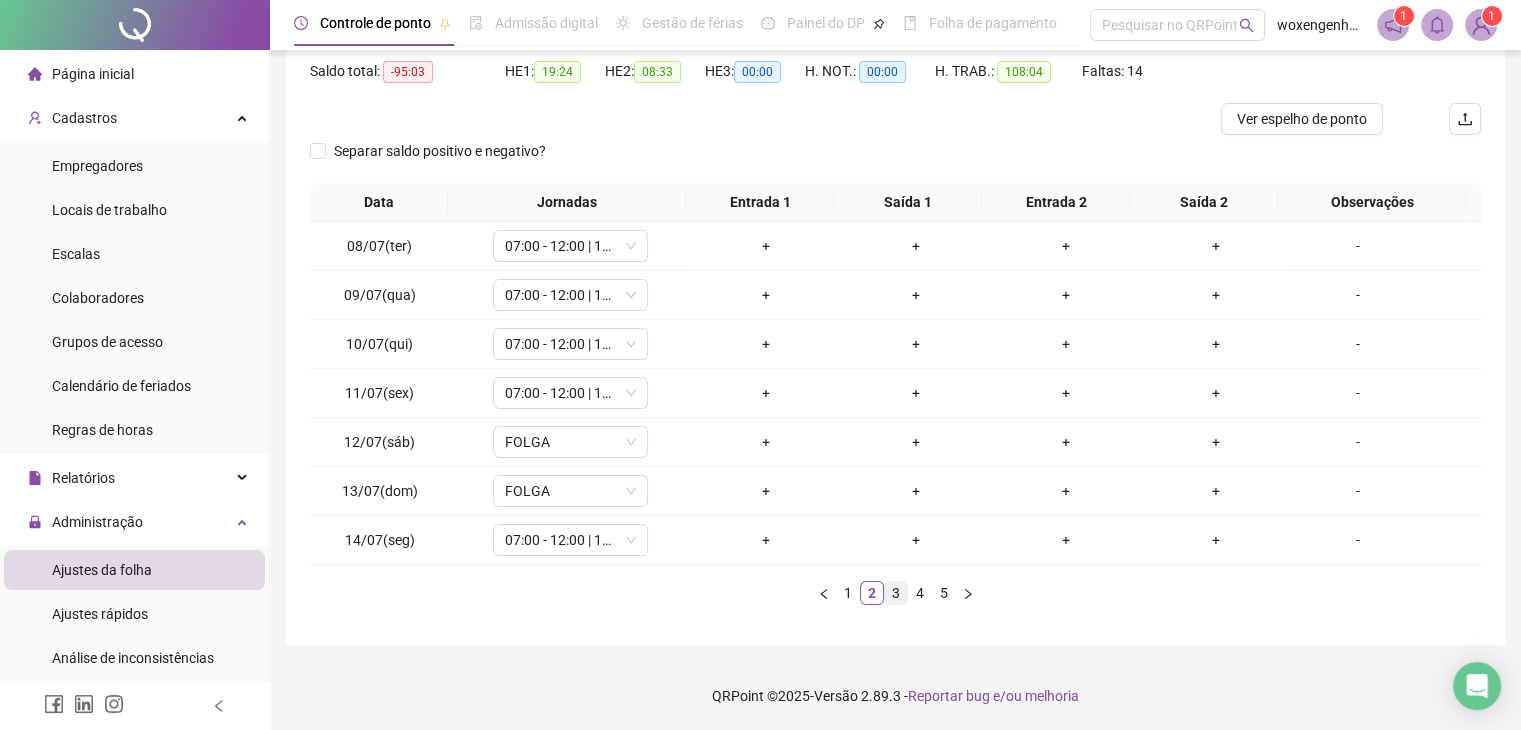 click on "3" at bounding box center [896, 593] 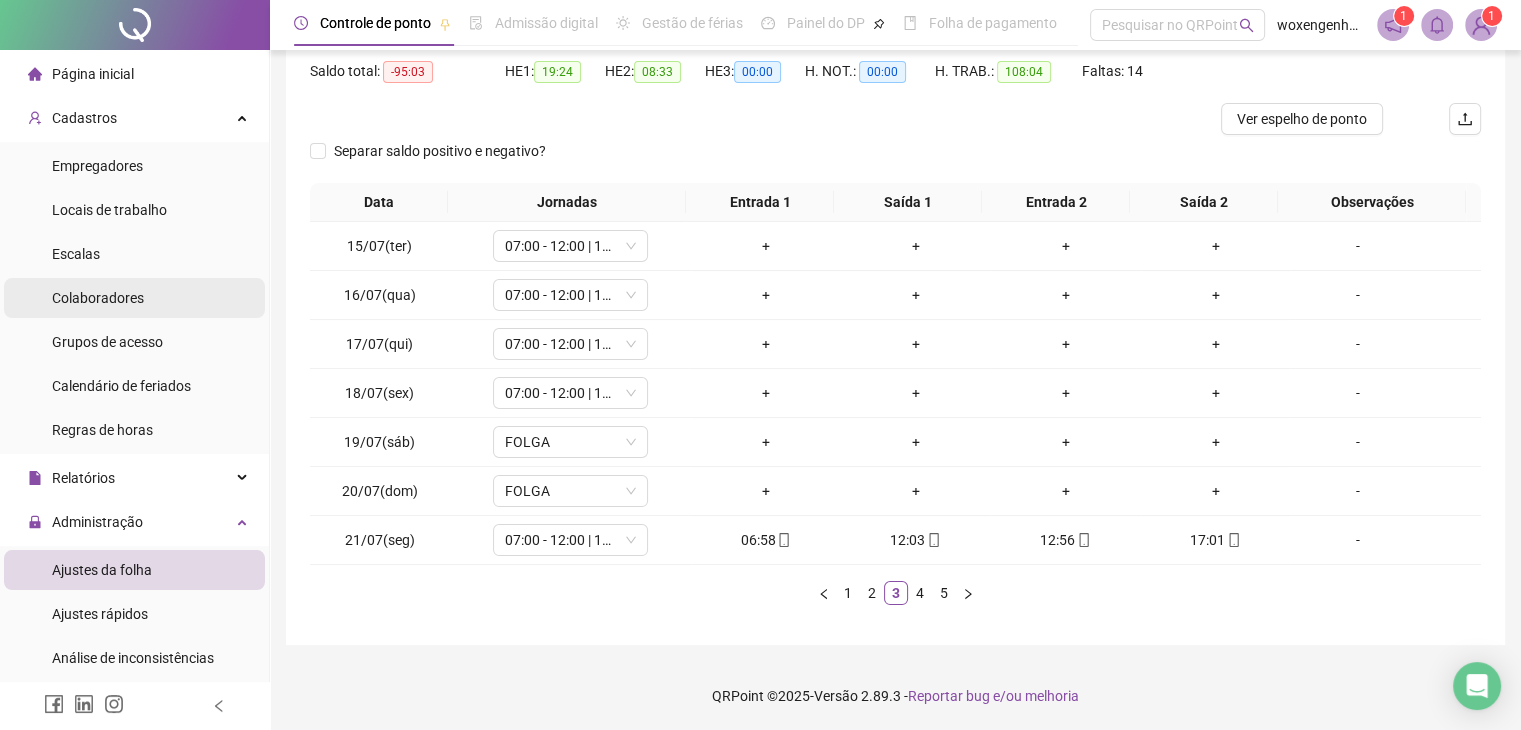 click on "Colaboradores" at bounding box center [98, 298] 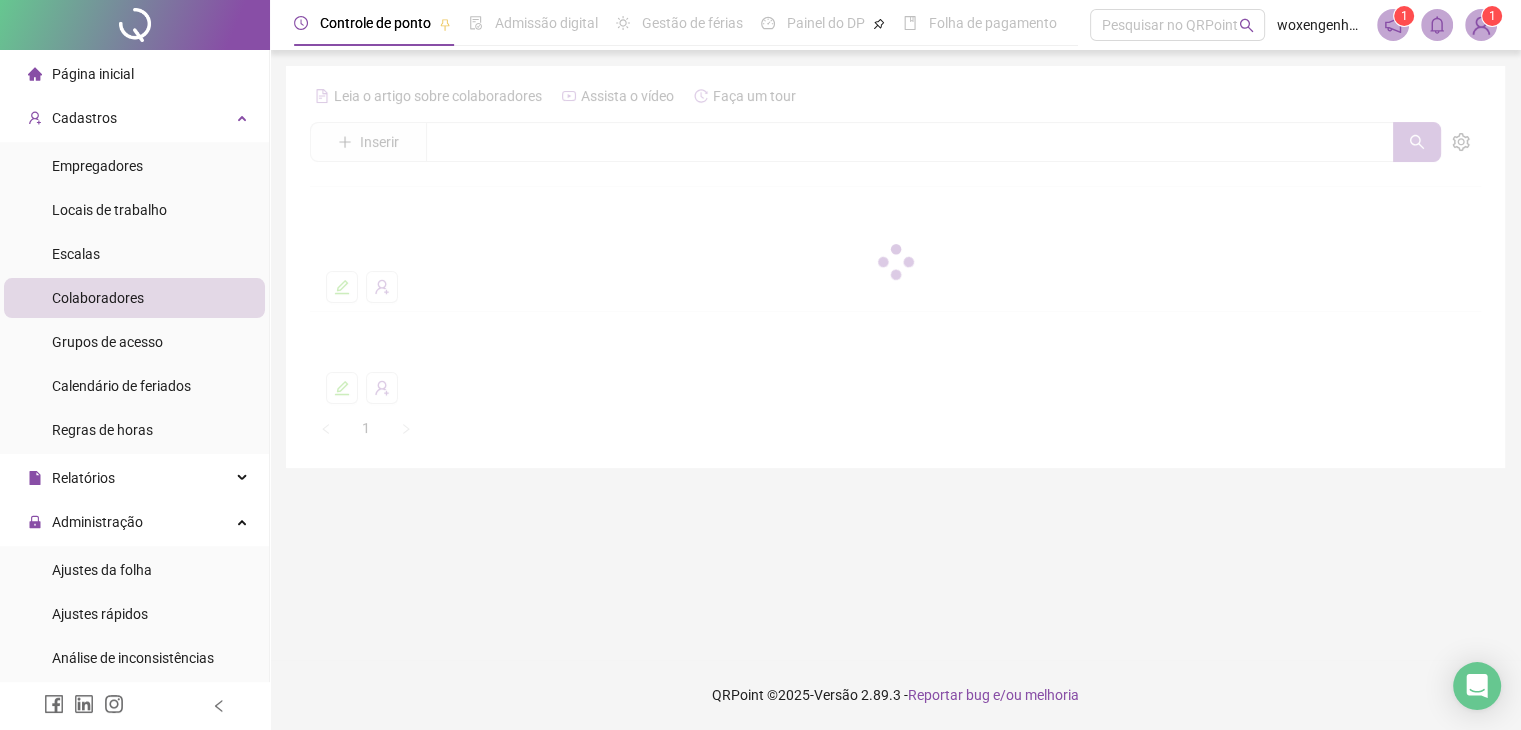 scroll, scrollTop: 0, scrollLeft: 0, axis: both 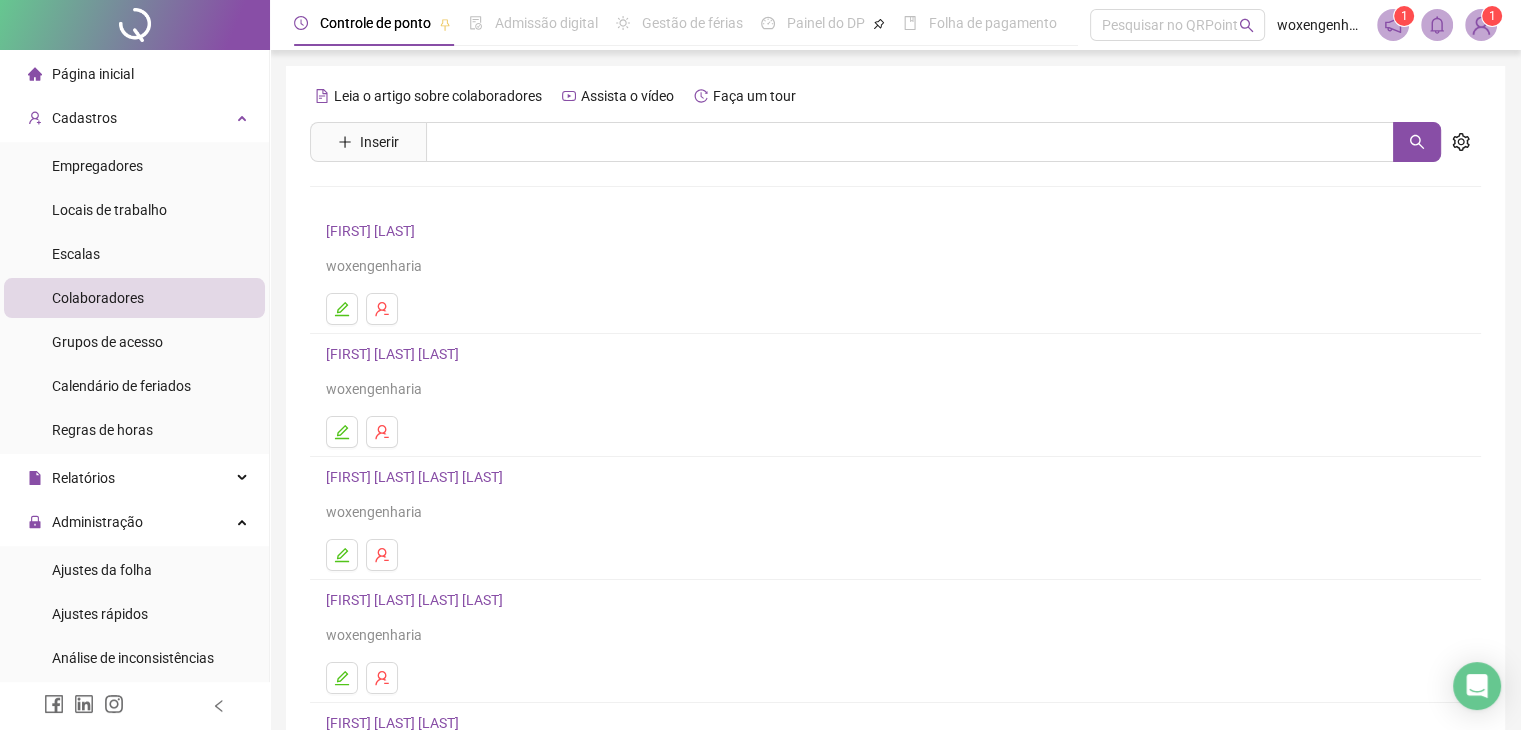 click on "[FIRST] [LAST] [LAST]" at bounding box center [395, 354] 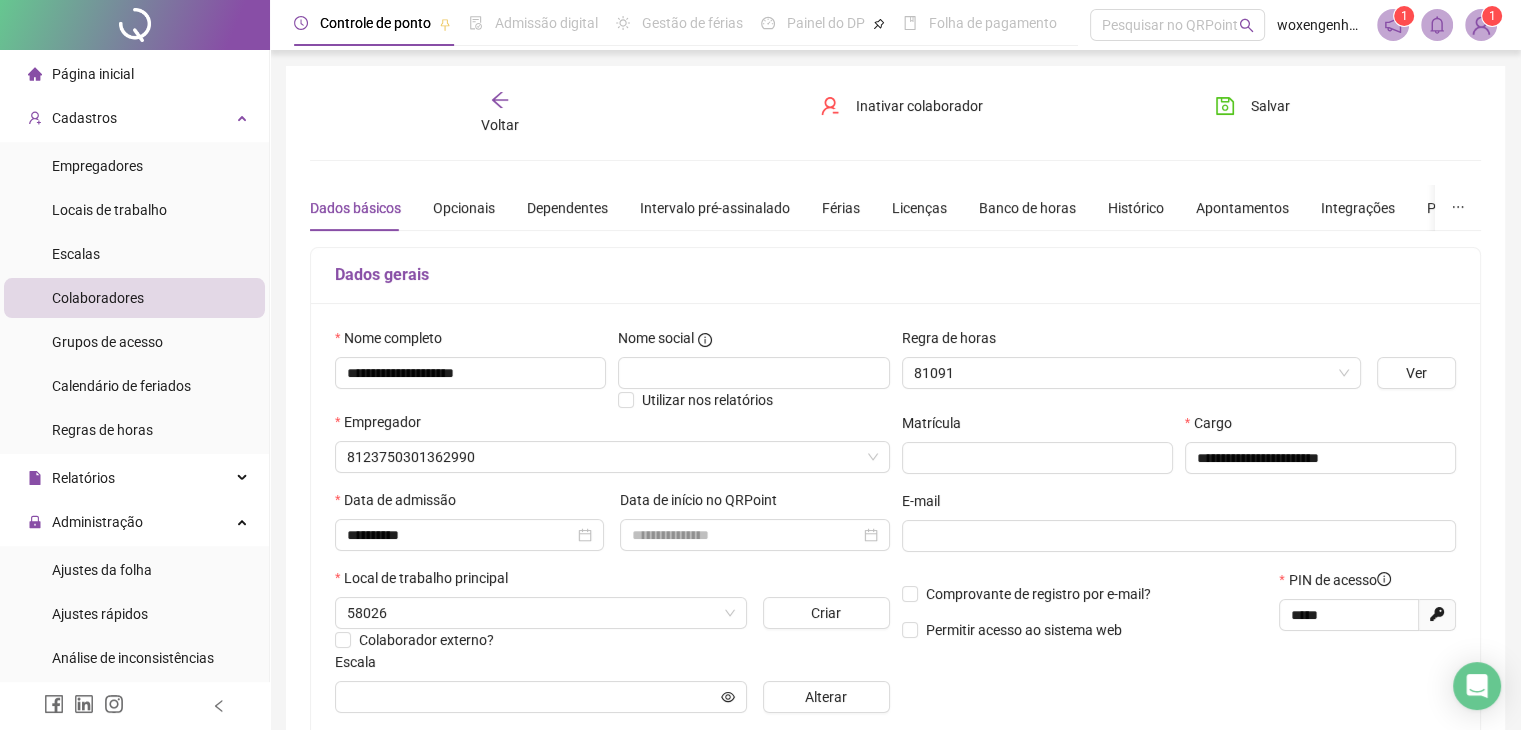 type on "*********" 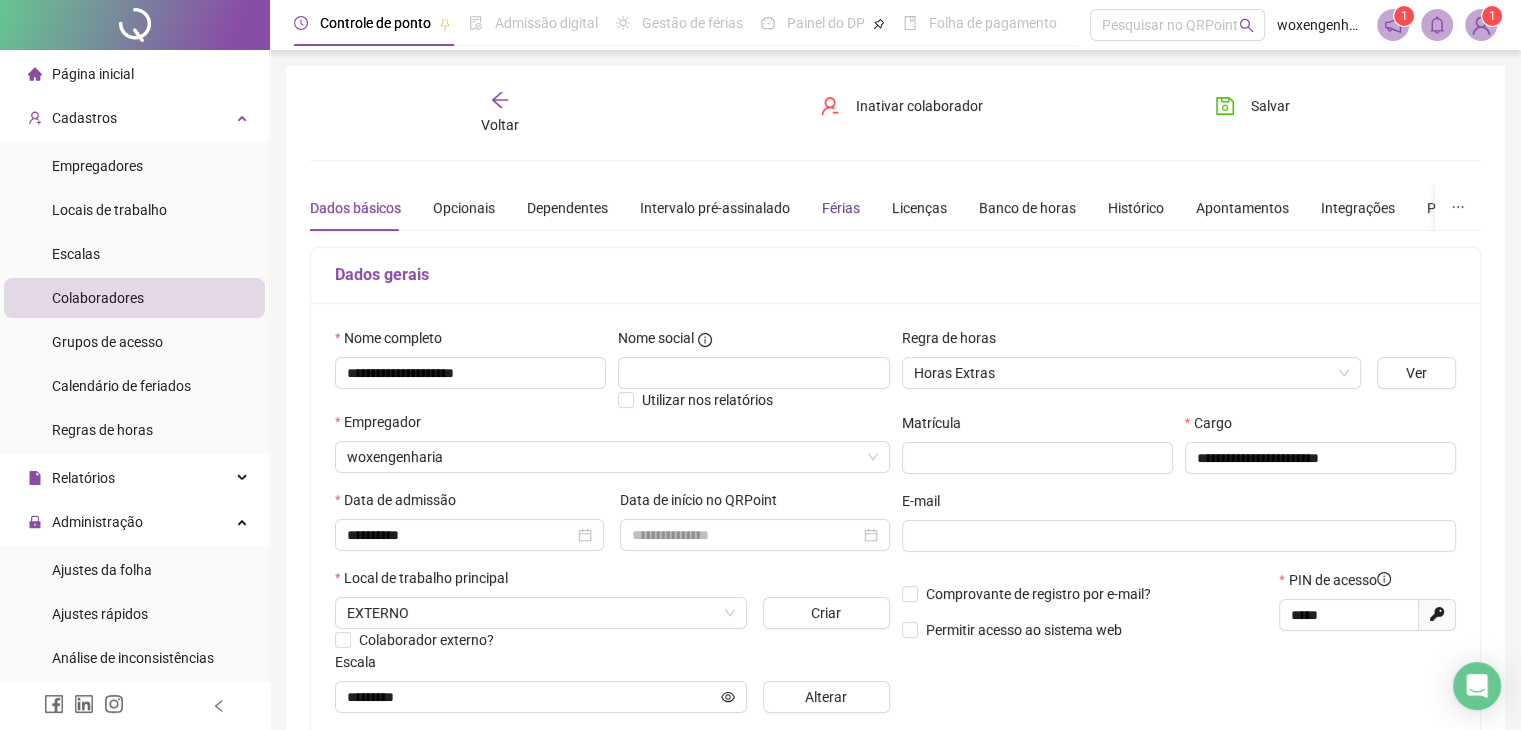click on "Férias" at bounding box center [841, 208] 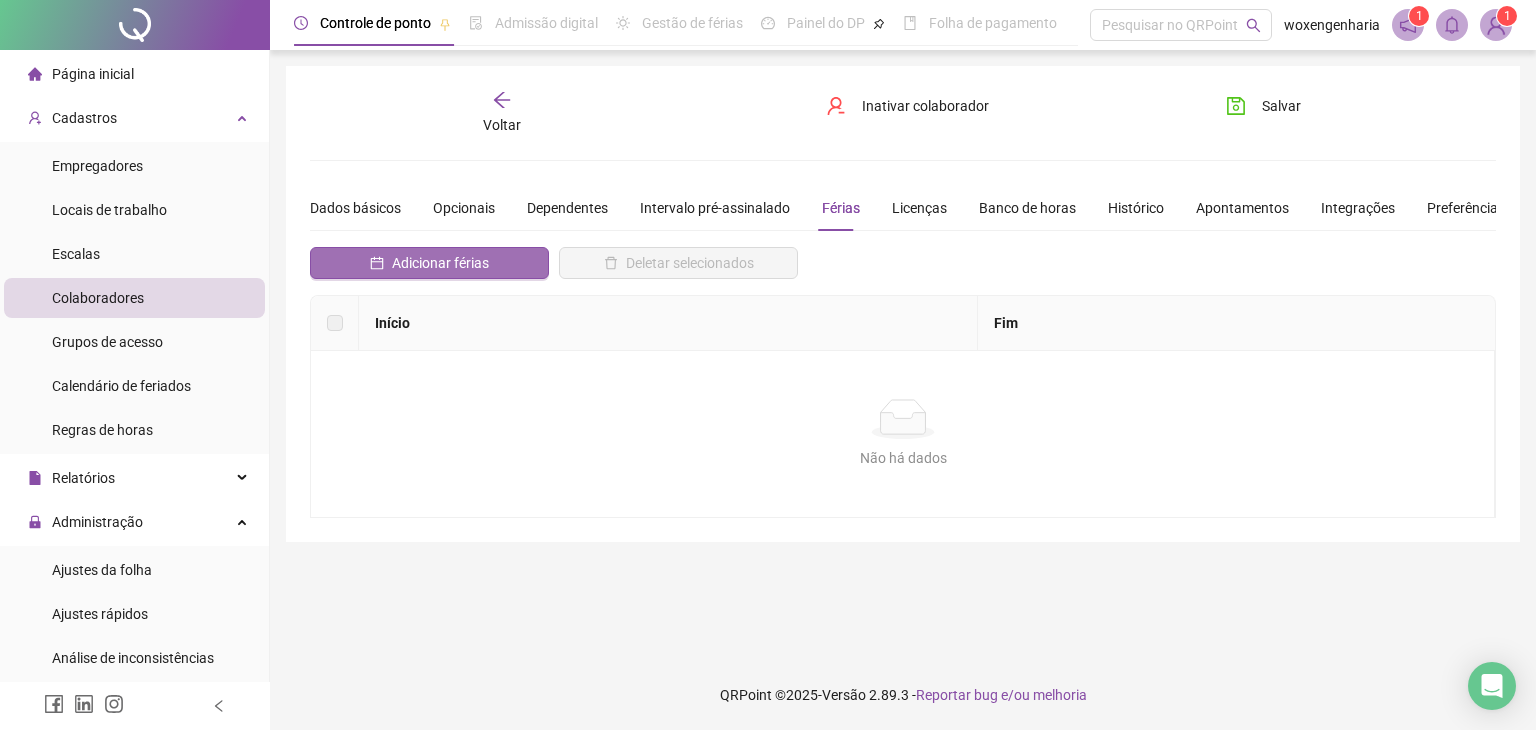 click on "Adicionar férias" at bounding box center (429, 263) 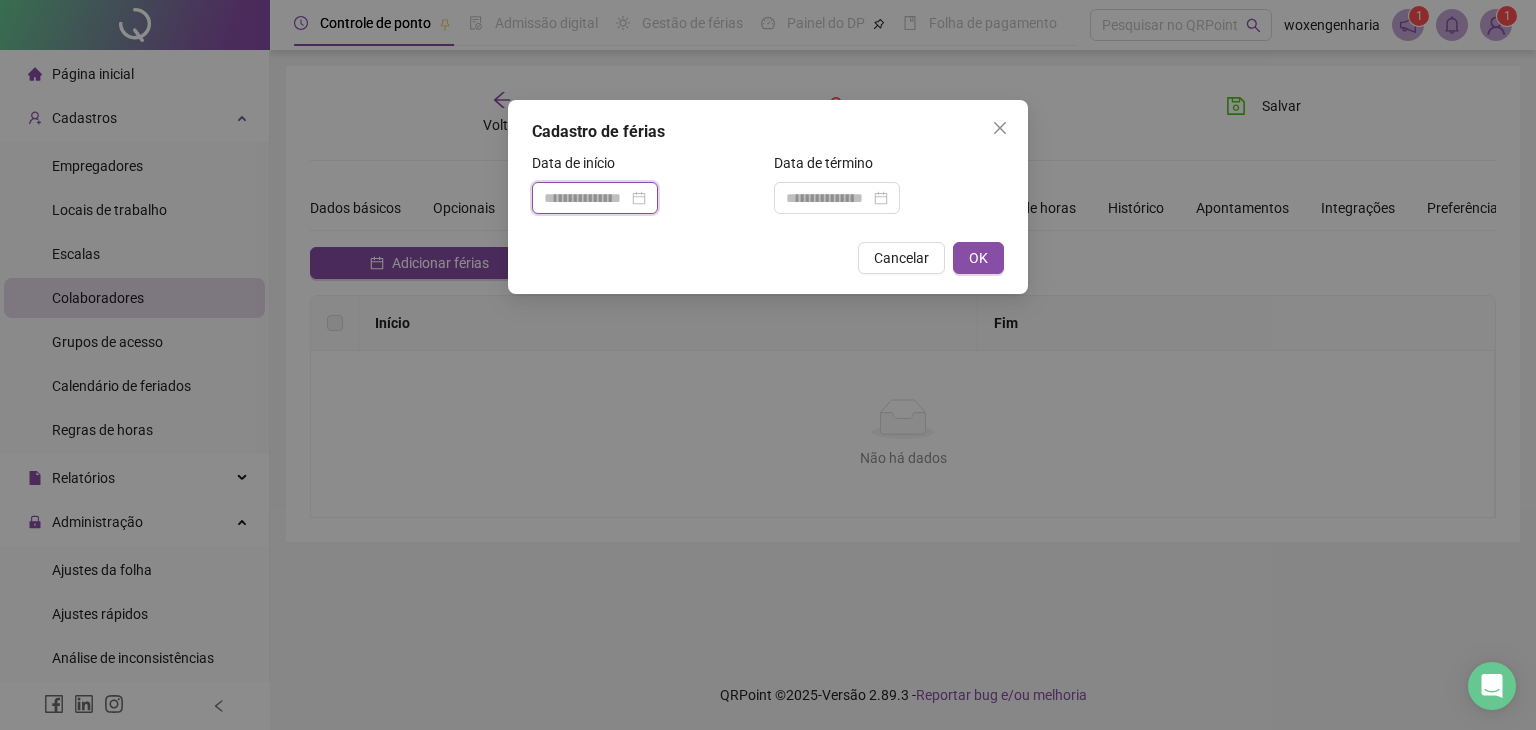 click at bounding box center [586, 198] 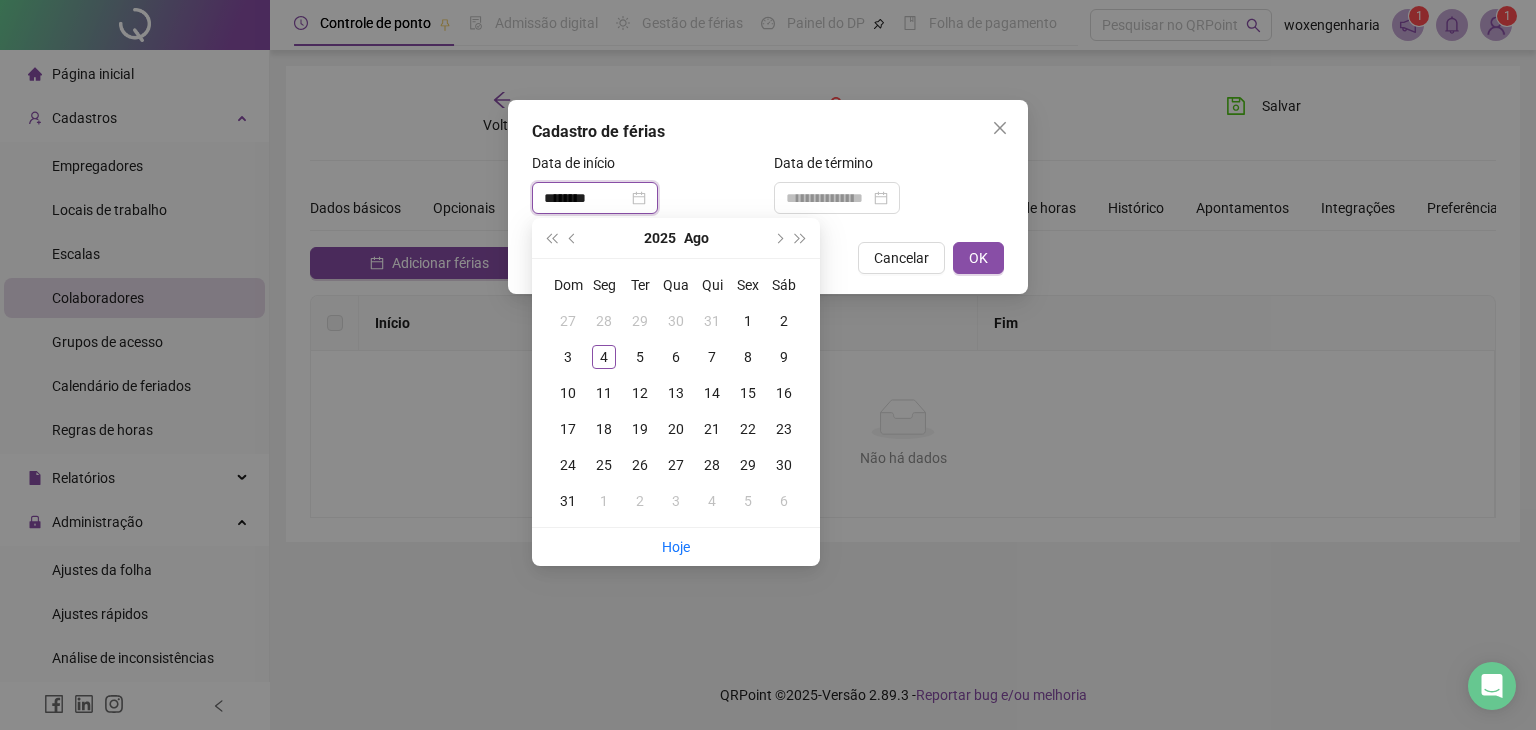 type on "********" 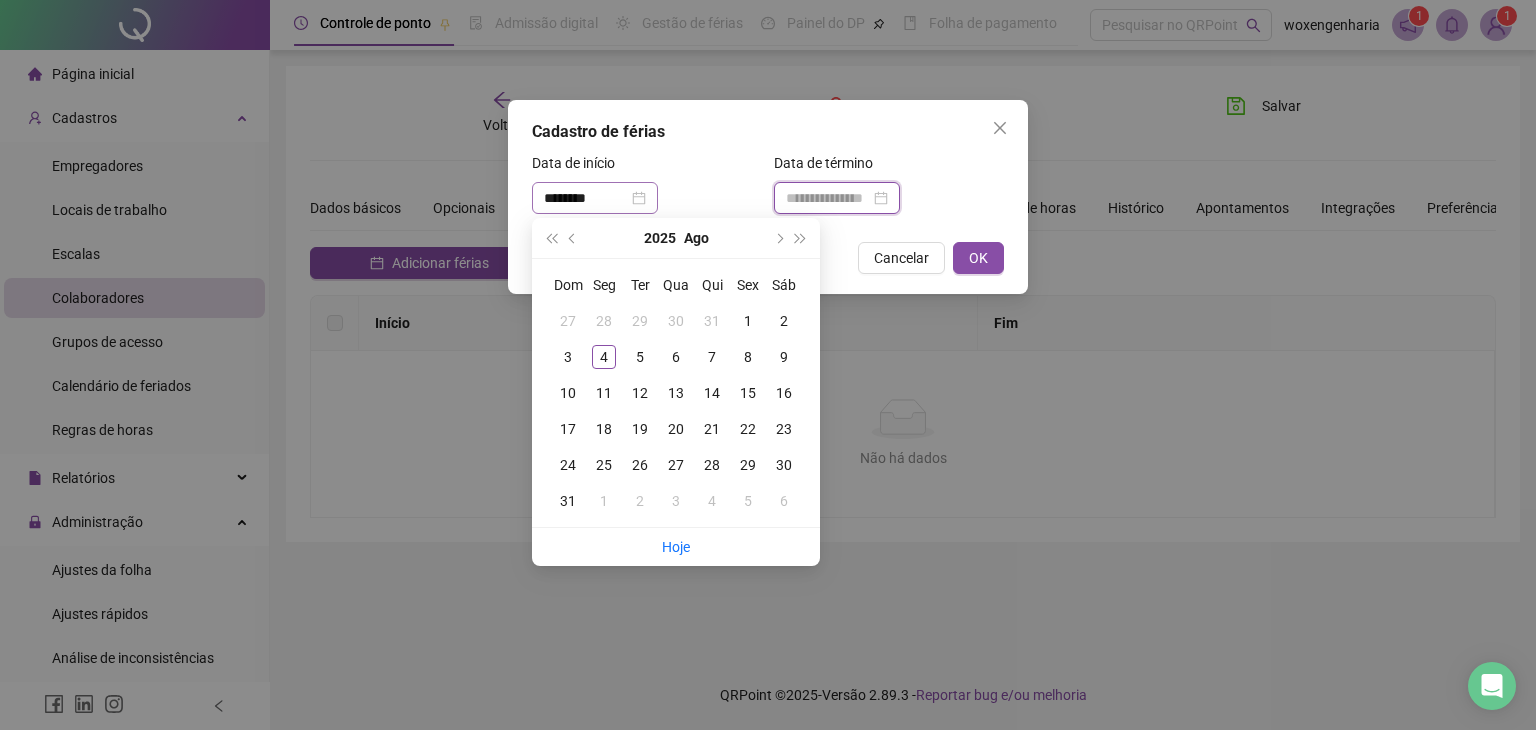 type 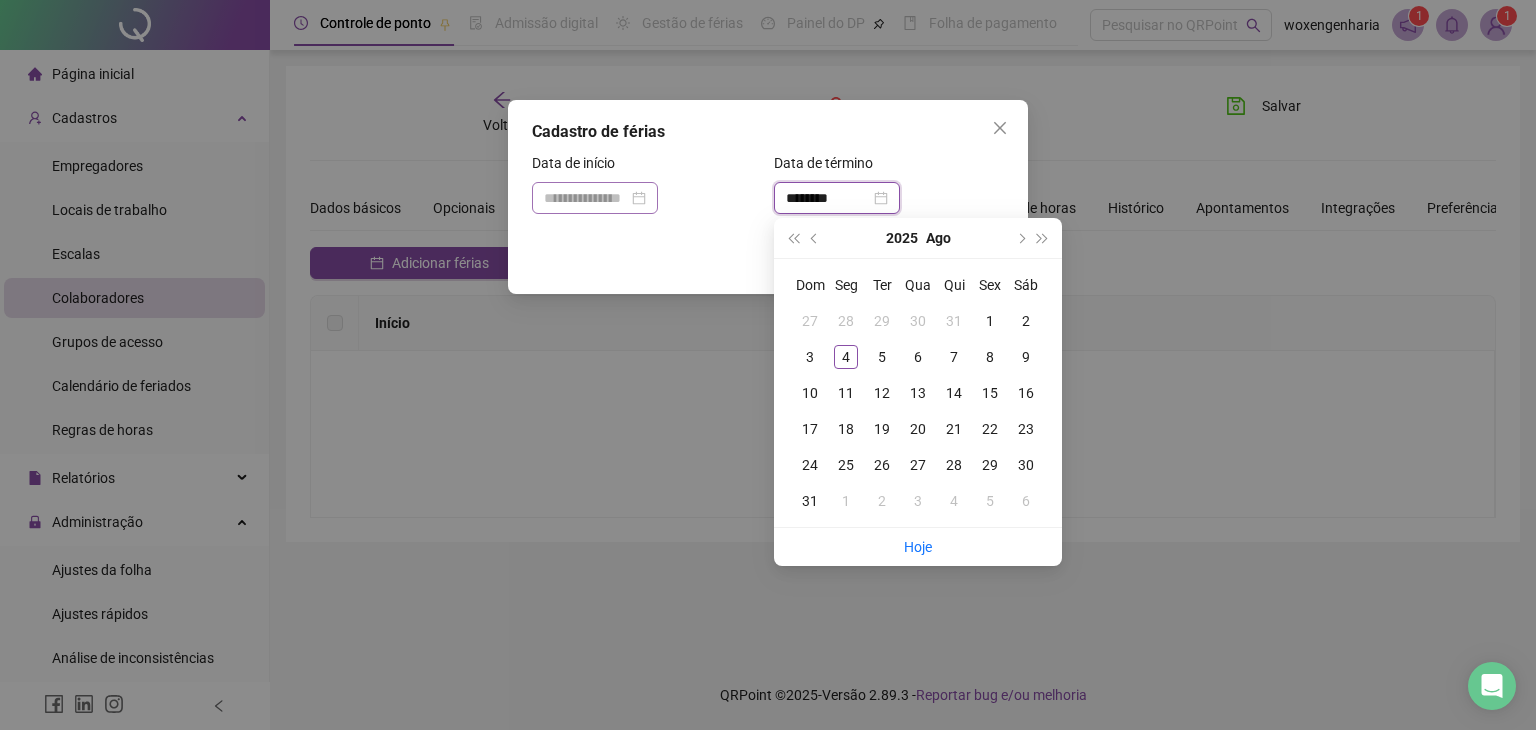 type on "********" 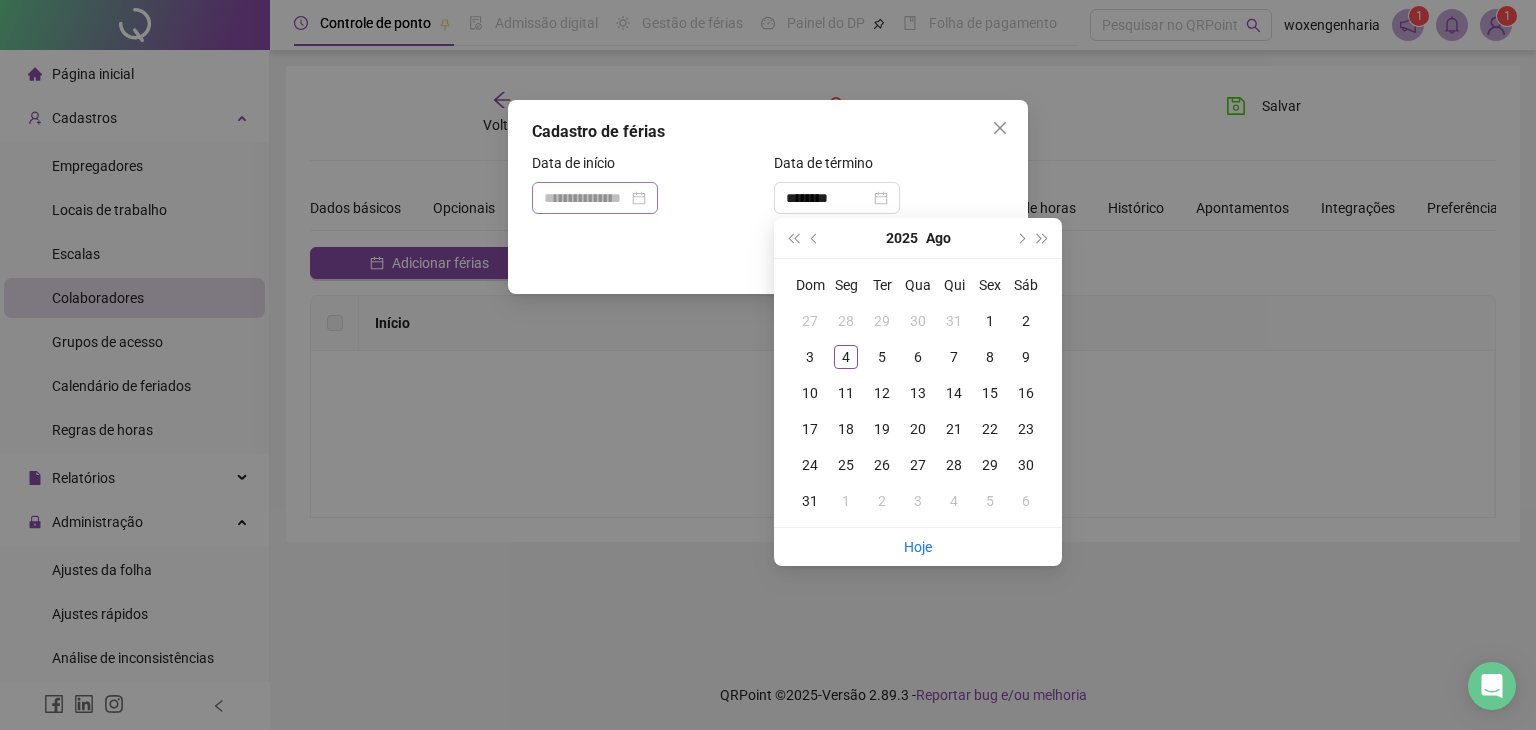 type 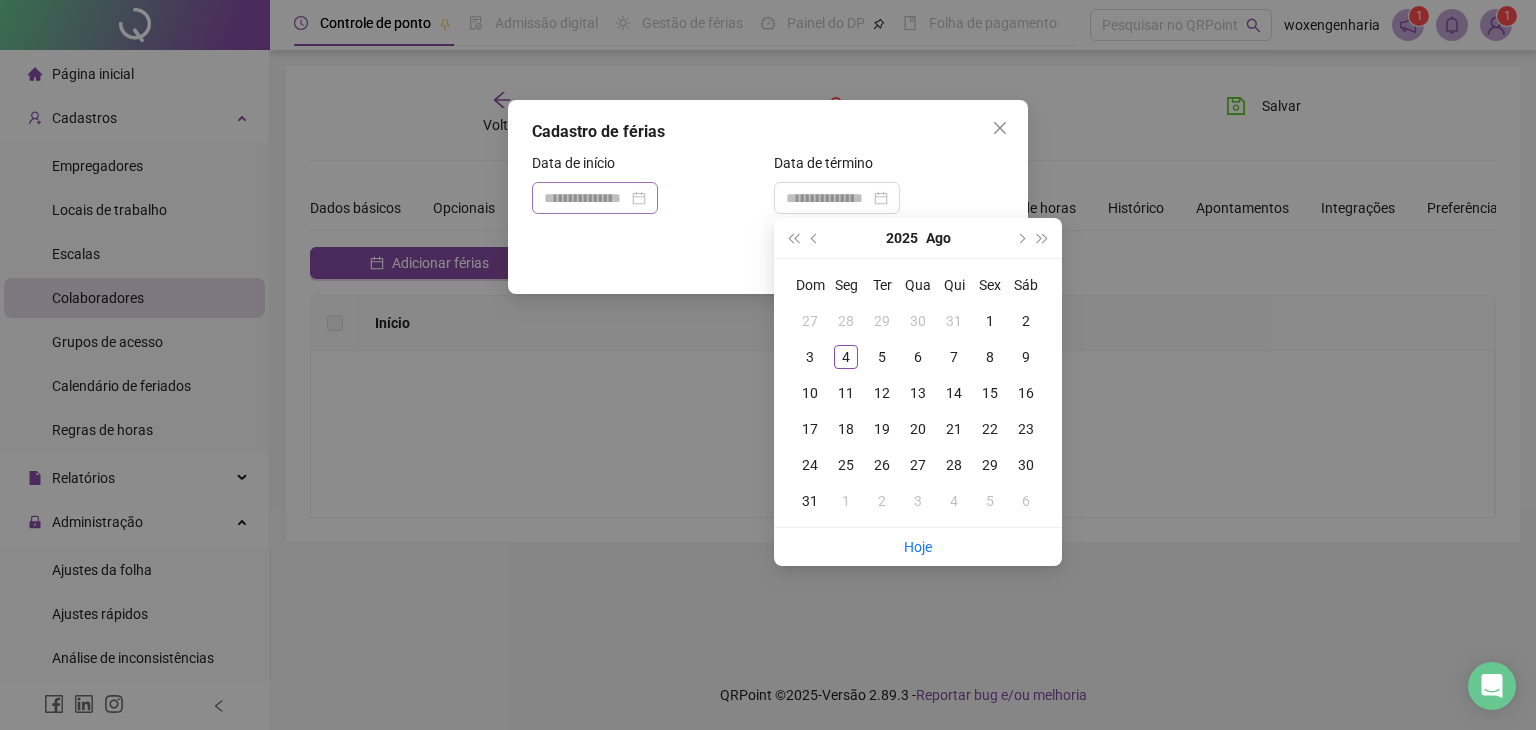 type 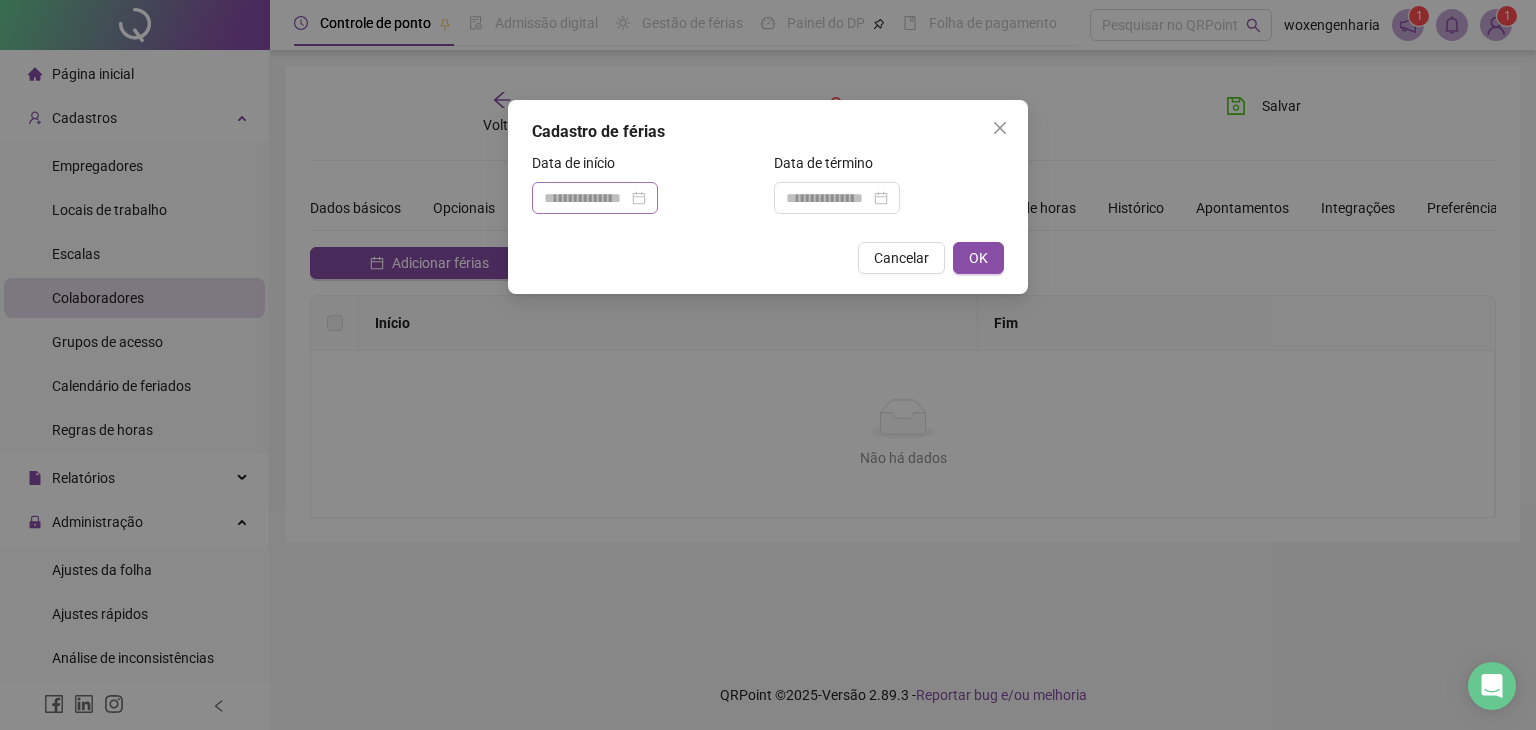 click at bounding box center (595, 198) 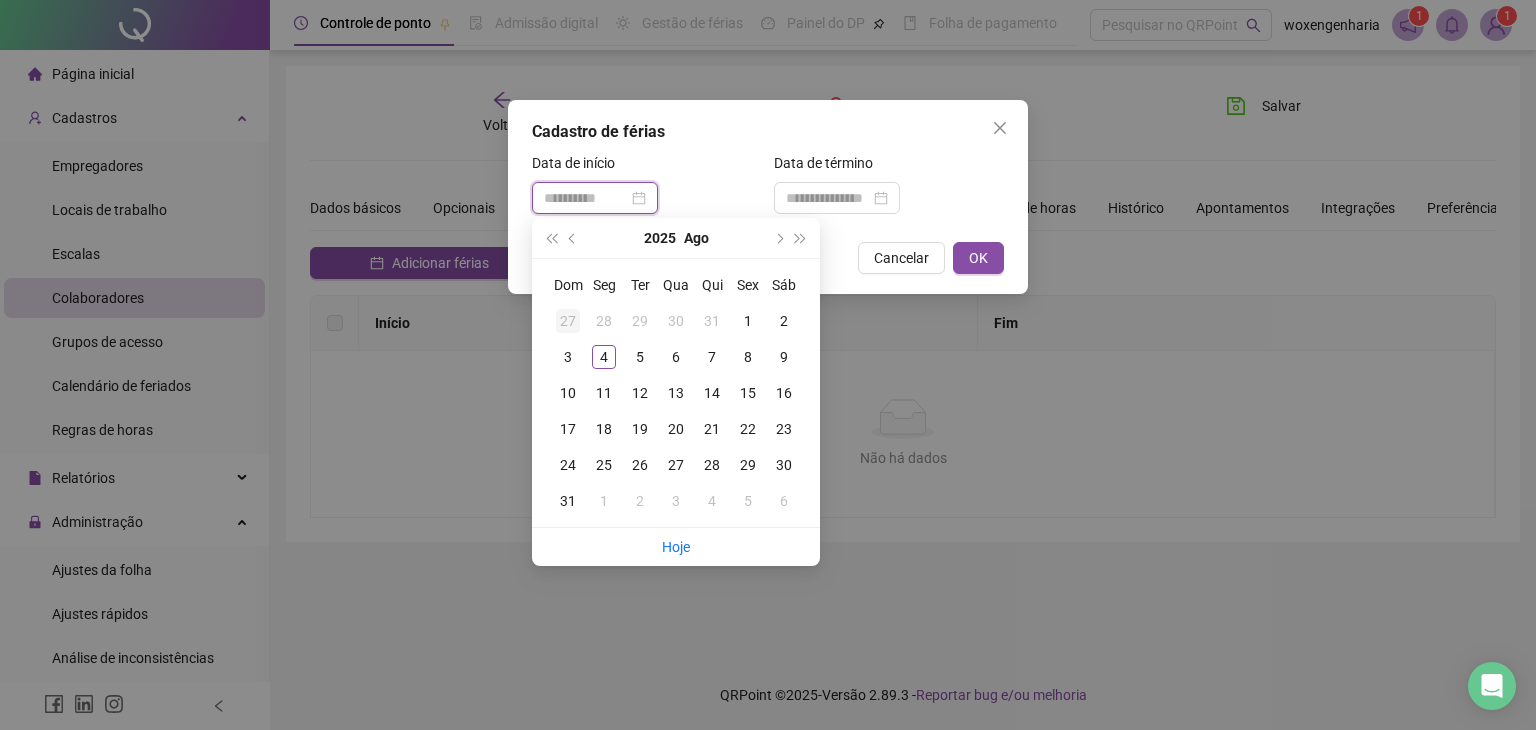 type on "**********" 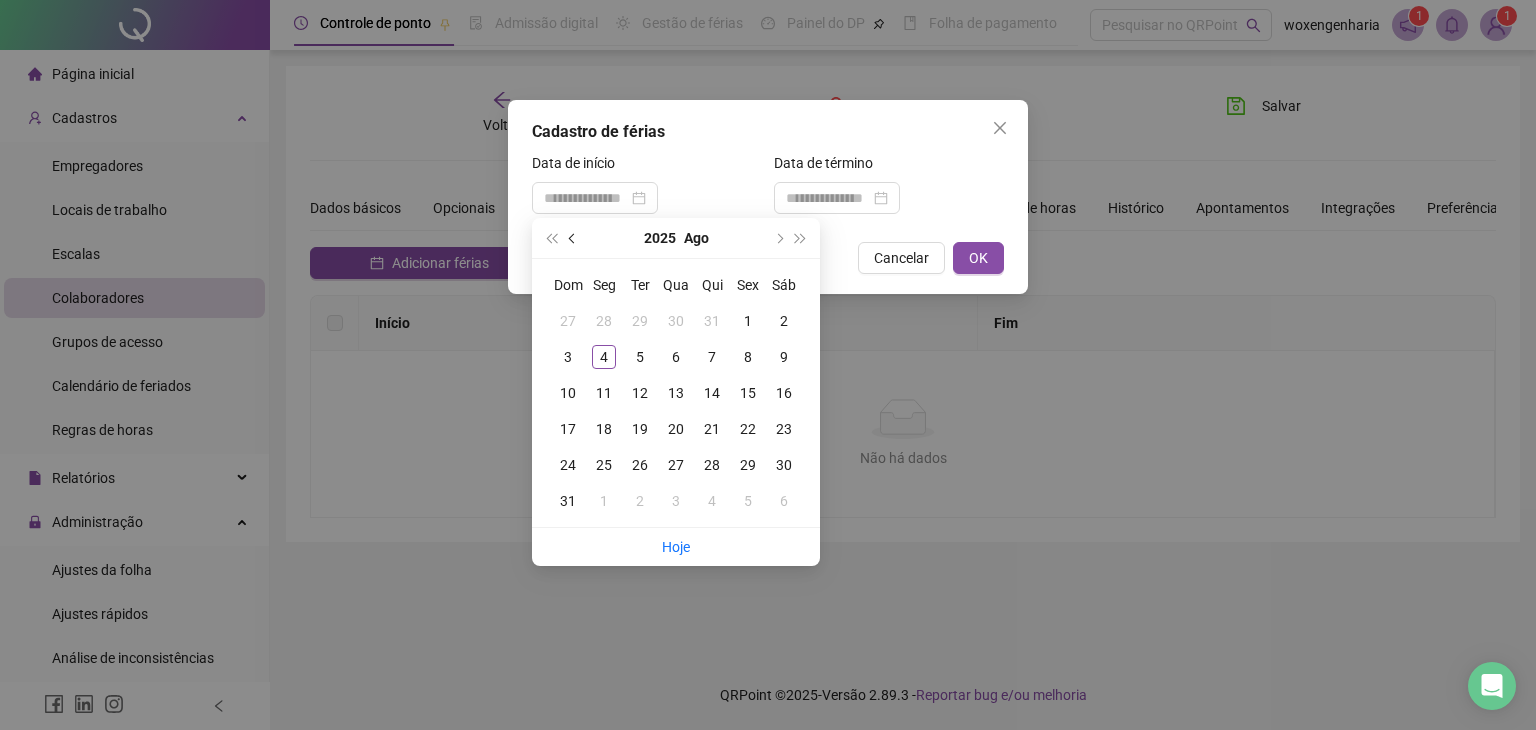 click at bounding box center [573, 238] 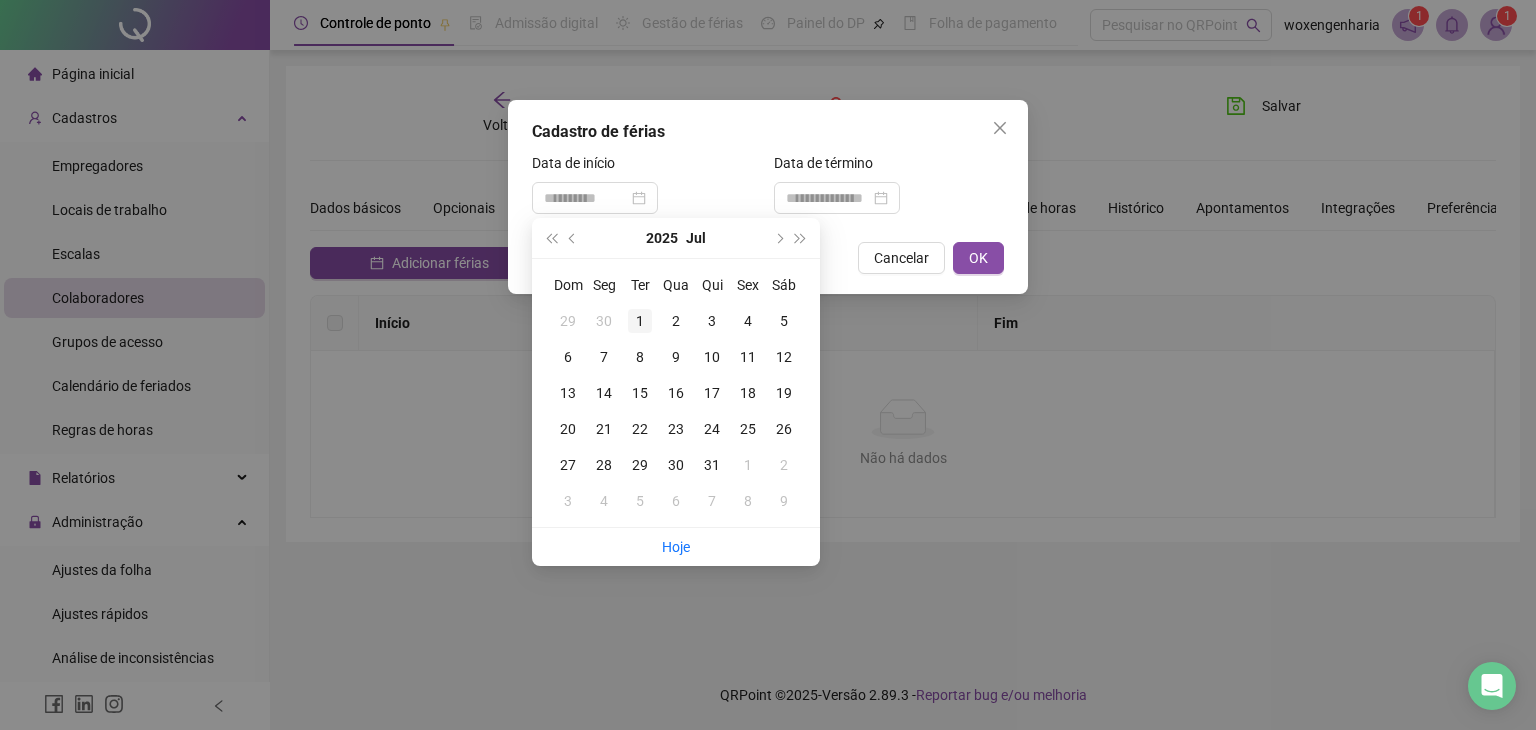 type on "**********" 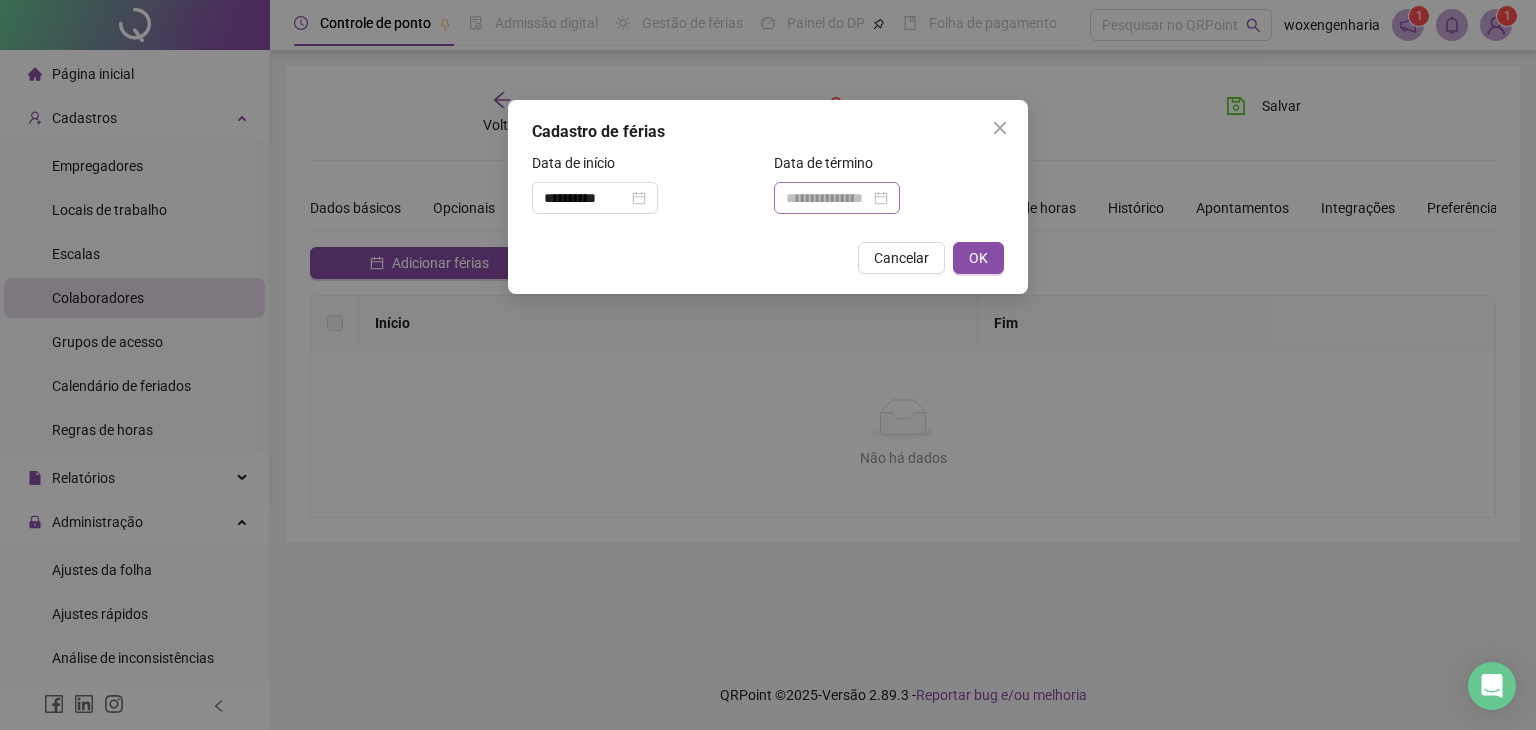 click at bounding box center (837, 198) 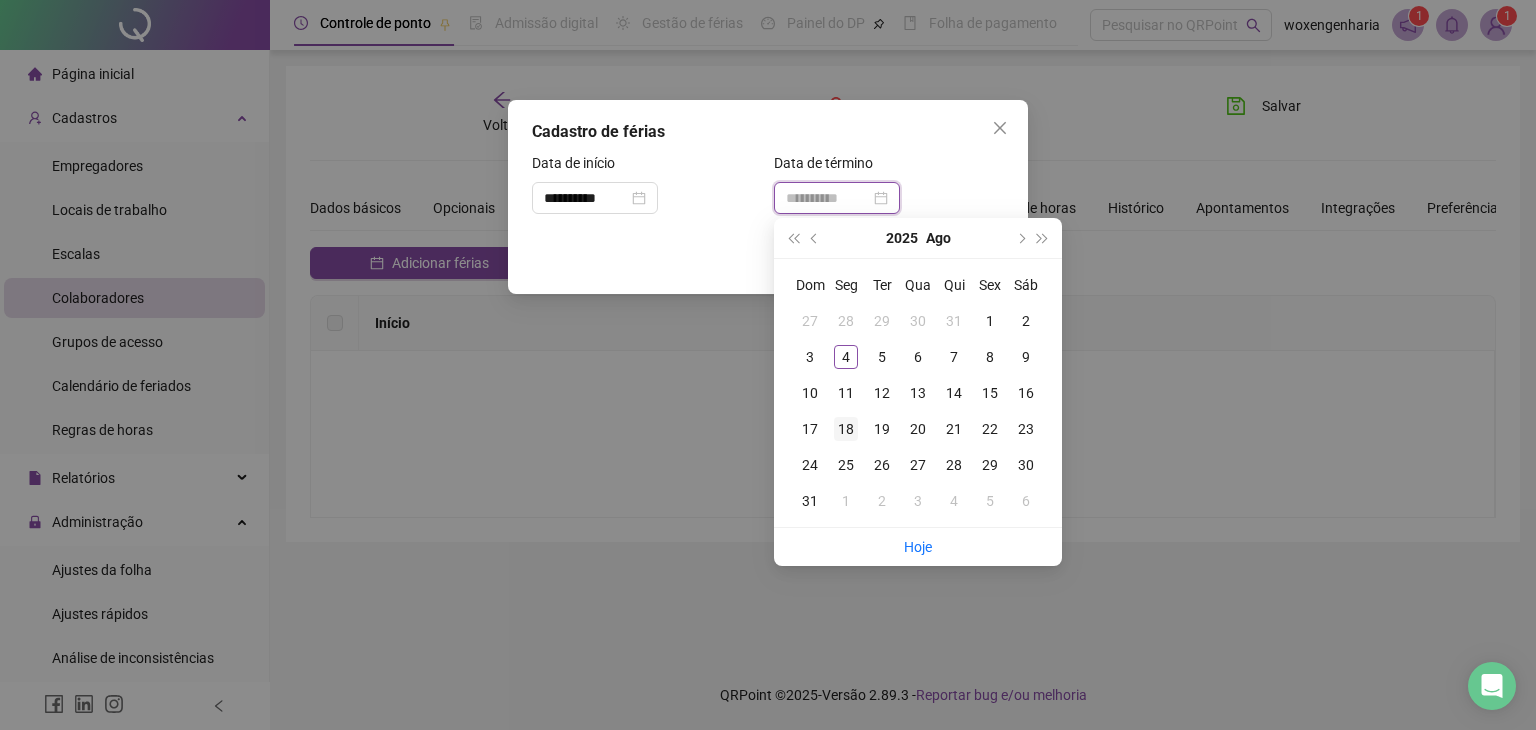 type on "**********" 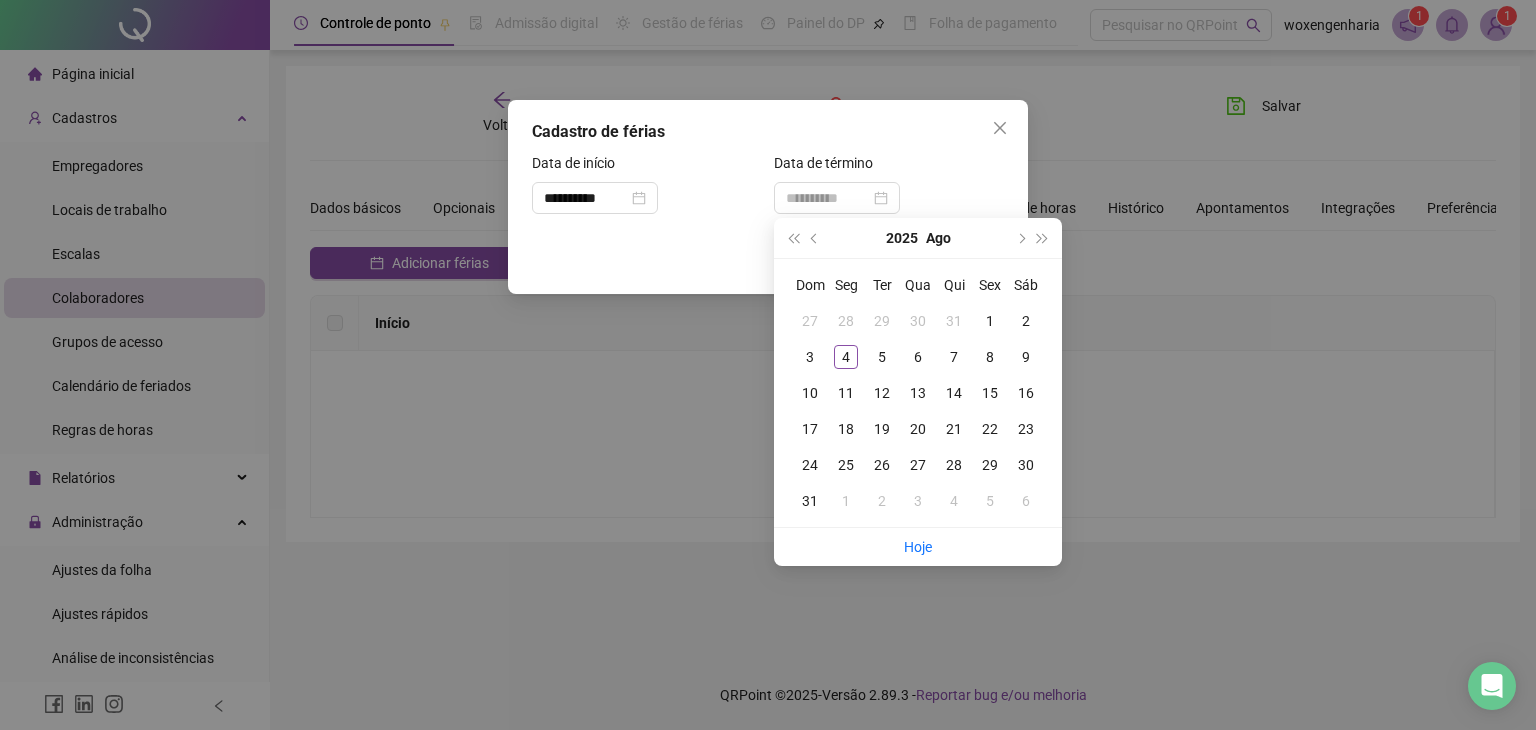 click on "18" at bounding box center [846, 429] 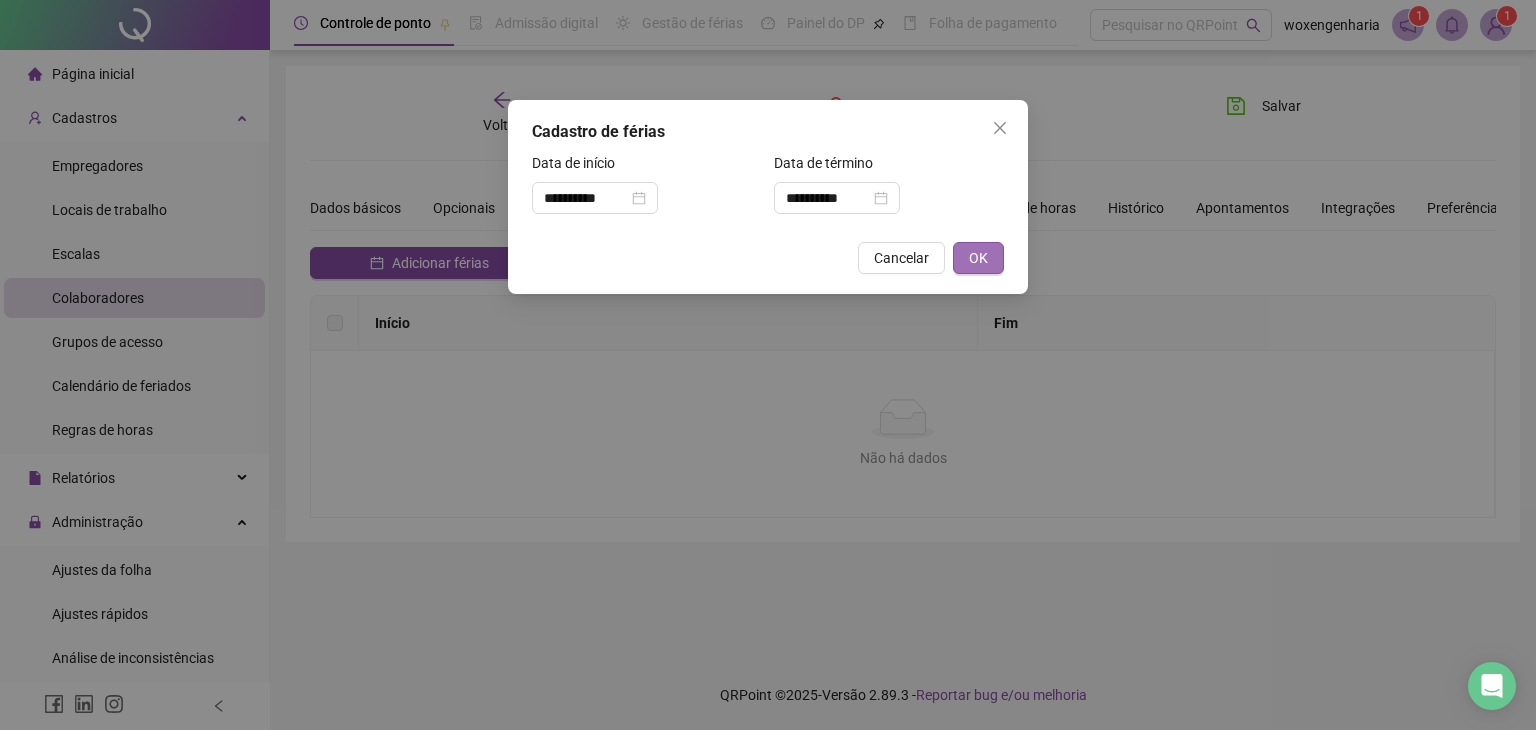 click on "OK" at bounding box center [978, 258] 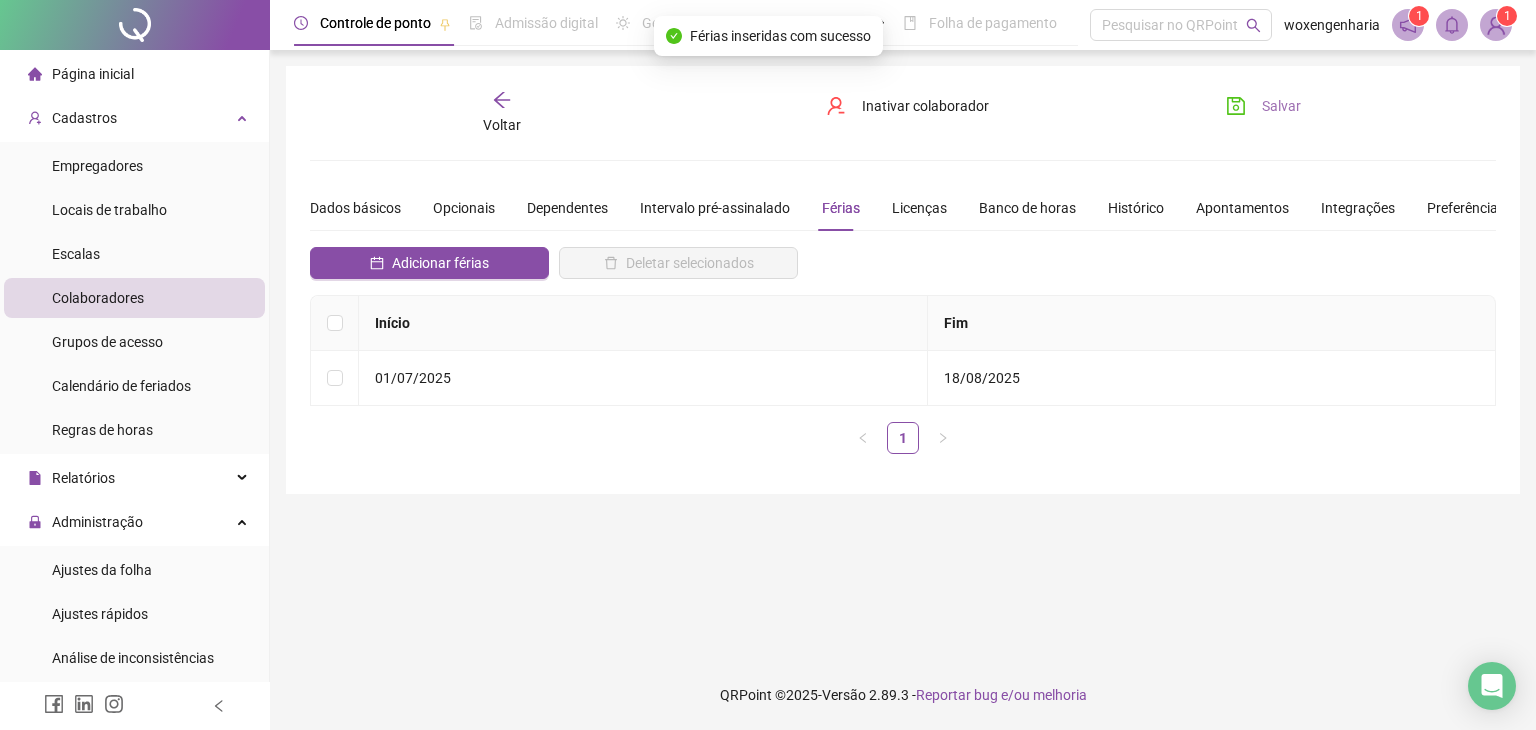 click on "Salvar" at bounding box center (1281, 106) 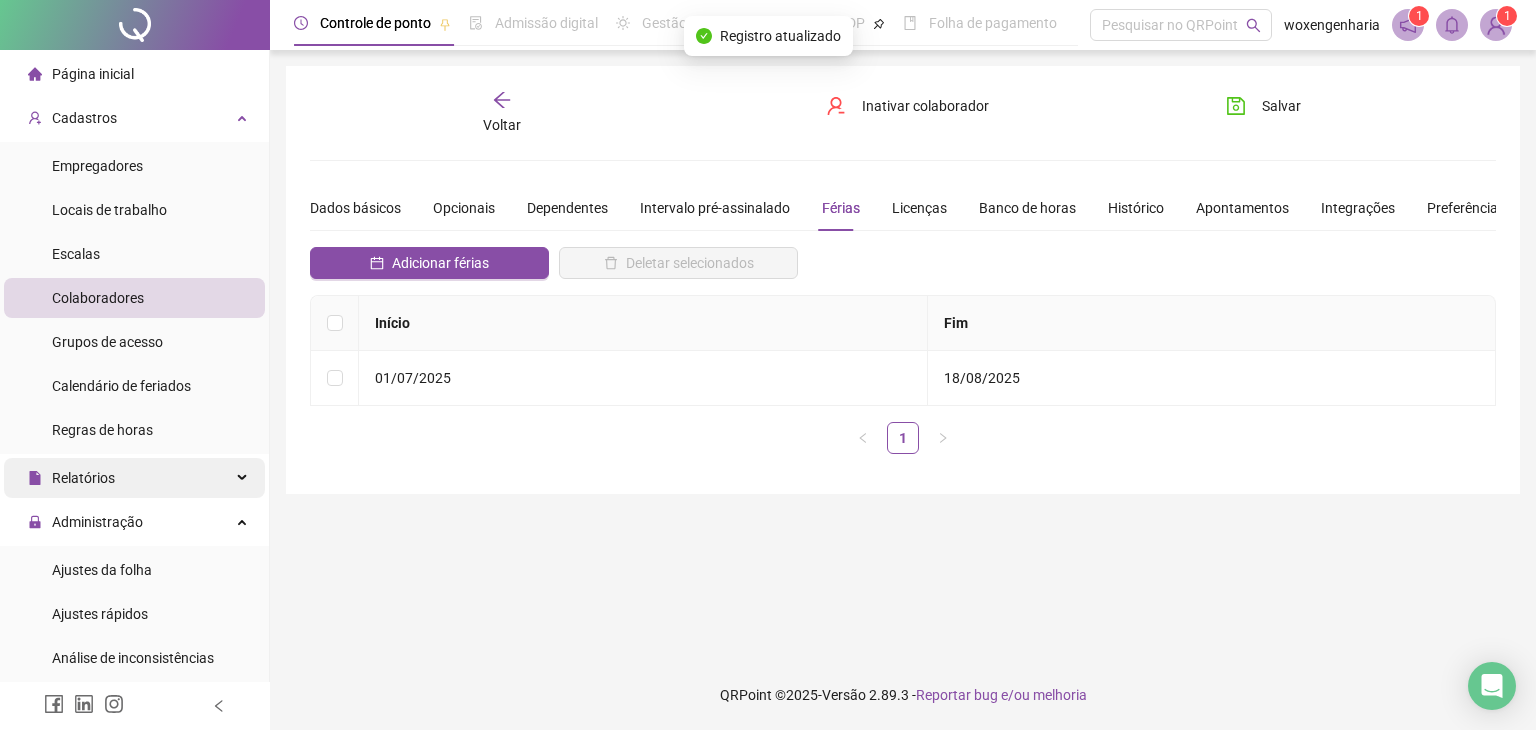 click on "Relatórios" at bounding box center (83, 478) 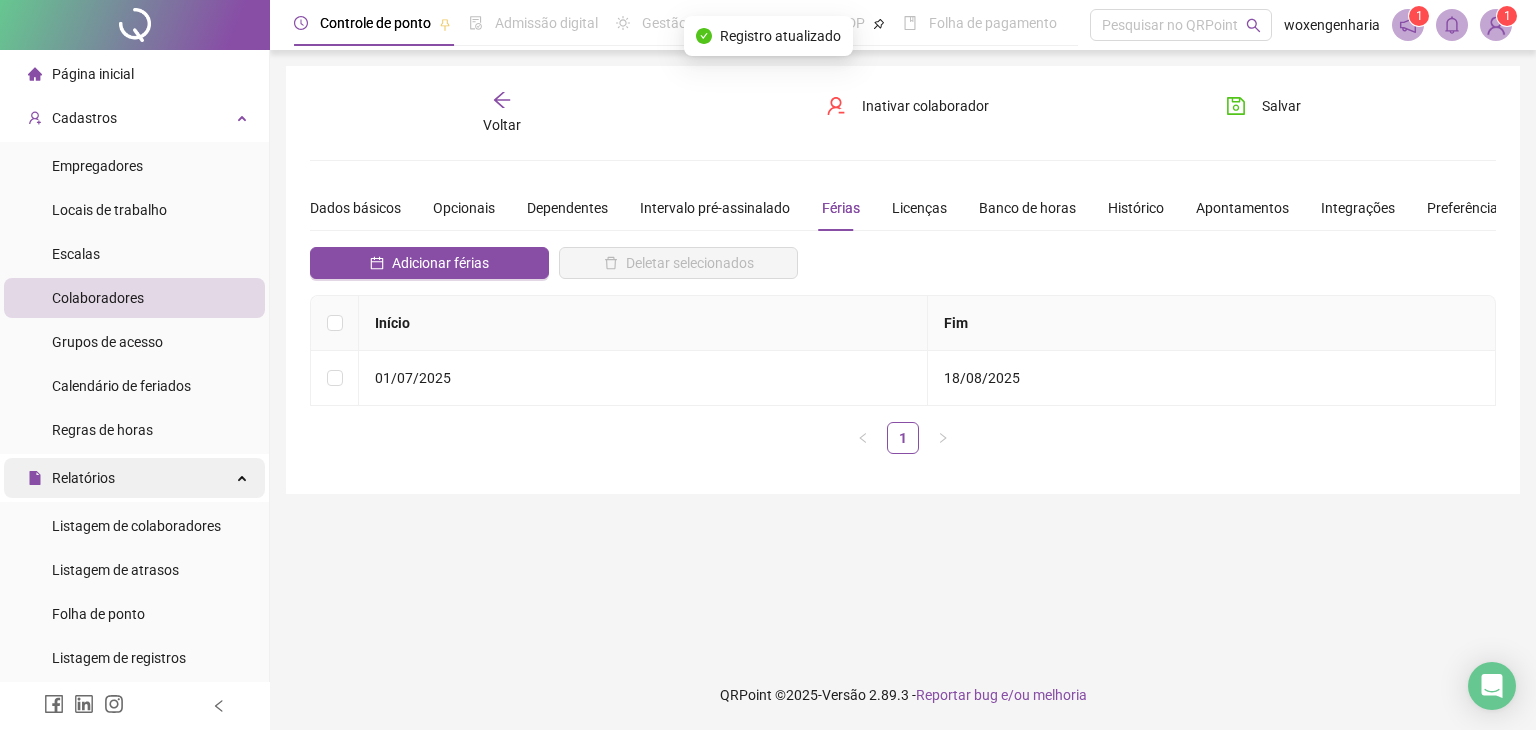 click on "Relatórios" at bounding box center (83, 478) 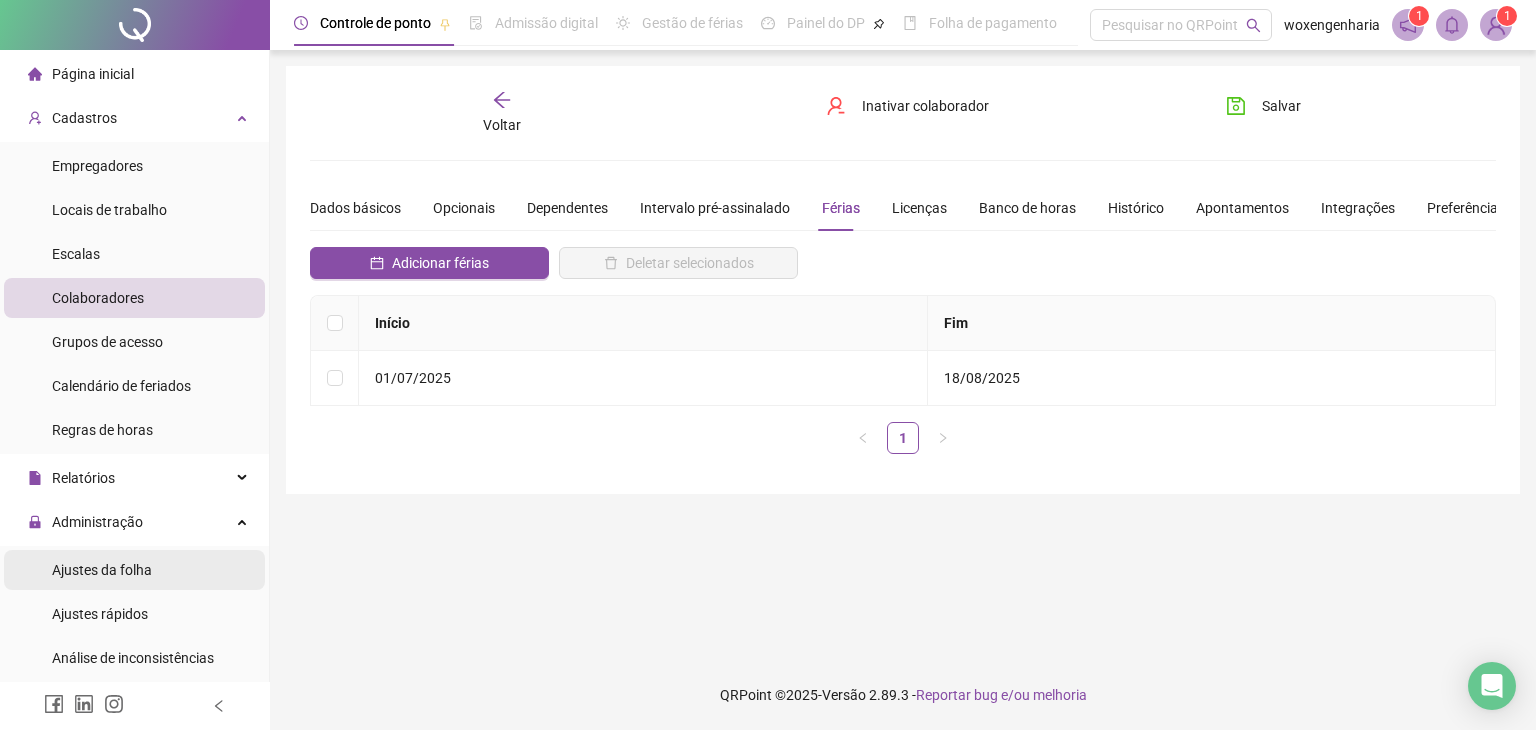 click on "Ajustes da folha" at bounding box center (102, 570) 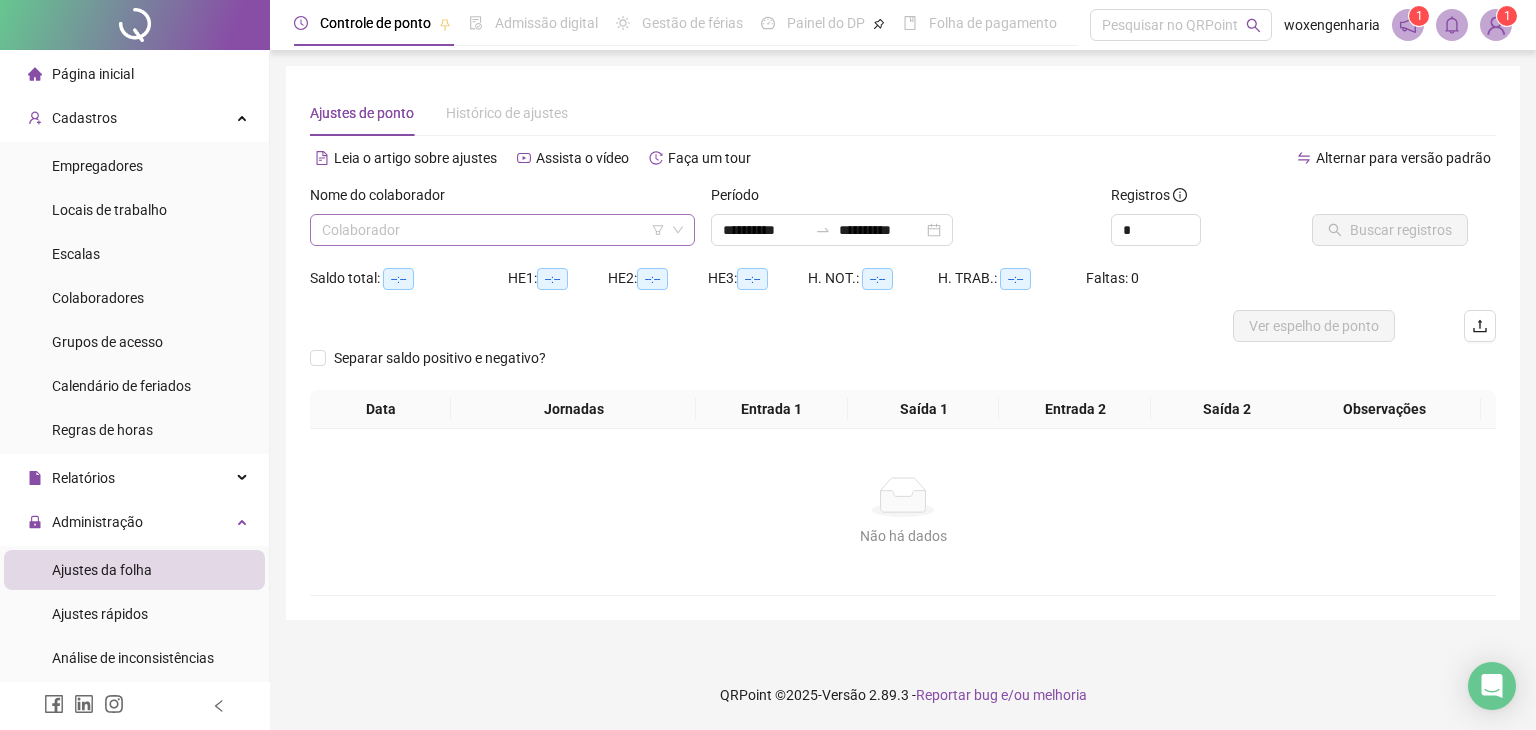 click at bounding box center [493, 230] 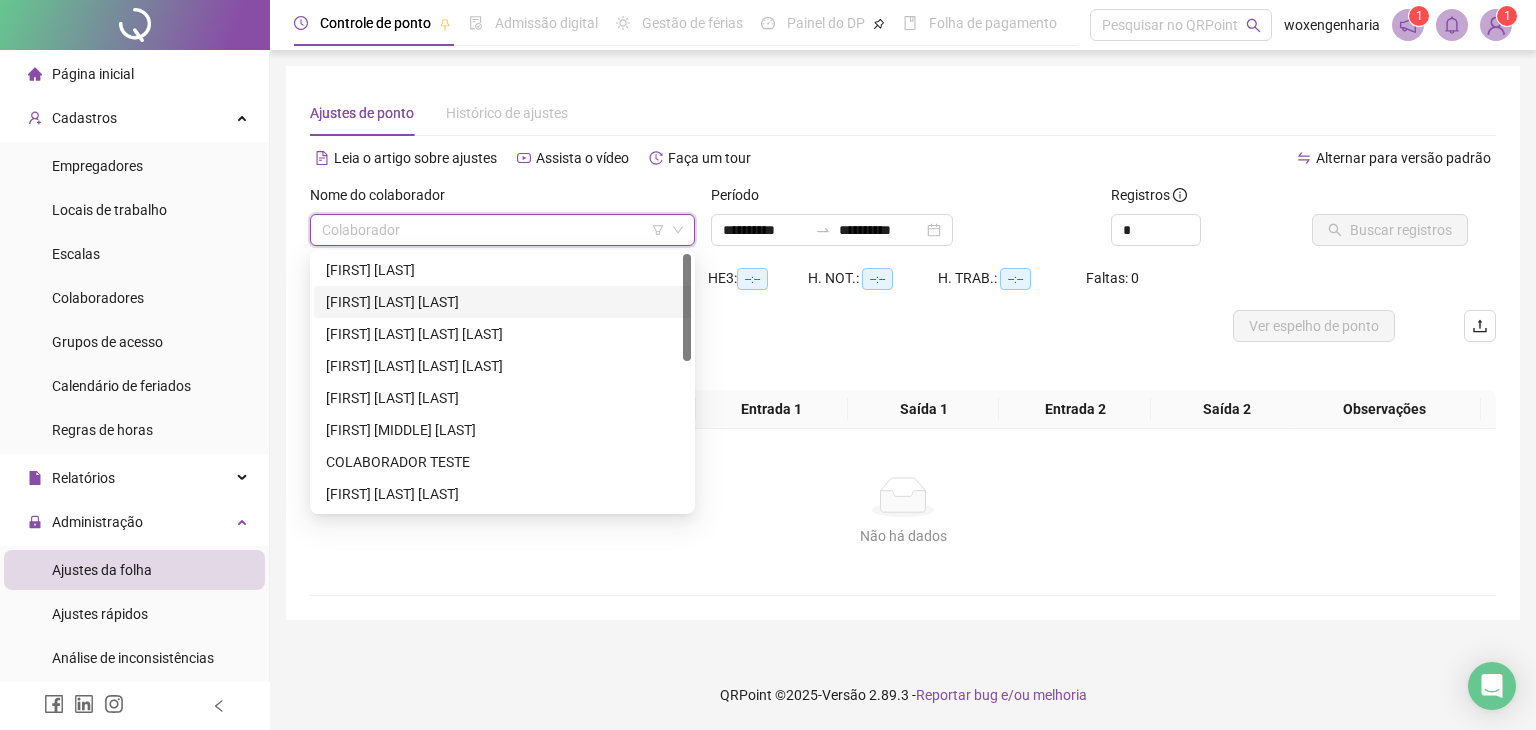 click on "[FIRST] [LAST] [LAST]" at bounding box center [502, 302] 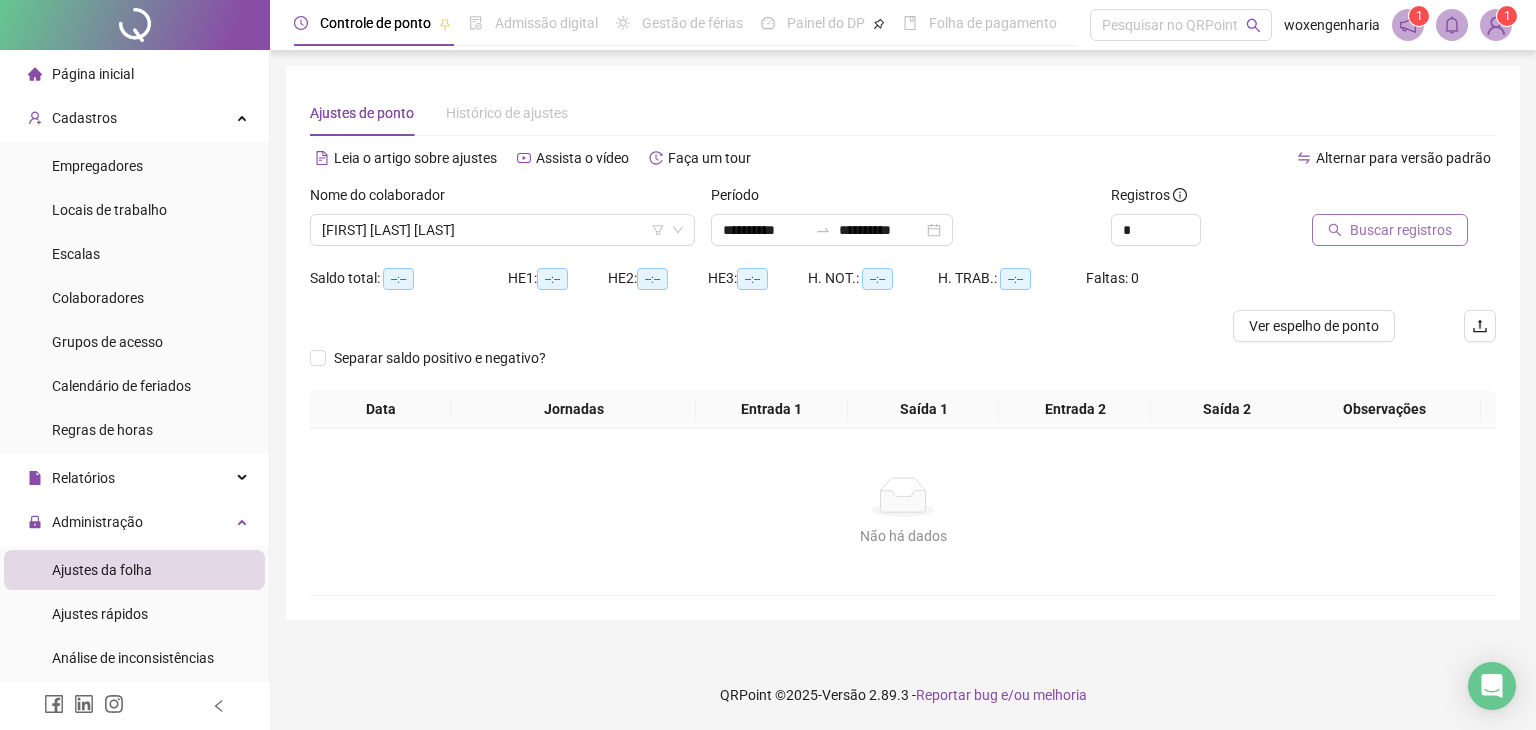 click on "Buscar registros" at bounding box center [1401, 230] 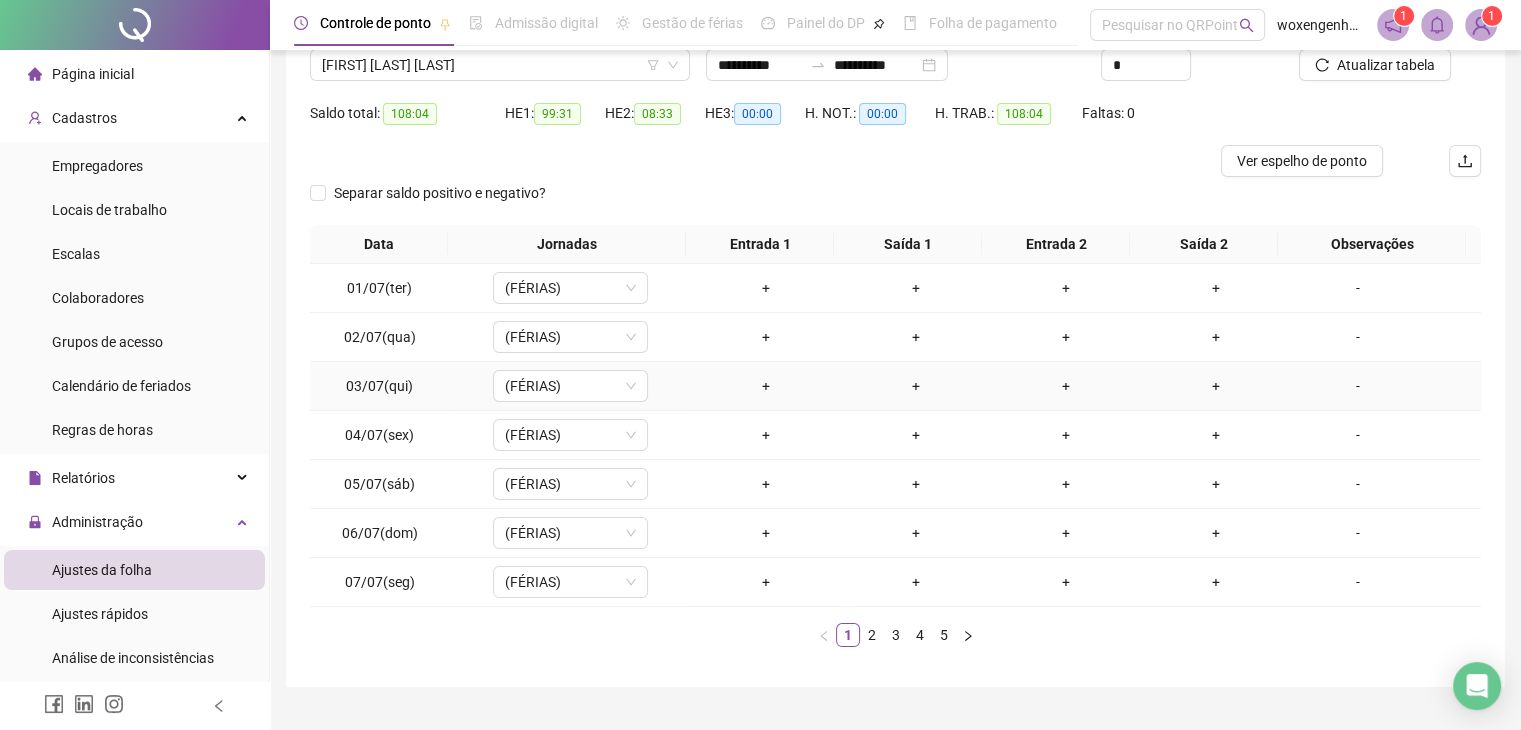 scroll, scrollTop: 207, scrollLeft: 0, axis: vertical 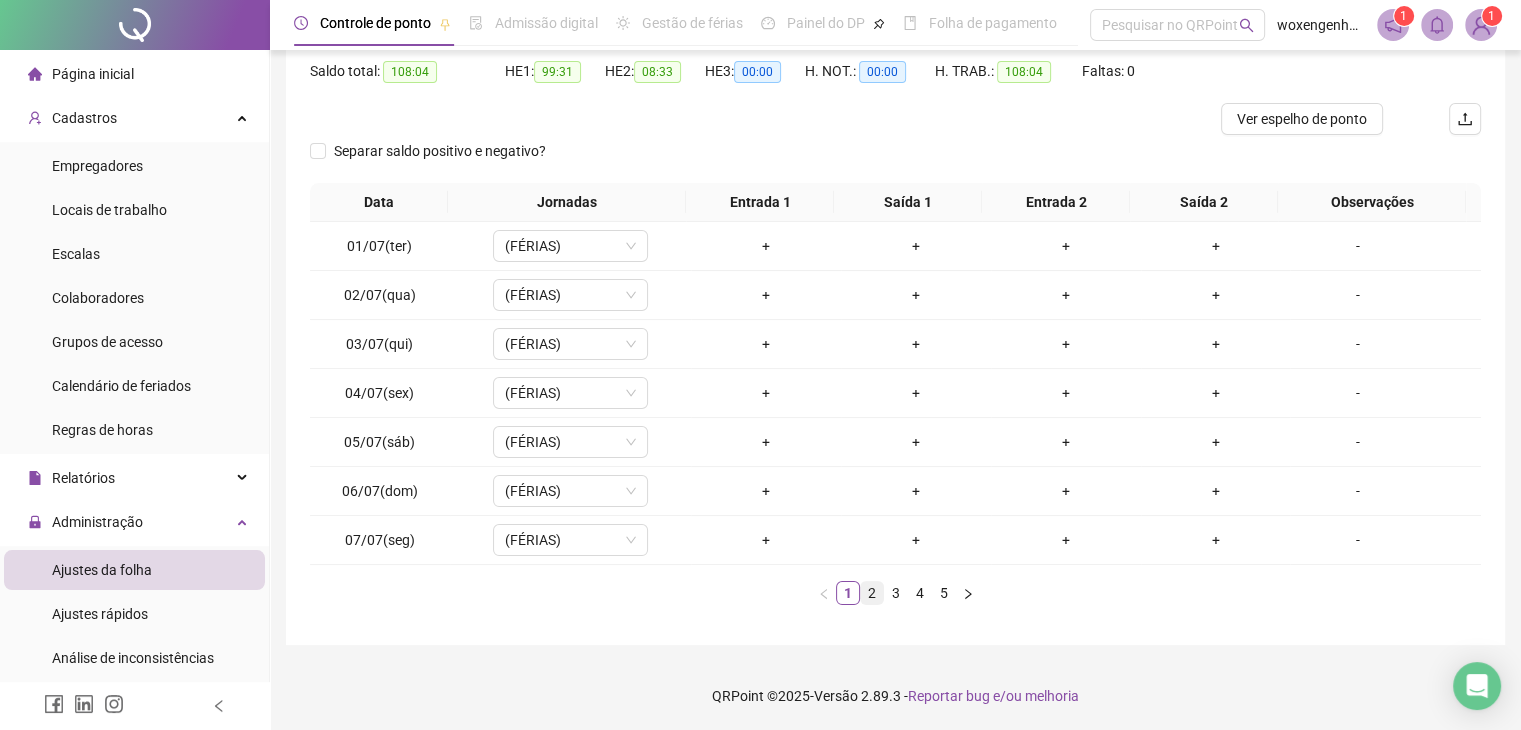 click on "2" at bounding box center [872, 593] 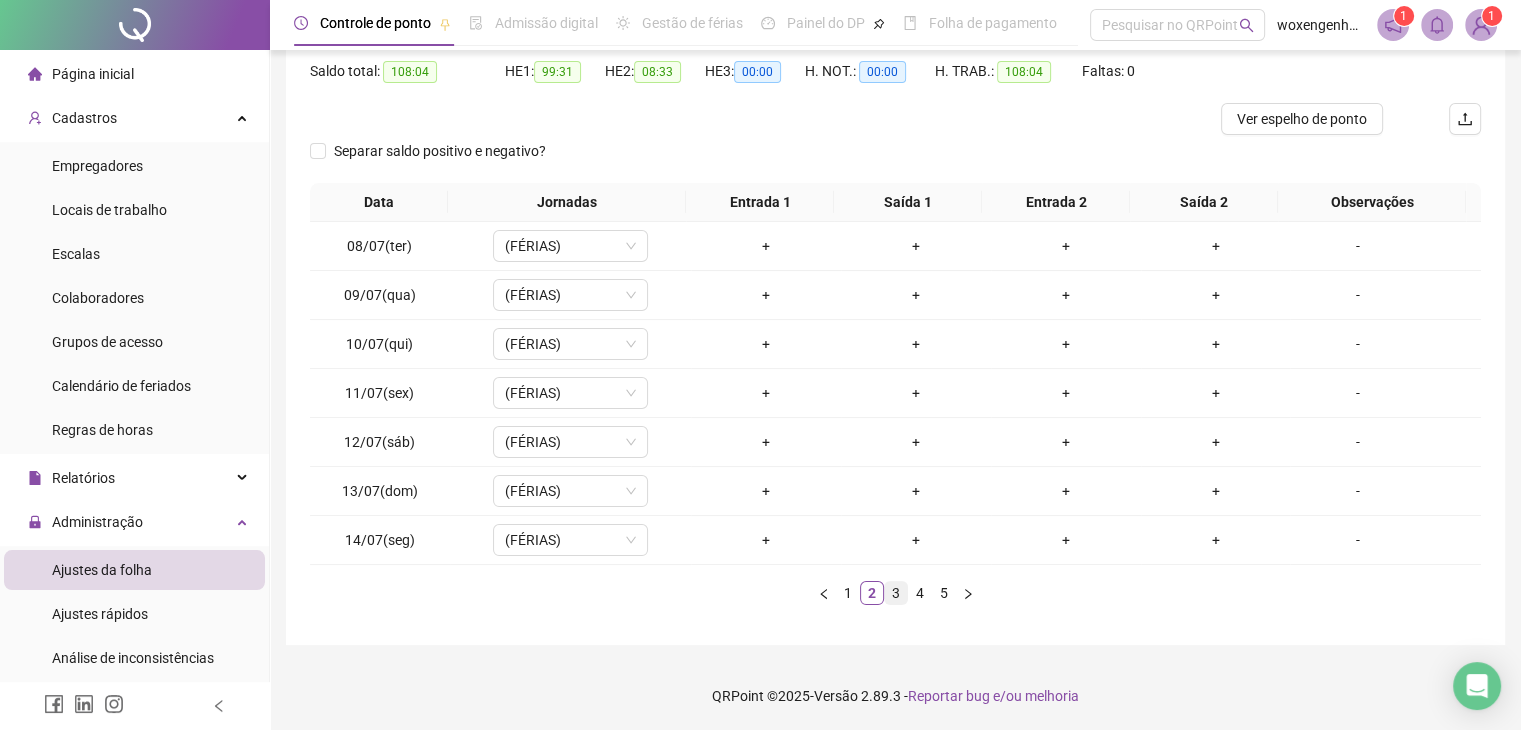 click on "3" at bounding box center (896, 593) 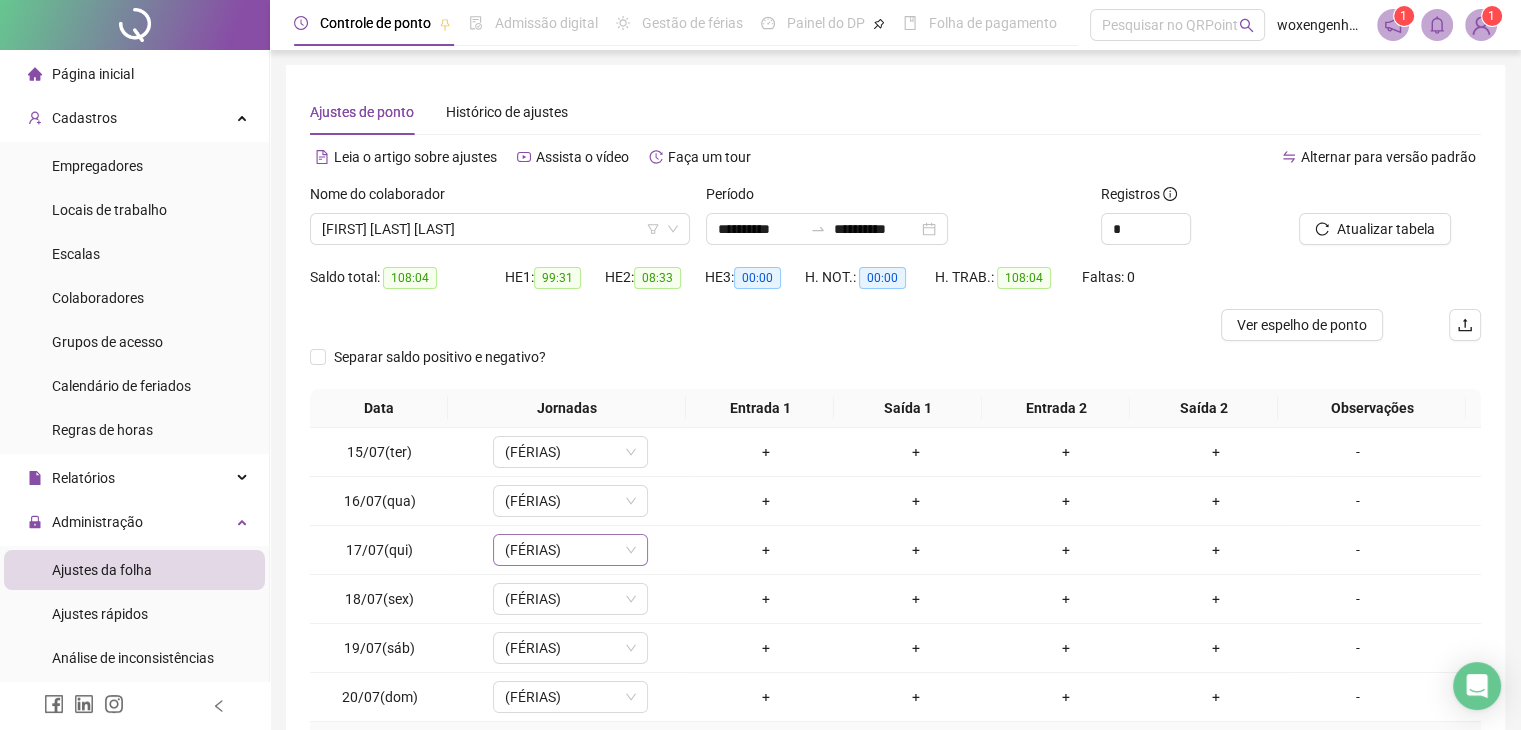 scroll, scrollTop: 0, scrollLeft: 0, axis: both 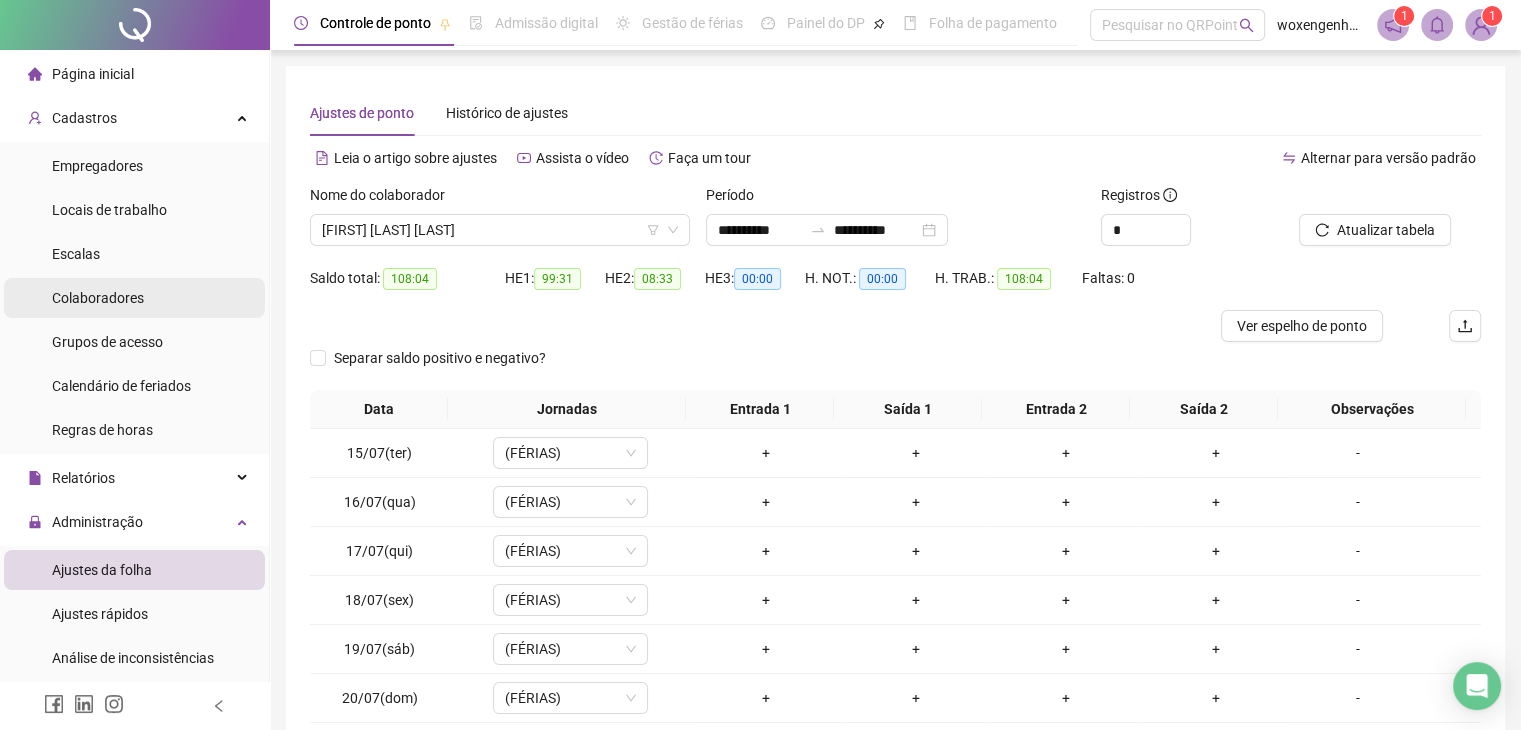 click on "Colaboradores" at bounding box center [98, 298] 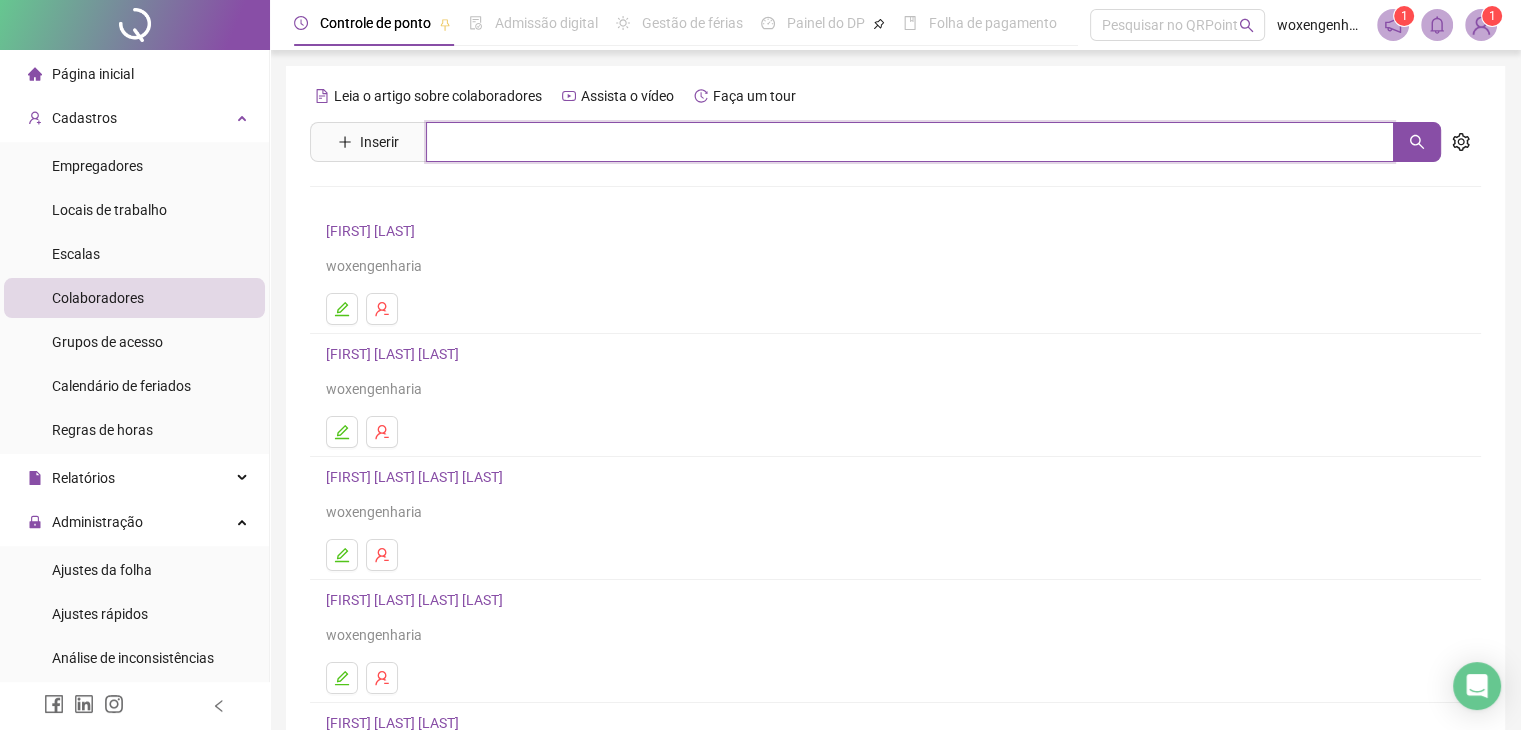 click at bounding box center [910, 142] 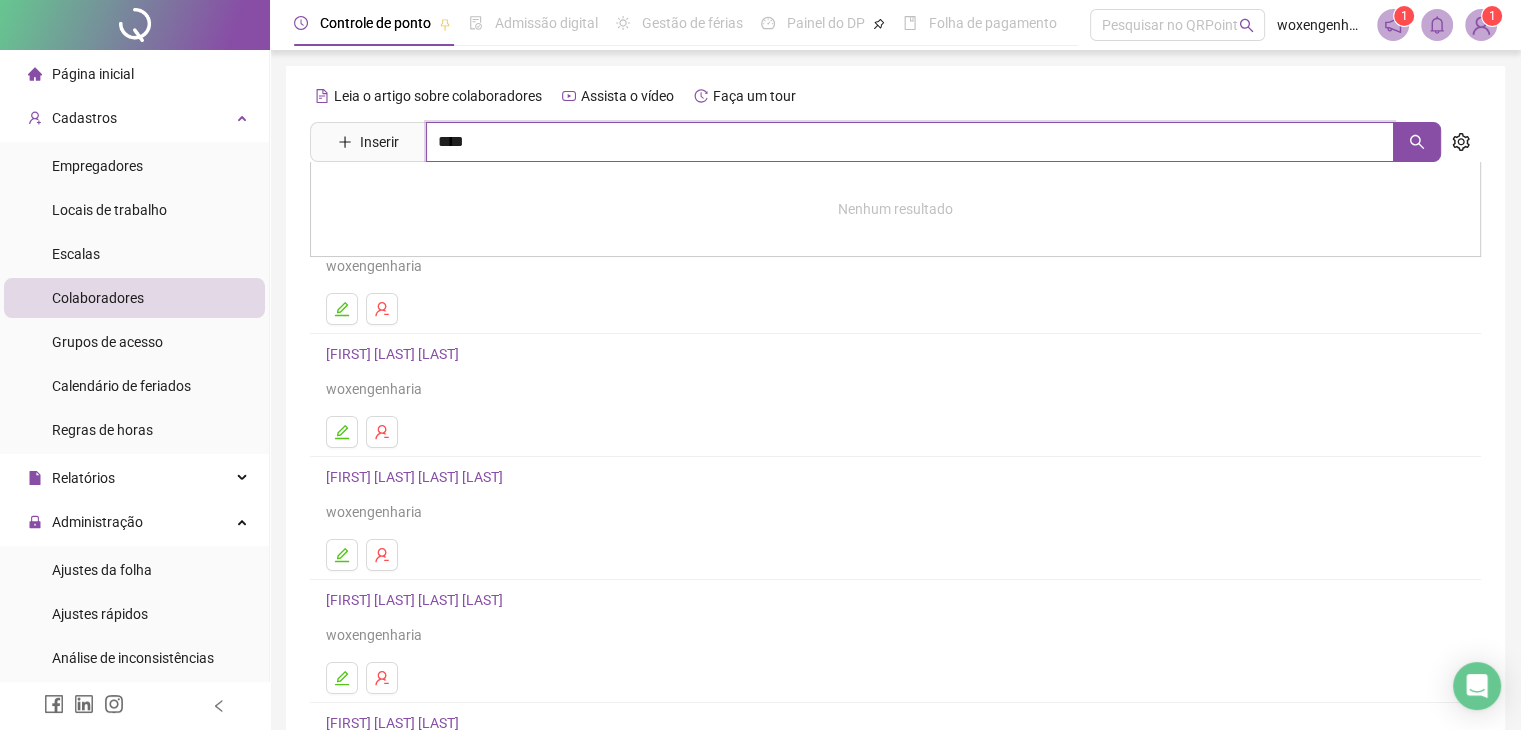 type on "****" 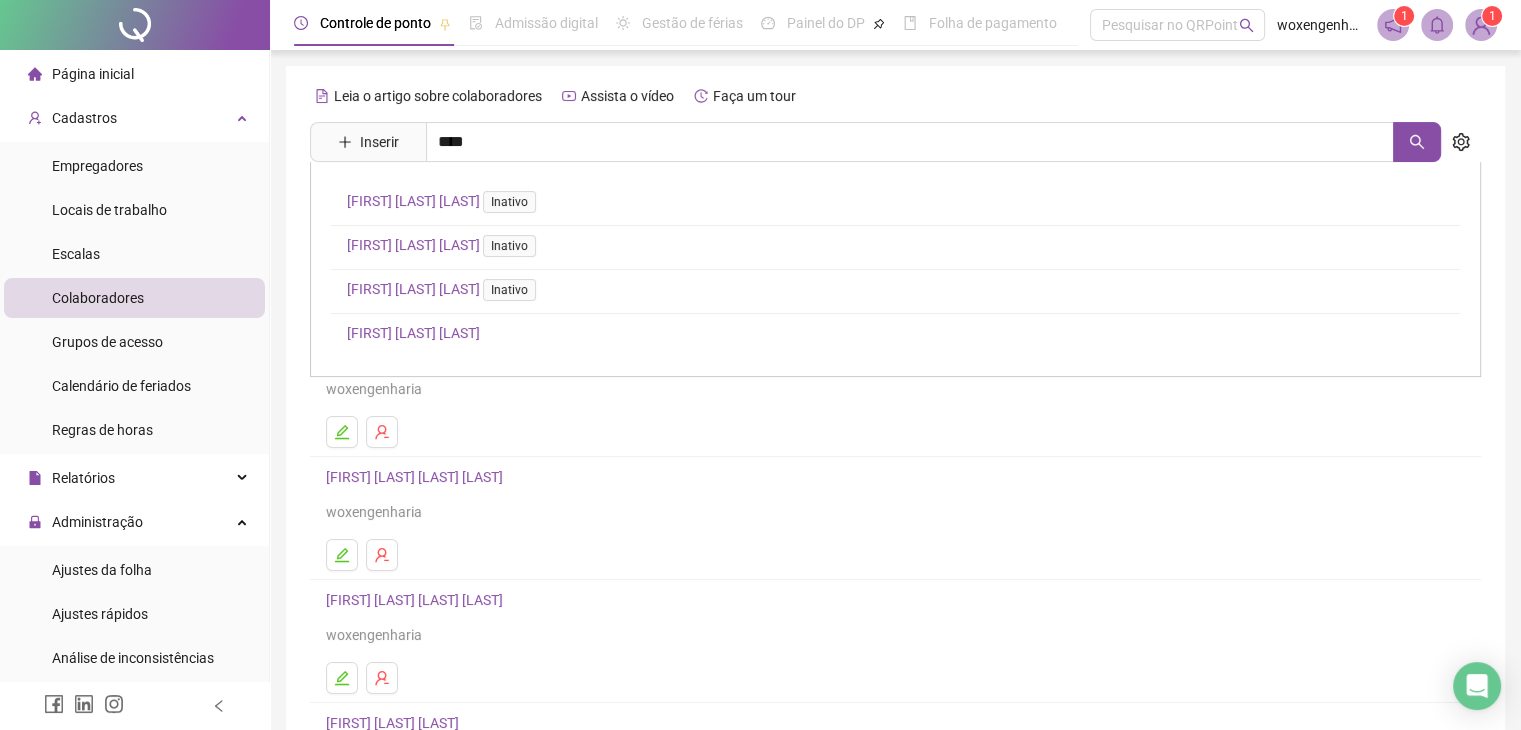 click on "[FIRST] [LAST] [LAST]" at bounding box center [413, 333] 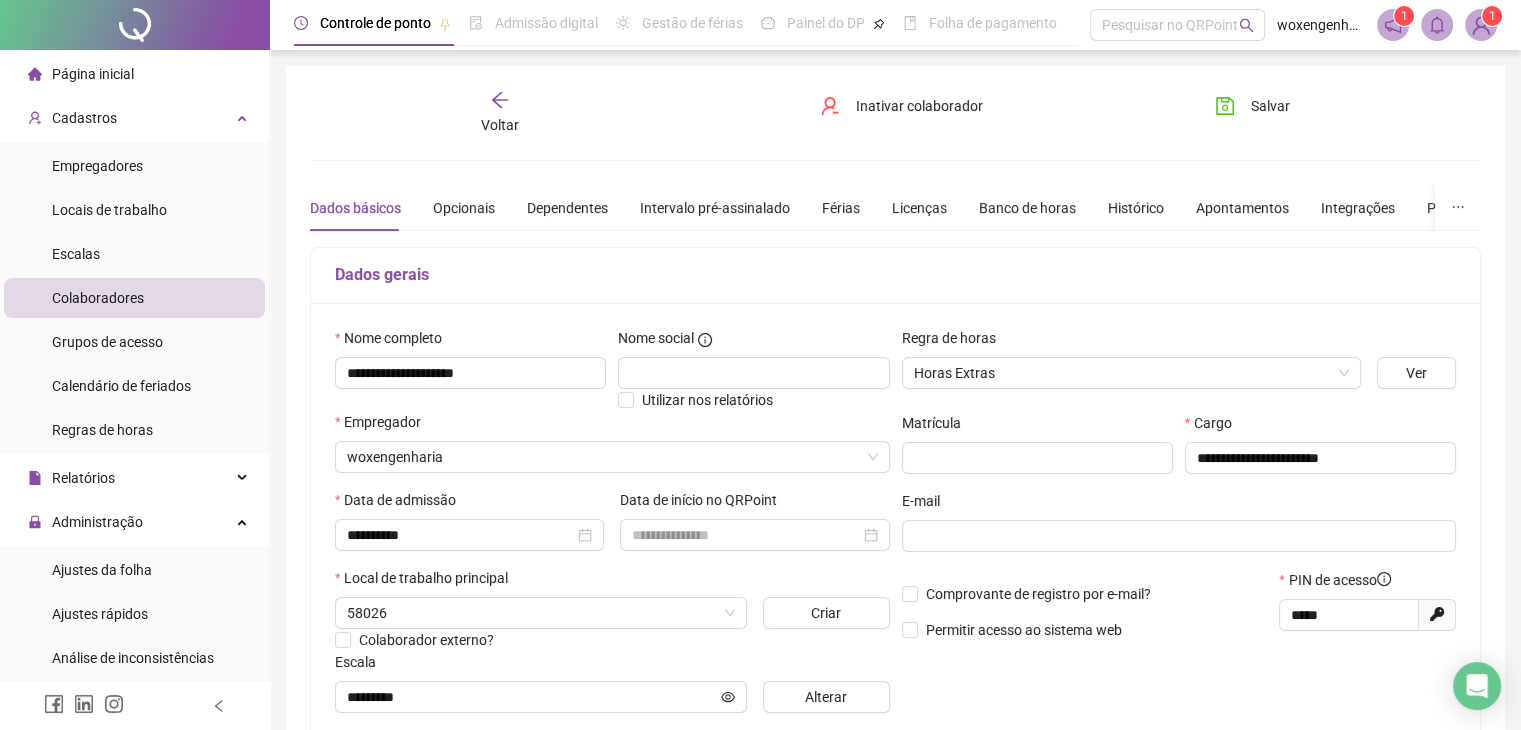 type on "*********" 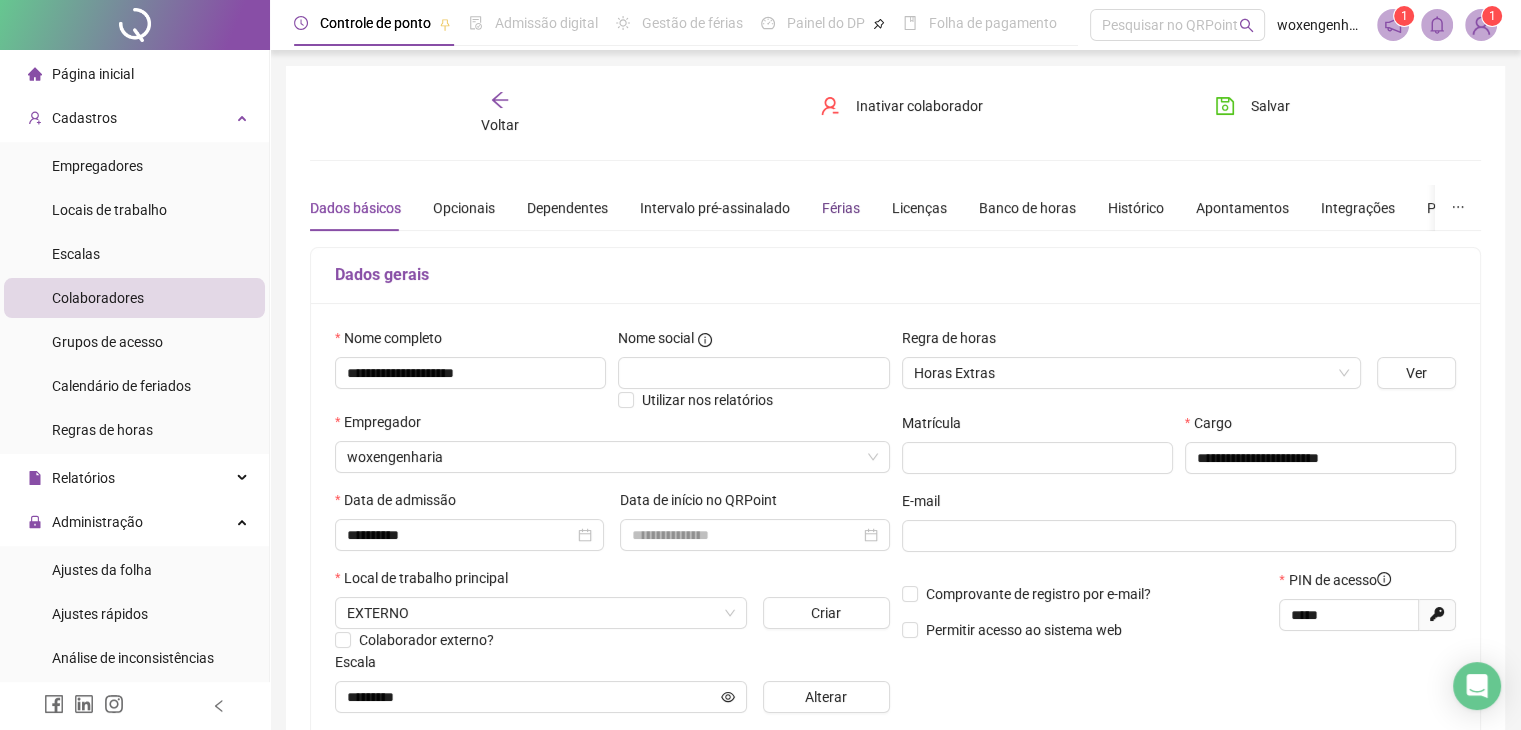 click on "Férias" at bounding box center (841, 208) 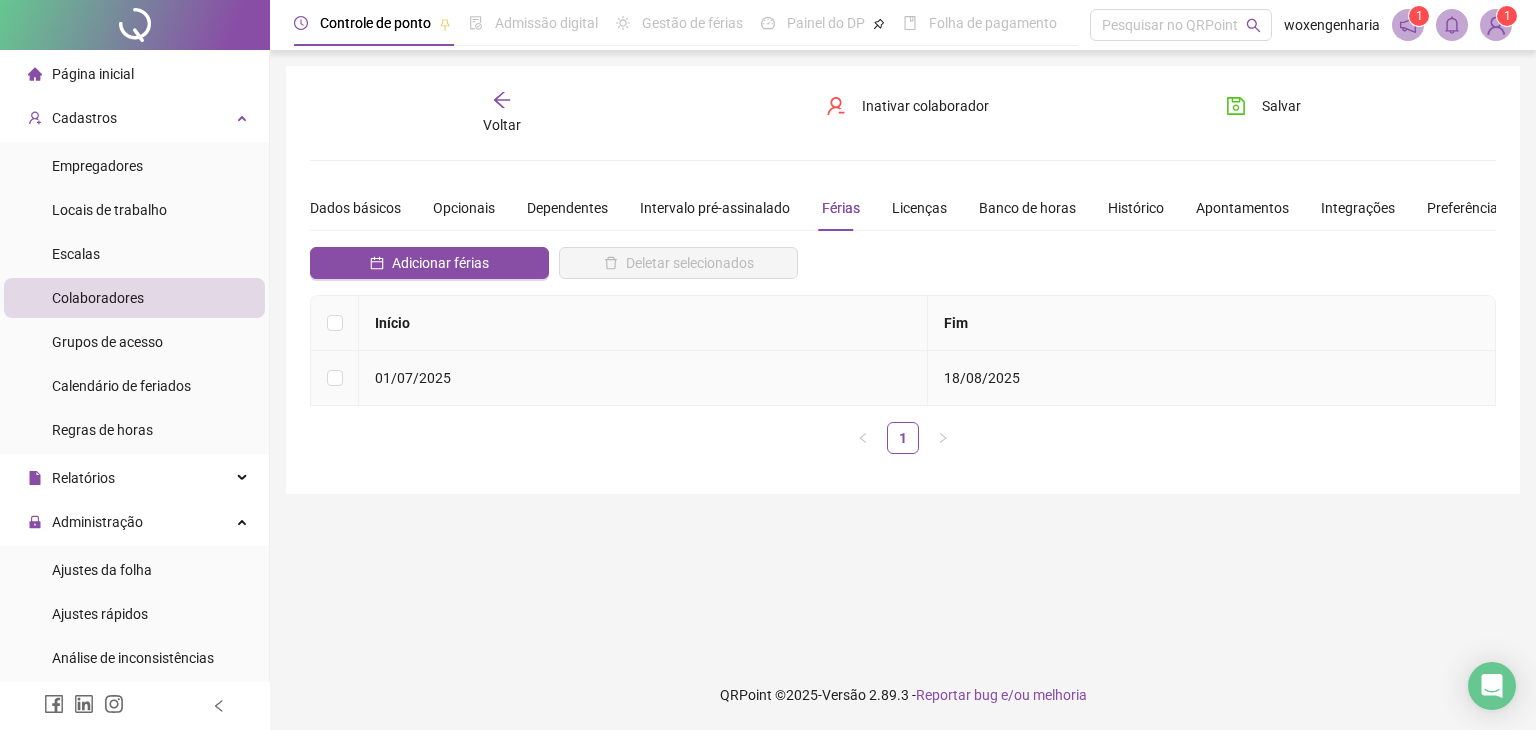 click on "18/08/2025" at bounding box center (982, 378) 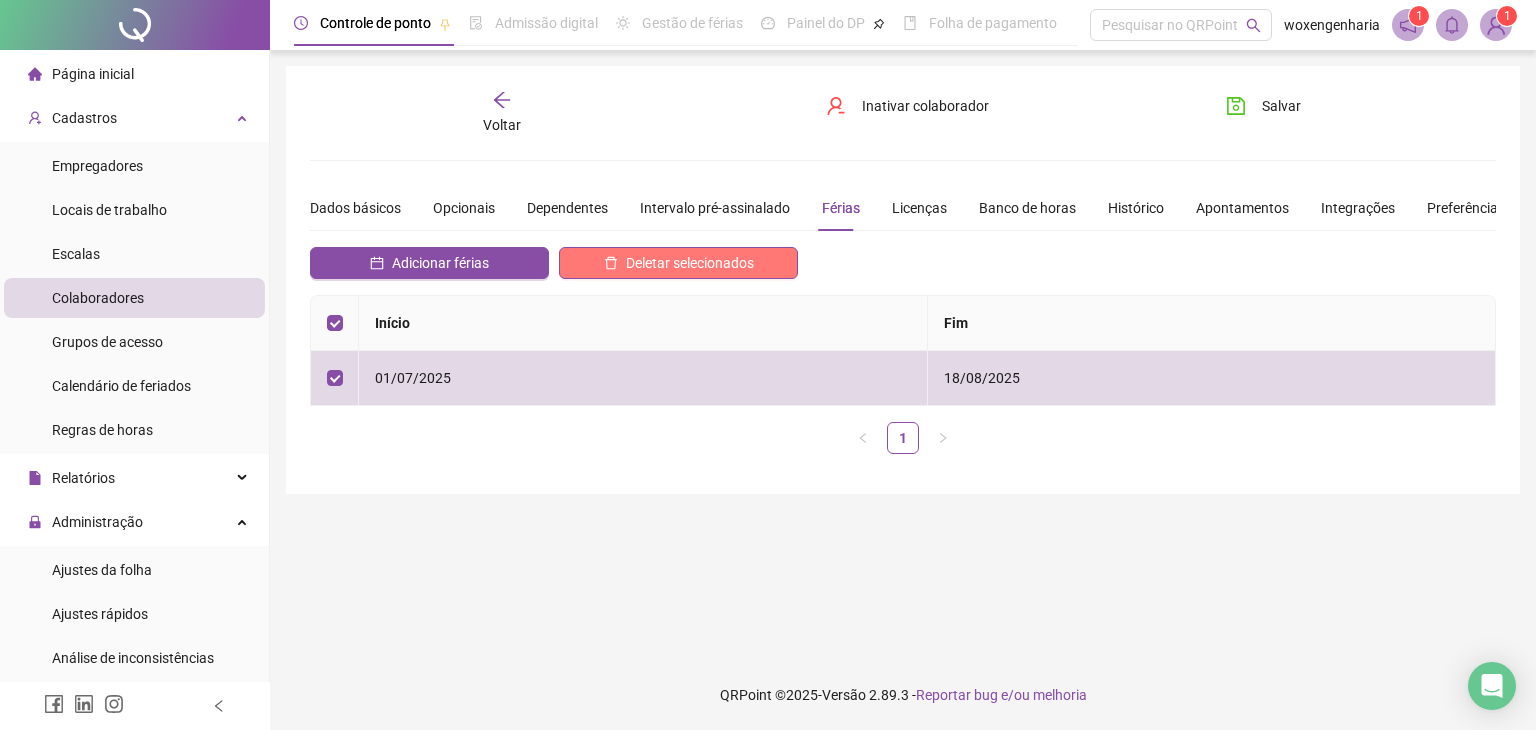 click on "Deletar selecionados" at bounding box center (690, 263) 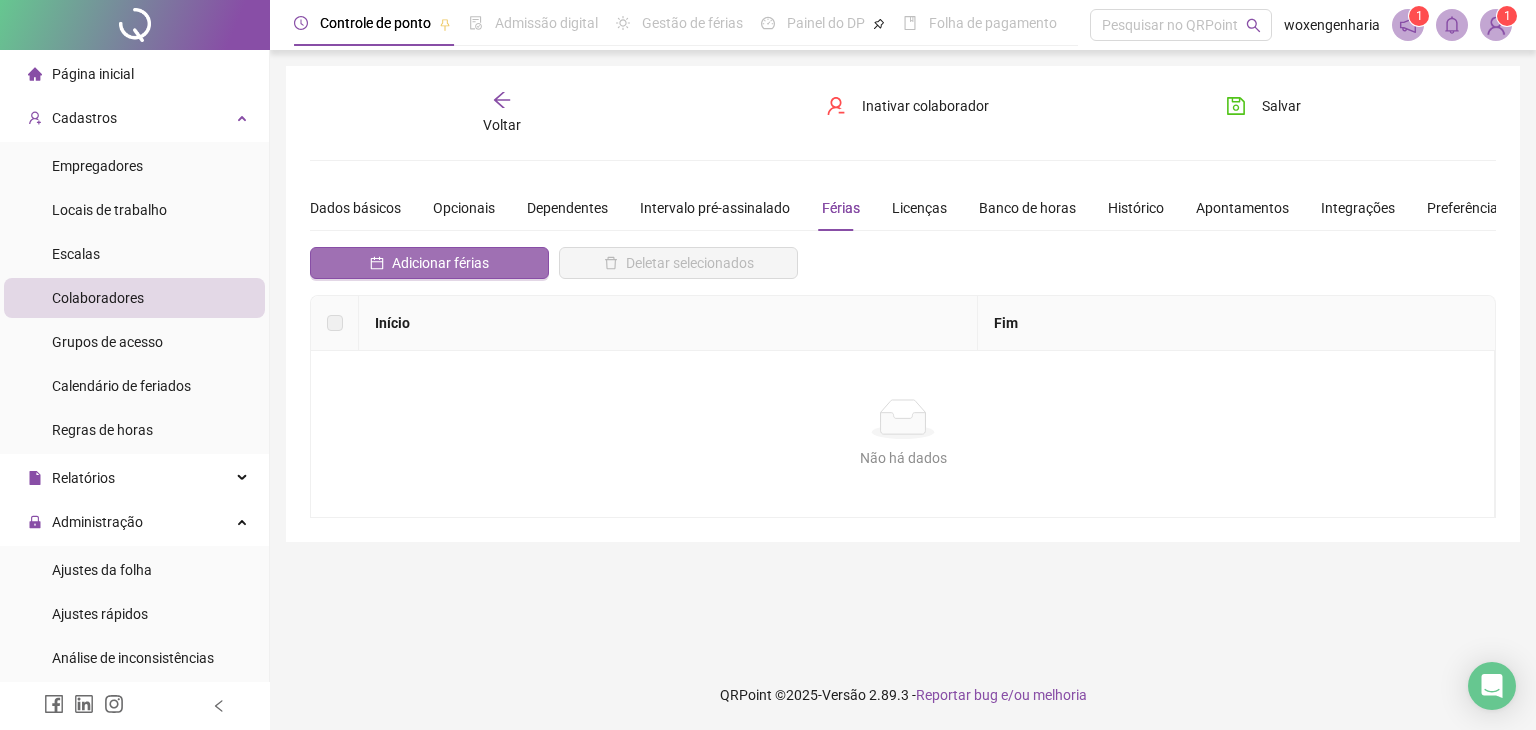 click 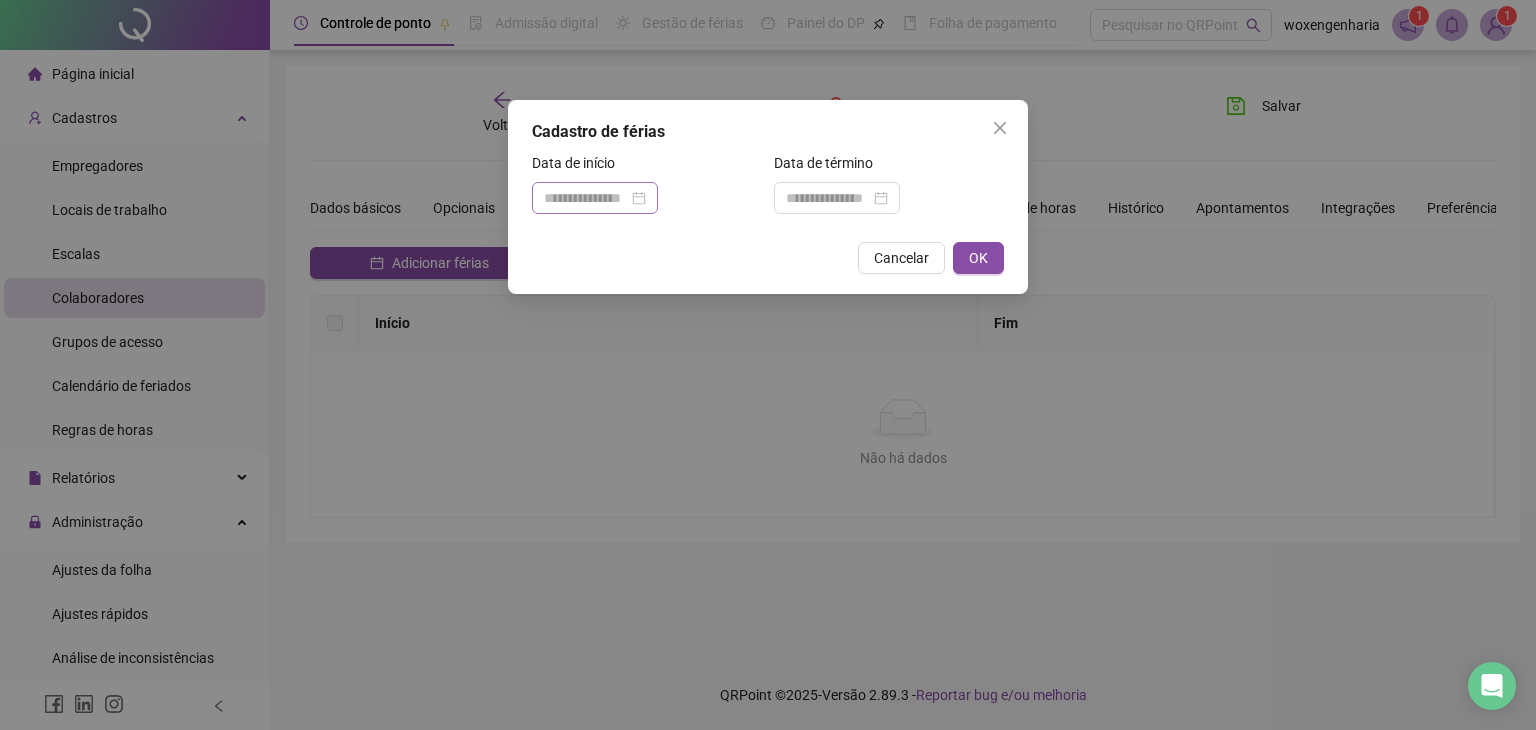 click at bounding box center [595, 198] 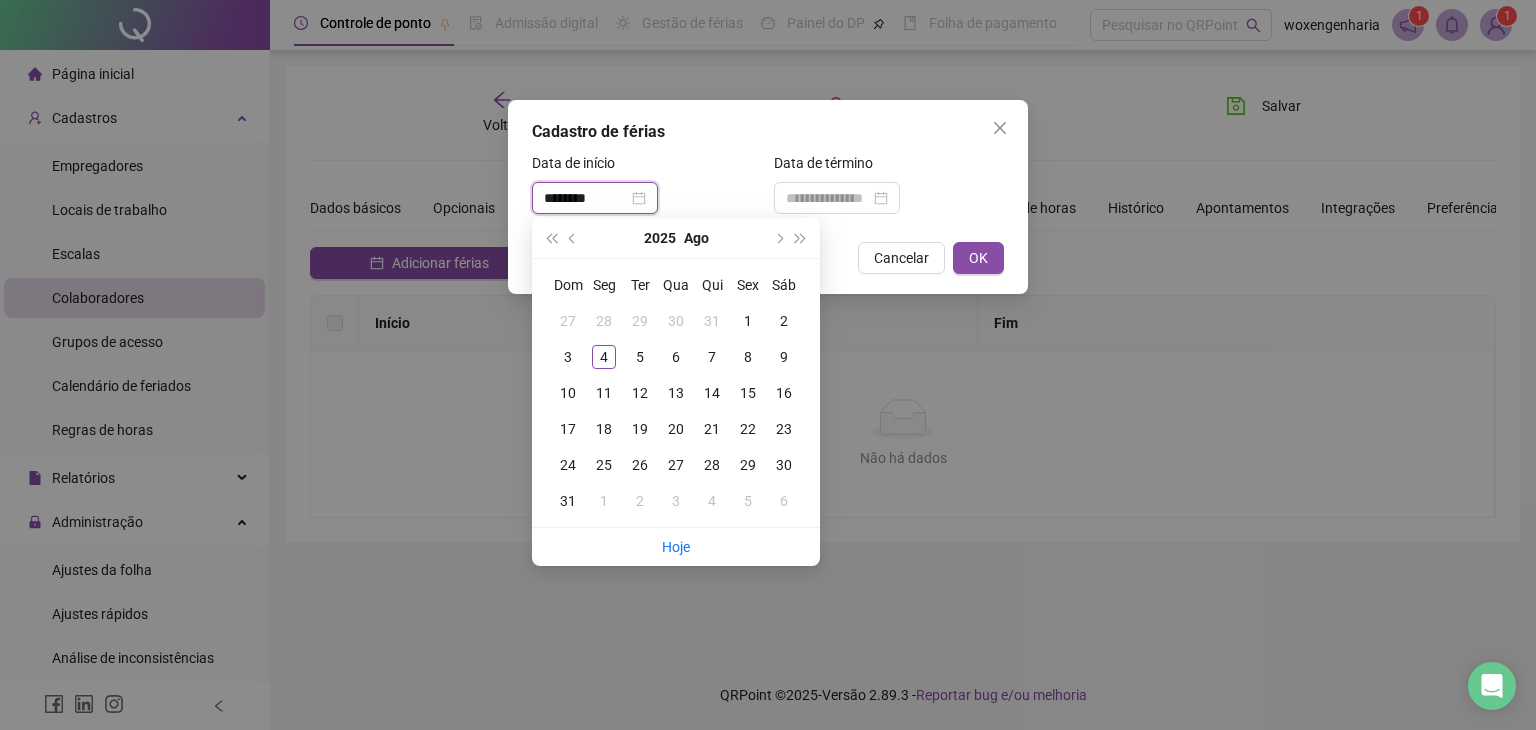 type on "********" 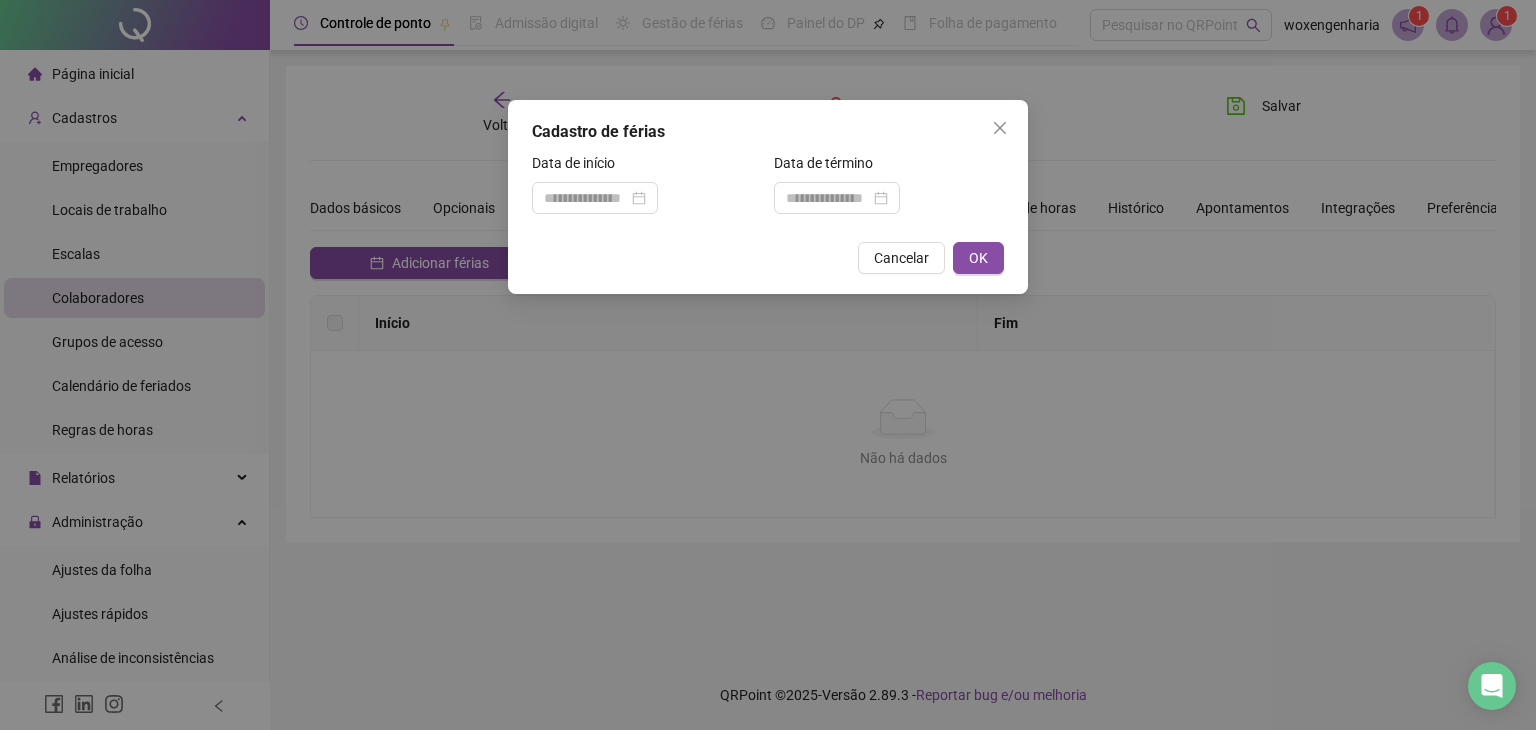 click on "Data de início" at bounding box center (647, 191) 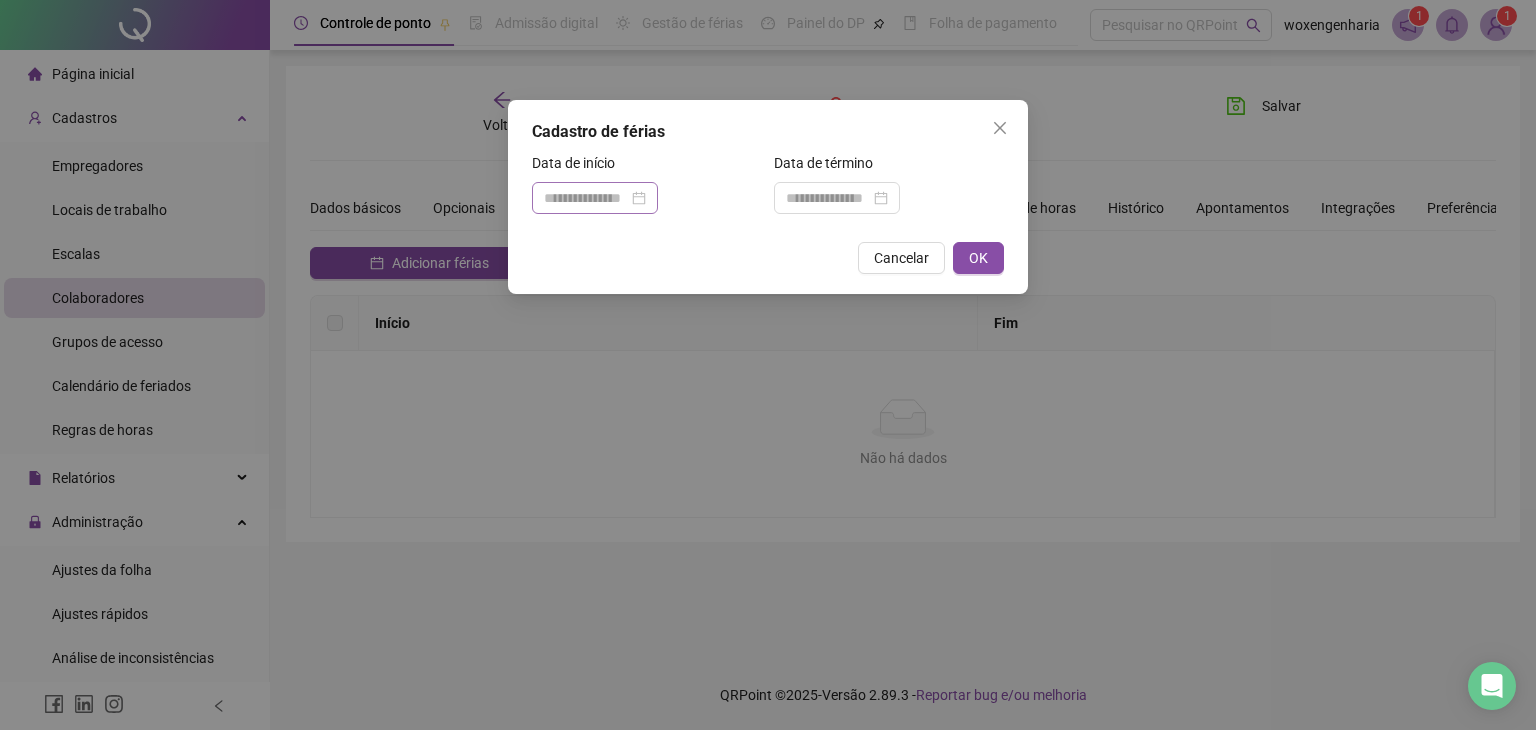 click at bounding box center (595, 198) 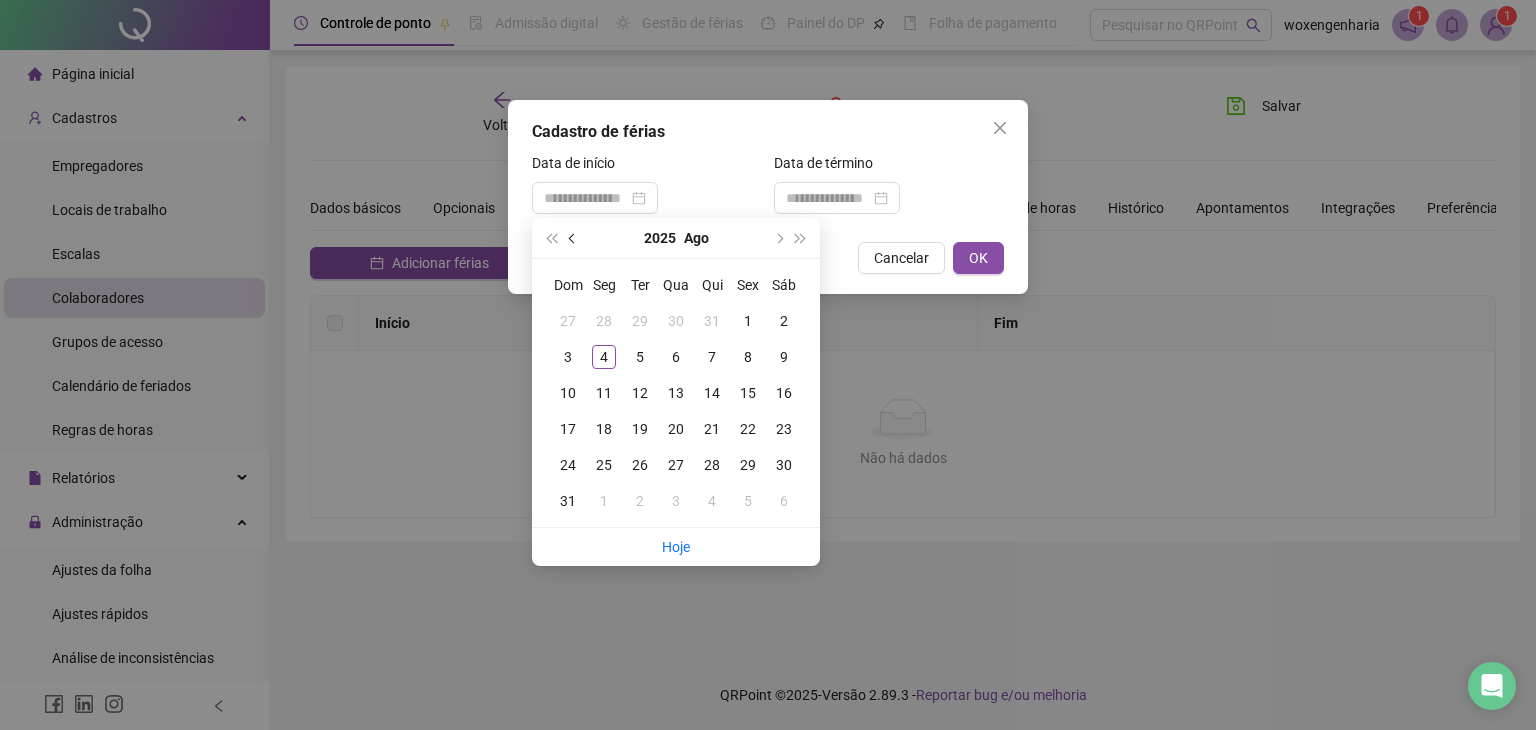click at bounding box center [573, 238] 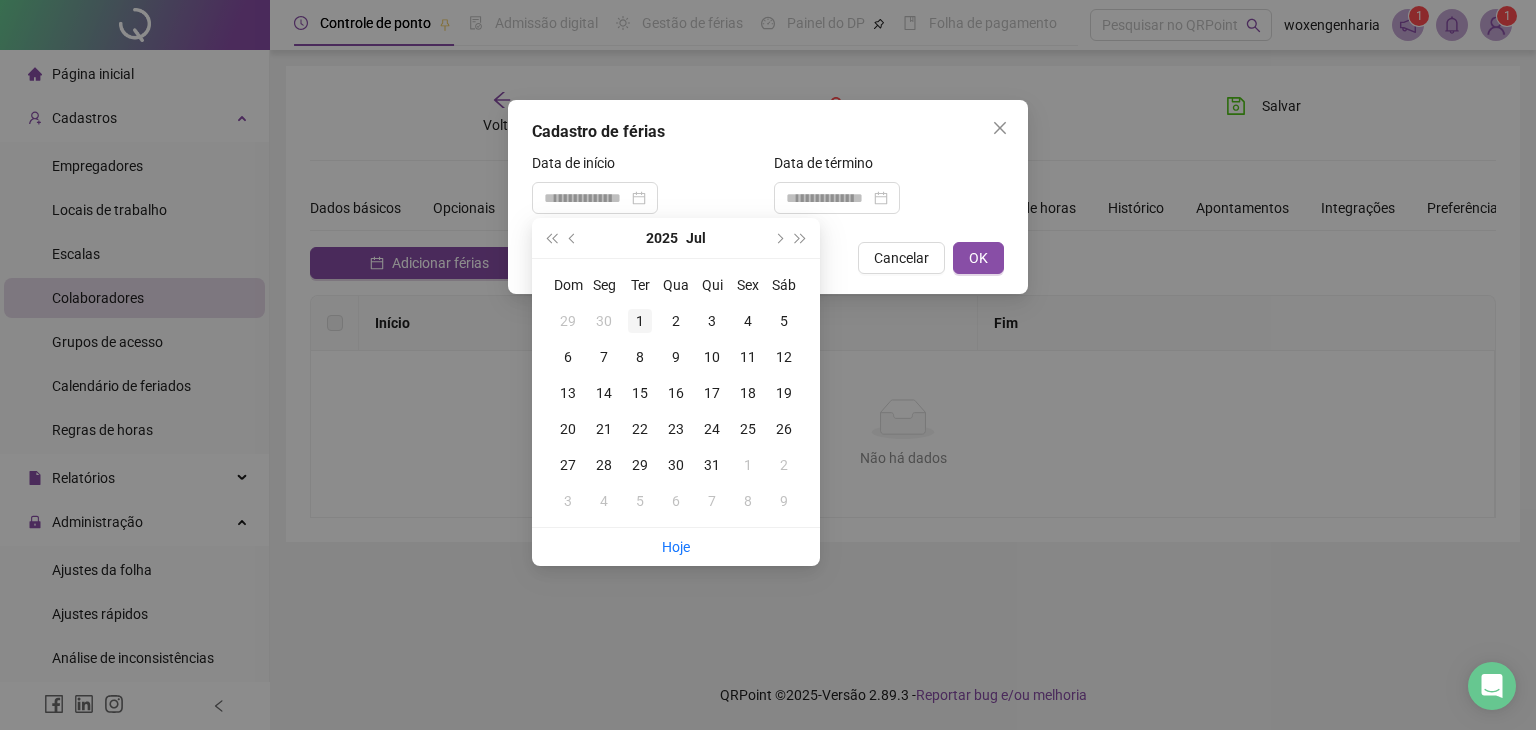 type on "**********" 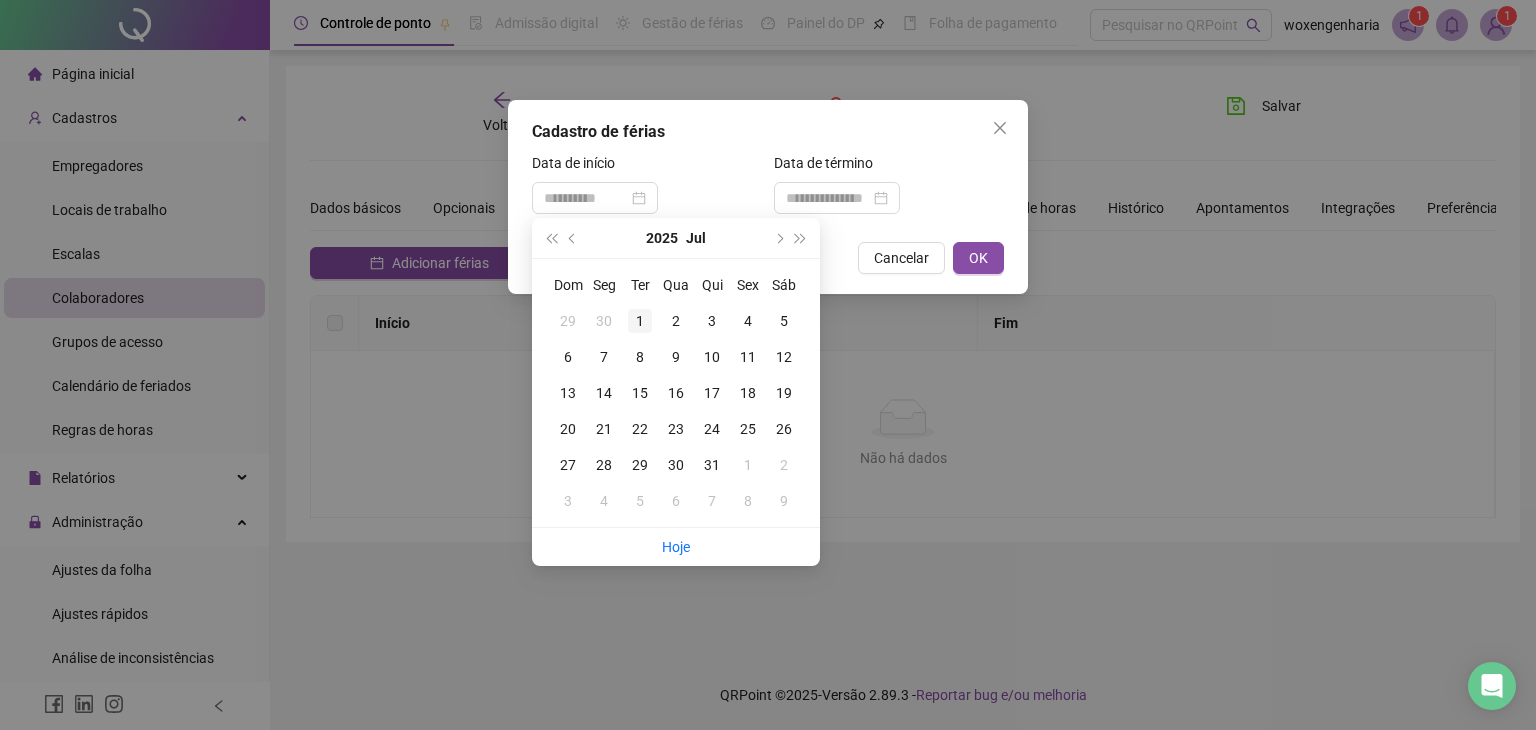 click on "1" at bounding box center (640, 321) 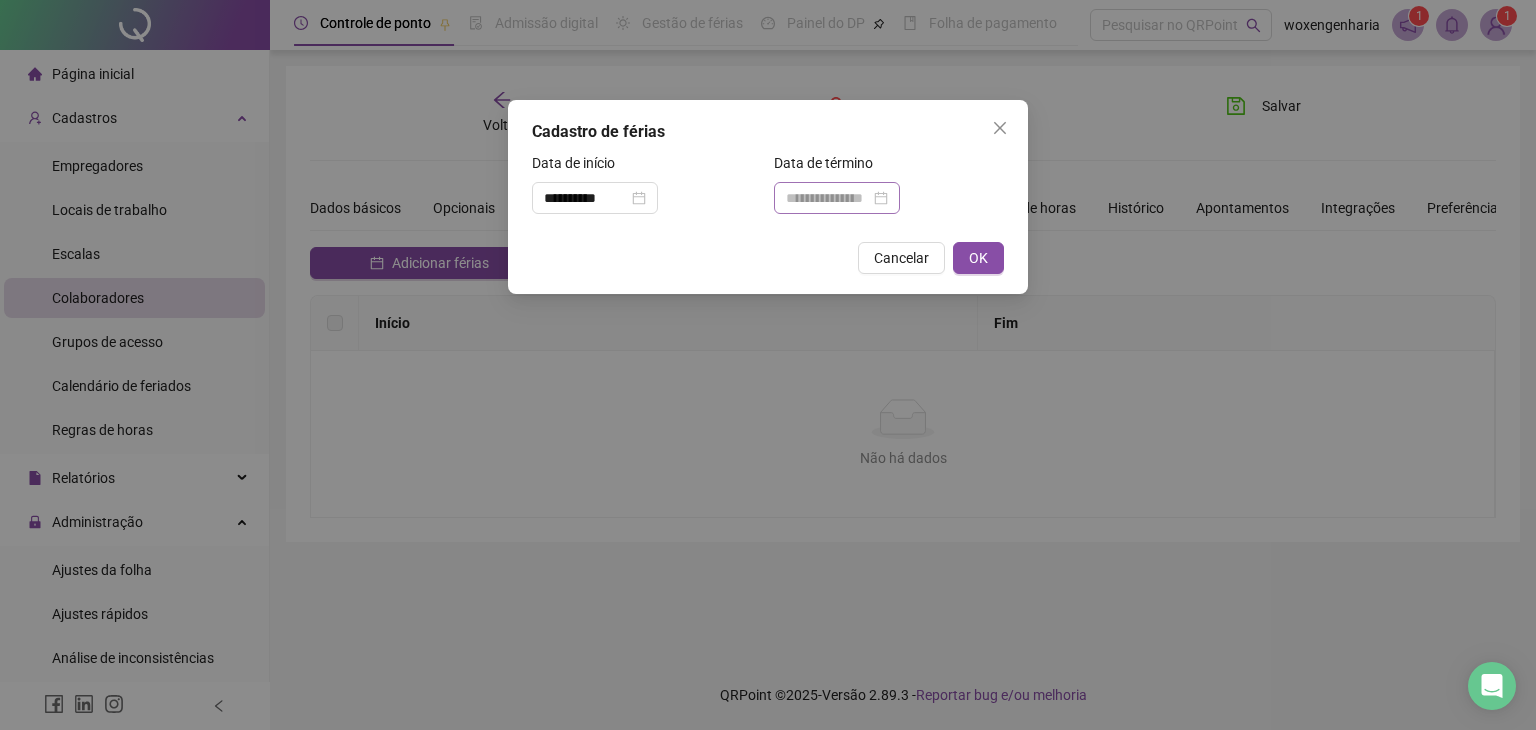 click at bounding box center (837, 198) 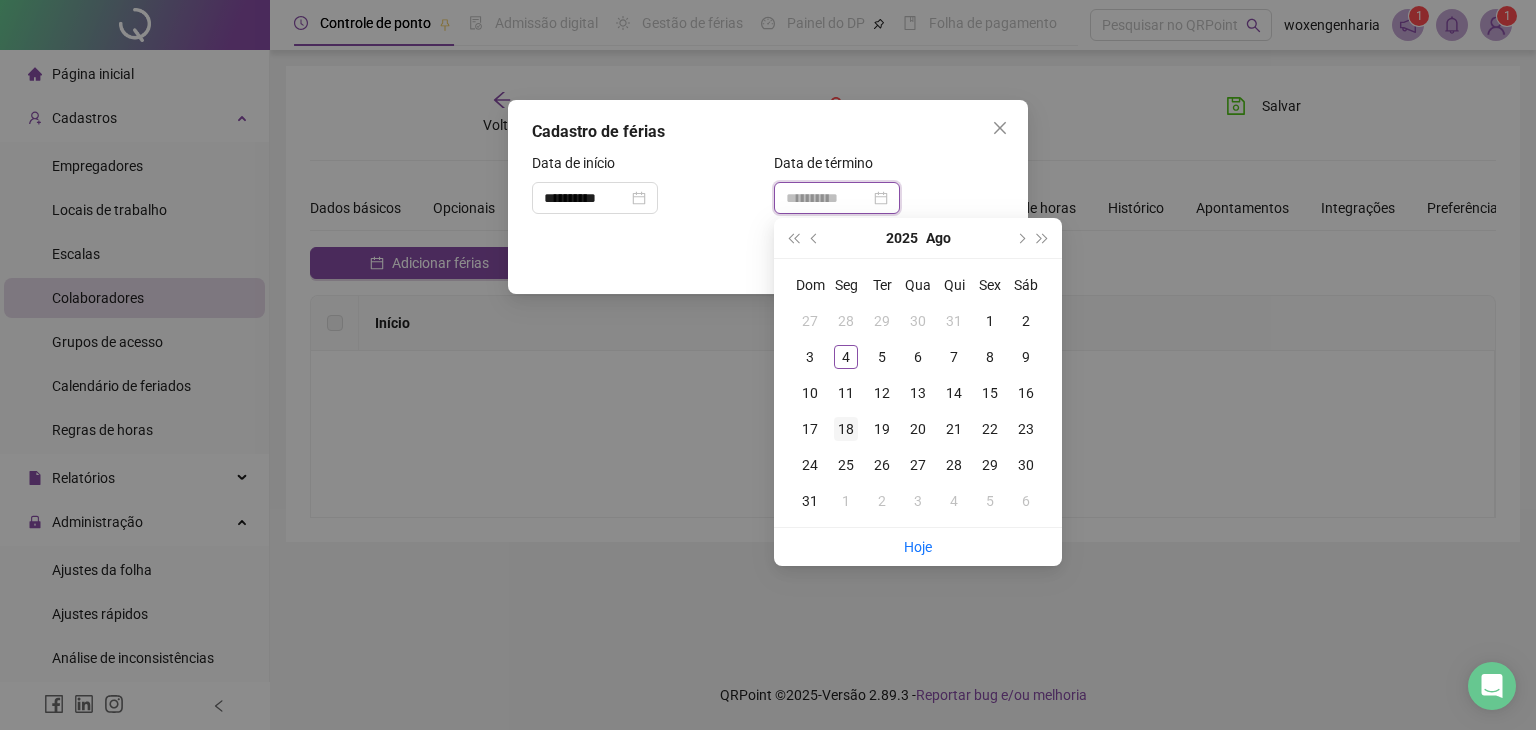 type on "**********" 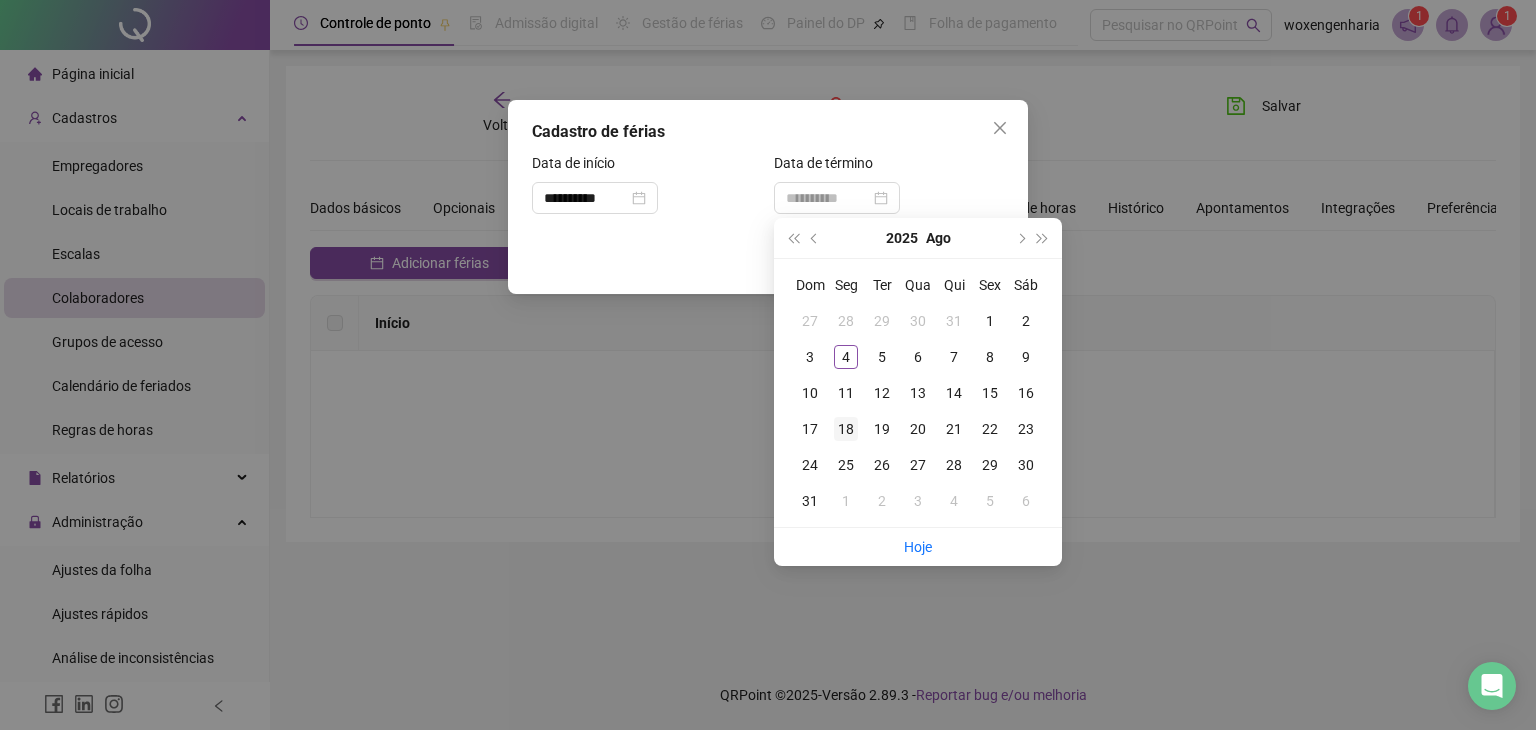 click on "18" at bounding box center (846, 429) 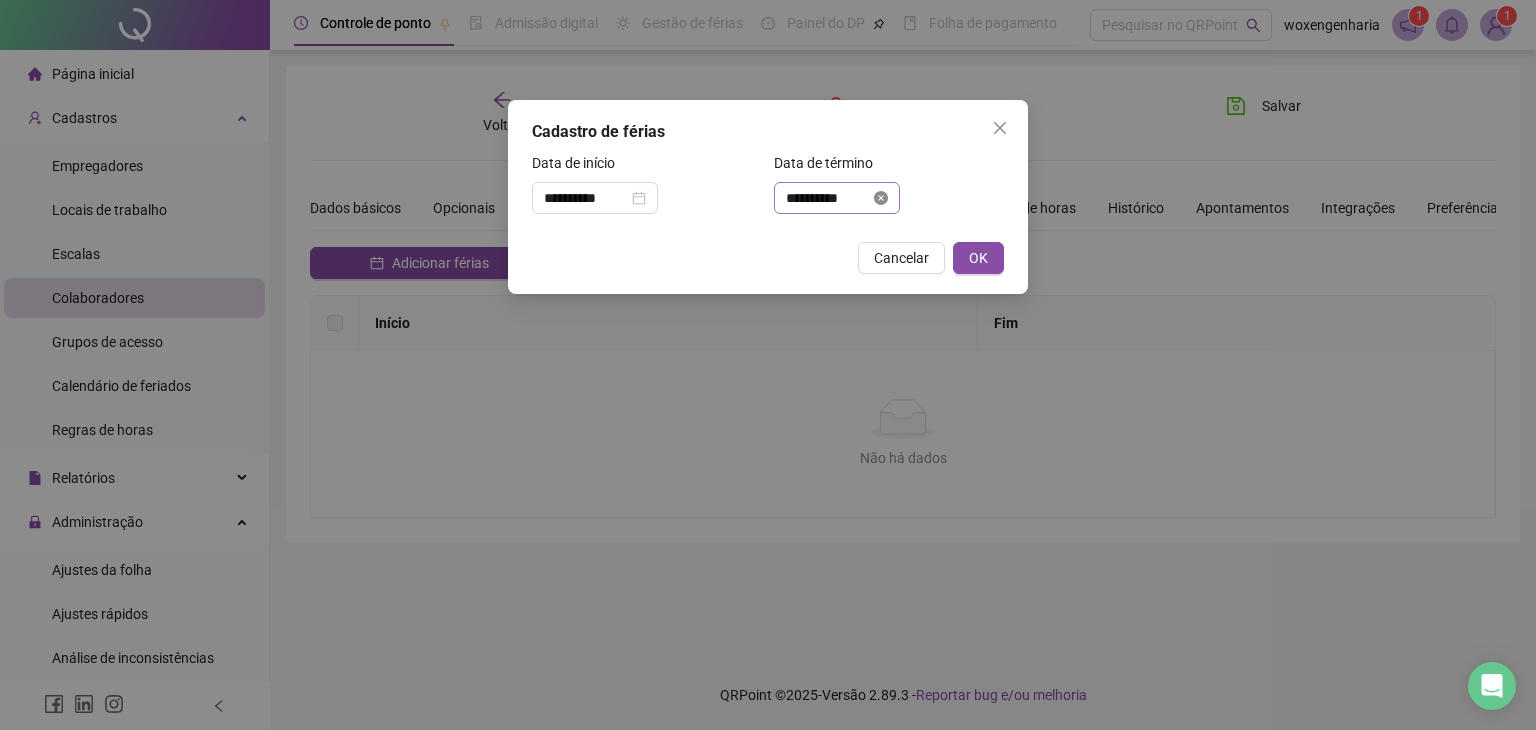 click 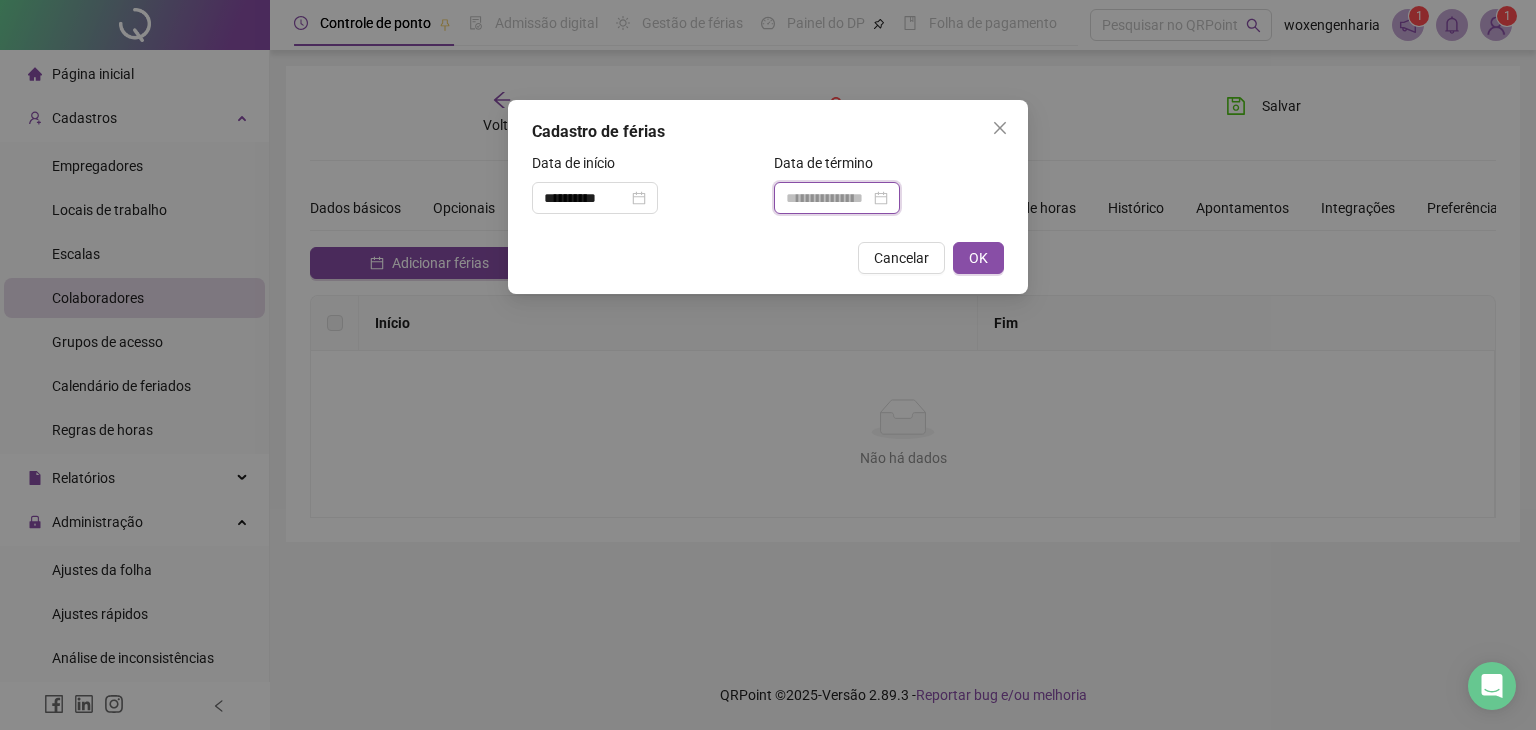 click at bounding box center [828, 198] 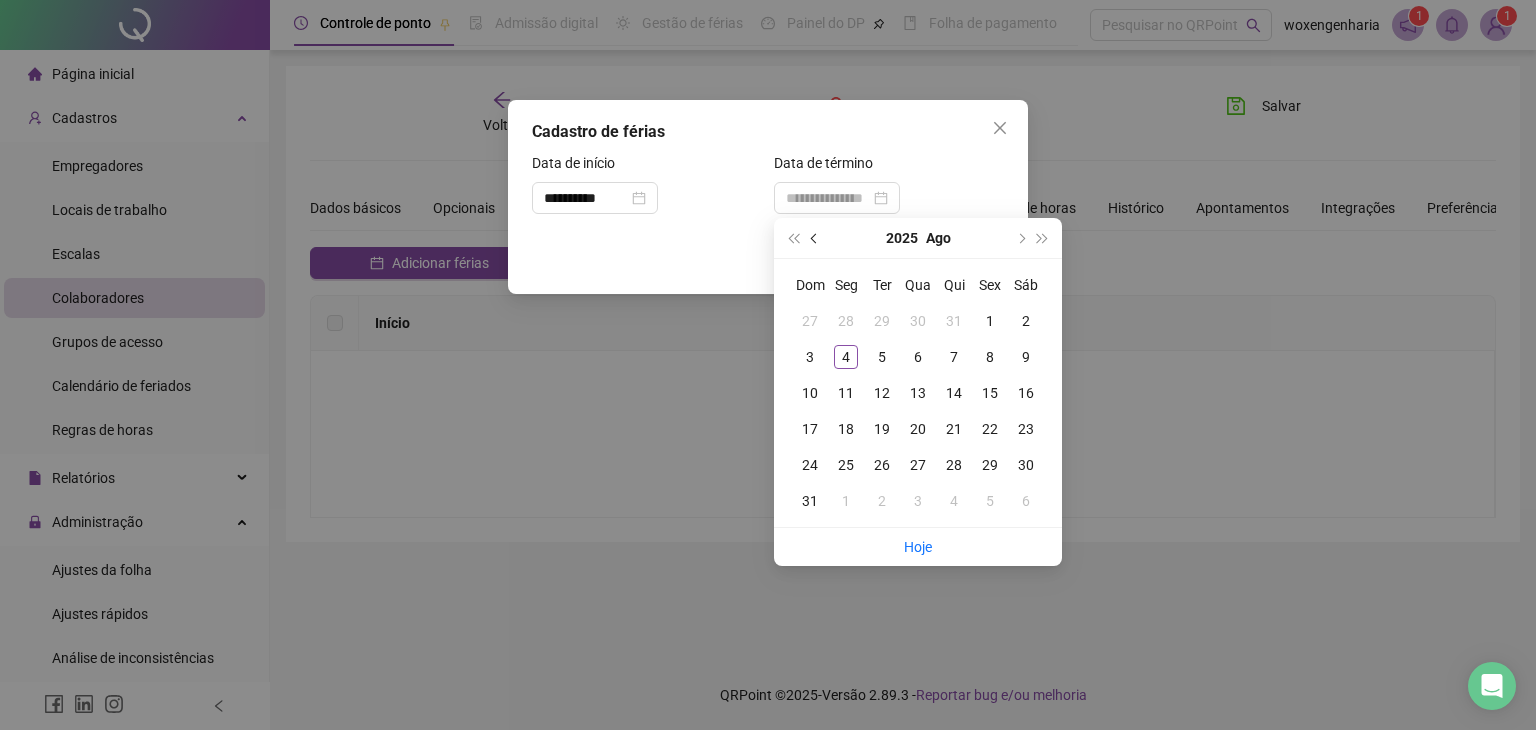 click at bounding box center [815, 238] 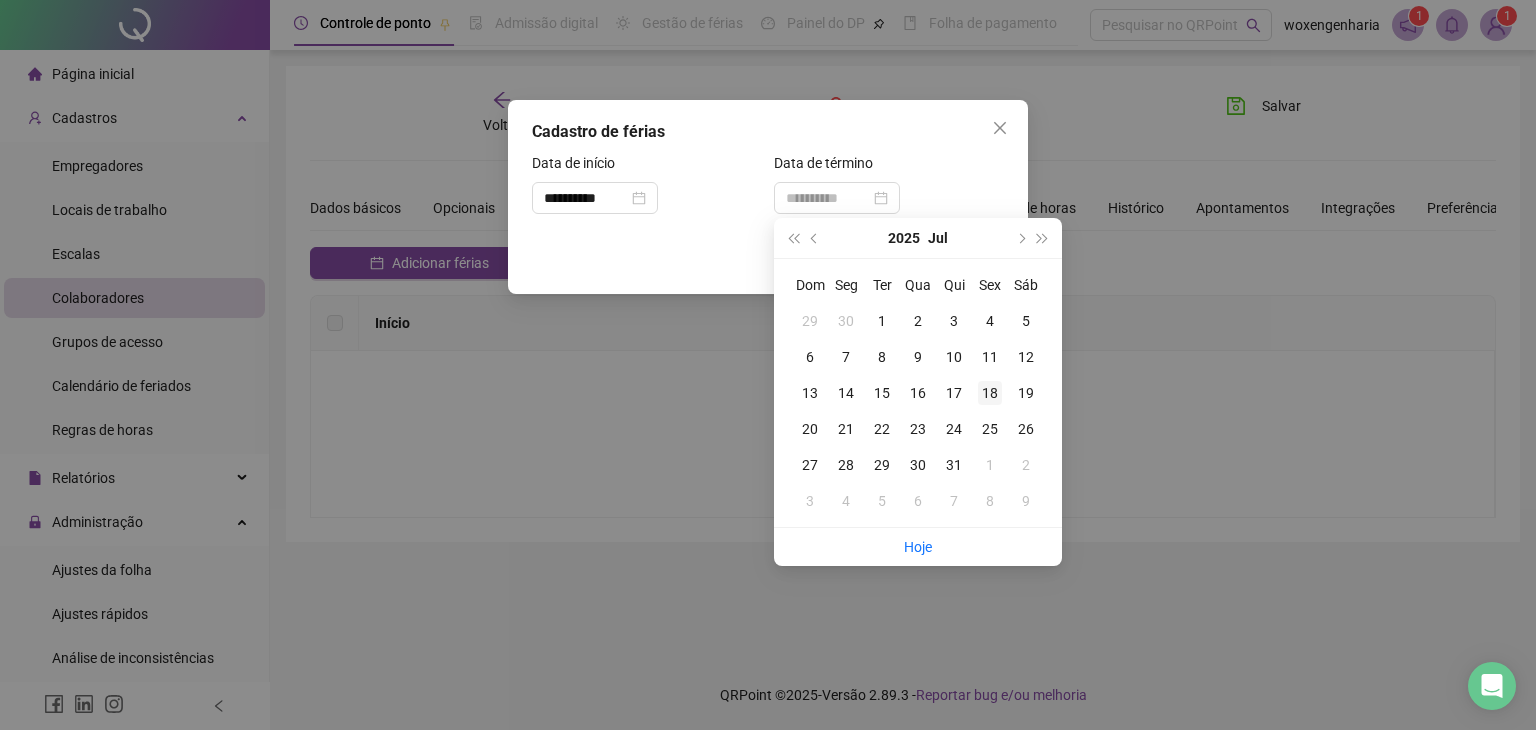 type on "**********" 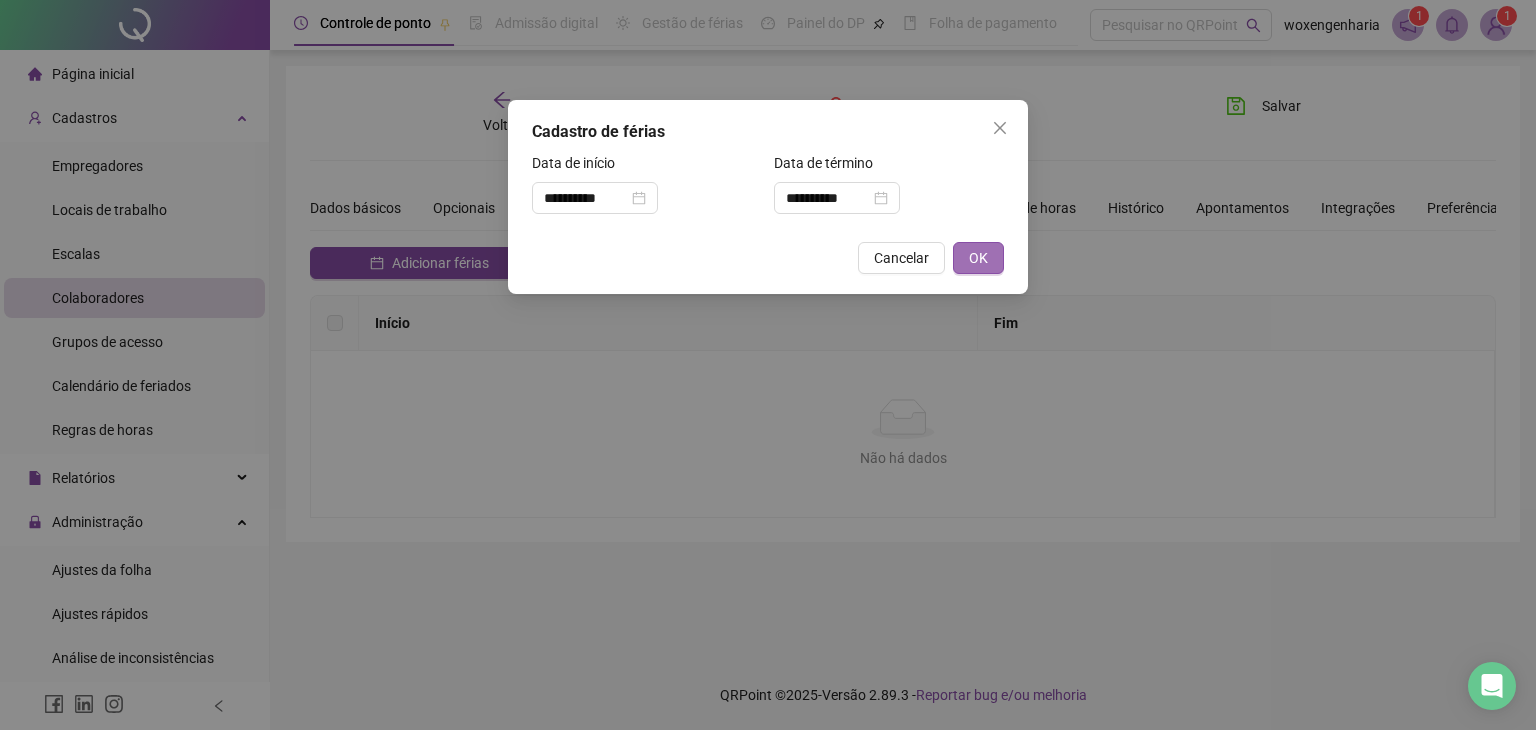 click on "OK" at bounding box center (978, 258) 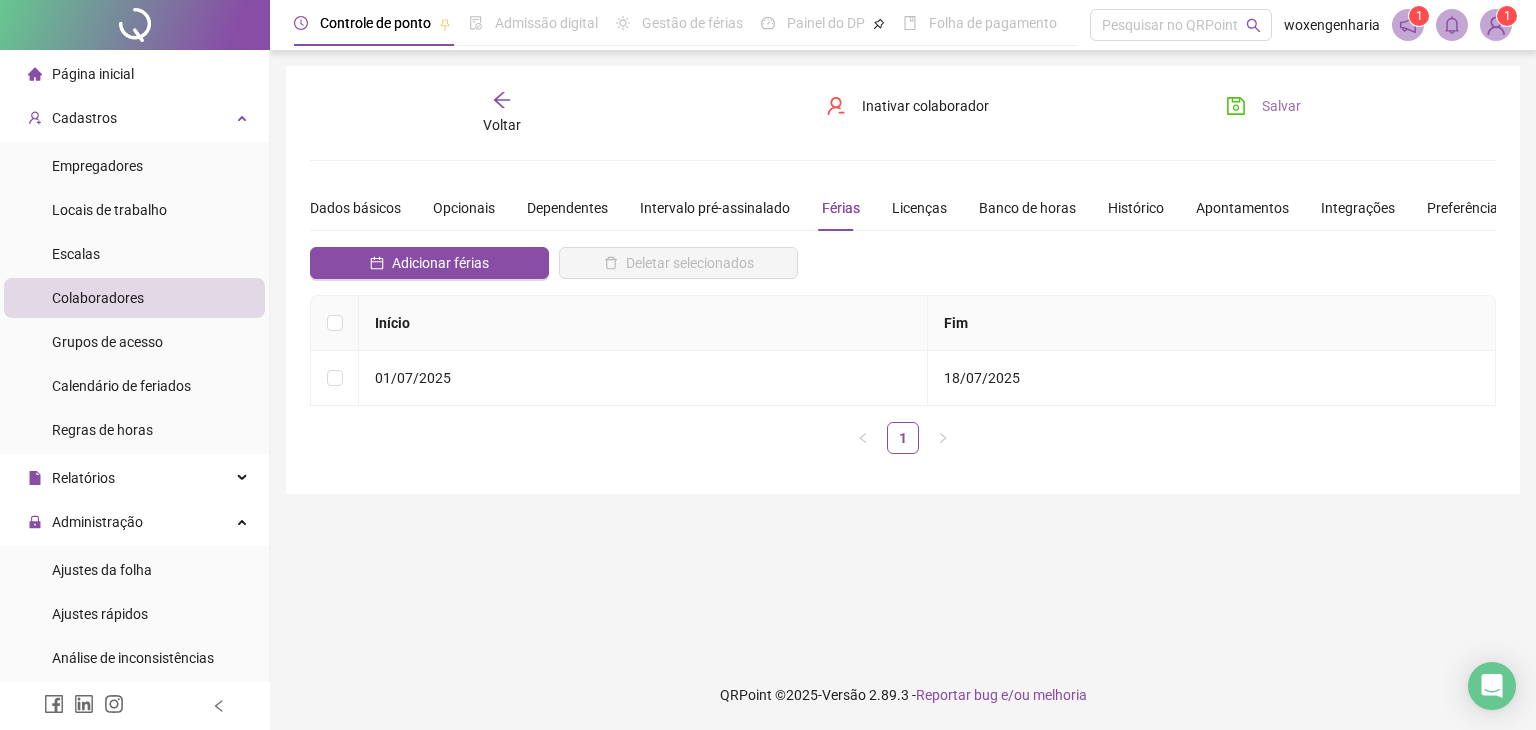 click on "Salvar" at bounding box center [1281, 106] 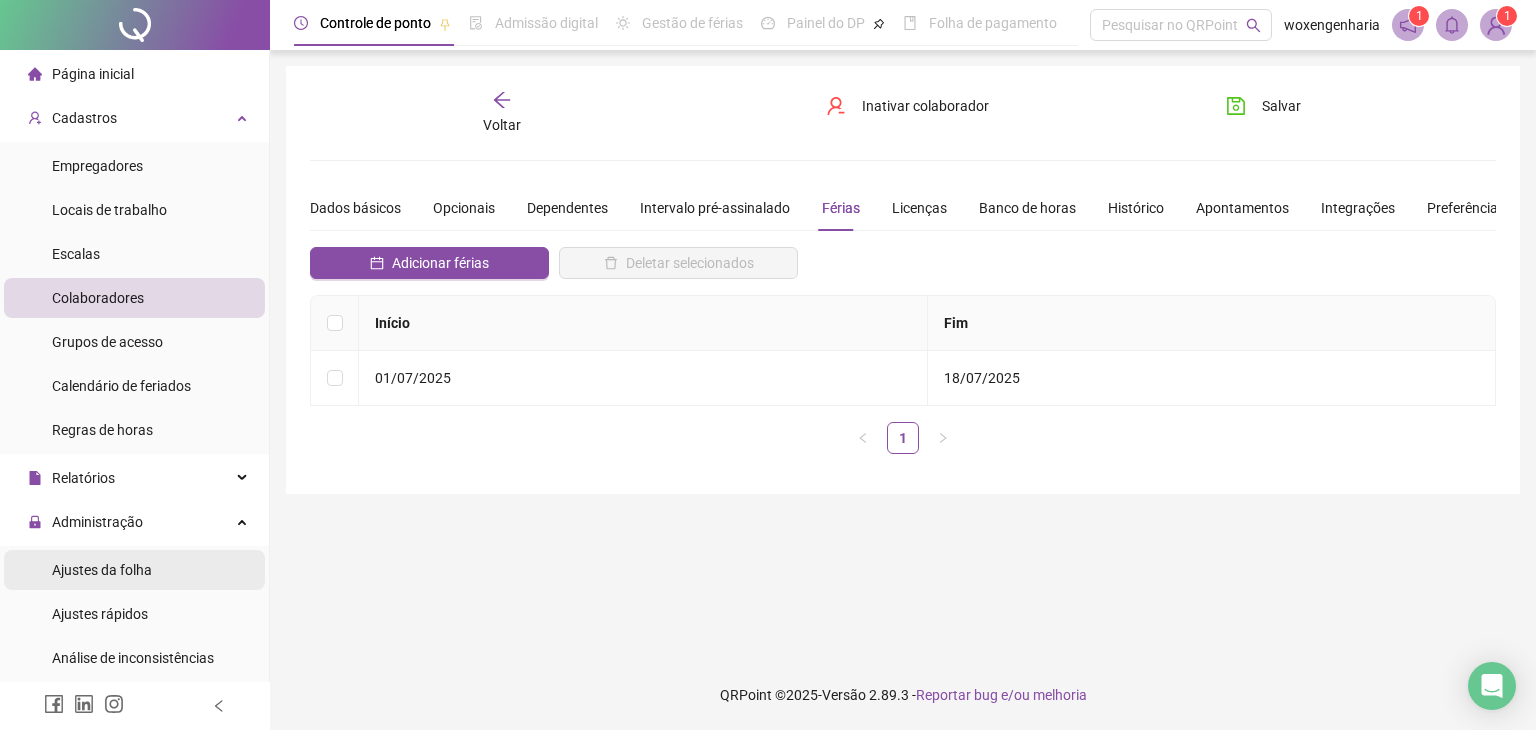click on "Ajustes da folha" at bounding box center (102, 570) 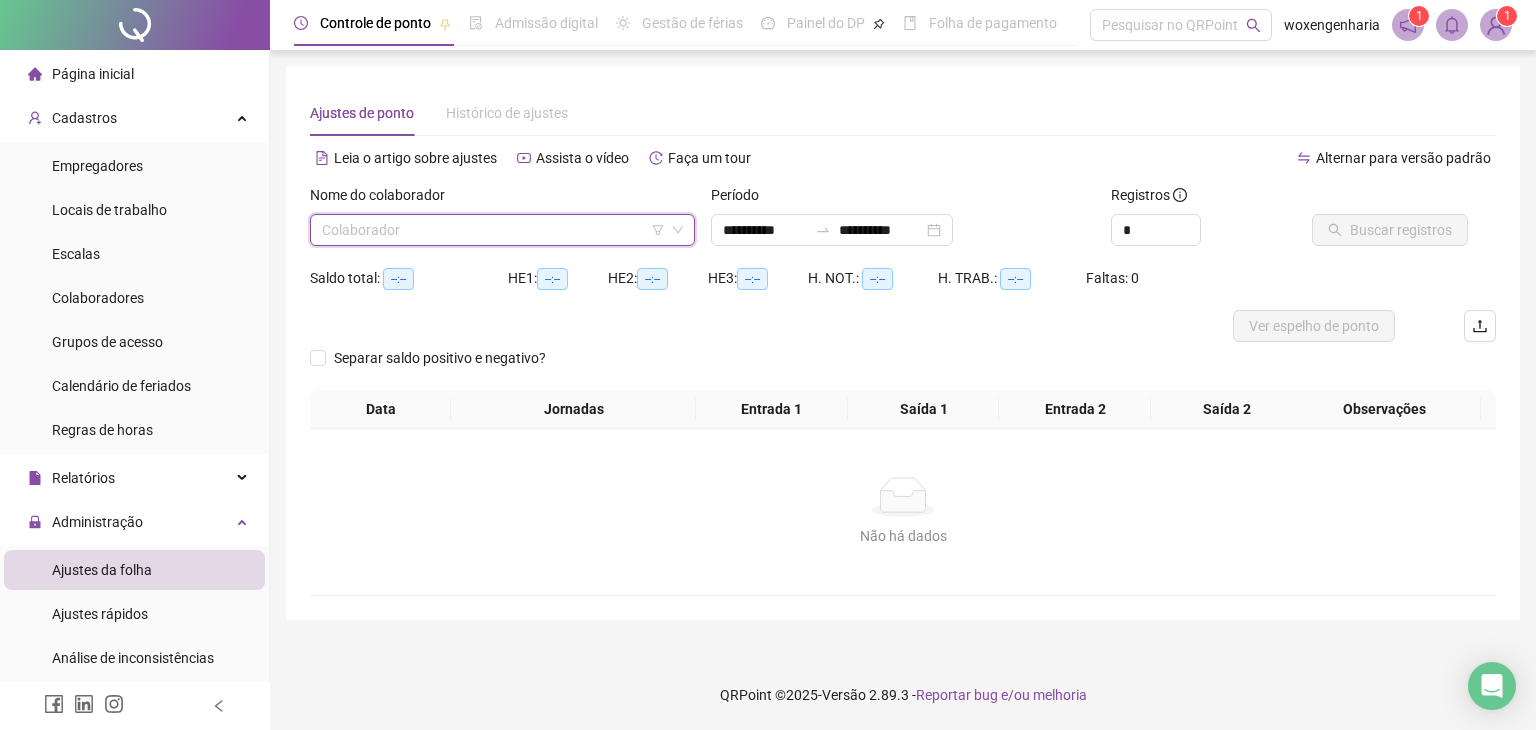 click at bounding box center [493, 230] 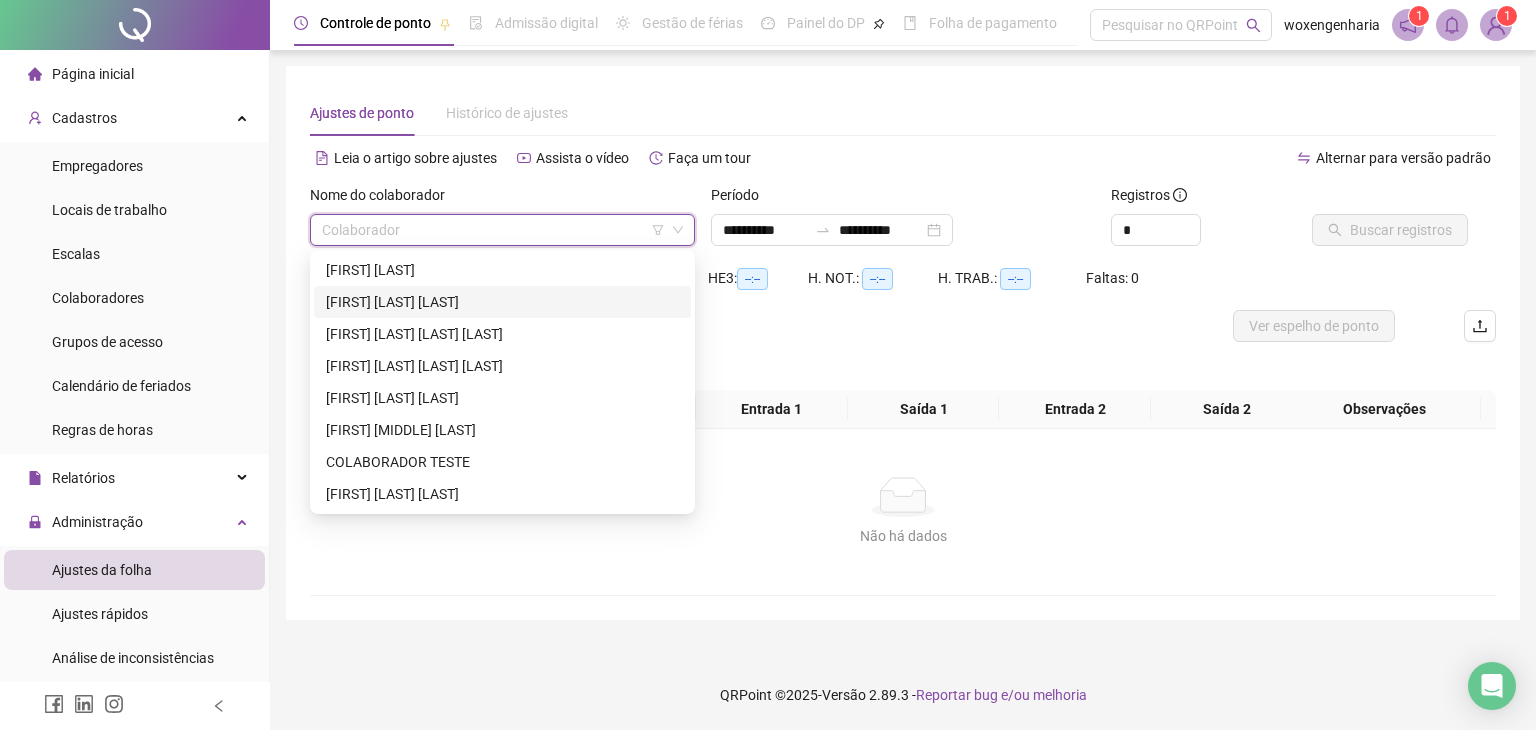 click on "[FIRST] [LAST] [LAST]" at bounding box center (502, 302) 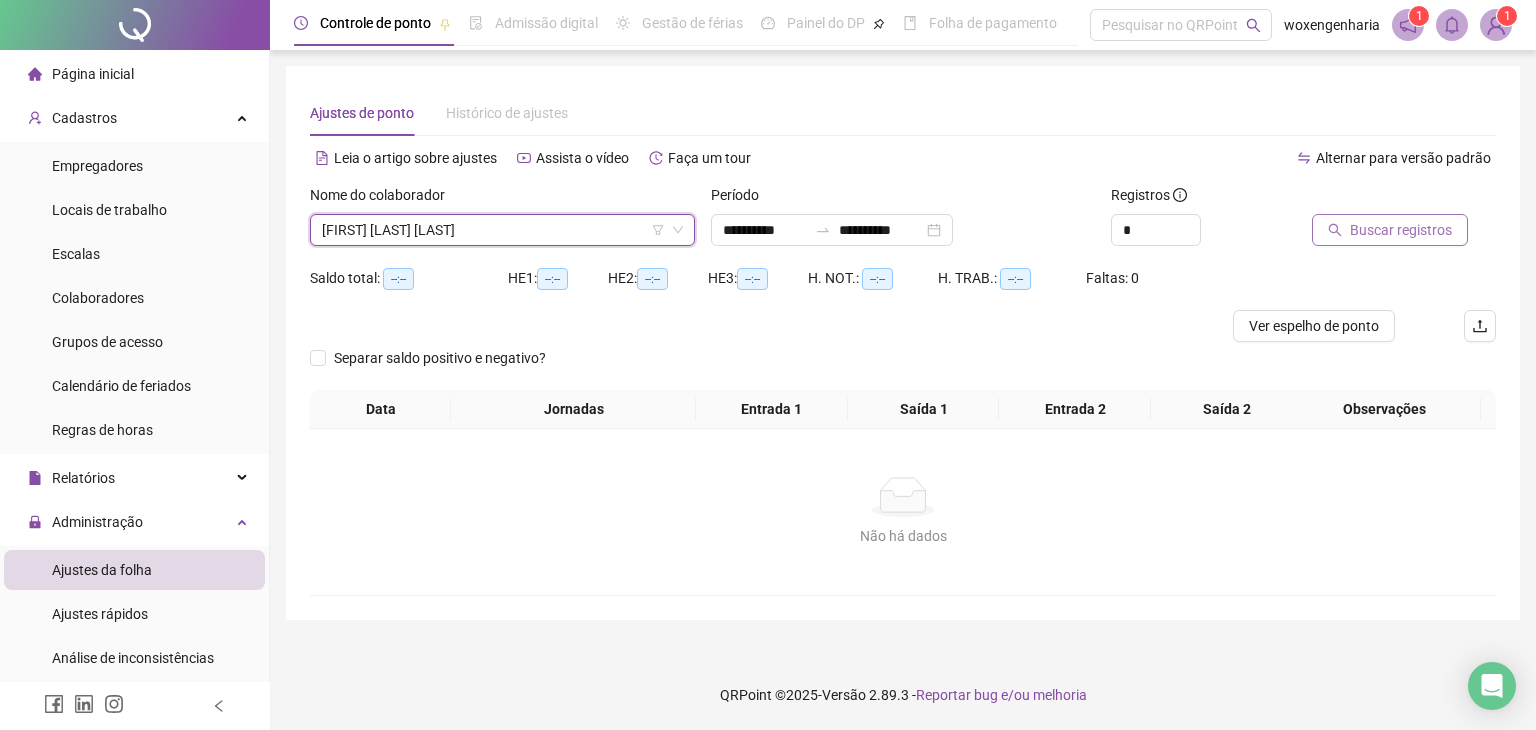 click on "Buscar registros" at bounding box center (1401, 230) 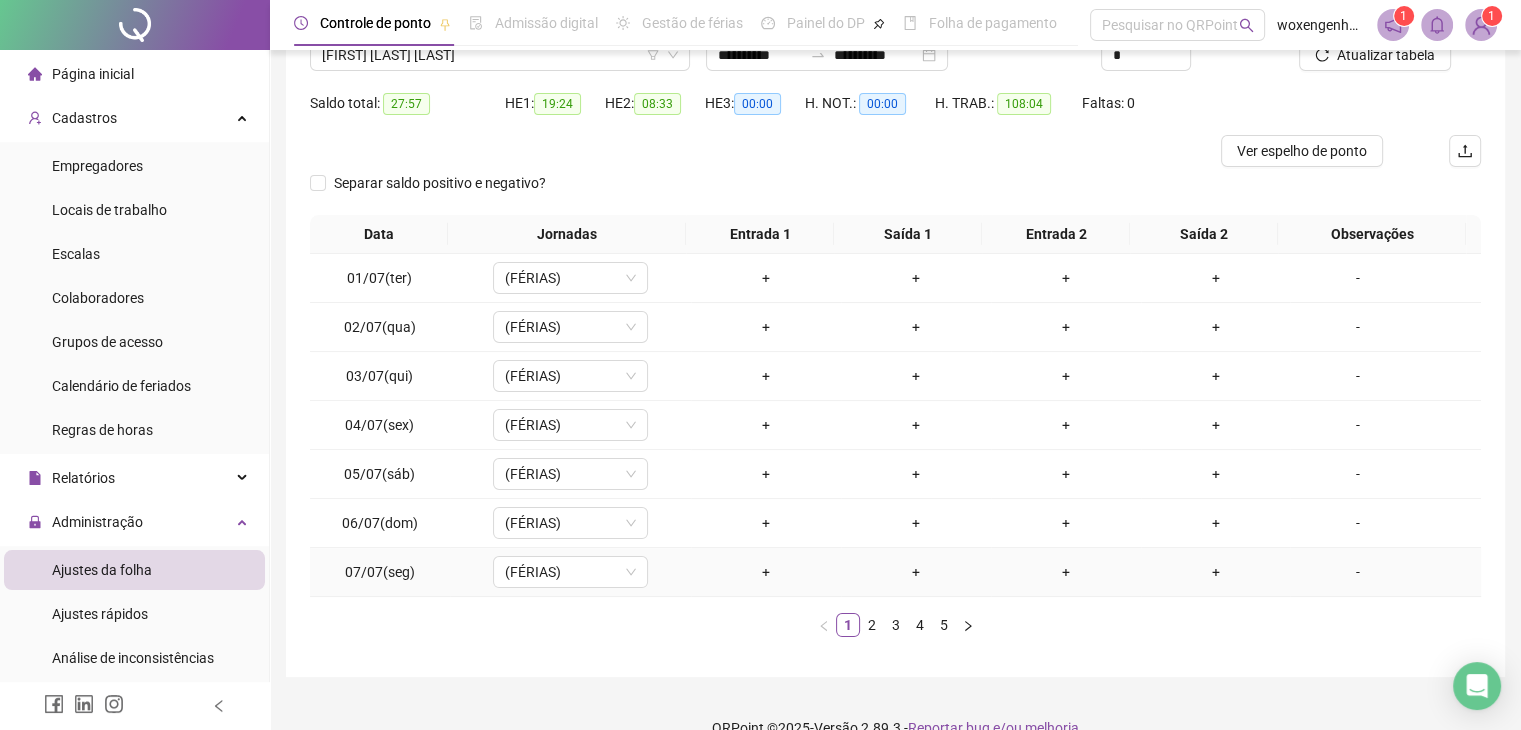scroll, scrollTop: 207, scrollLeft: 0, axis: vertical 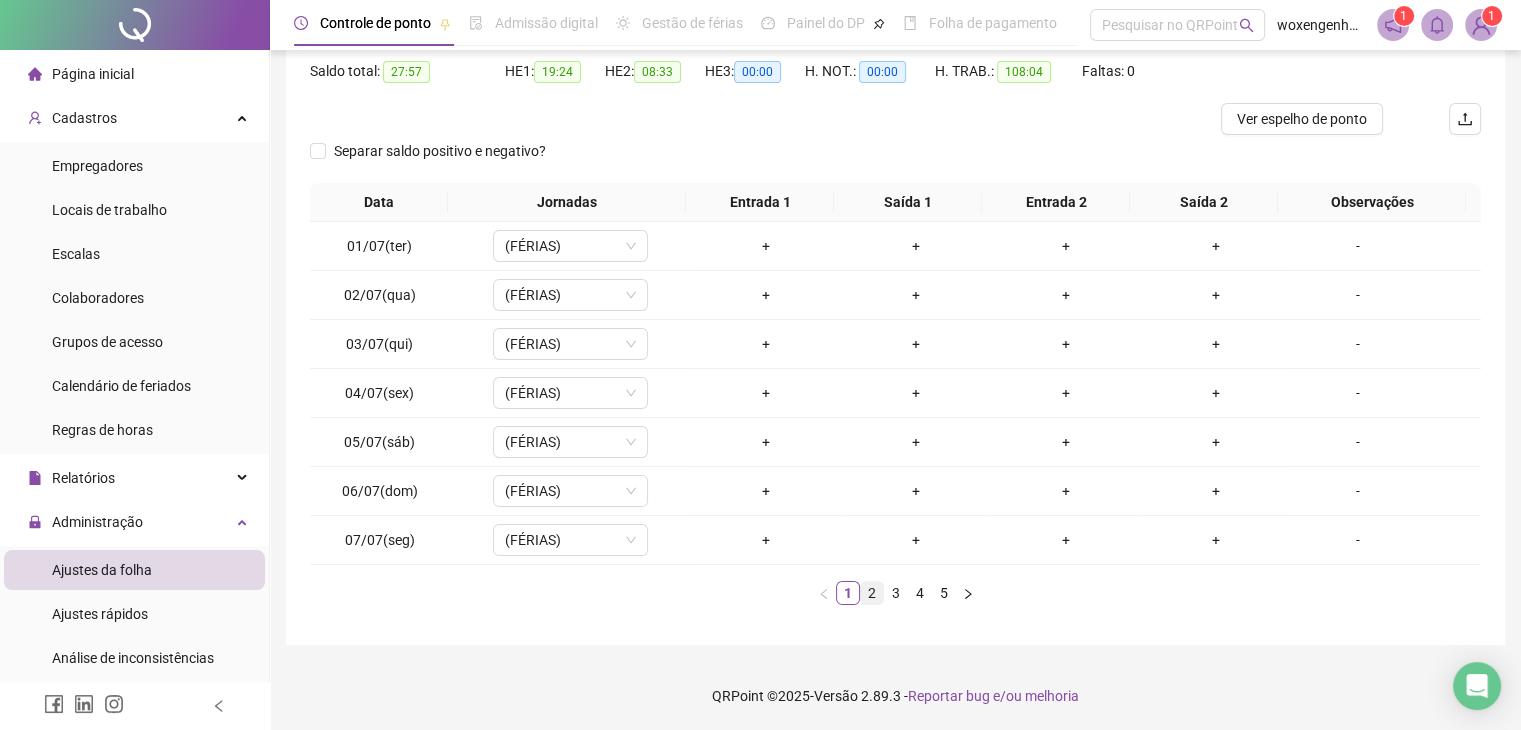 click on "2" at bounding box center (872, 593) 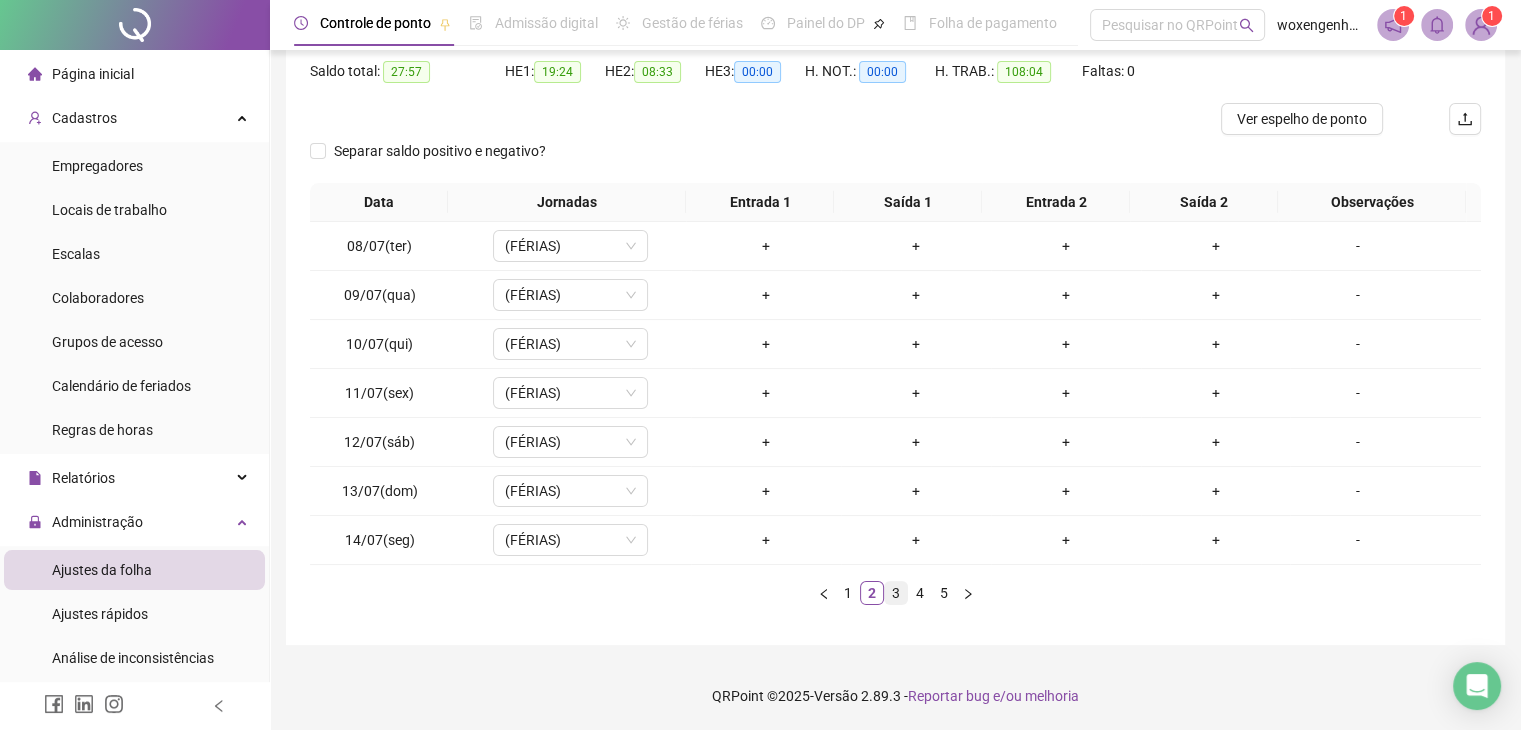 click on "3" at bounding box center (896, 593) 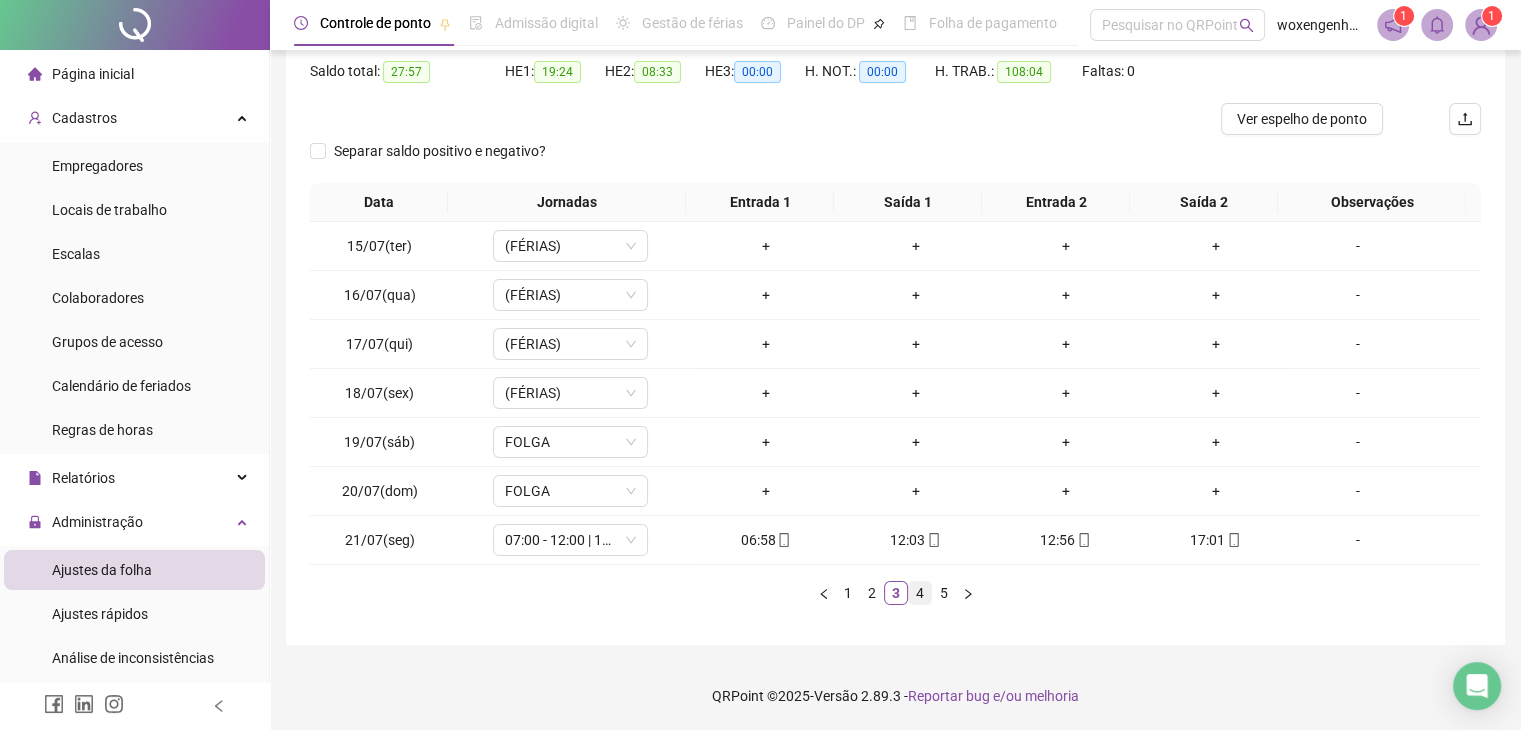 click on "4" at bounding box center (920, 593) 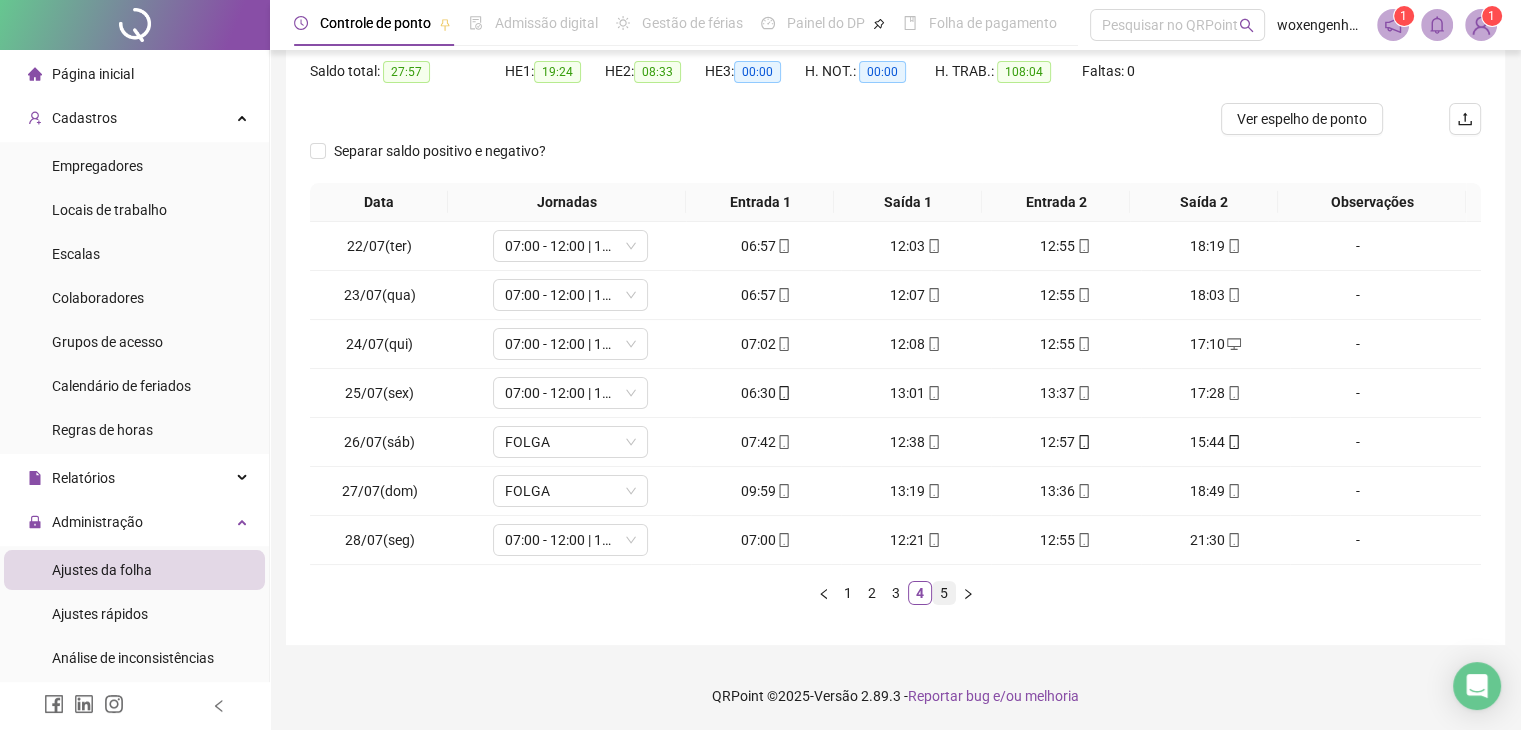 click on "5" at bounding box center (944, 593) 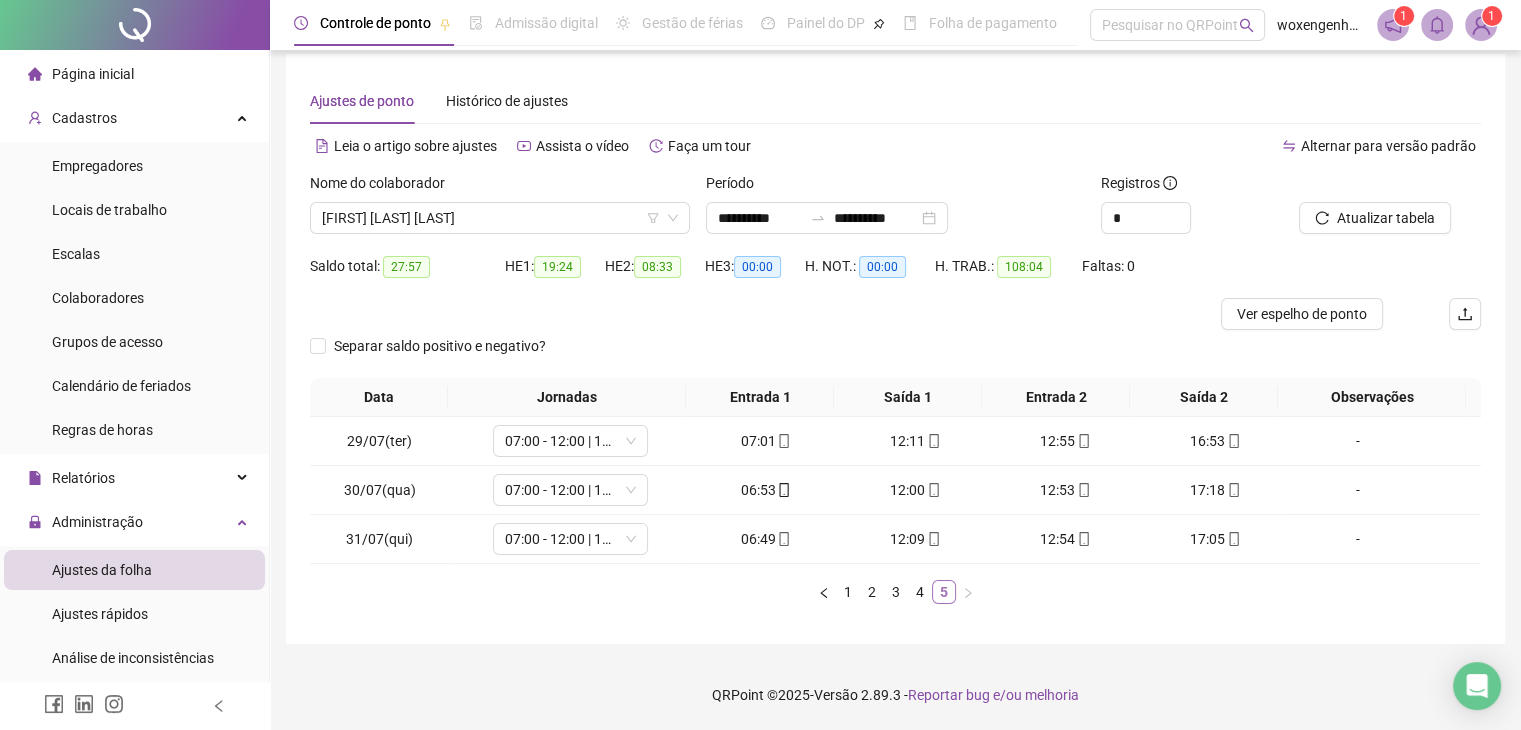 scroll, scrollTop: 12, scrollLeft: 0, axis: vertical 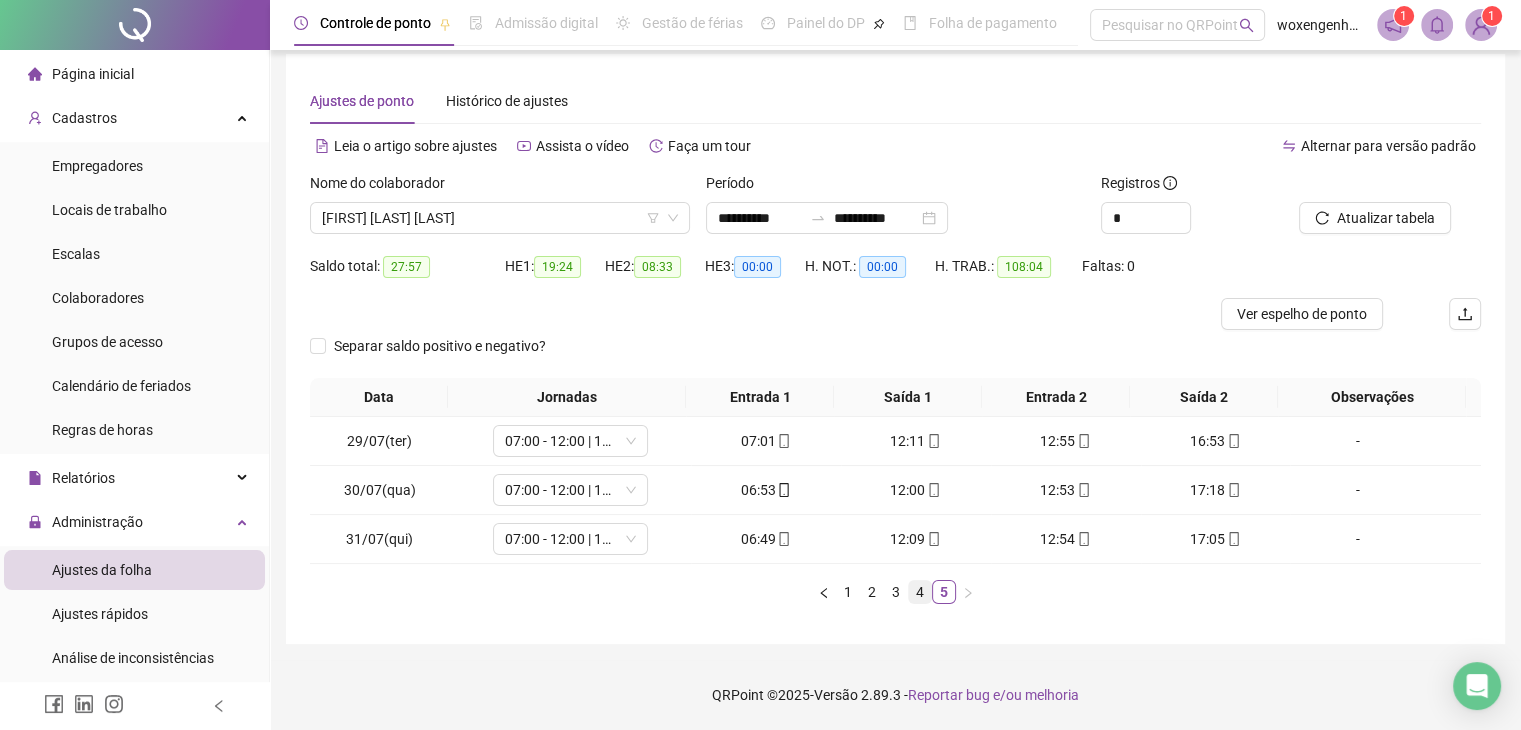 click on "4" at bounding box center [920, 592] 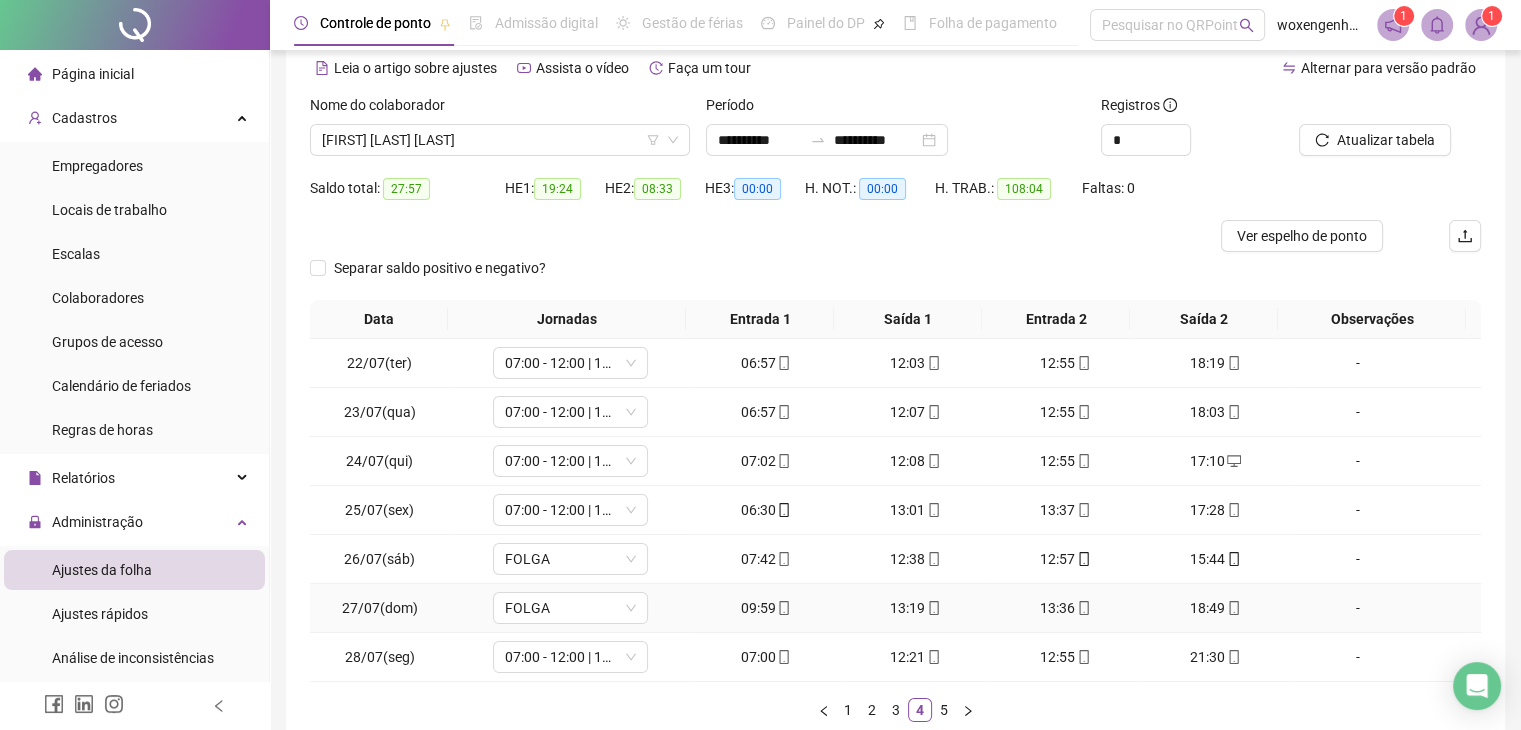 scroll, scrollTop: 0, scrollLeft: 0, axis: both 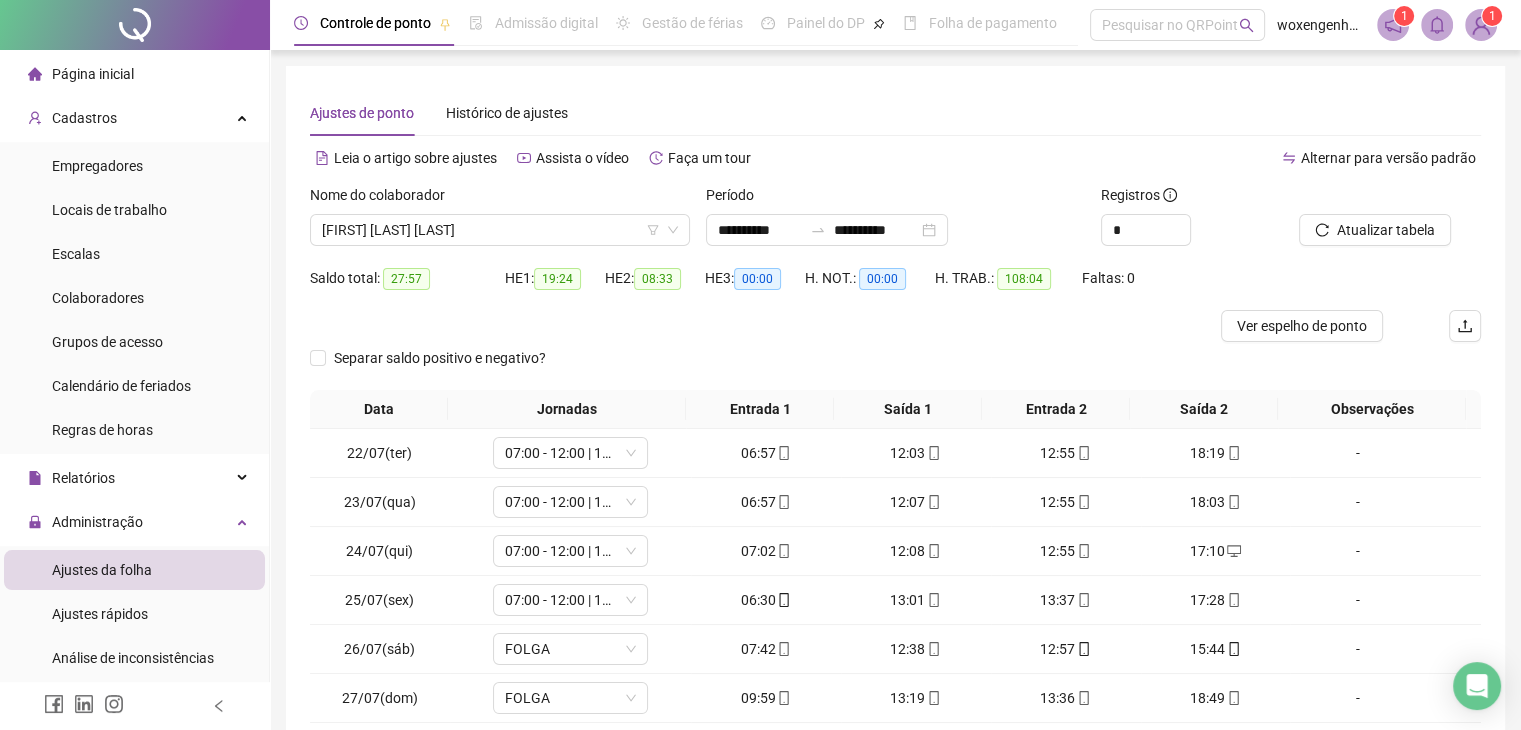 click on "27:57" at bounding box center [406, 279] 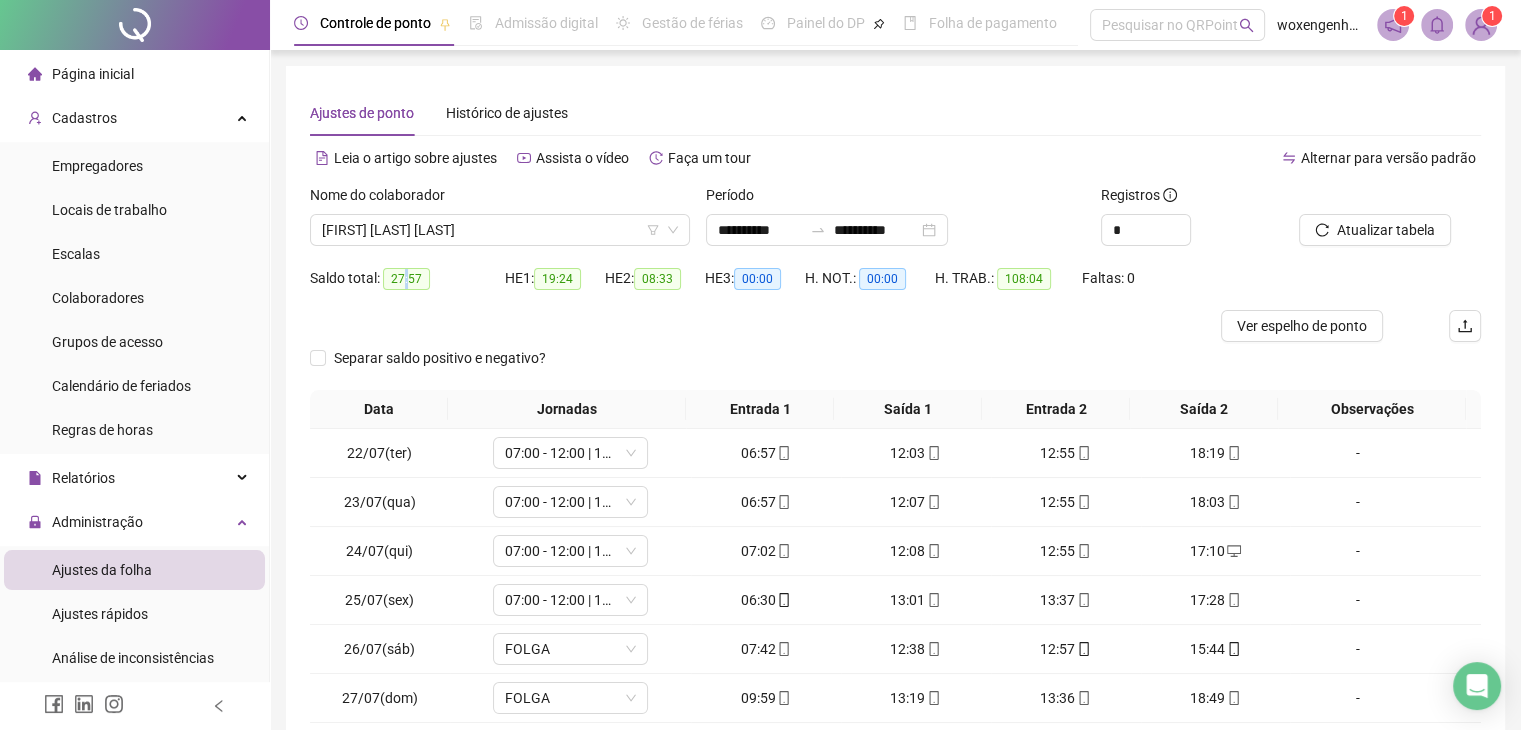 click on "27:57" at bounding box center (406, 279) 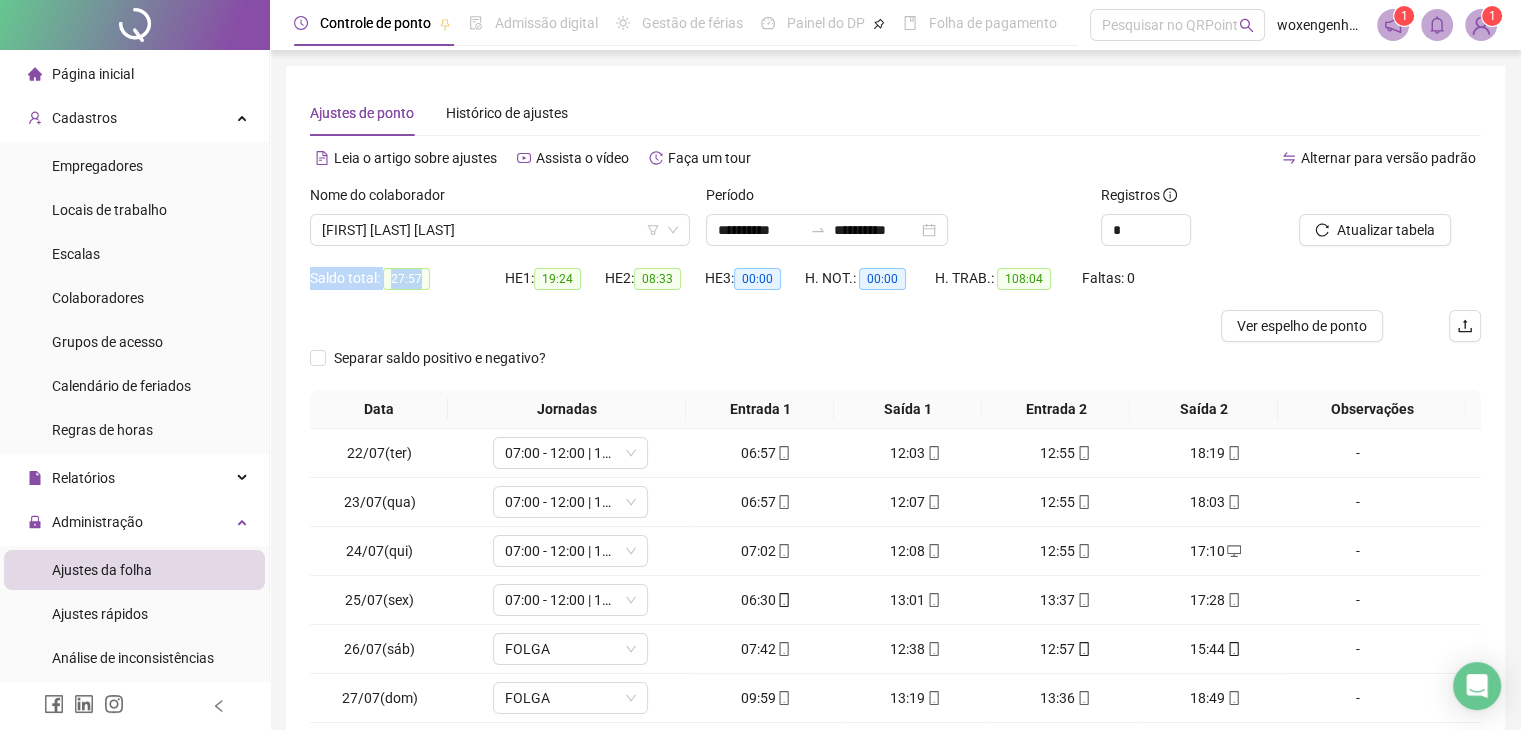 click on "27:57" at bounding box center [406, 279] 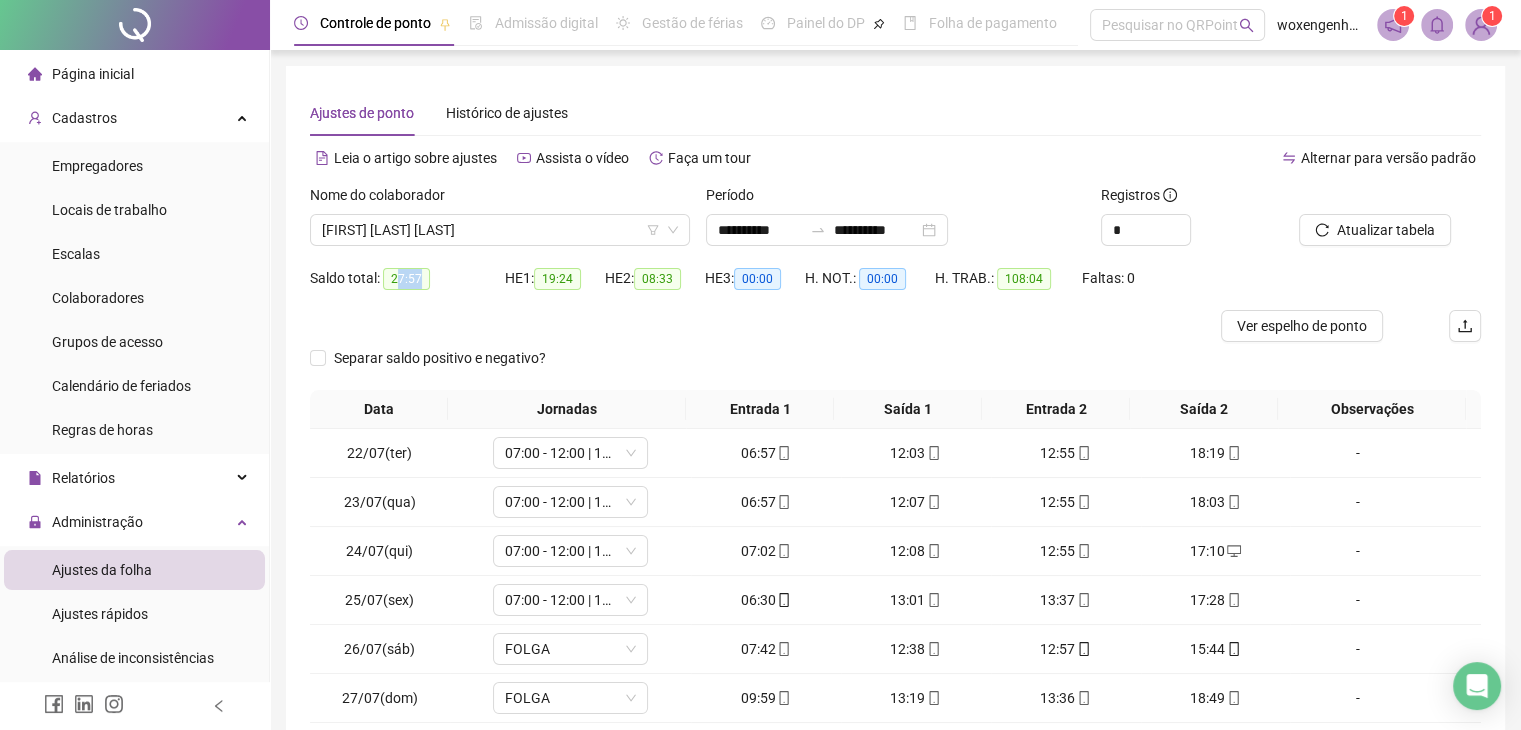 drag, startPoint x: 402, startPoint y: 281, endPoint x: 424, endPoint y: 284, distance: 22.203604 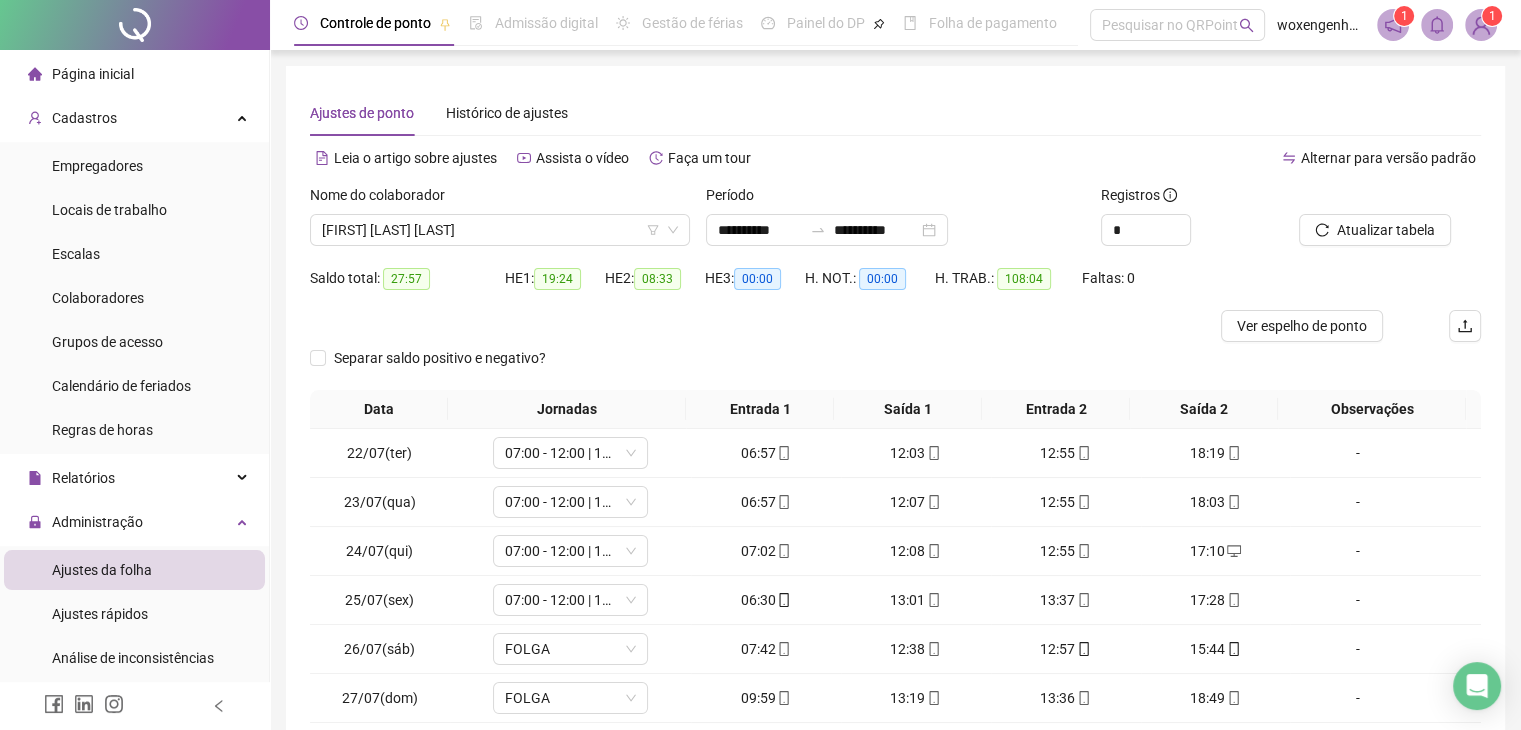 click at bounding box center [749, 326] 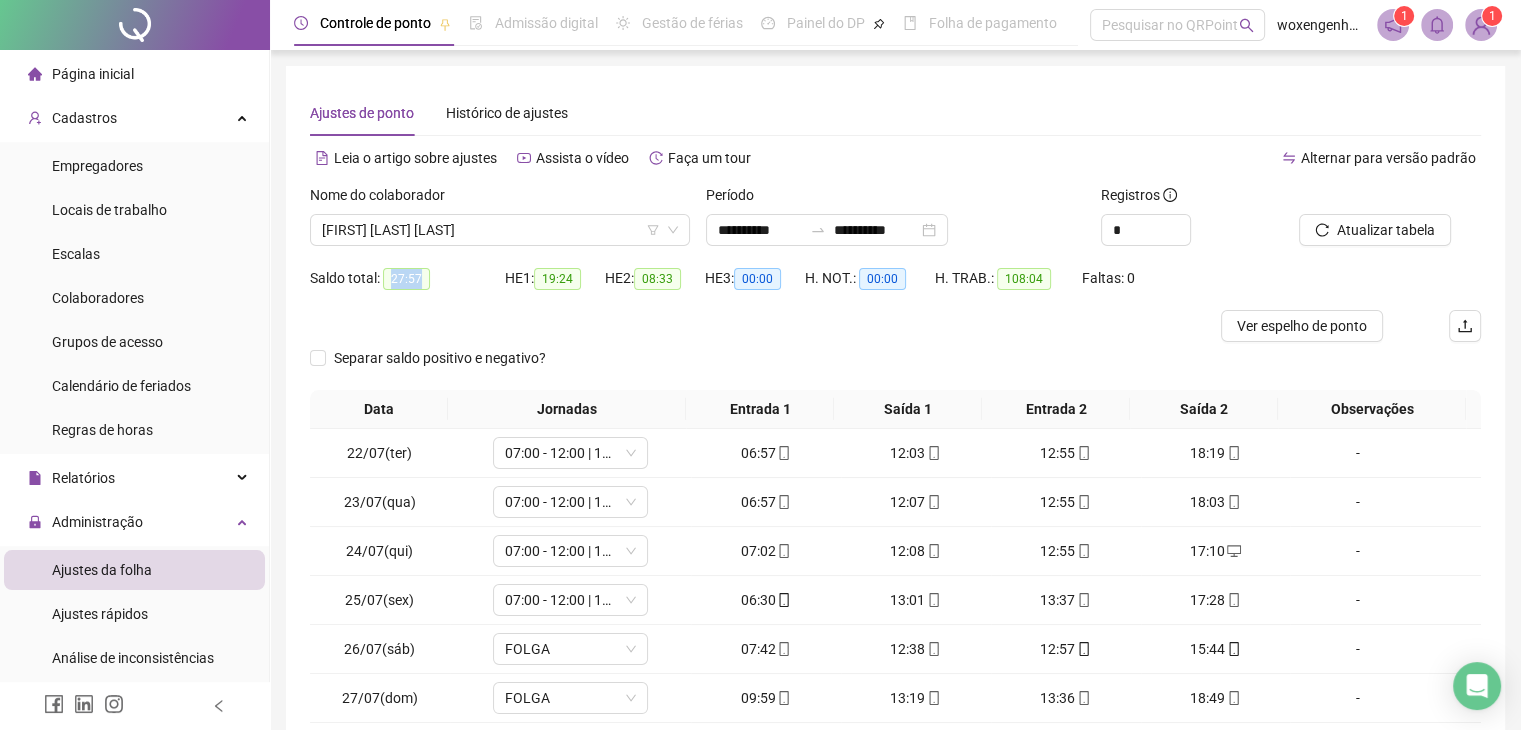 drag, startPoint x: 385, startPoint y: 284, endPoint x: 418, endPoint y: 284, distance: 33 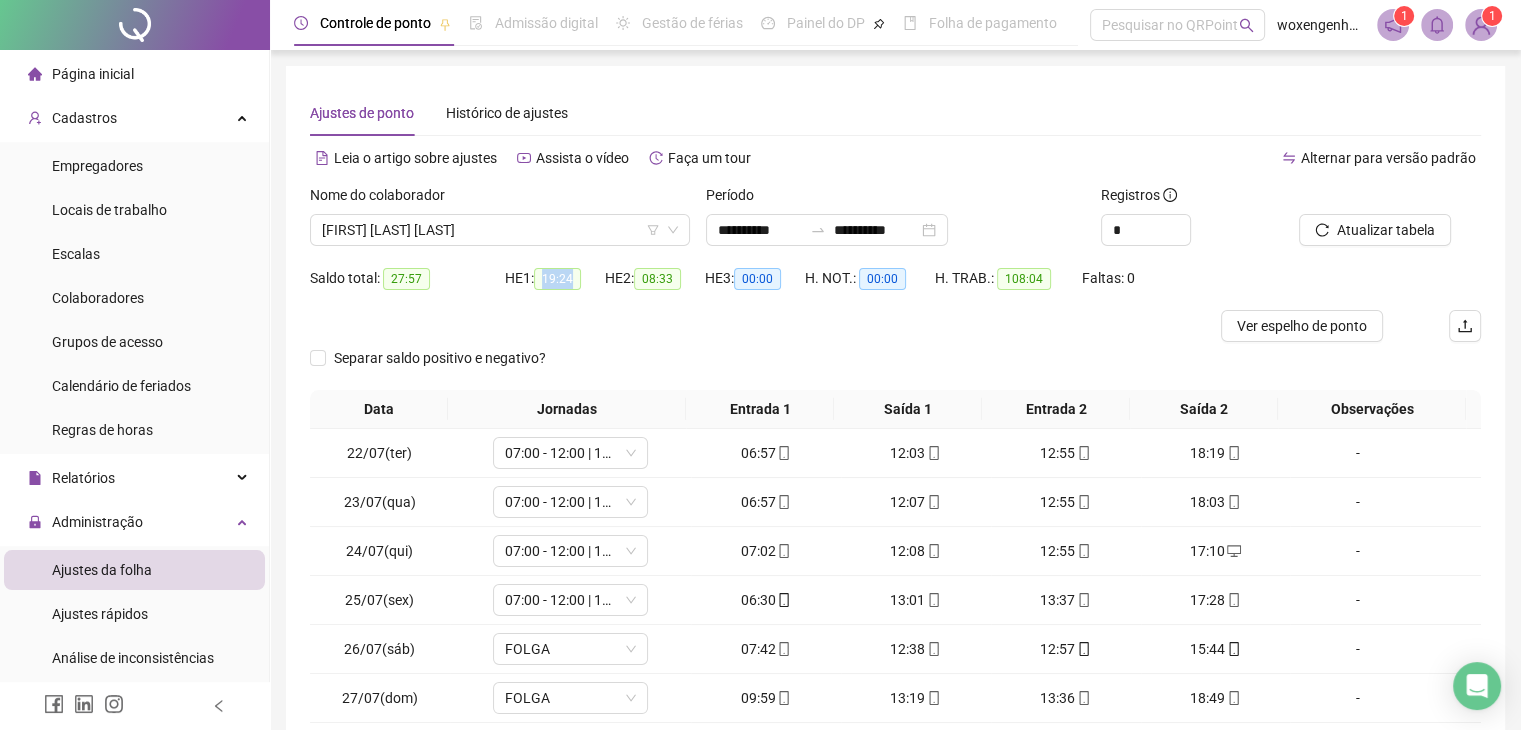 drag, startPoint x: 546, startPoint y: 277, endPoint x: 580, endPoint y: 281, distance: 34.234486 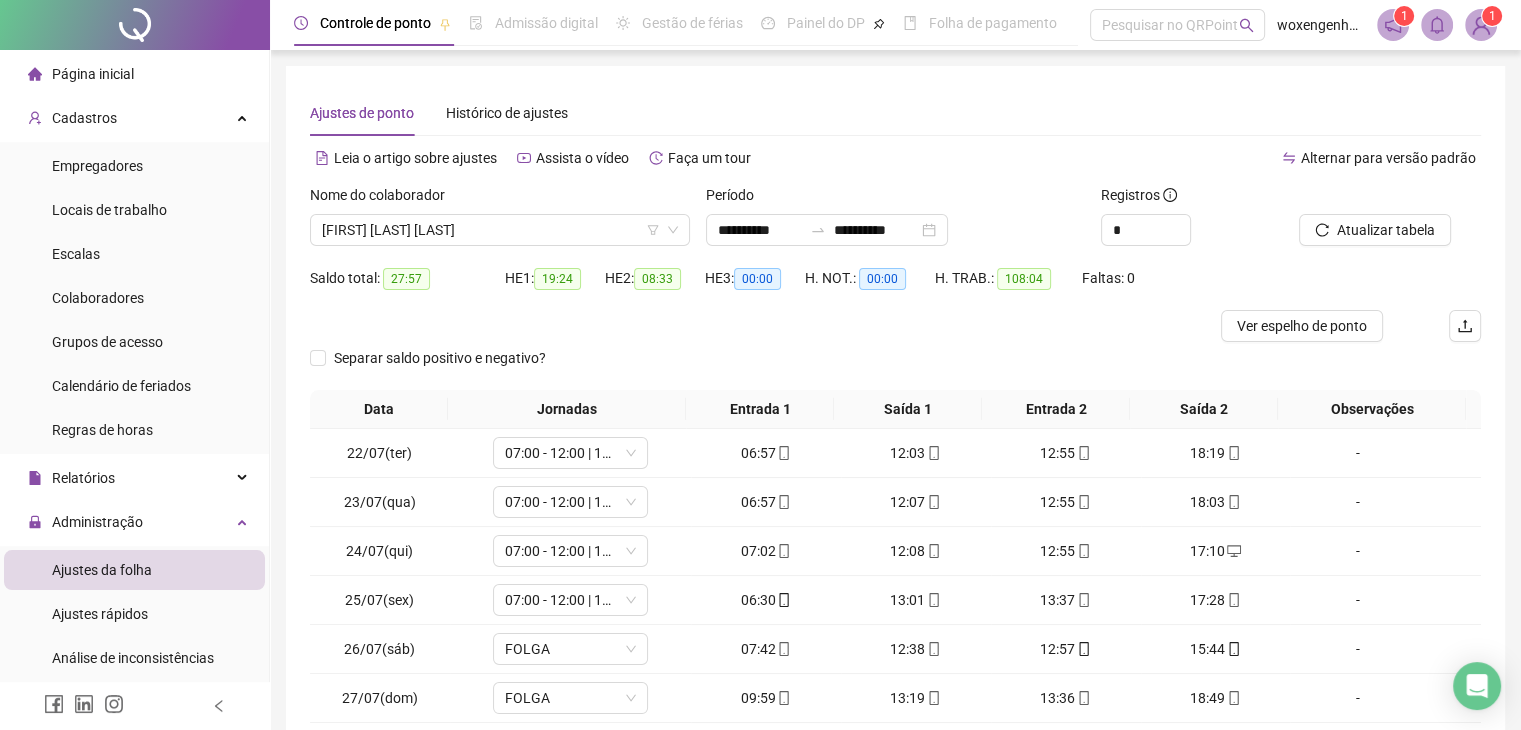 click on "08:33" at bounding box center [657, 279] 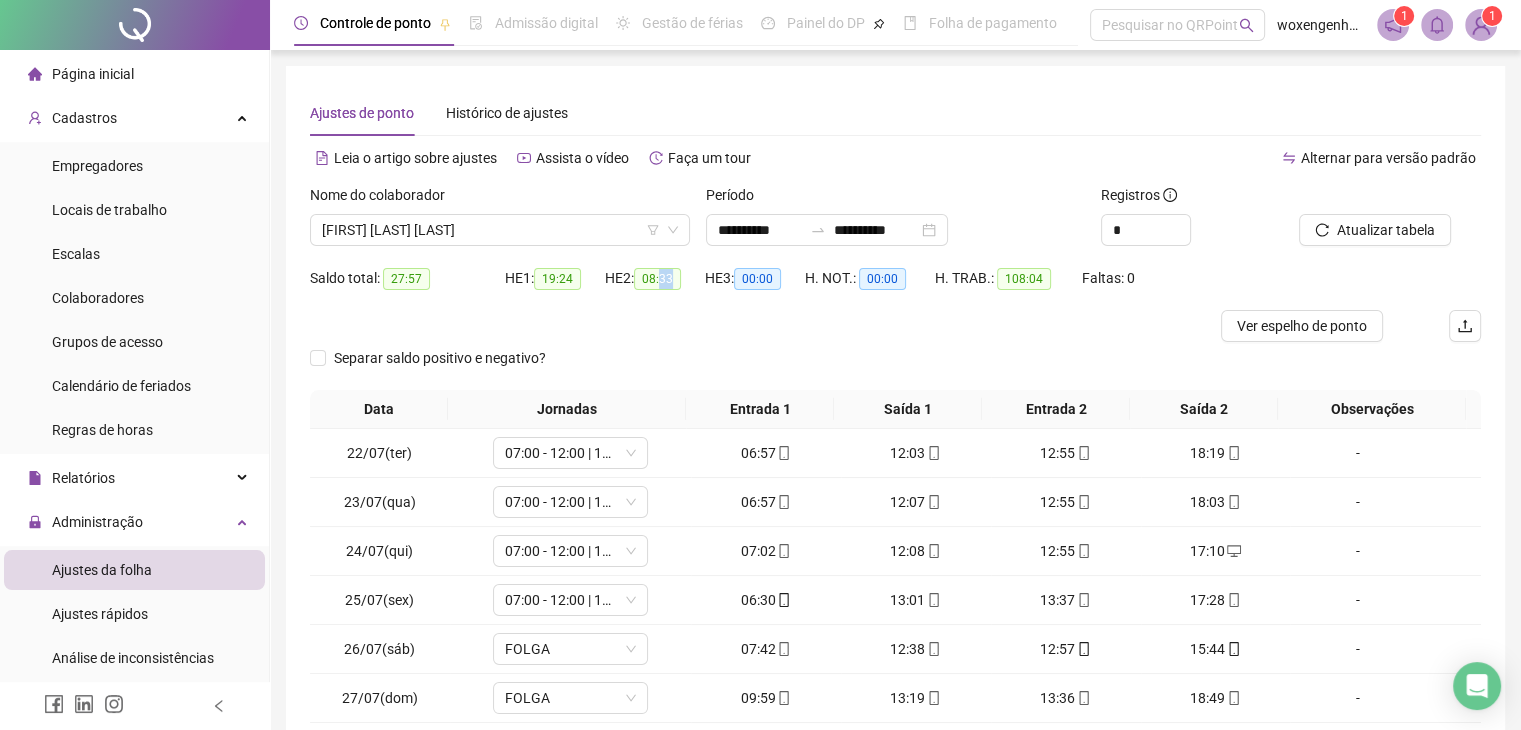 click on "08:33" at bounding box center [657, 279] 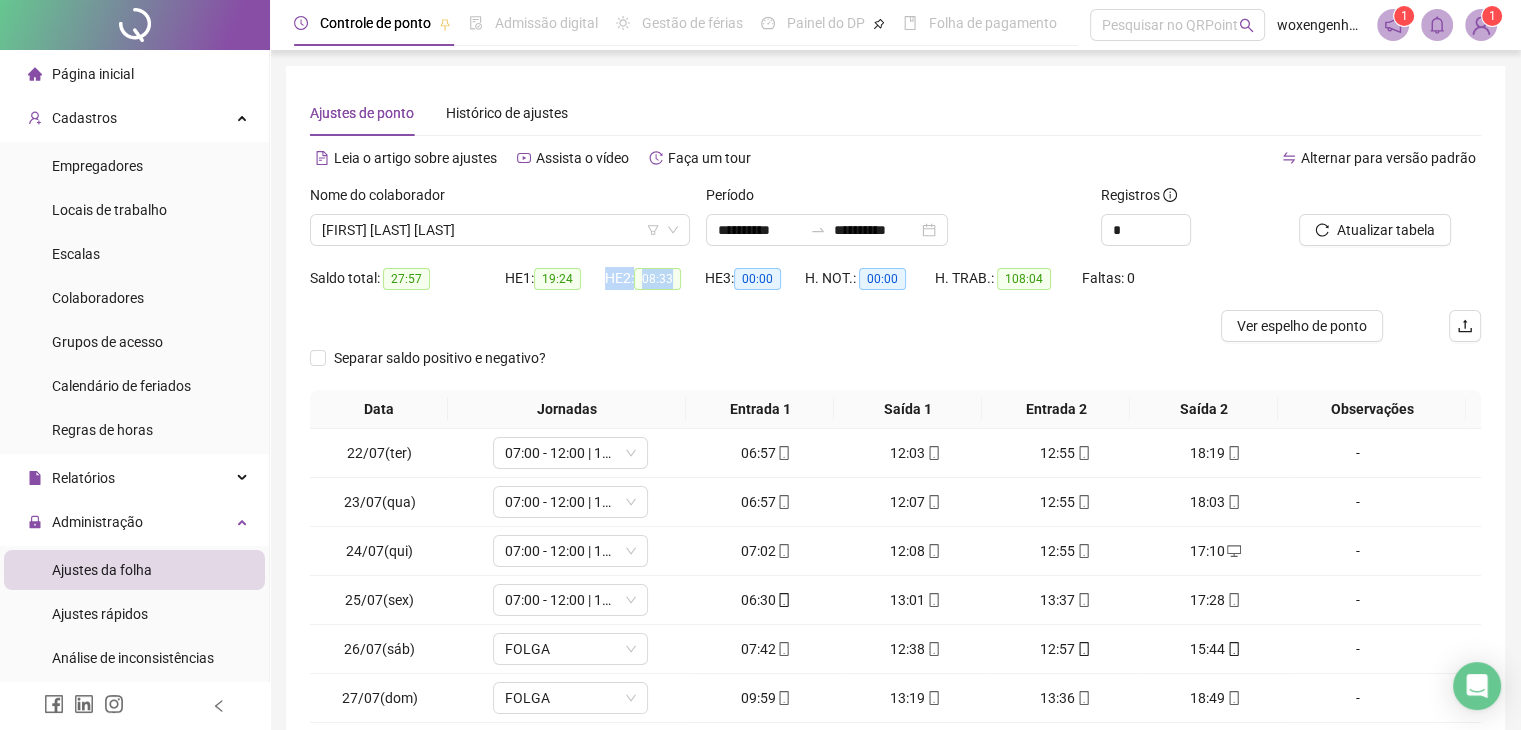click on "08:33" at bounding box center (657, 279) 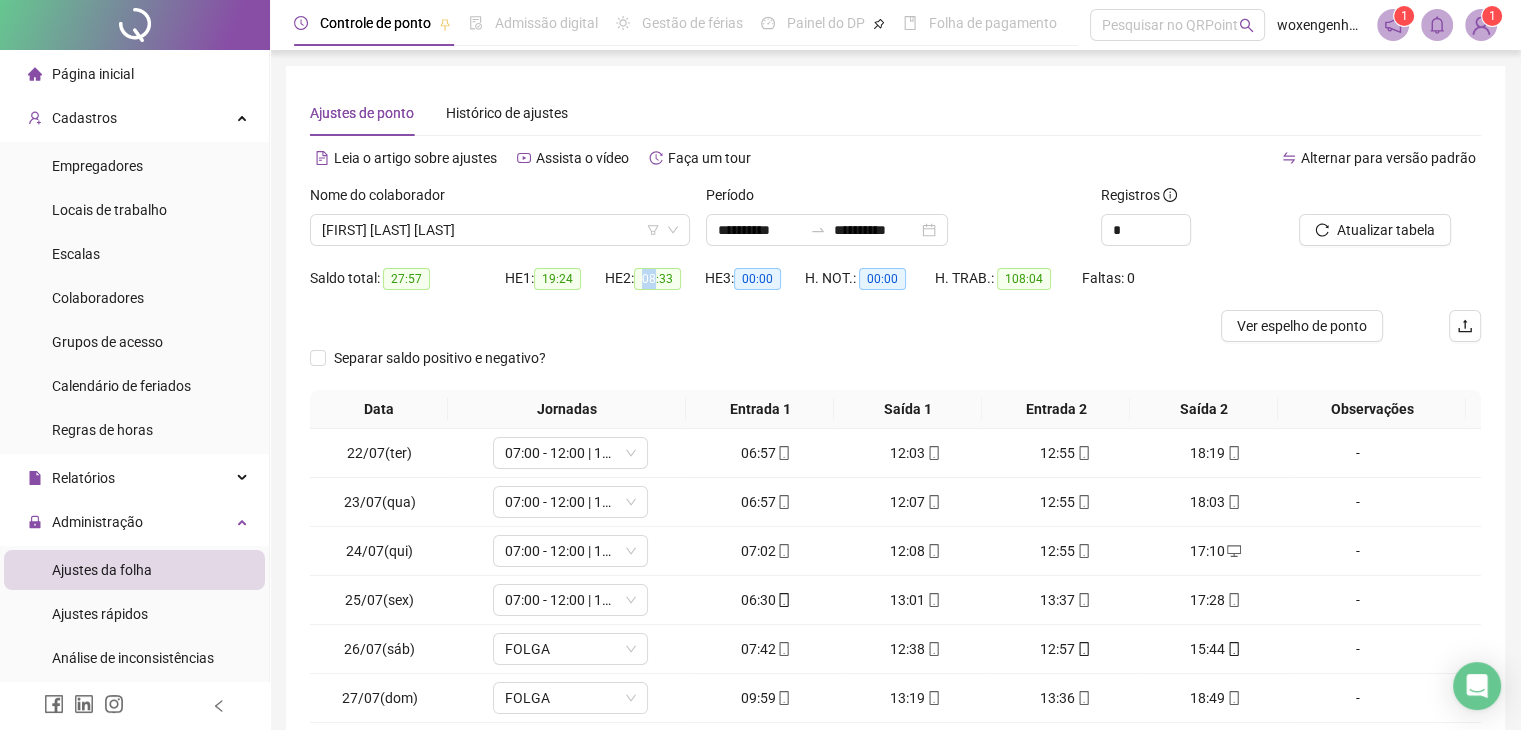 click on "08:33" at bounding box center [657, 279] 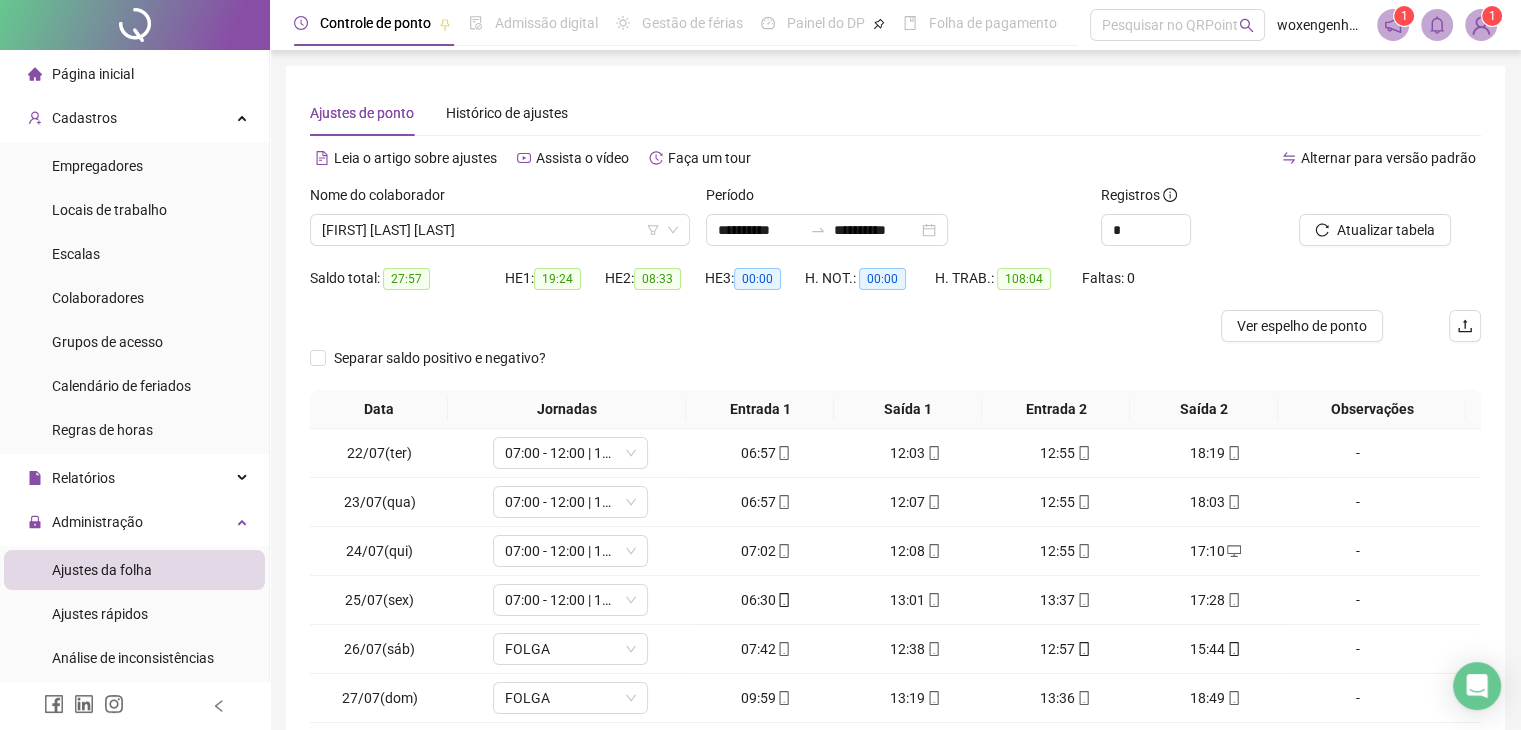 click at bounding box center (749, 326) 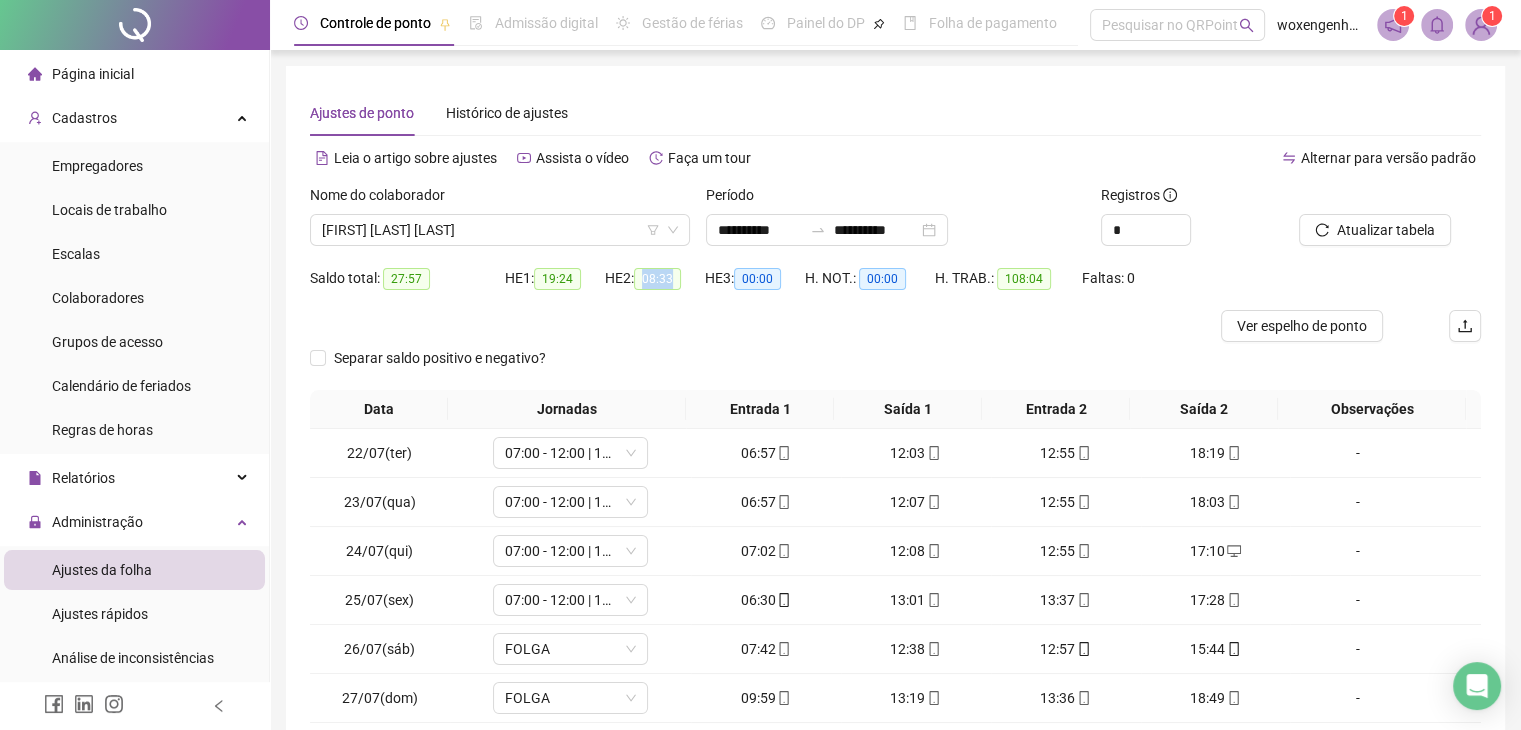 drag, startPoint x: 675, startPoint y: 278, endPoint x: 647, endPoint y: 277, distance: 28.01785 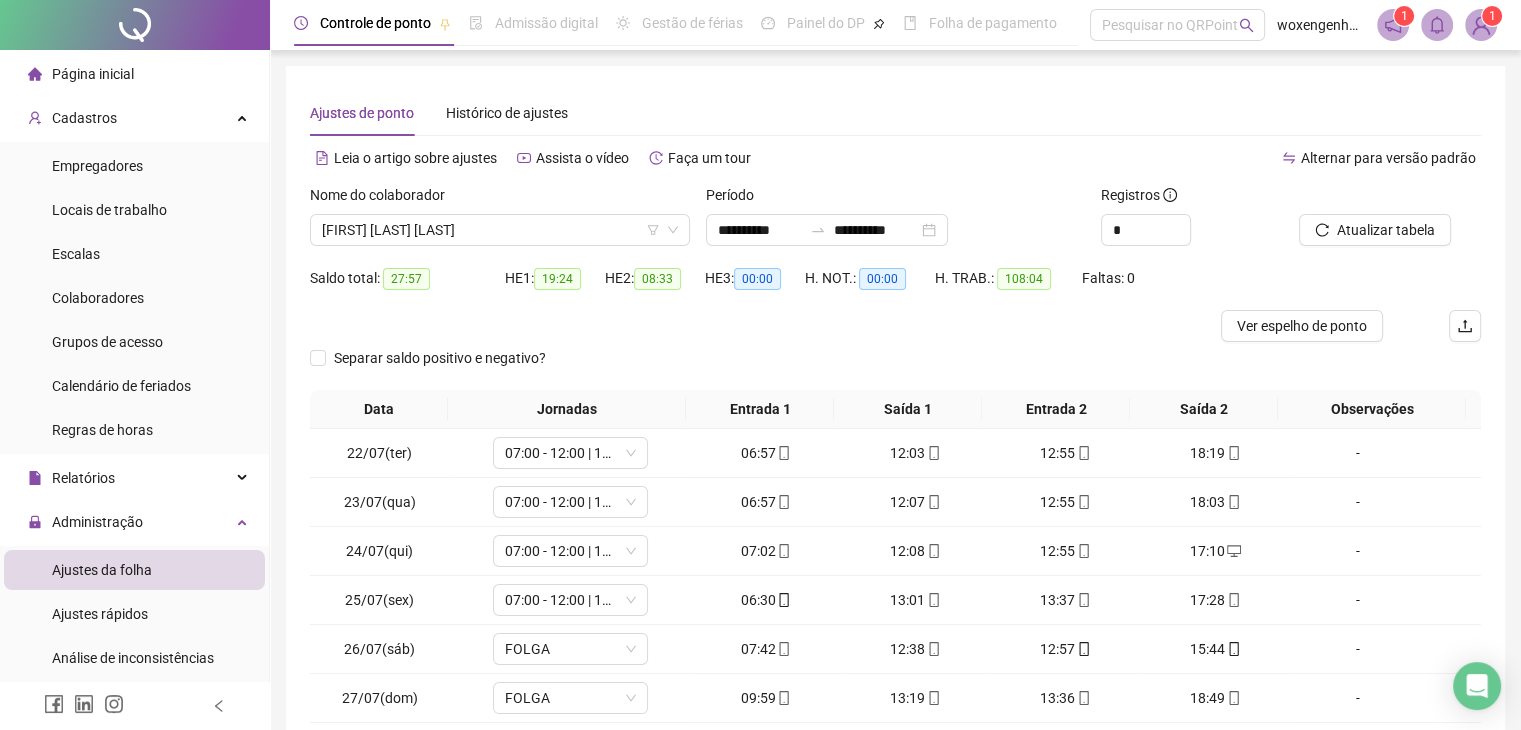click on "27:57" at bounding box center [406, 279] 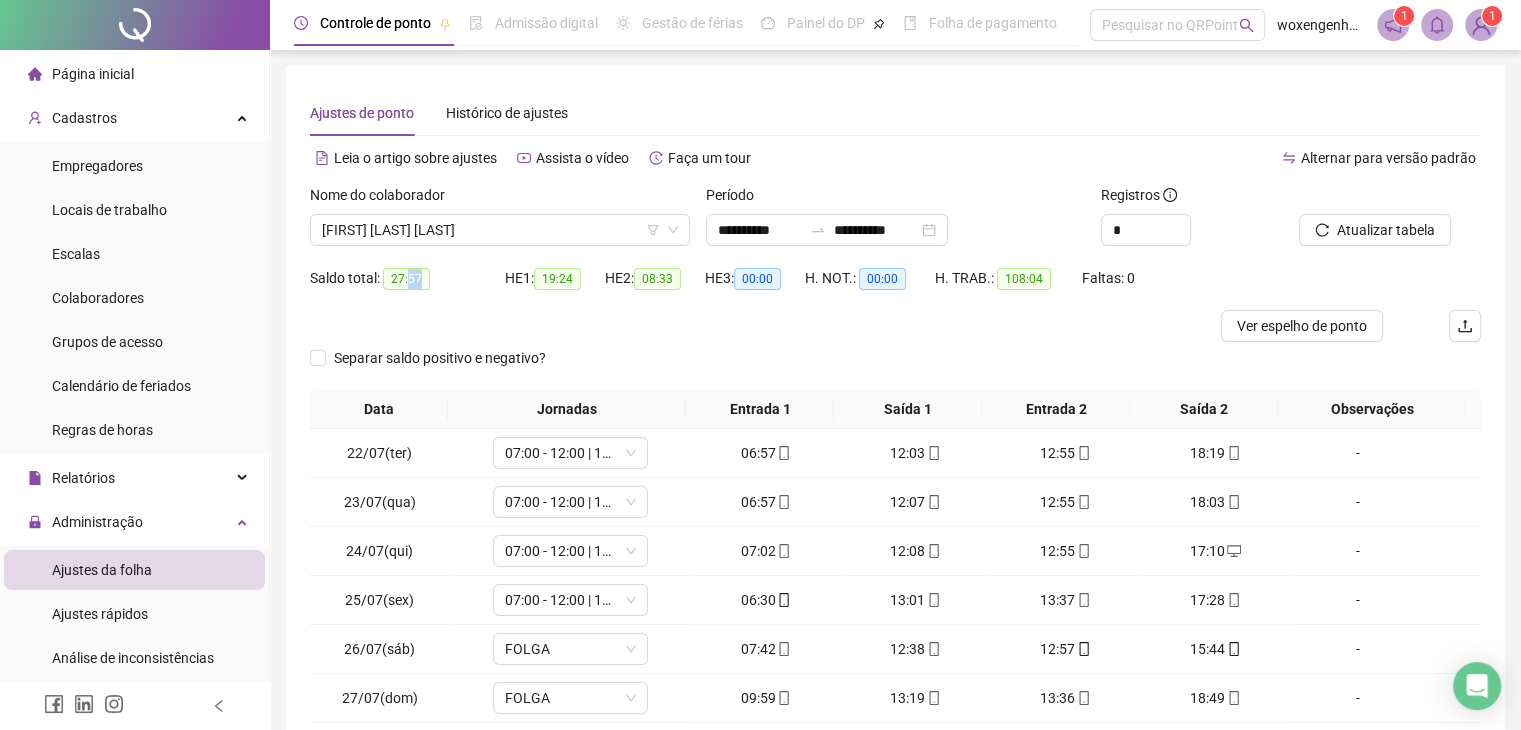 click on "27:57" at bounding box center [406, 279] 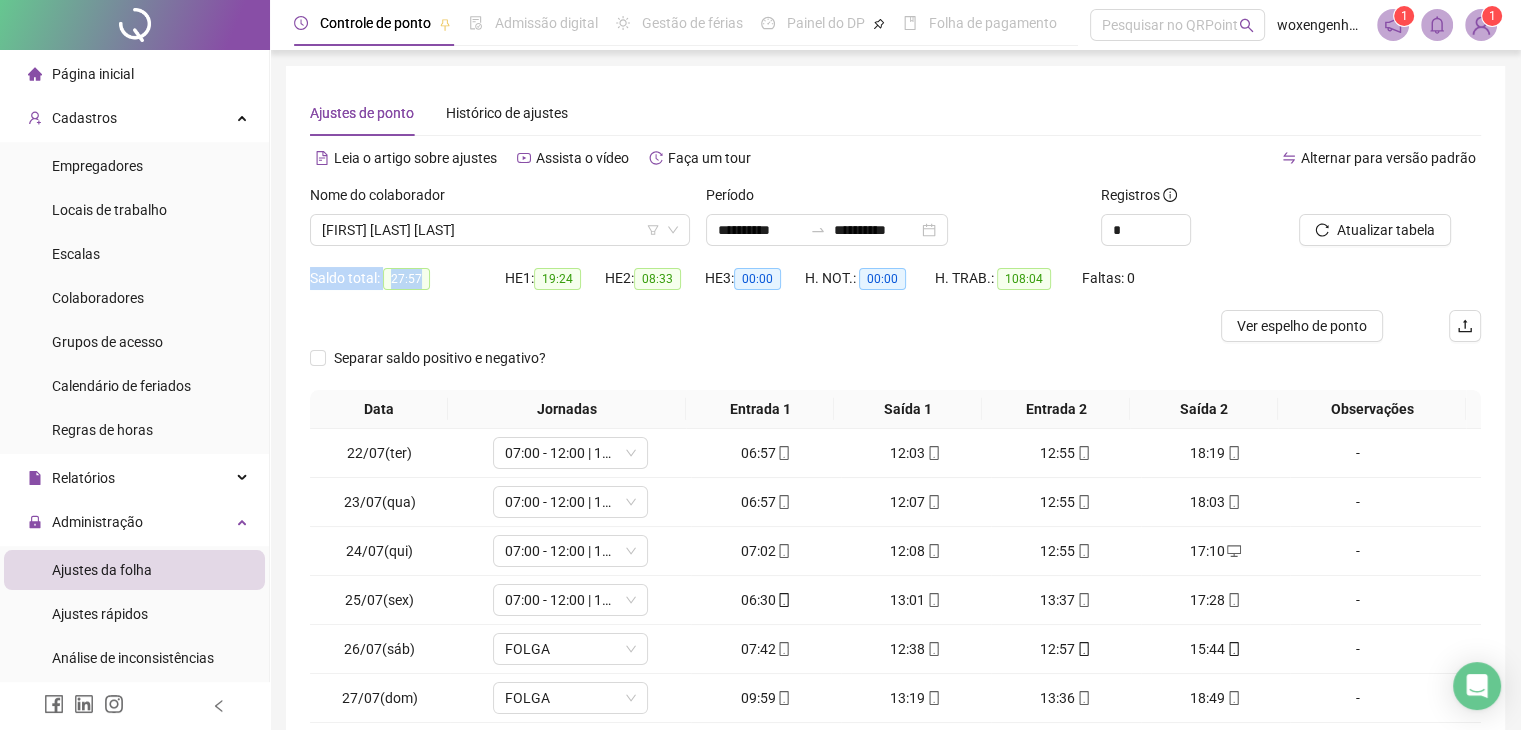 click on "27:57" at bounding box center (406, 279) 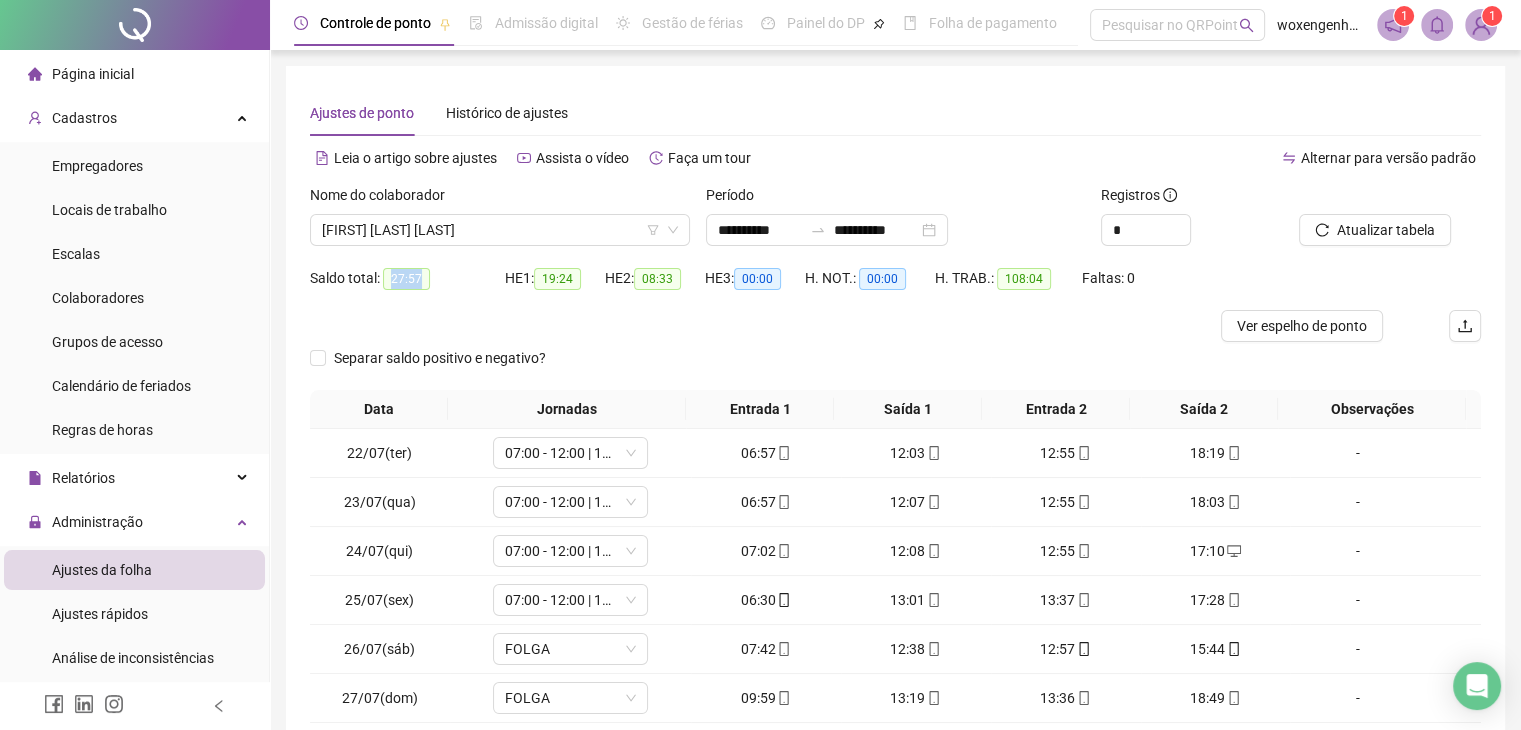 drag, startPoint x: 392, startPoint y: 281, endPoint x: 420, endPoint y: 284, distance: 28.160255 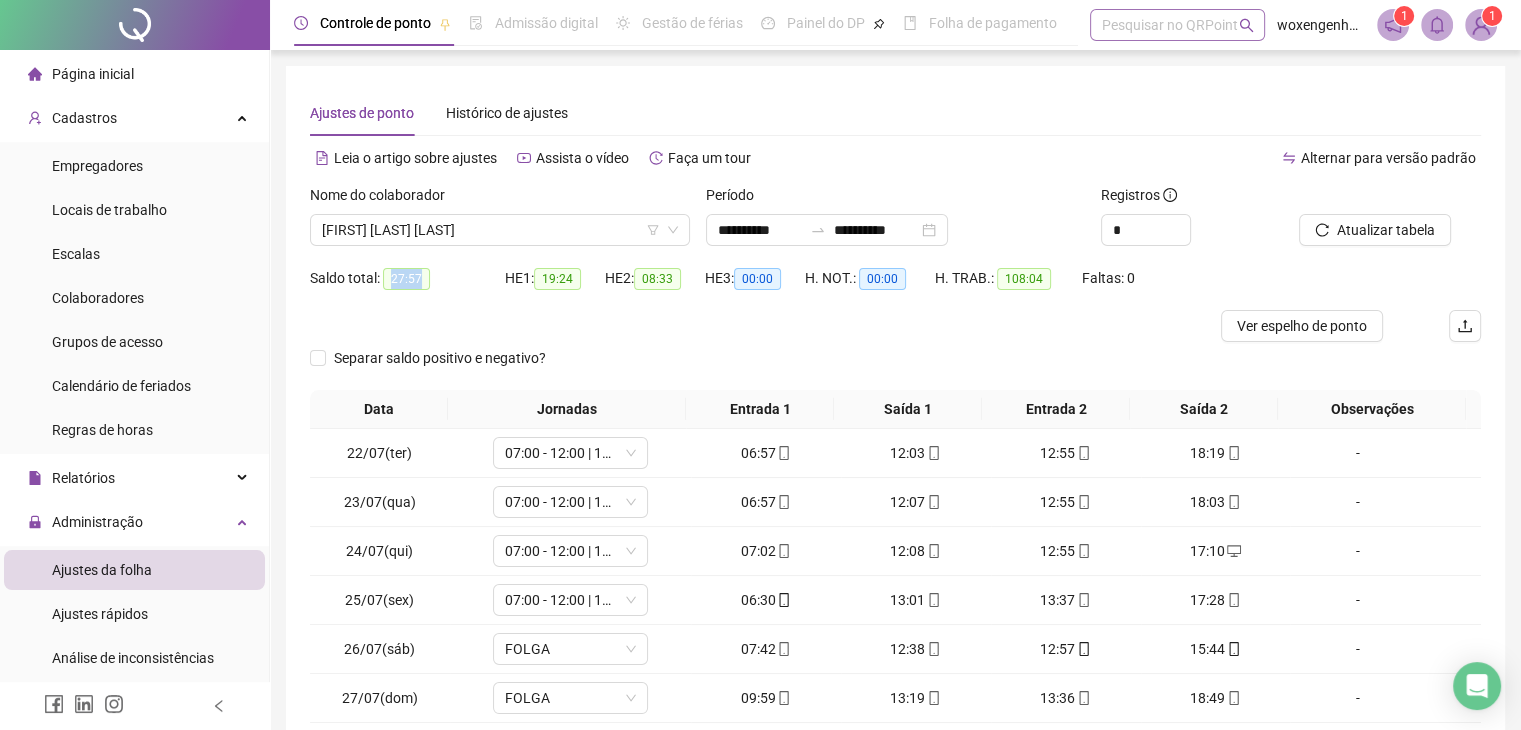 copy on "27:57" 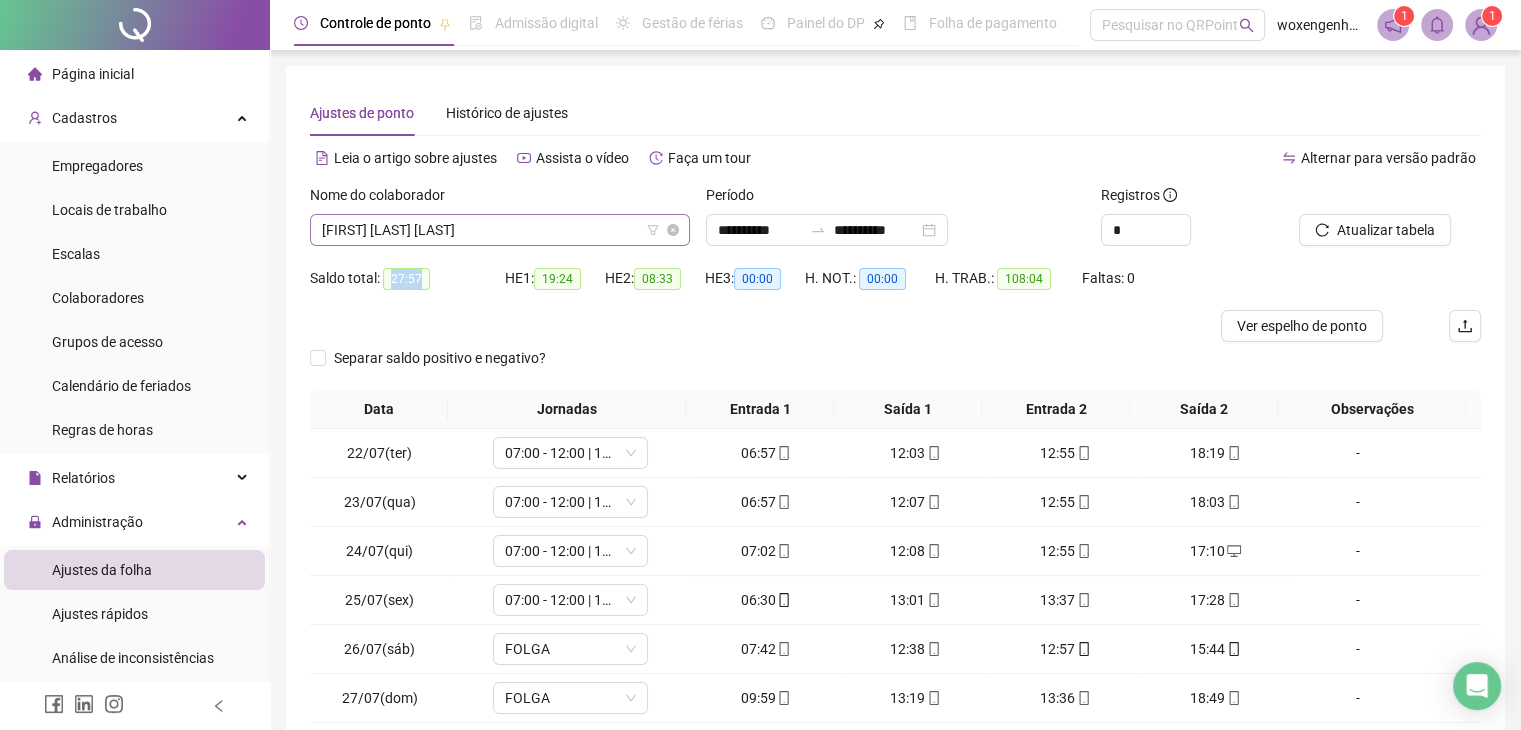 click 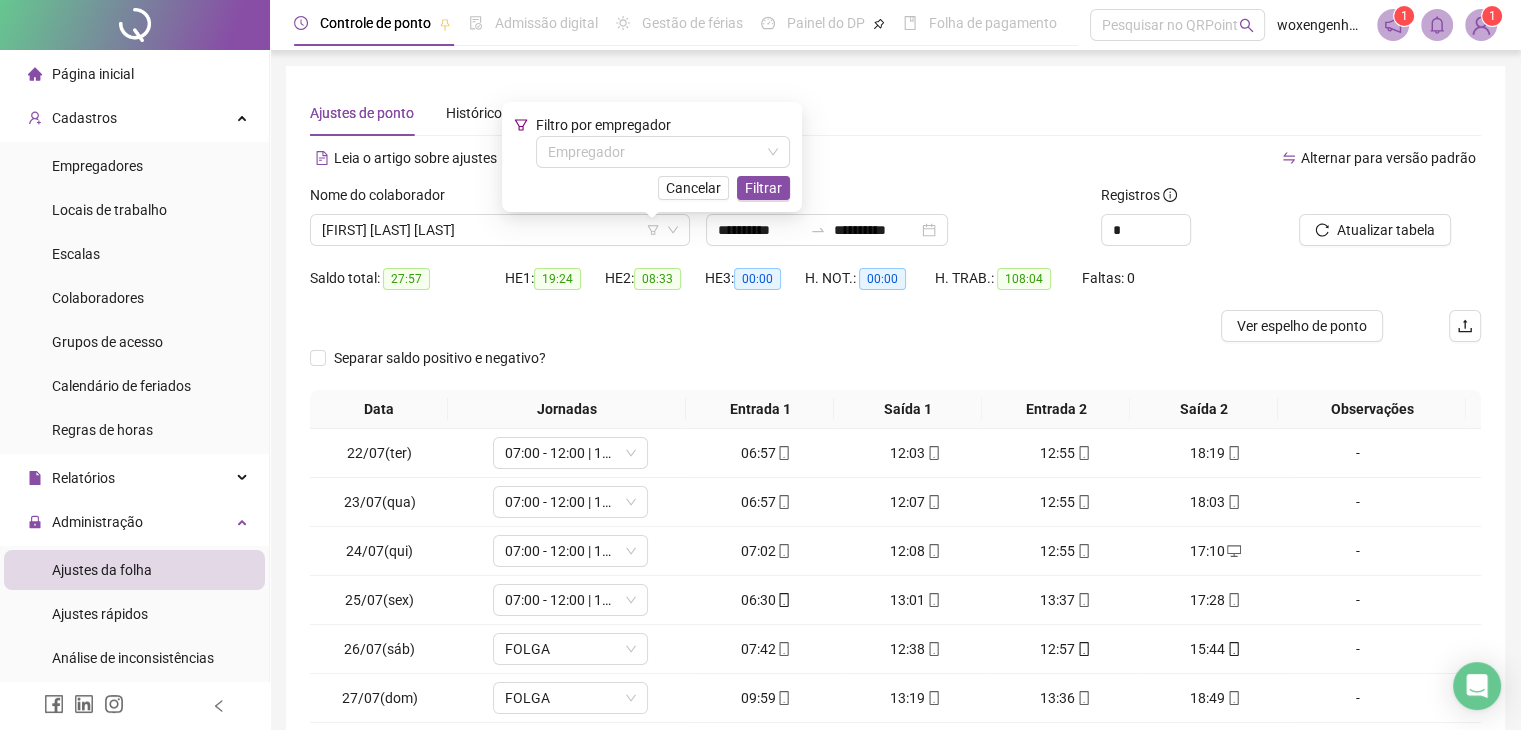 click on "Saldo total:   27:57" at bounding box center [407, 278] 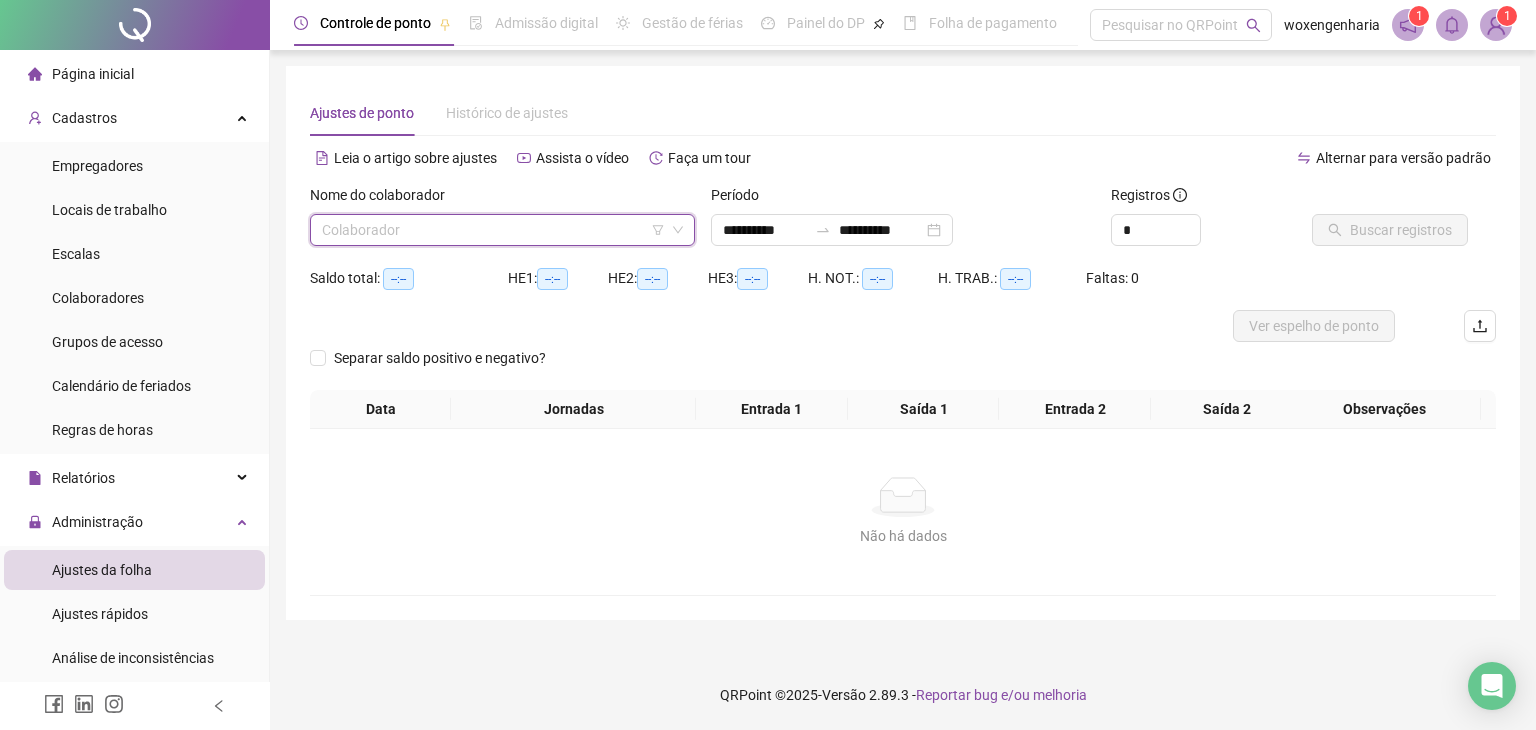 click at bounding box center (493, 230) 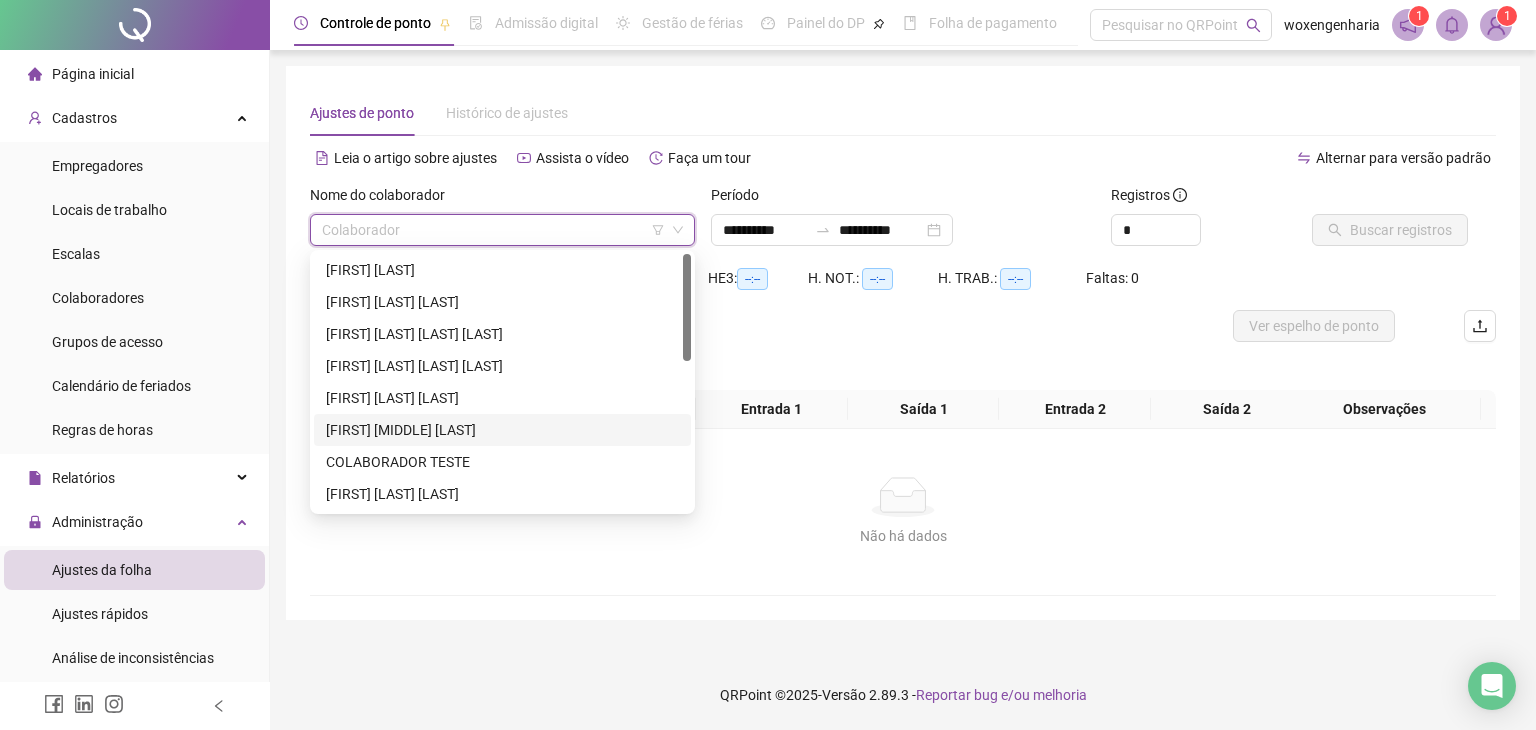 click on "[FIRST] [MIDDLE] [LAST]" at bounding box center [502, 430] 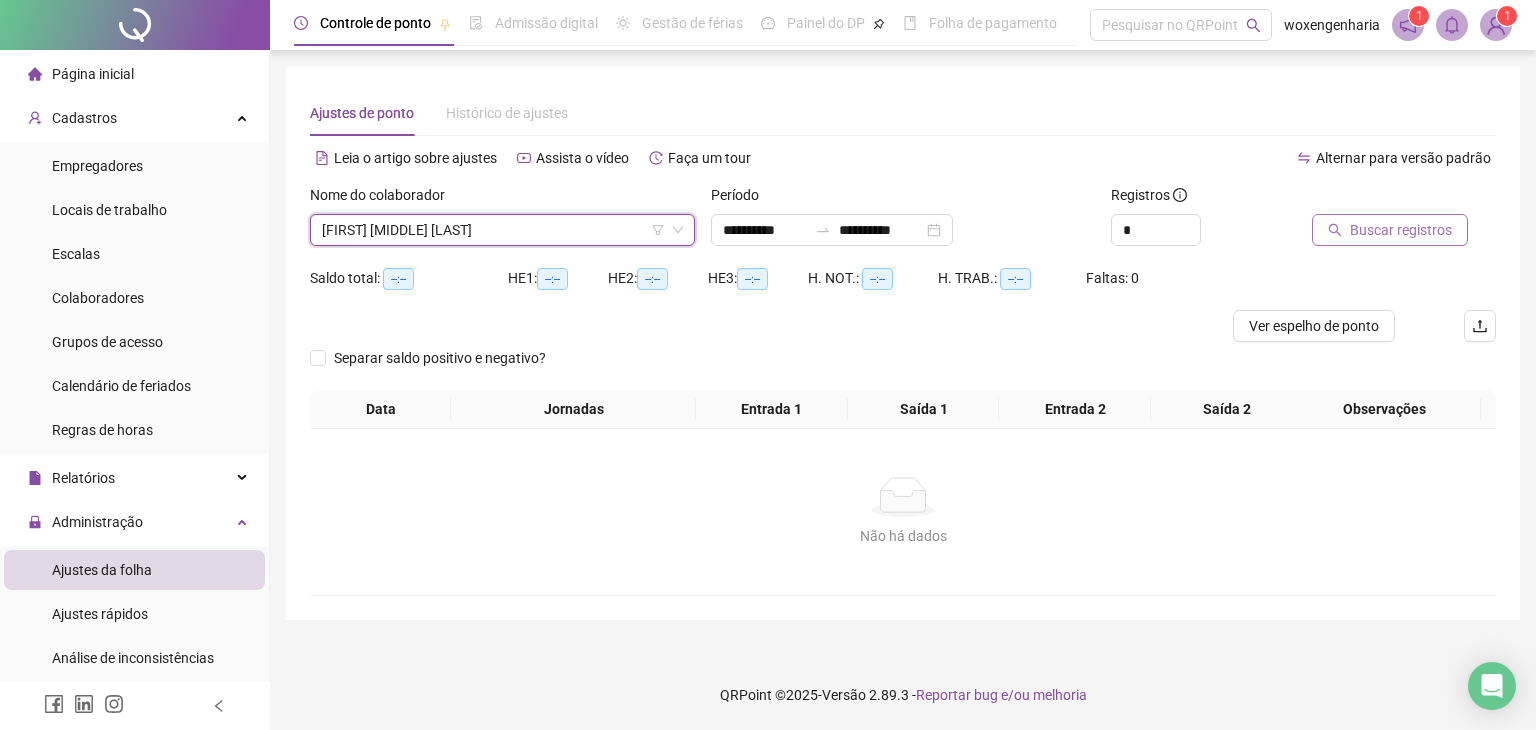 click on "Buscar registros" at bounding box center (1401, 230) 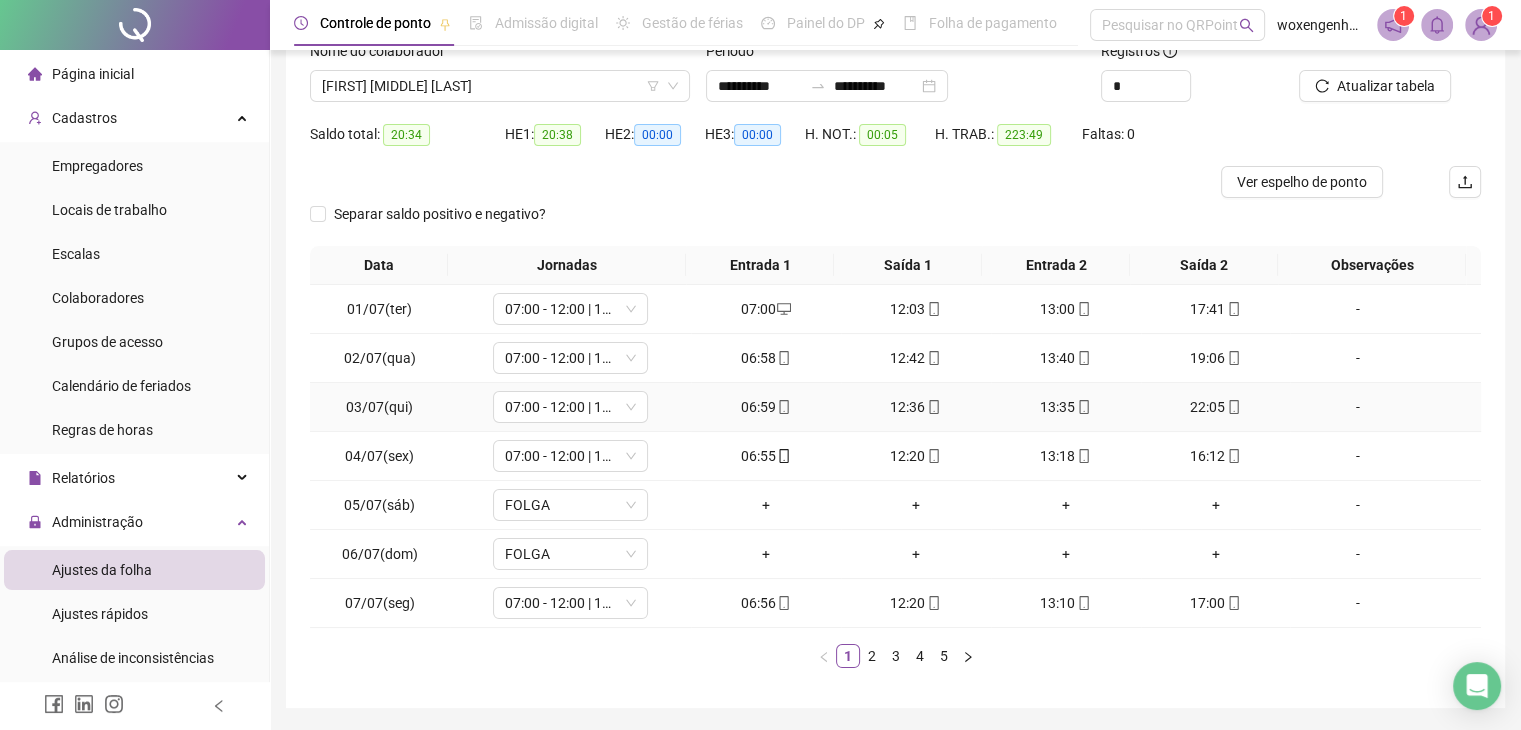 scroll, scrollTop: 207, scrollLeft: 0, axis: vertical 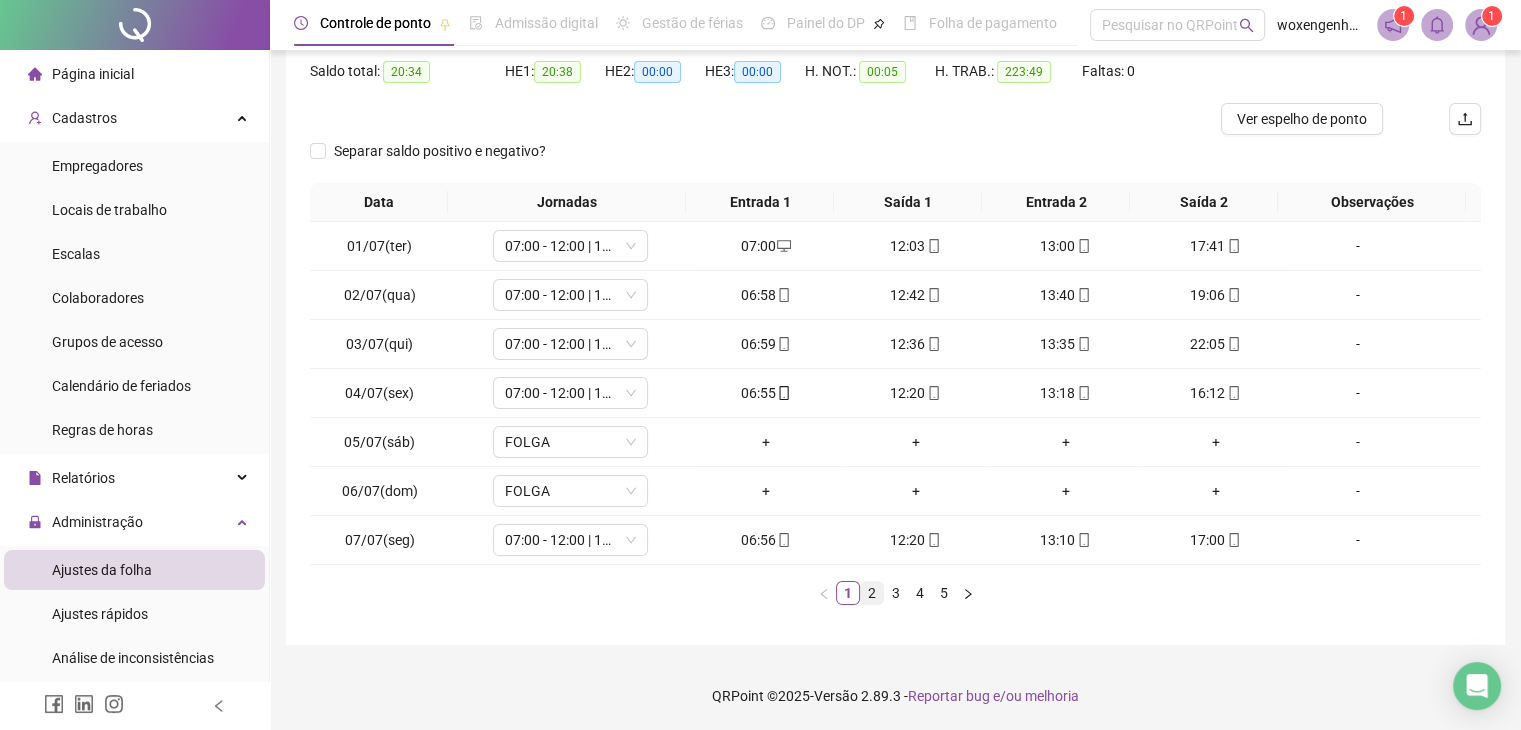 click on "2" at bounding box center (872, 593) 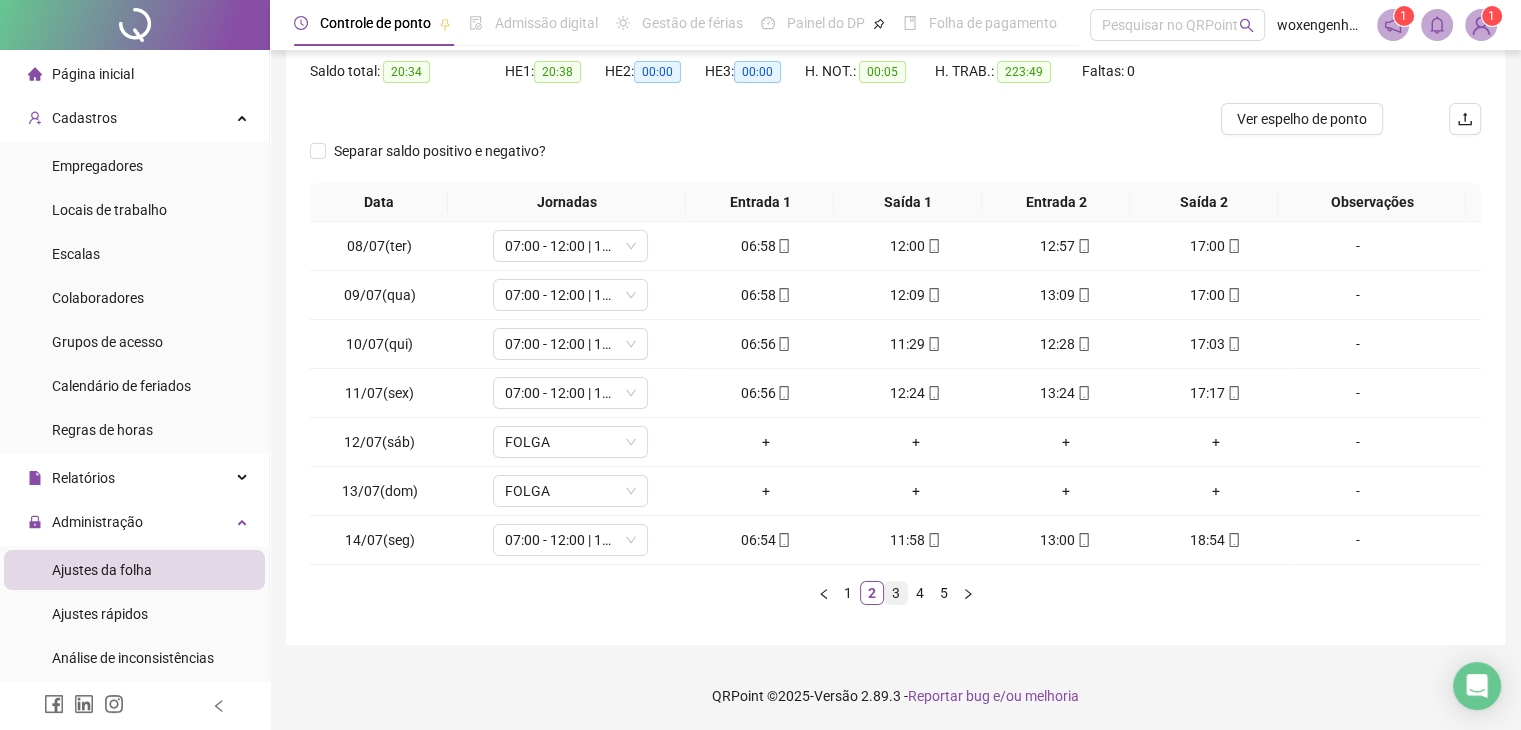 click on "3" at bounding box center (896, 593) 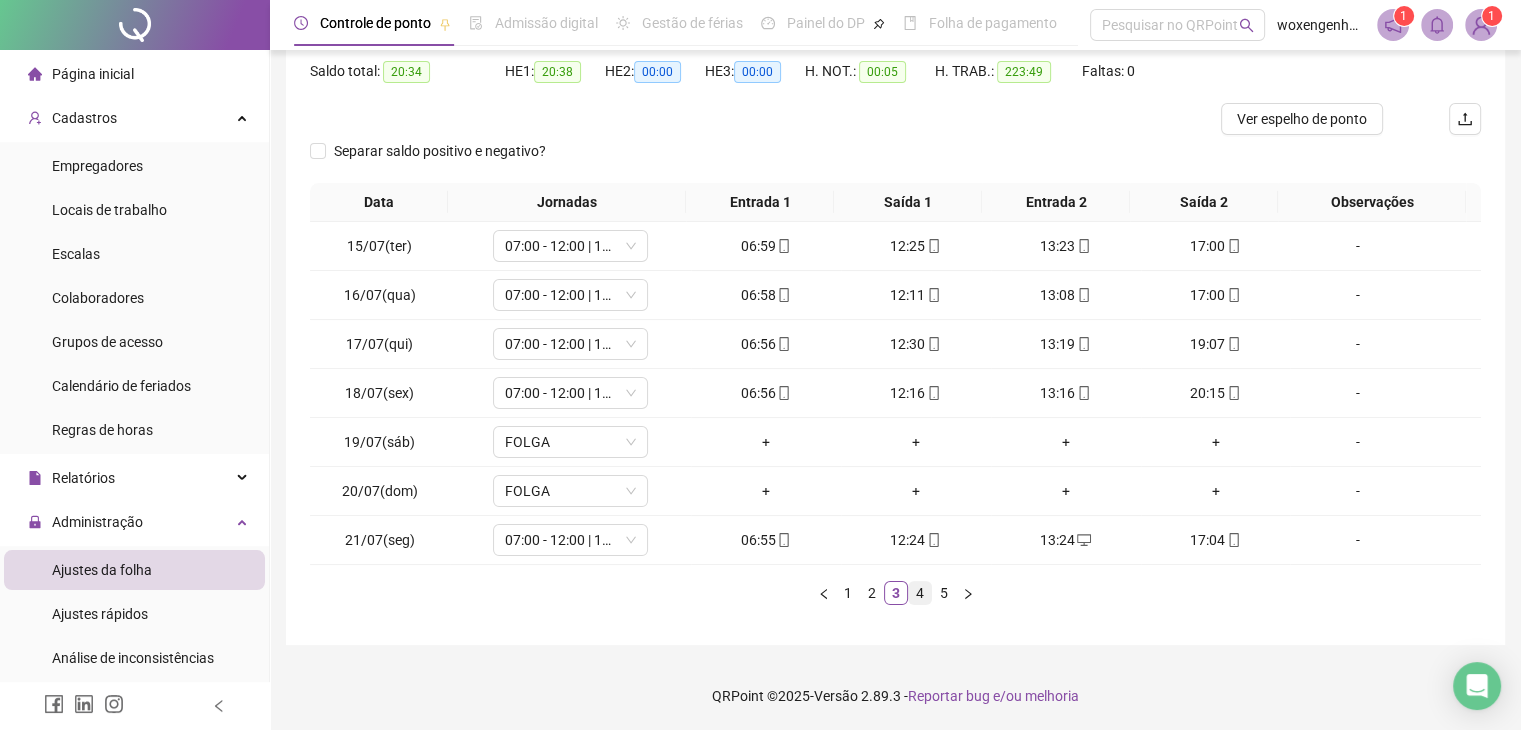 click on "4" at bounding box center [920, 593] 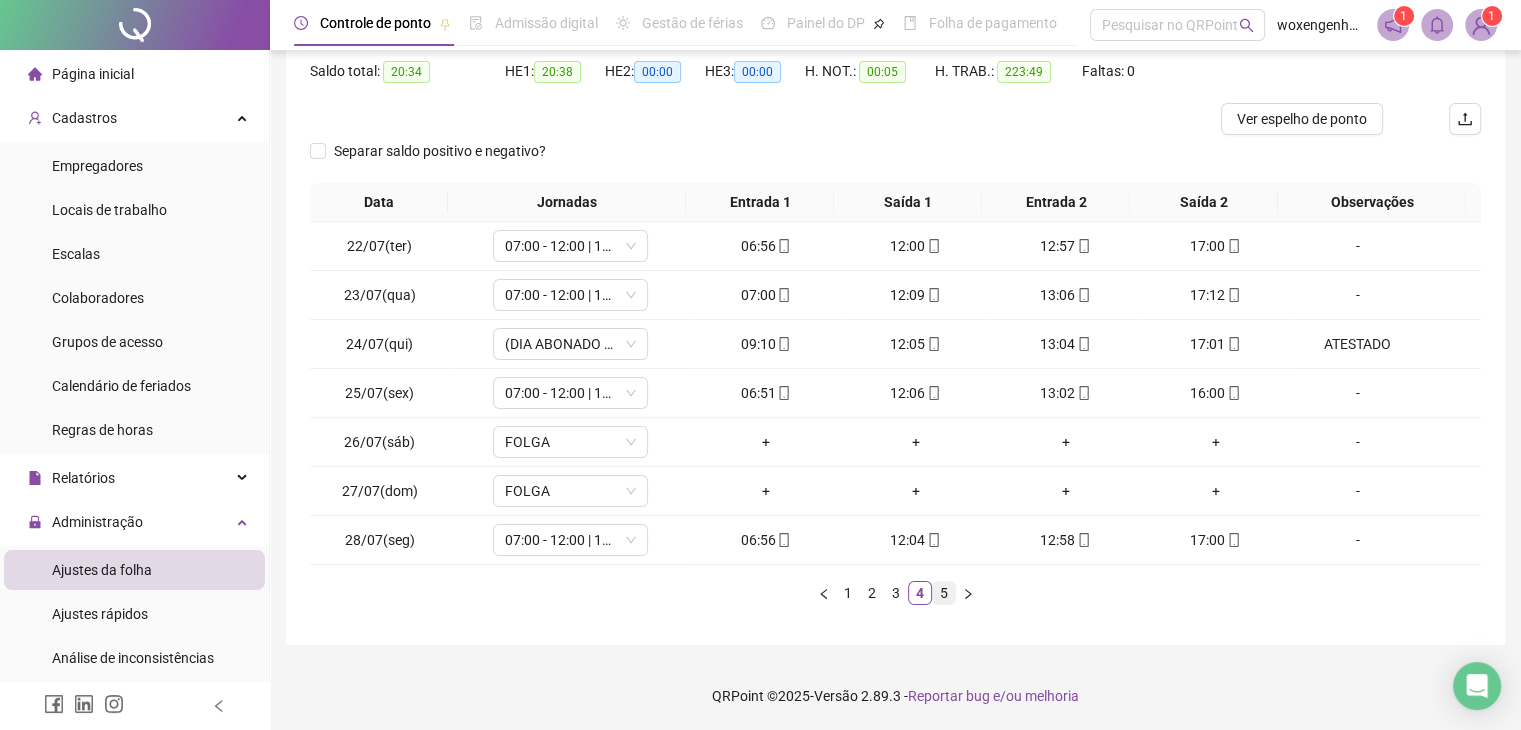 click on "5" at bounding box center (944, 593) 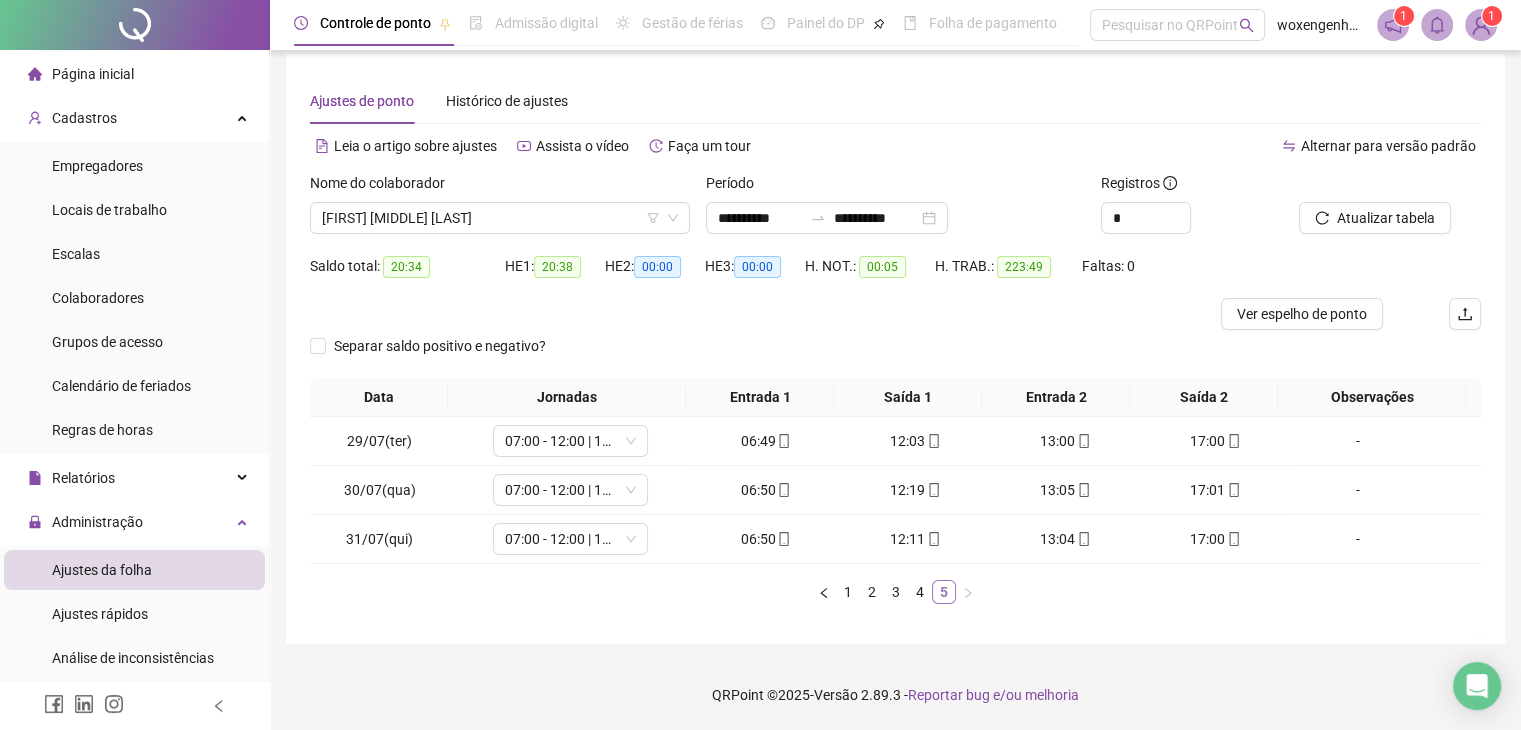 scroll, scrollTop: 12, scrollLeft: 0, axis: vertical 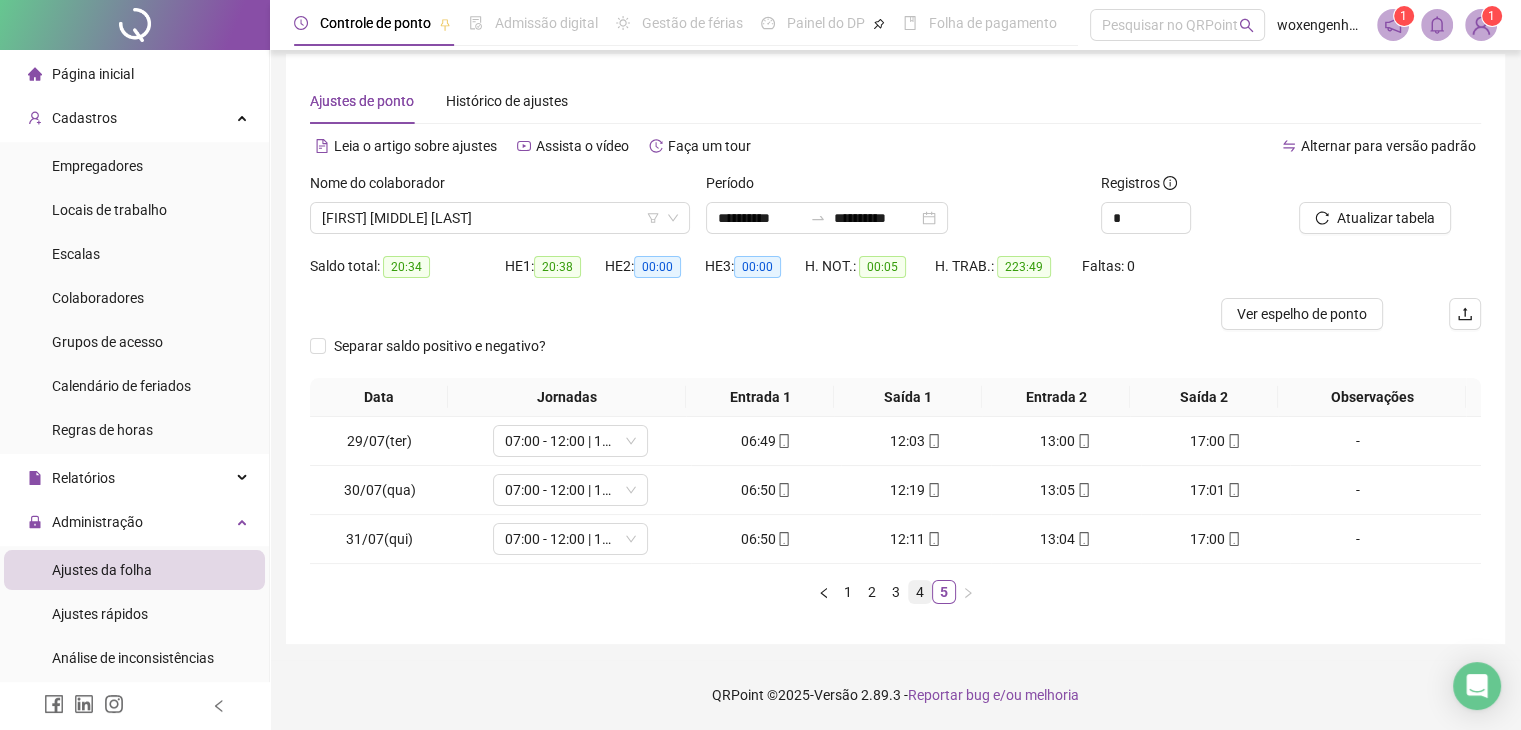 click on "4" at bounding box center [920, 592] 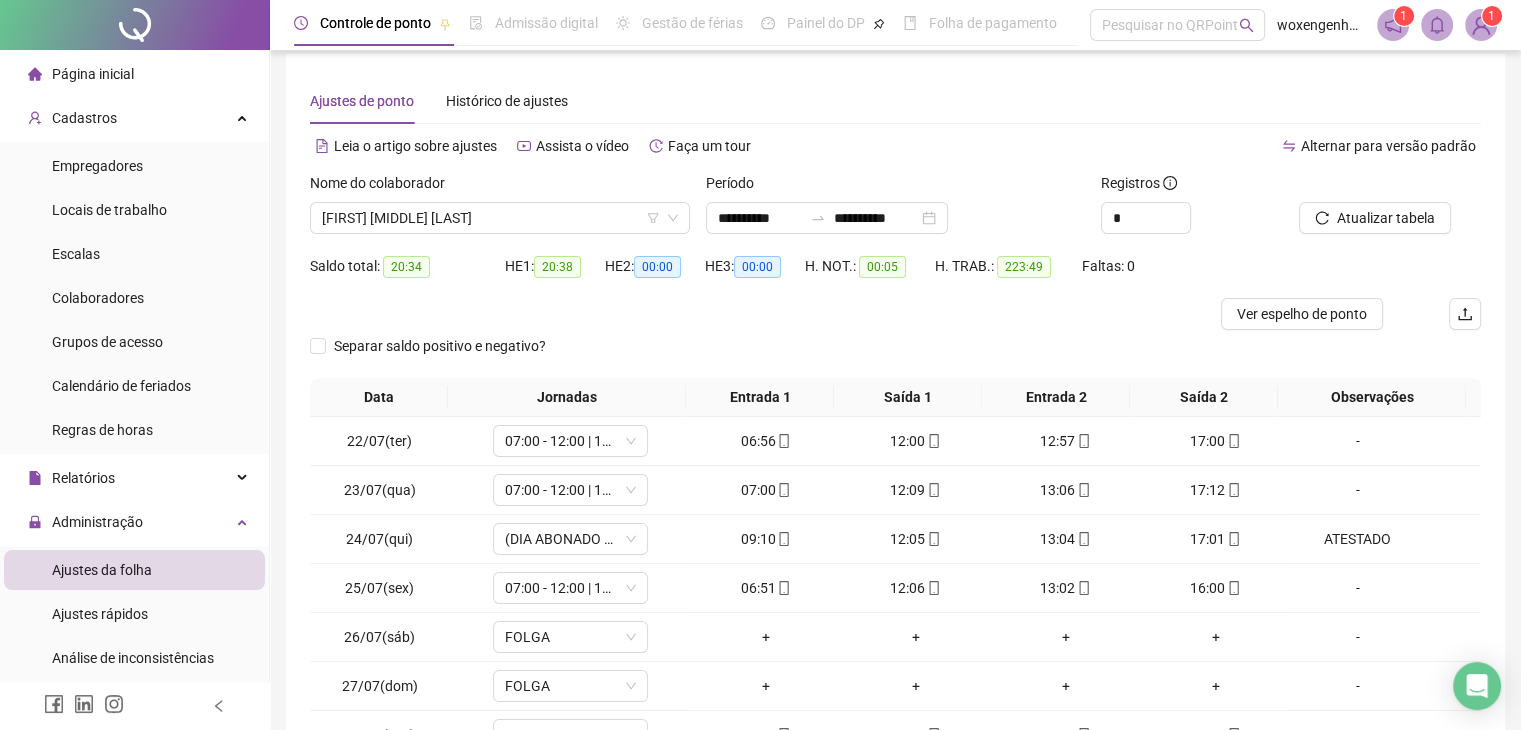 click on "20:34" at bounding box center (406, 267) 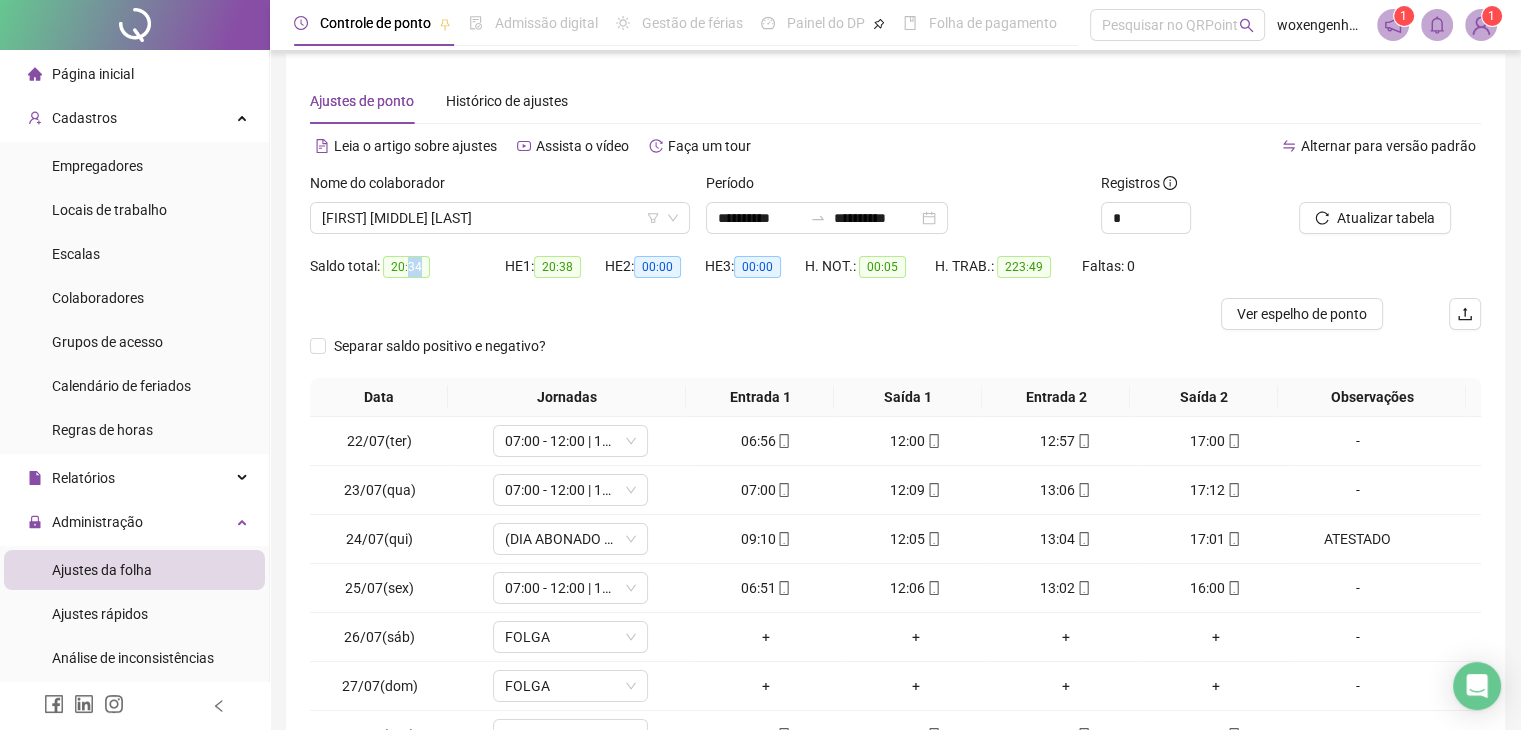 click on "20:34" at bounding box center [406, 267] 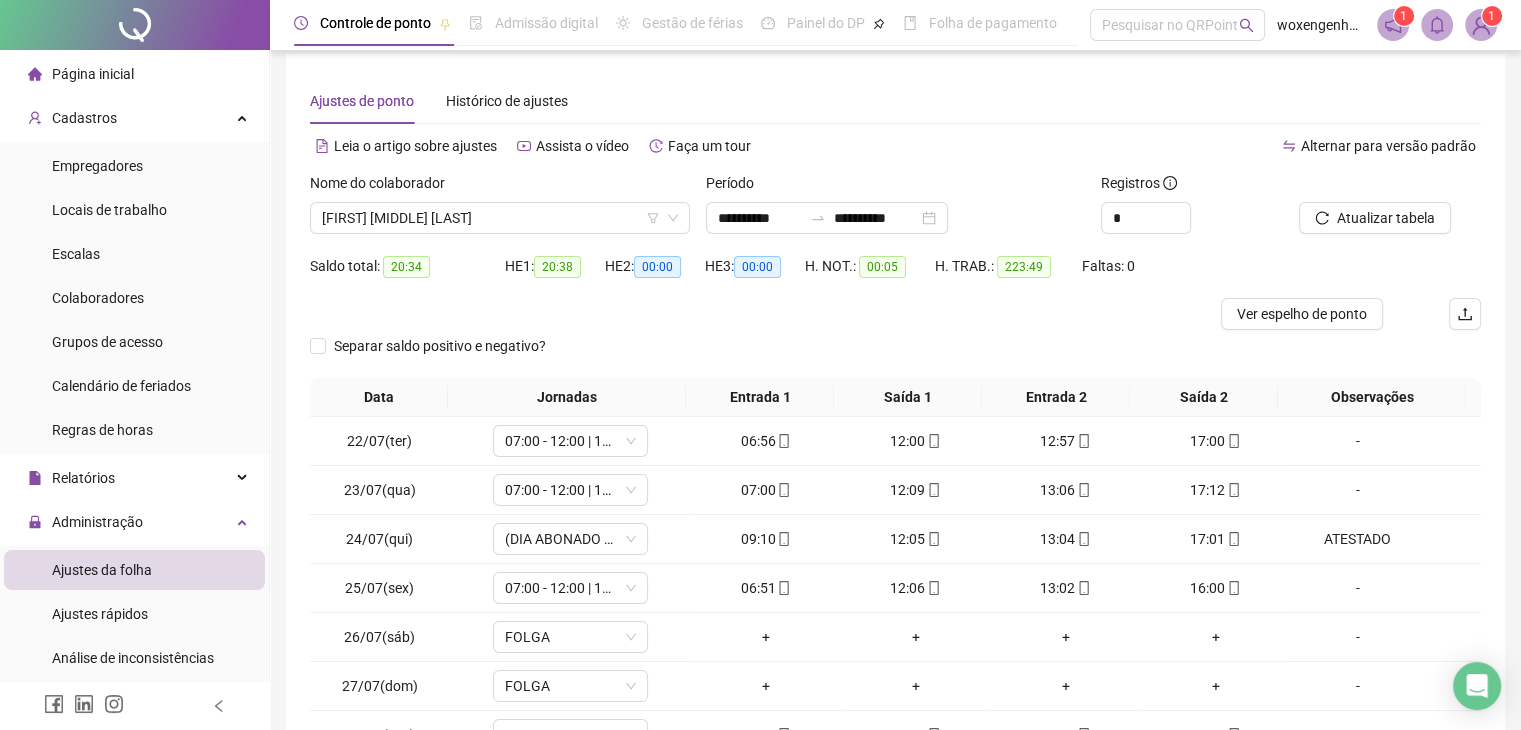 click on "20:38" at bounding box center [557, 267] 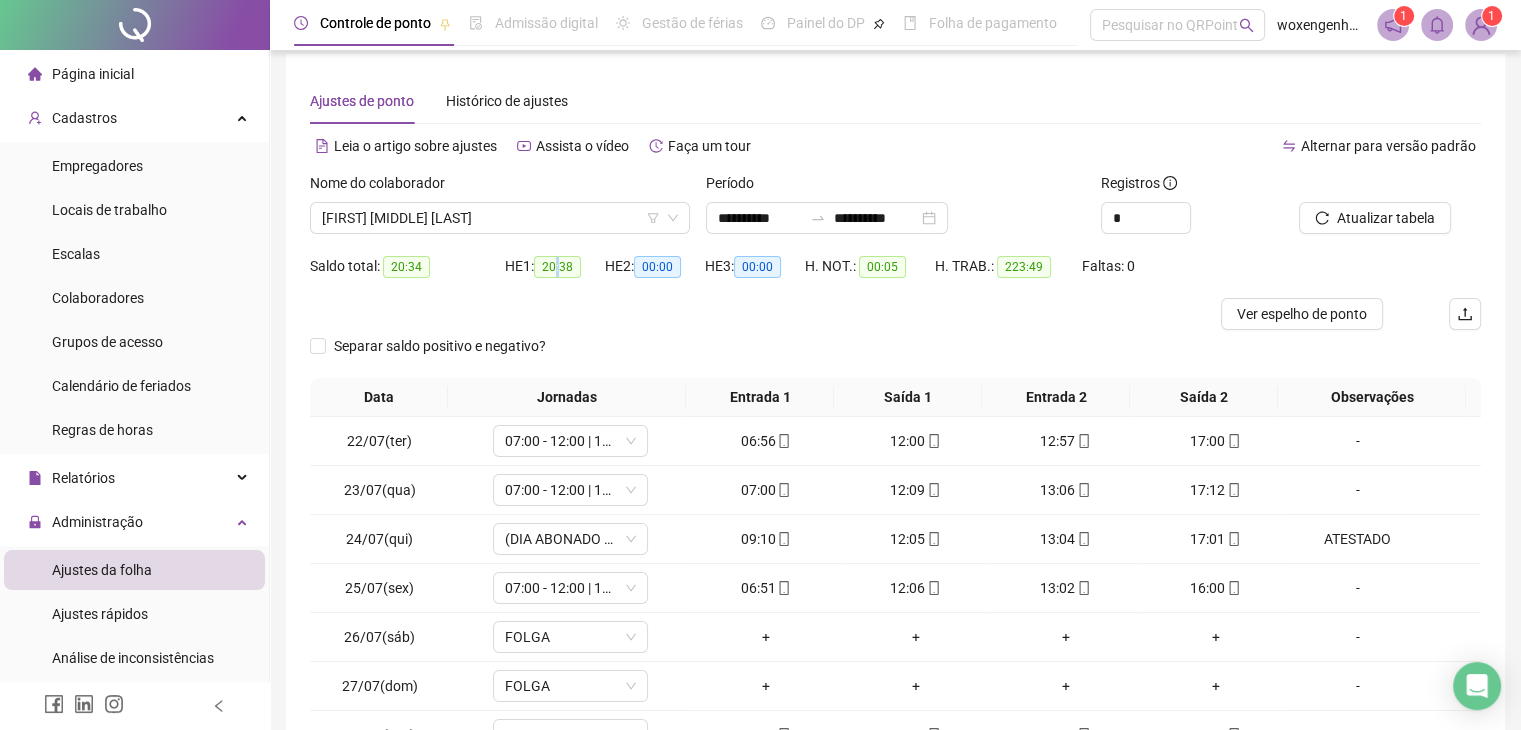 click on "20:38" at bounding box center [557, 267] 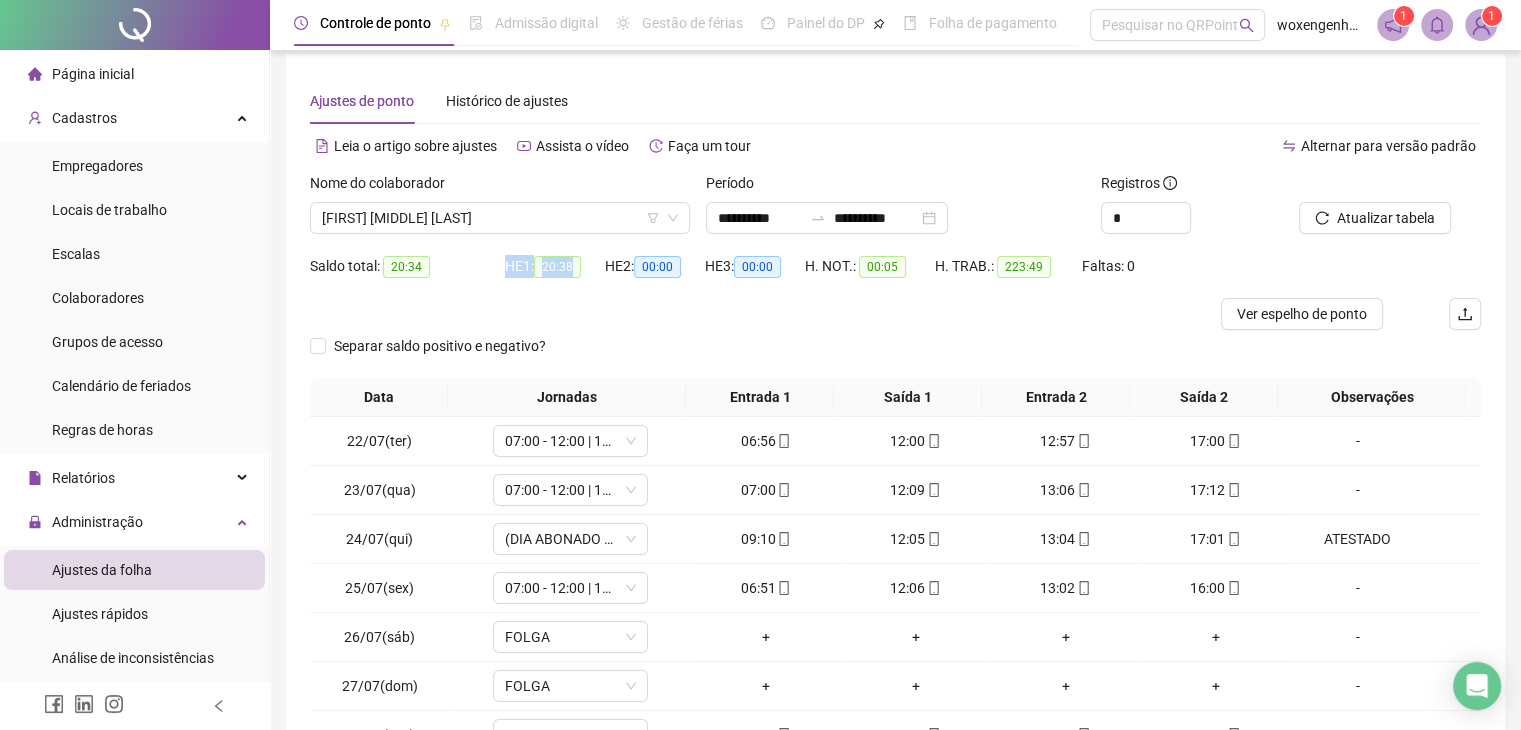 click on "20:38" at bounding box center [557, 267] 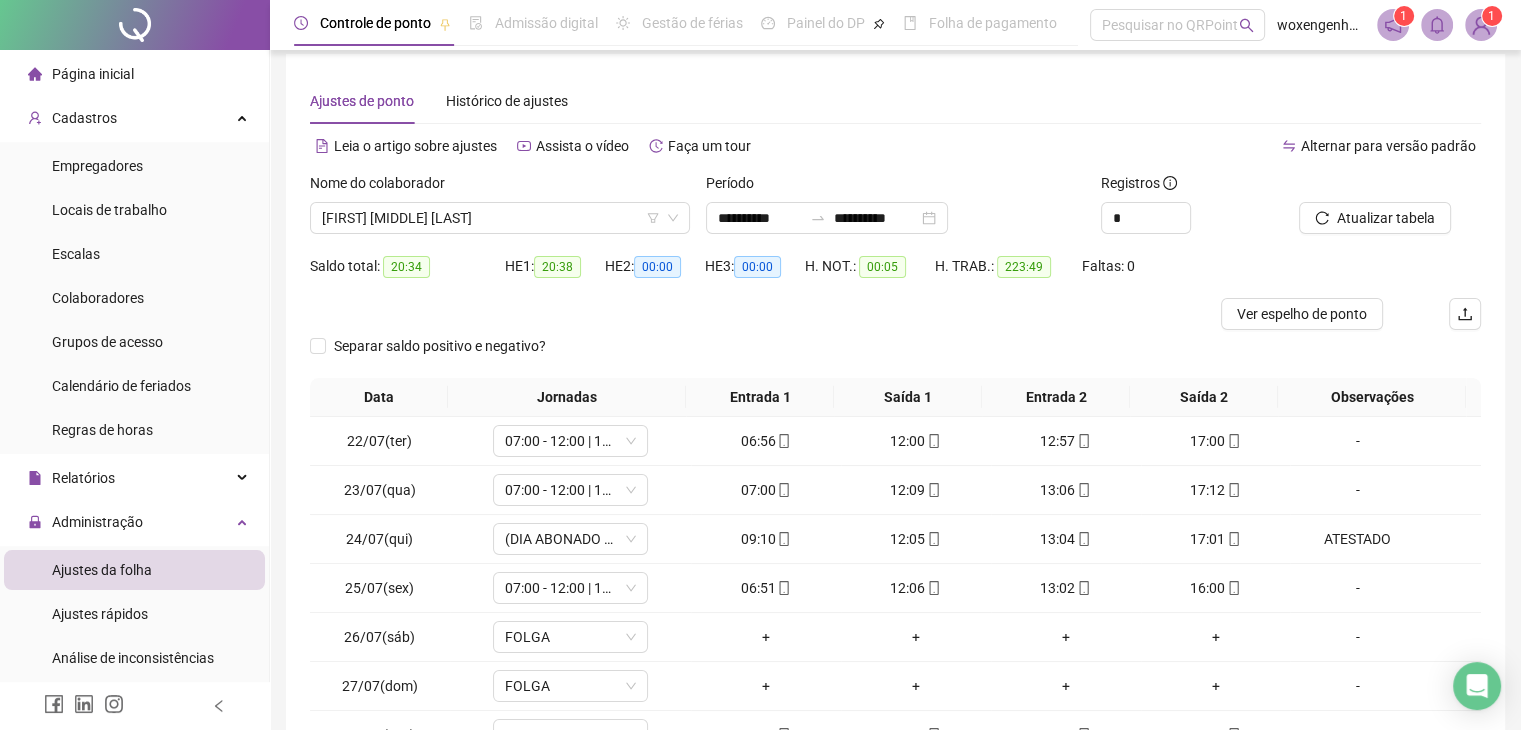 click on "Separar saldo positivo e negativo?" at bounding box center [455, 346] 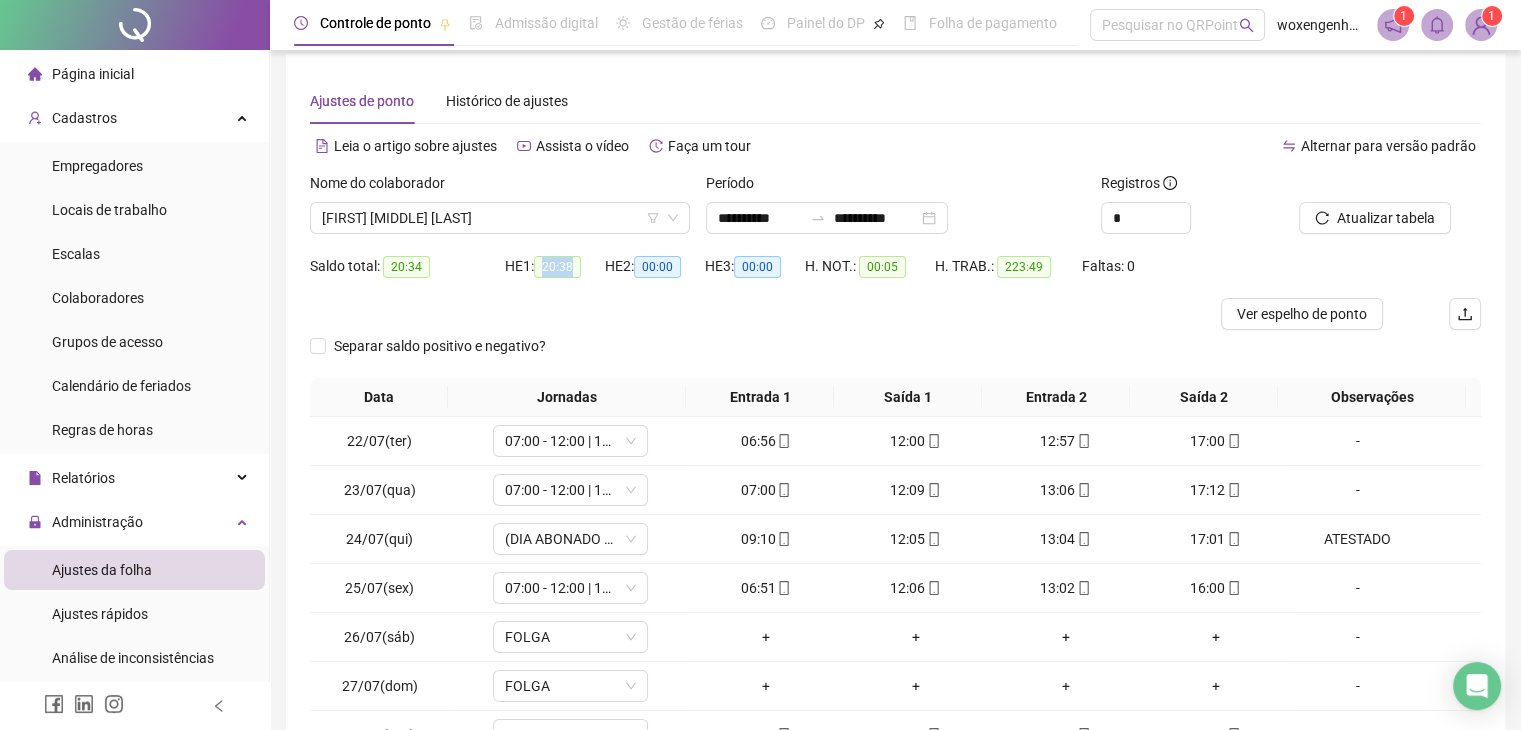 drag, startPoint x: 581, startPoint y: 265, endPoint x: 551, endPoint y: 265, distance: 30 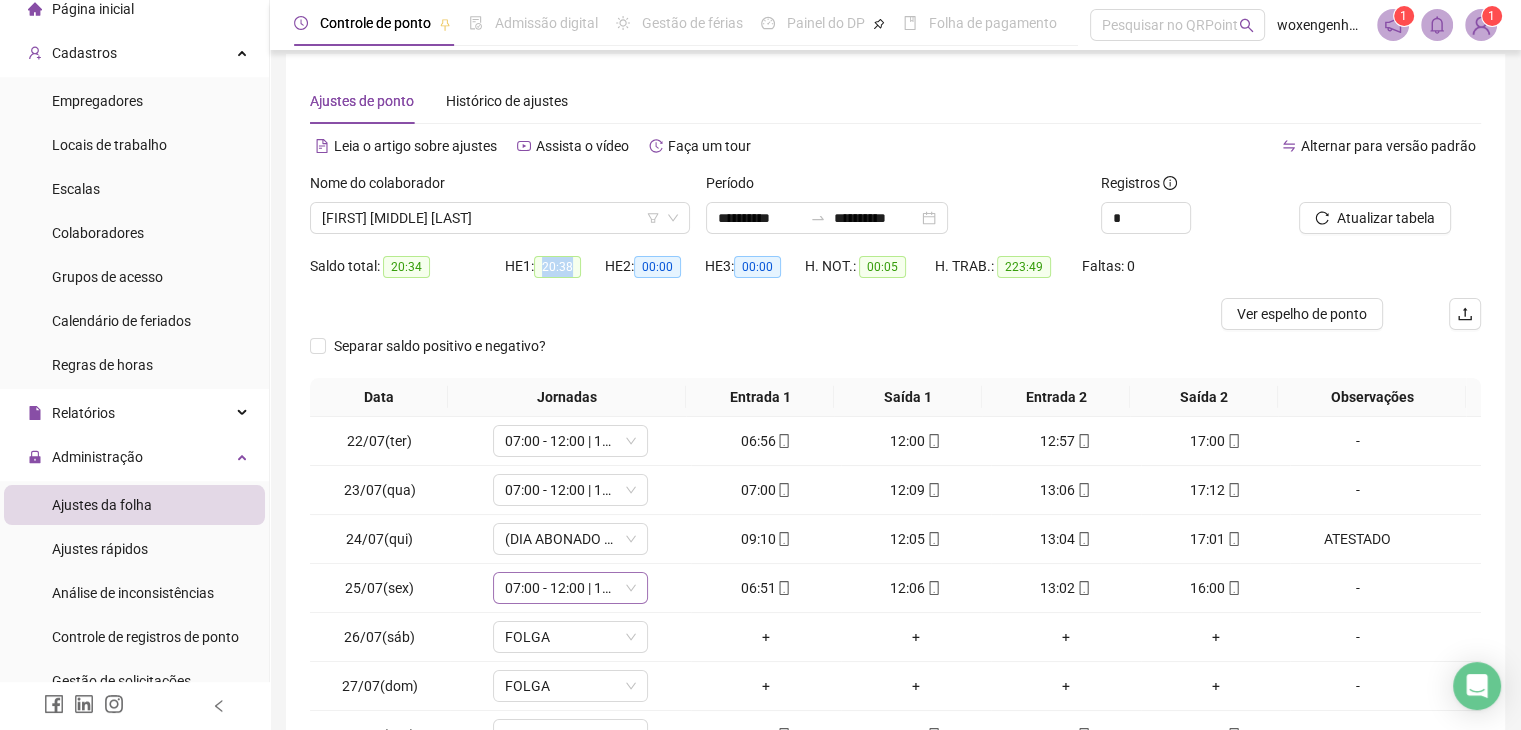 scroll, scrollTop: 100, scrollLeft: 0, axis: vertical 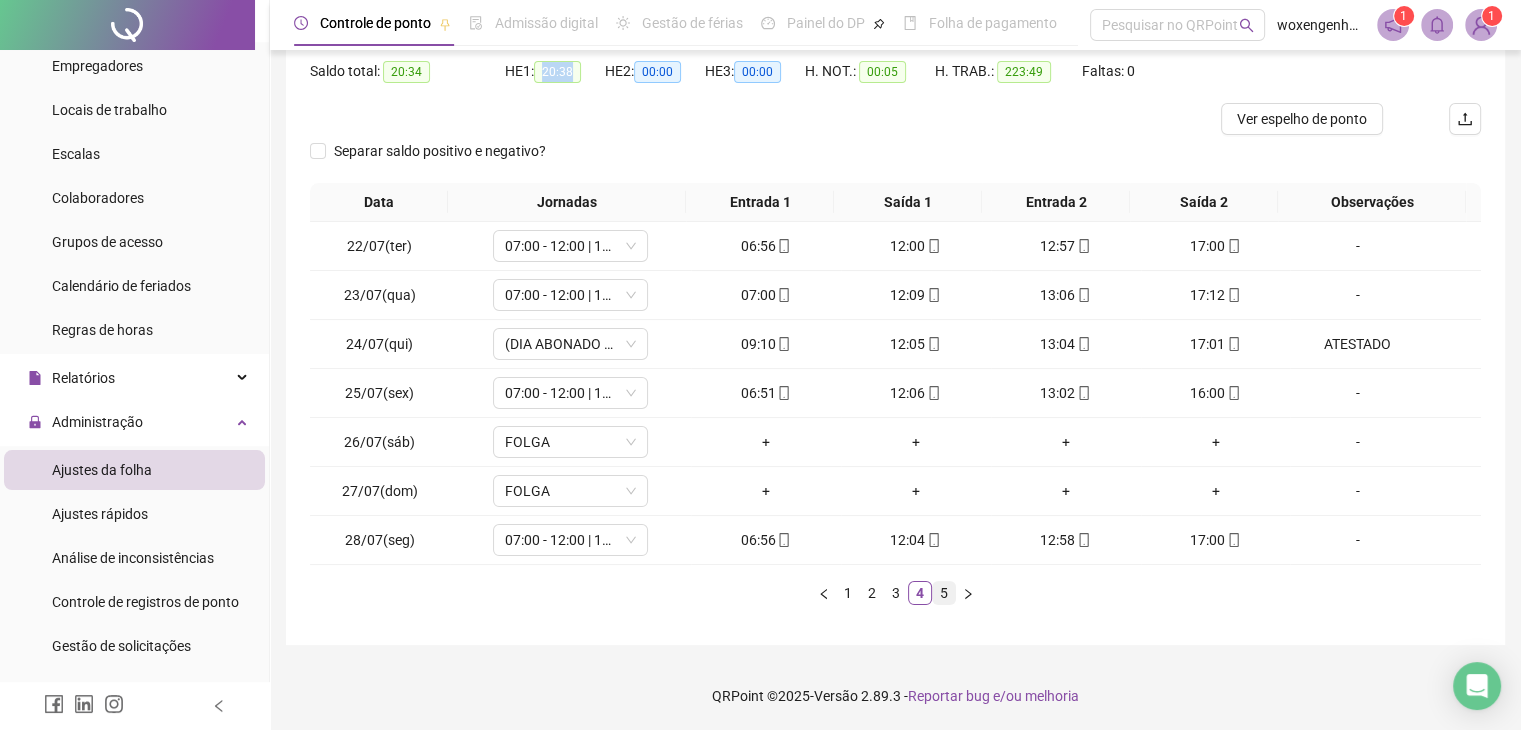 click on "5" at bounding box center [944, 593] 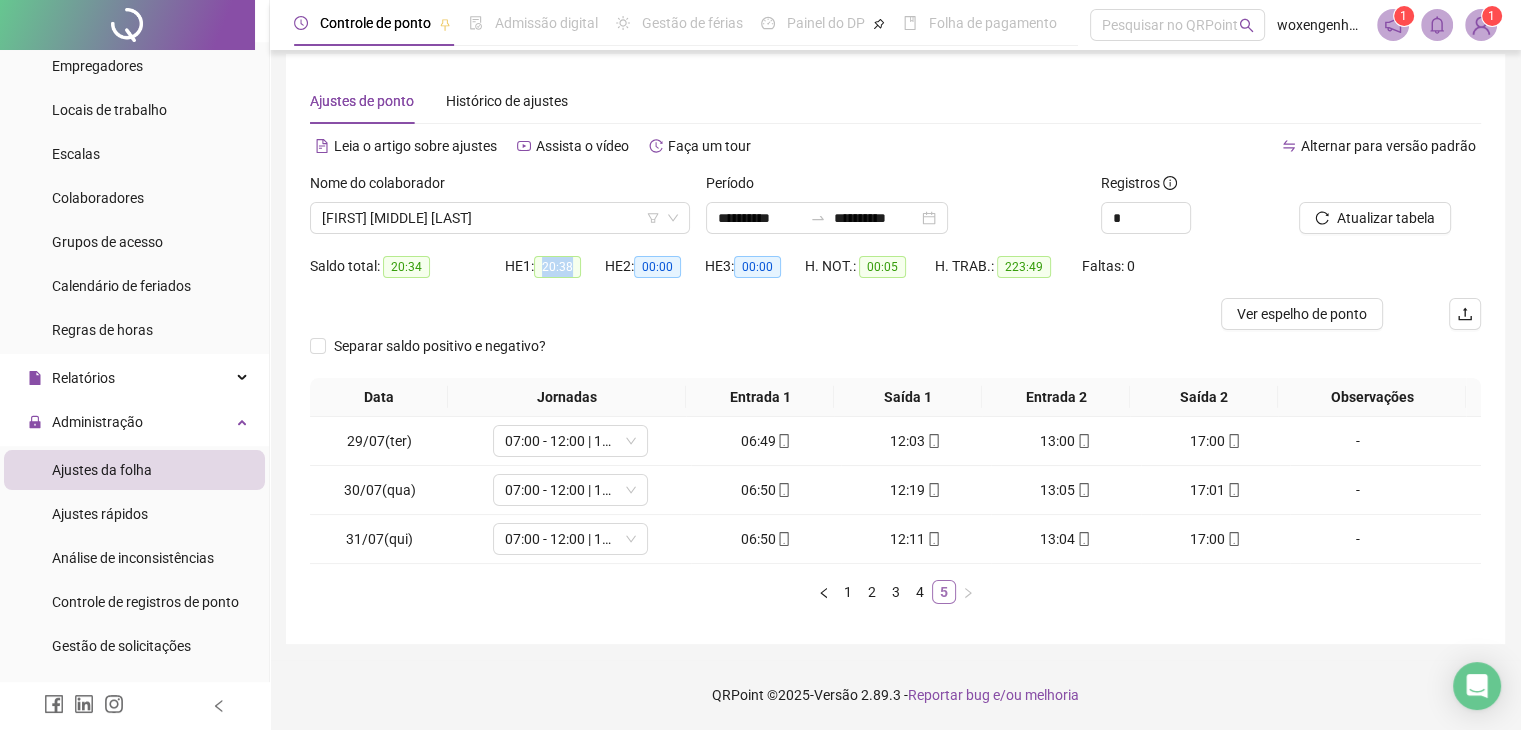 scroll, scrollTop: 12, scrollLeft: 0, axis: vertical 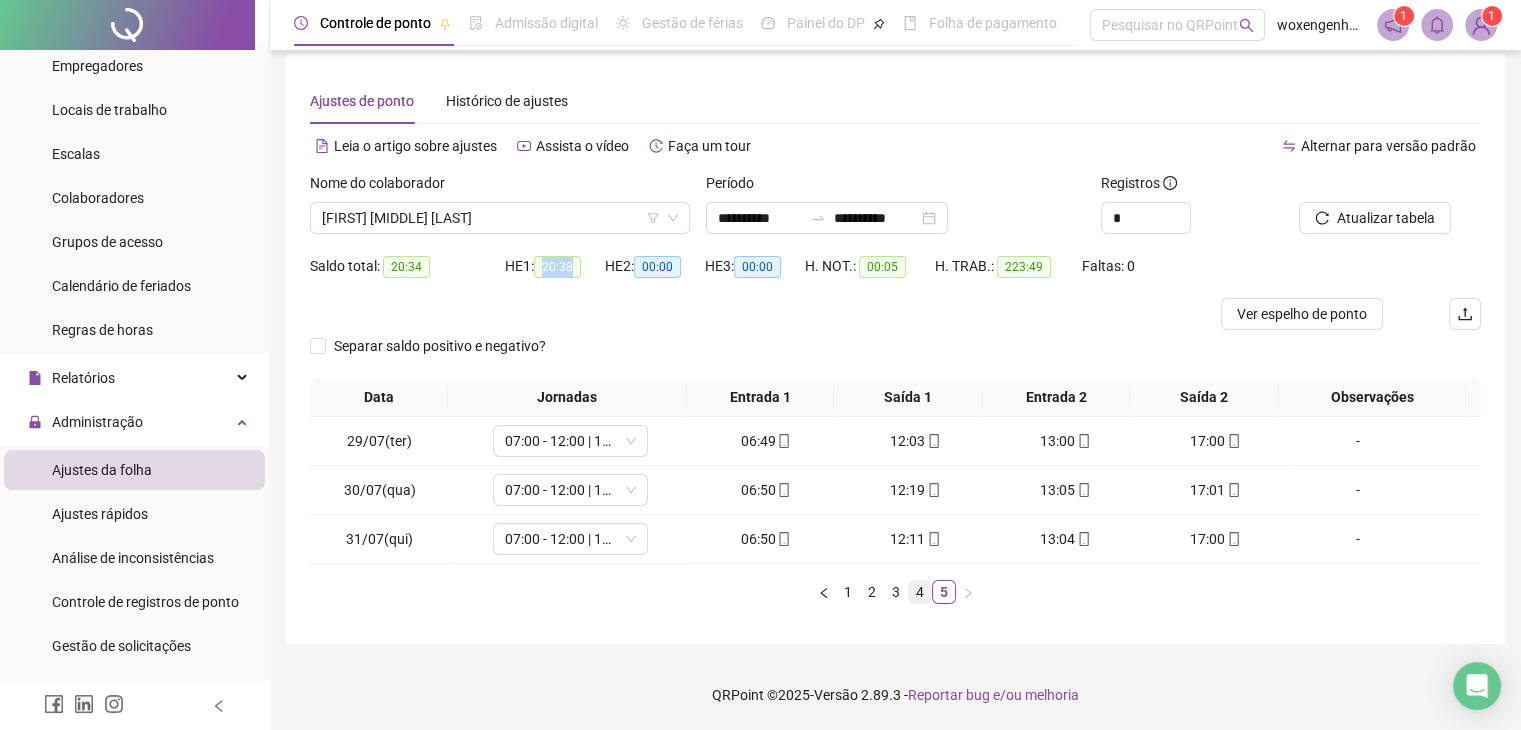 click on "4" at bounding box center [920, 592] 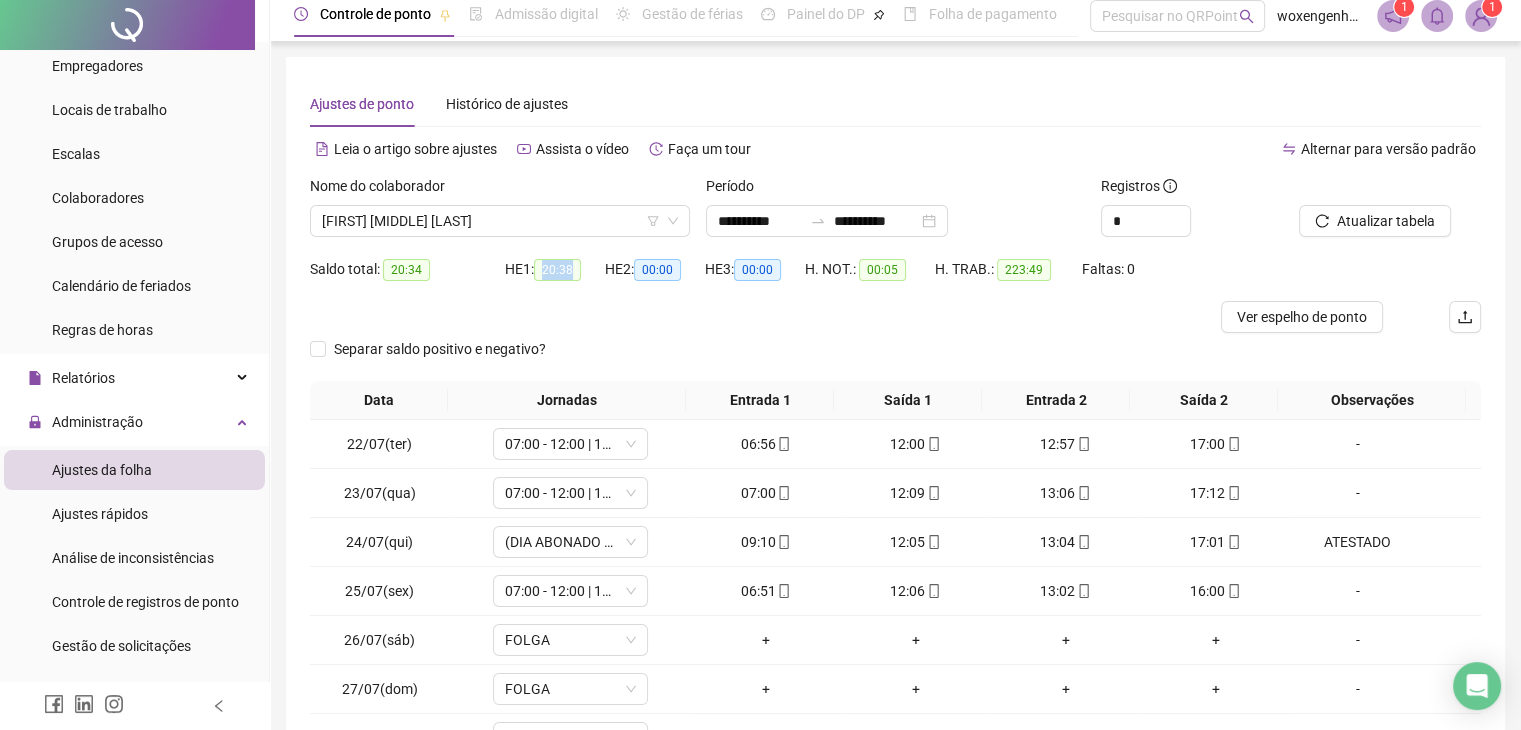 scroll, scrollTop: 0, scrollLeft: 0, axis: both 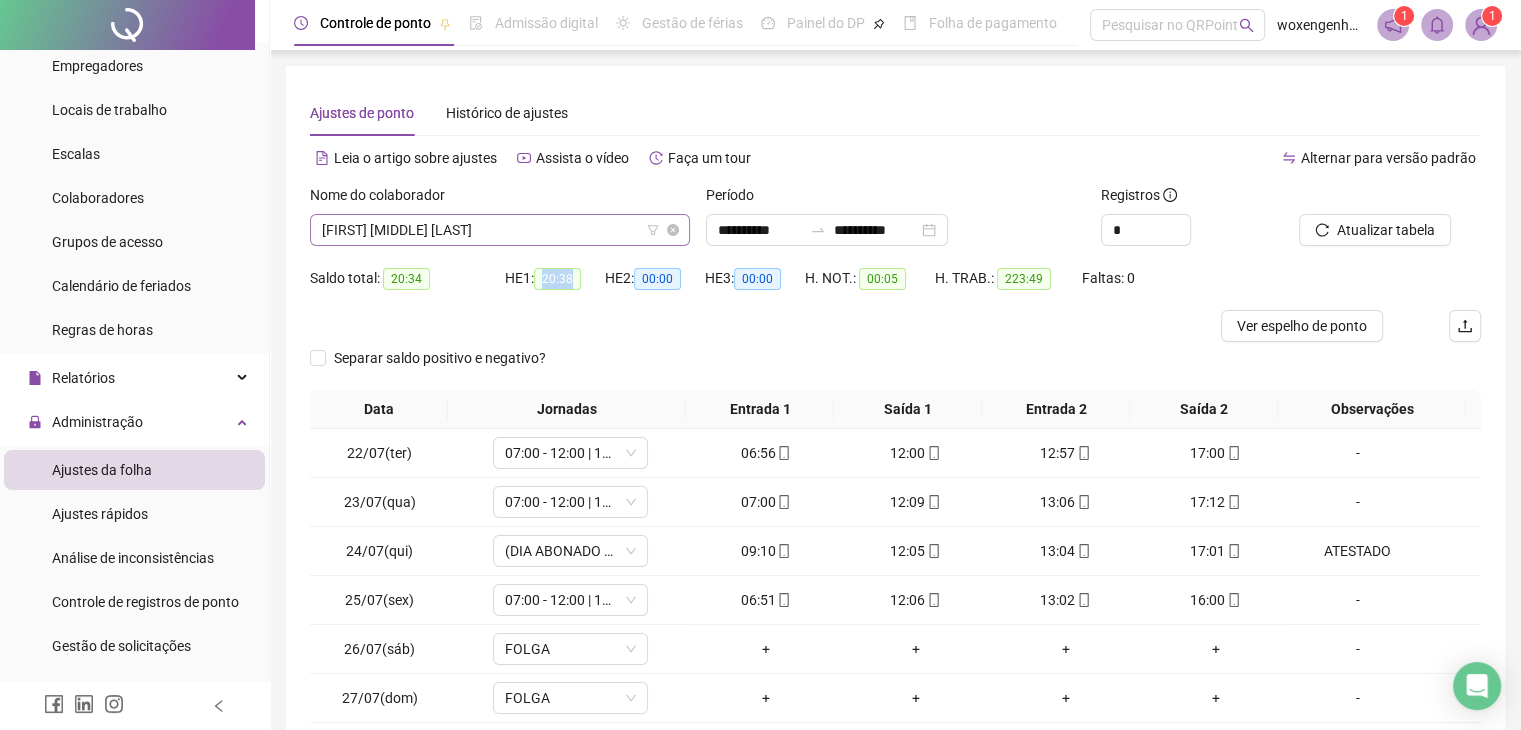 click on "[FIRST] [MIDDLE] [LAST]" at bounding box center [500, 230] 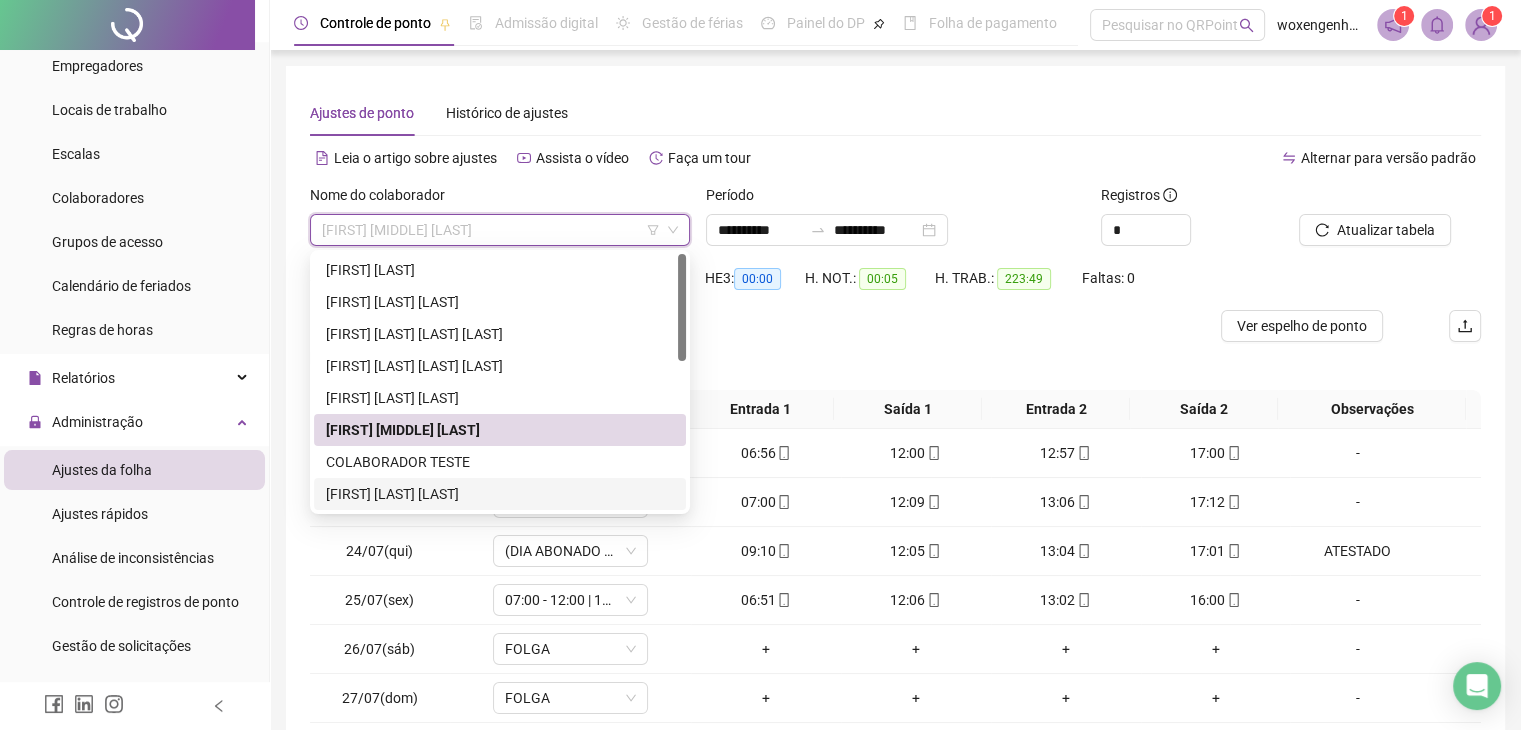 click on "[FIRST] [LAST] [LAST]" at bounding box center [500, 494] 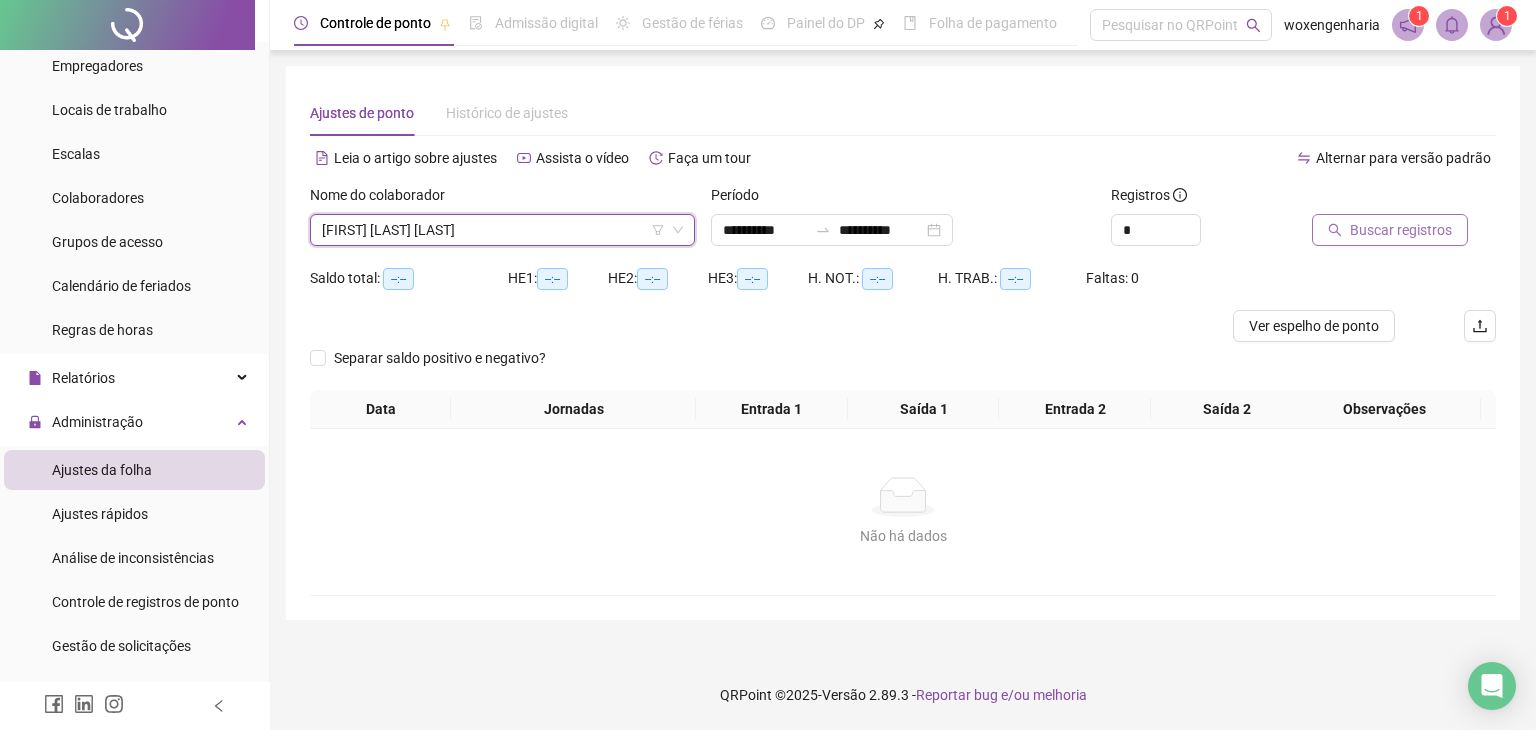 click on "Buscar registros" at bounding box center [1390, 230] 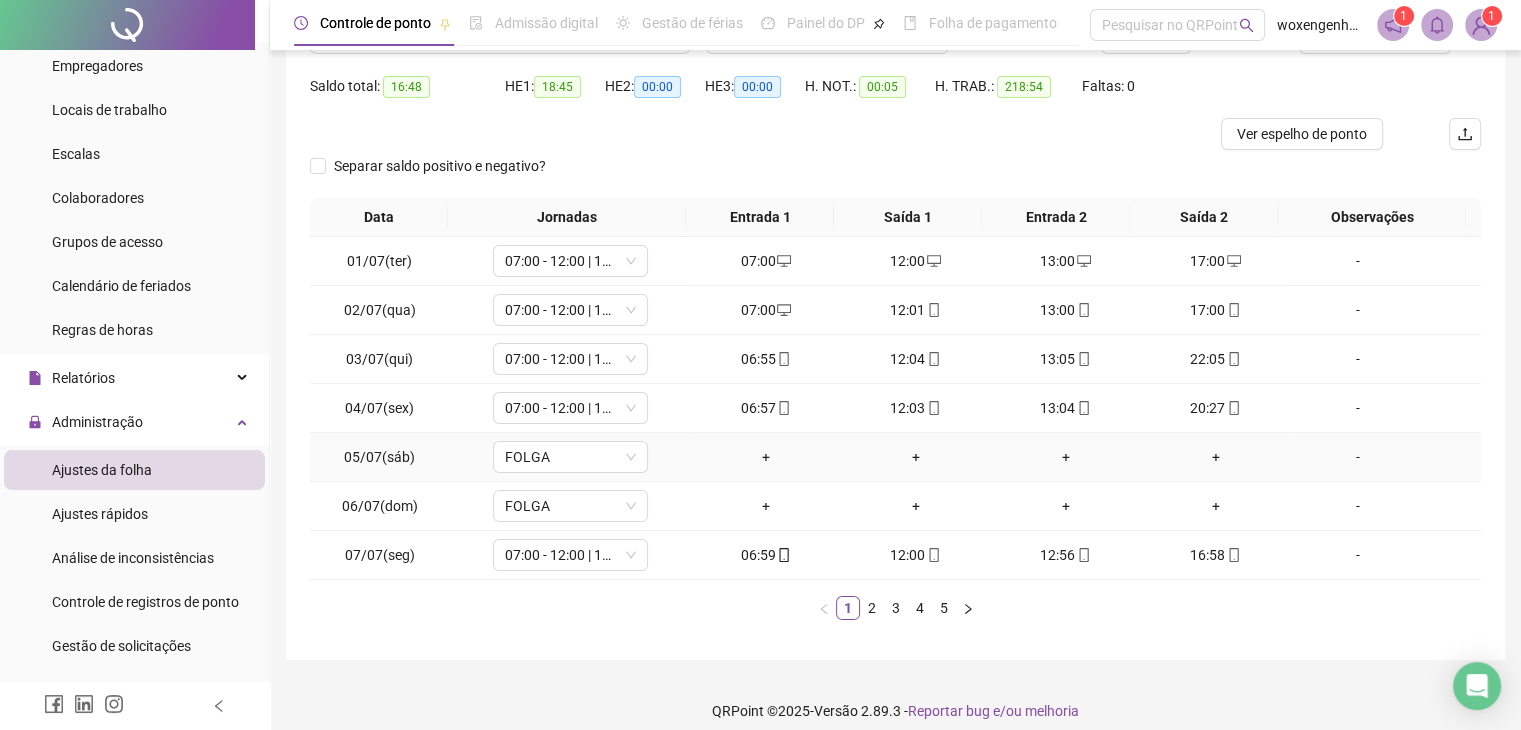 scroll, scrollTop: 200, scrollLeft: 0, axis: vertical 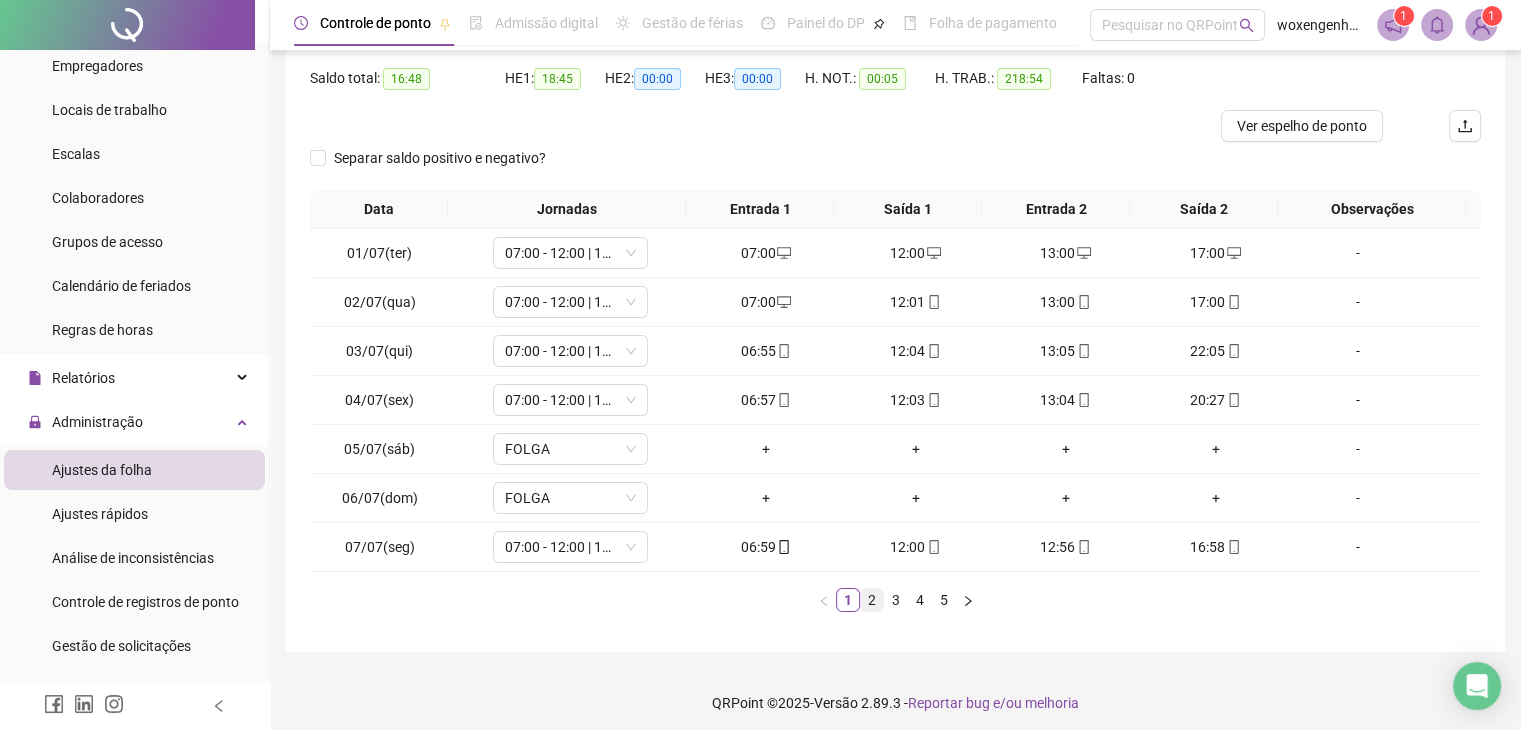 click on "2" at bounding box center [872, 600] 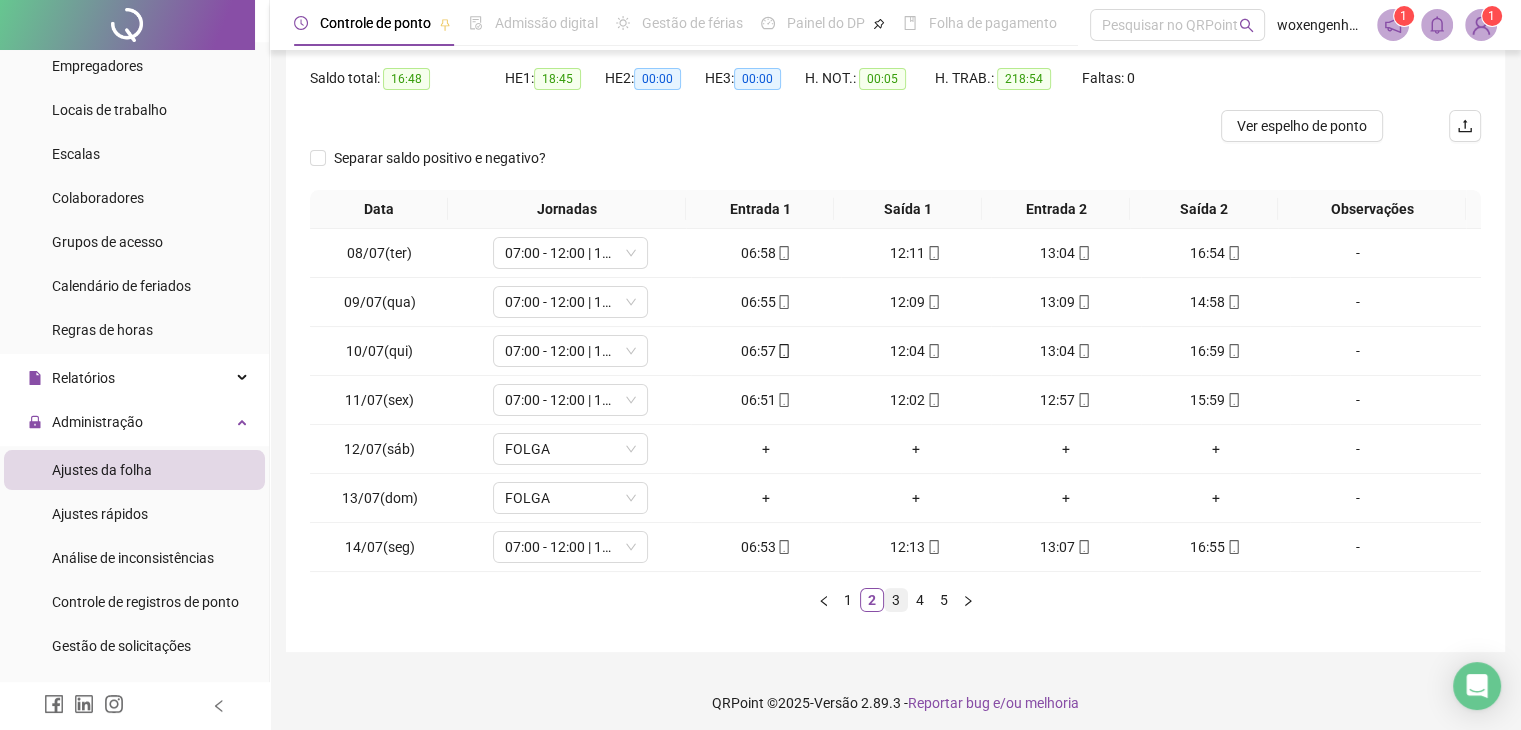 click on "3" at bounding box center (896, 600) 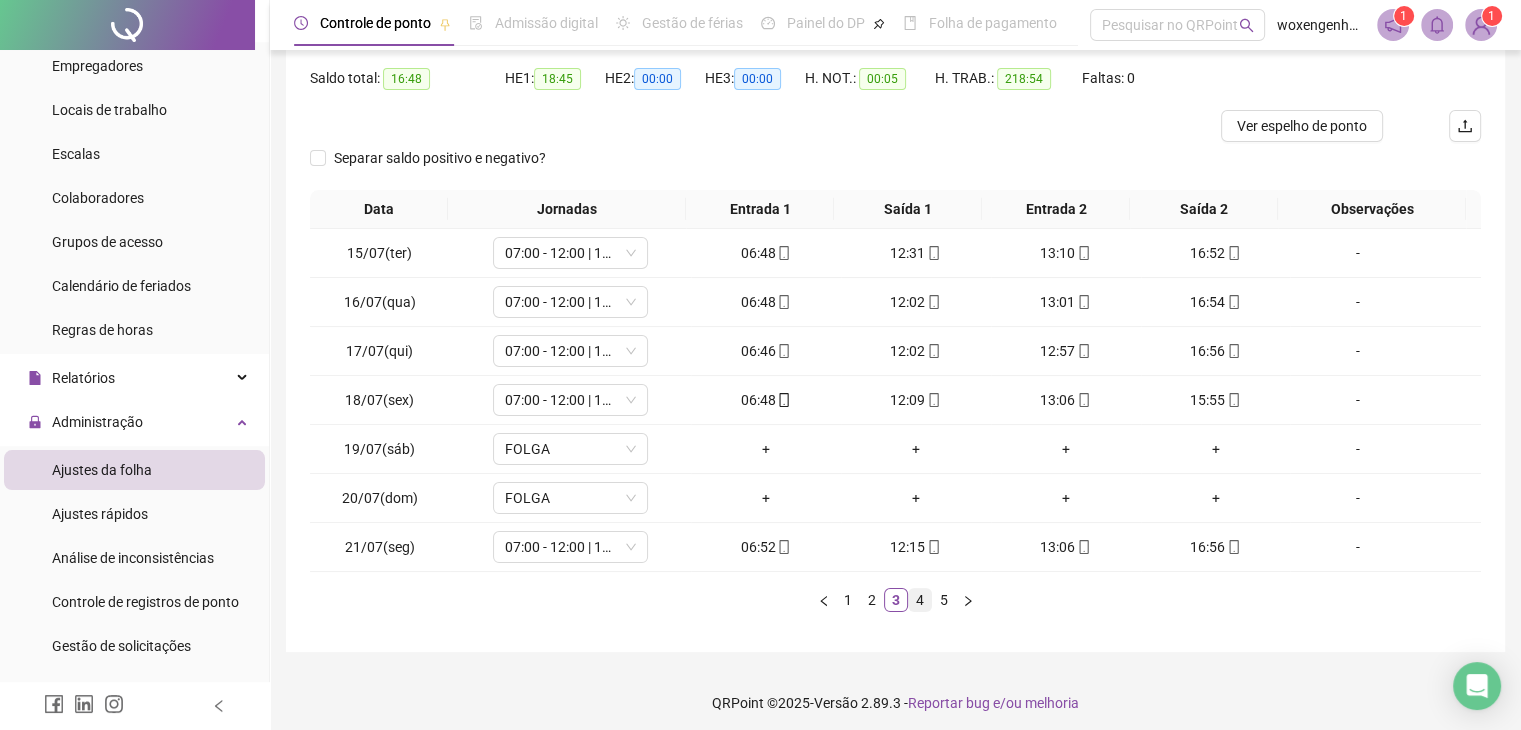 click on "4" at bounding box center (920, 600) 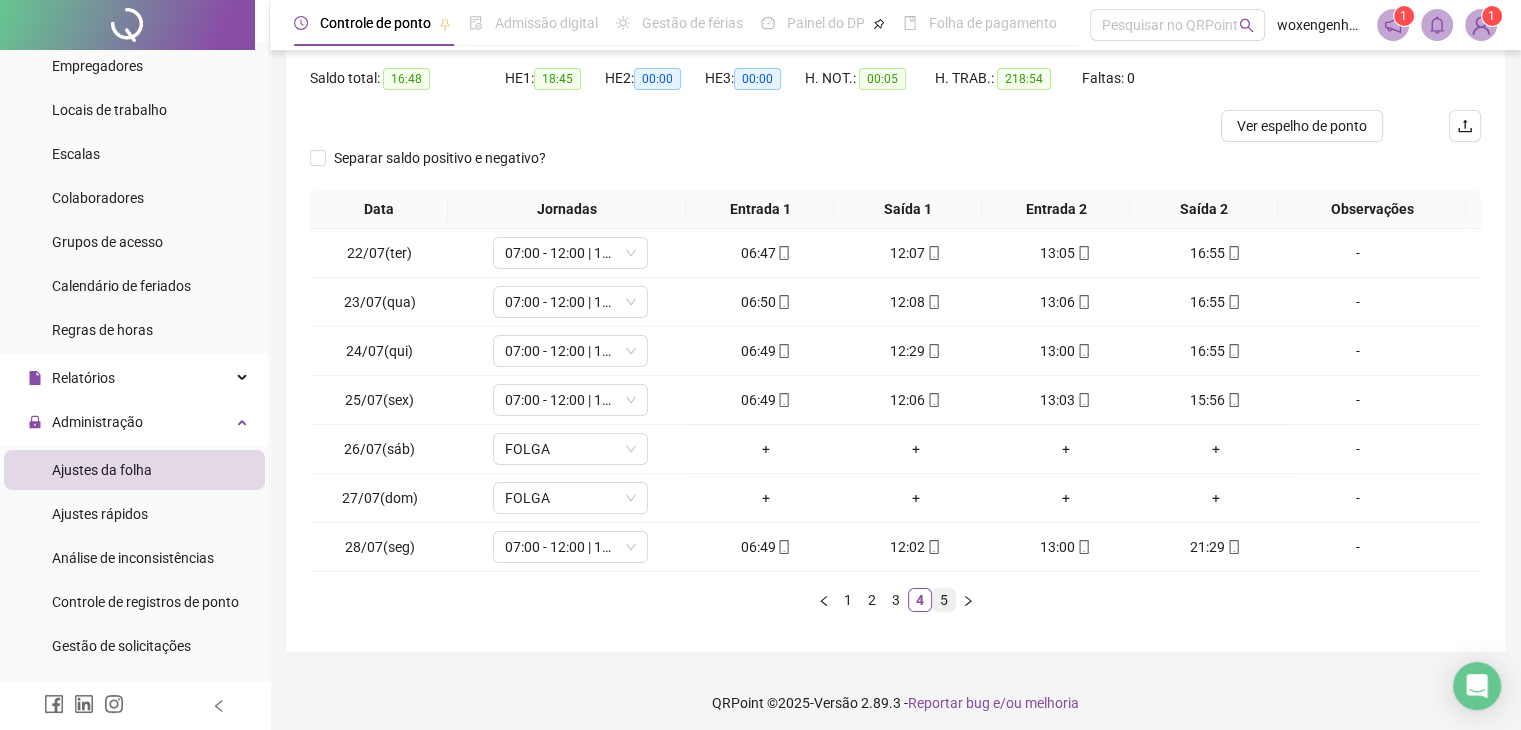 click on "5" at bounding box center [944, 600] 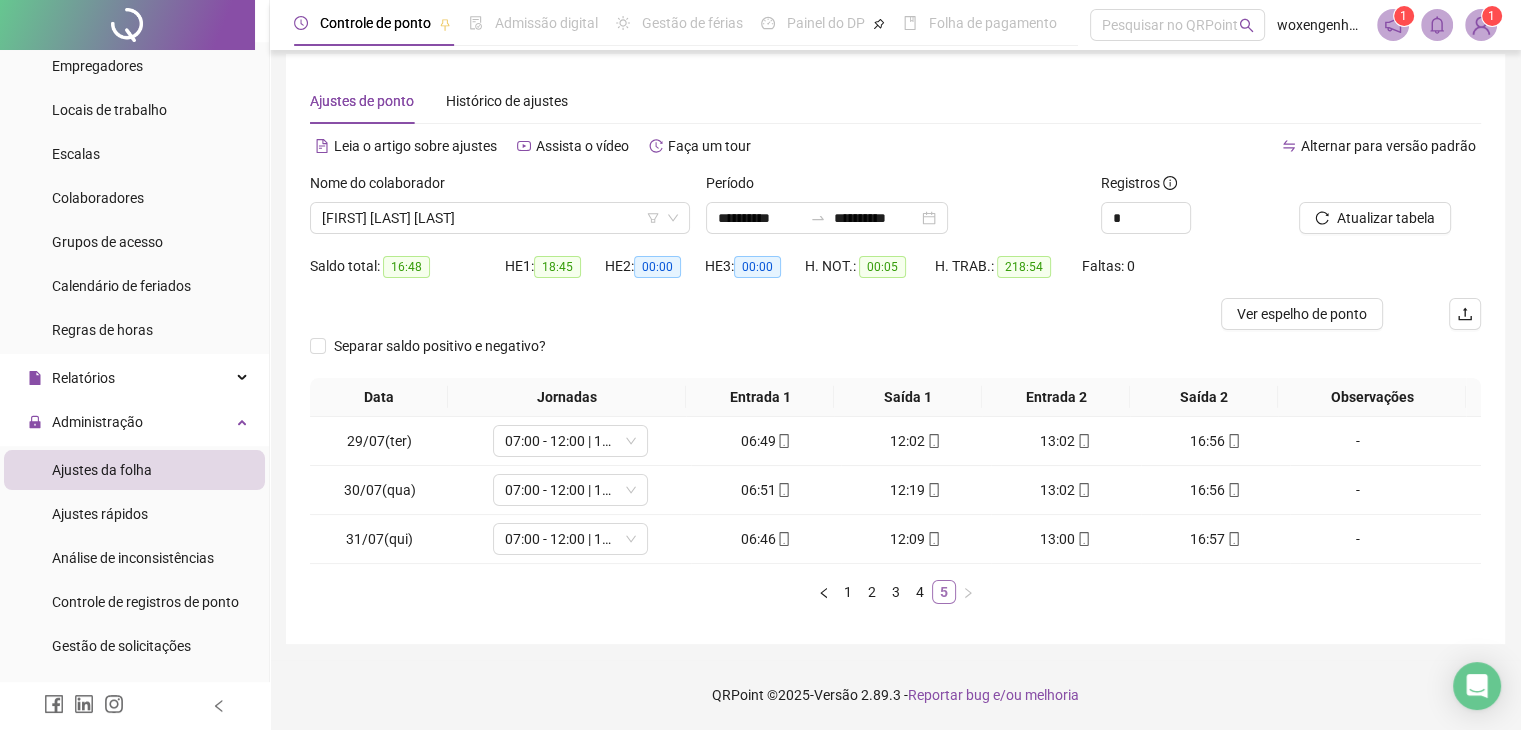 scroll, scrollTop: 12, scrollLeft: 0, axis: vertical 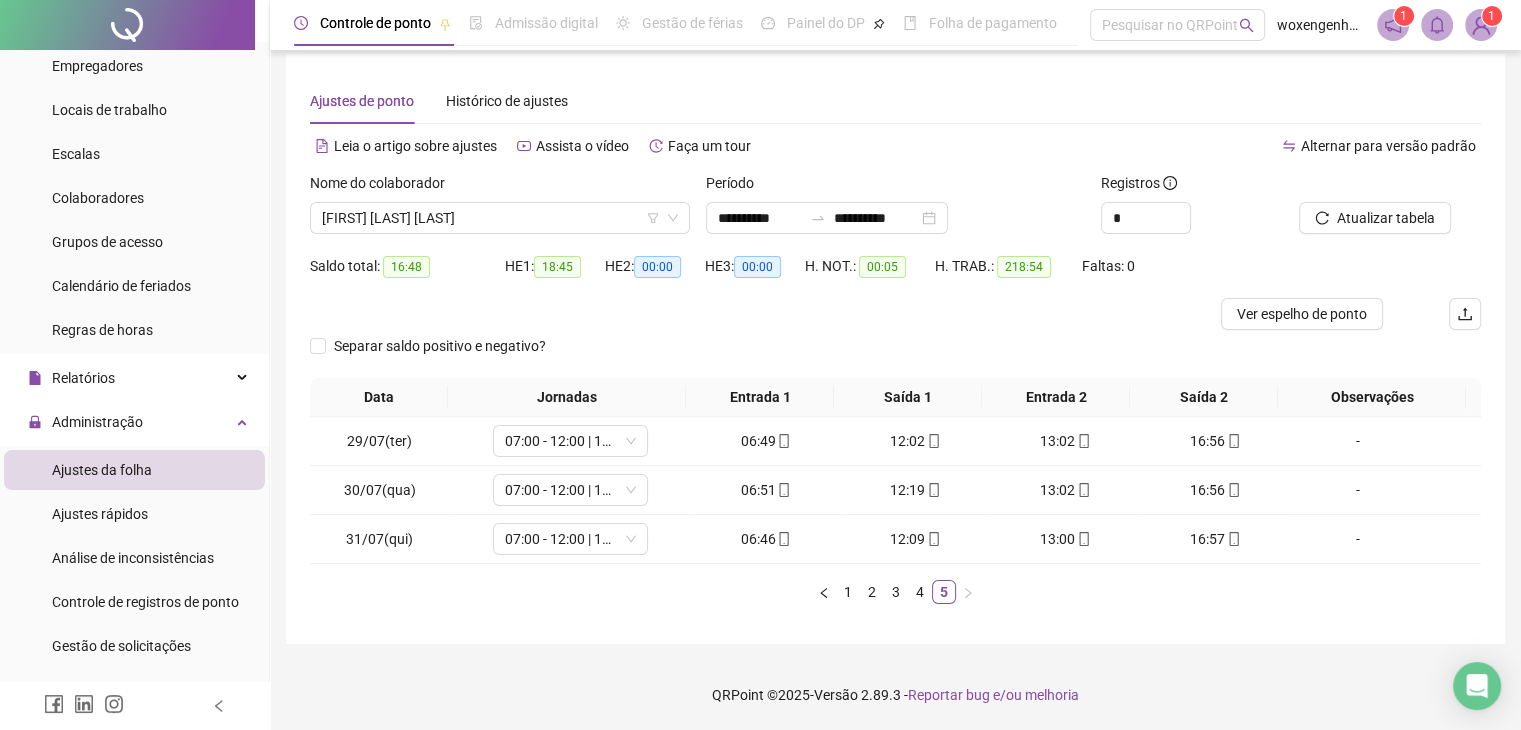 click on "16:48" at bounding box center (406, 267) 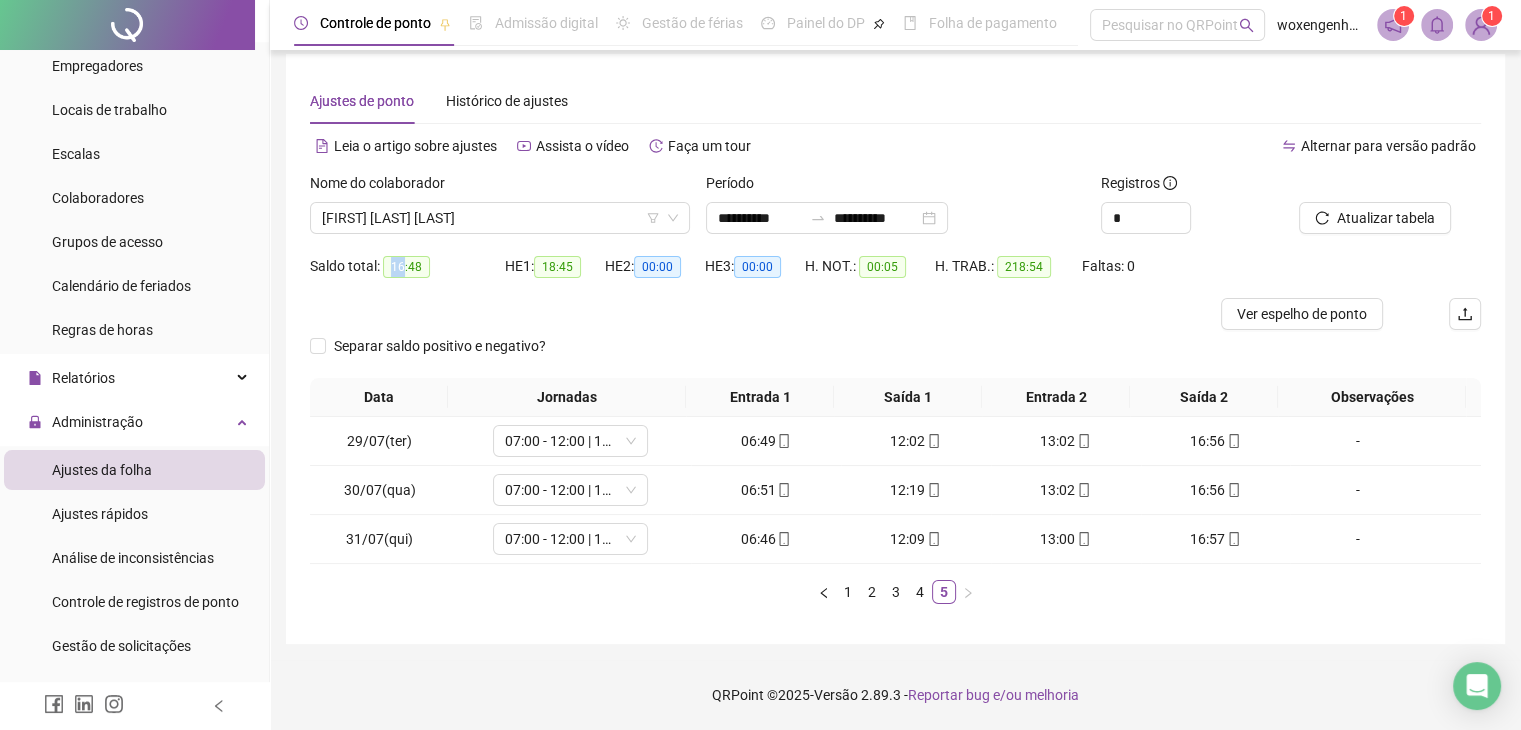 click on "16:48" at bounding box center [406, 267] 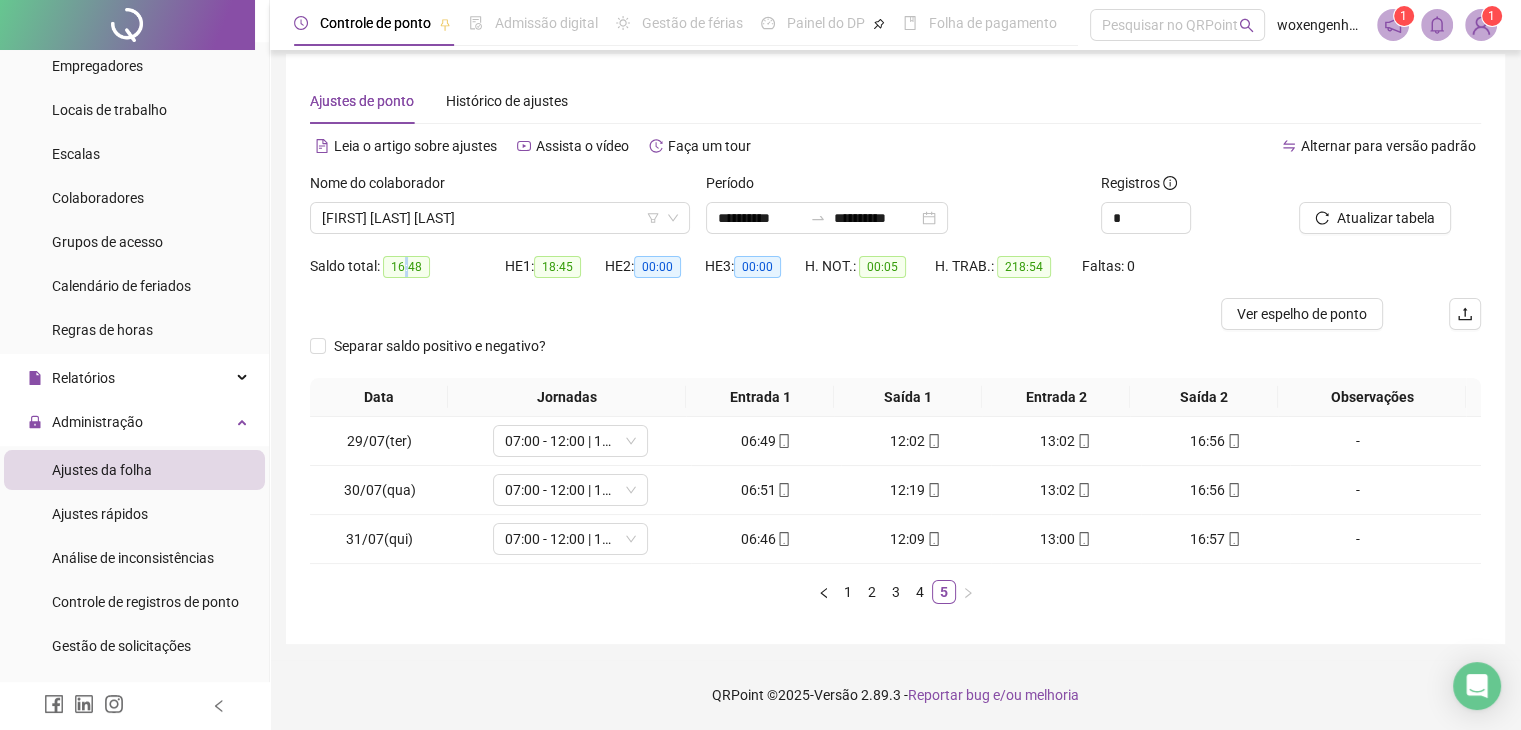 click on "16:48" at bounding box center [406, 267] 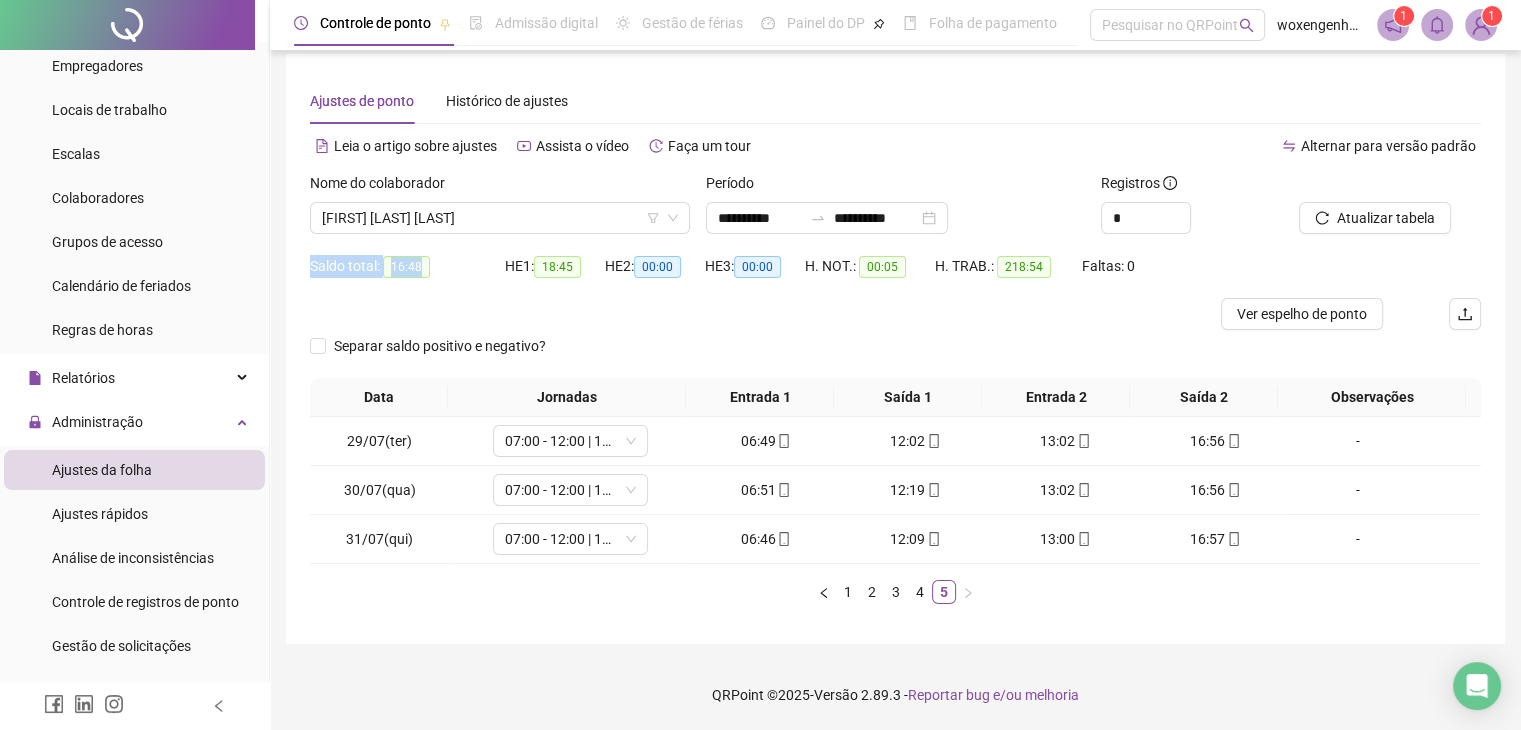 click on "16:48" at bounding box center (406, 267) 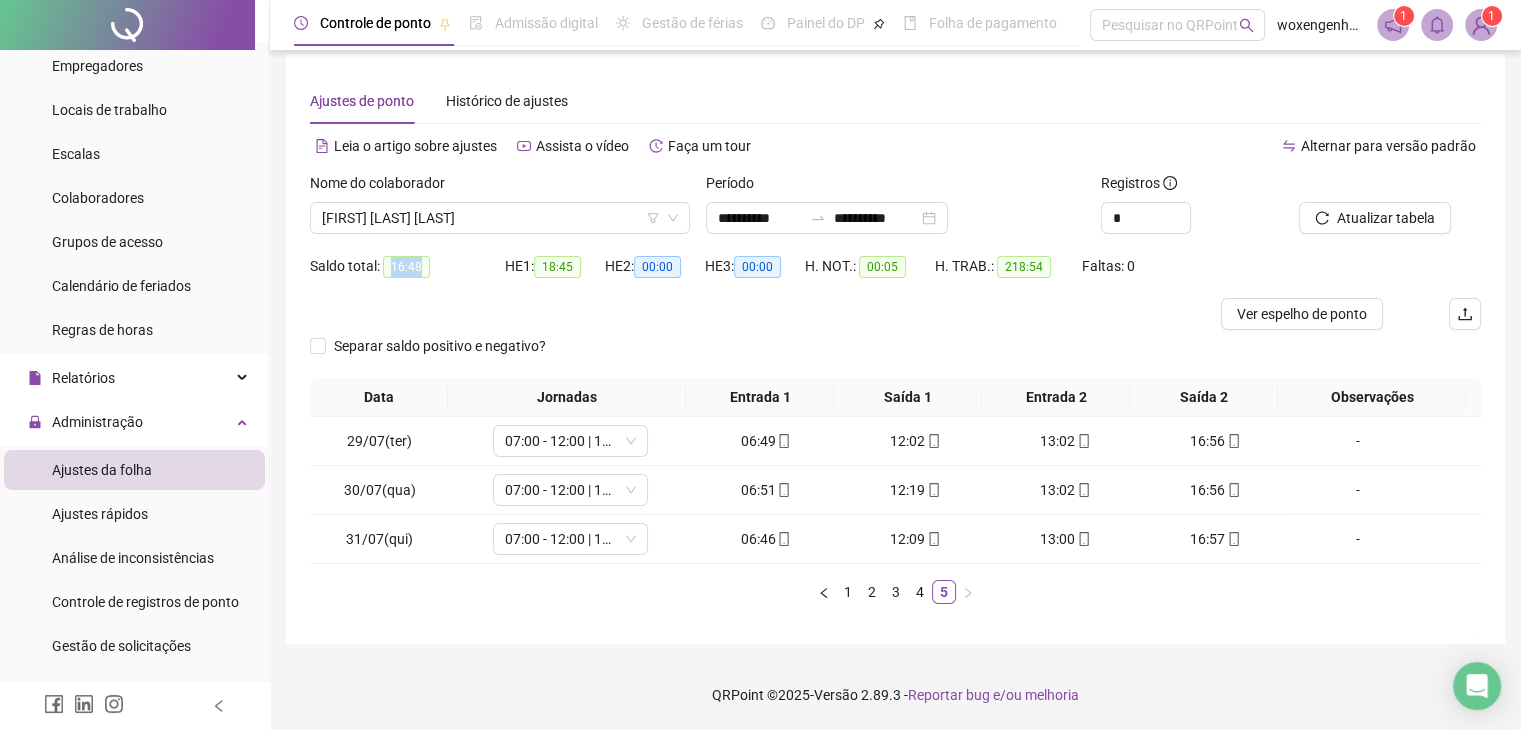 drag, startPoint x: 420, startPoint y: 262, endPoint x: 388, endPoint y: 260, distance: 32.06244 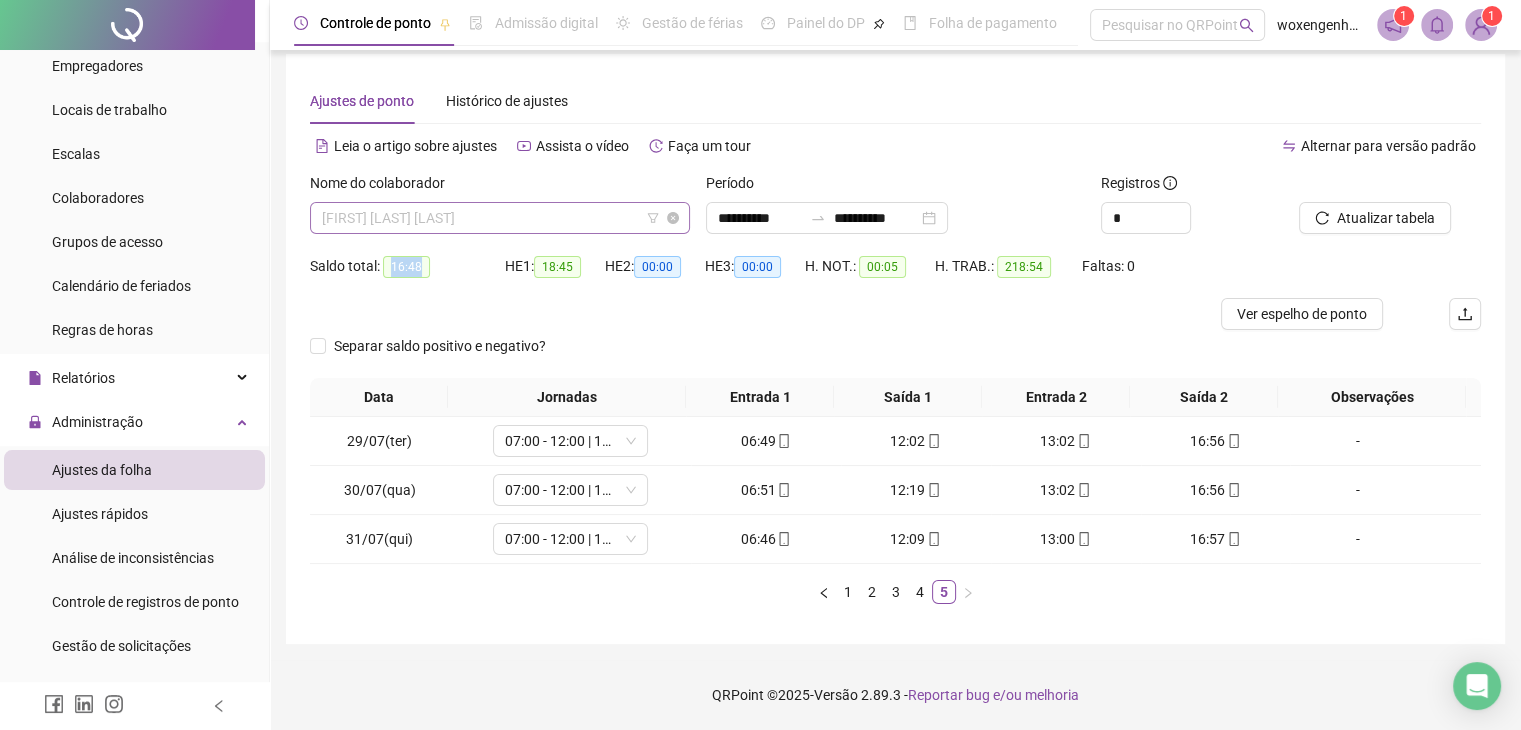 click on "[FIRST] [LAST] [LAST]" at bounding box center [500, 218] 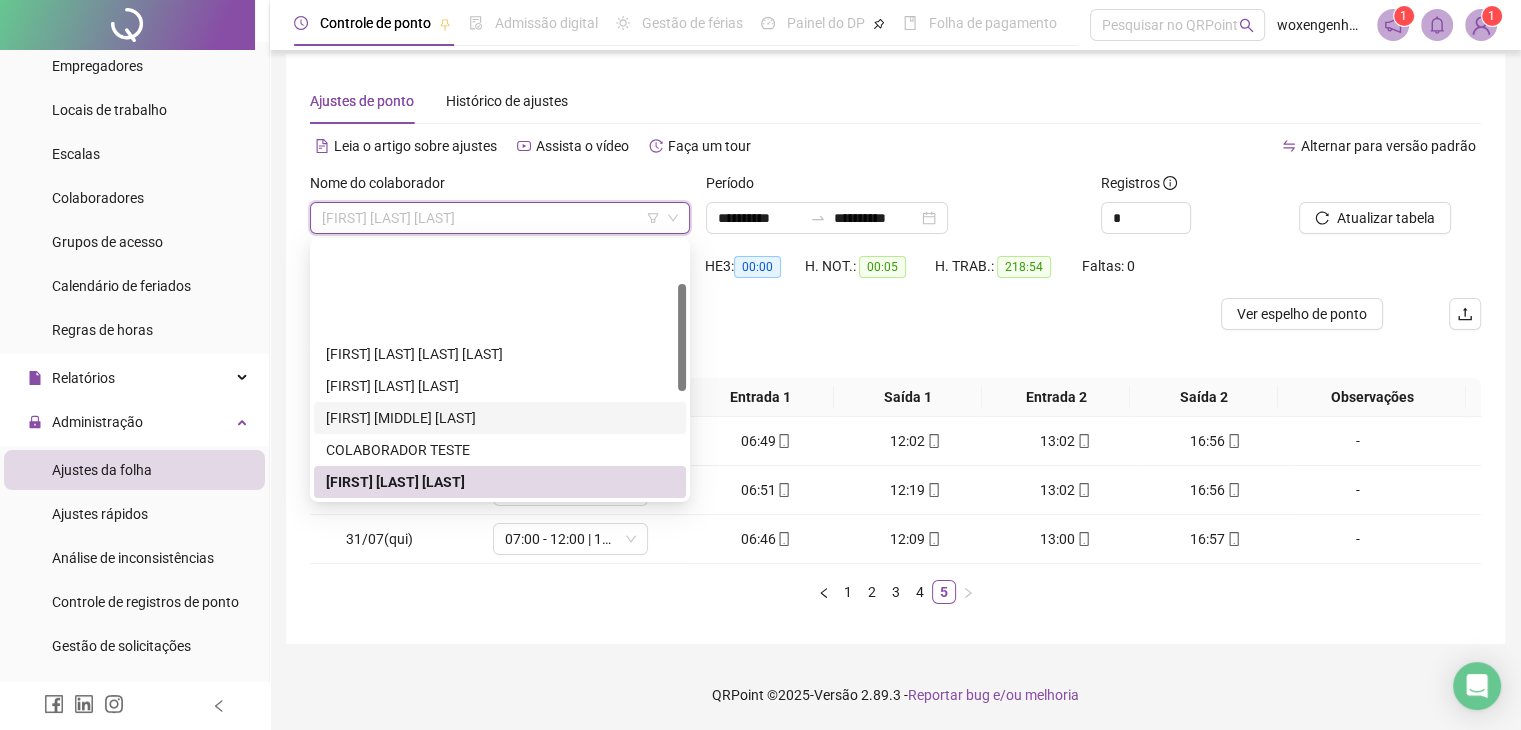 scroll, scrollTop: 100, scrollLeft: 0, axis: vertical 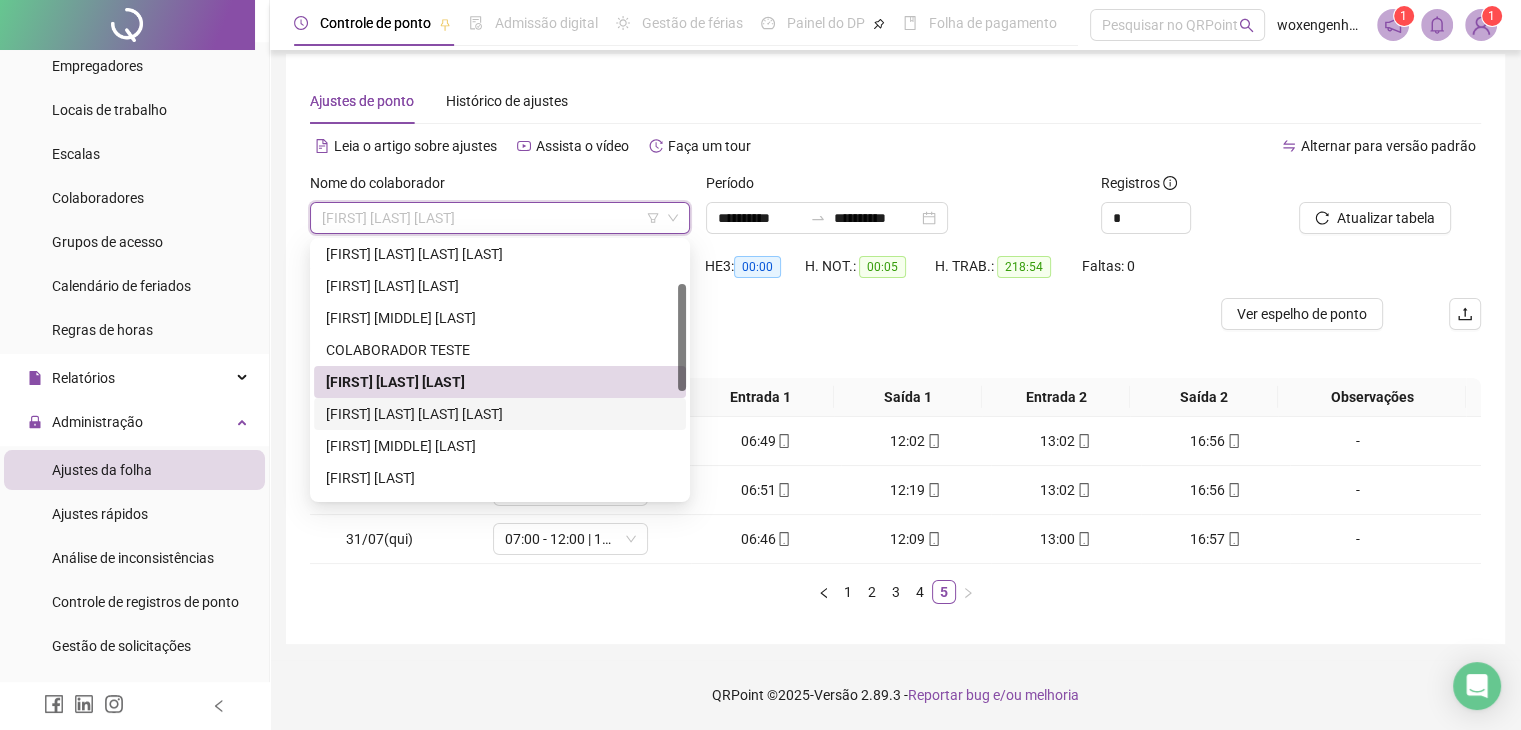 click on "[FIRST] [LAST] [LAST] [LAST]" at bounding box center (500, 414) 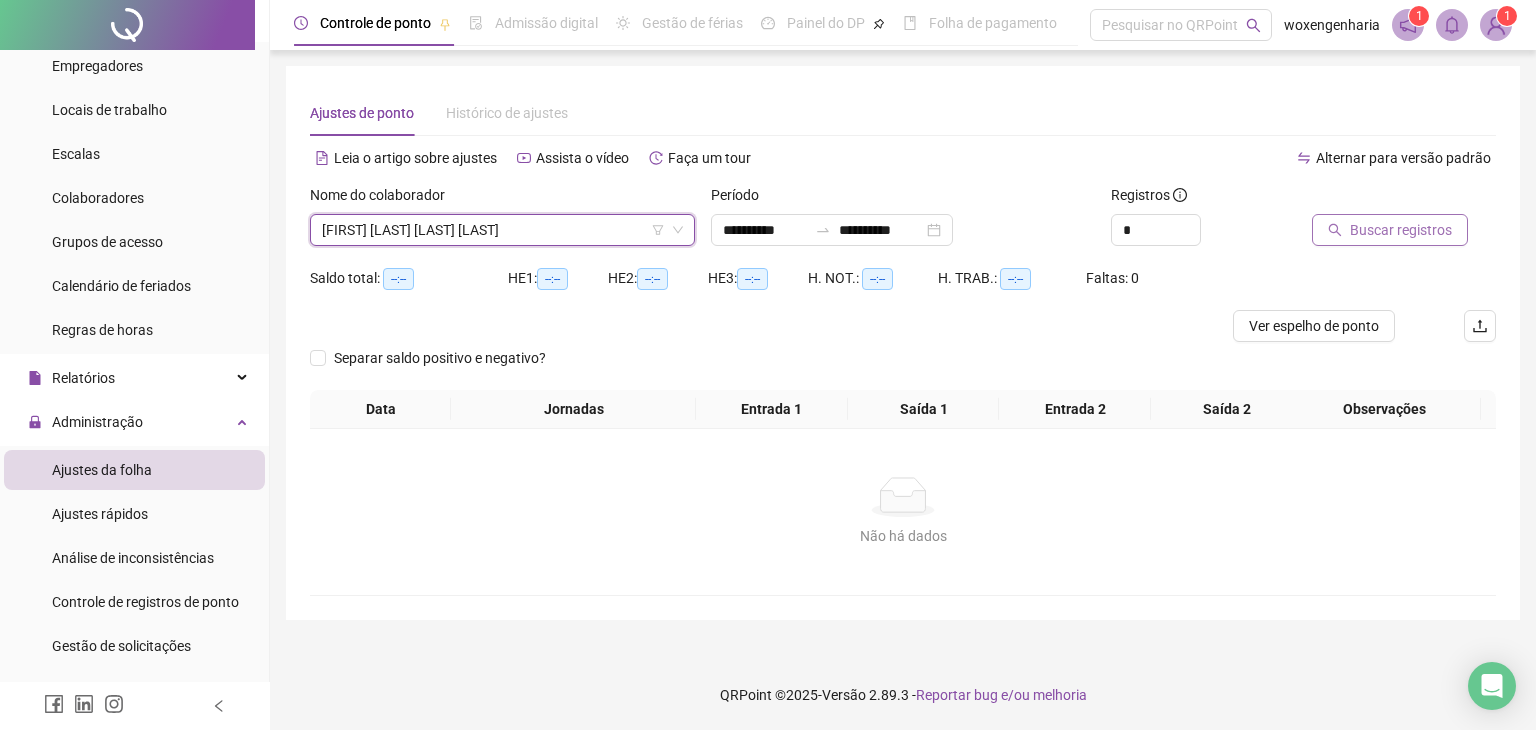 click on "Buscar registros" at bounding box center (1401, 230) 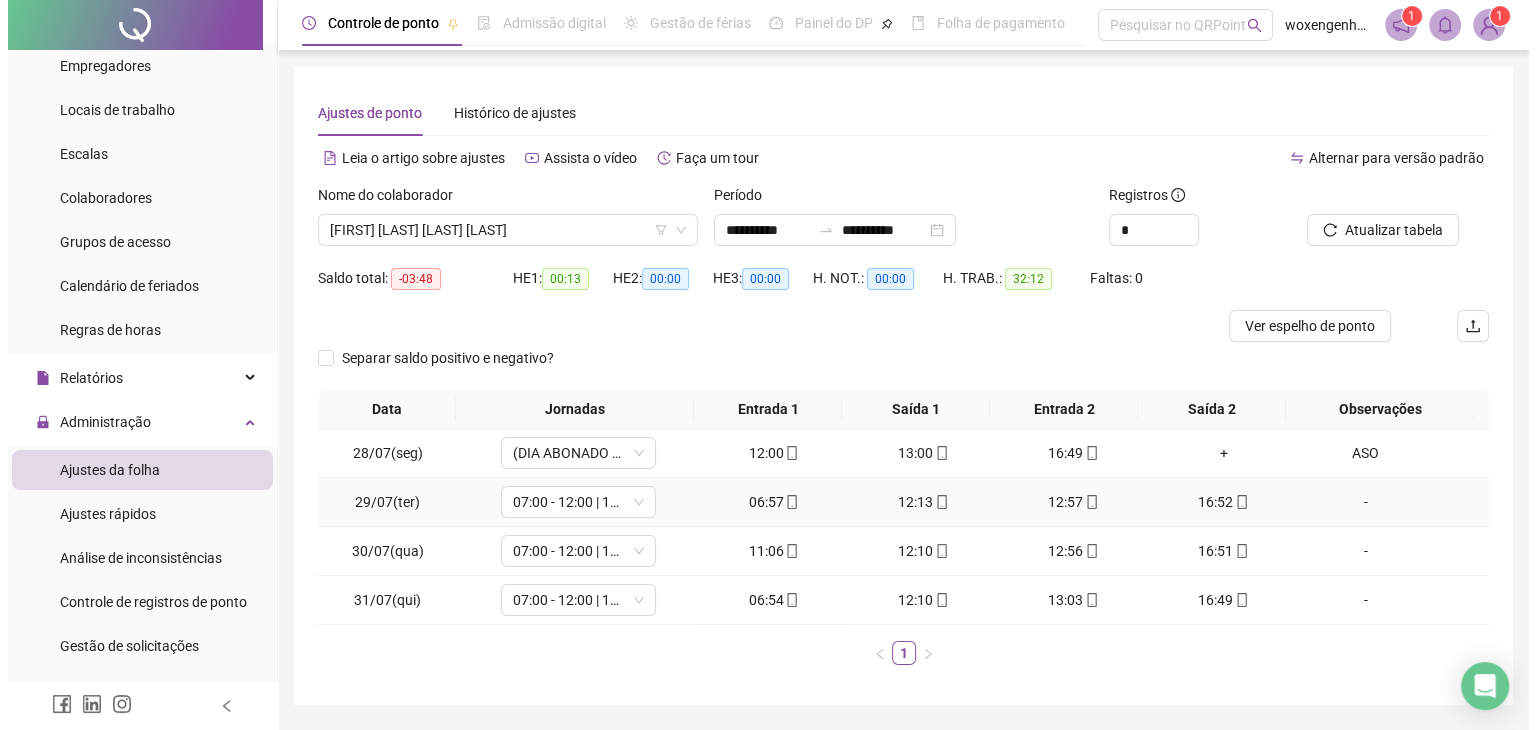 scroll, scrollTop: 60, scrollLeft: 0, axis: vertical 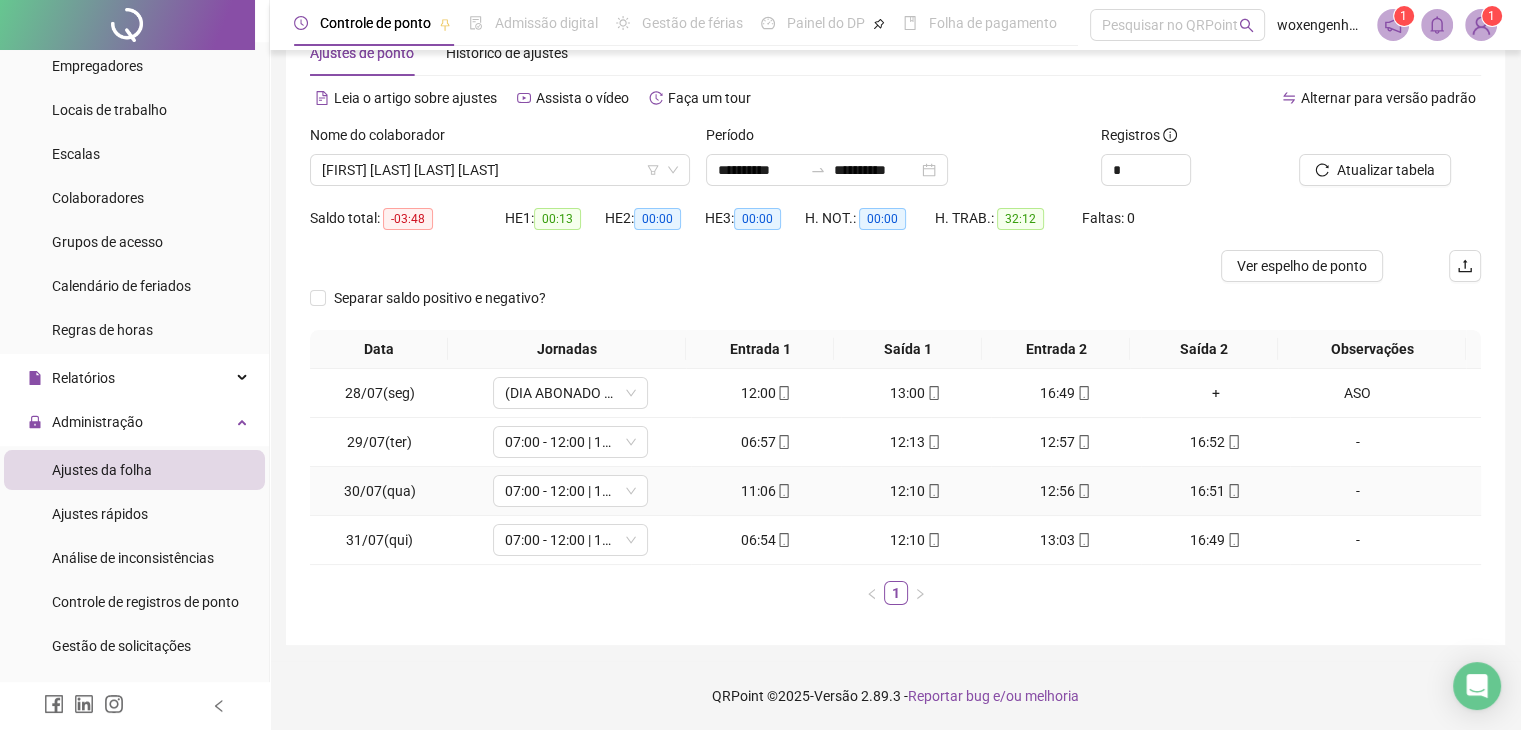 click on "-" at bounding box center (1357, 491) 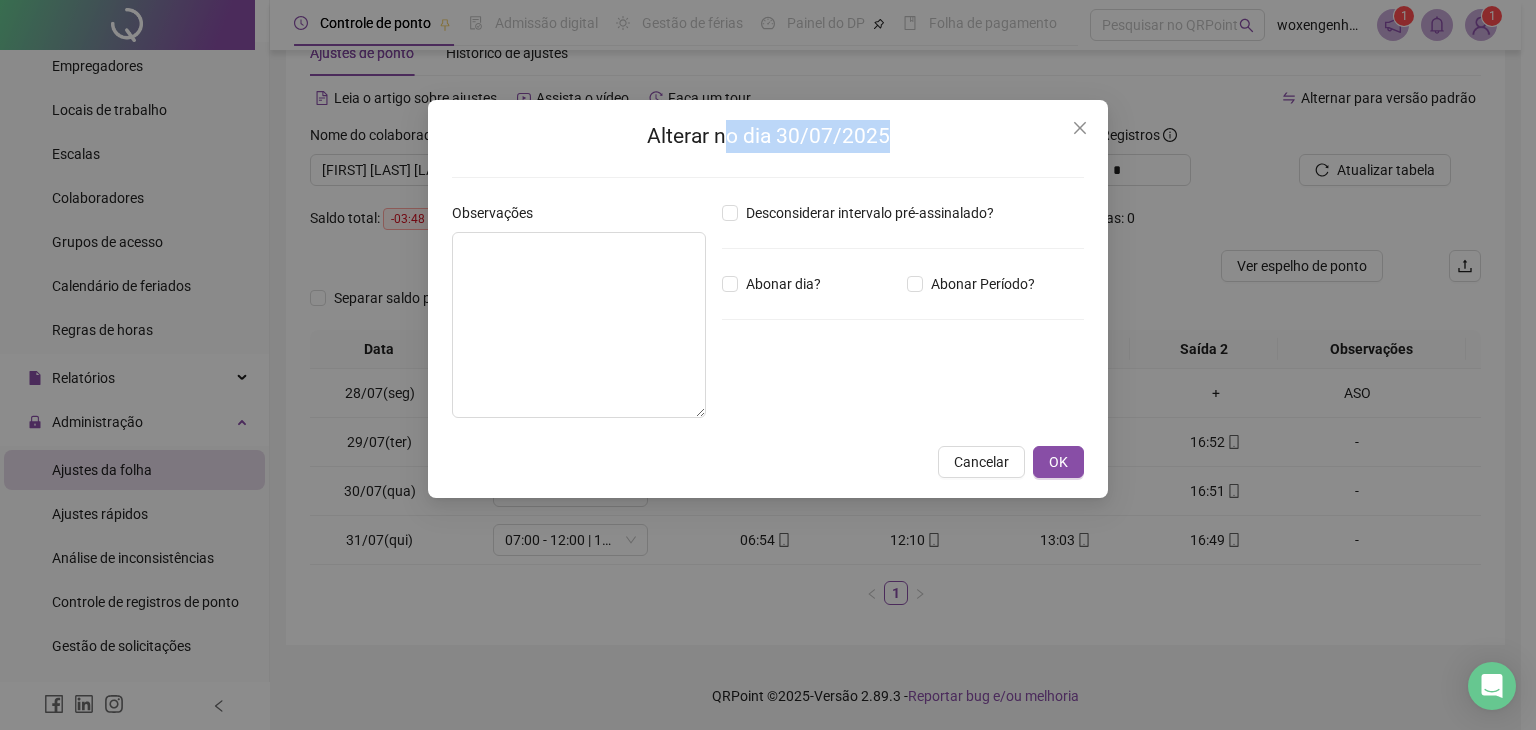 drag, startPoint x: 775, startPoint y: 131, endPoint x: 1012, endPoint y: 117, distance: 237.41315 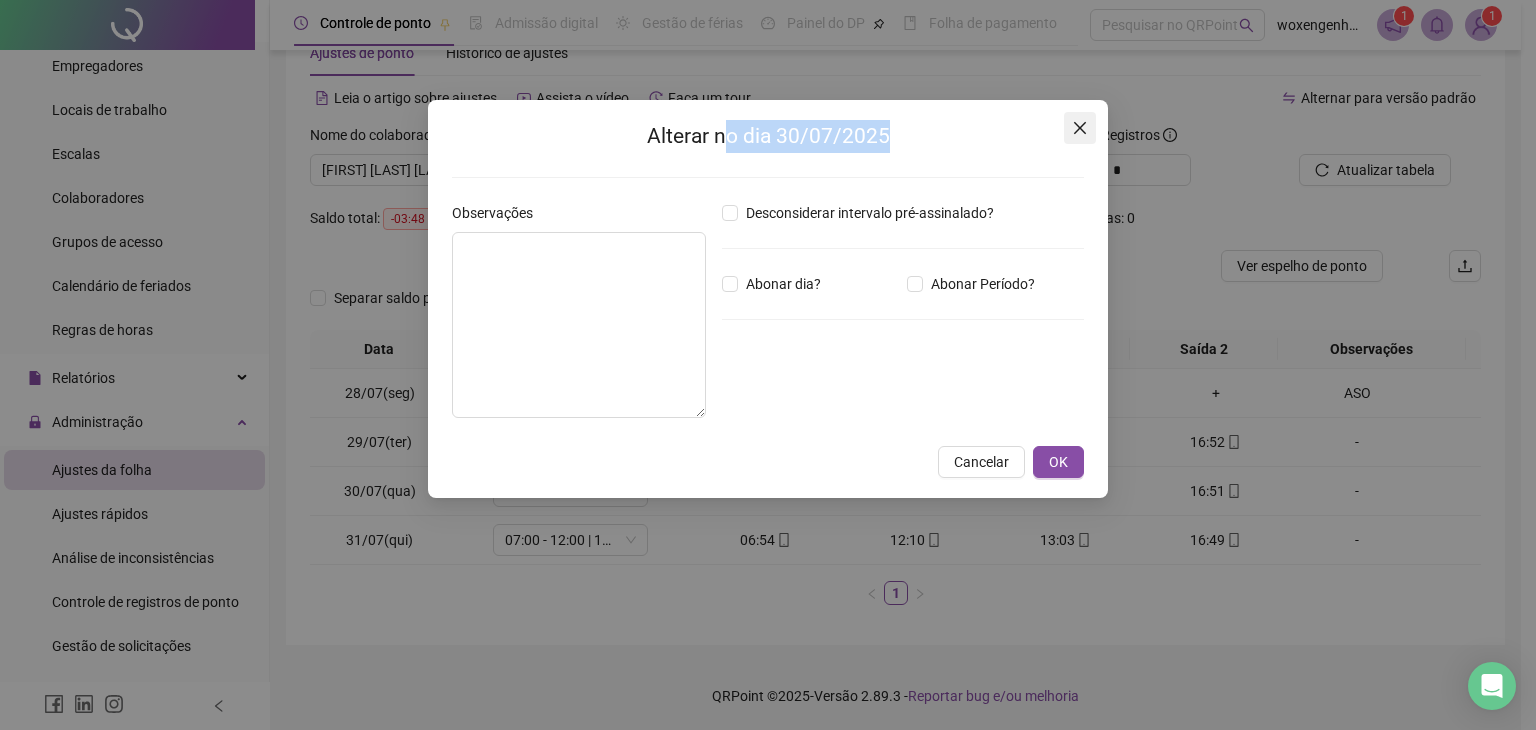 click 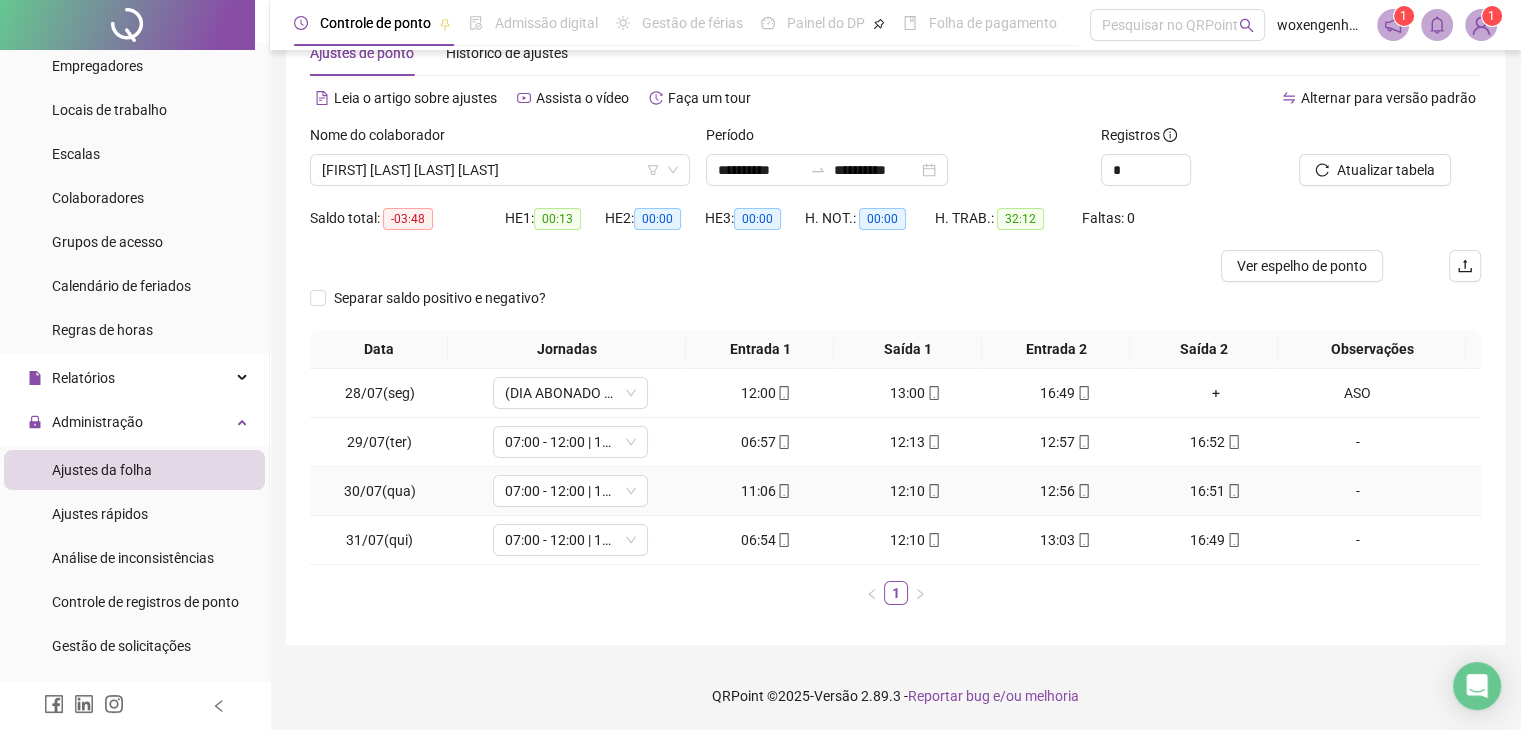 click on "-" at bounding box center (1357, 491) 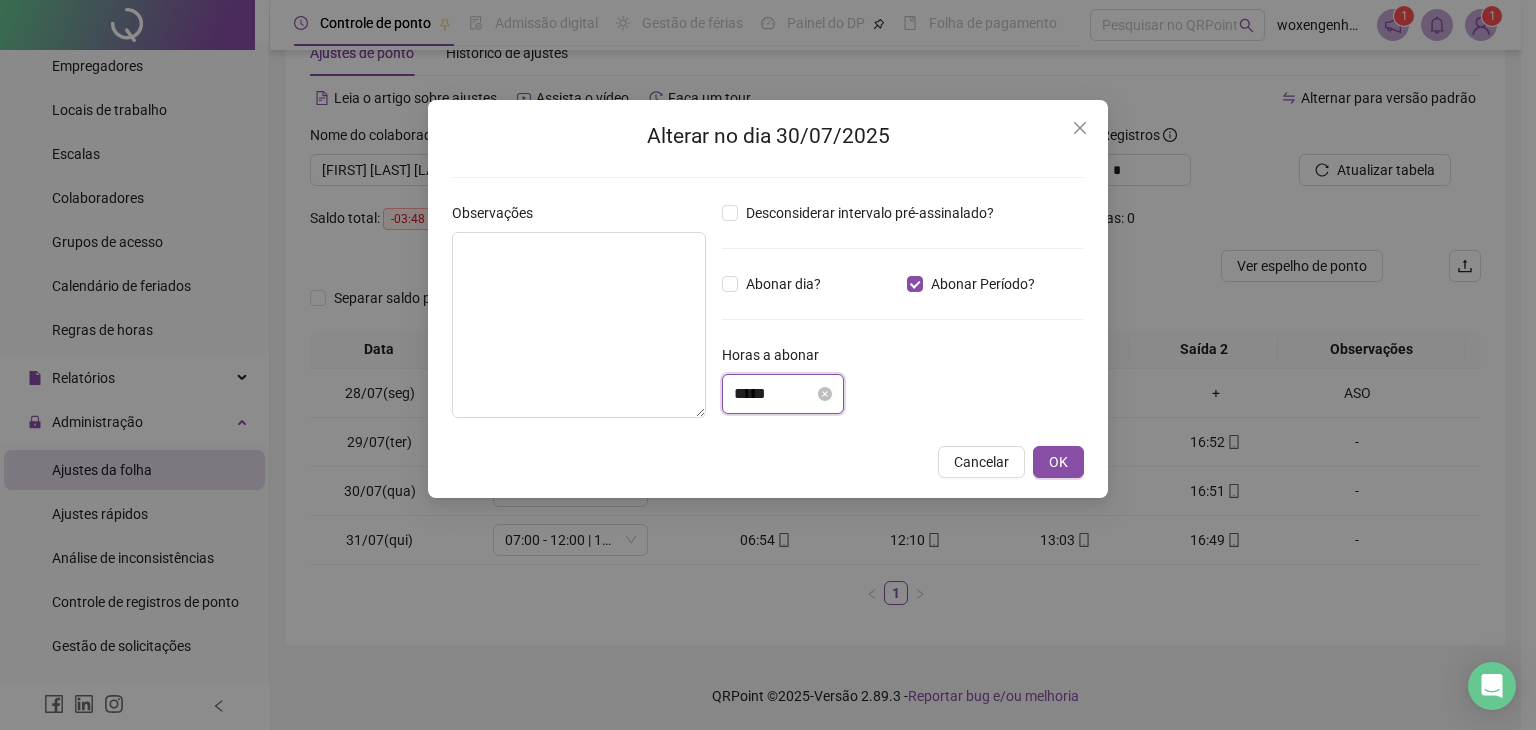 click on "*****" at bounding box center [774, 394] 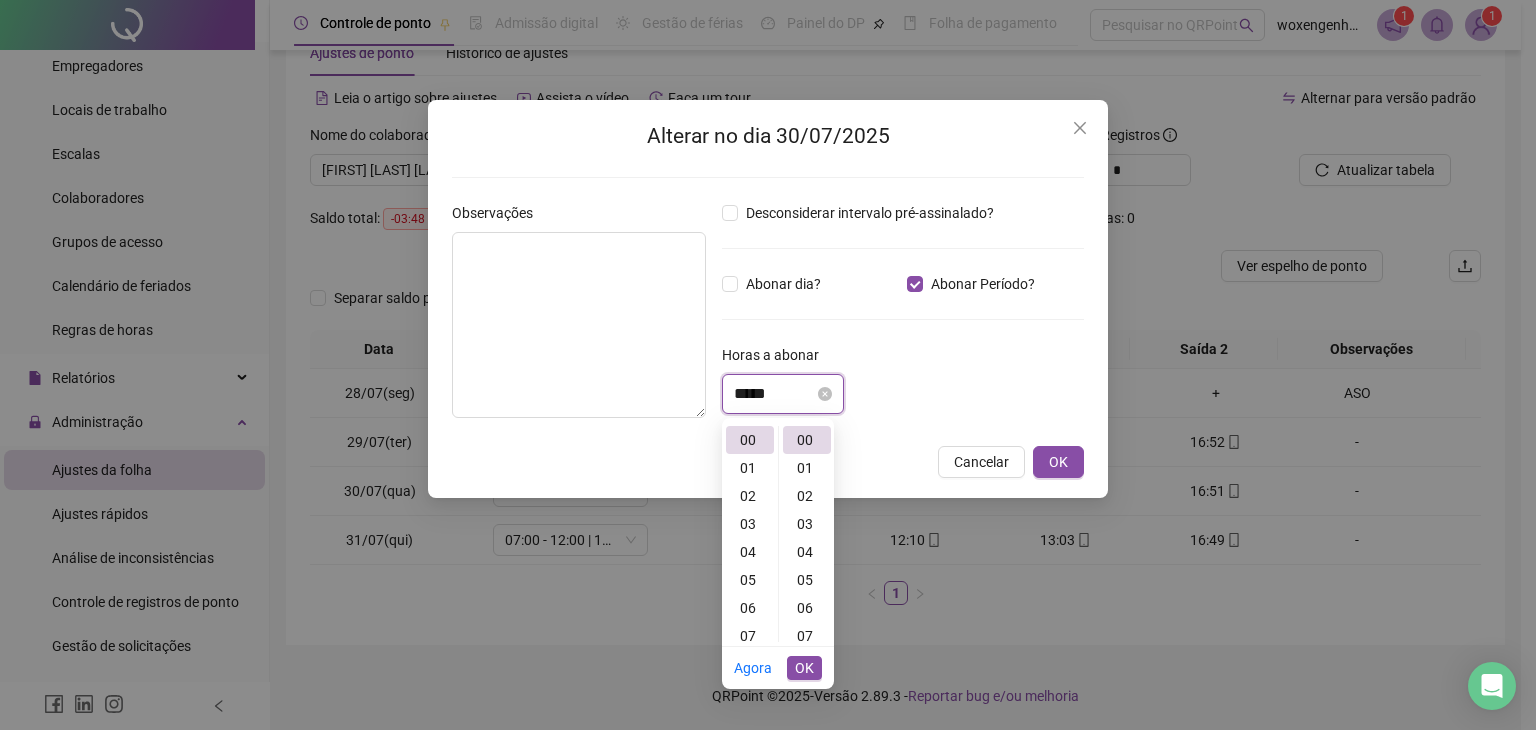 click on "*****" at bounding box center (774, 394) 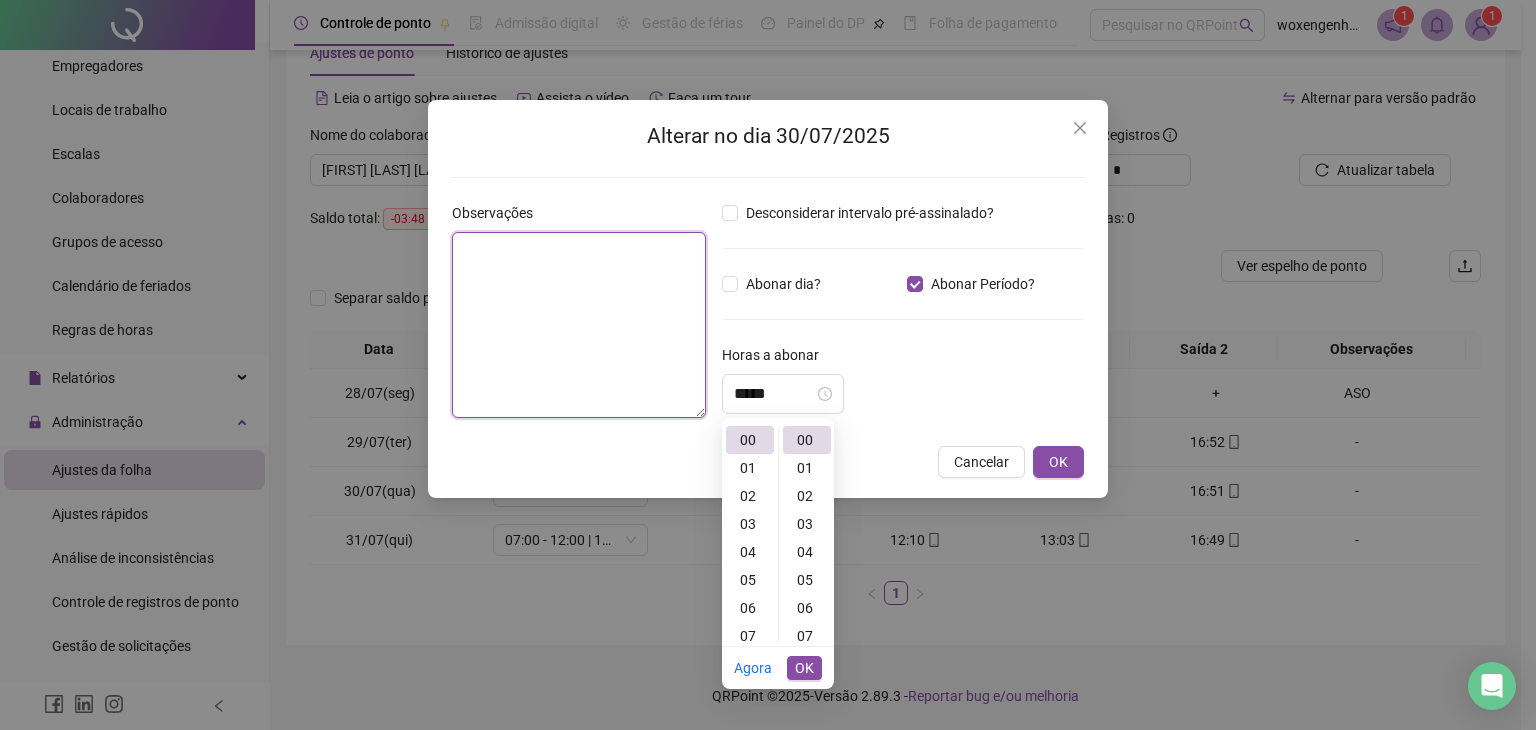 click at bounding box center (579, 325) 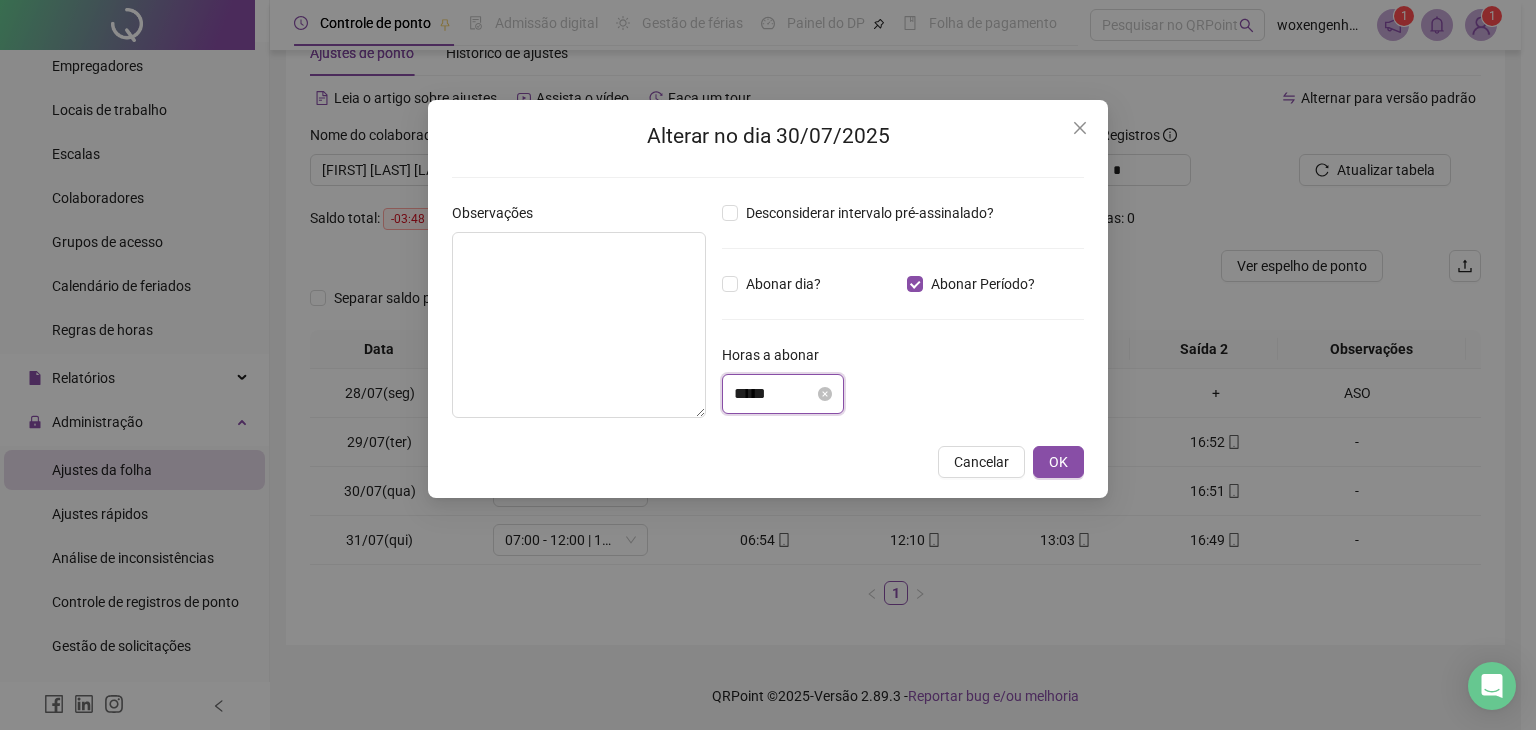 click on "*****" at bounding box center (774, 394) 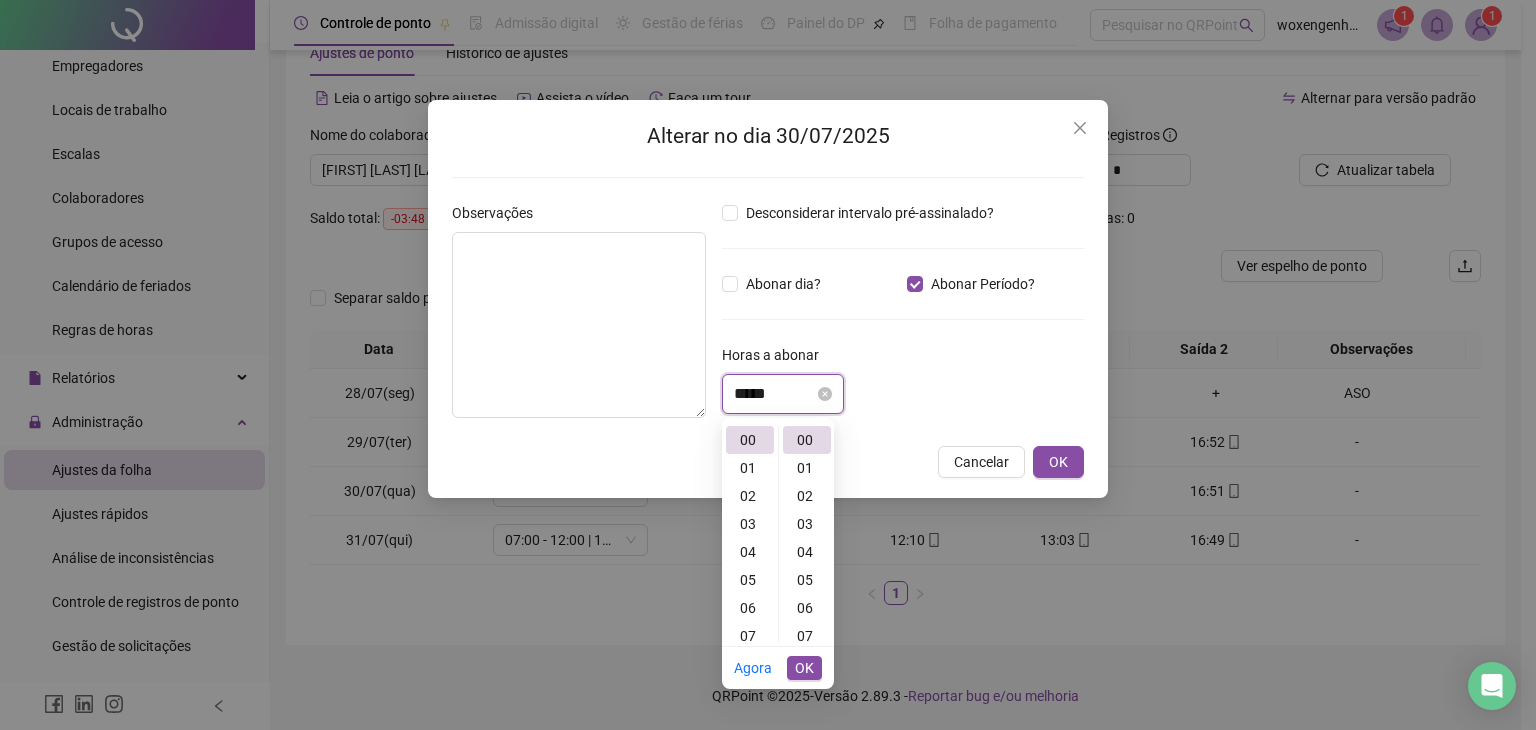 scroll, scrollTop: 84, scrollLeft: 0, axis: vertical 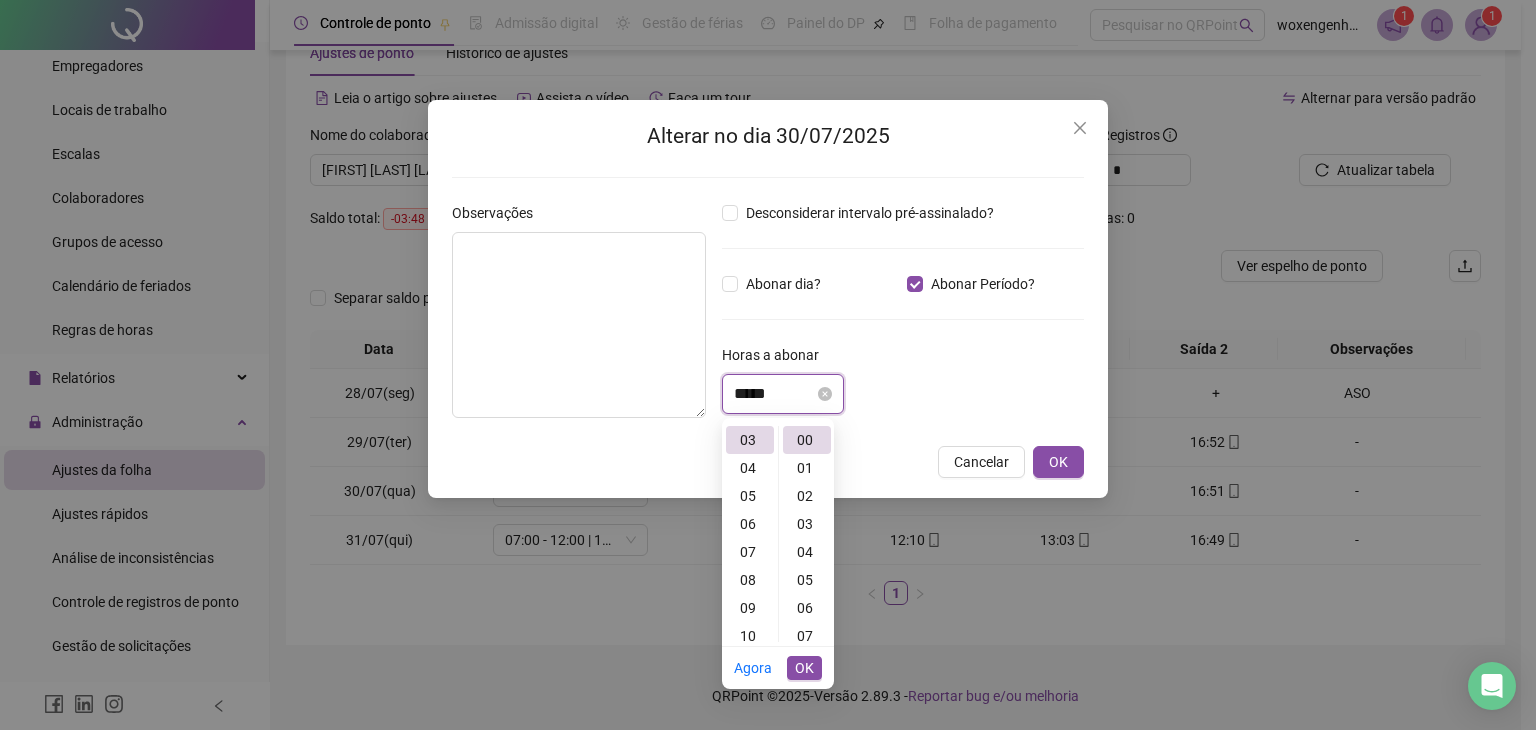 click on "*****" at bounding box center (774, 394) 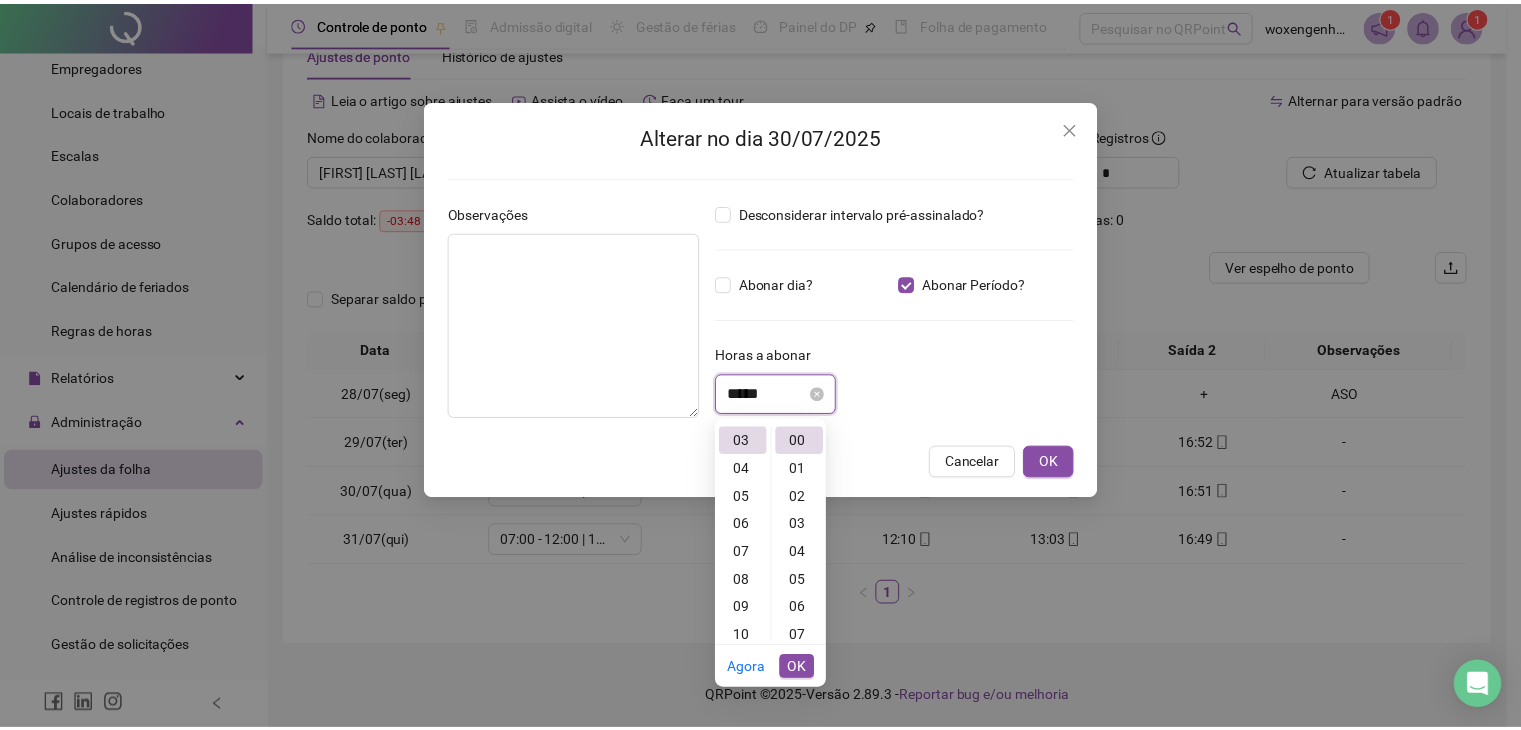 scroll, scrollTop: 1344, scrollLeft: 0, axis: vertical 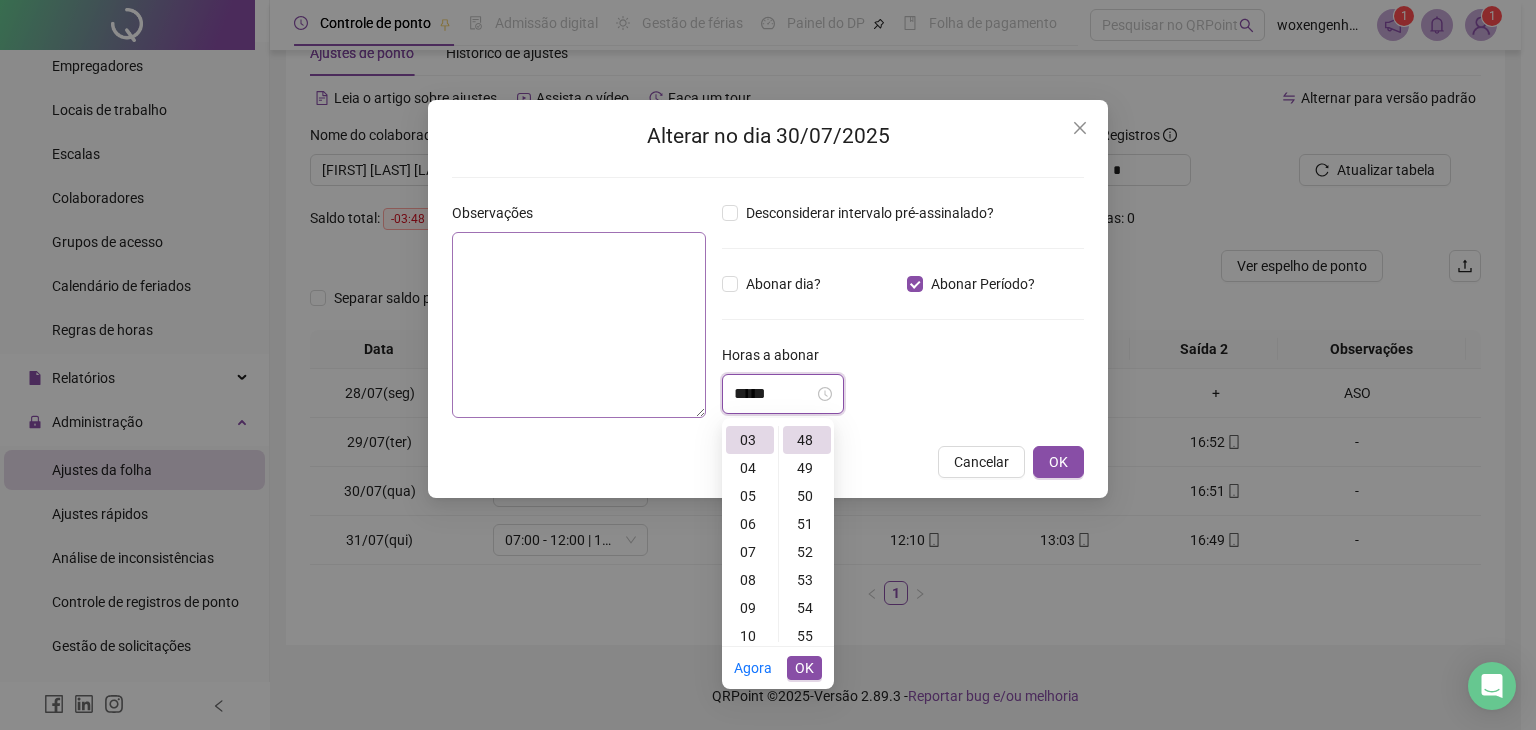 type on "*****" 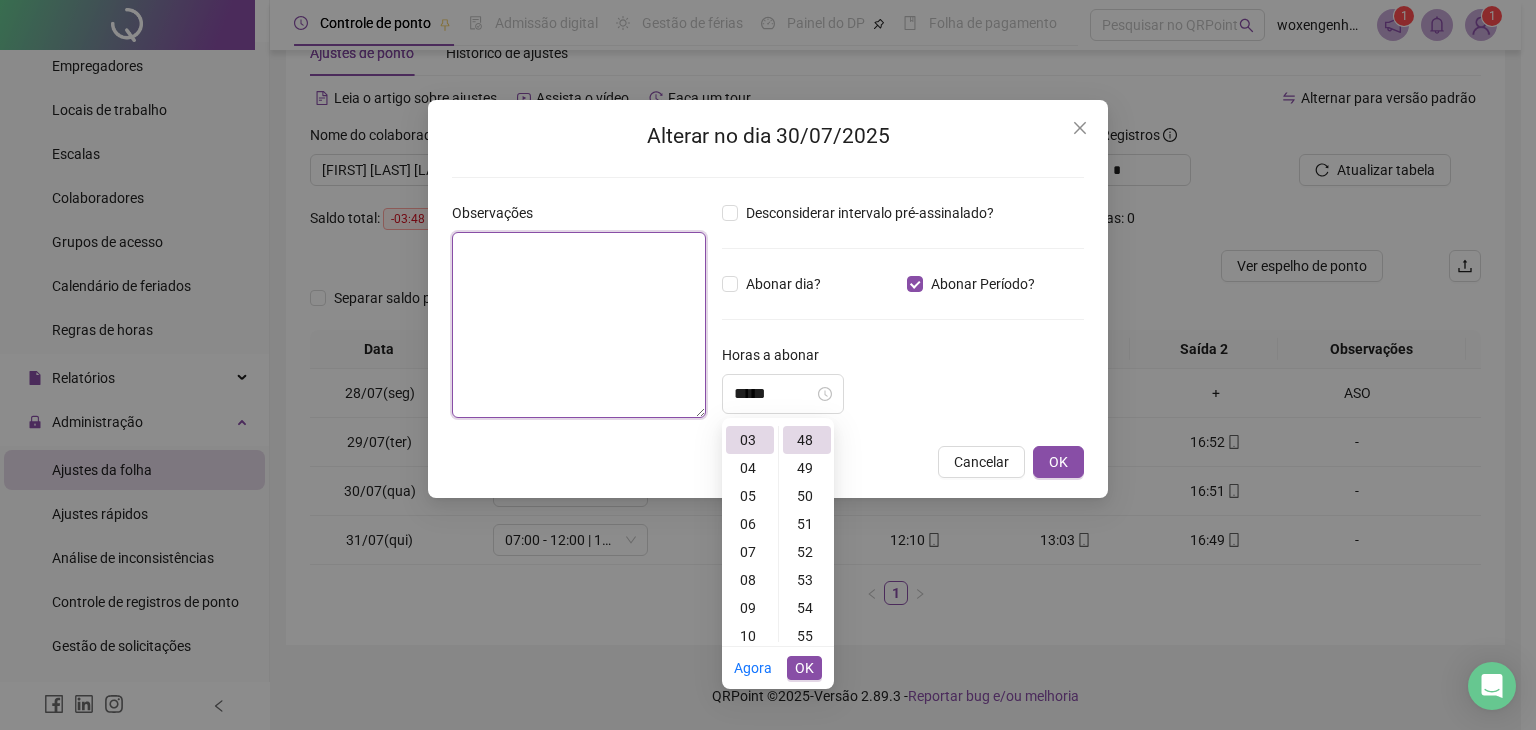 click at bounding box center (579, 325) 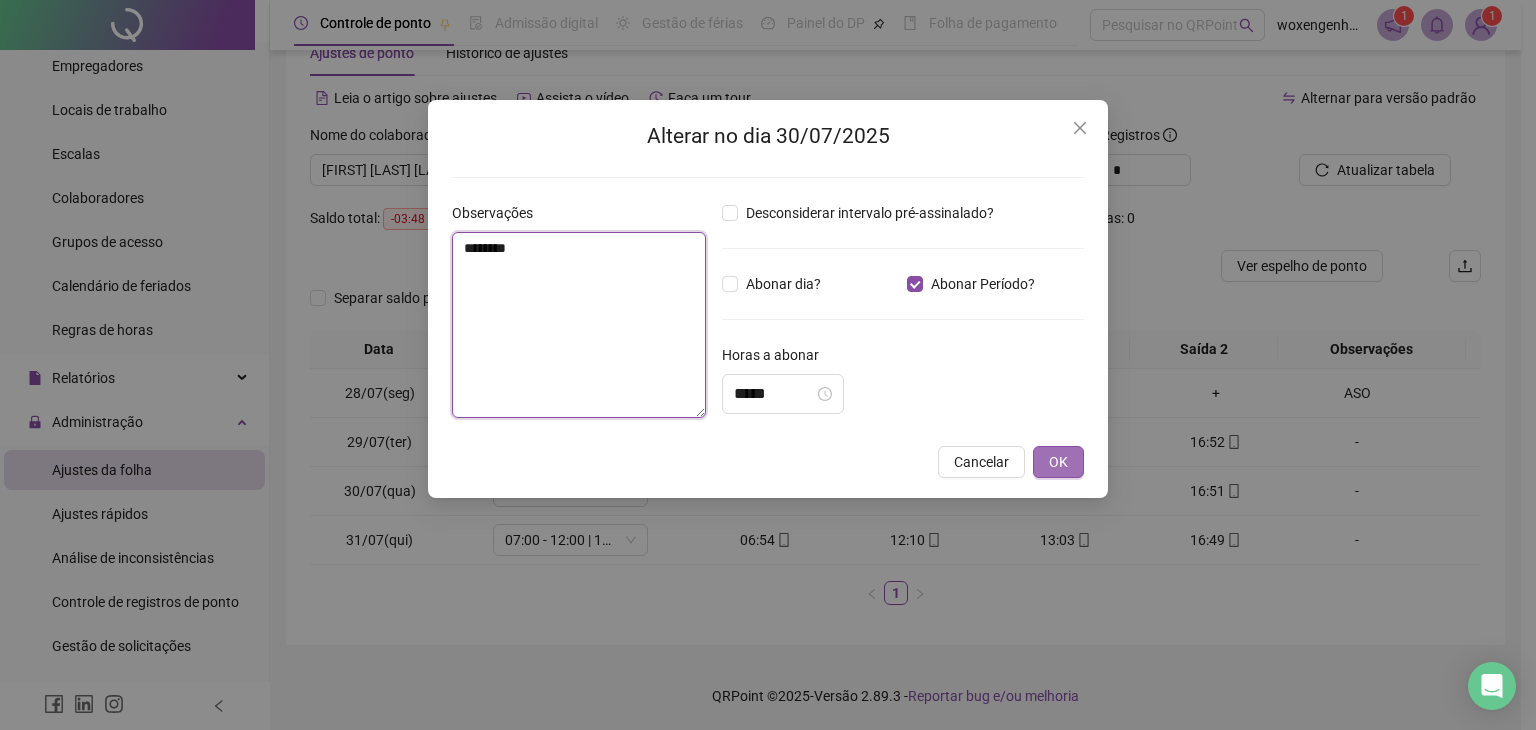 type on "********" 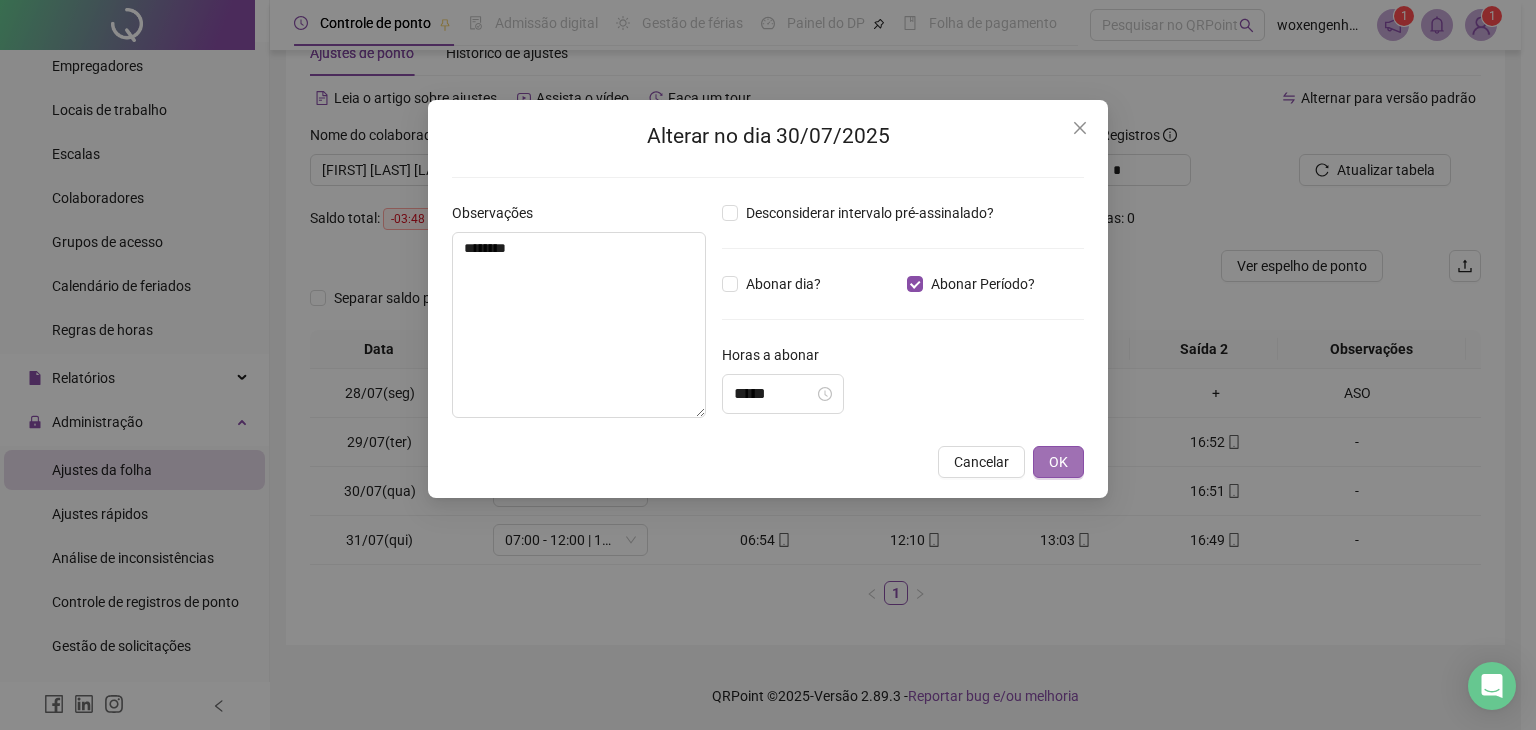 click on "OK" at bounding box center [1058, 462] 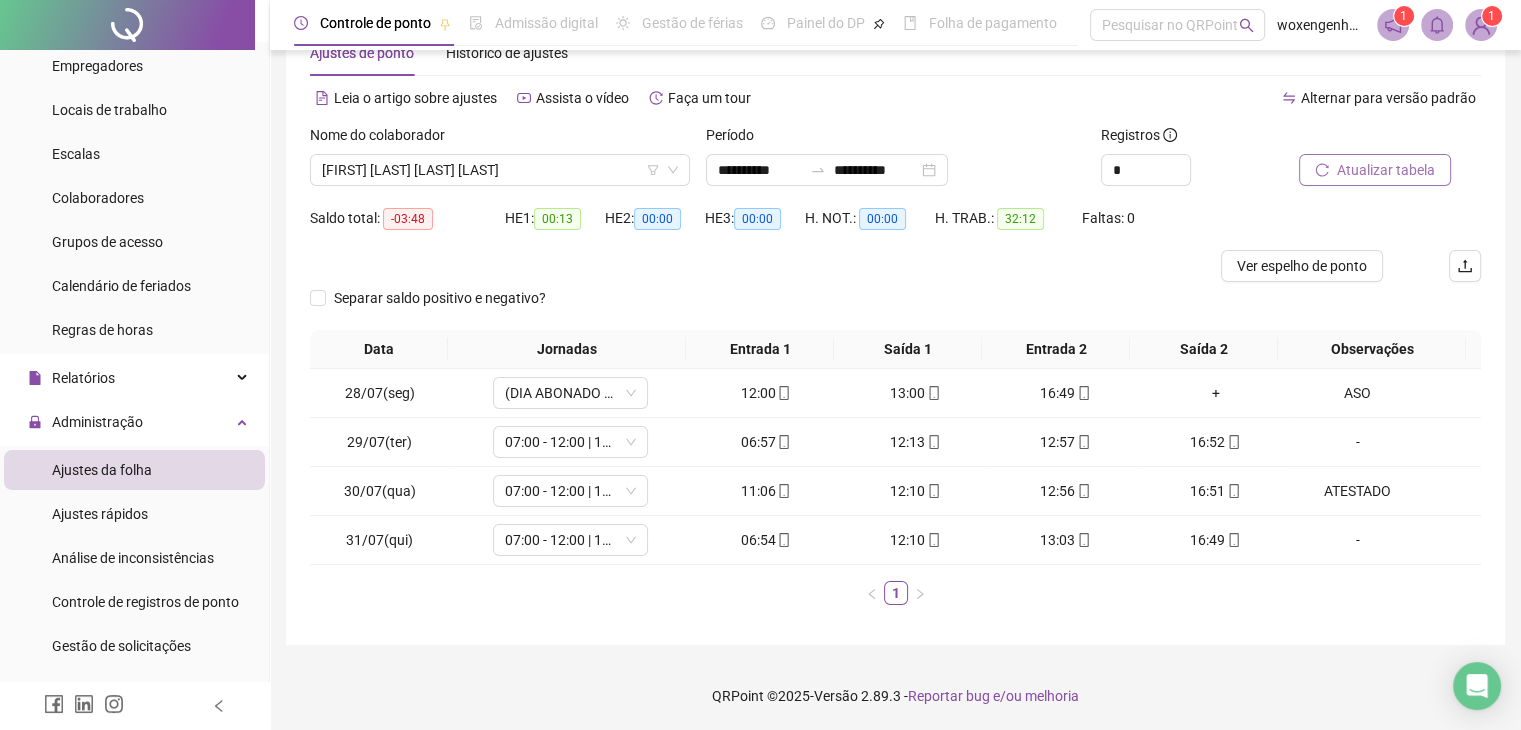 click on "Atualizar tabela" at bounding box center [1386, 170] 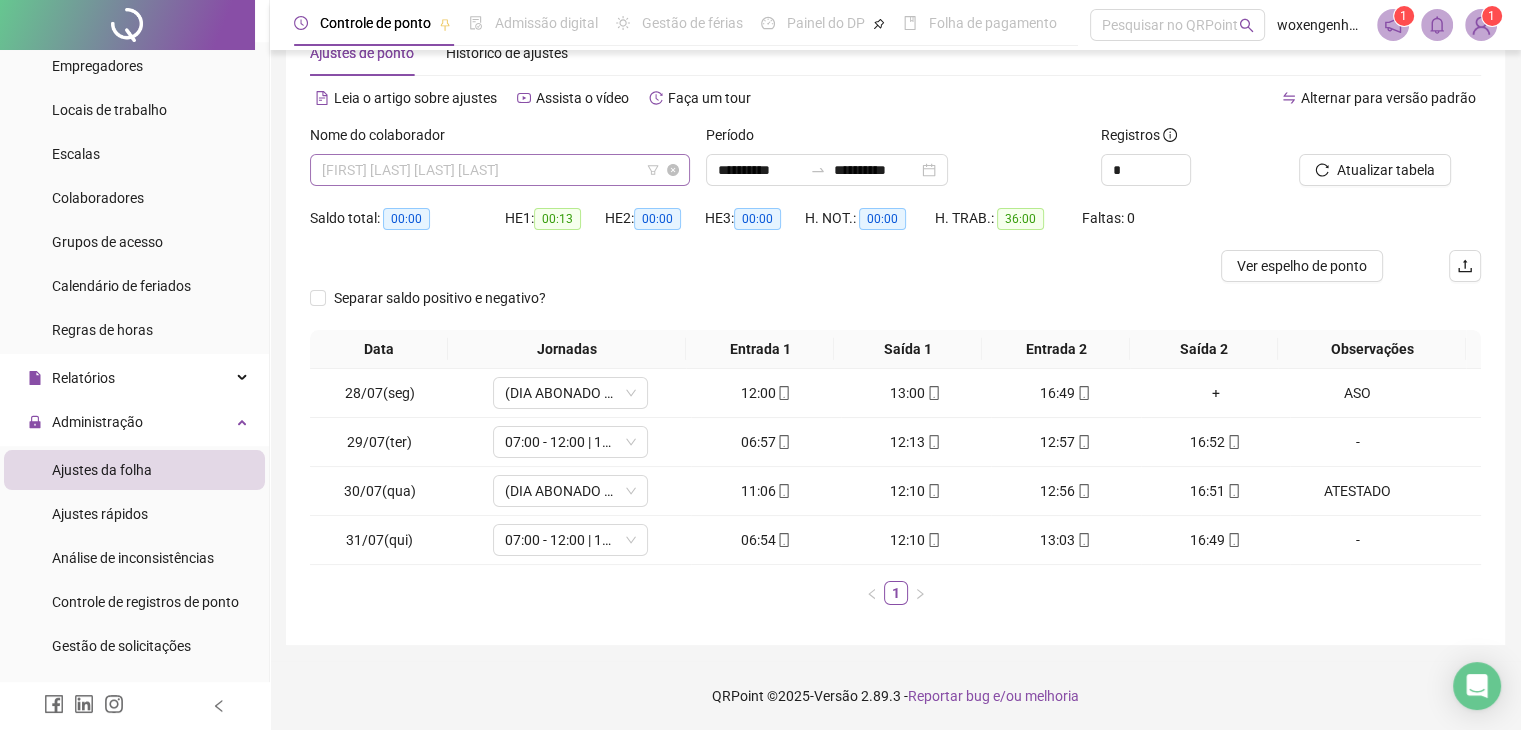 click on "[FIRST] [LAST] [LAST] [LAST]" at bounding box center (500, 170) 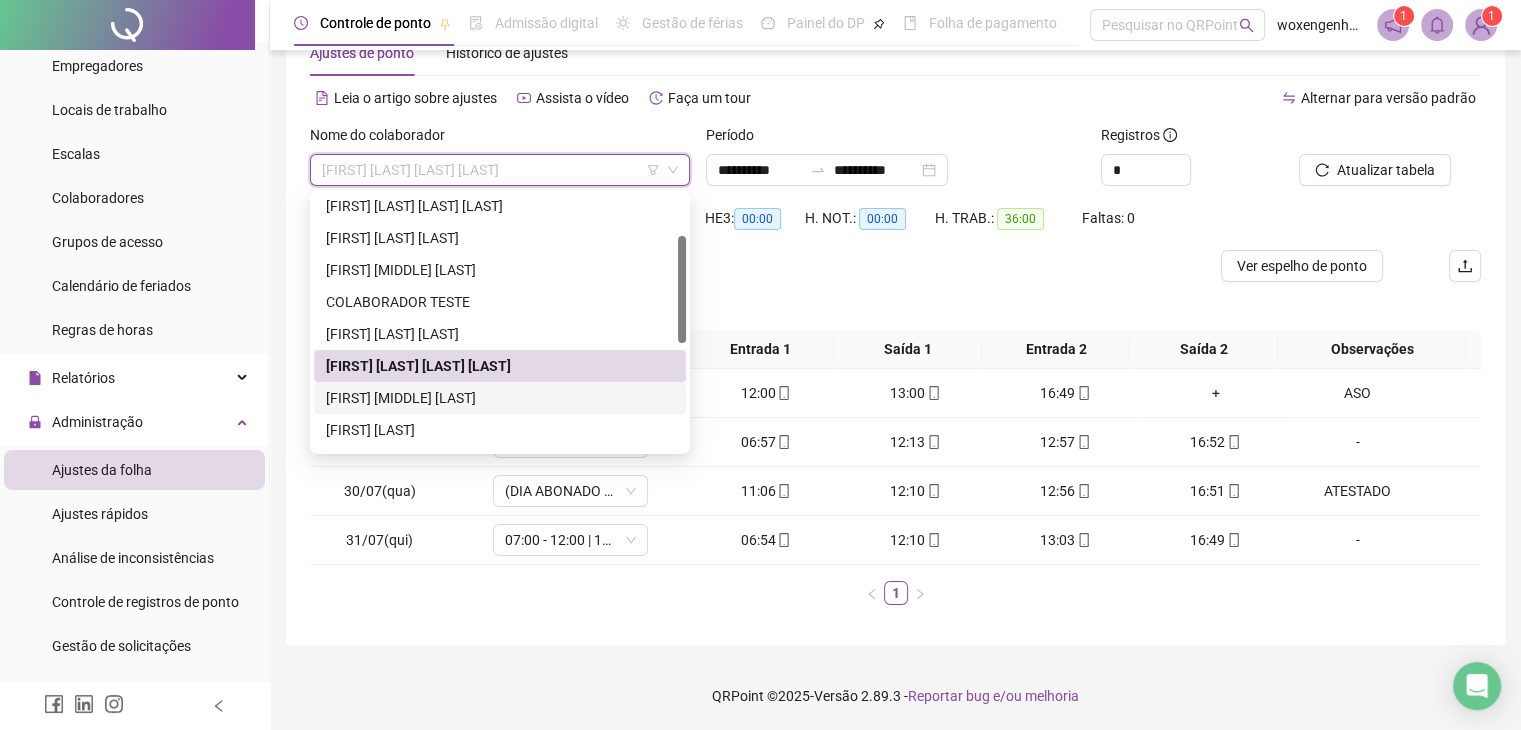 click on "[FIRST] [MIDDLE] [LAST]" at bounding box center (500, 398) 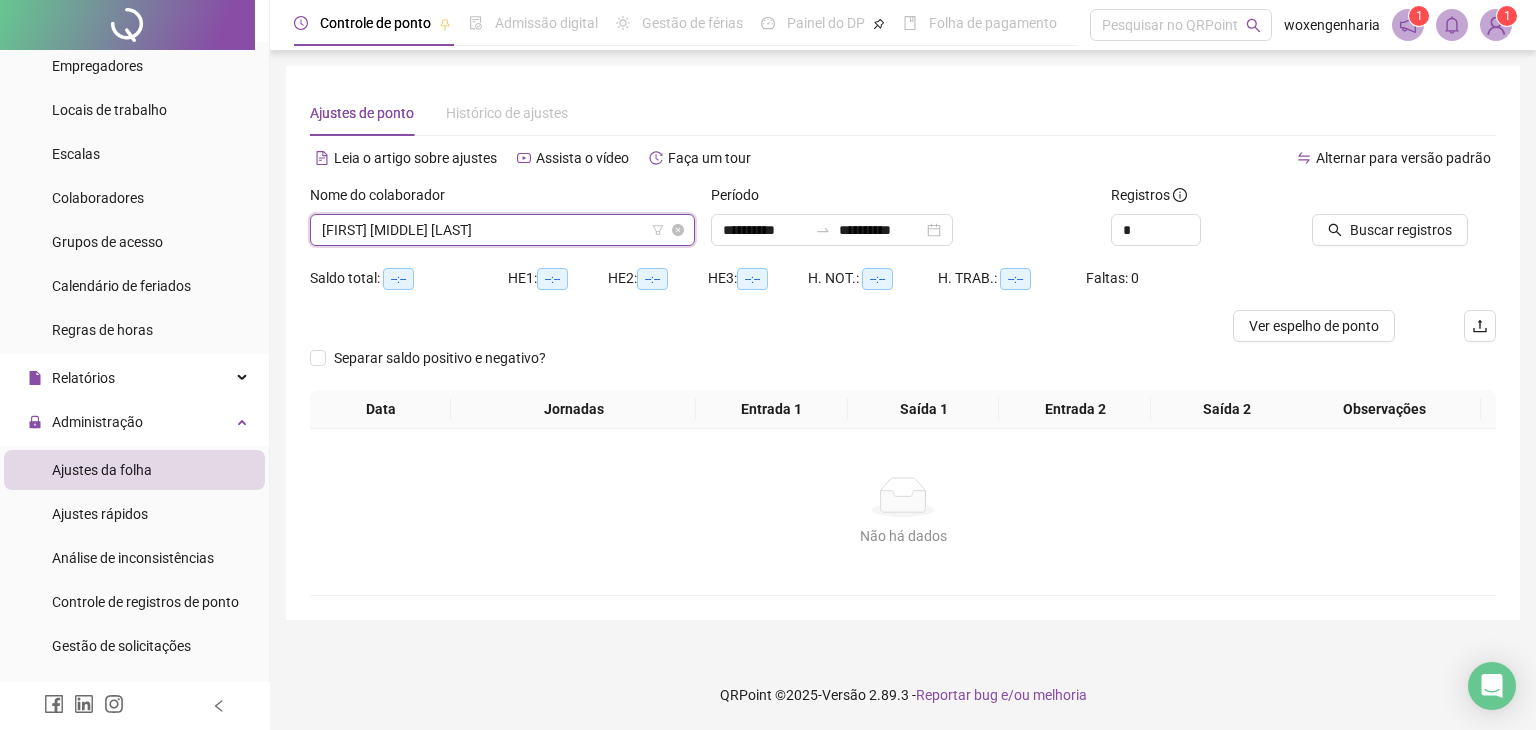 click on "[FIRST] [MIDDLE] [LAST]" at bounding box center [502, 230] 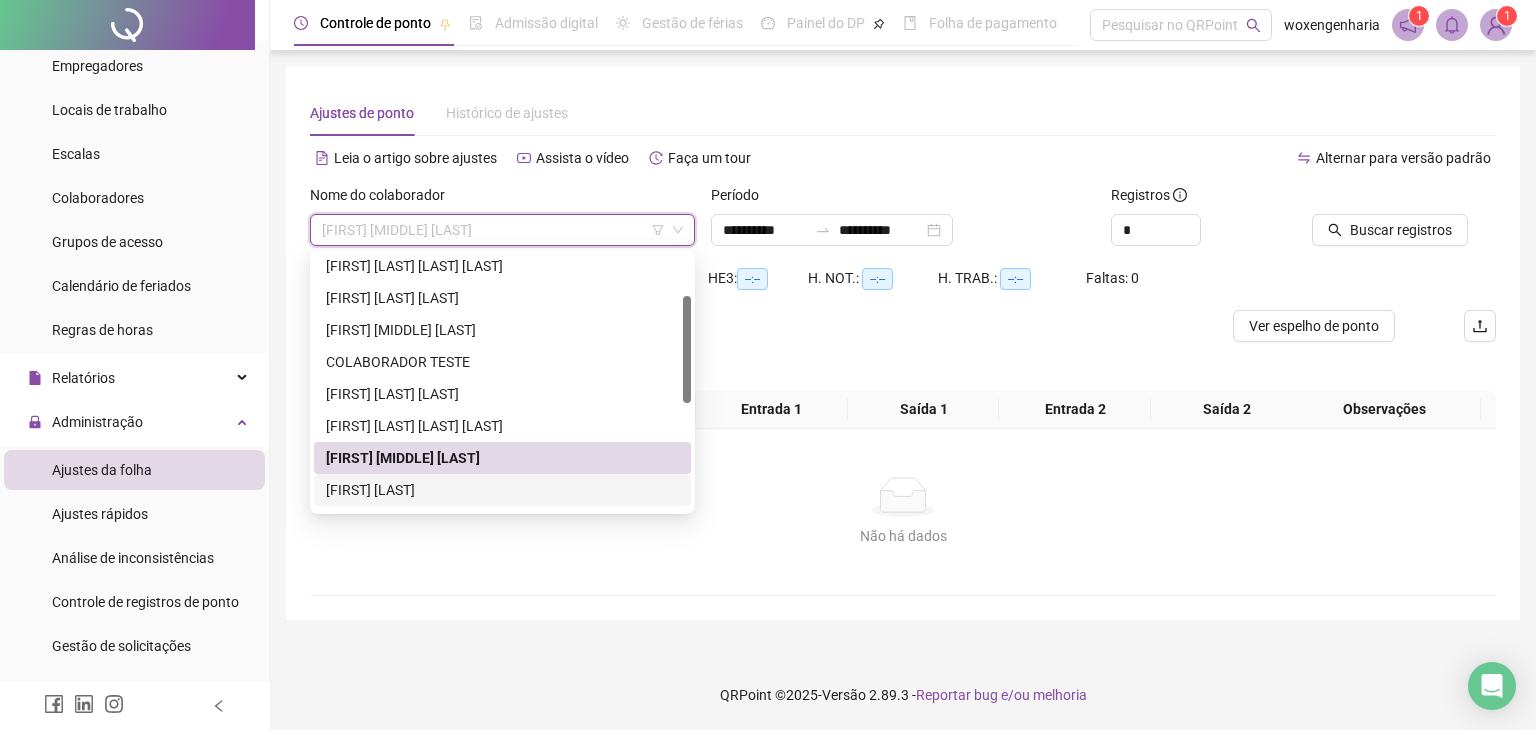 click on "[FIRST] [LAST]" at bounding box center [502, 490] 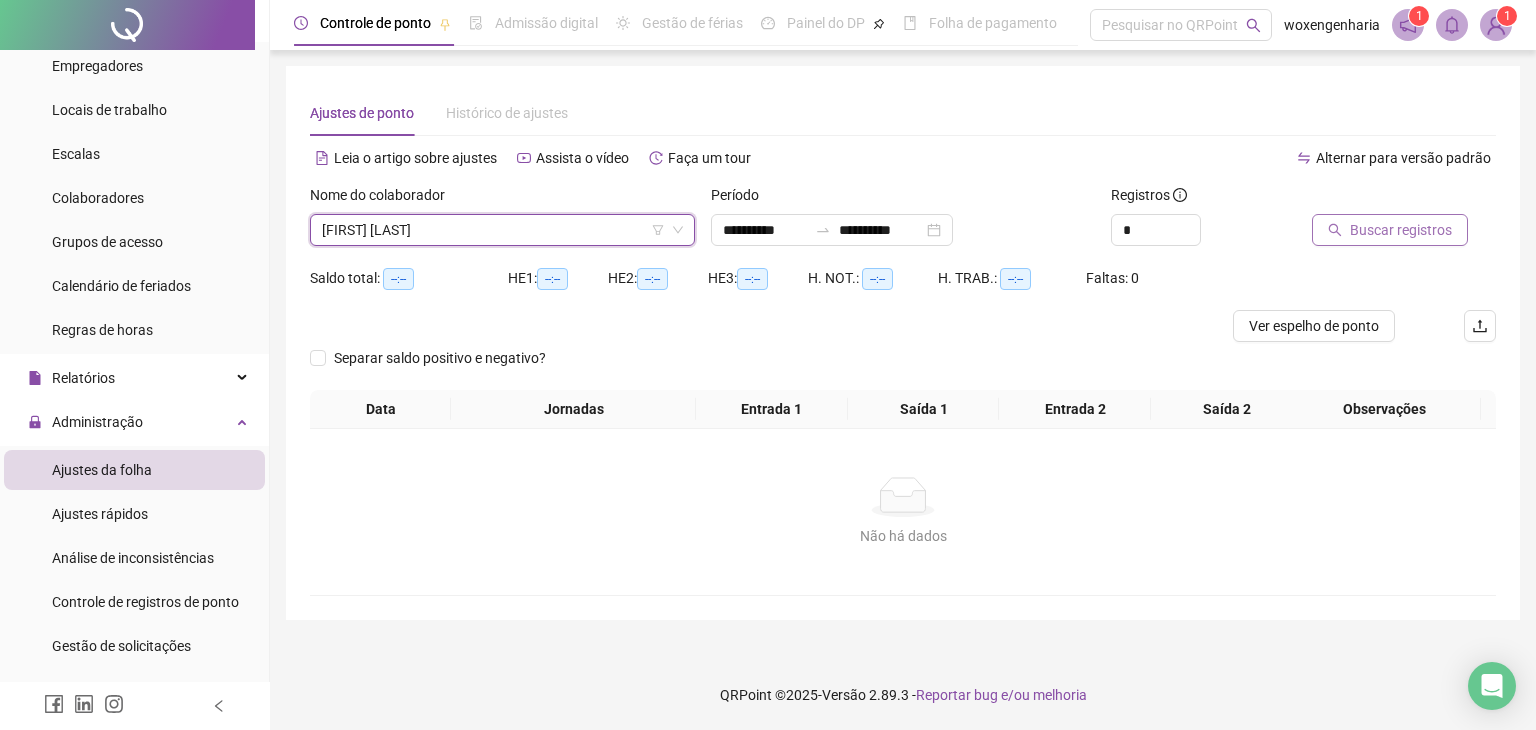 click on "Buscar registros" at bounding box center (1401, 230) 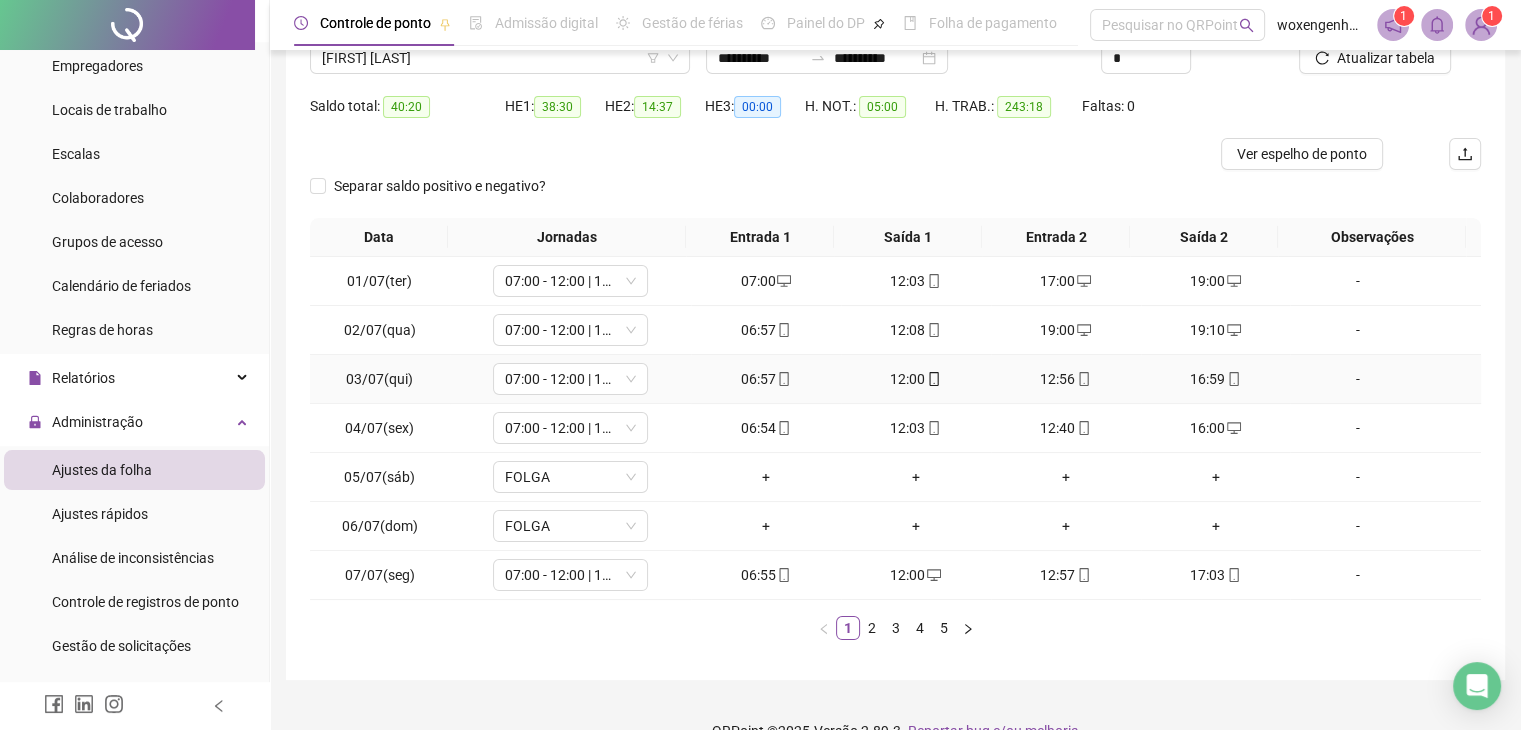 scroll, scrollTop: 207, scrollLeft: 0, axis: vertical 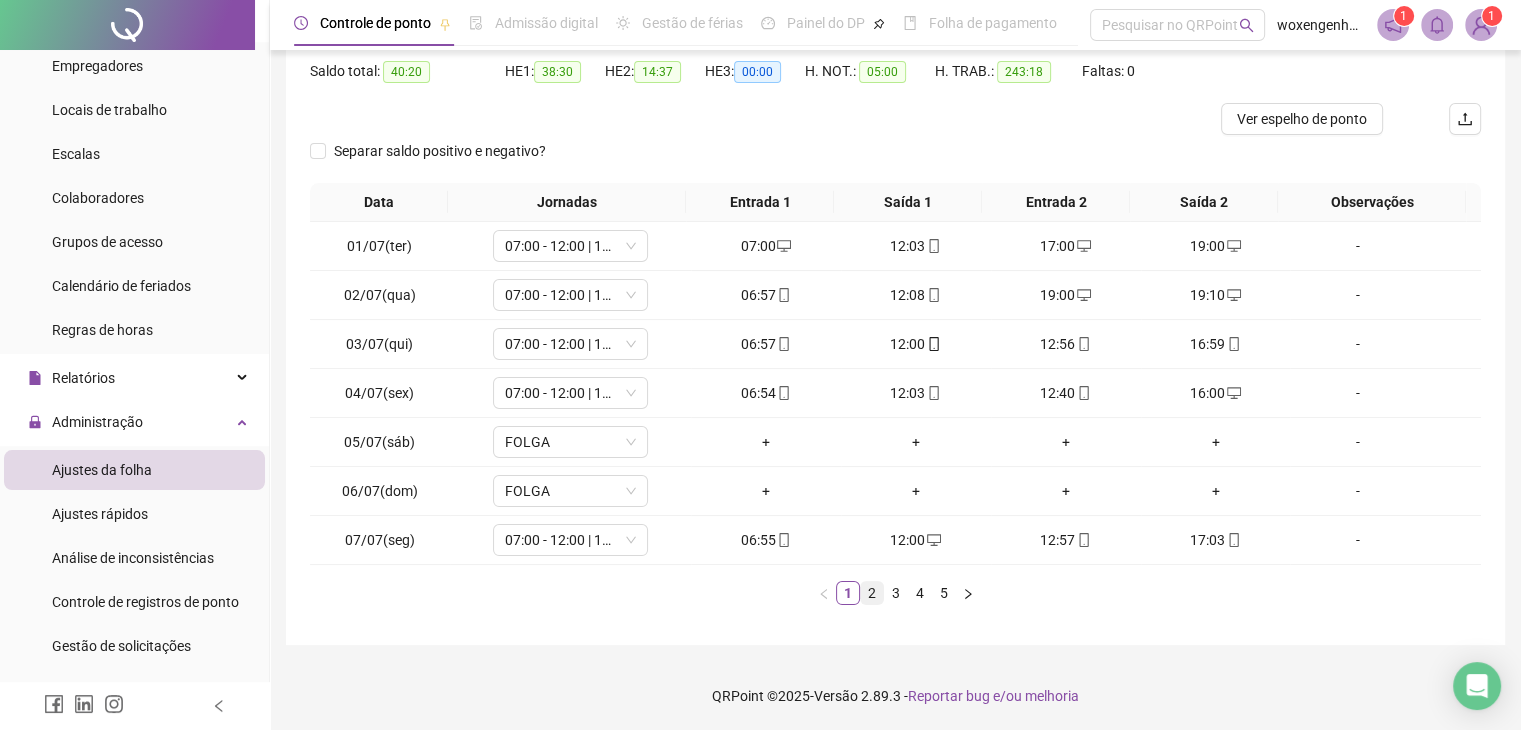 click on "2" at bounding box center (872, 593) 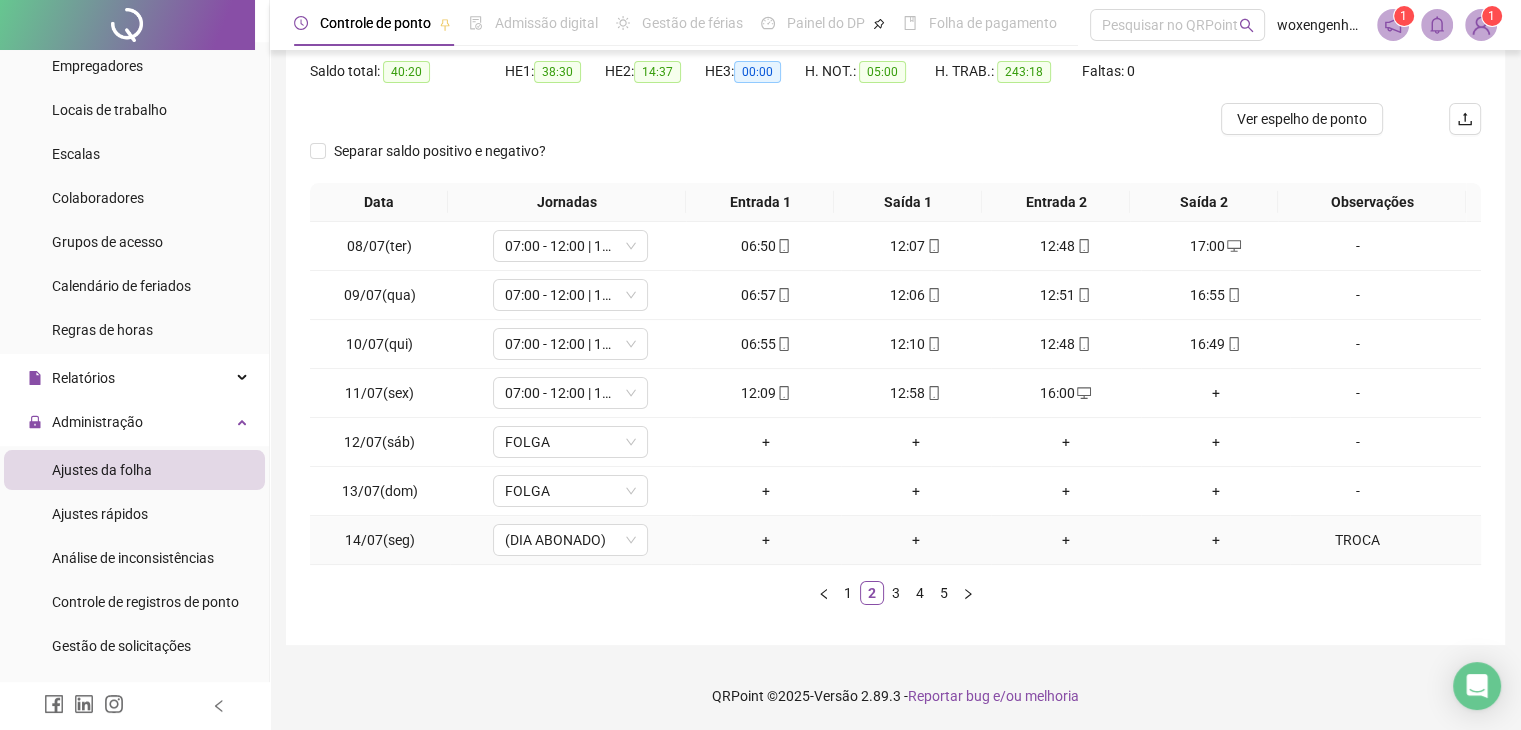 click on "TROCA" at bounding box center [1385, 540] 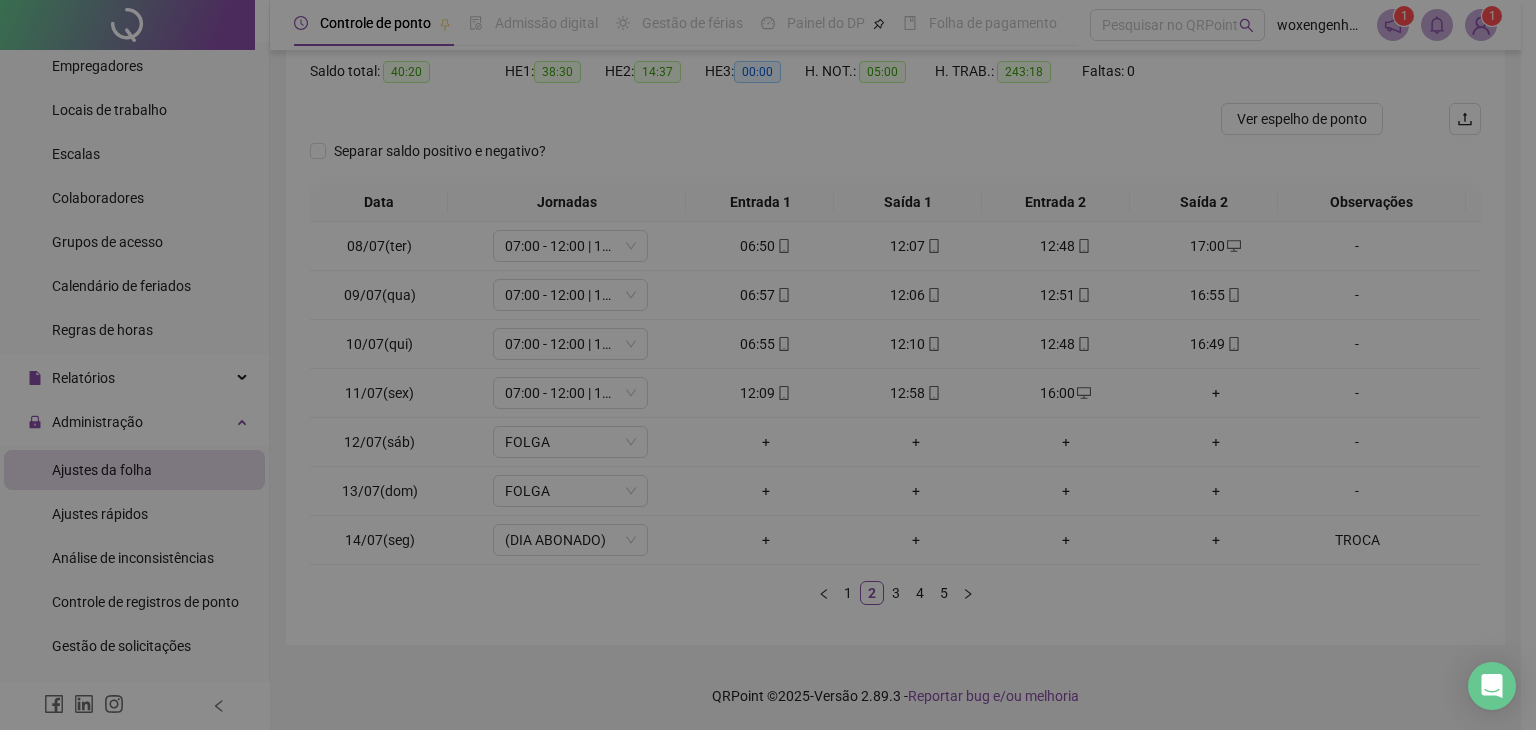 type on "*****" 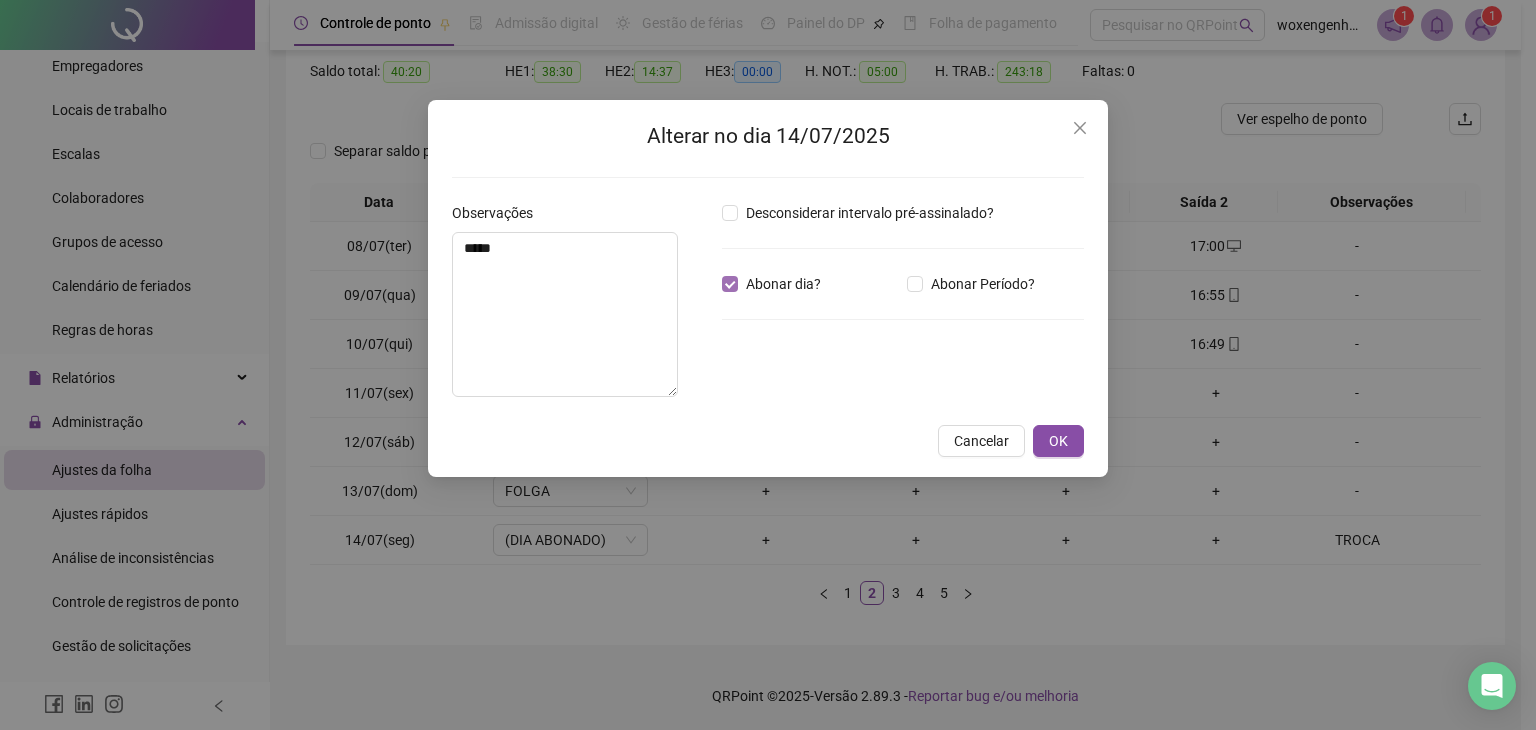 click on "Abonar dia?" at bounding box center [783, 284] 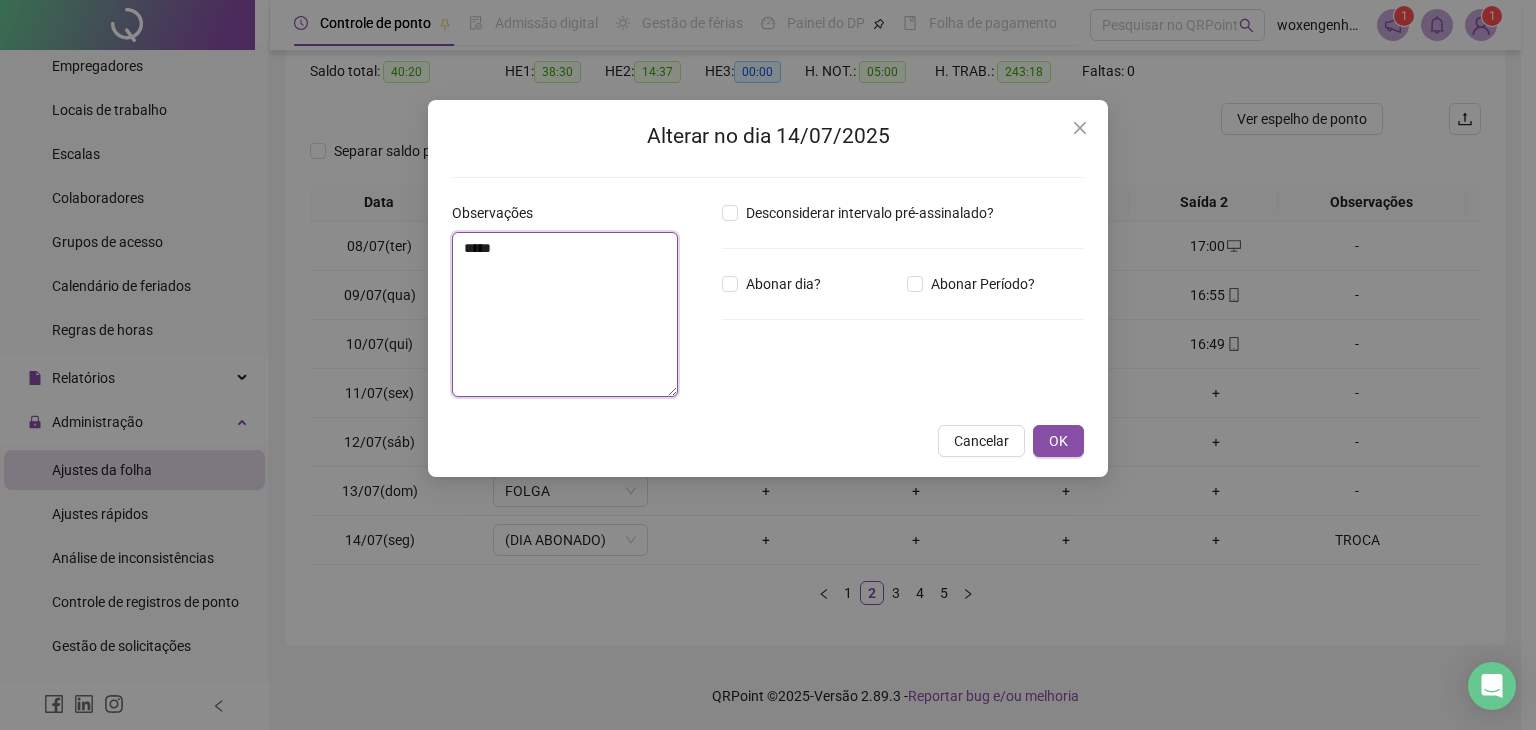 click on "*****" at bounding box center [565, 314] 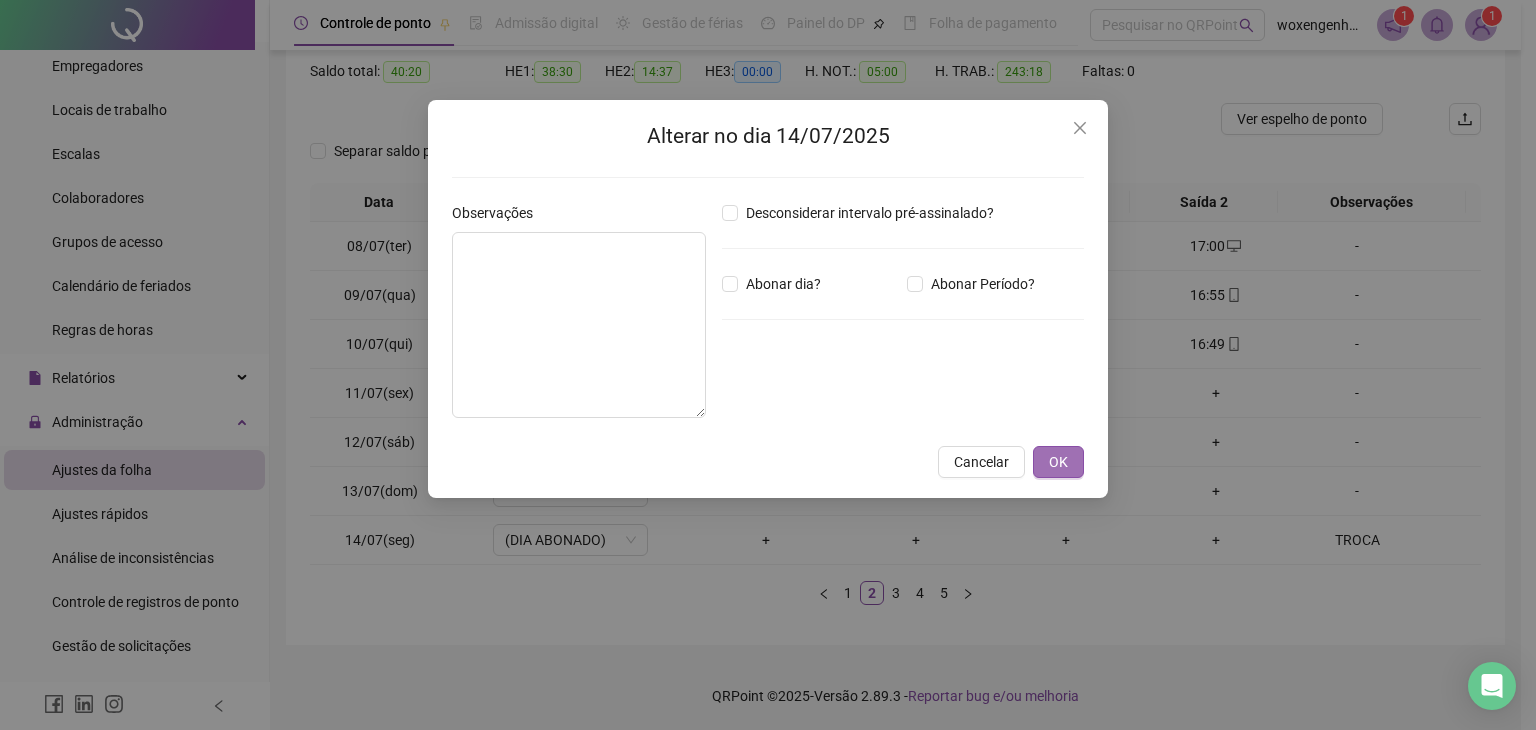 click on "OK" at bounding box center (1058, 462) 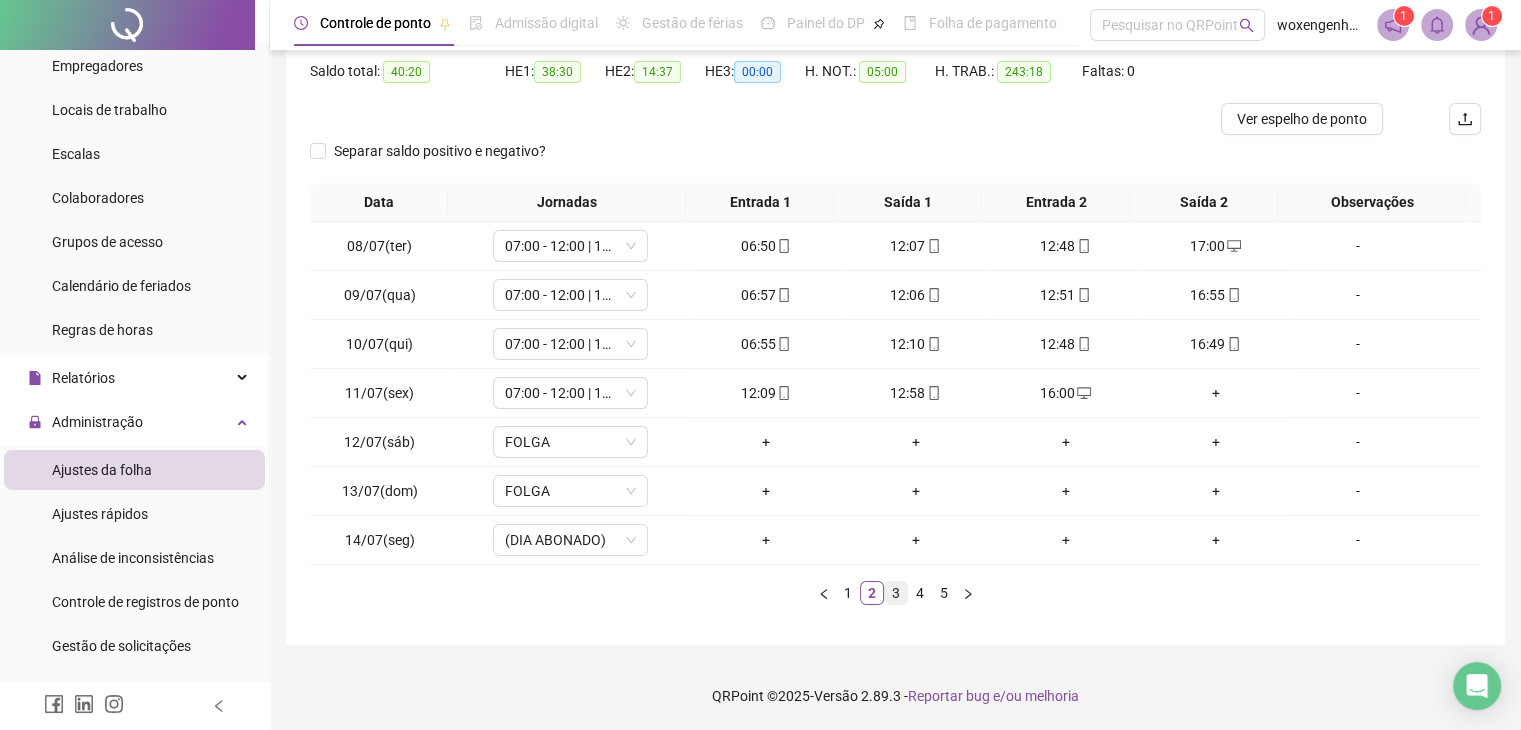 click on "3" at bounding box center (896, 593) 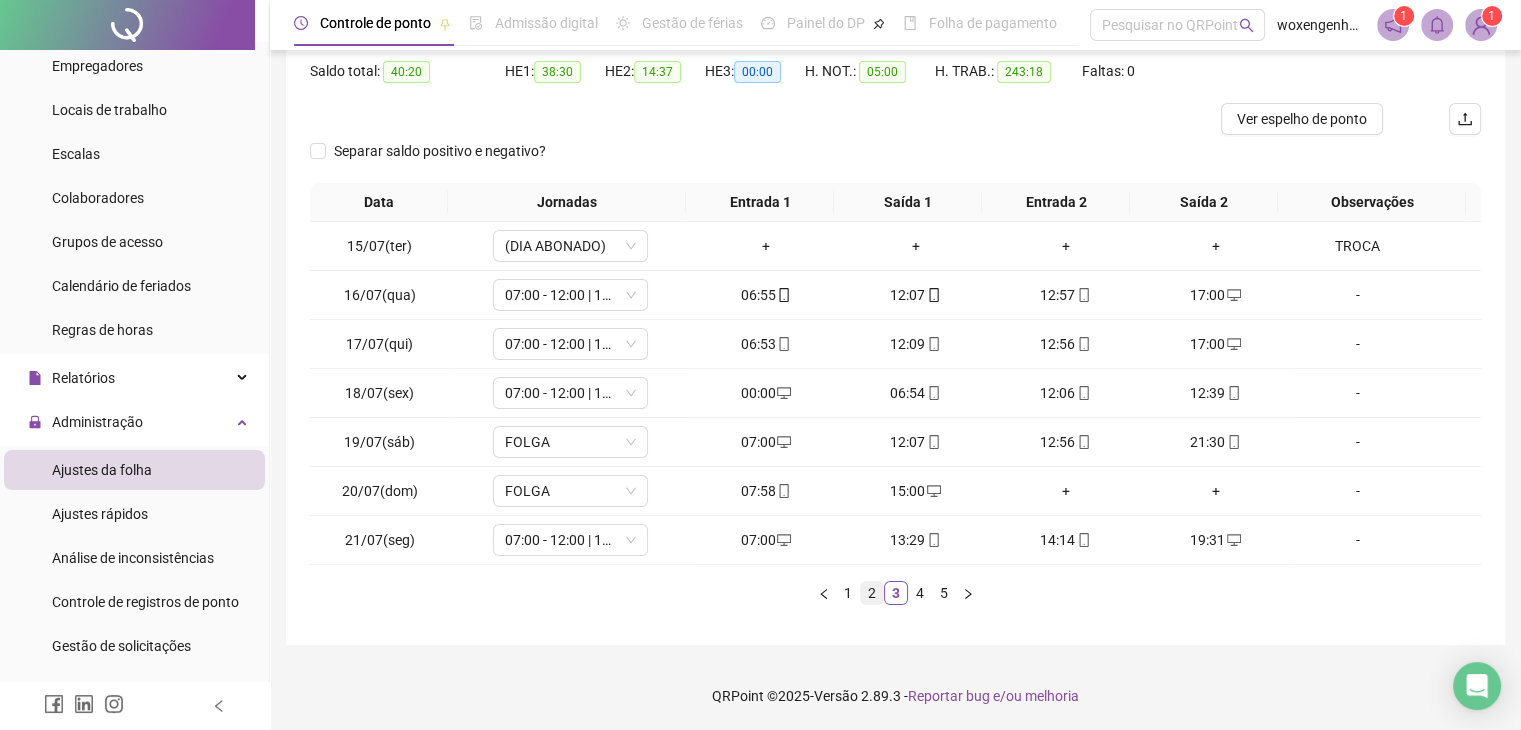click on "2" at bounding box center [872, 593] 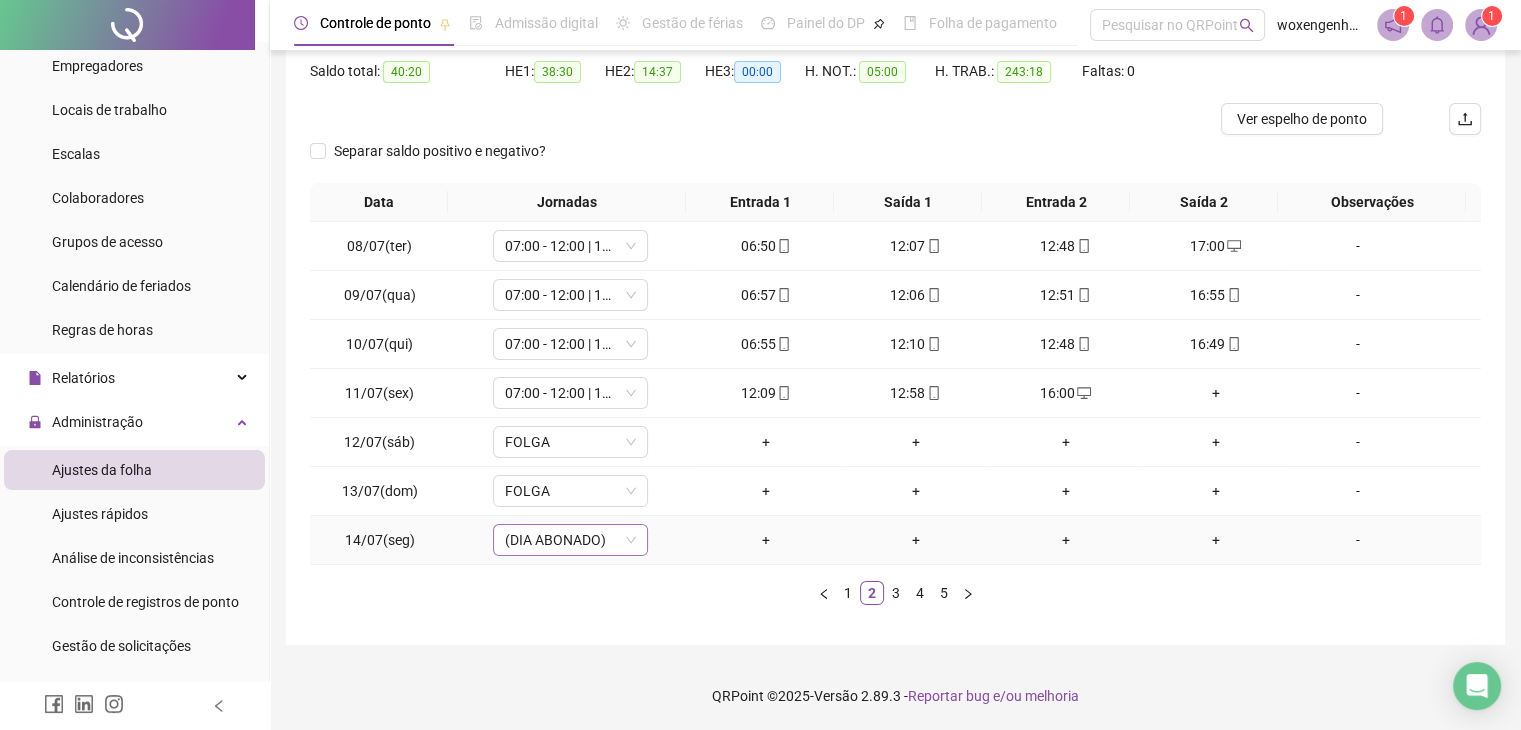 click 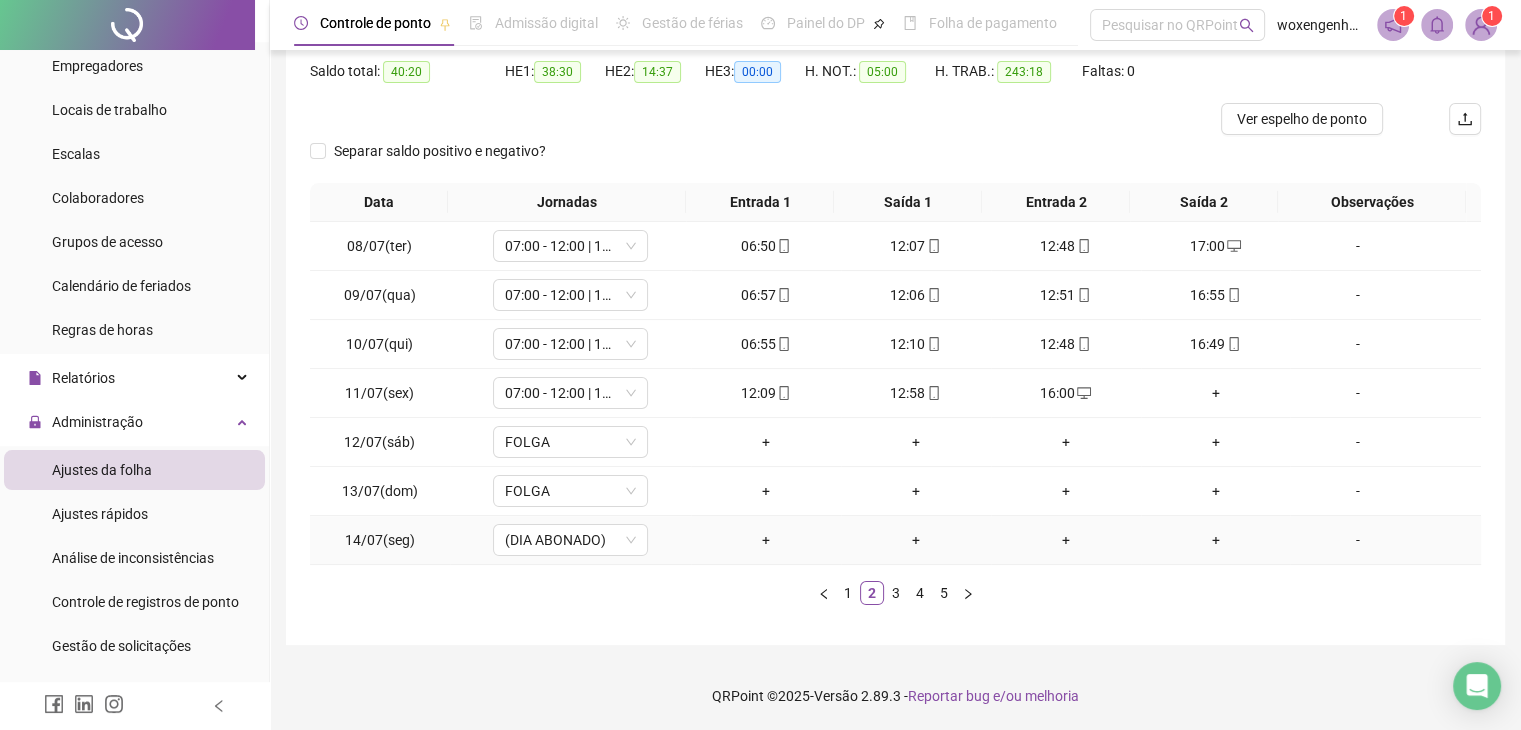 click on "-" at bounding box center (1357, 540) 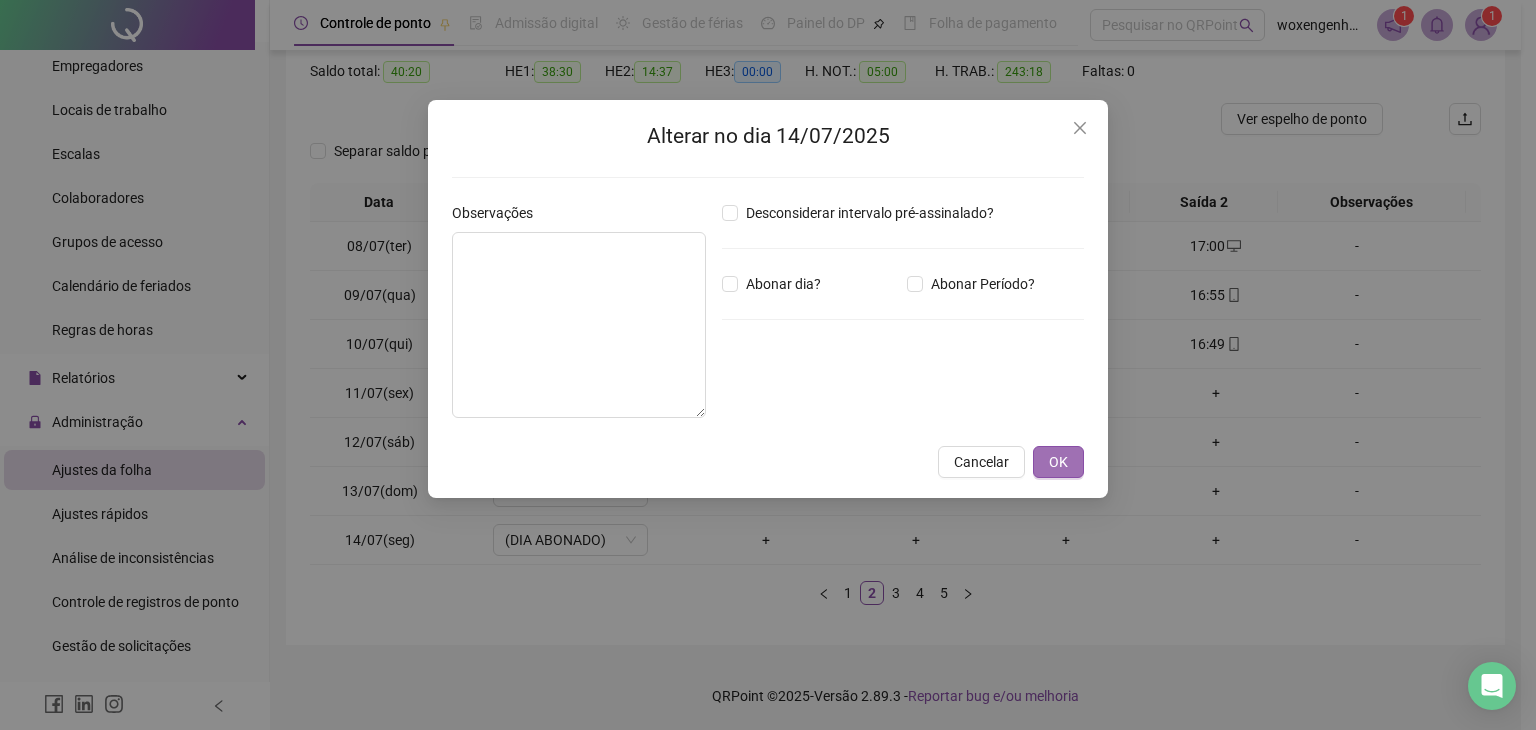 click on "OK" at bounding box center [1058, 462] 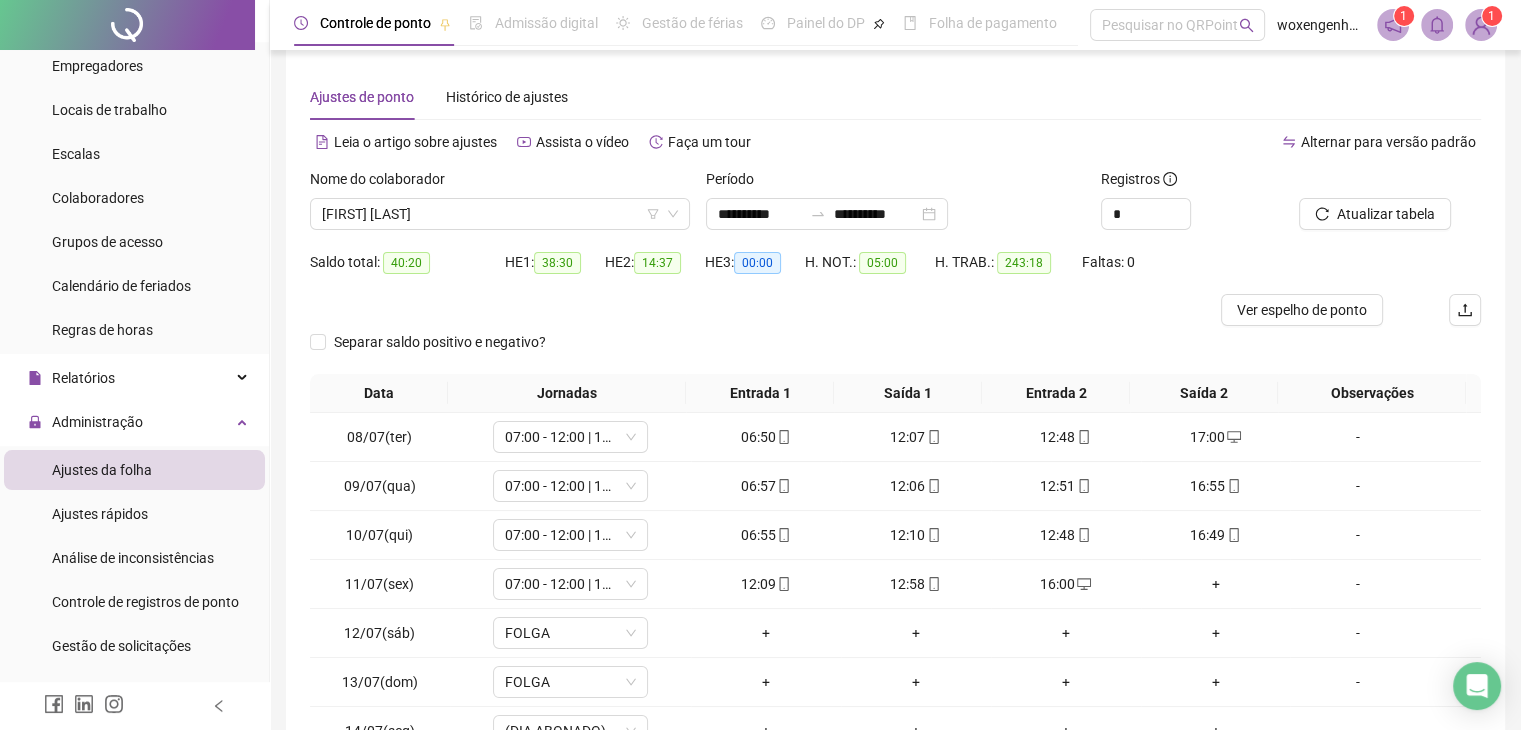 scroll, scrollTop: 0, scrollLeft: 0, axis: both 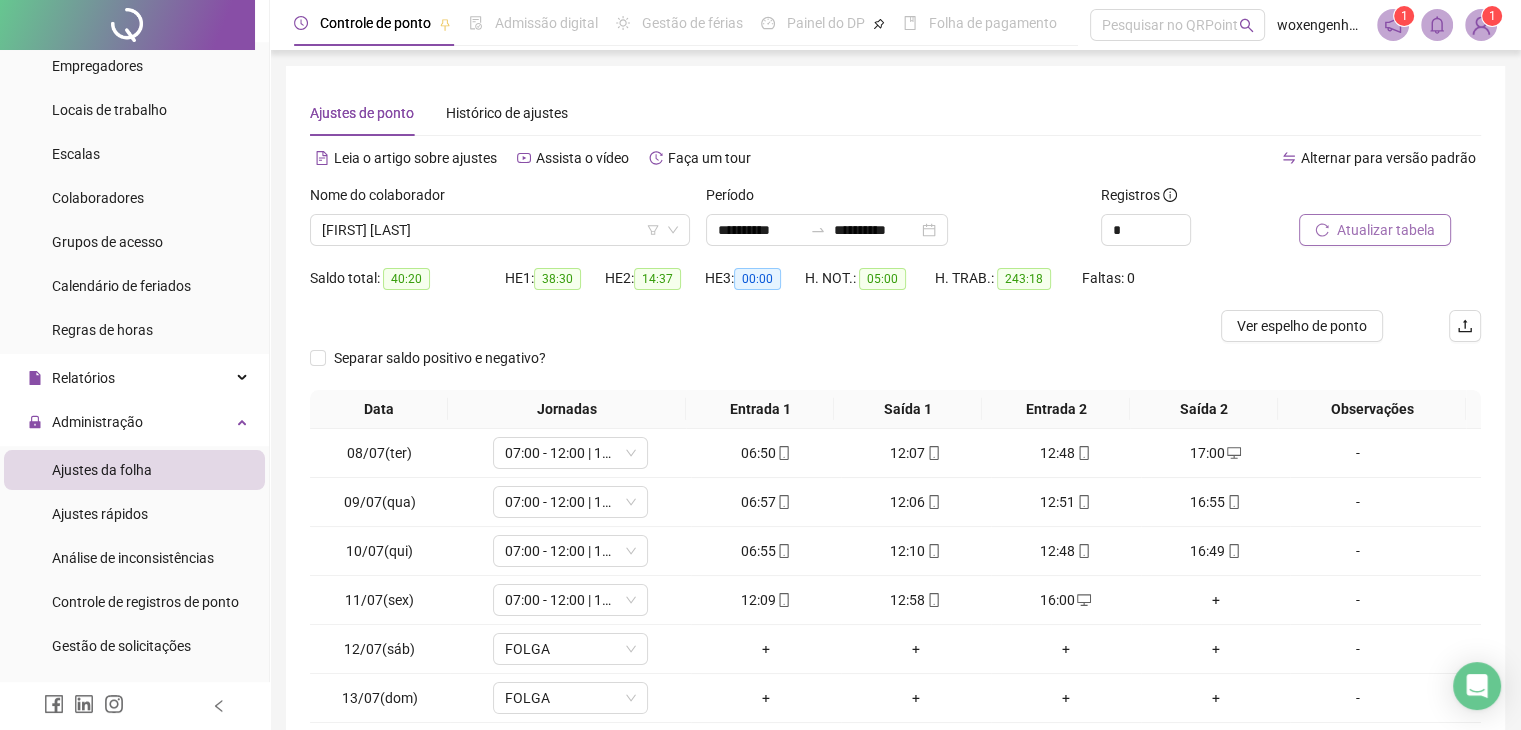 click on "Atualizar tabela" at bounding box center (1386, 230) 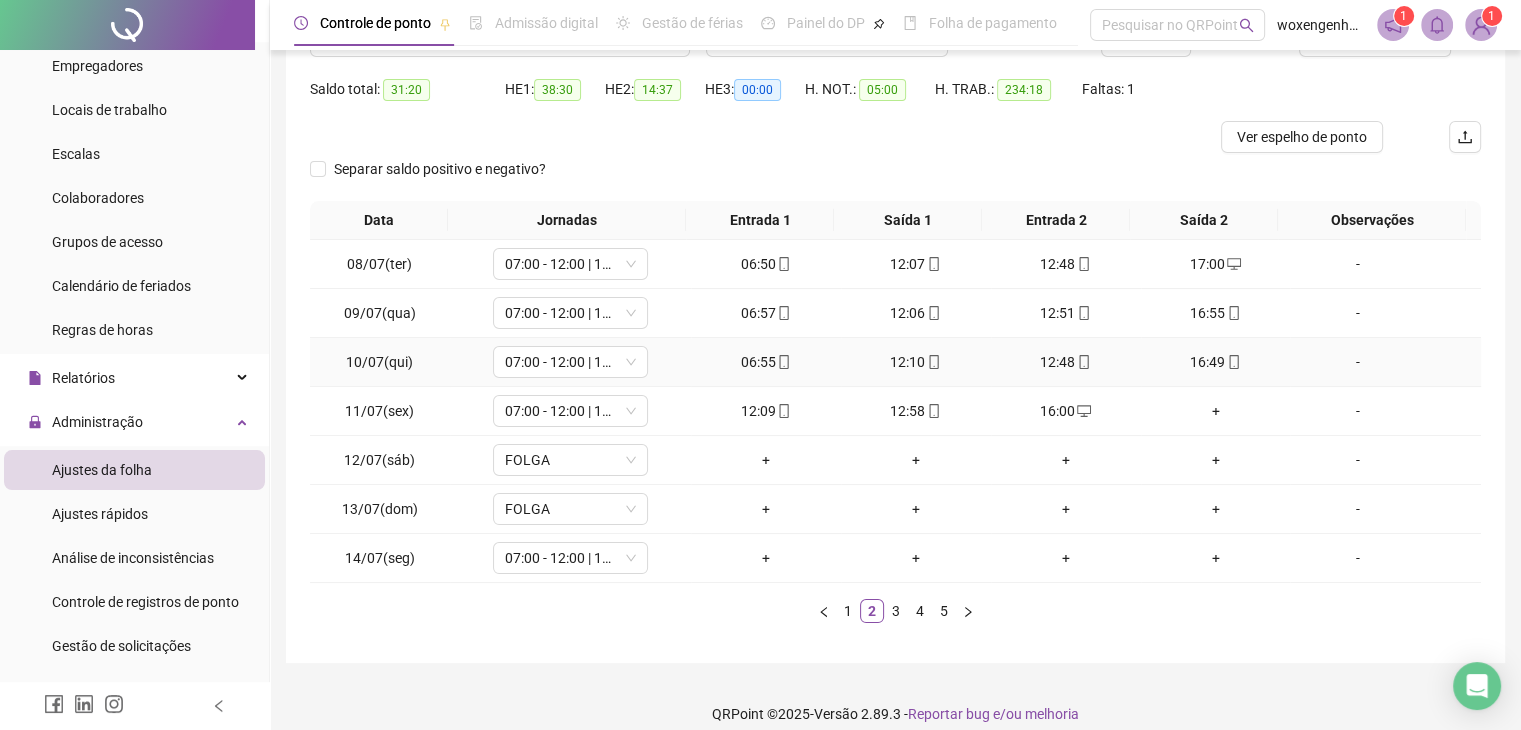 scroll, scrollTop: 207, scrollLeft: 0, axis: vertical 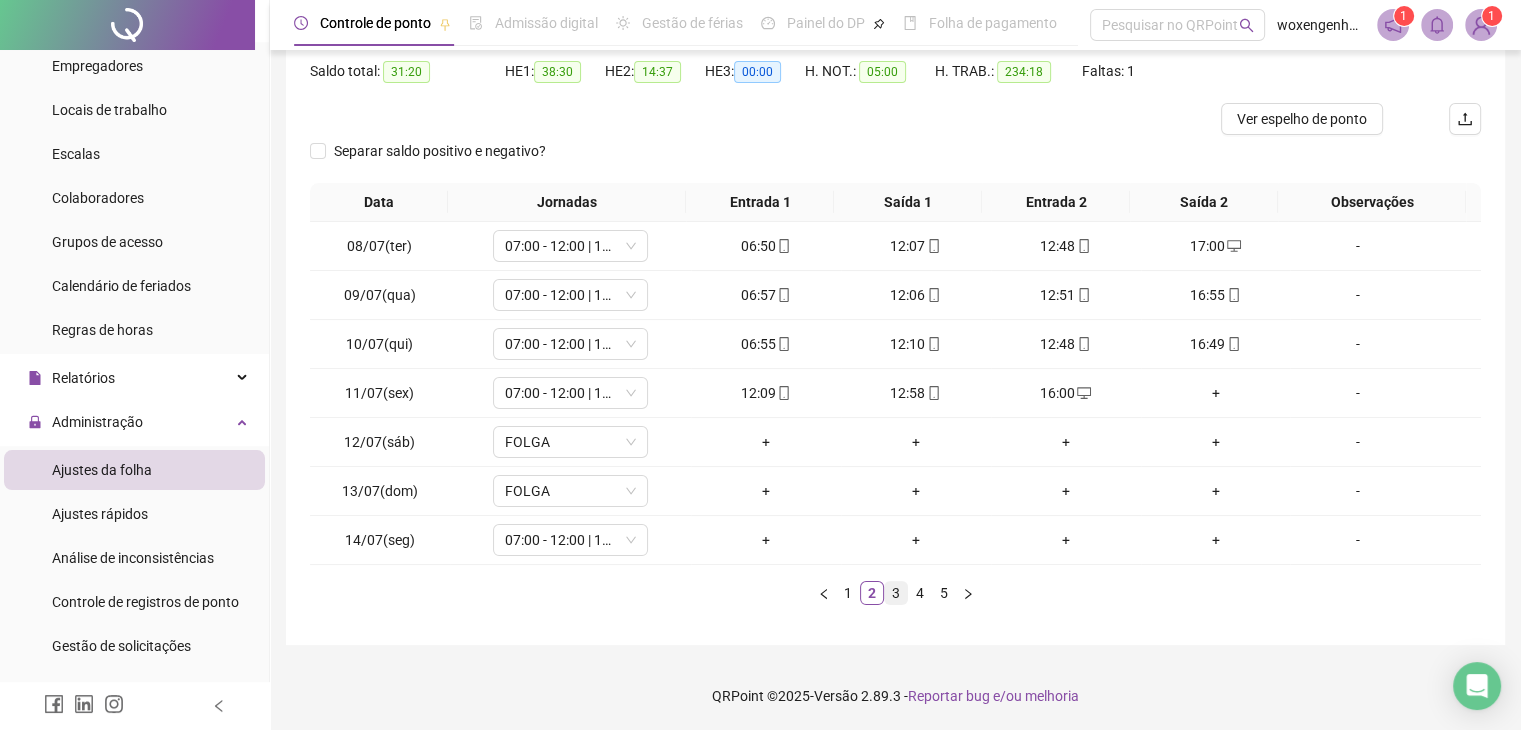 click on "3" at bounding box center (896, 593) 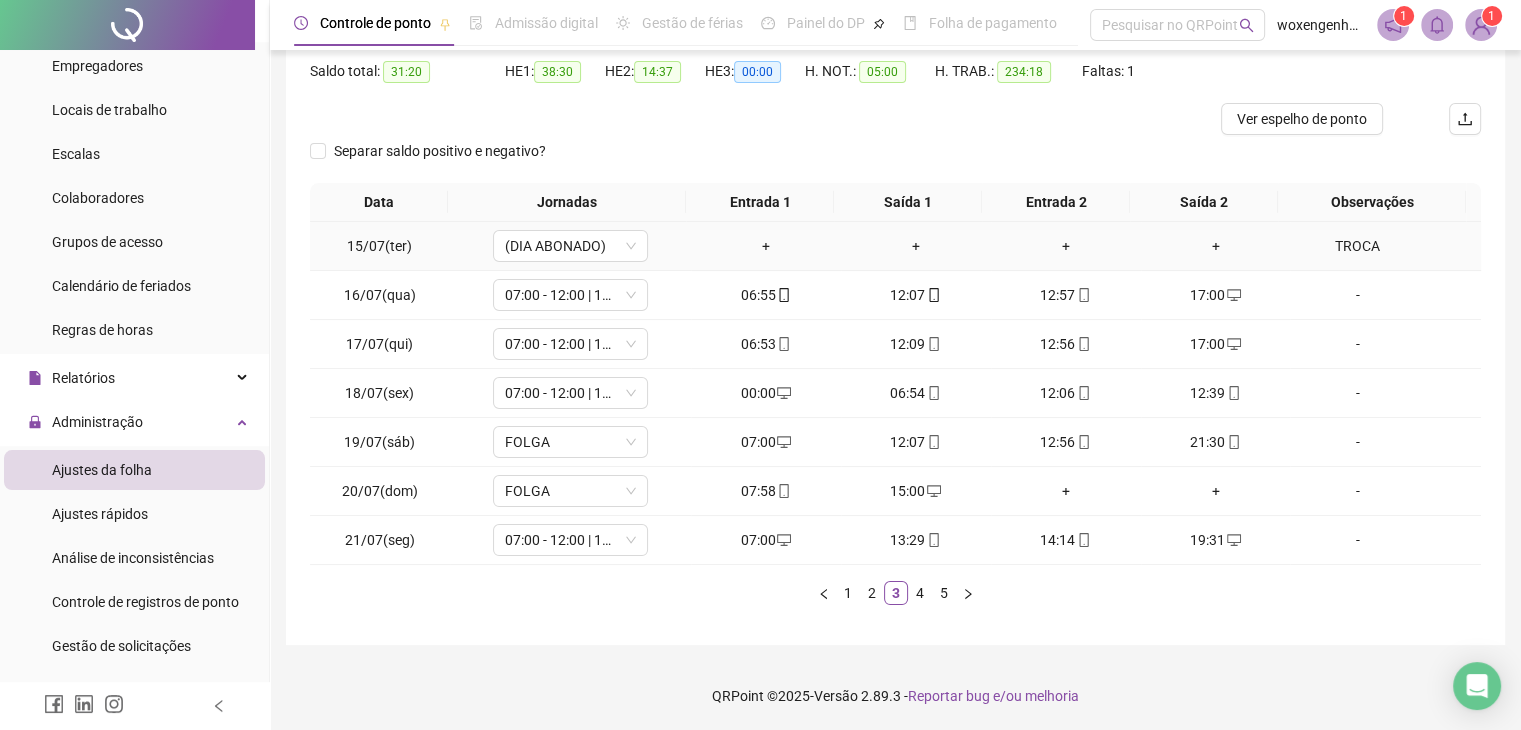 click on "TROCA" at bounding box center (1357, 246) 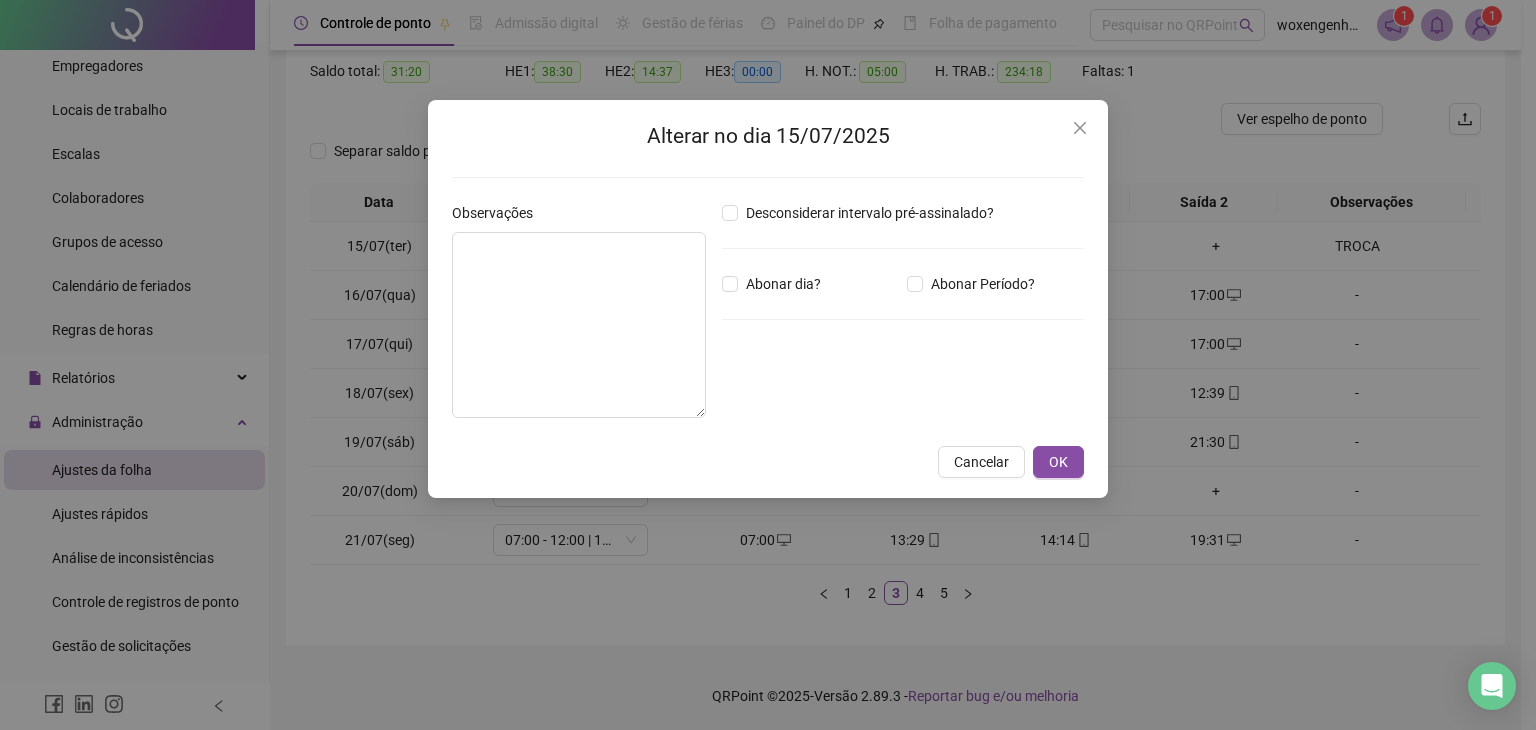 type on "*****" 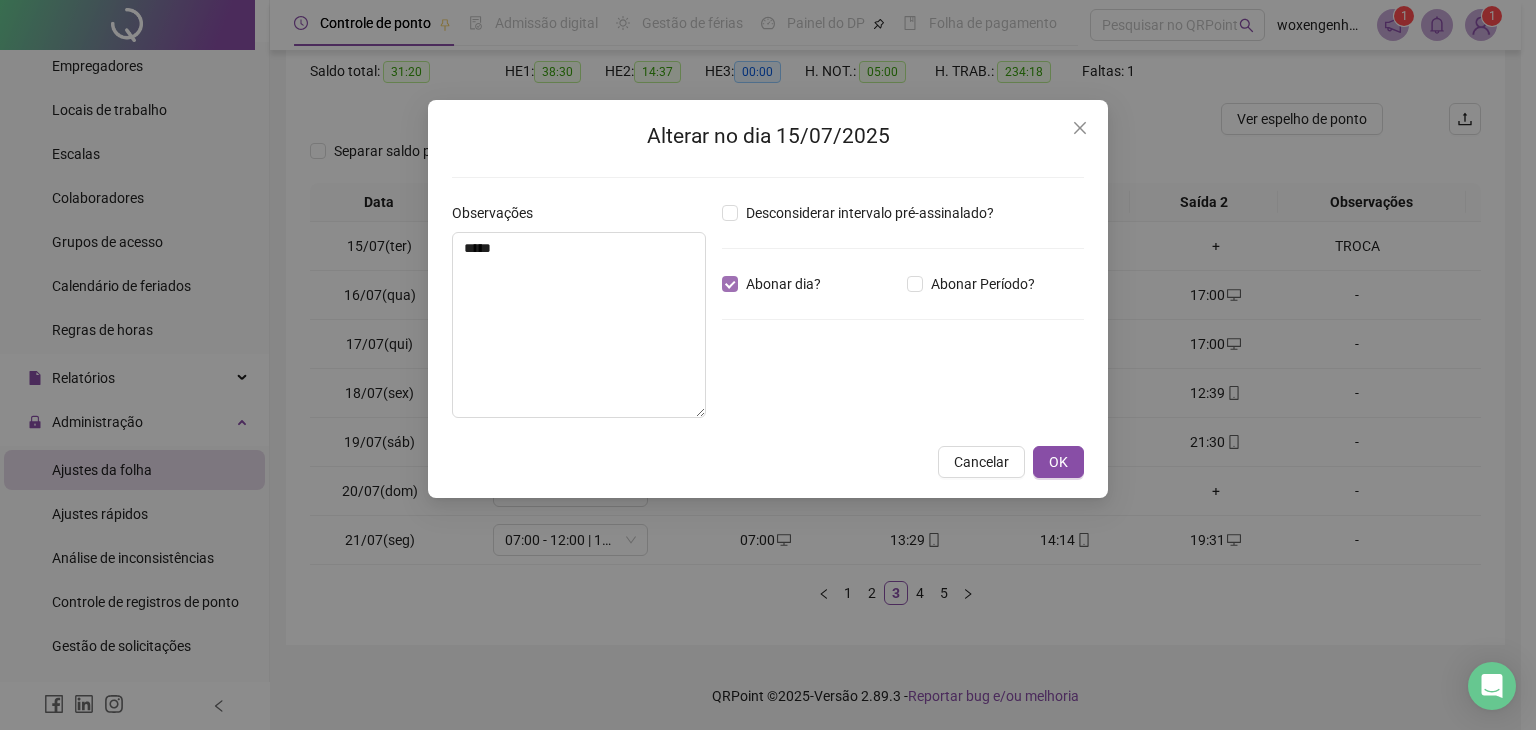 click on "Abonar dia?" at bounding box center (783, 284) 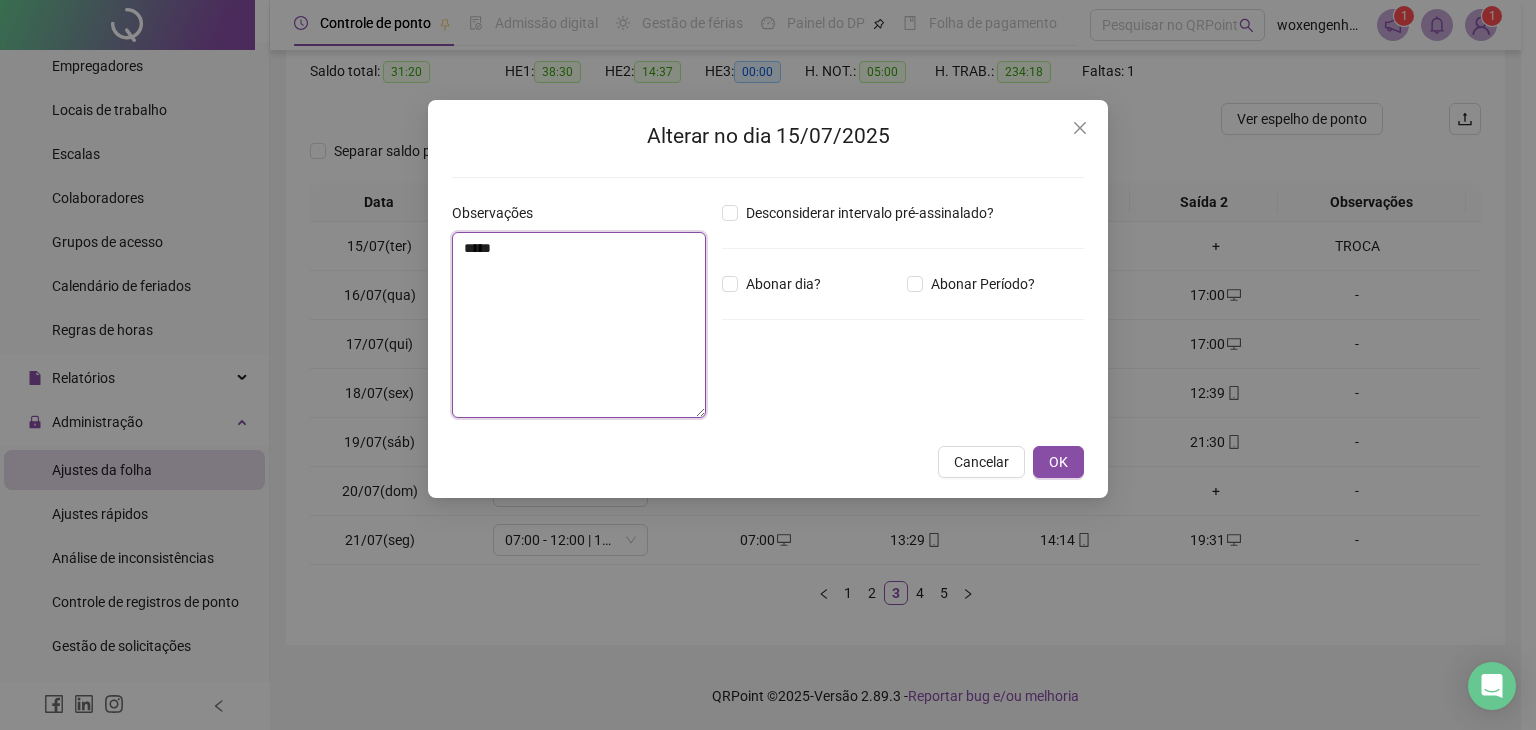 click on "*****" at bounding box center (579, 325) 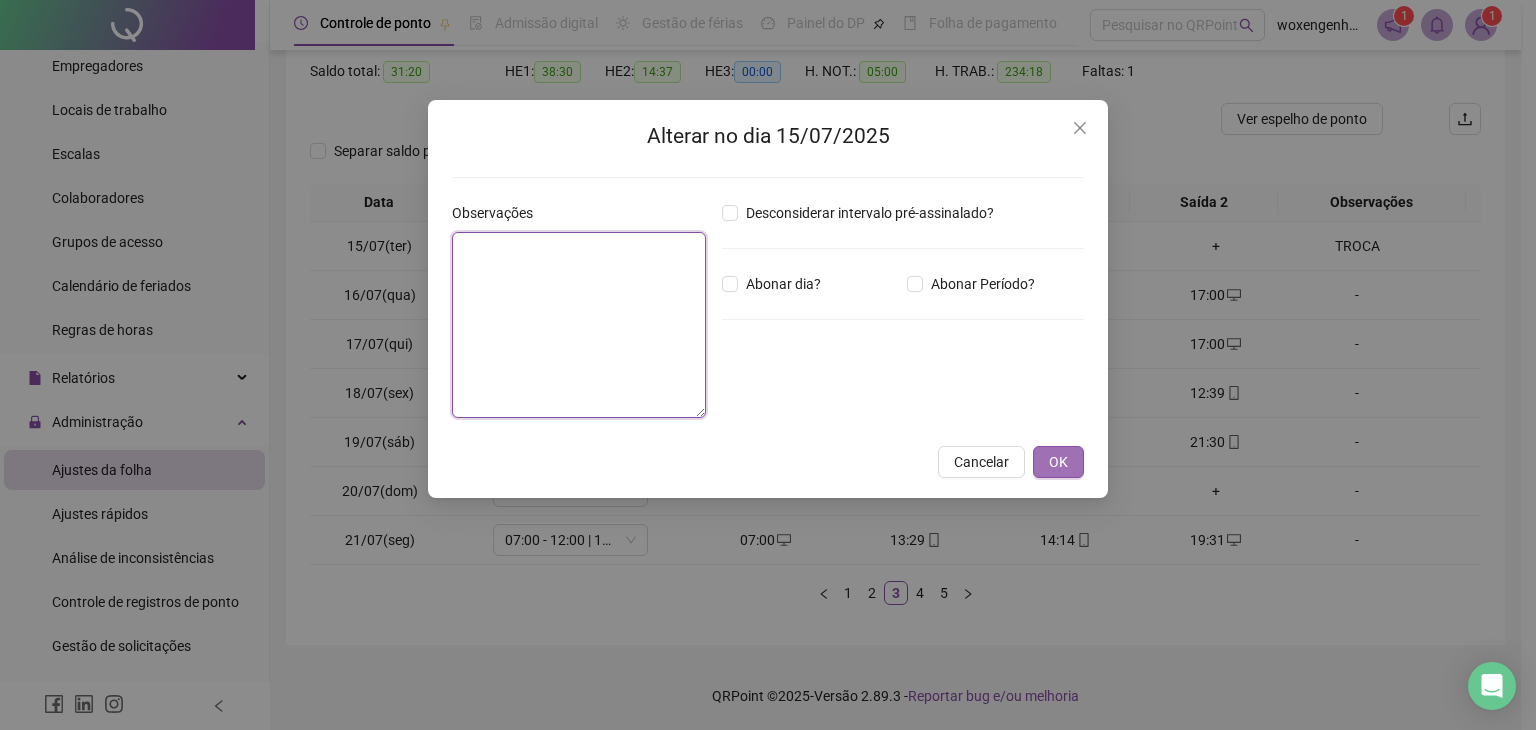 type 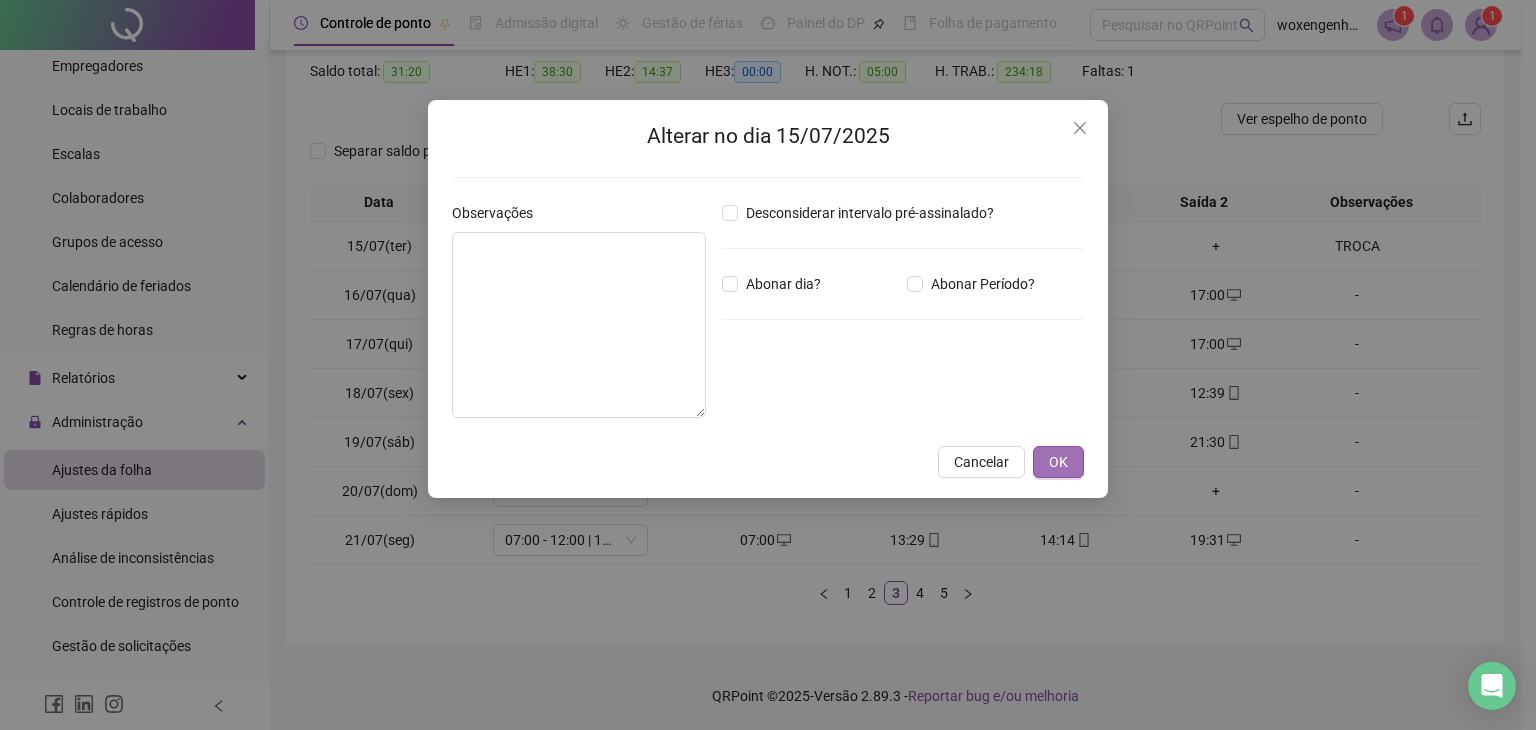 click on "OK" at bounding box center (1058, 462) 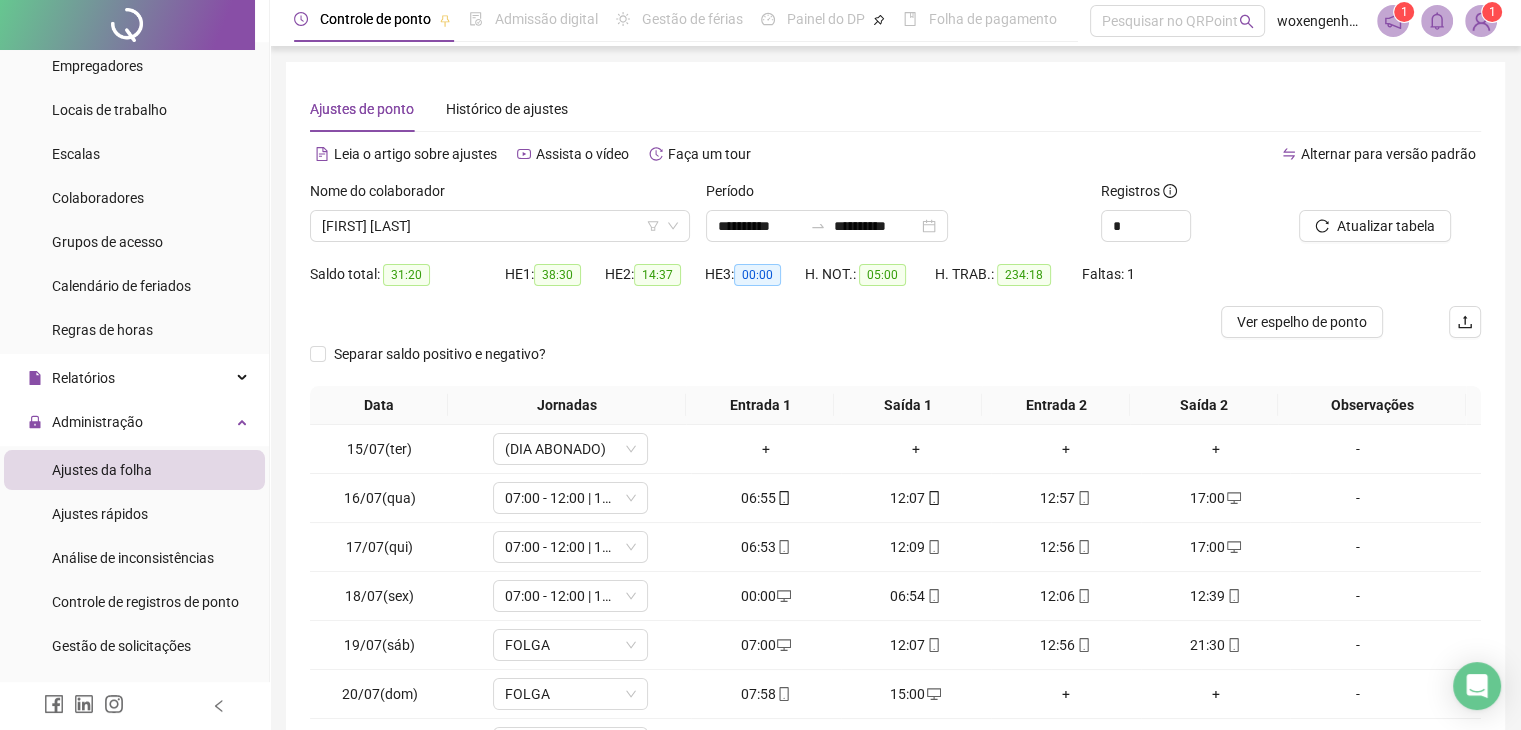 scroll, scrollTop: 0, scrollLeft: 0, axis: both 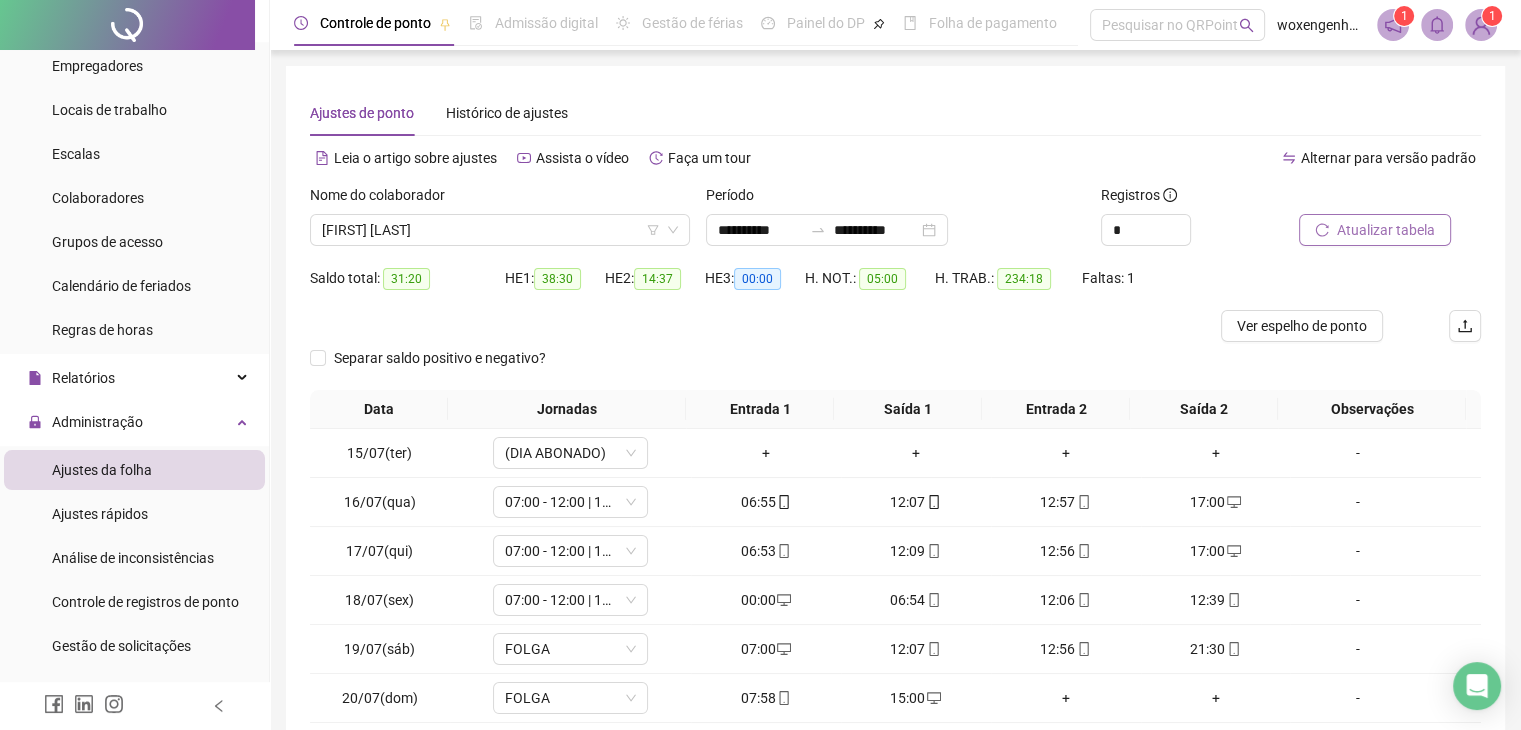 click on "Atualizar tabela" at bounding box center [1386, 230] 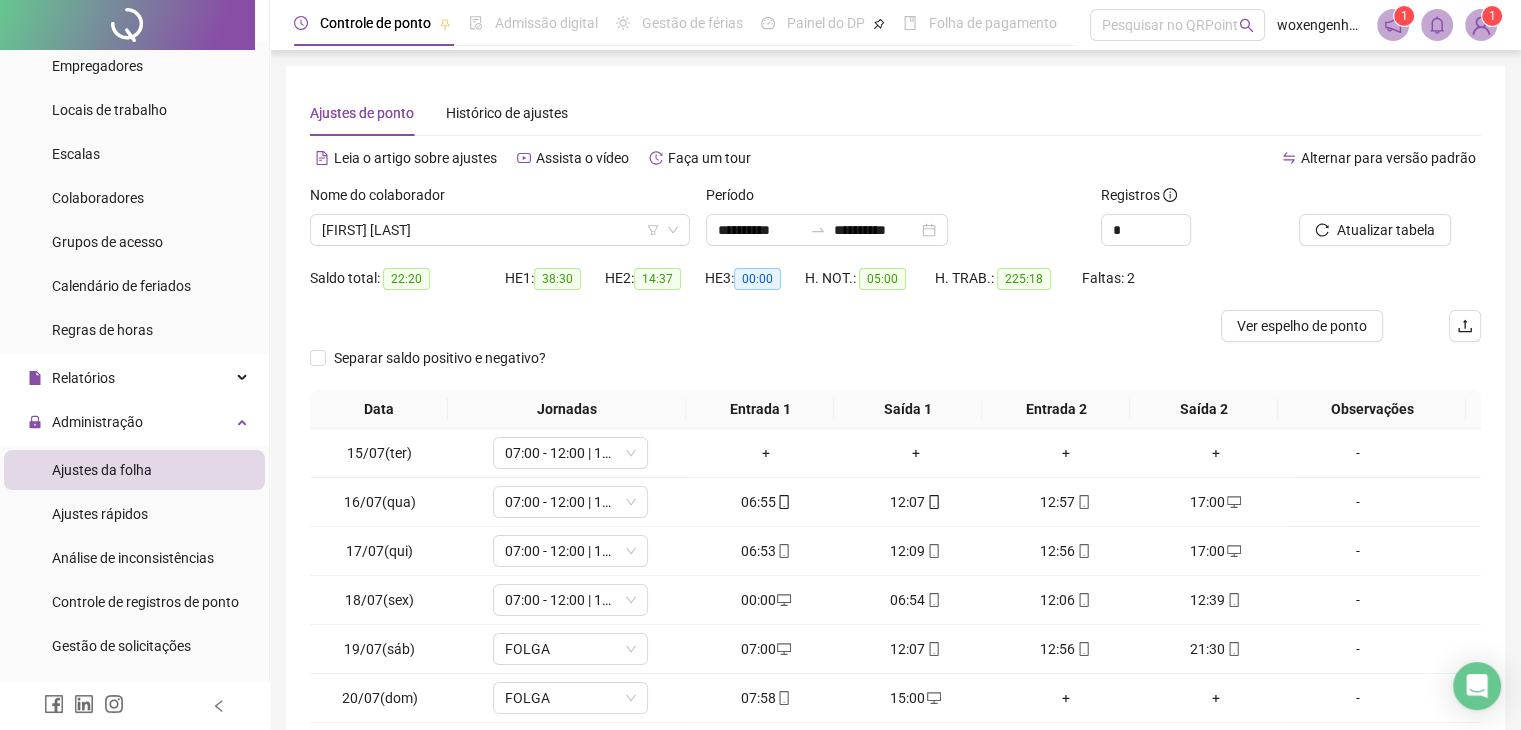 click on "22:20" at bounding box center [406, 279] 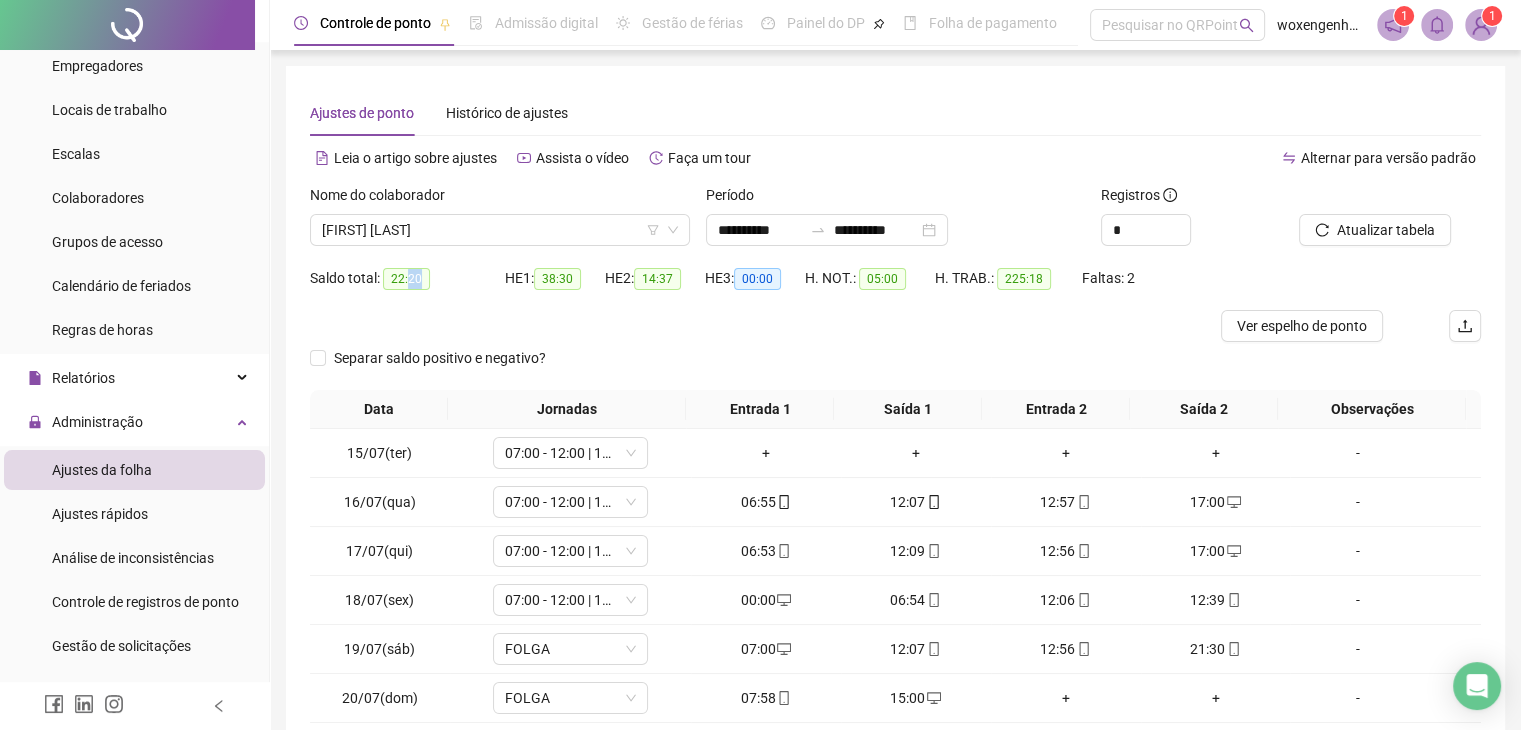 click on "22:20" at bounding box center (406, 279) 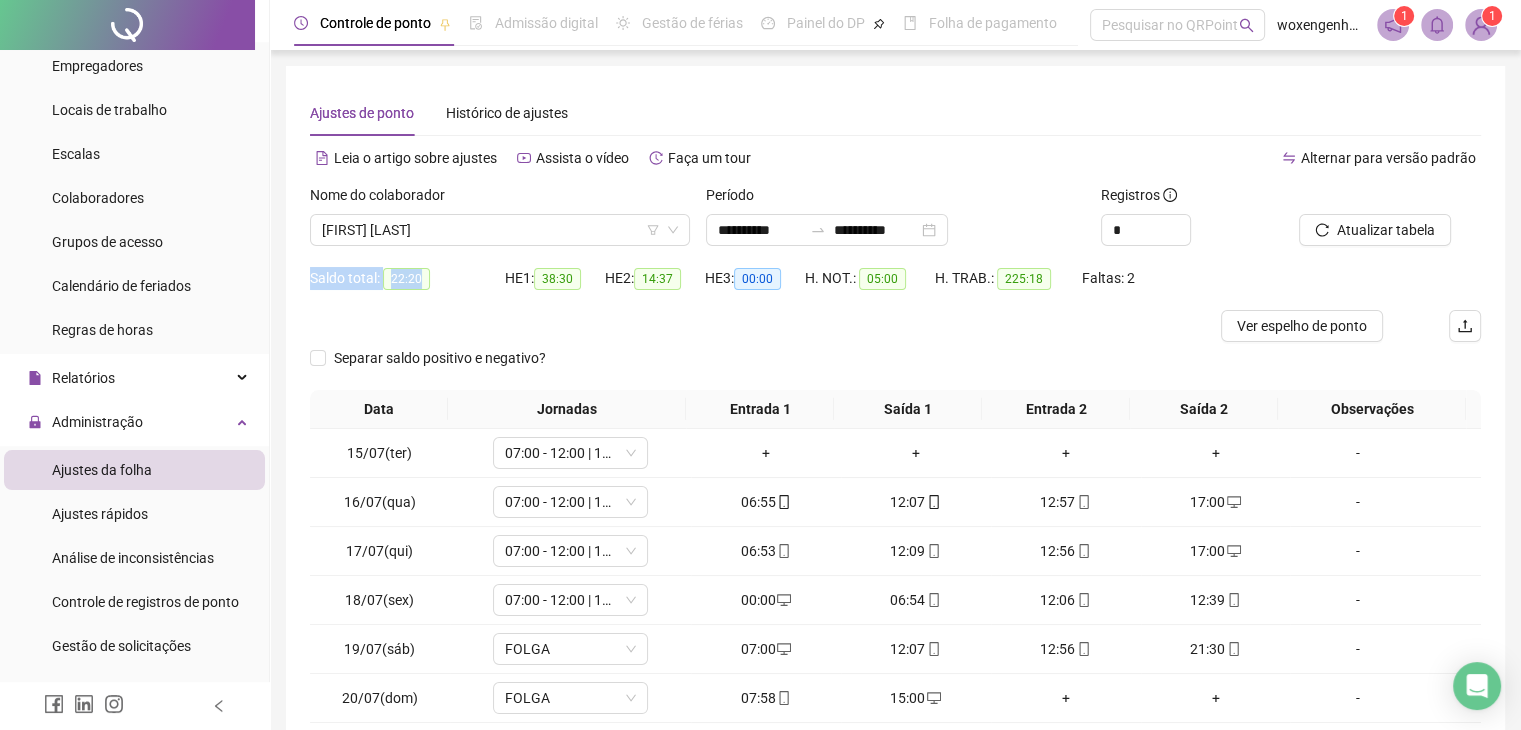 click on "22:20" at bounding box center (406, 279) 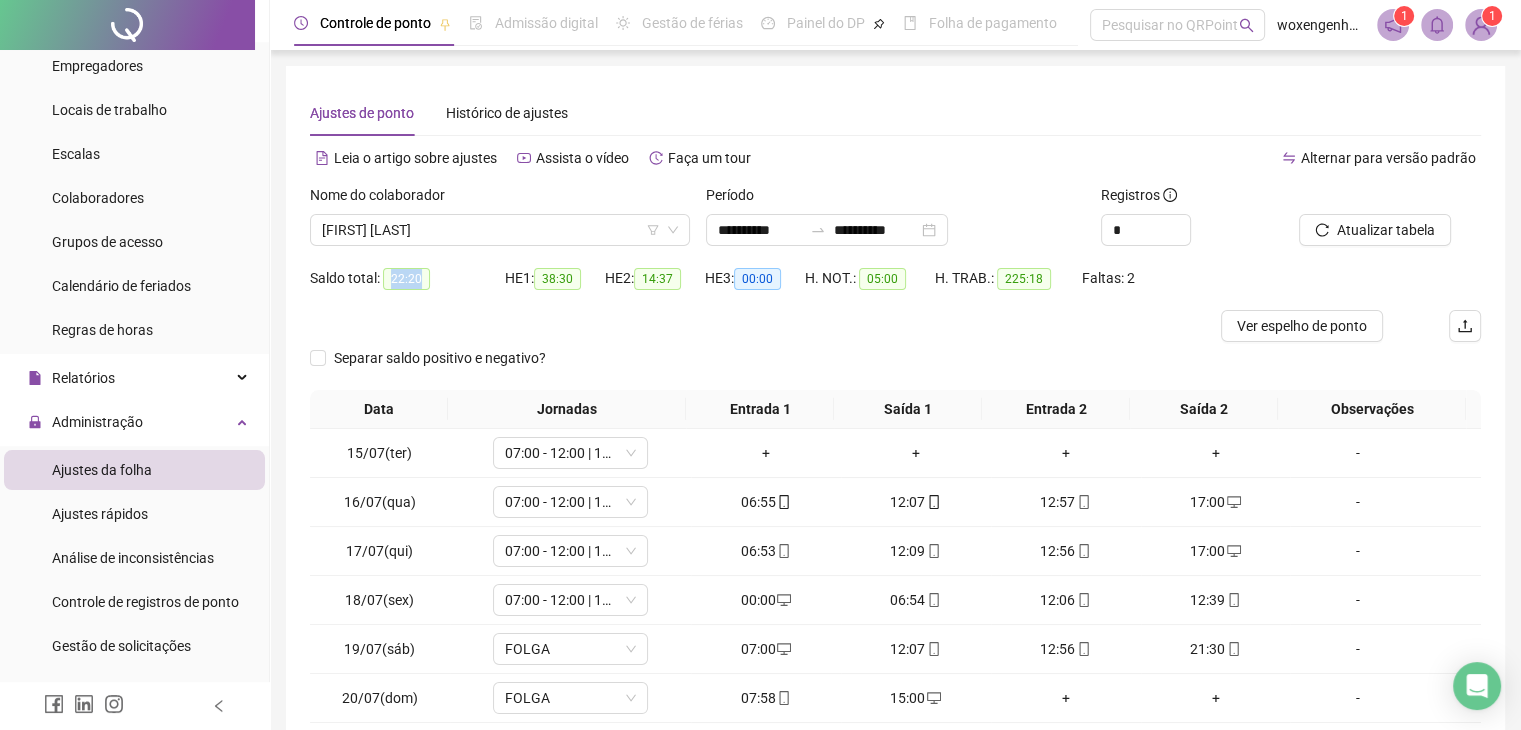 drag, startPoint x: 390, startPoint y: 281, endPoint x: 417, endPoint y: 283, distance: 27.073973 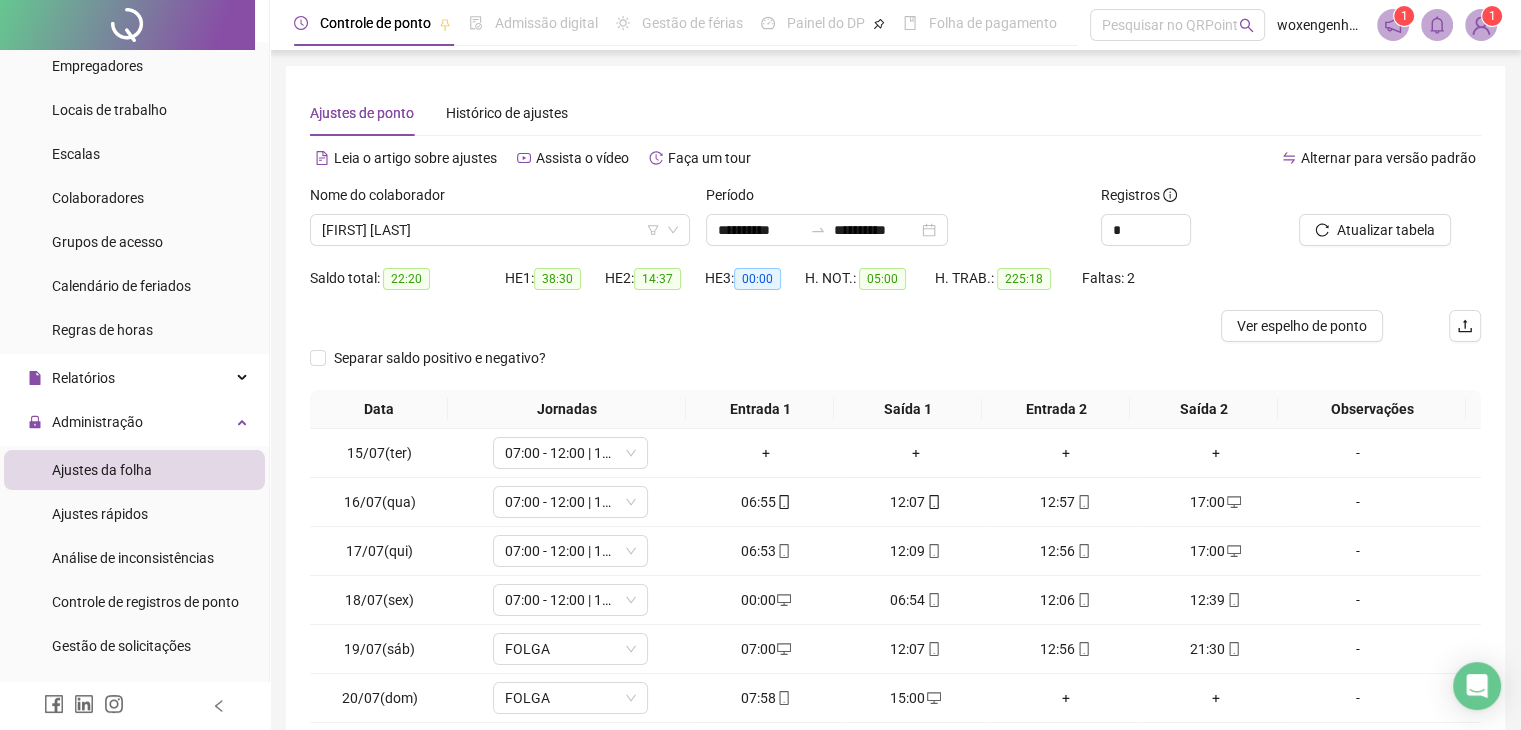 click on "14:37" at bounding box center (657, 279) 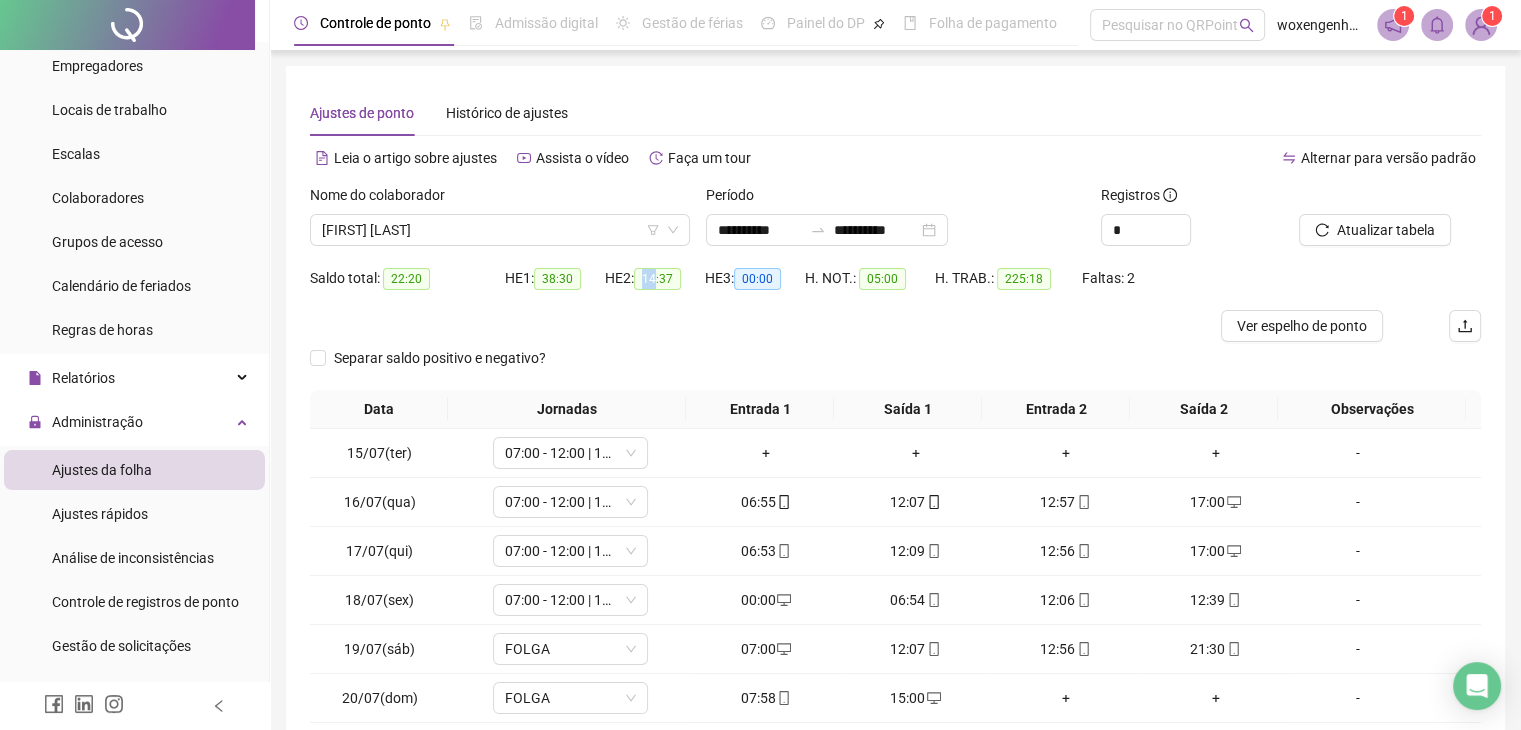 click on "14:37" at bounding box center (657, 279) 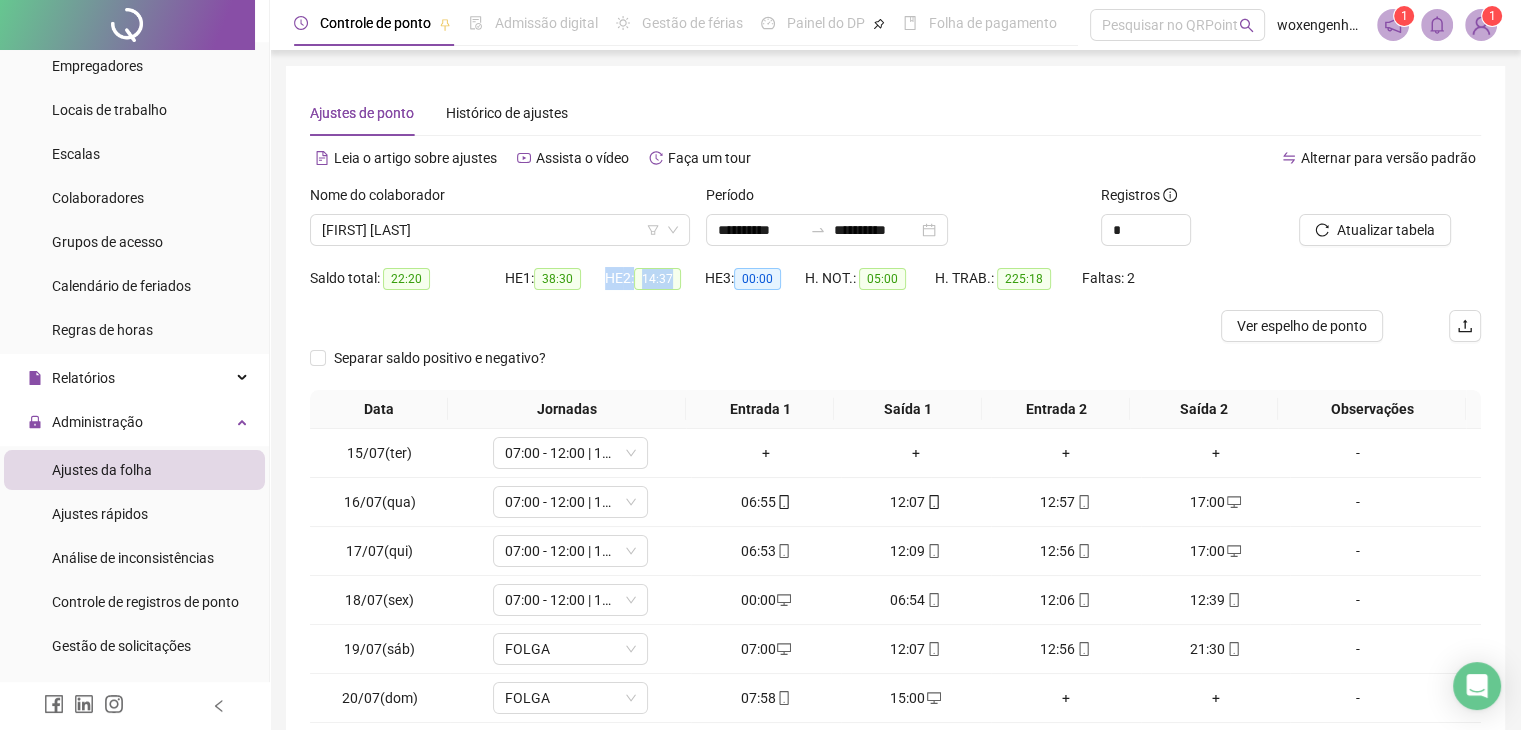 click on "14:37" at bounding box center (657, 279) 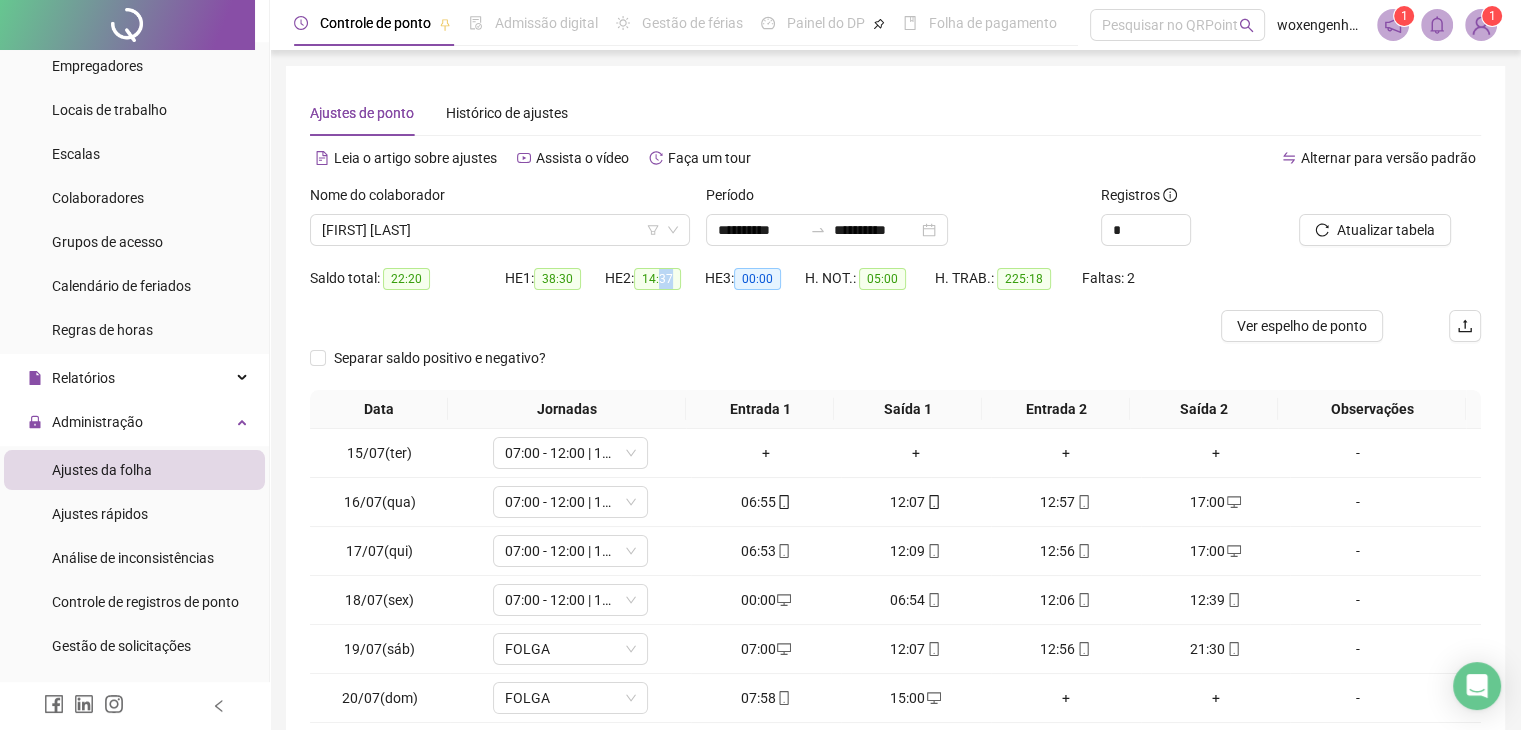 click on "14:37" at bounding box center (657, 279) 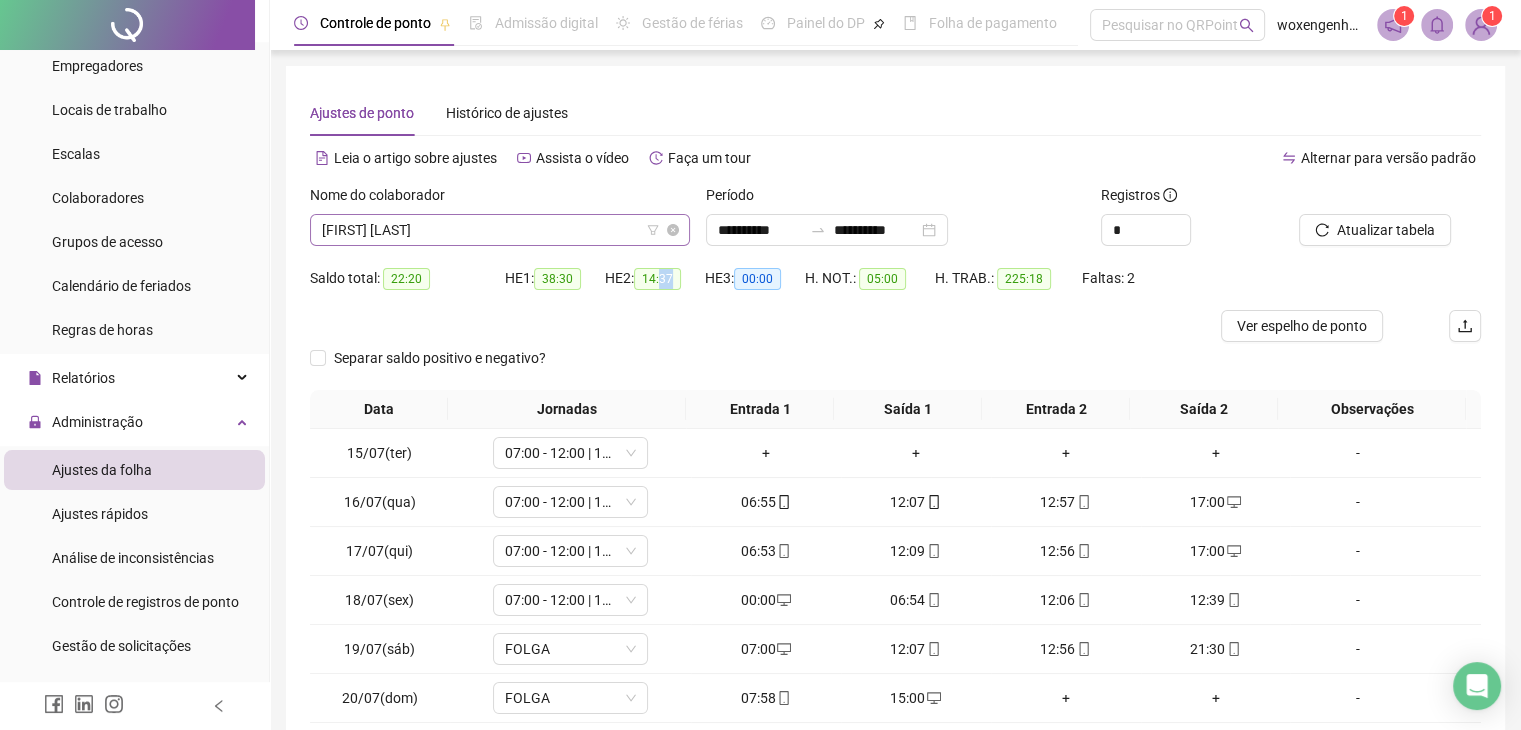 click on "[FIRST] [LAST]" at bounding box center [500, 230] 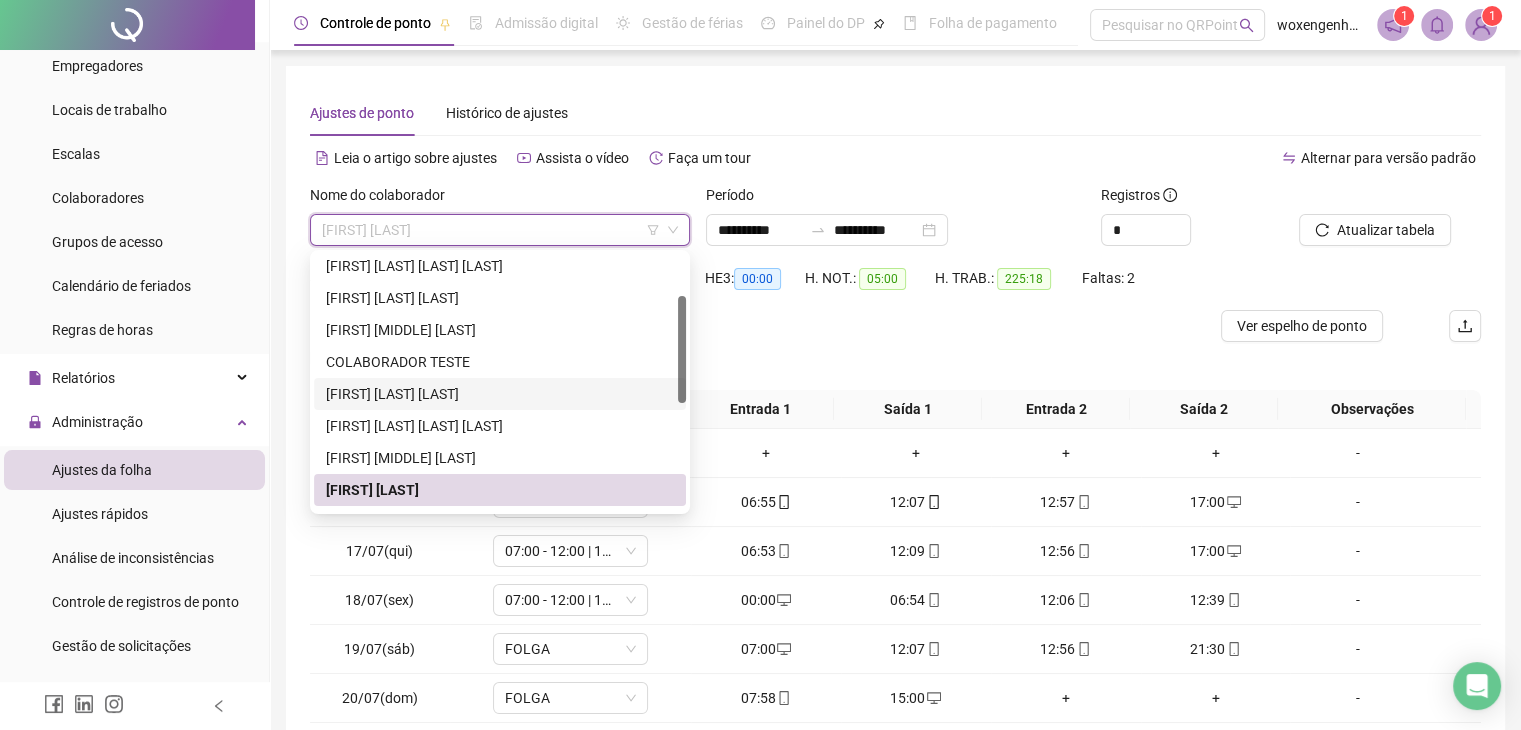scroll, scrollTop: 300, scrollLeft: 0, axis: vertical 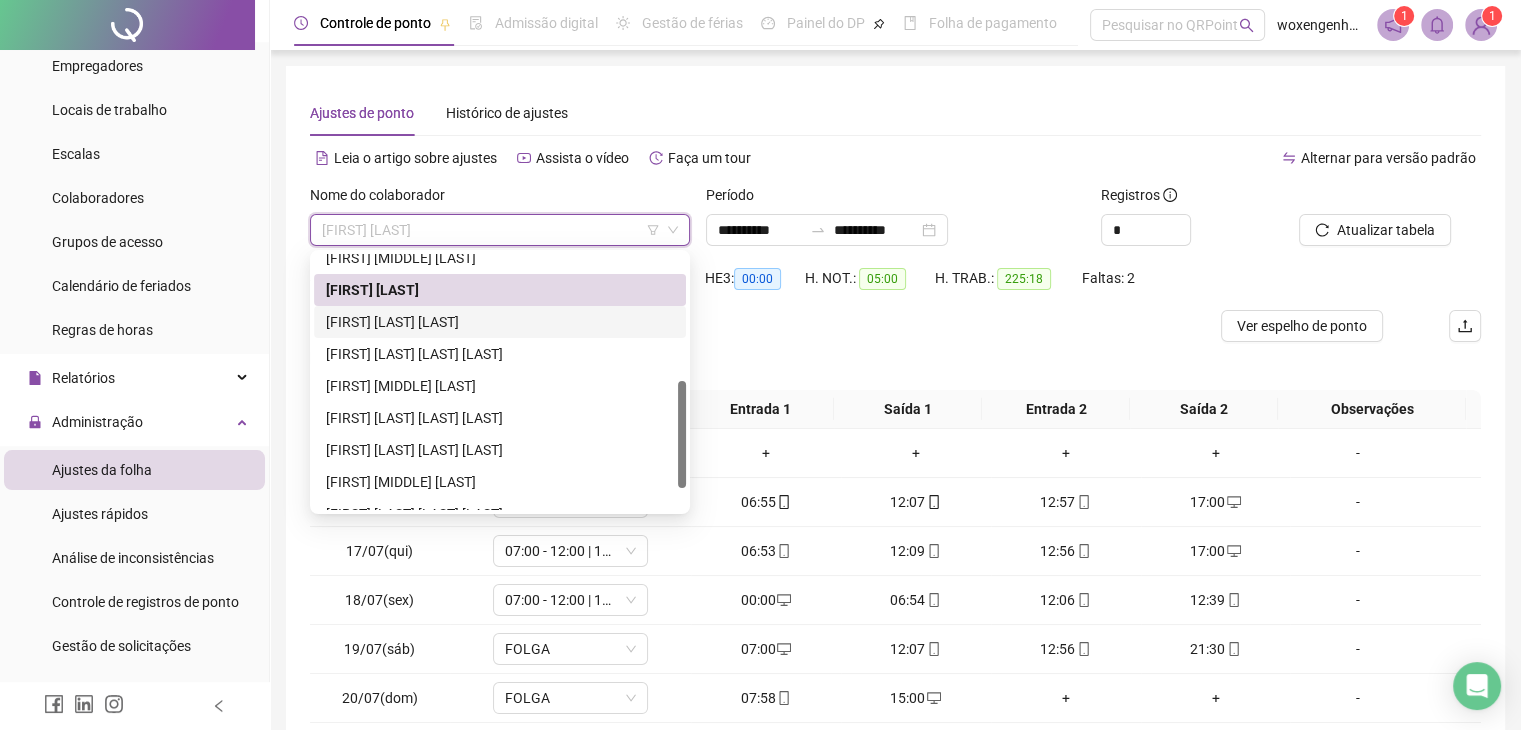 click on "[FIRST] [LAST] [LAST]" at bounding box center [500, 322] 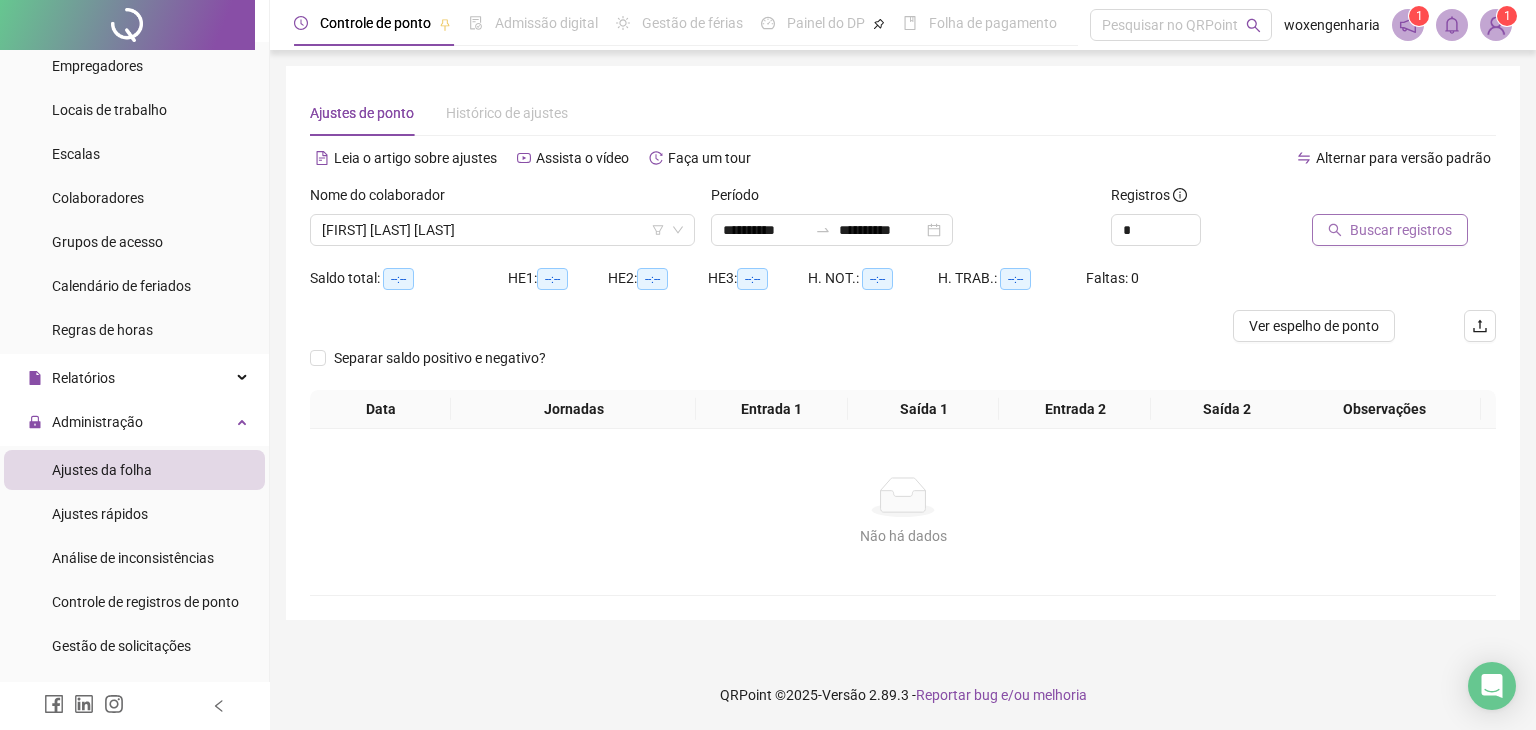 click on "Buscar registros" at bounding box center (1401, 230) 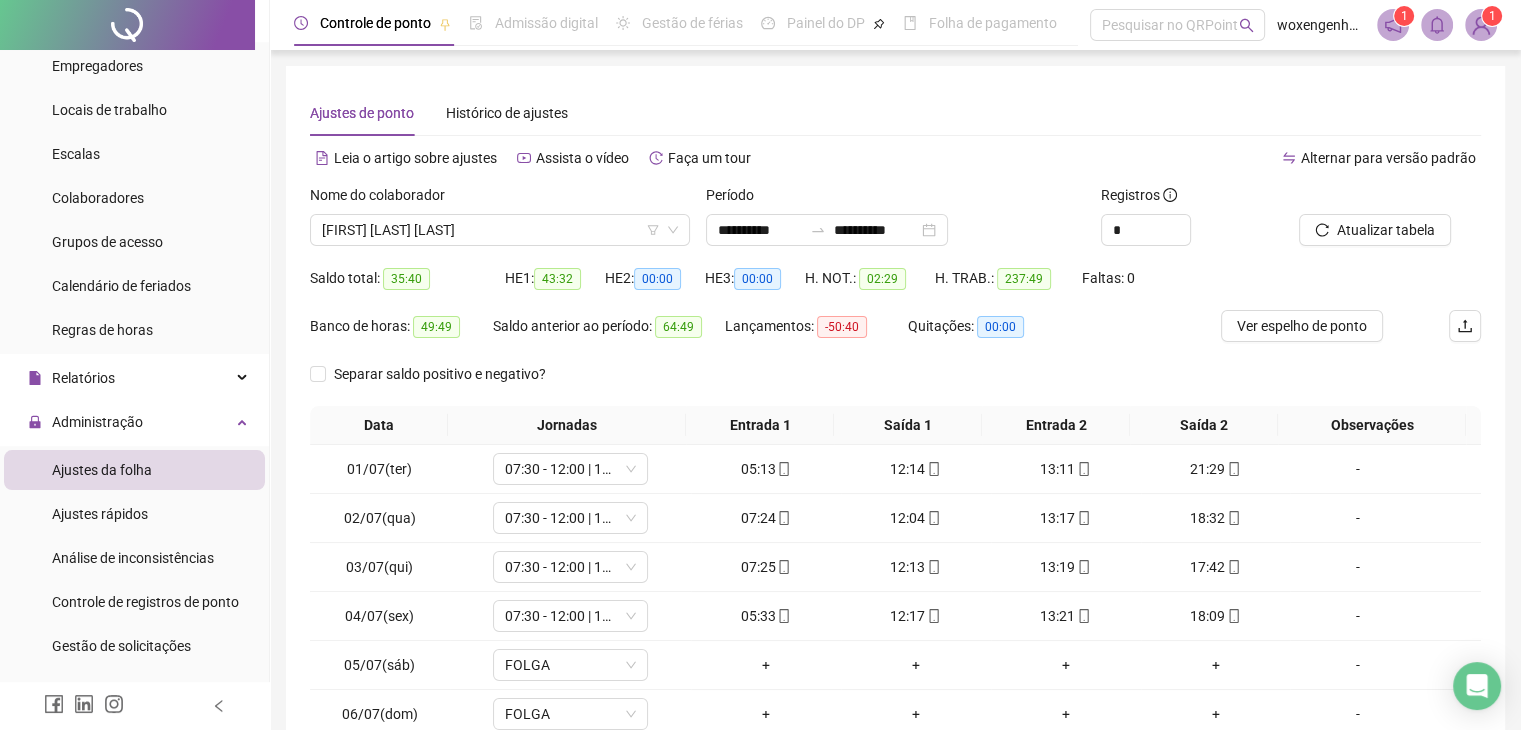 click on "35:40" at bounding box center [406, 279] 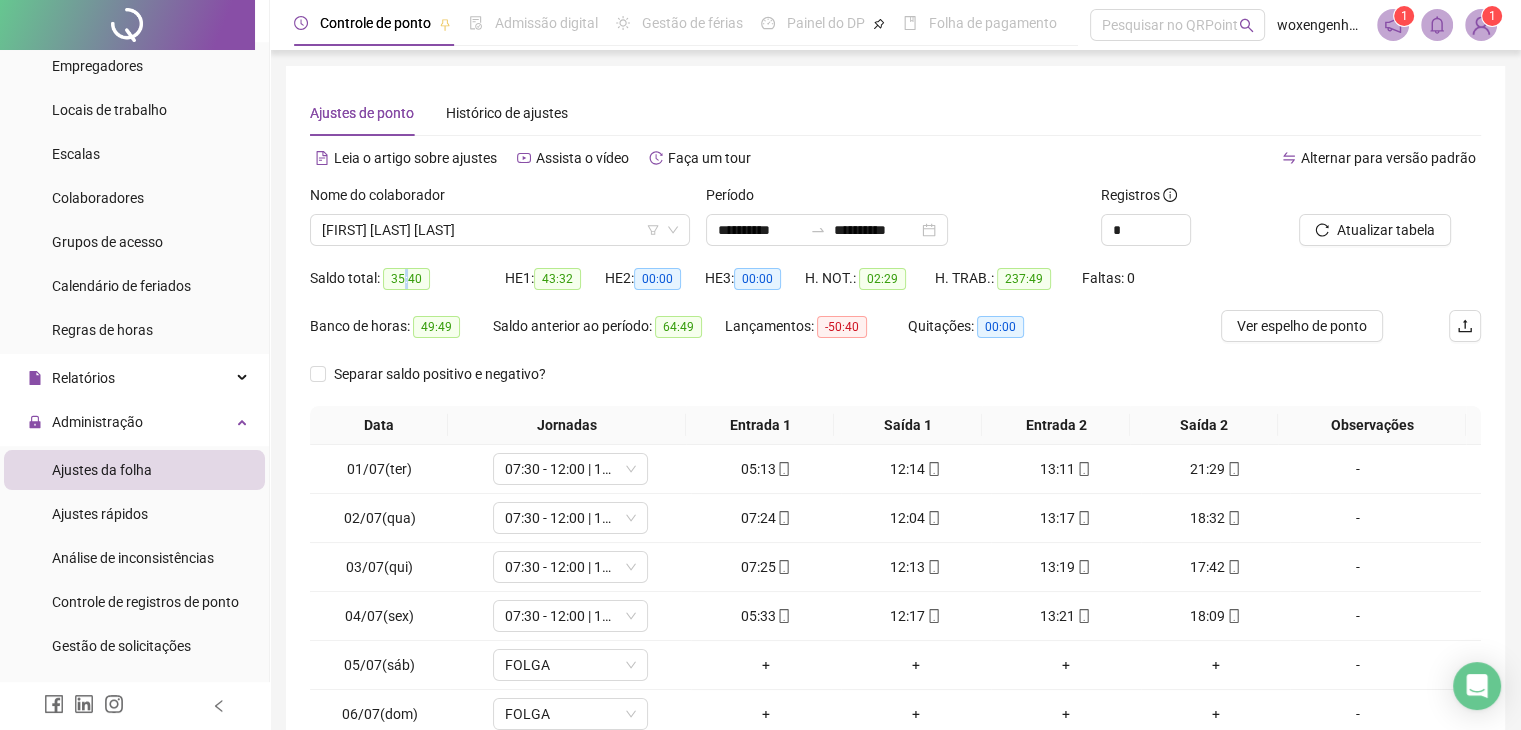 click on "35:40" at bounding box center [406, 279] 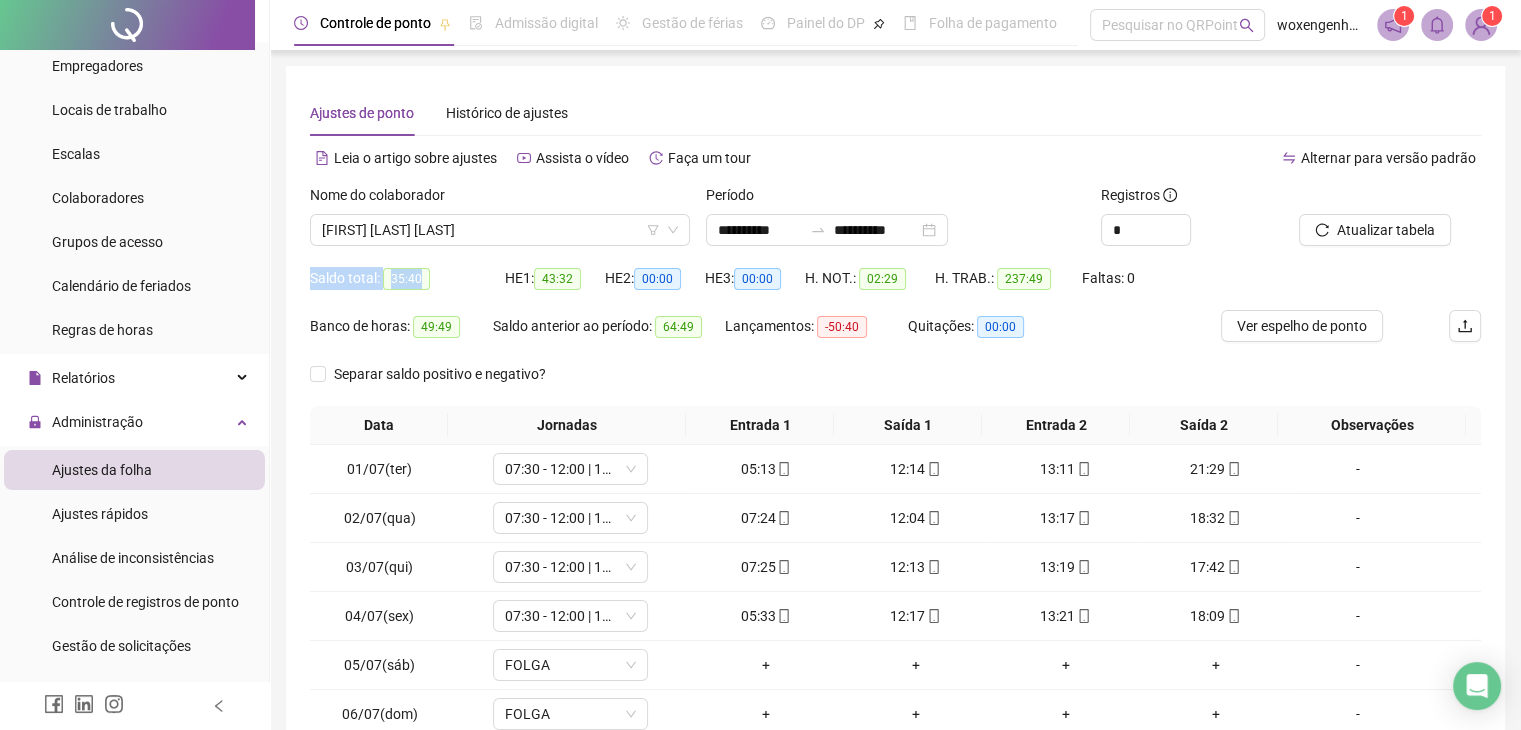 click on "35:40" at bounding box center (406, 279) 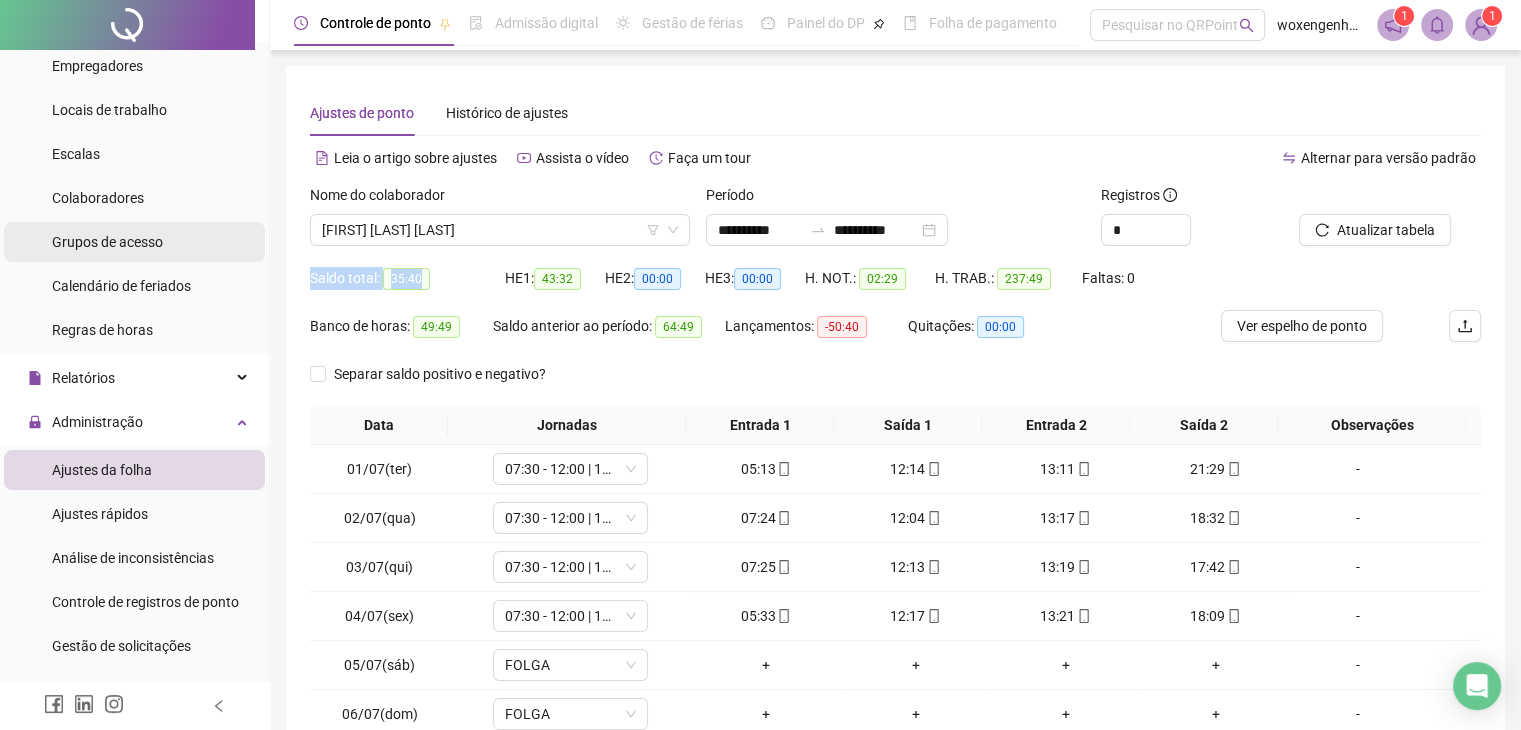 scroll, scrollTop: 0, scrollLeft: 0, axis: both 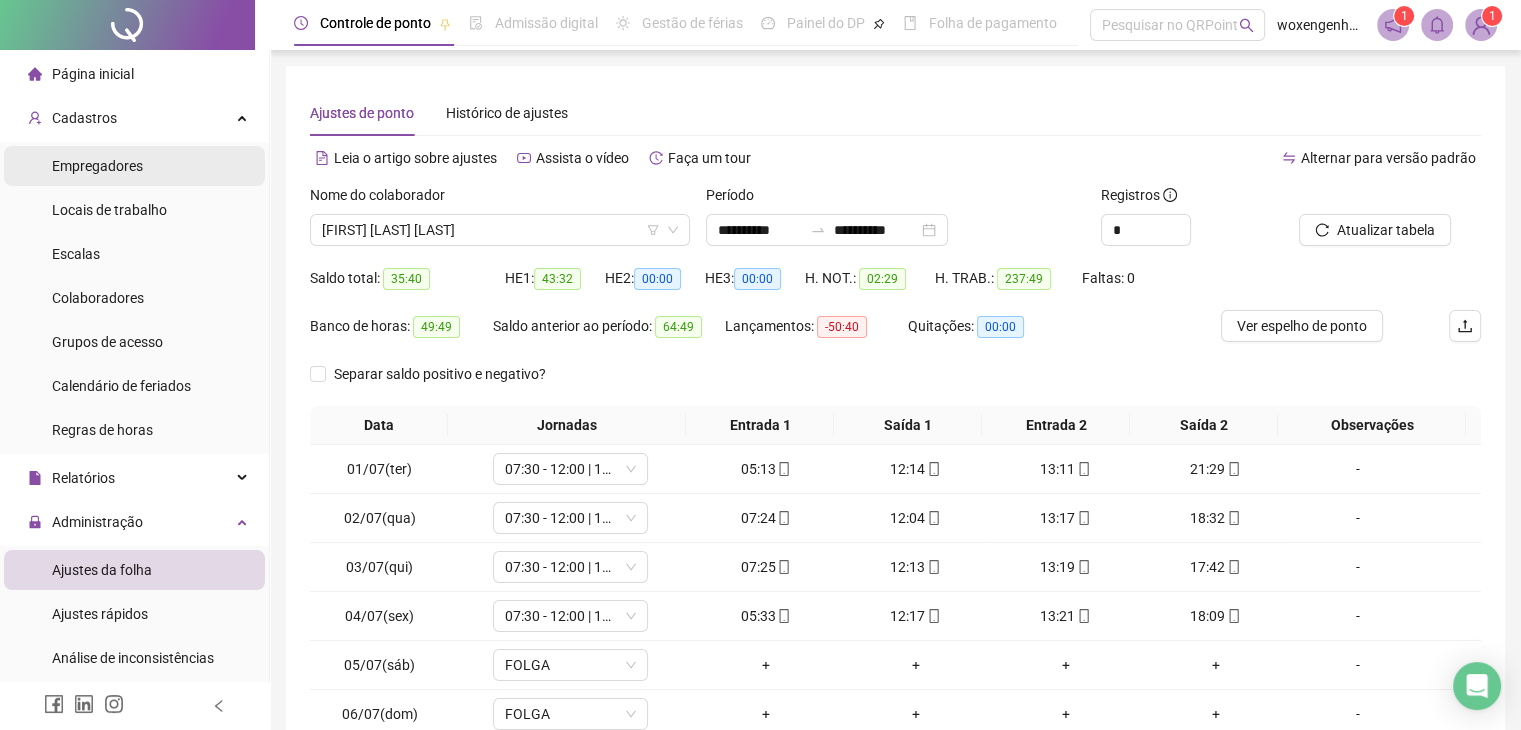 click on "Empregadores" at bounding box center (134, 166) 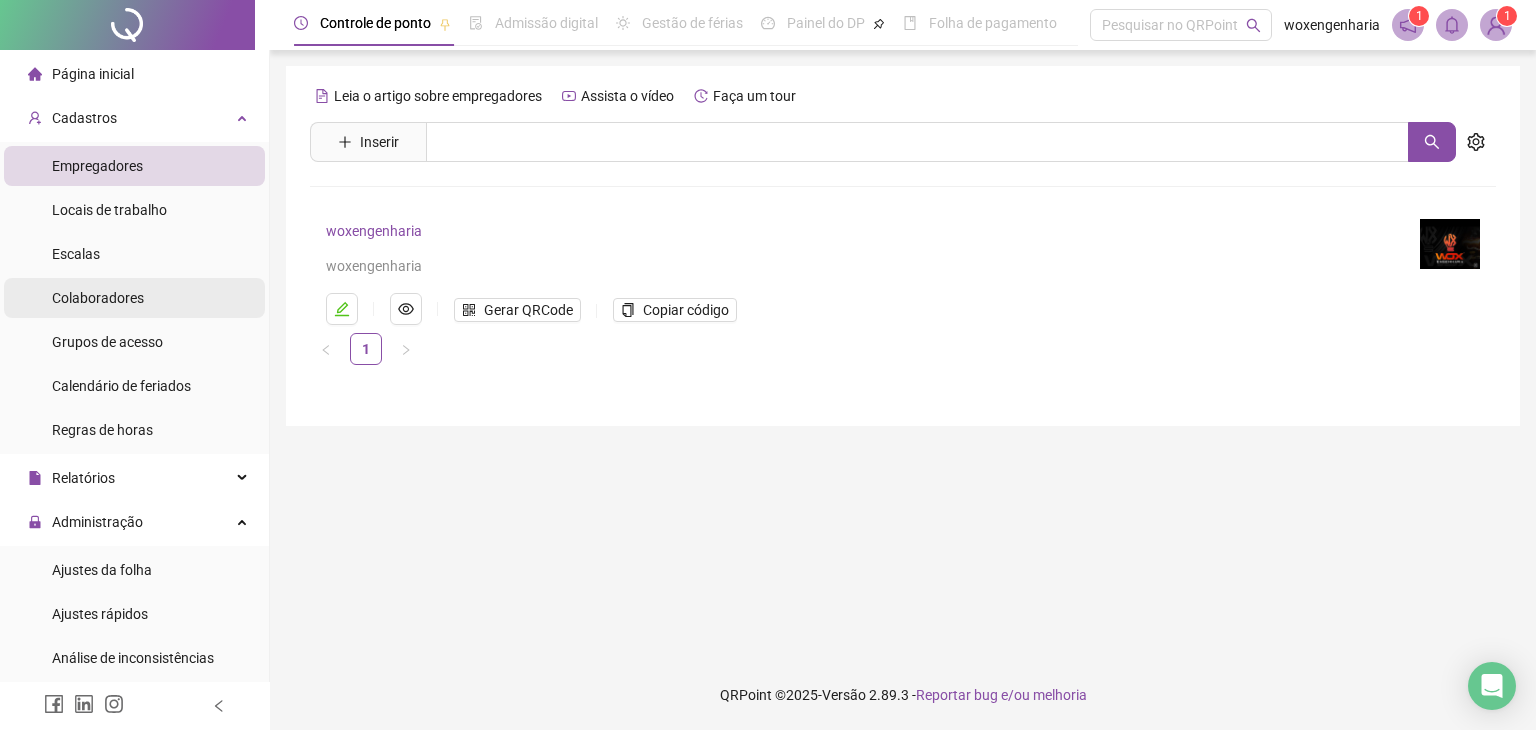 click on "Colaboradores" at bounding box center (98, 298) 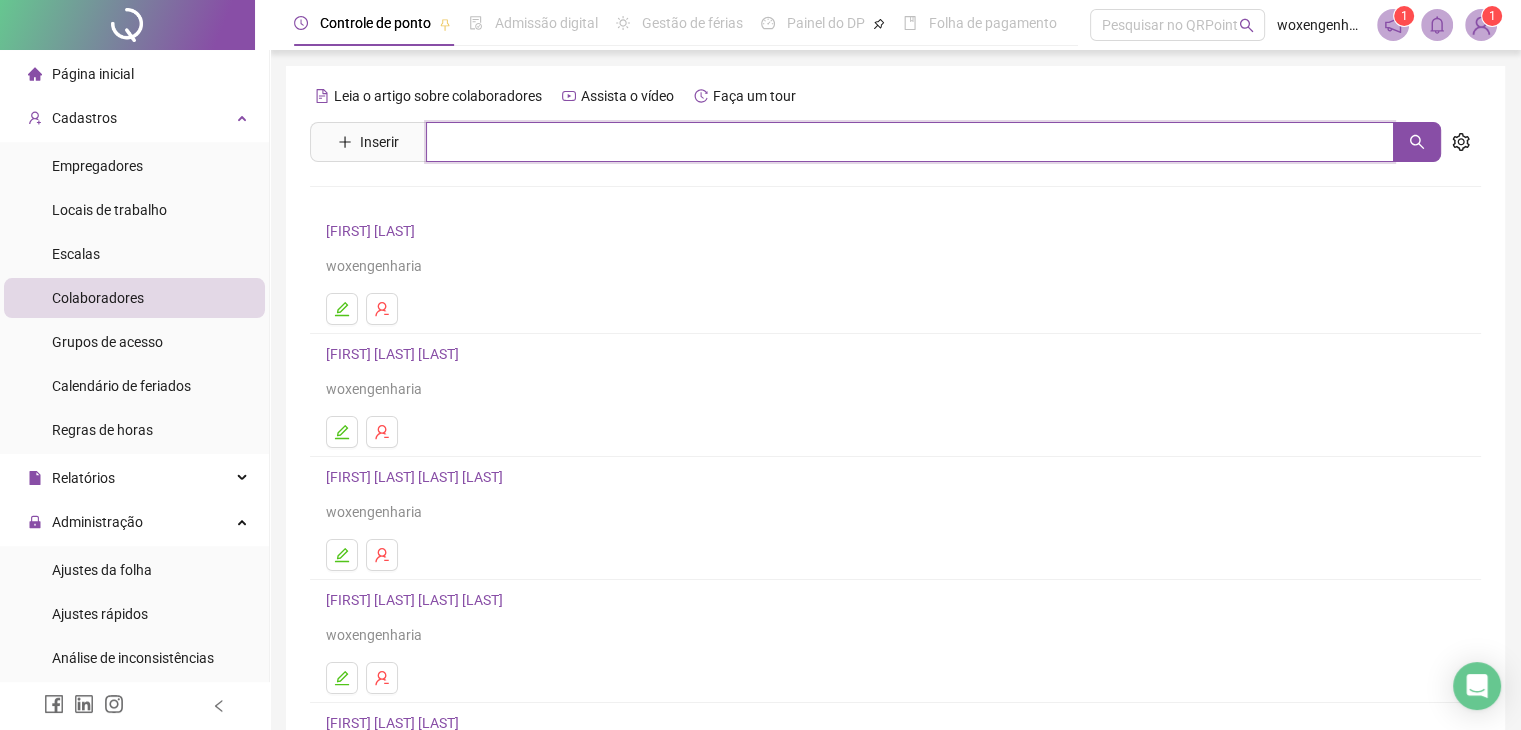 click at bounding box center [910, 142] 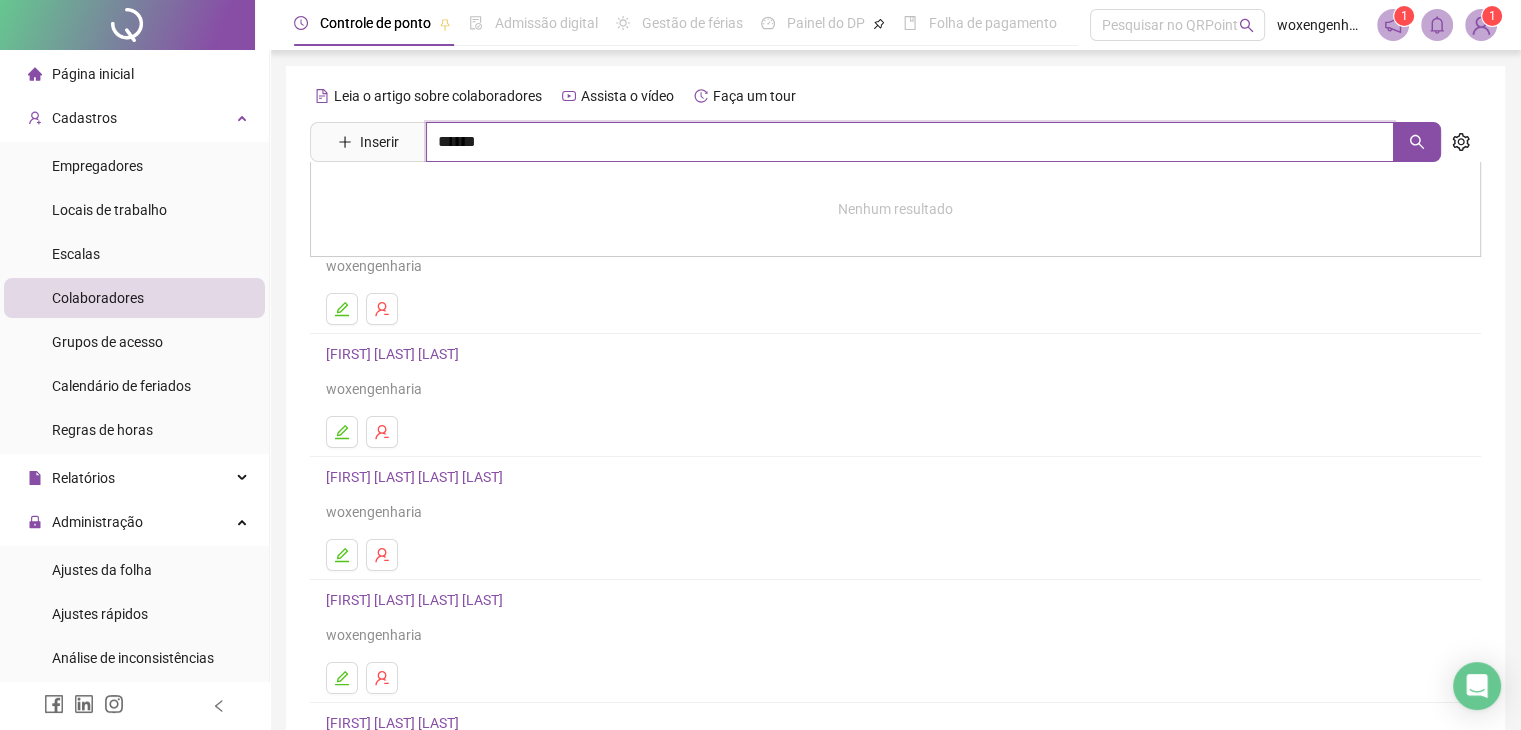 type on "******" 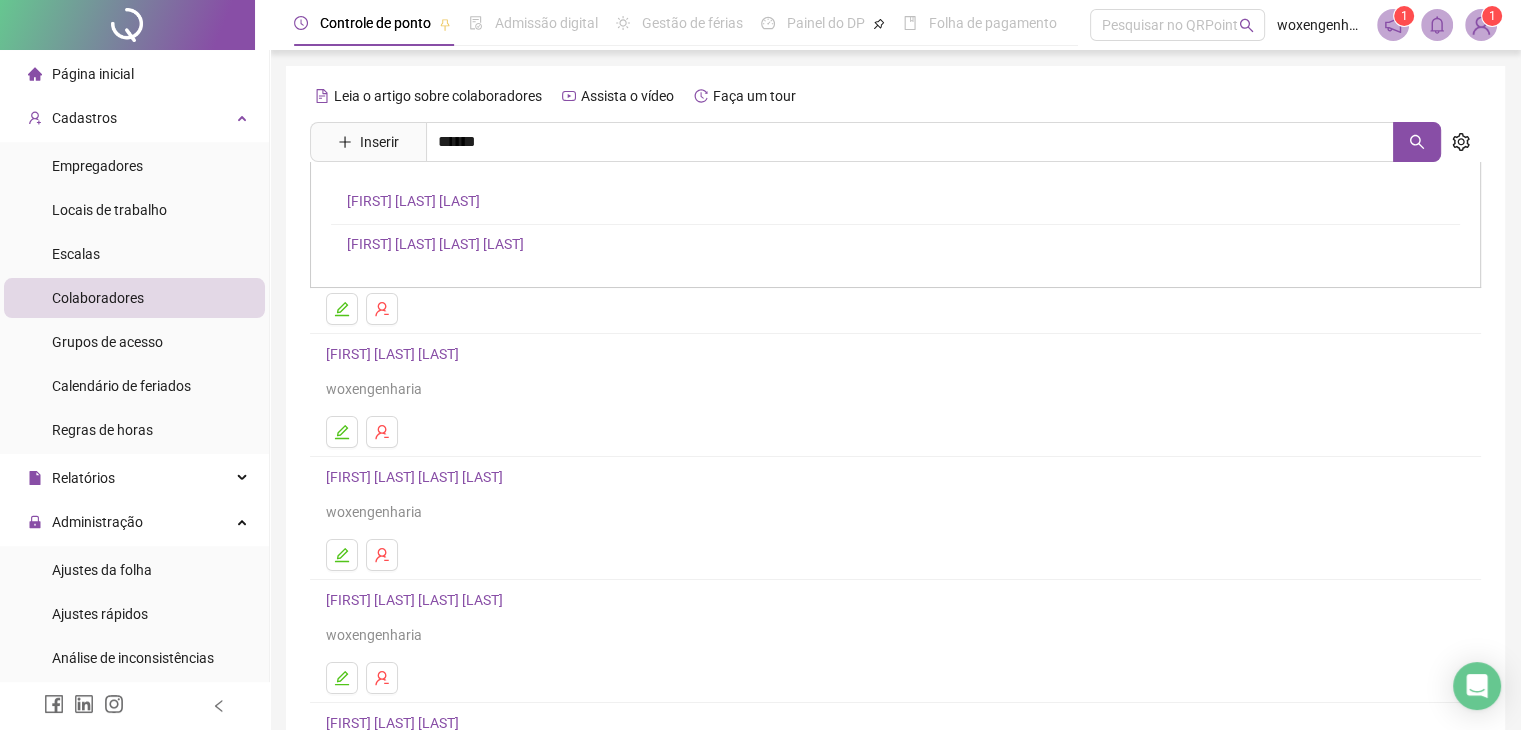 click on "[FIRST] [LAST] [LAST]" at bounding box center (413, 201) 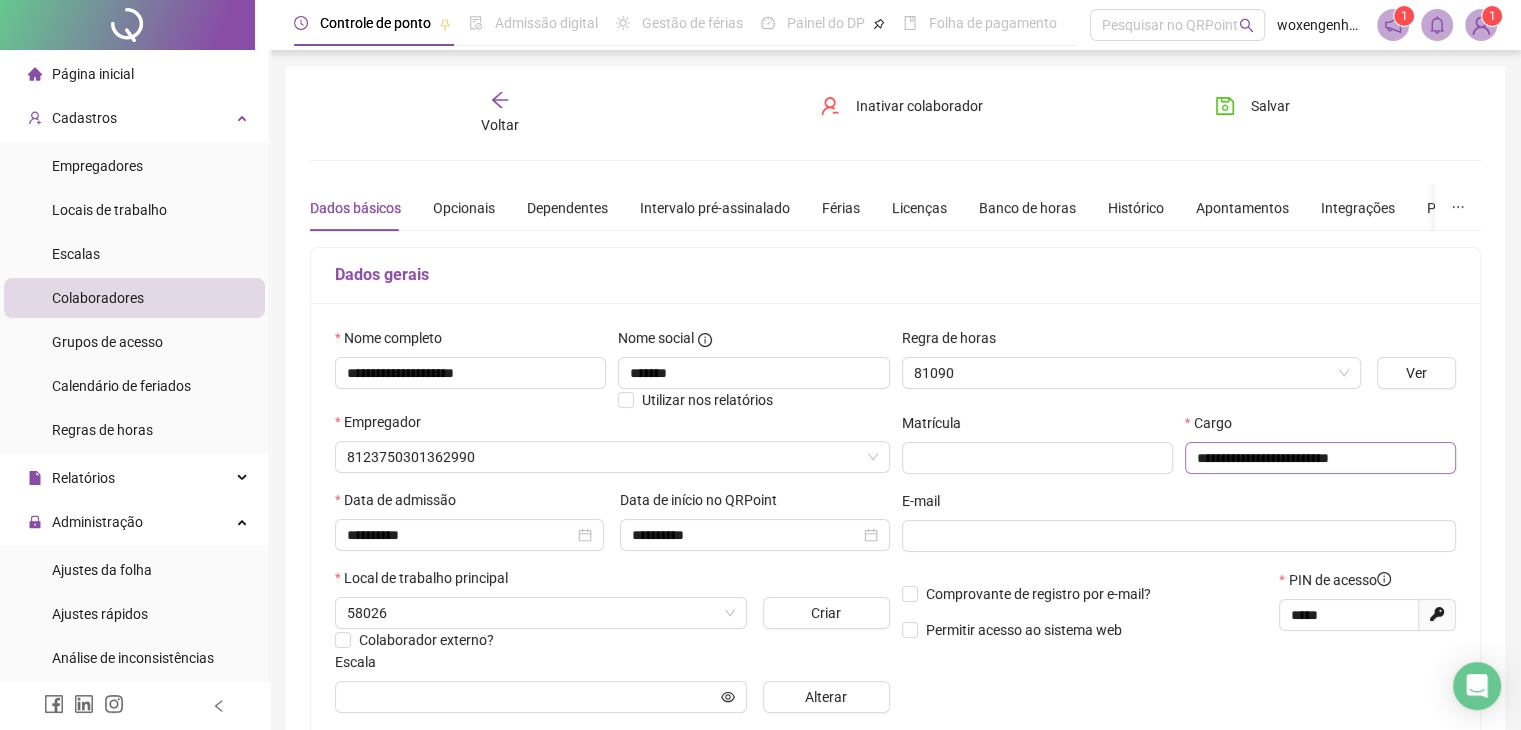type on "**********" 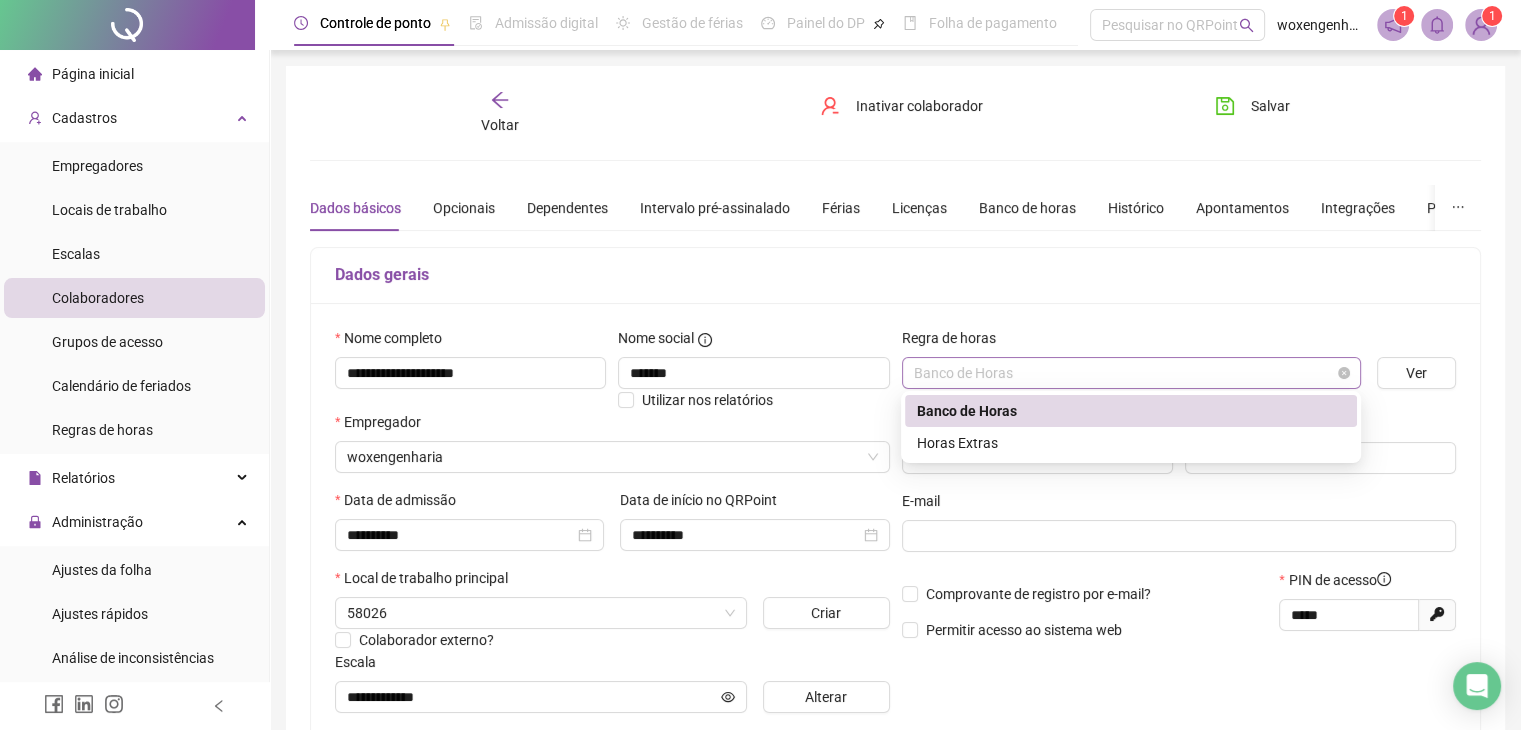 click on "Banco de Horas" at bounding box center (1131, 373) 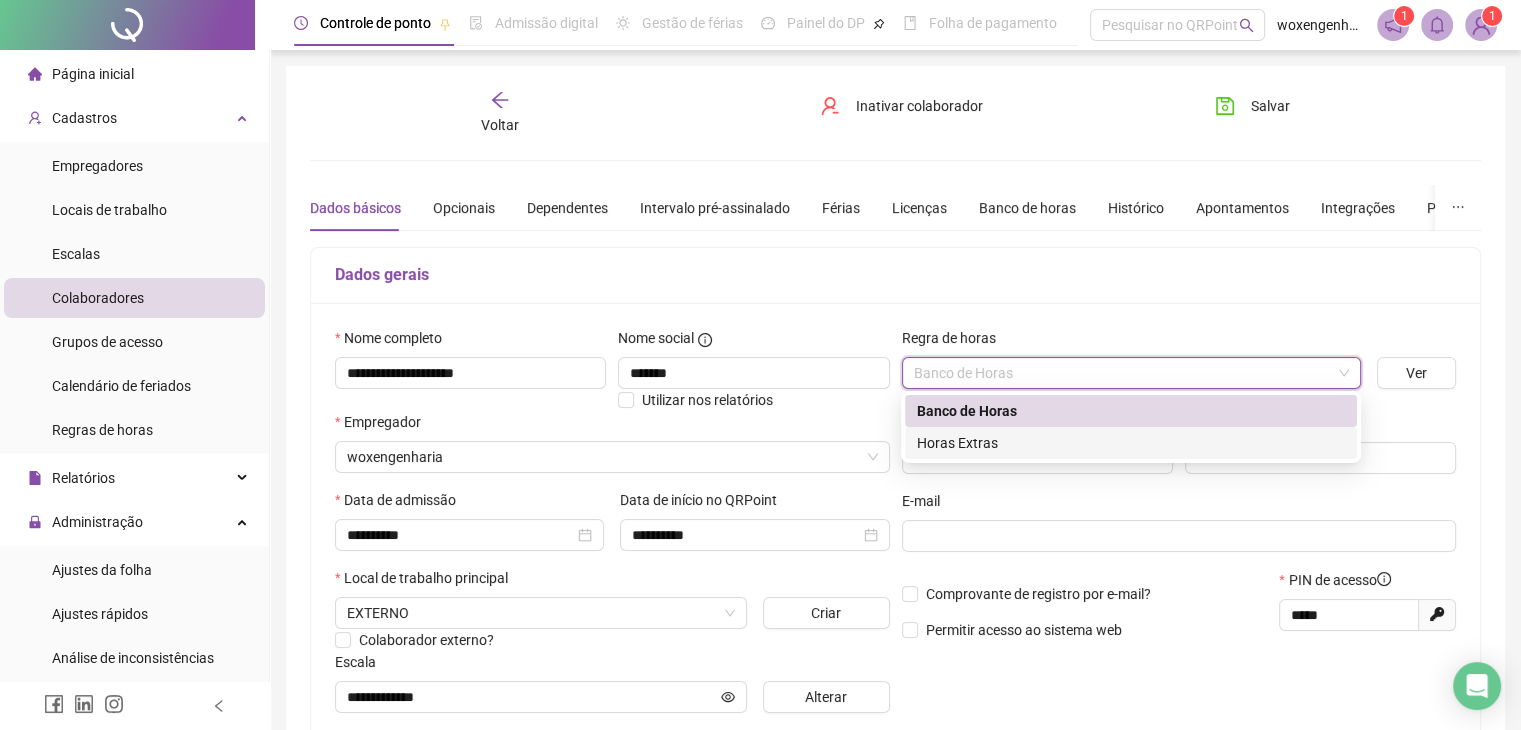 click on "Horas Extras" at bounding box center (1131, 443) 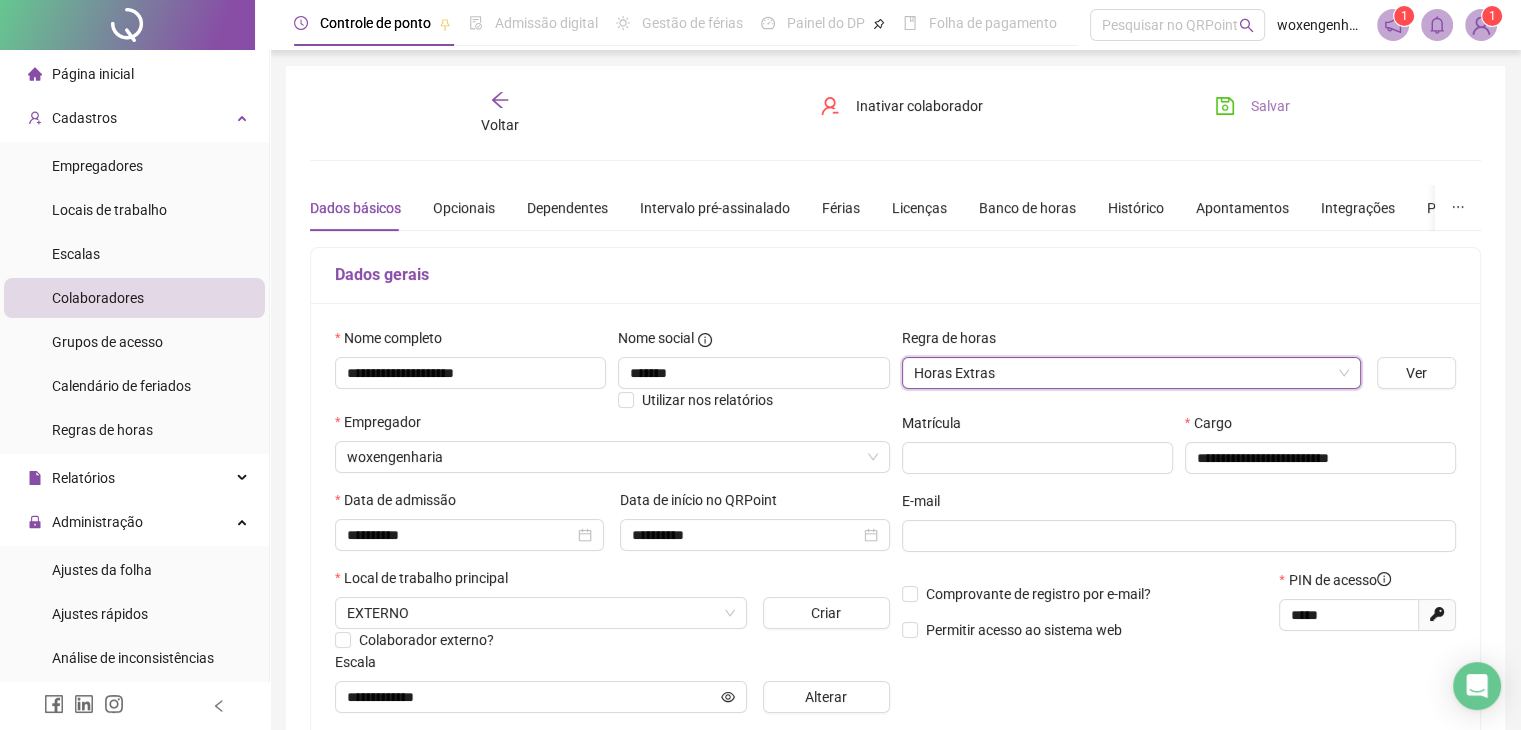 click on "Salvar" at bounding box center (1252, 106) 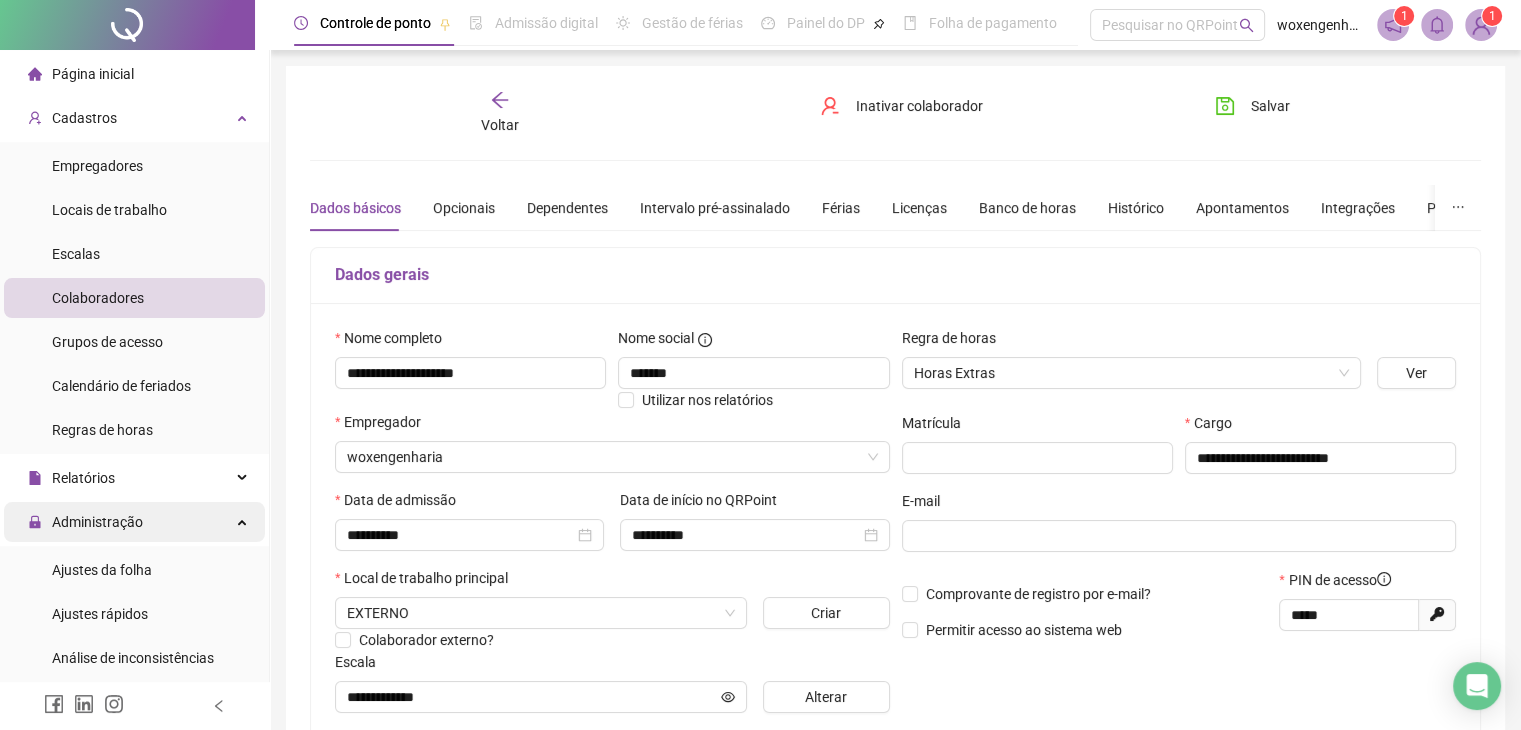 click on "Administração" at bounding box center (97, 522) 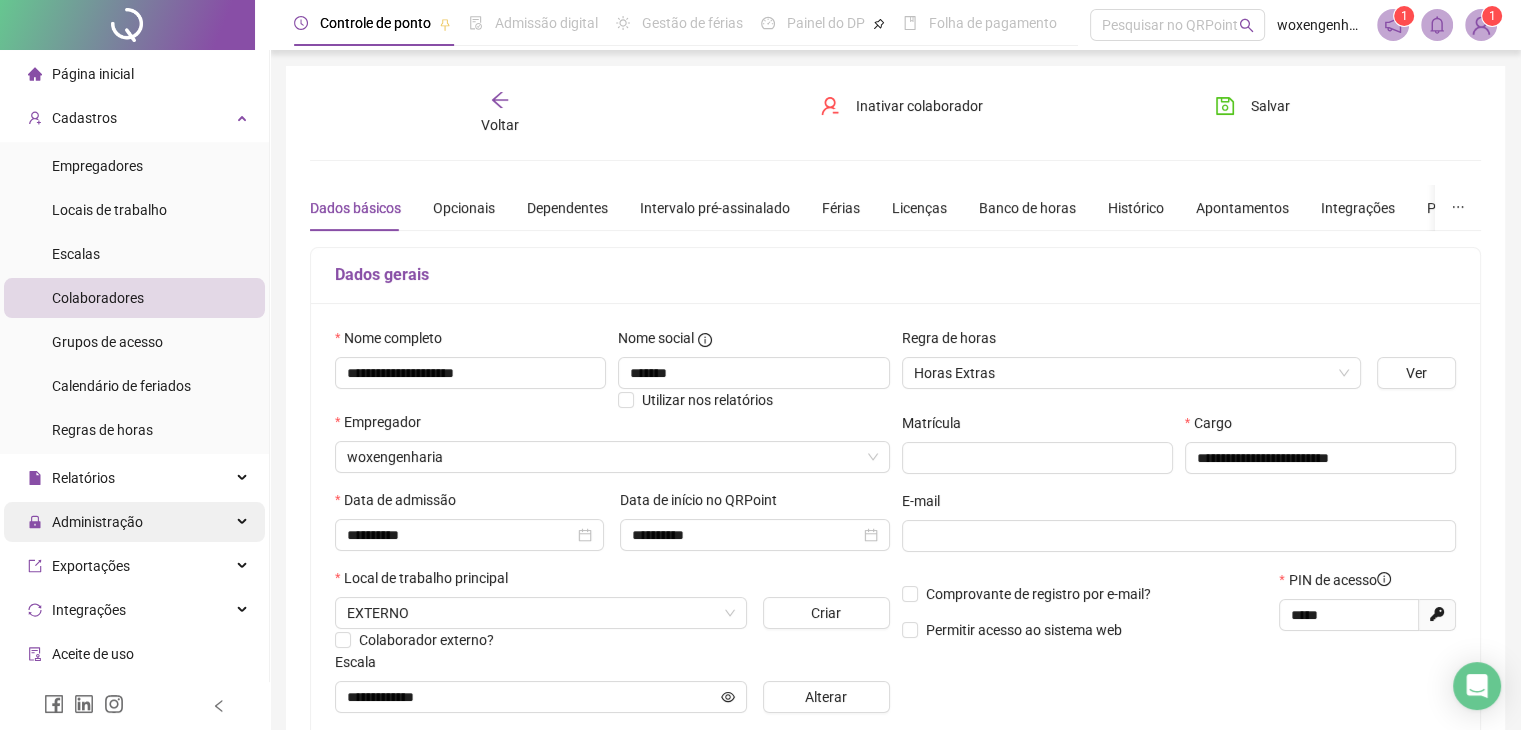 click on "Administração" at bounding box center [134, 522] 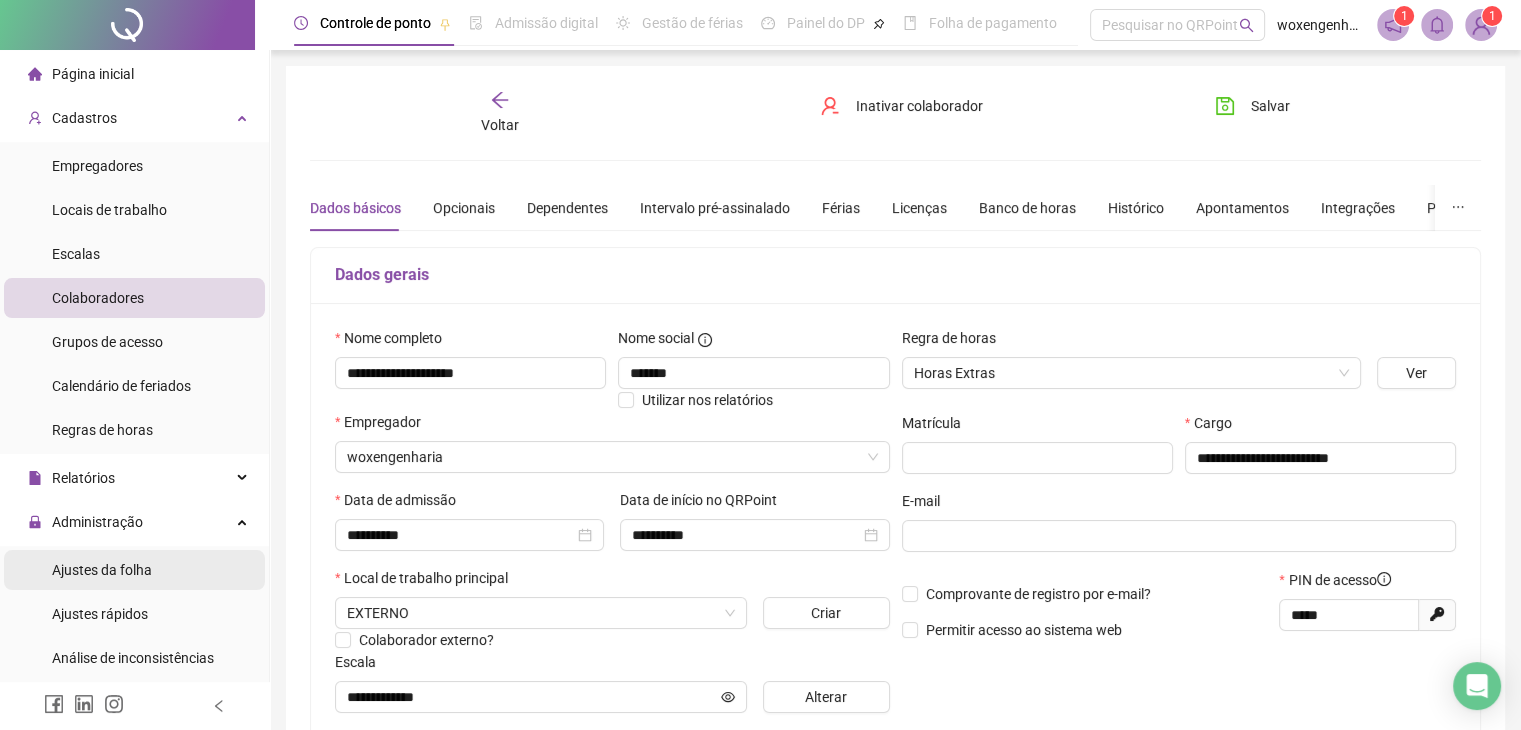 click on "Ajustes da folha" at bounding box center (102, 570) 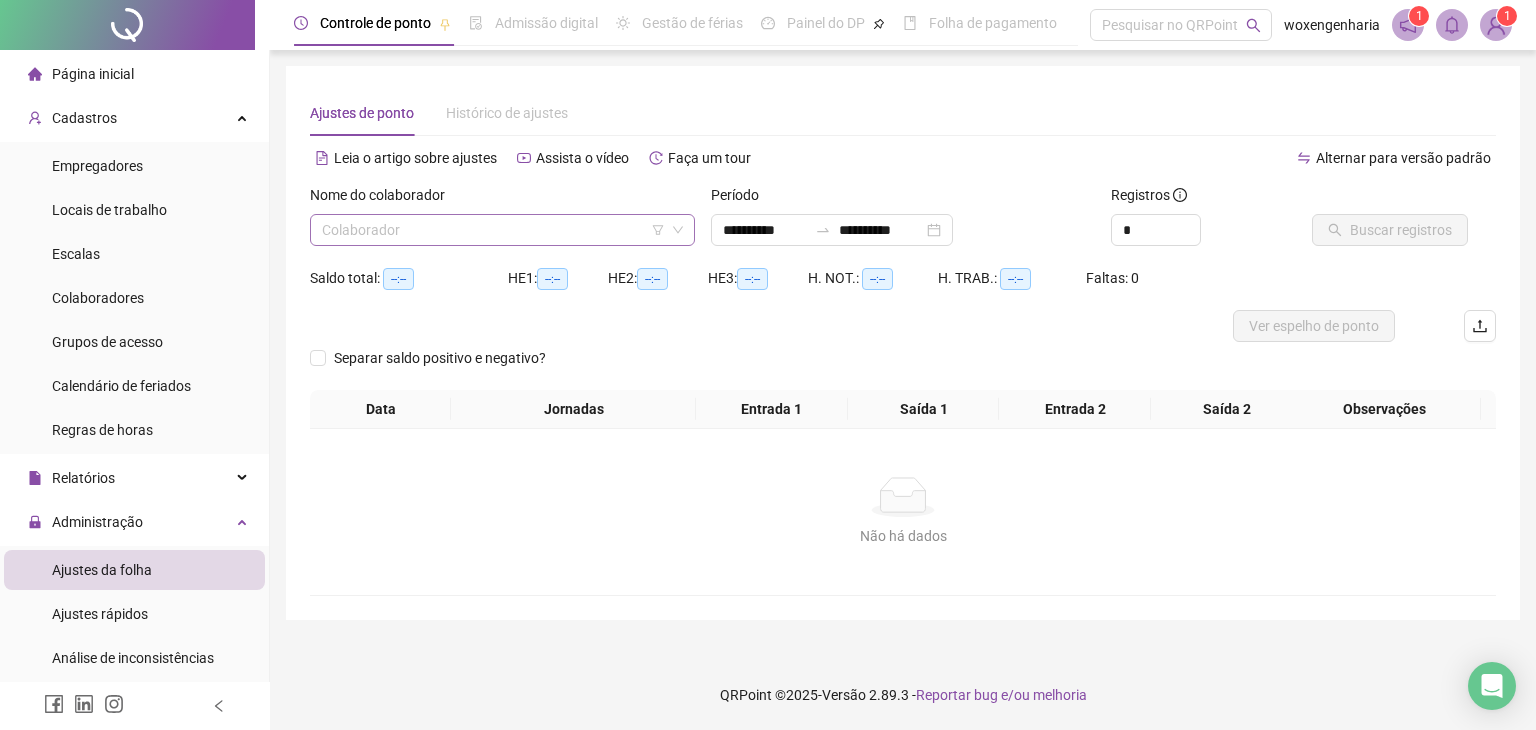 click at bounding box center [493, 230] 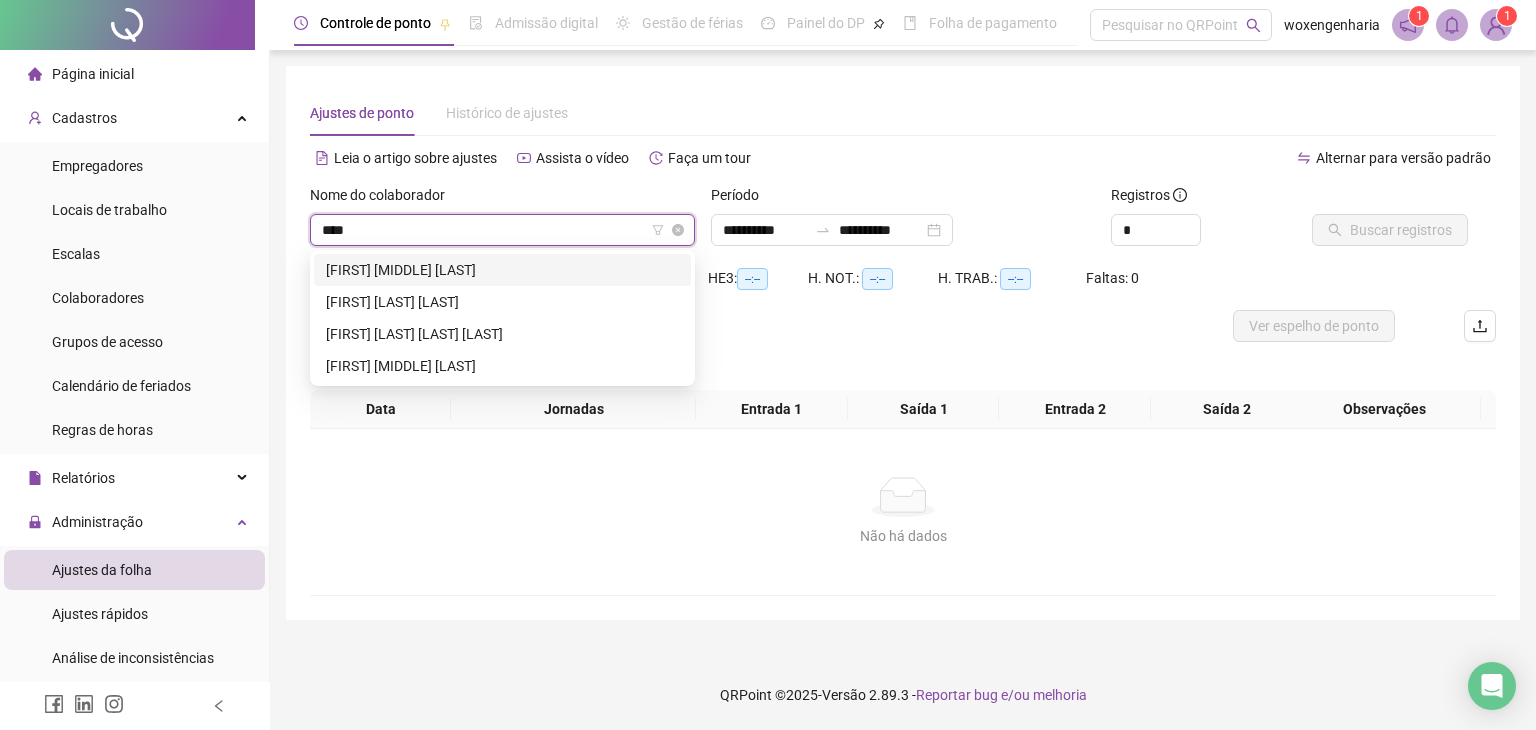 type on "*****" 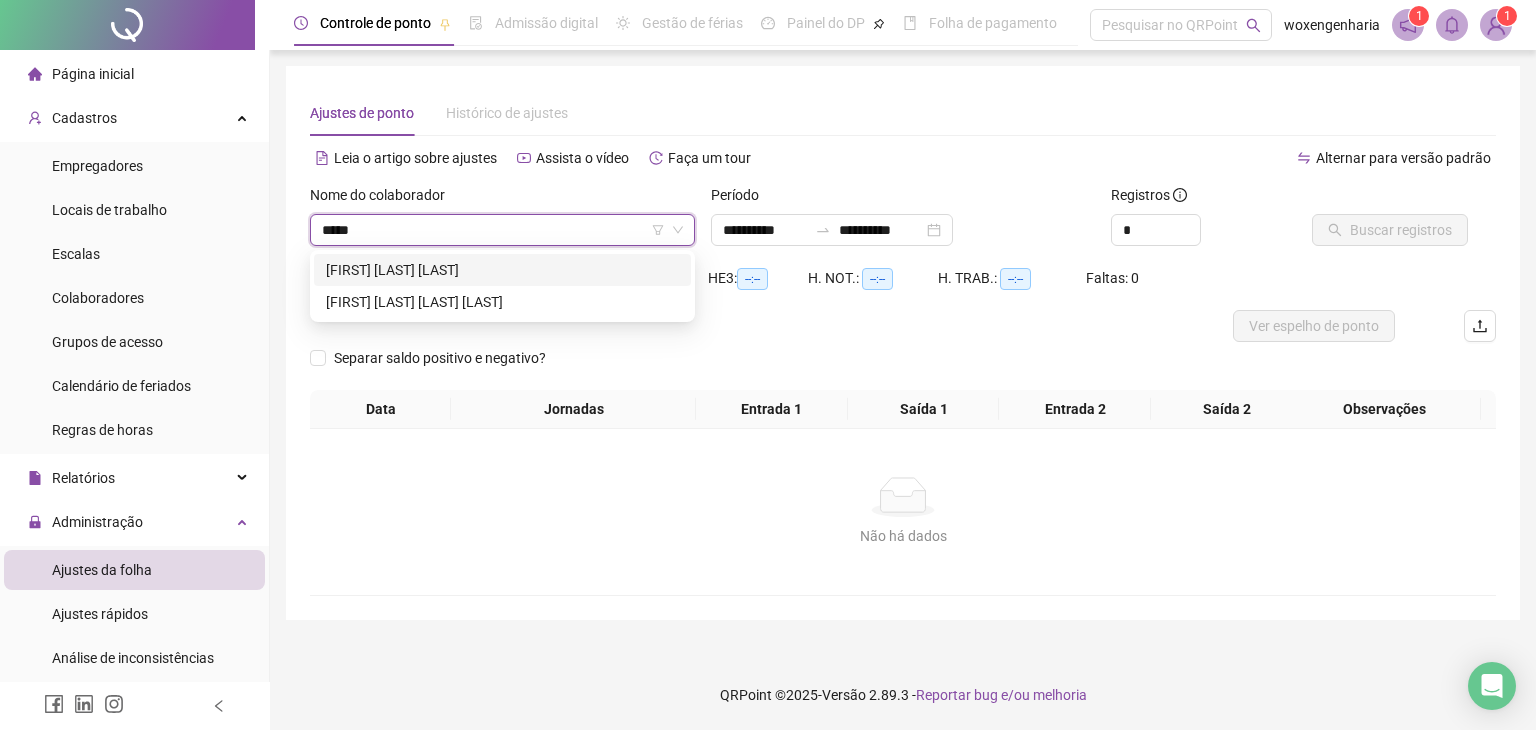 click on "[FIRST] [LAST] [LAST]" at bounding box center (502, 270) 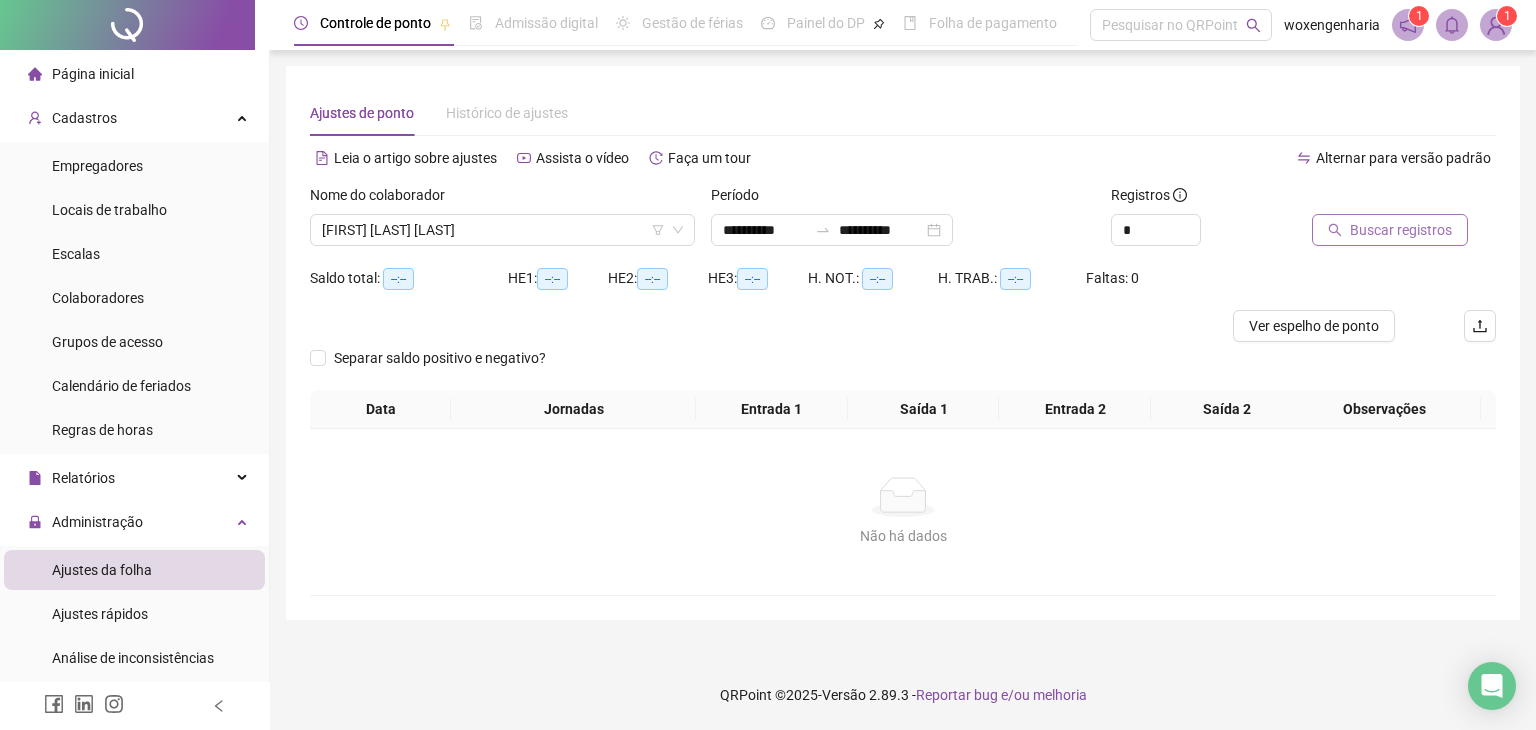 click on "Buscar registros" at bounding box center (1401, 230) 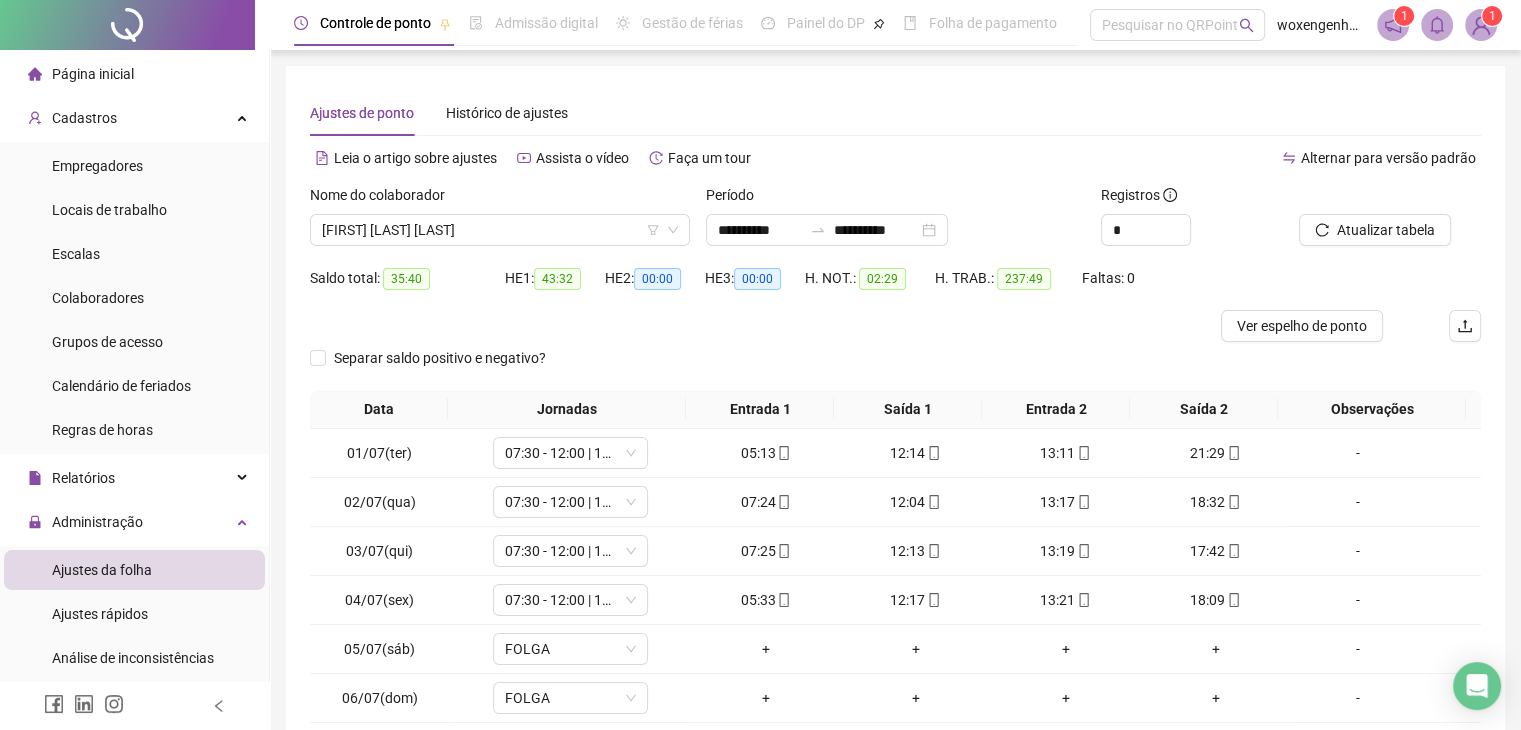 click on "35:40" at bounding box center (406, 279) 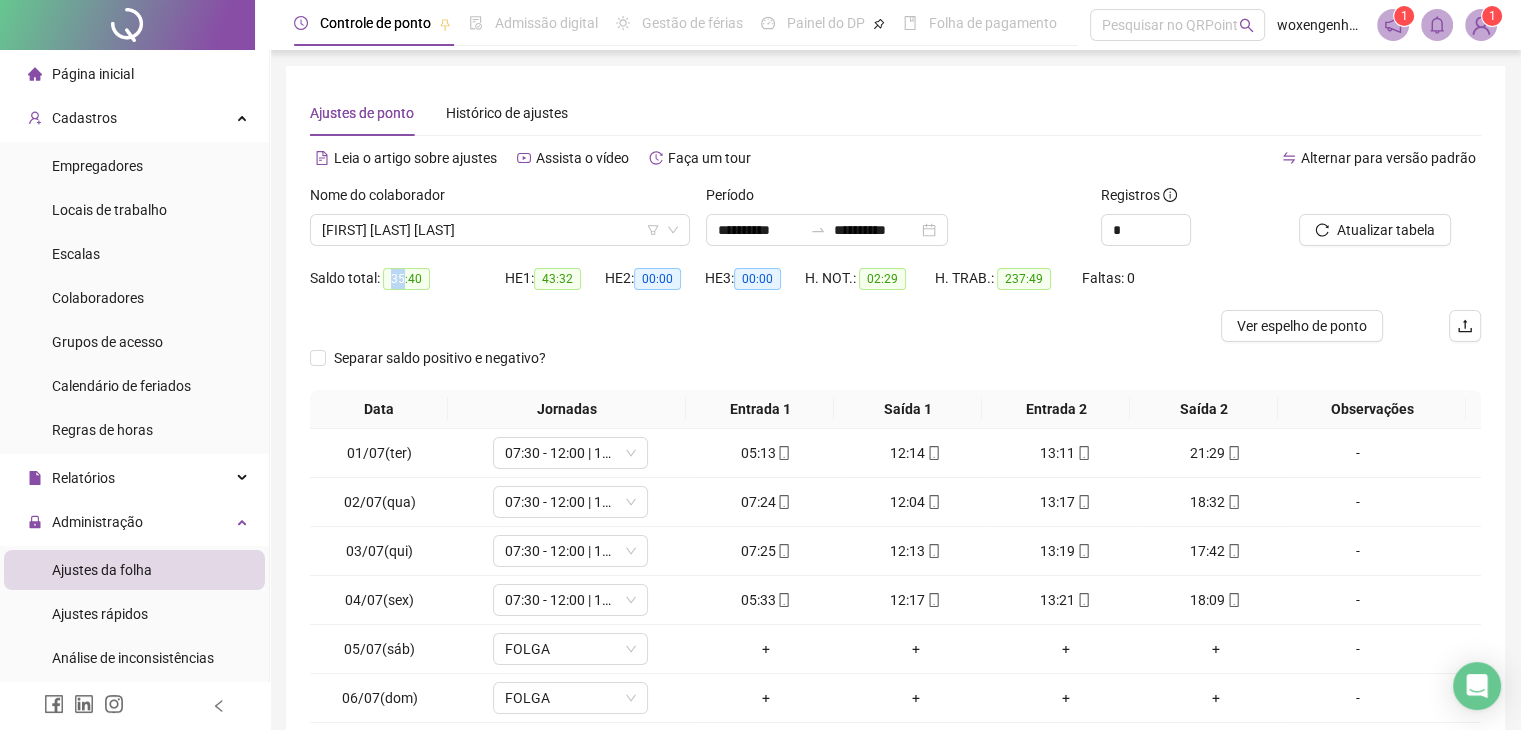 click on "35:40" at bounding box center [406, 279] 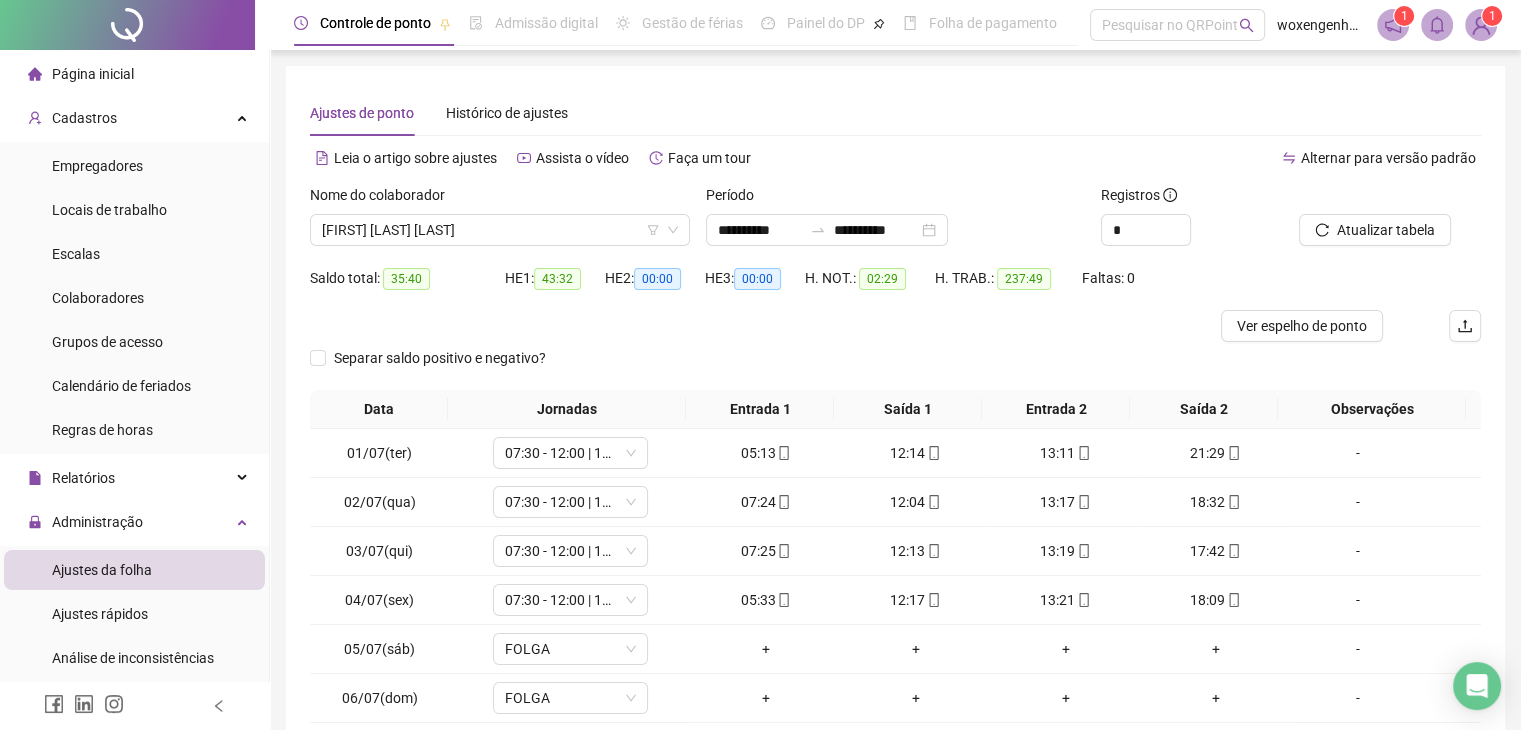 click at bounding box center [749, 326] 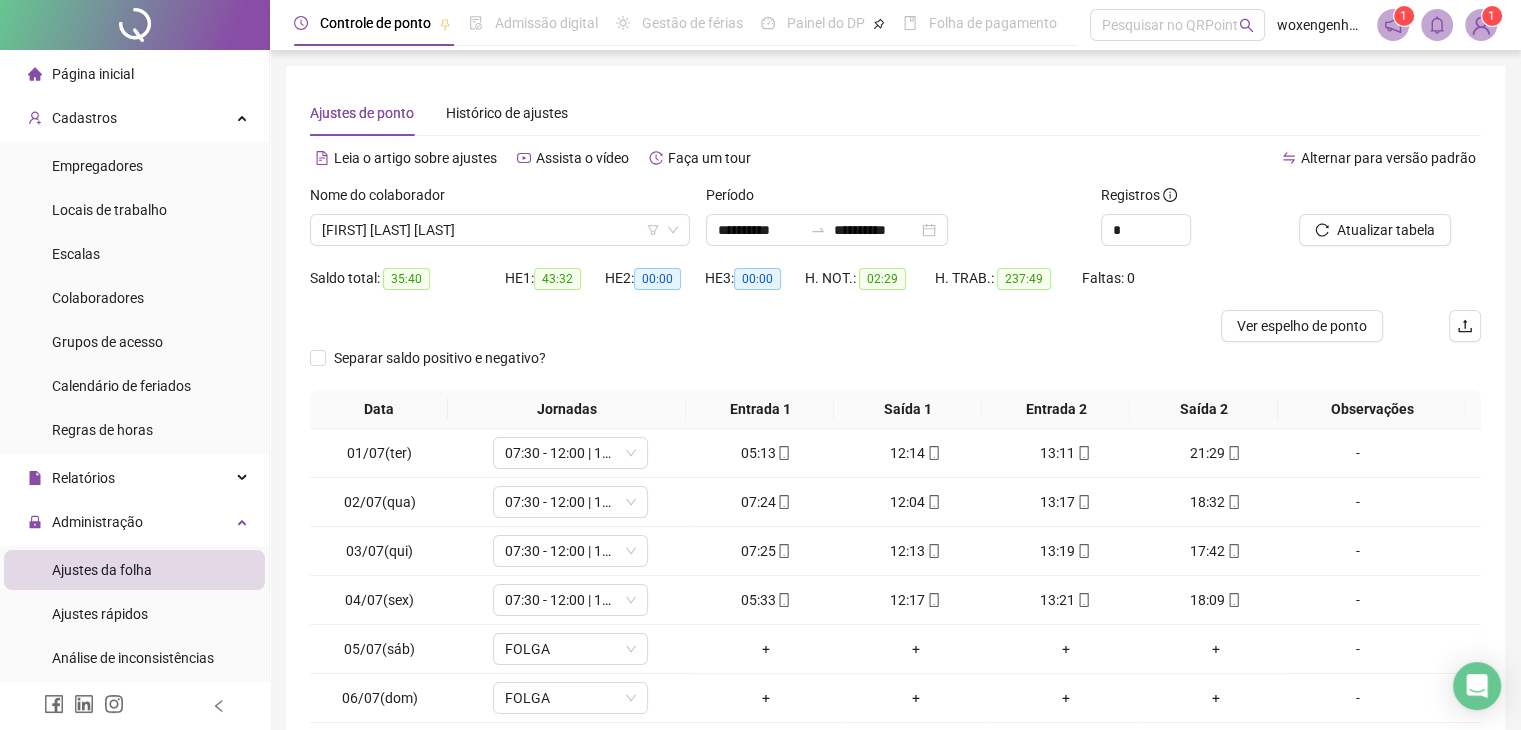 scroll, scrollTop: 0, scrollLeft: 0, axis: both 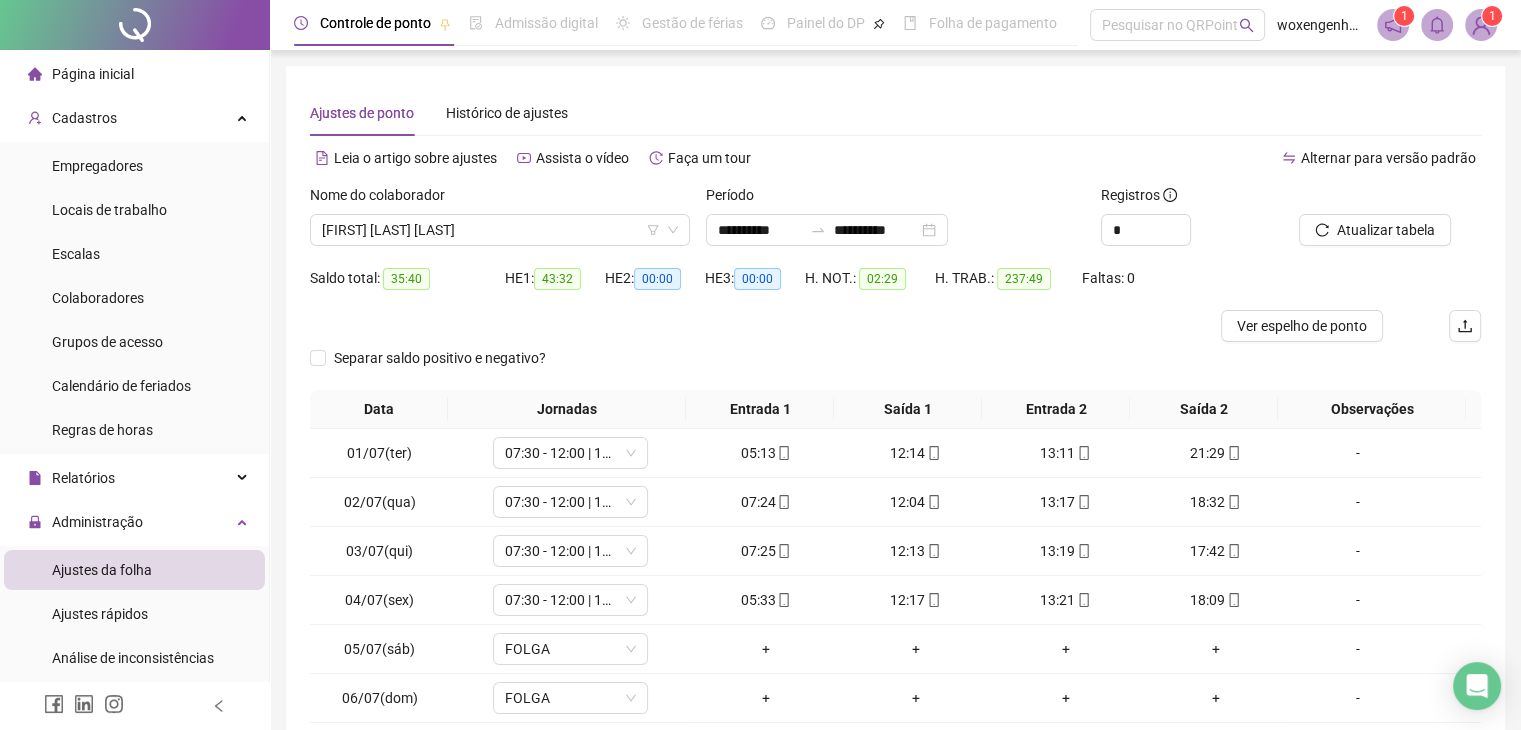 click on "35:40" at bounding box center (406, 279) 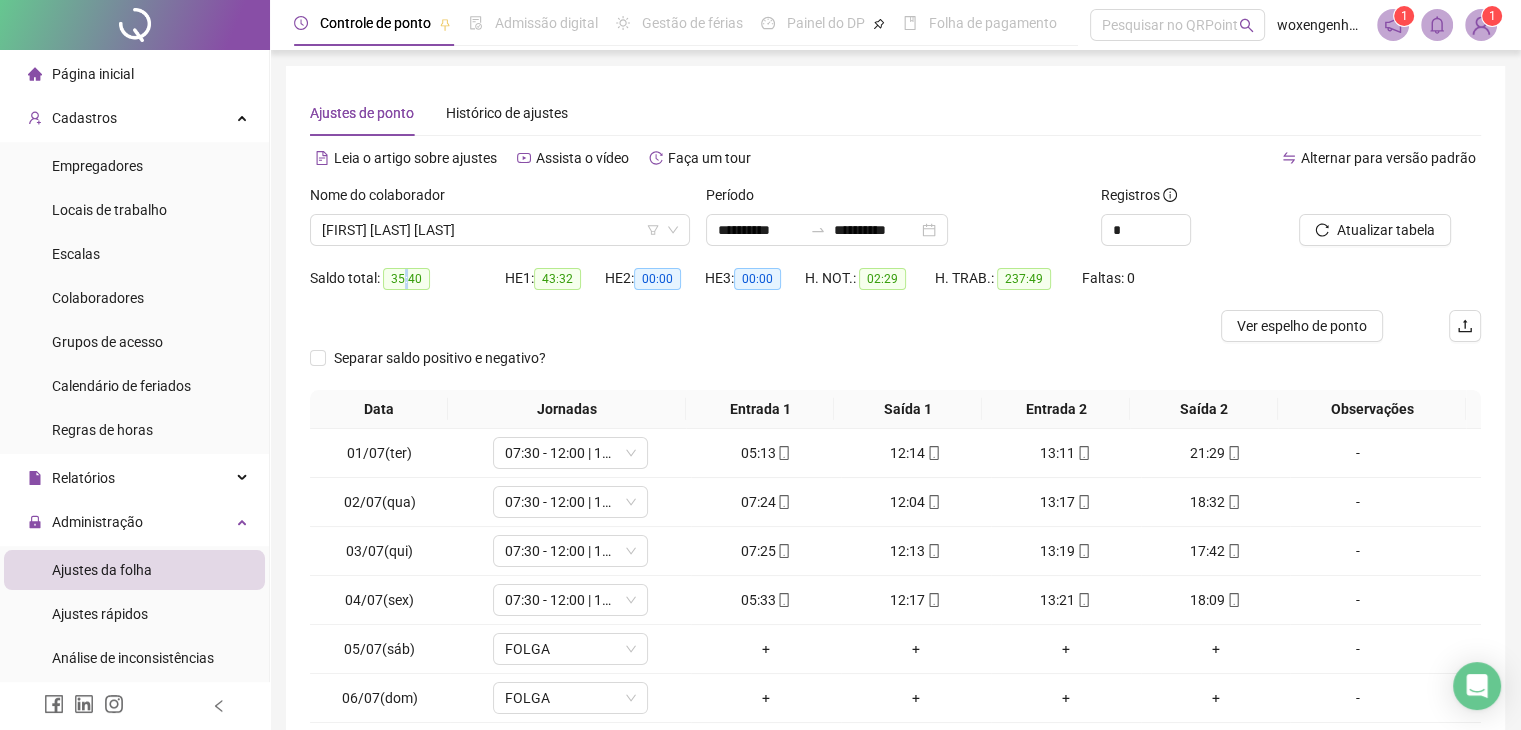 click on "35:40" at bounding box center (406, 279) 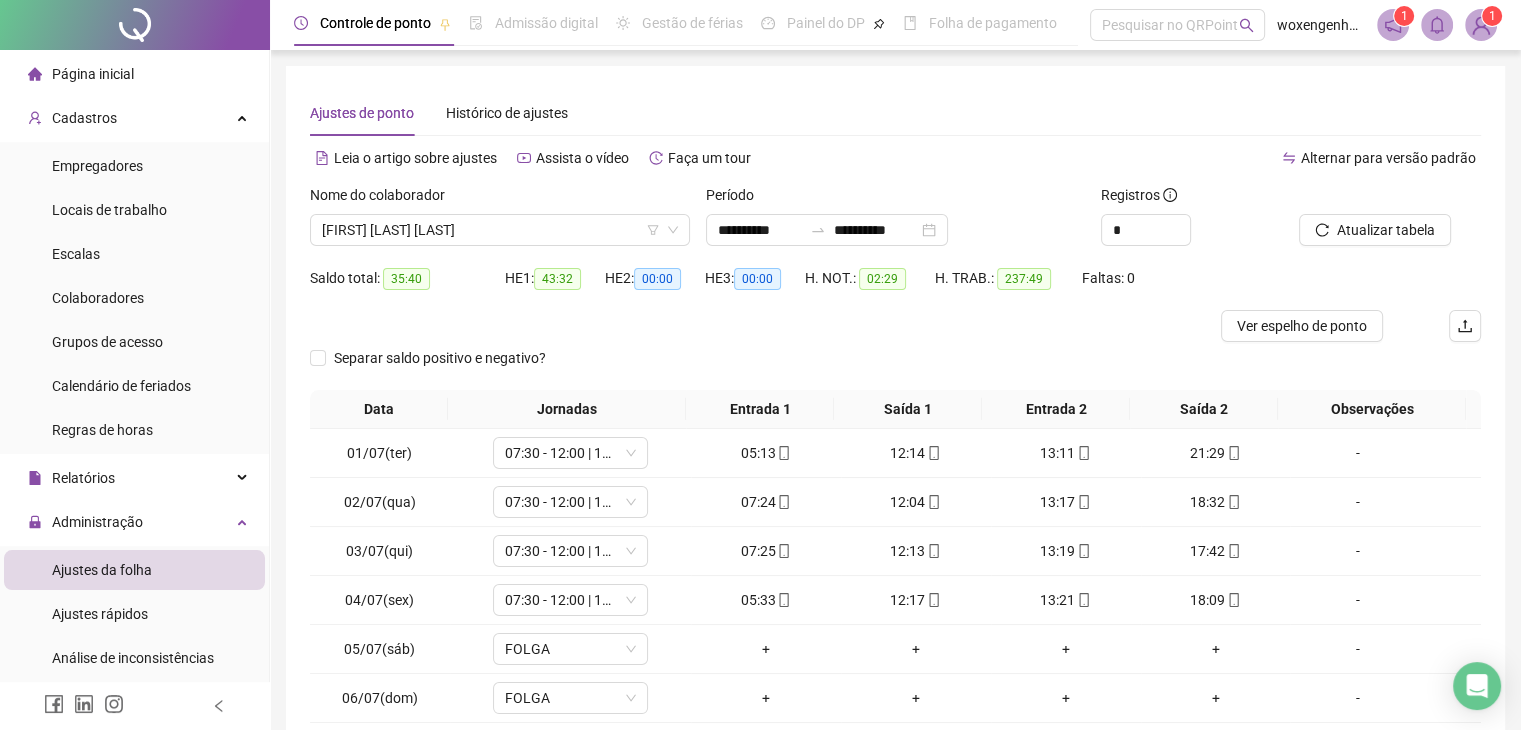click on "35:40" at bounding box center (406, 279) 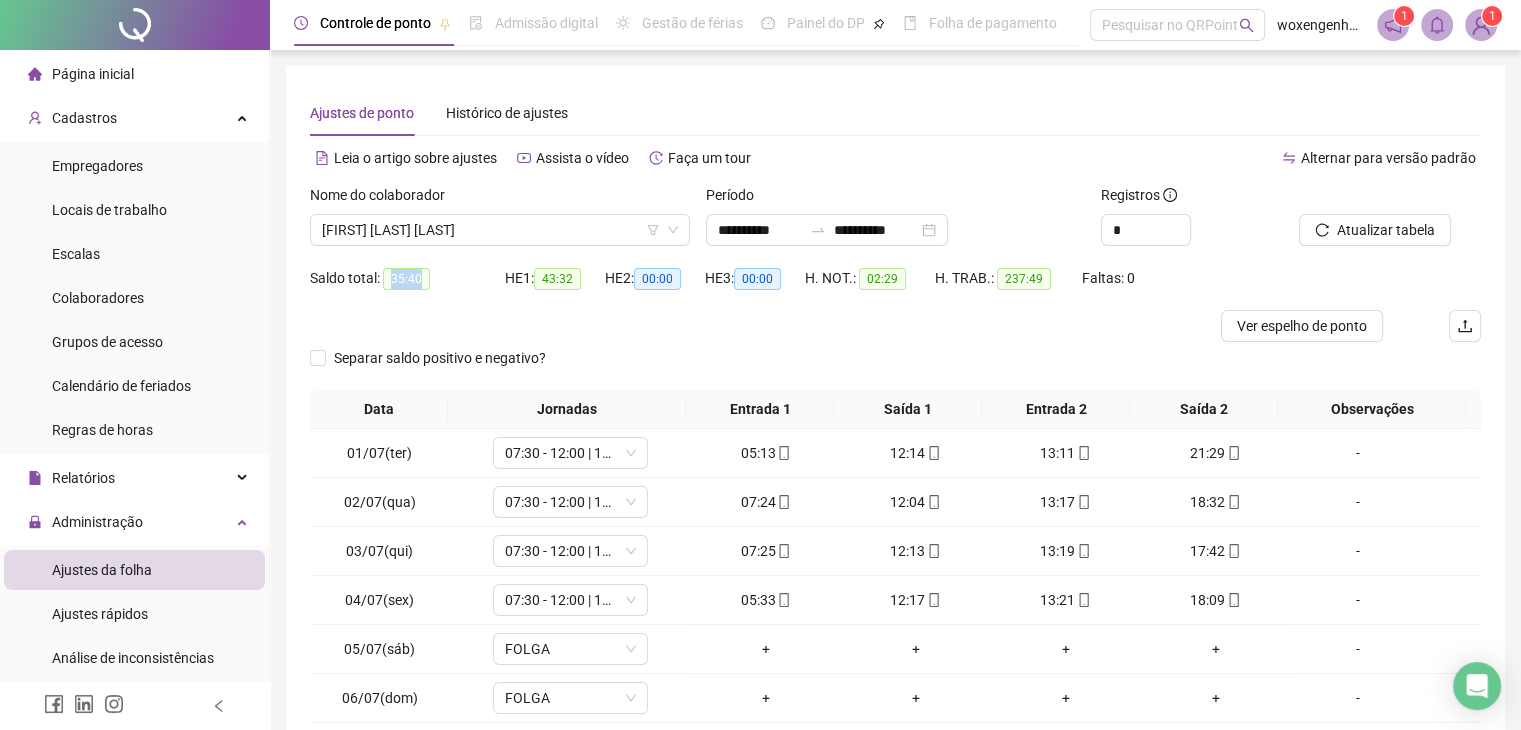 drag, startPoint x: 419, startPoint y: 278, endPoint x: 388, endPoint y: 277, distance: 31.016125 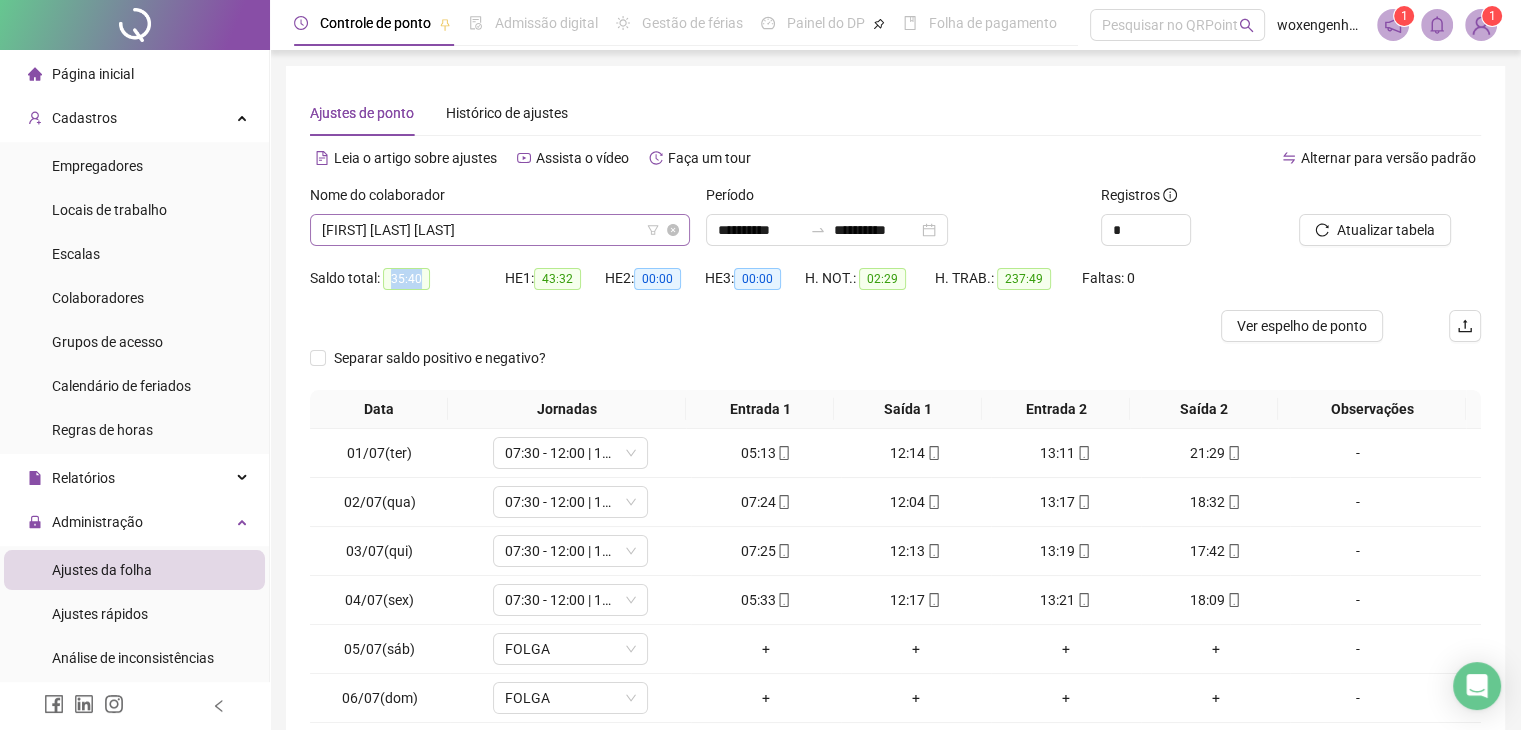 click on "[FIRST] [LAST] [LAST]" at bounding box center (500, 230) 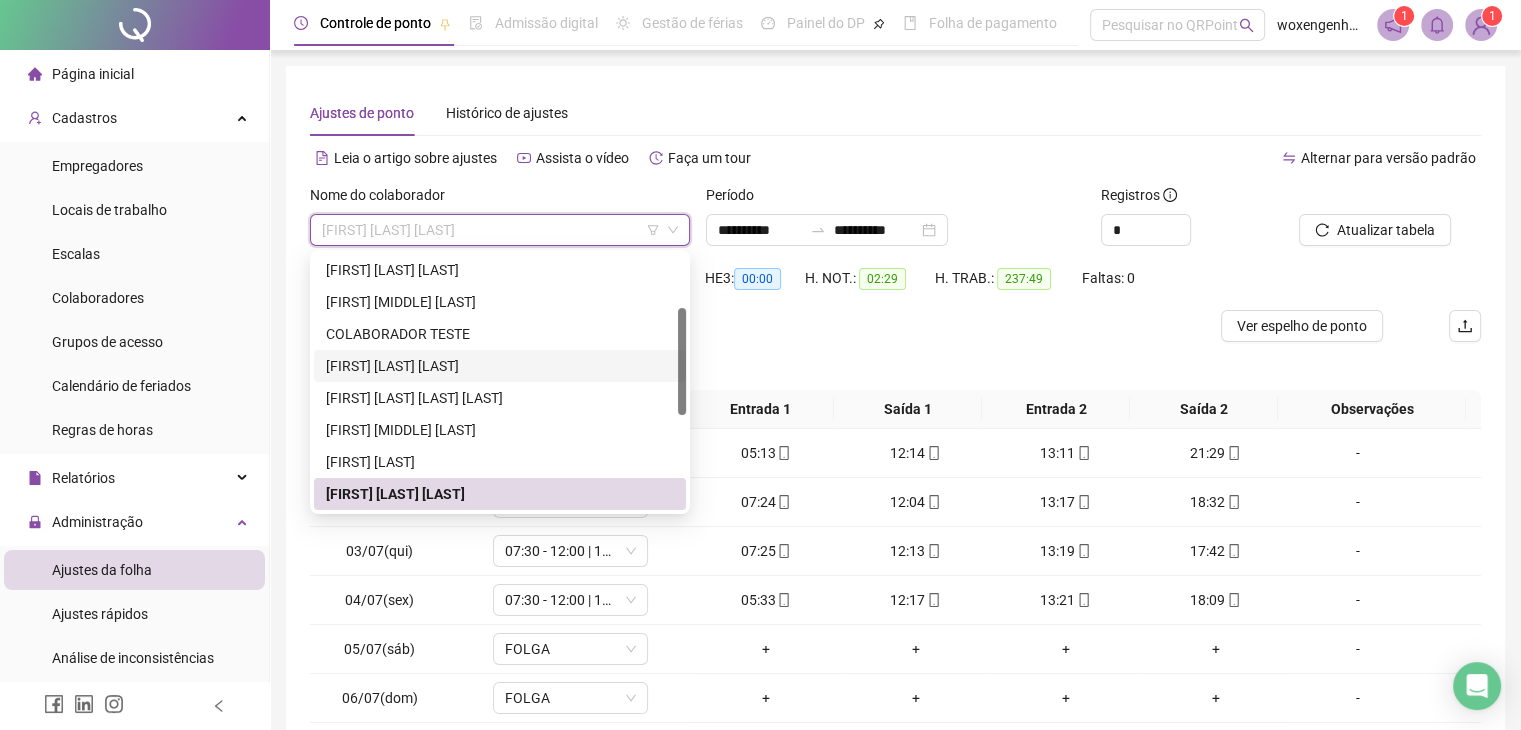 scroll, scrollTop: 228, scrollLeft: 0, axis: vertical 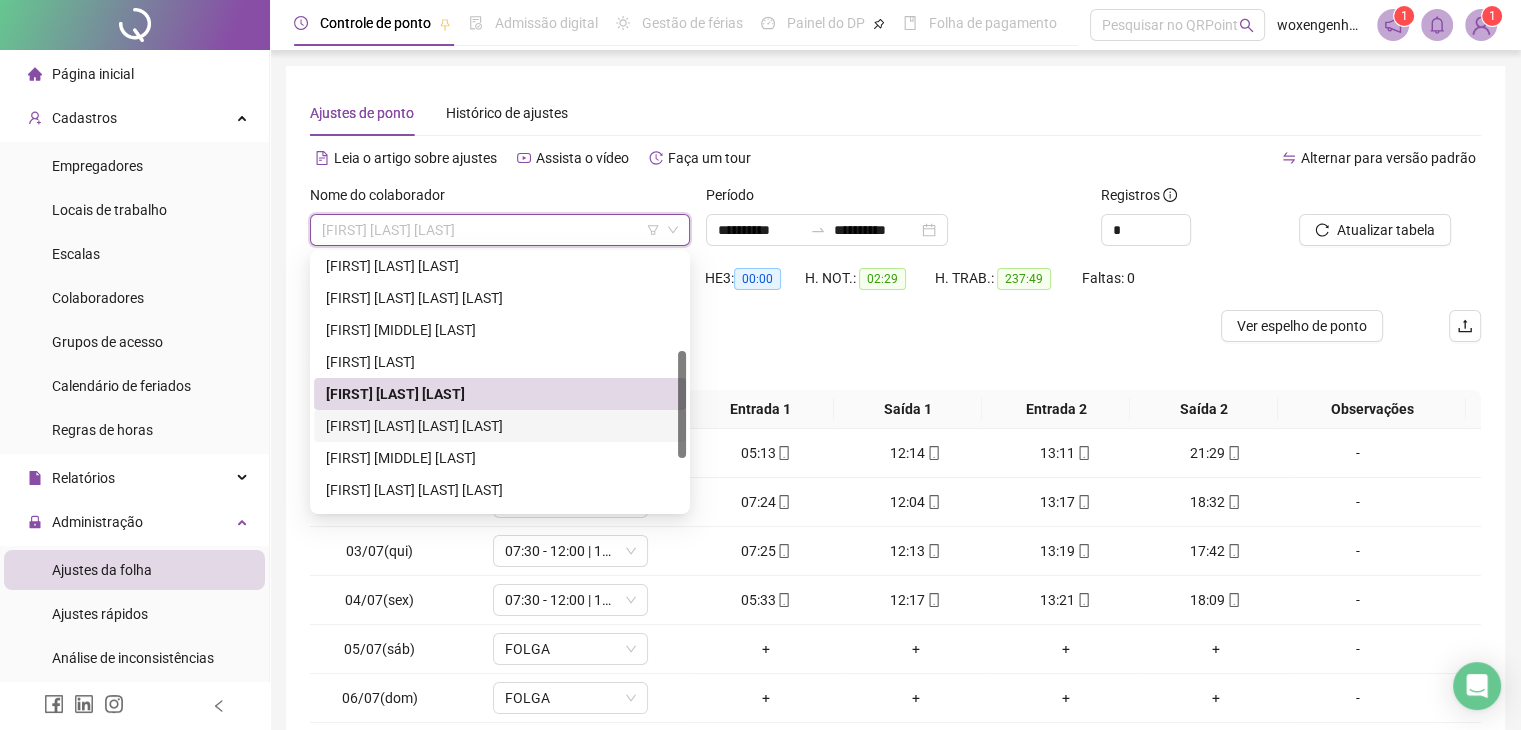 click on "[FIRST] [LAST] [LAST] [LAST]" at bounding box center (500, 426) 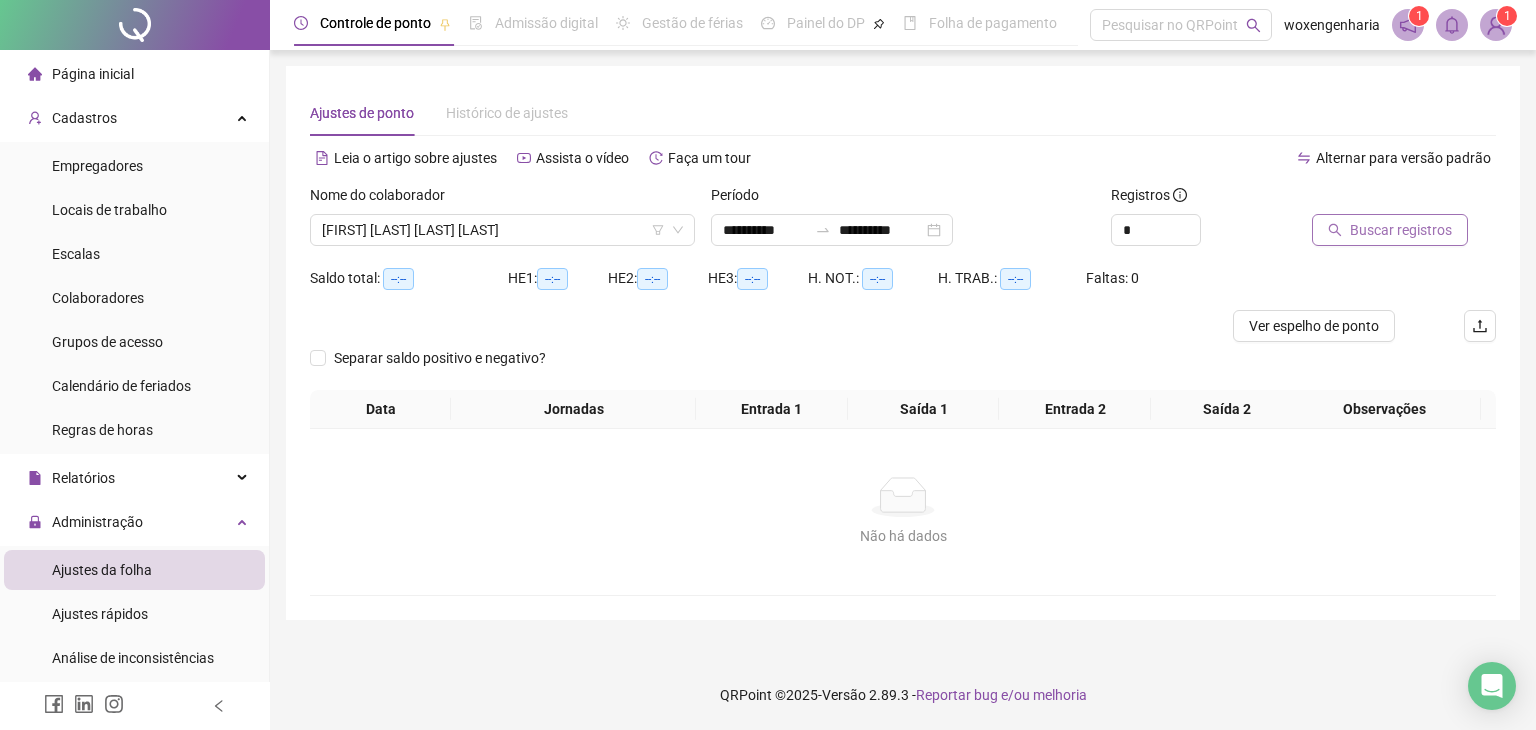 click on "Buscar registros" at bounding box center (1401, 230) 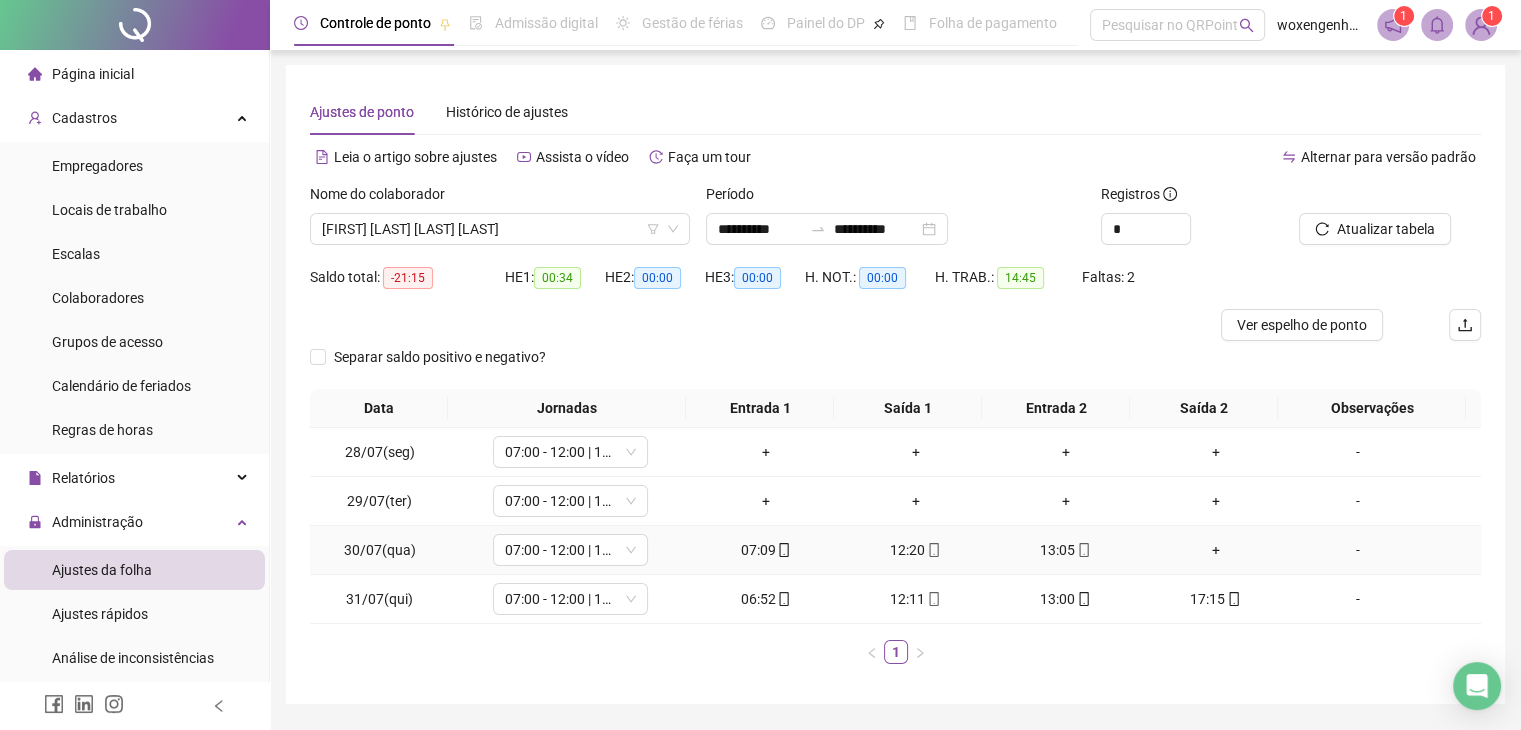 scroll, scrollTop: 0, scrollLeft: 0, axis: both 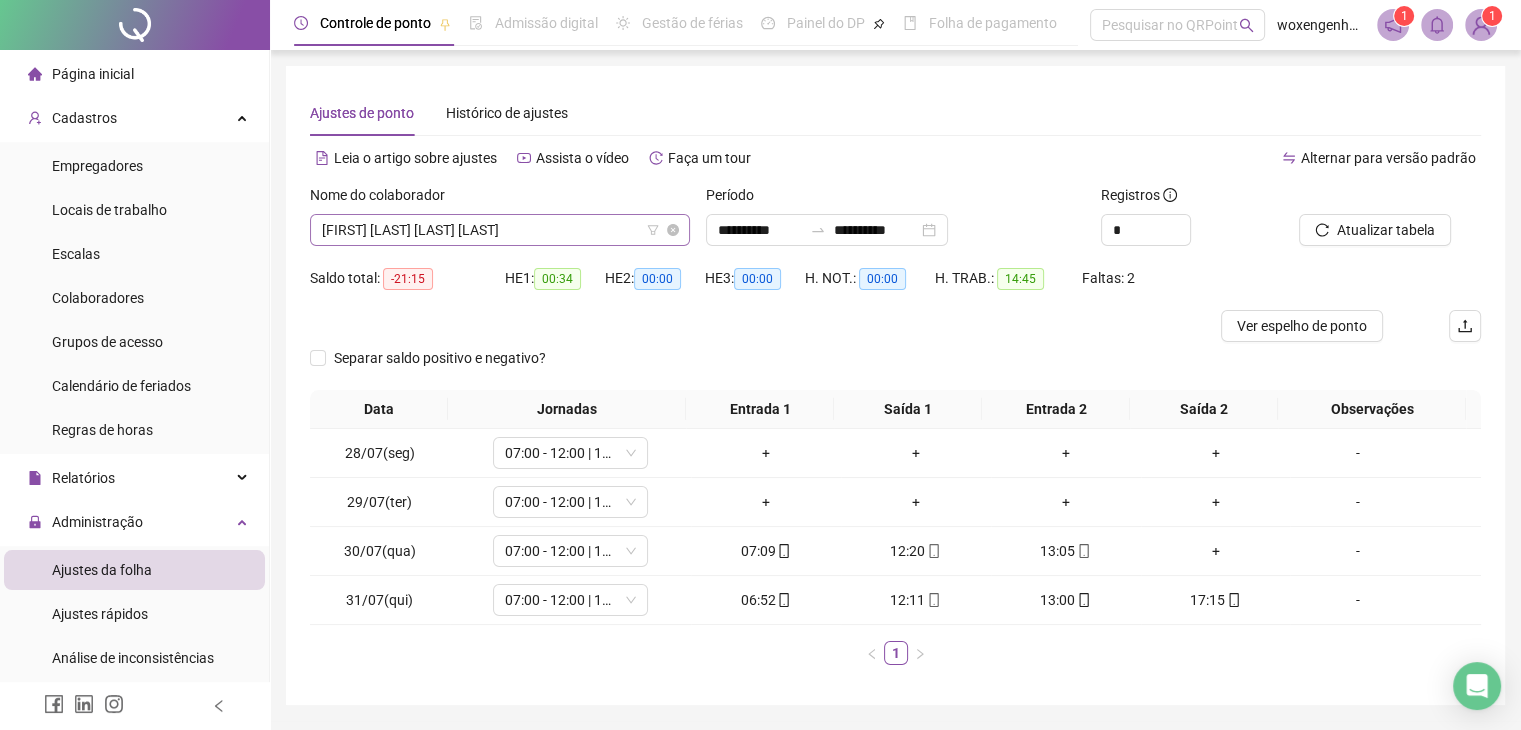 click on "[FIRST] [LAST] [LAST] [LAST]" at bounding box center [500, 230] 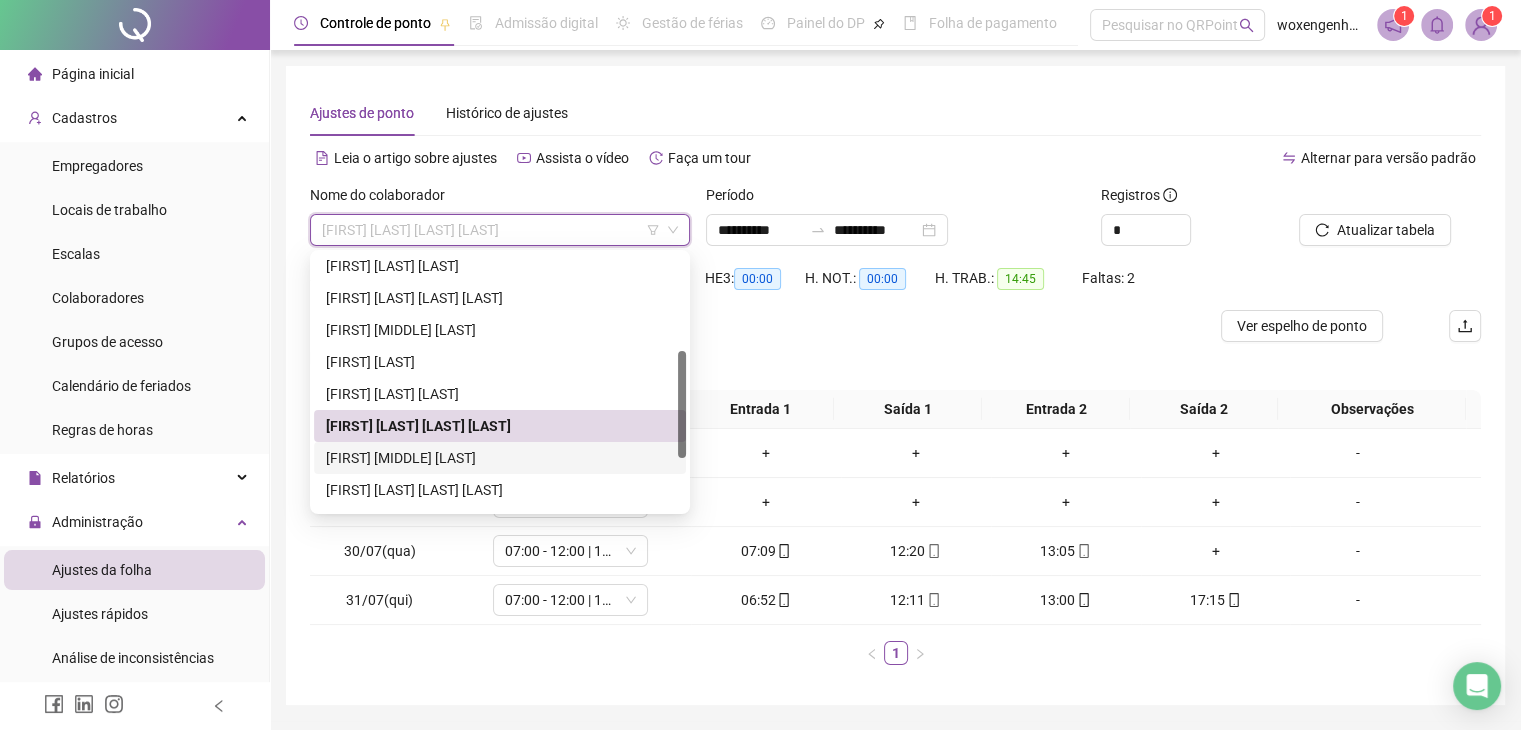 click on "[FIRST] [MIDDLE] [LAST]" at bounding box center [500, 458] 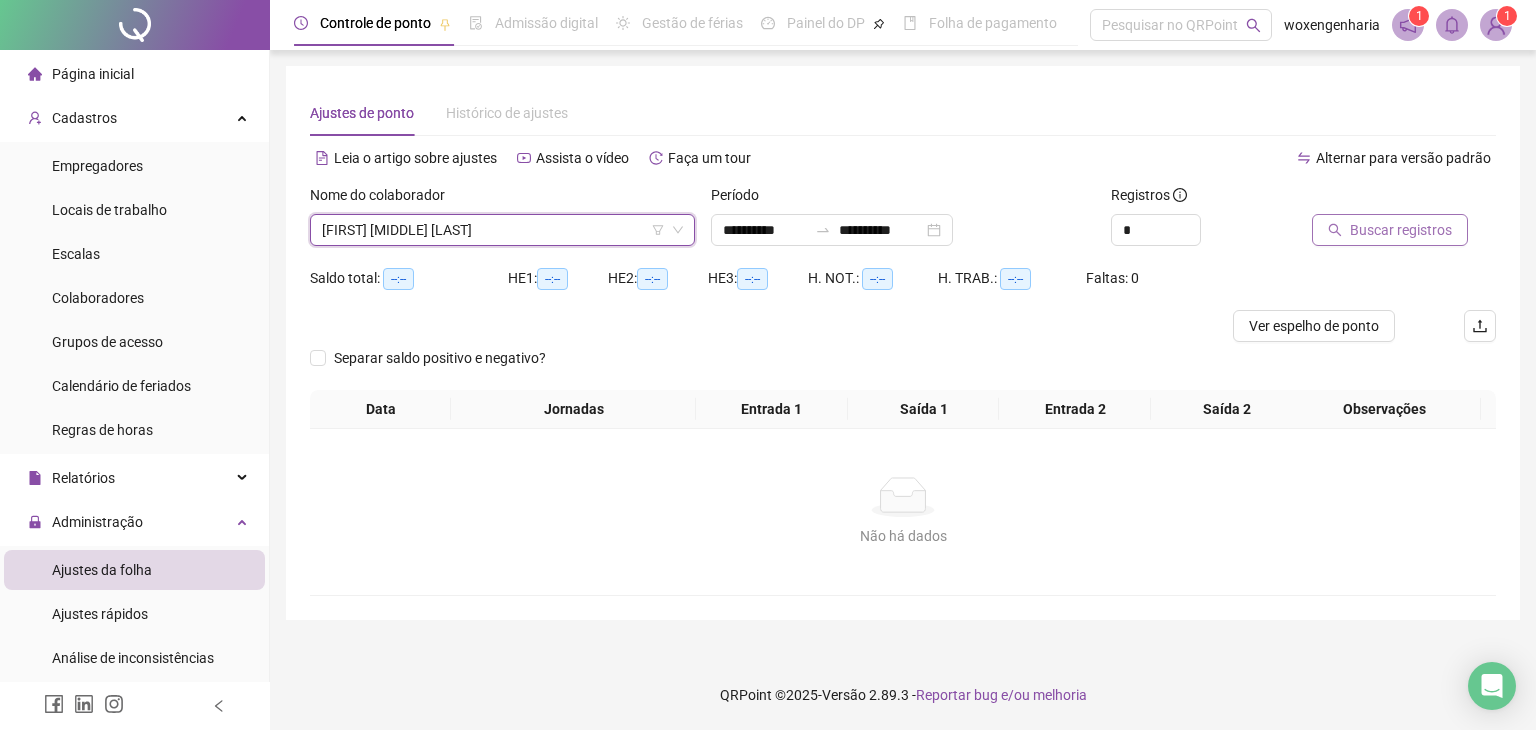 click on "Buscar registros" at bounding box center [1401, 230] 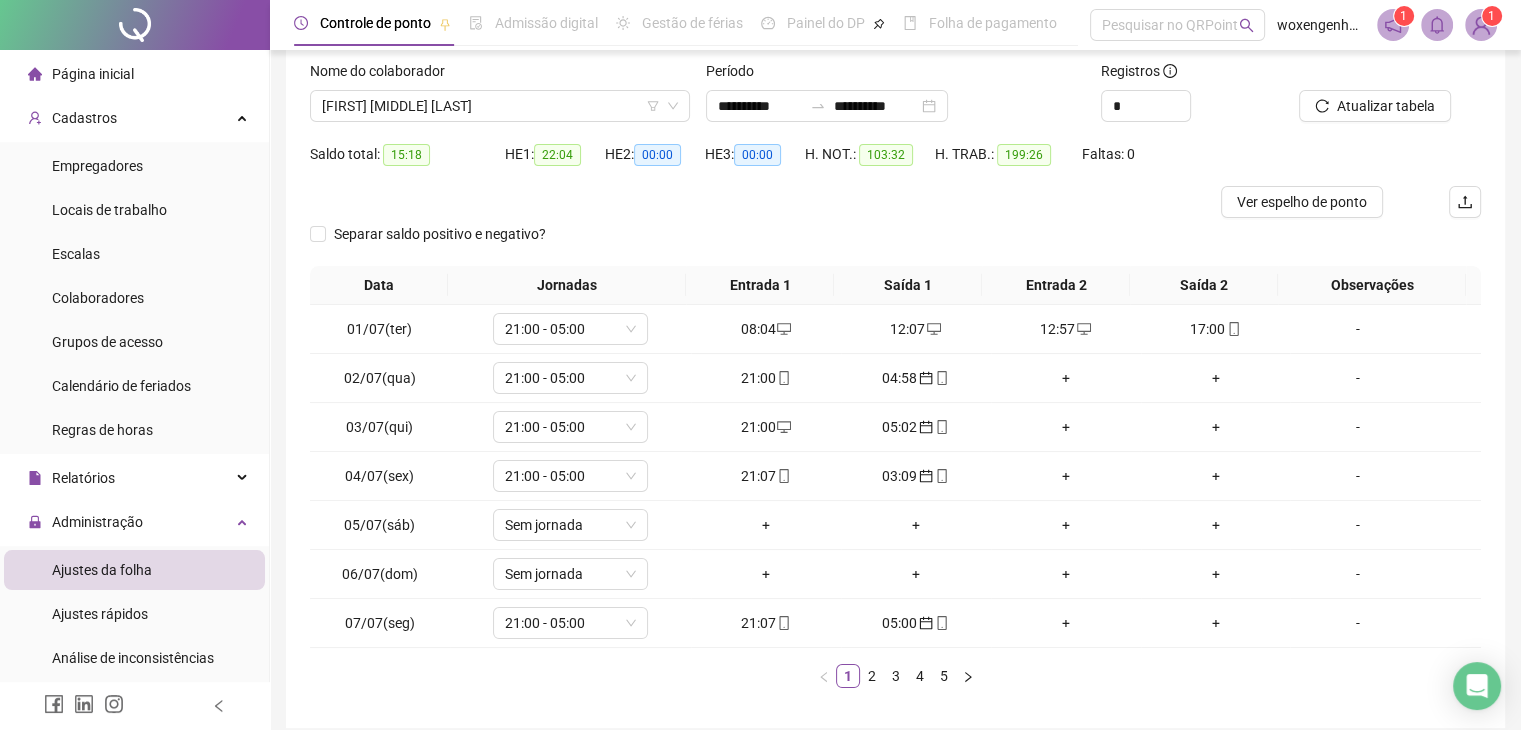 scroll, scrollTop: 0, scrollLeft: 0, axis: both 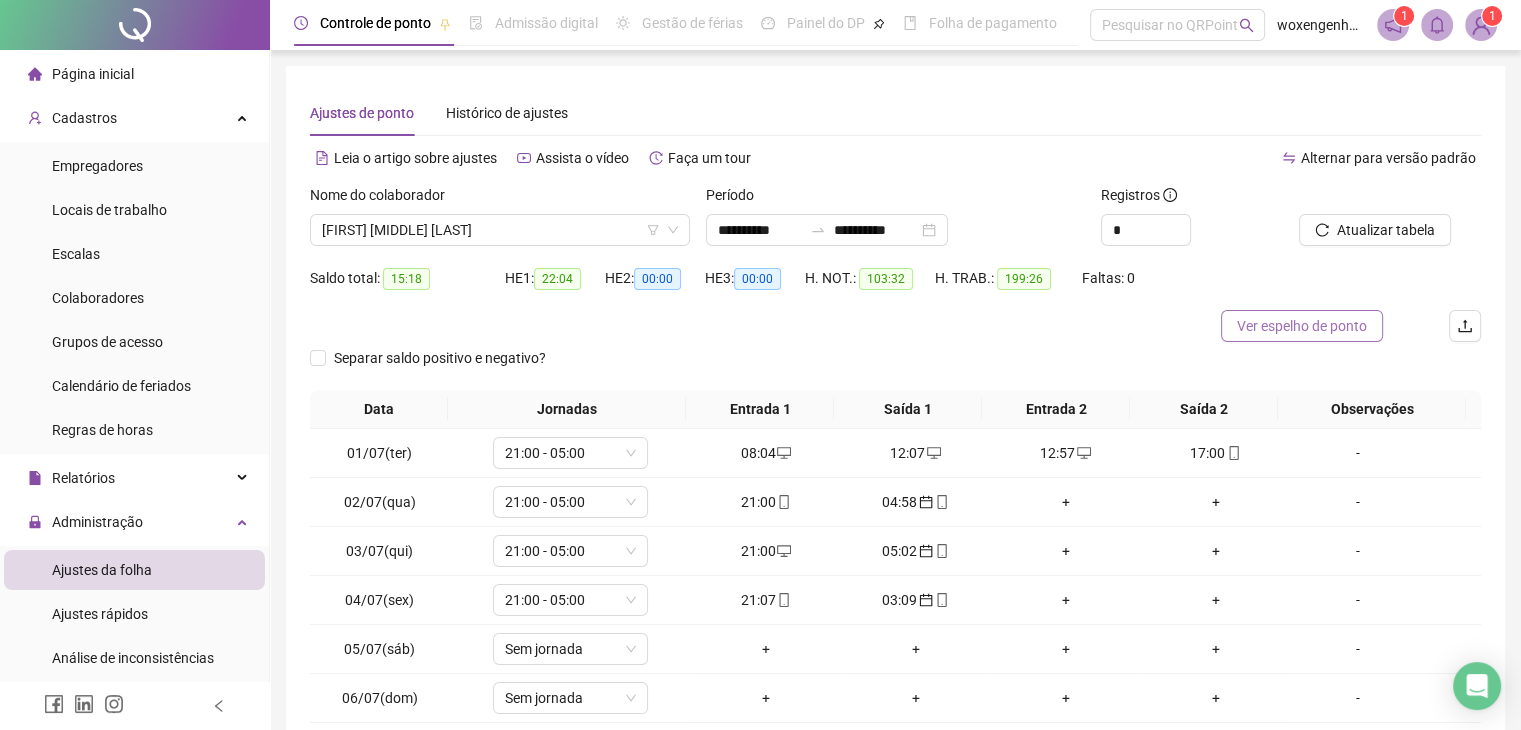 click on "Ver espelho de ponto" at bounding box center (1302, 326) 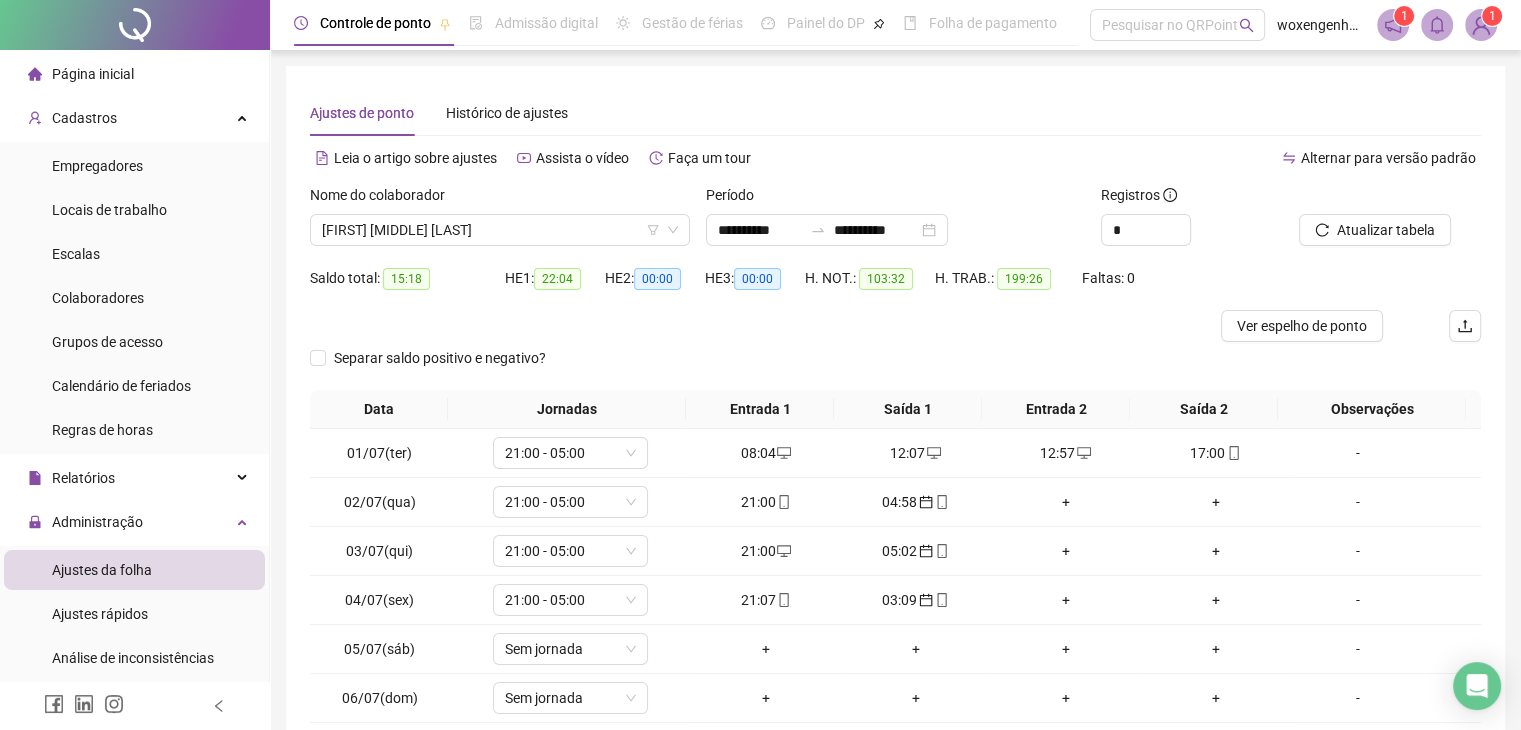 click on "103:32" at bounding box center (886, 279) 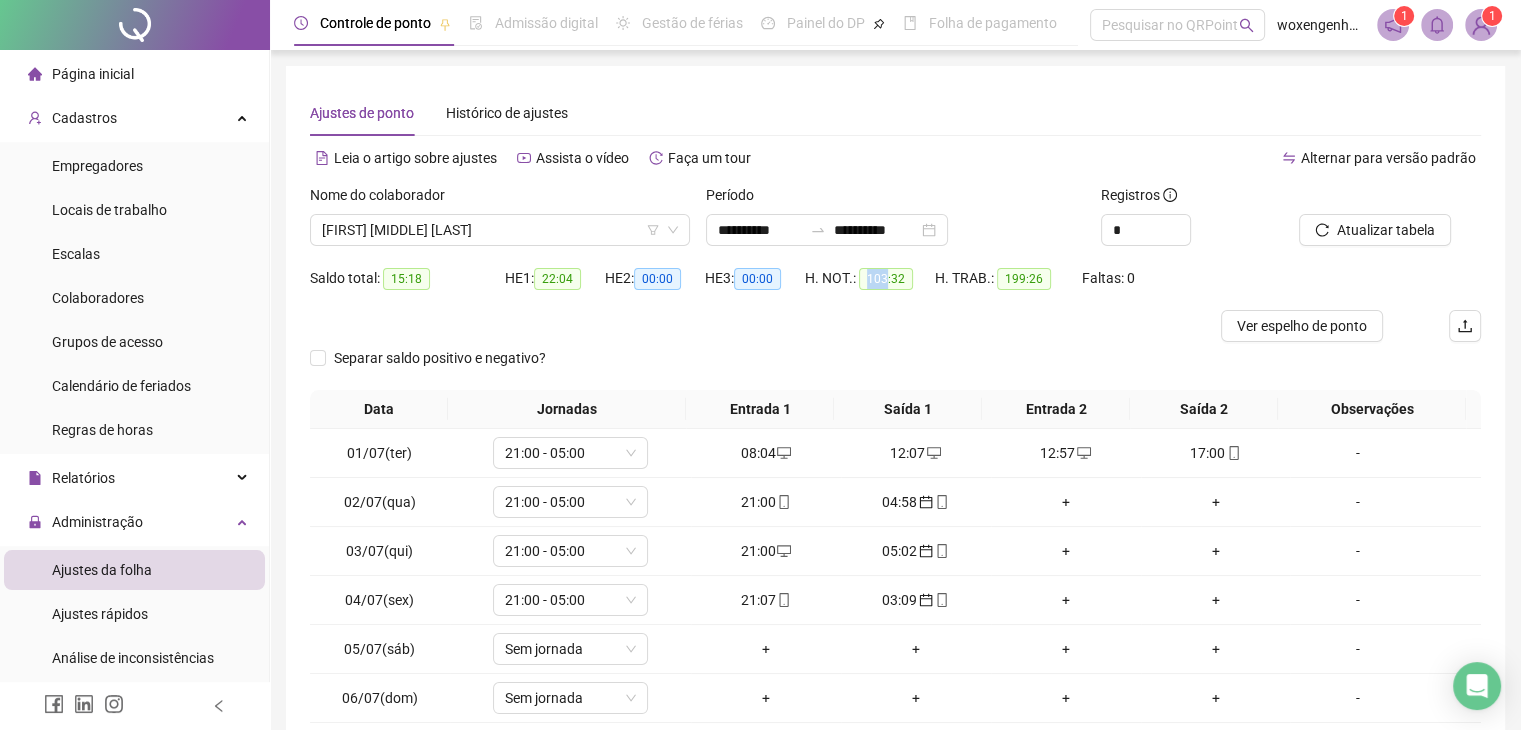 click on "103:32" at bounding box center [886, 279] 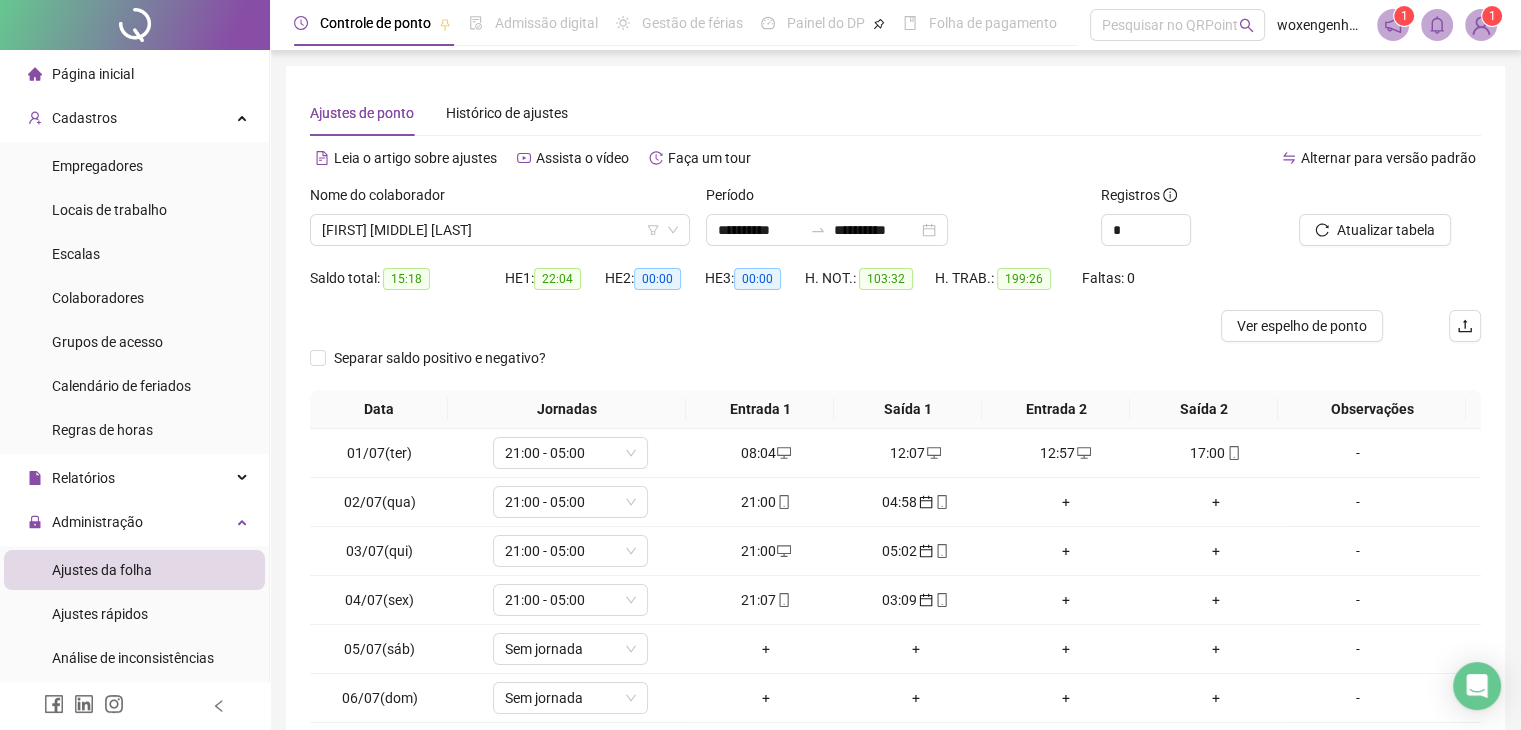click on "103:32" at bounding box center (886, 279) 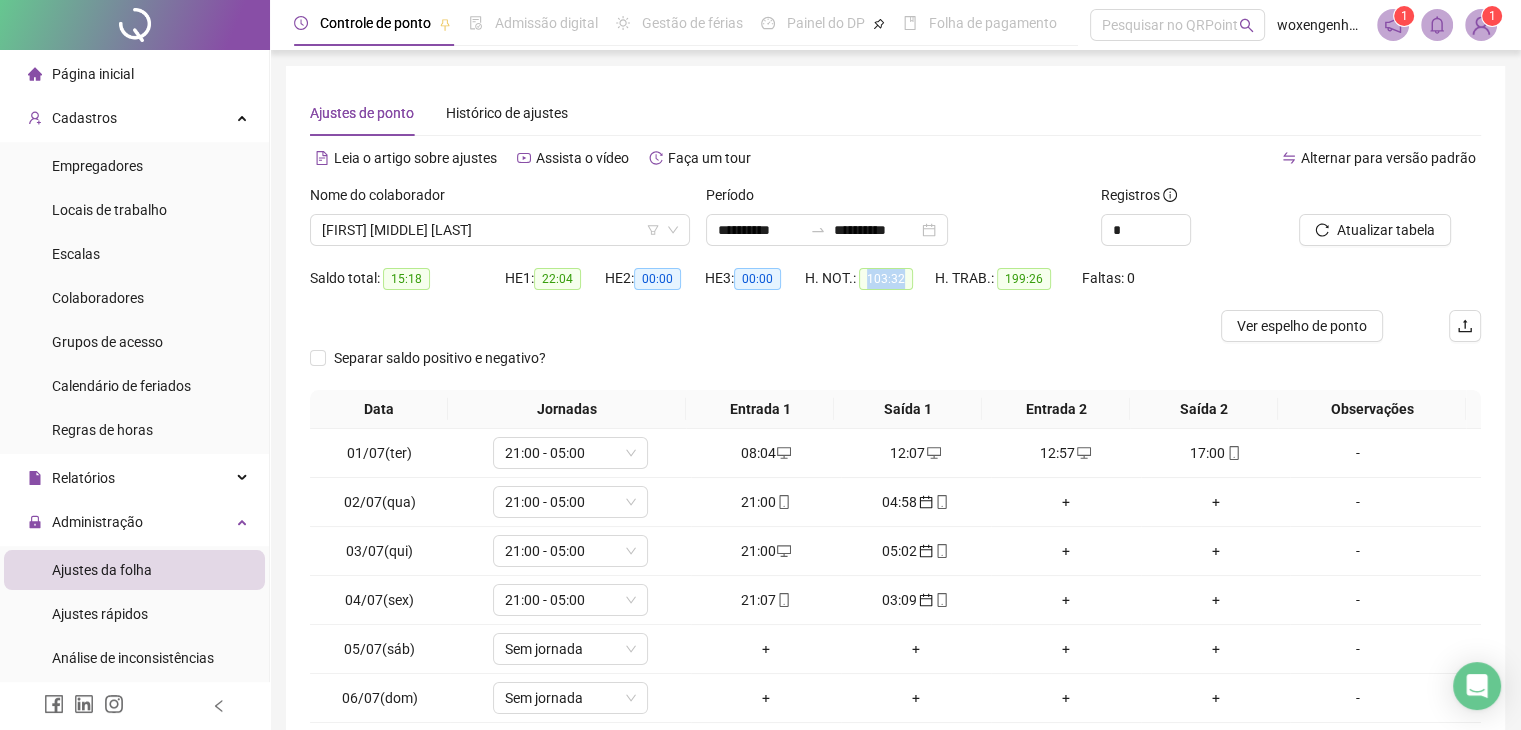 drag, startPoint x: 908, startPoint y: 275, endPoint x: 870, endPoint y: 273, distance: 38.052597 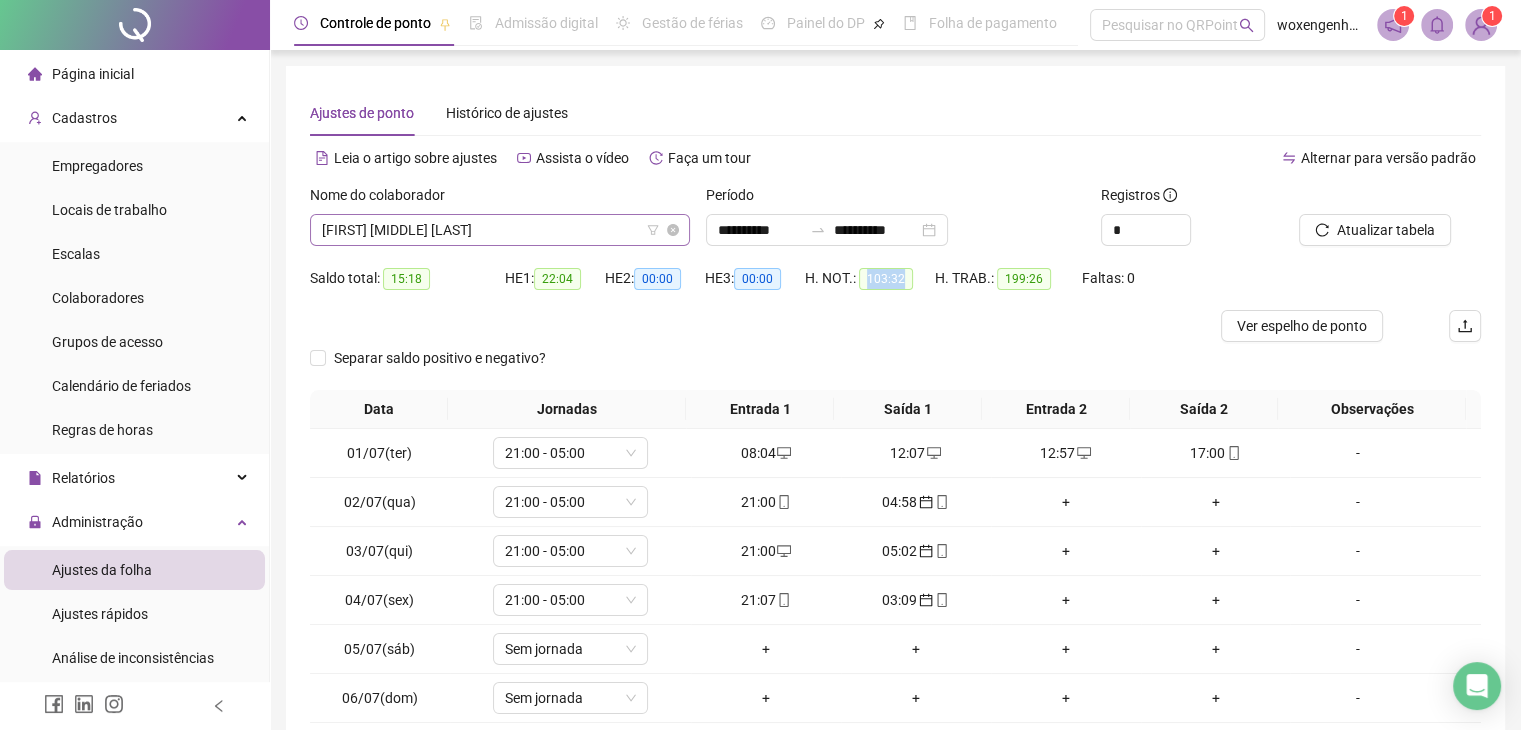 click on "[FIRST] [MIDDLE] [LAST]" at bounding box center [500, 230] 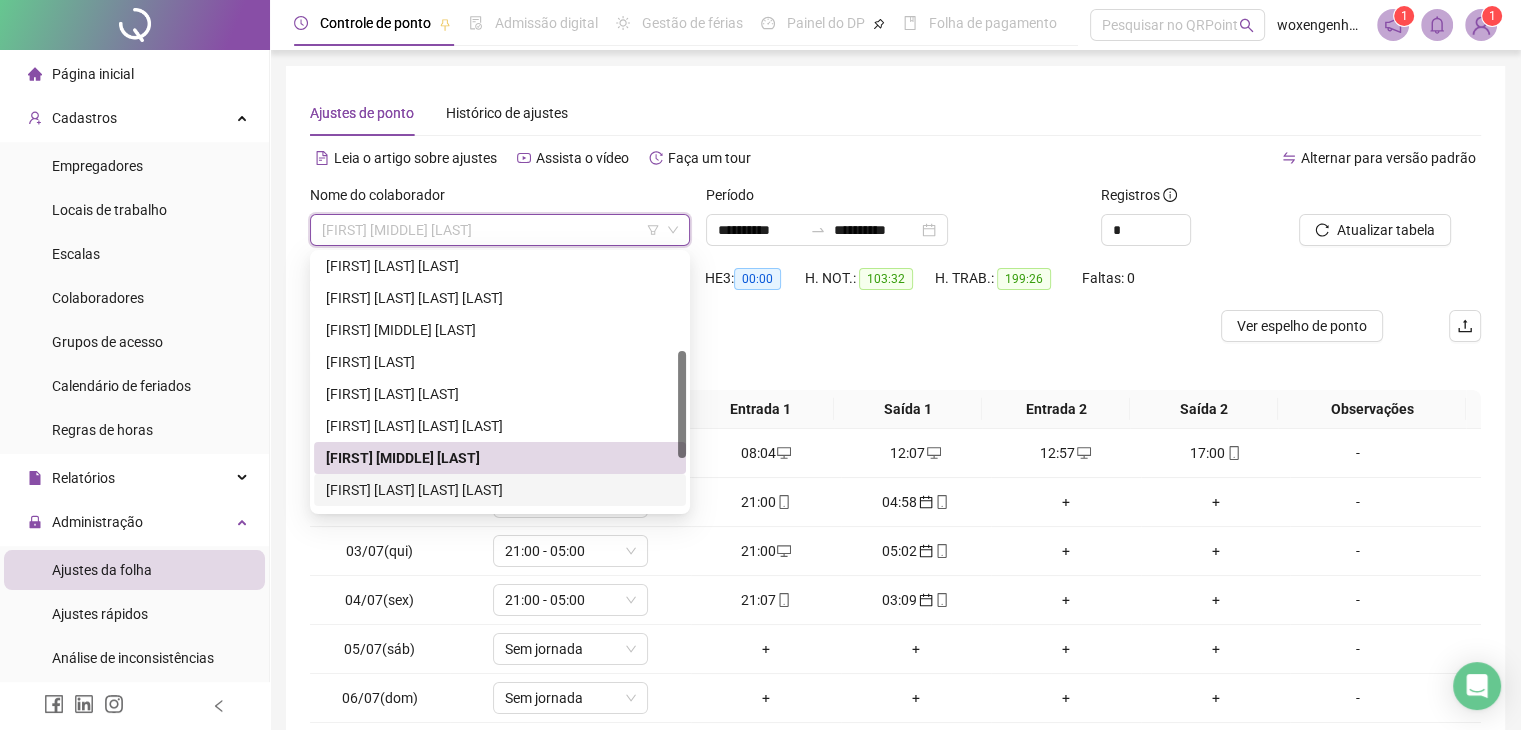 click on "[FIRST] [LAST] [LAST] [LAST]" at bounding box center (500, 490) 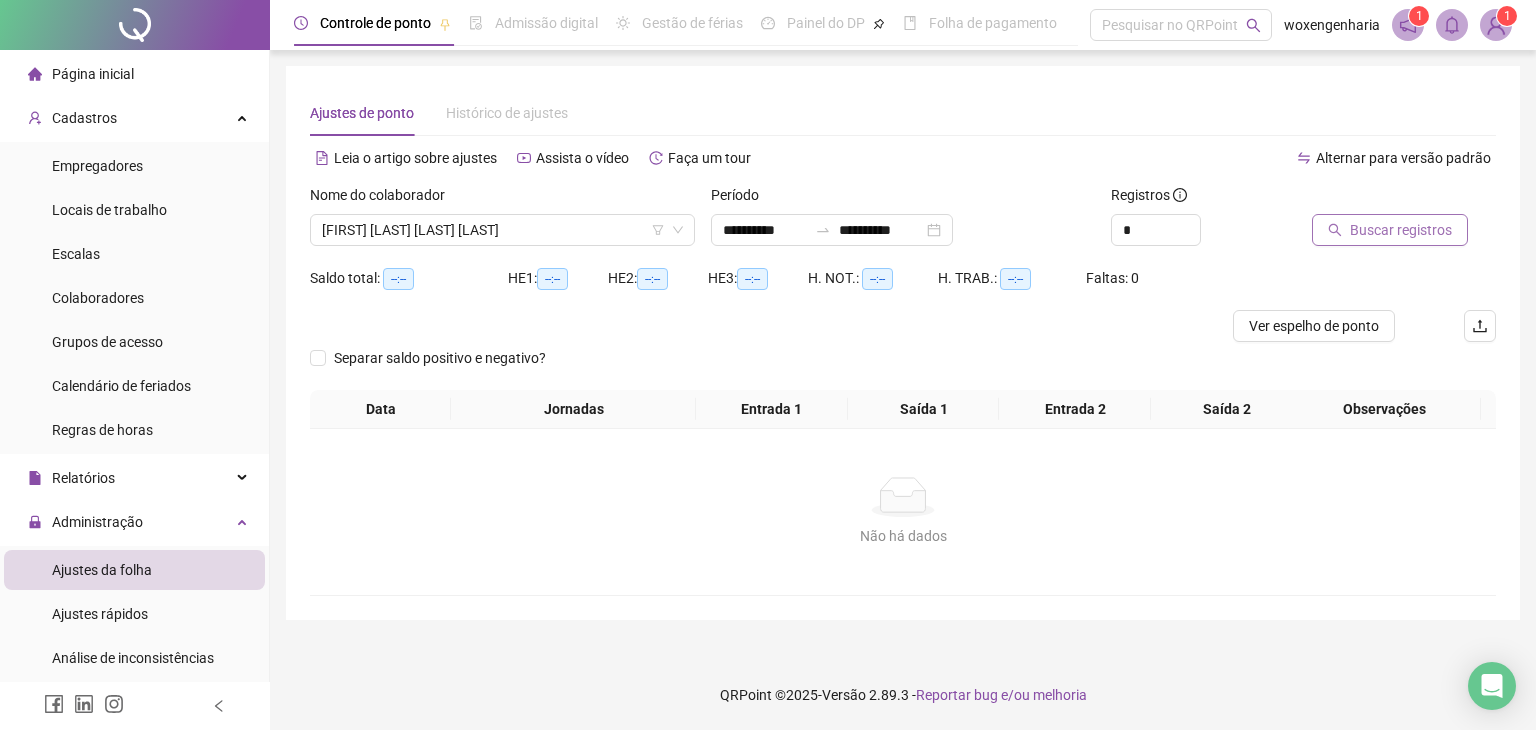 click on "Buscar registros" at bounding box center [1390, 230] 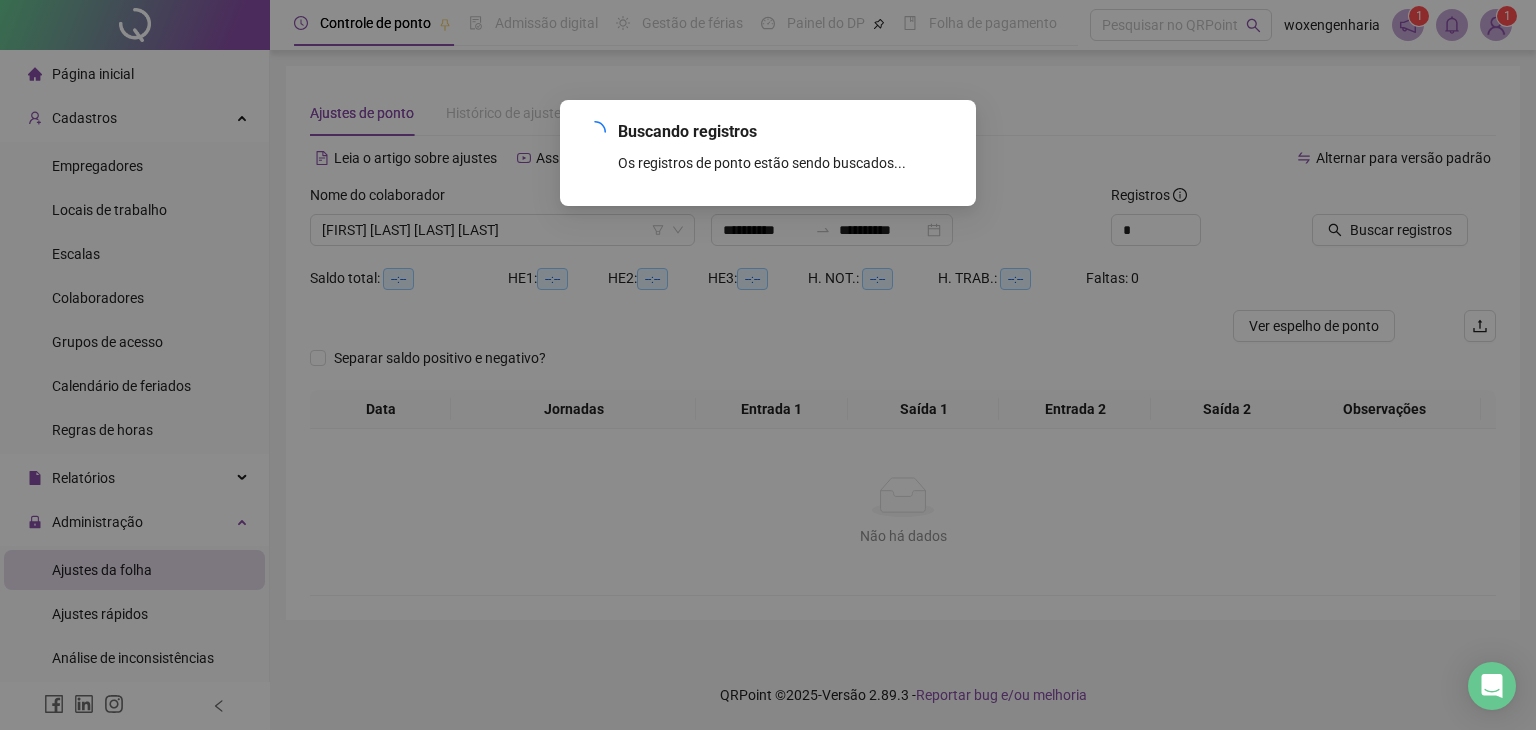 click on "Buscando registros Os registros de ponto estão sendo buscados... OK" at bounding box center (768, 365) 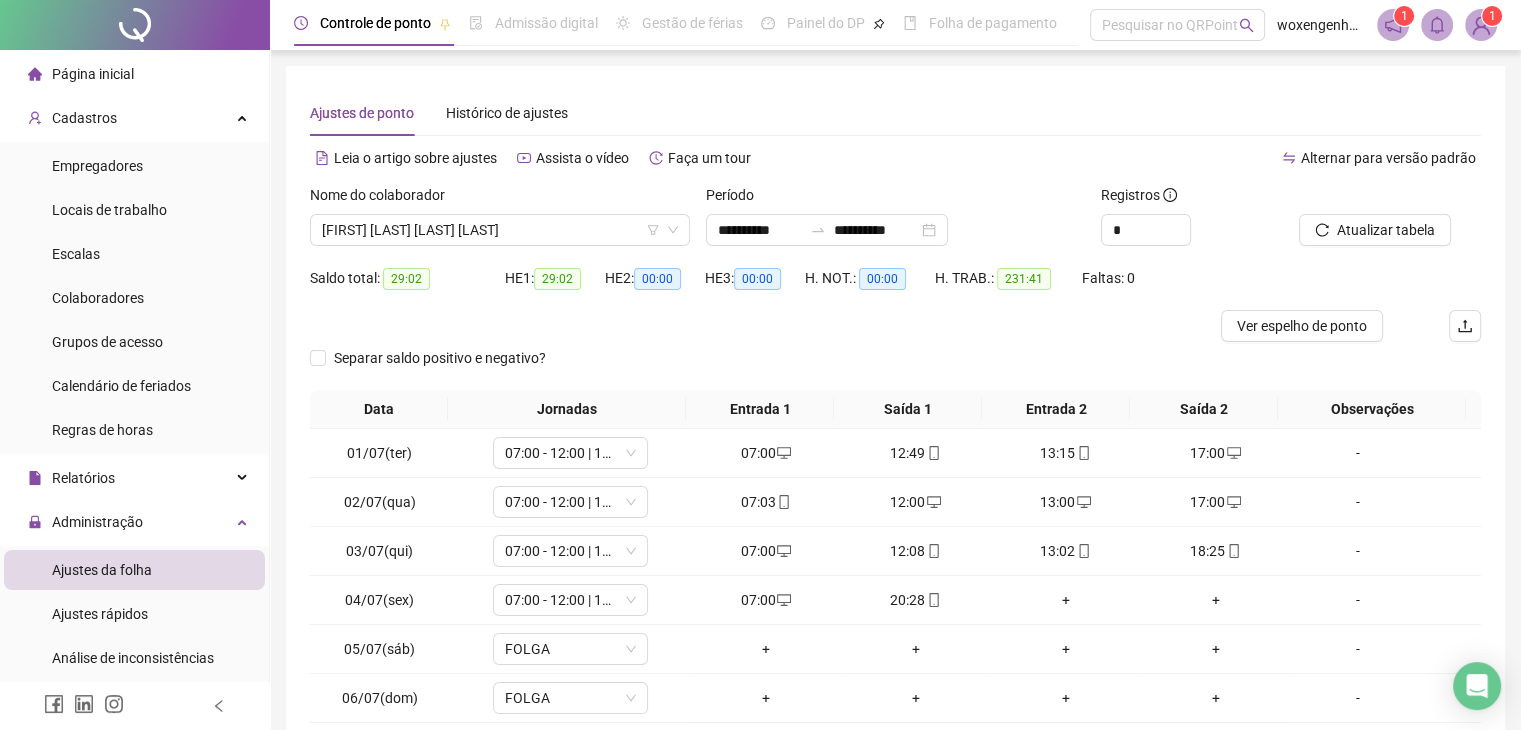 click on "29:02" at bounding box center [406, 279] 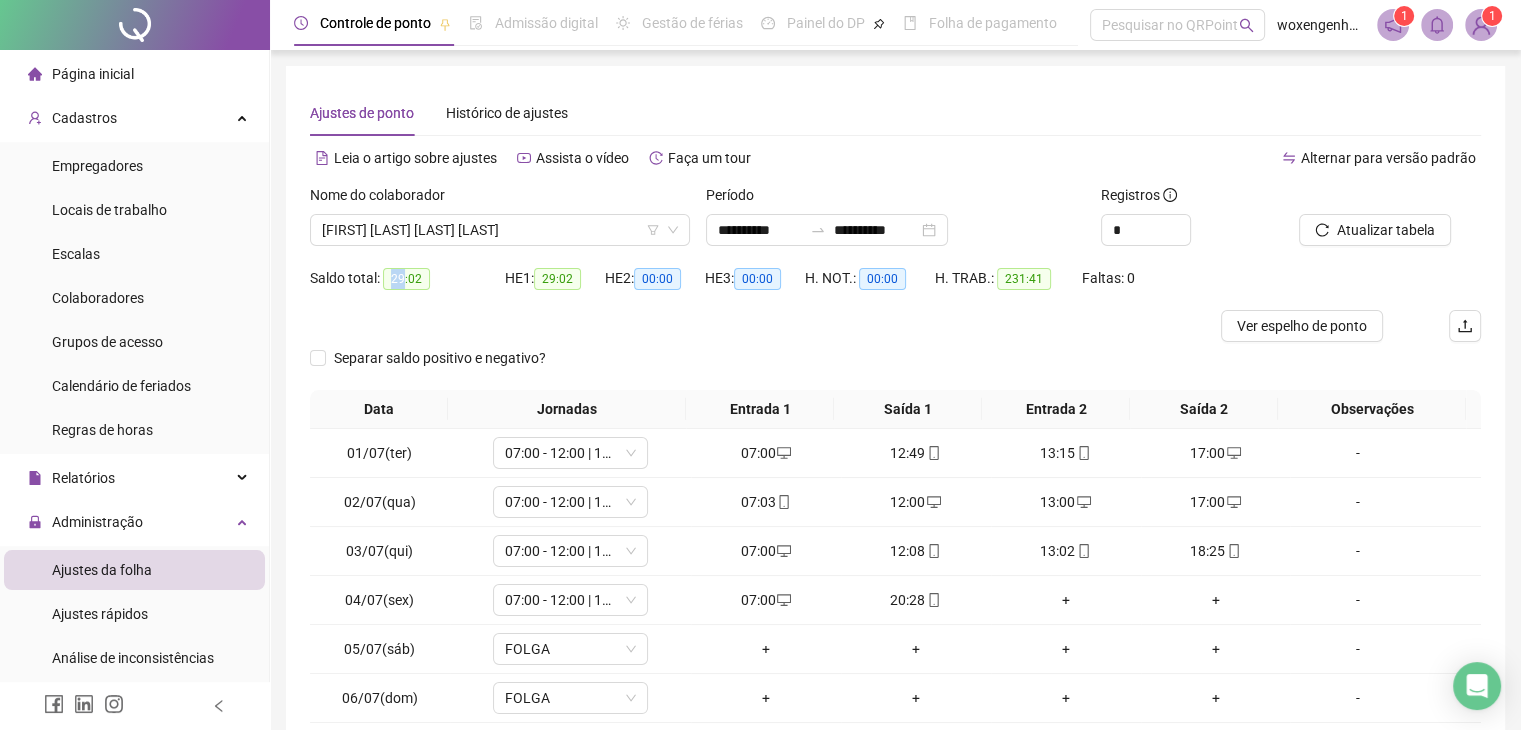 click on "29:02" at bounding box center [406, 279] 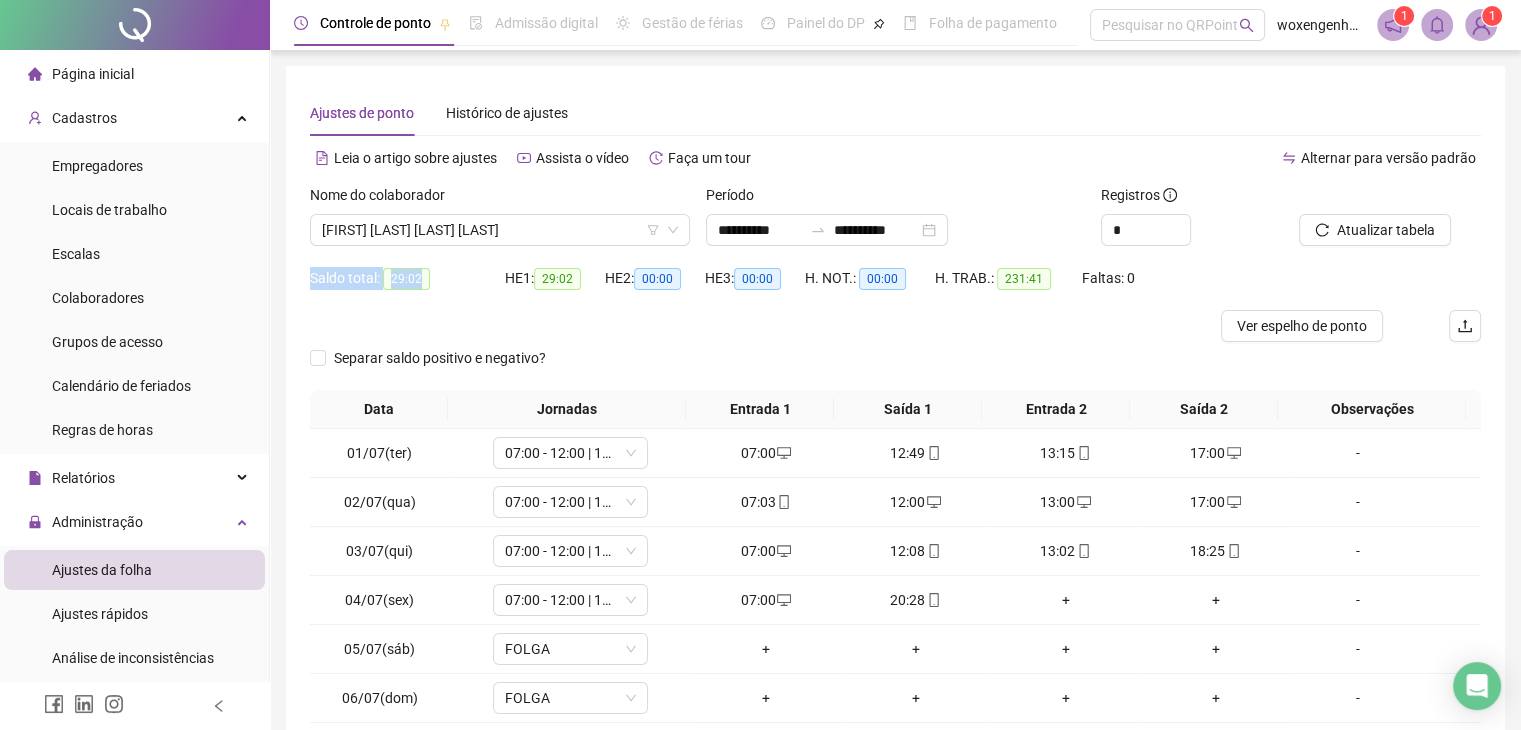 click on "29:02" at bounding box center [406, 279] 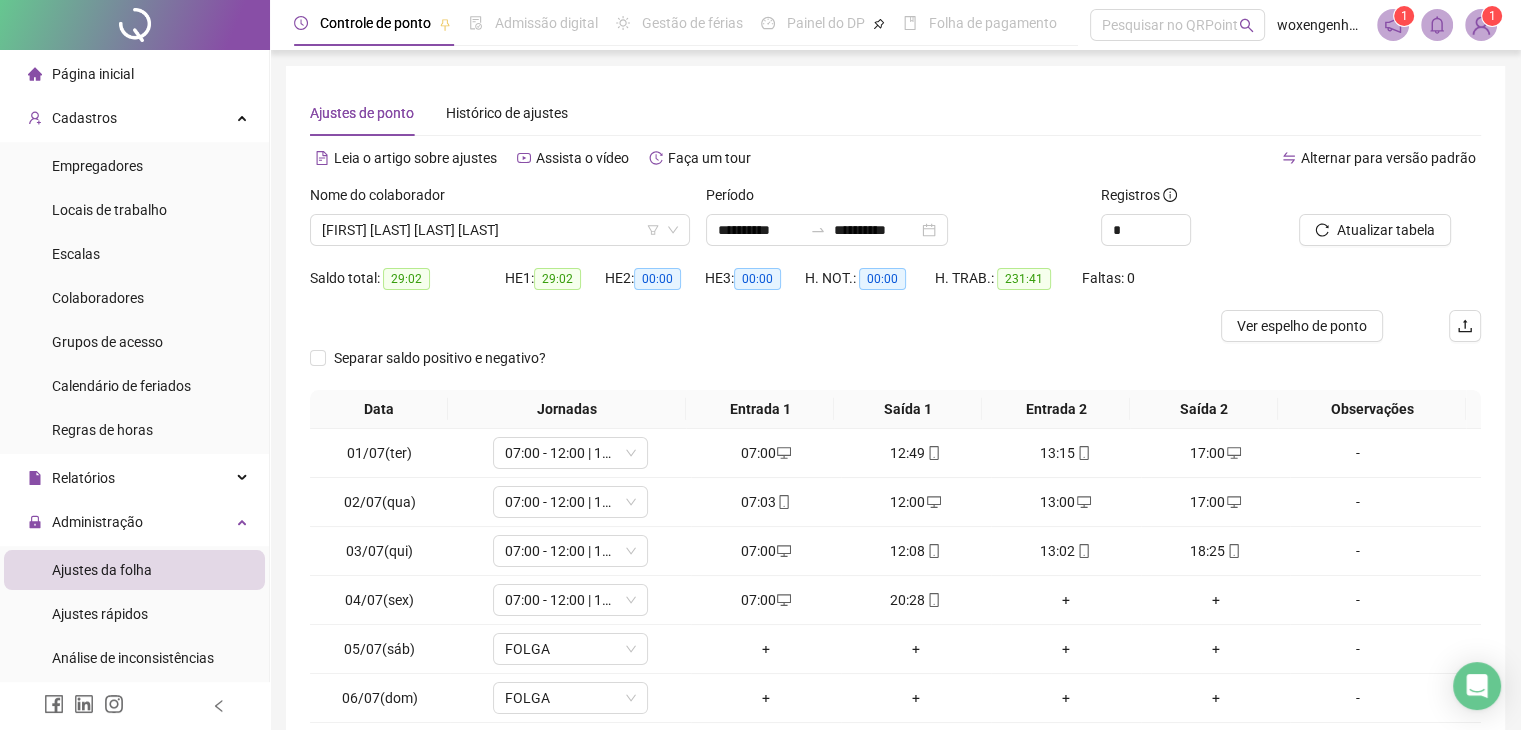 click at bounding box center (749, 326) 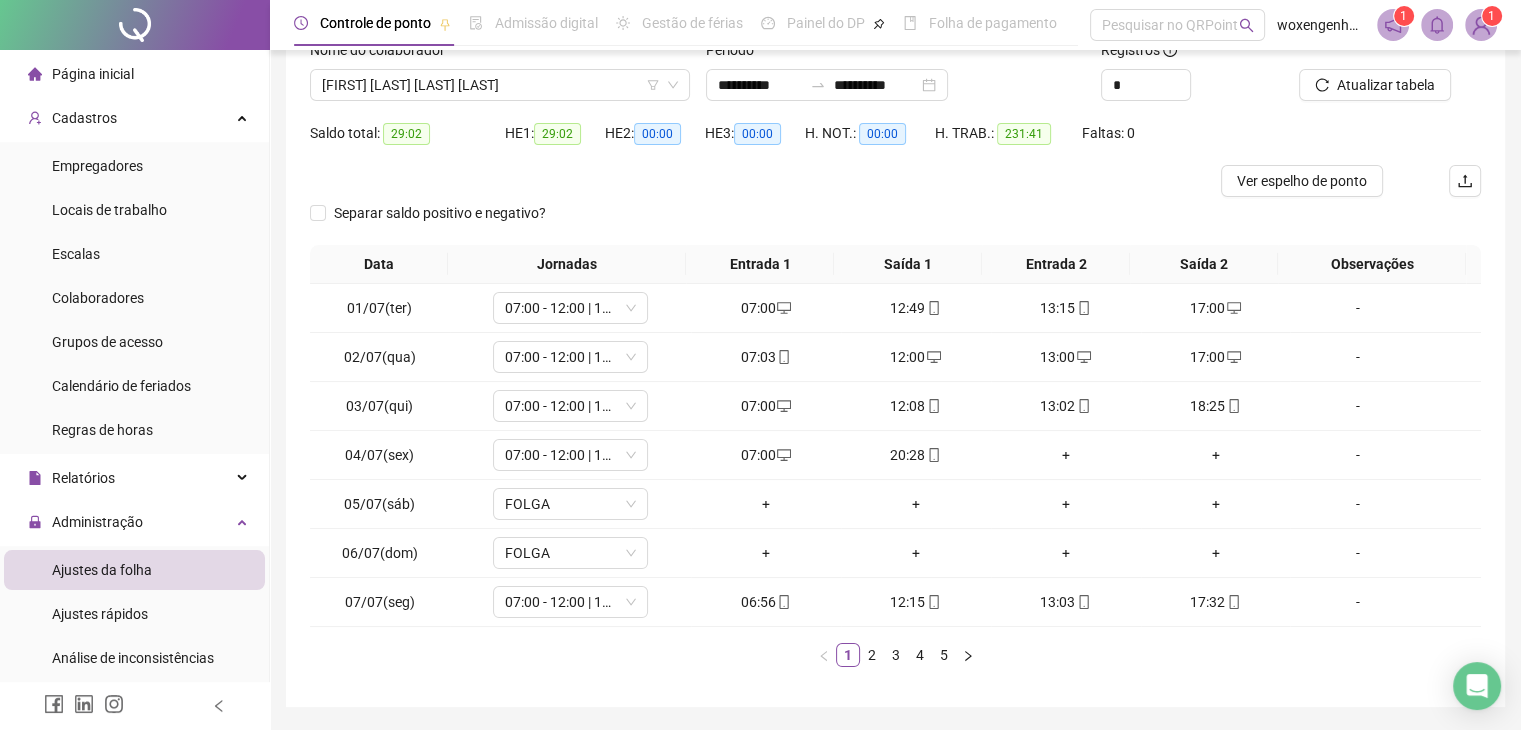 scroll, scrollTop: 207, scrollLeft: 0, axis: vertical 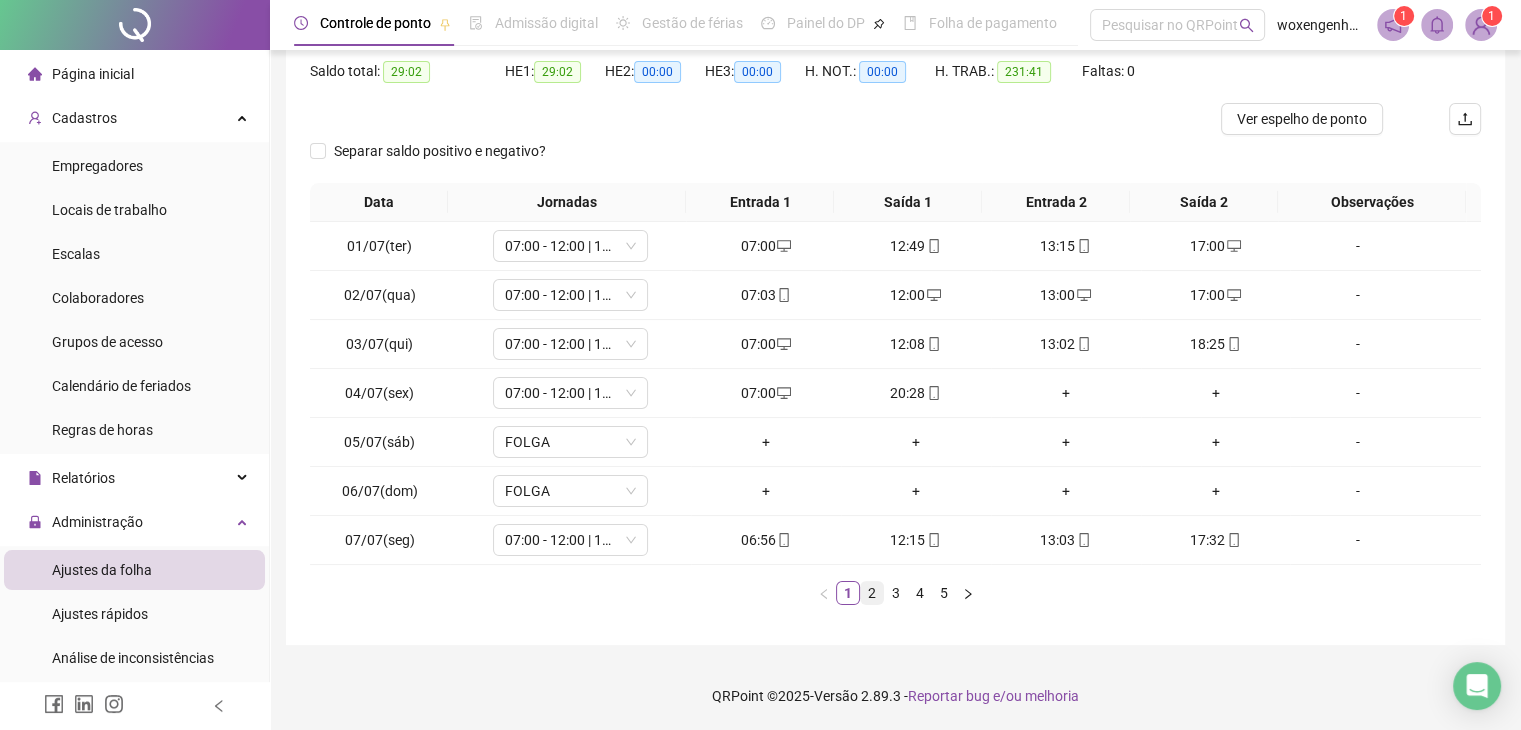 click on "2" at bounding box center (872, 593) 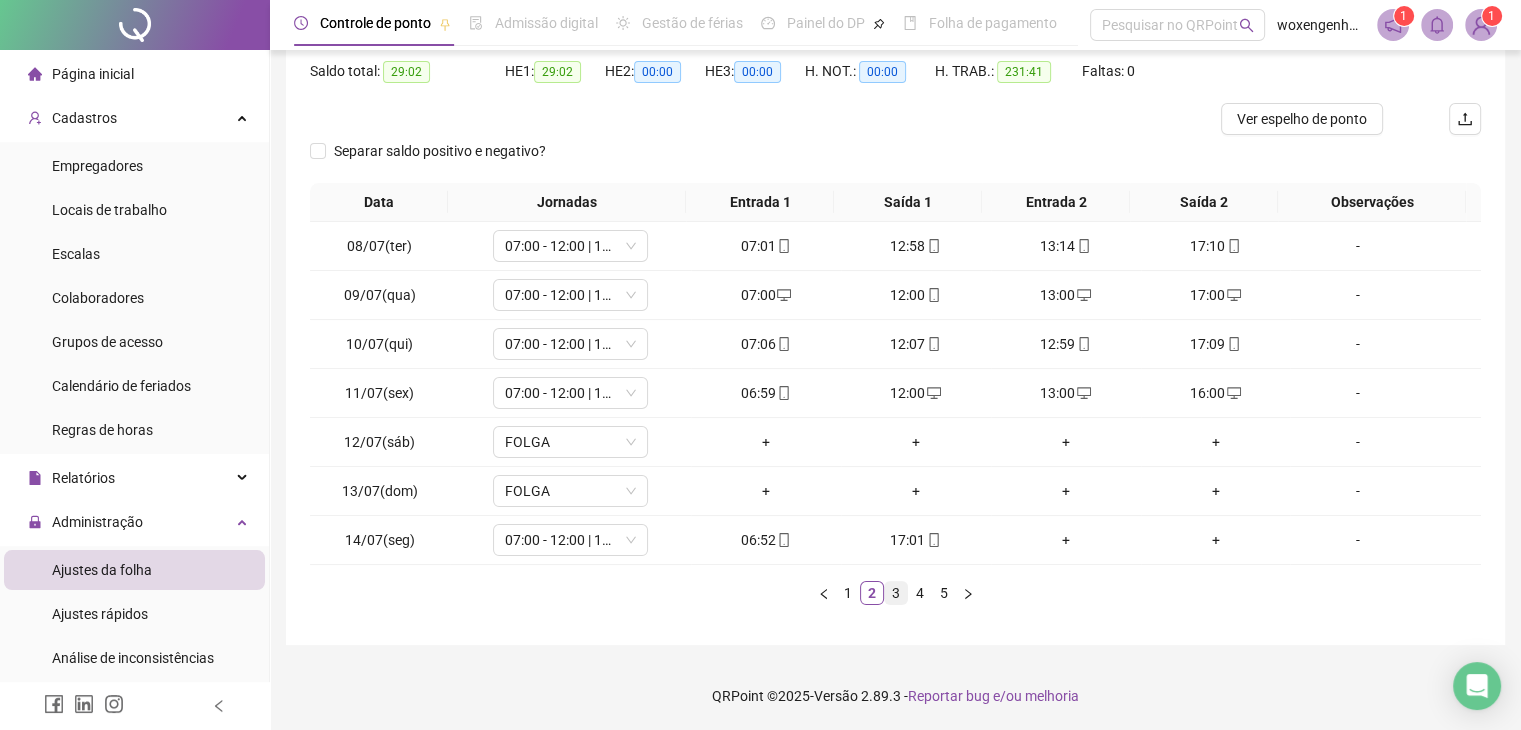 click on "3" at bounding box center [896, 593] 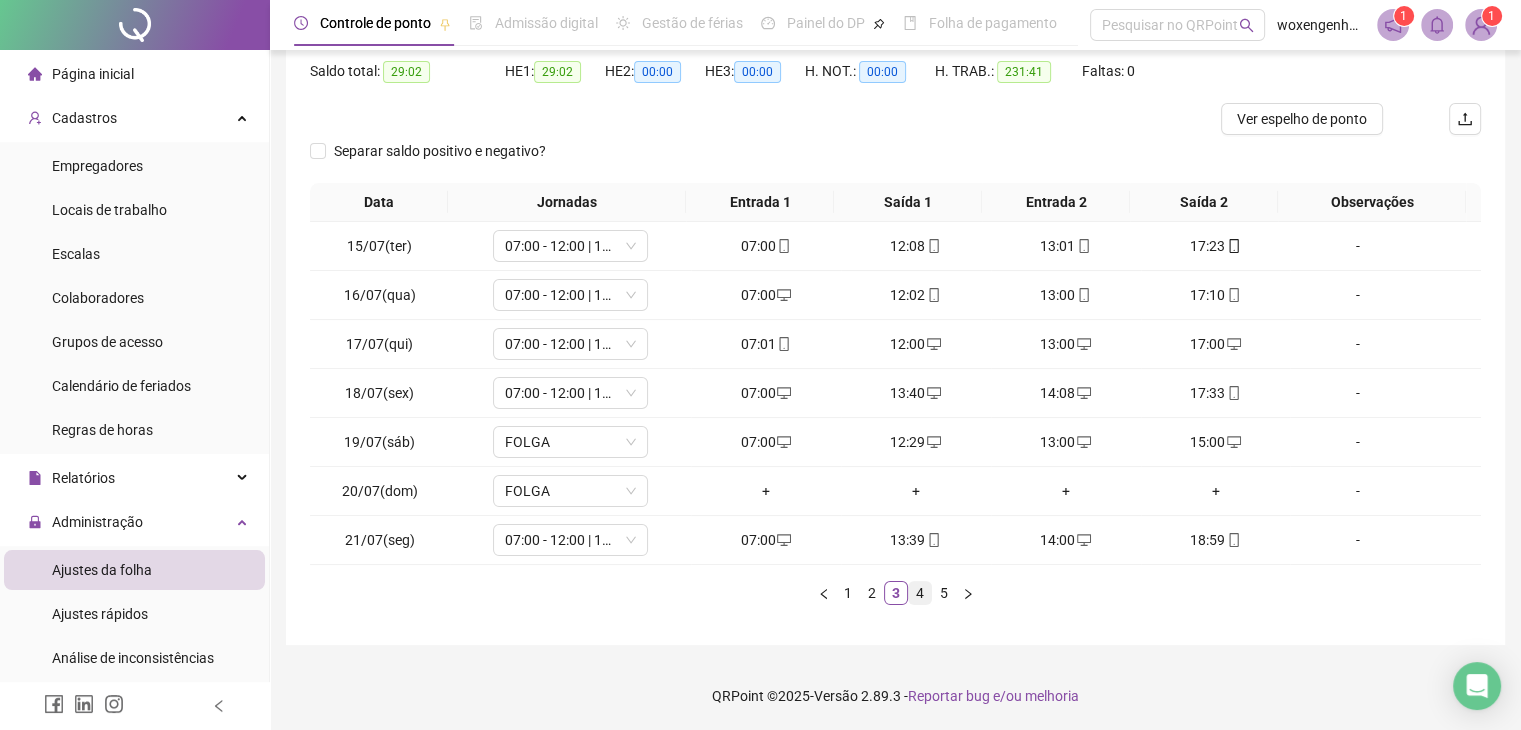 click on "4" at bounding box center [920, 593] 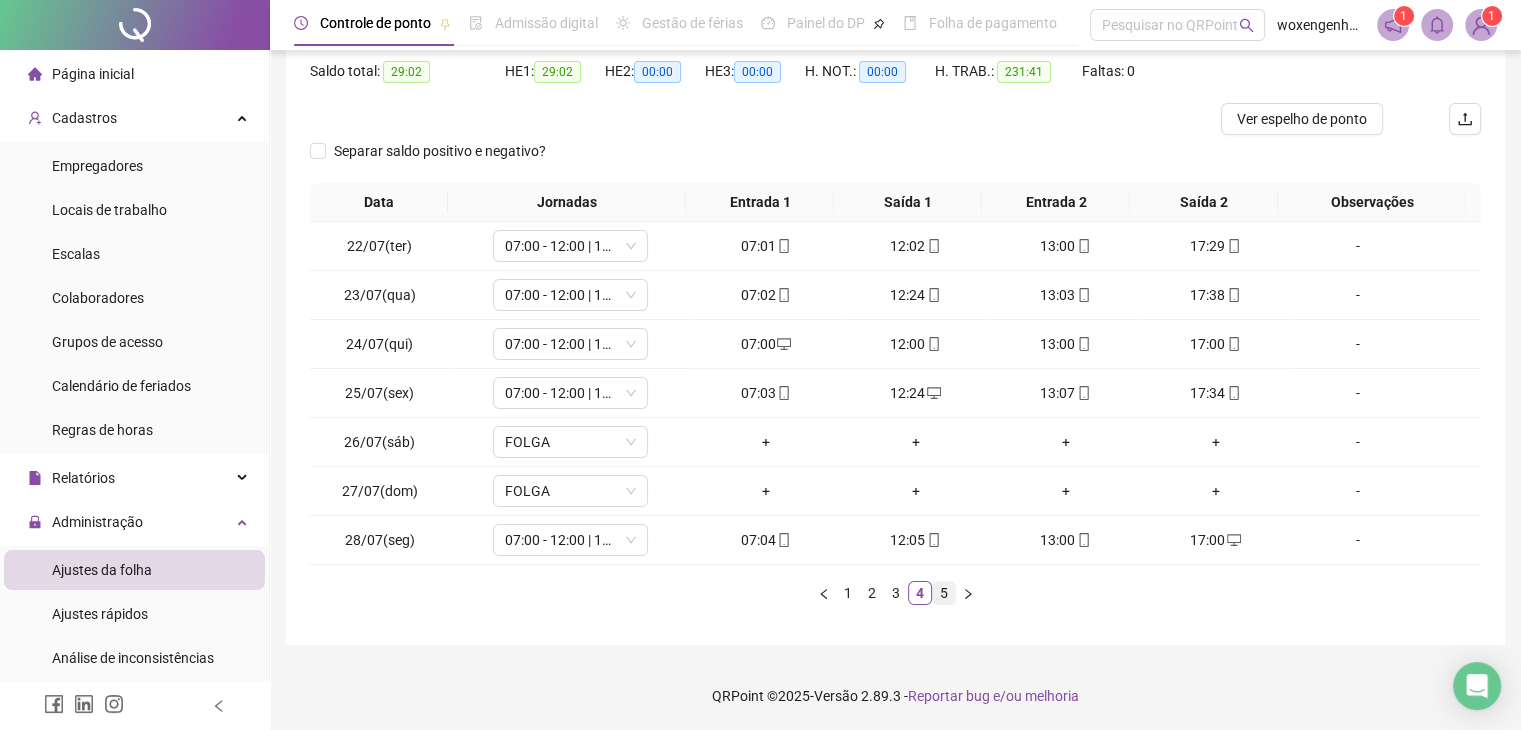 click on "5" at bounding box center (944, 593) 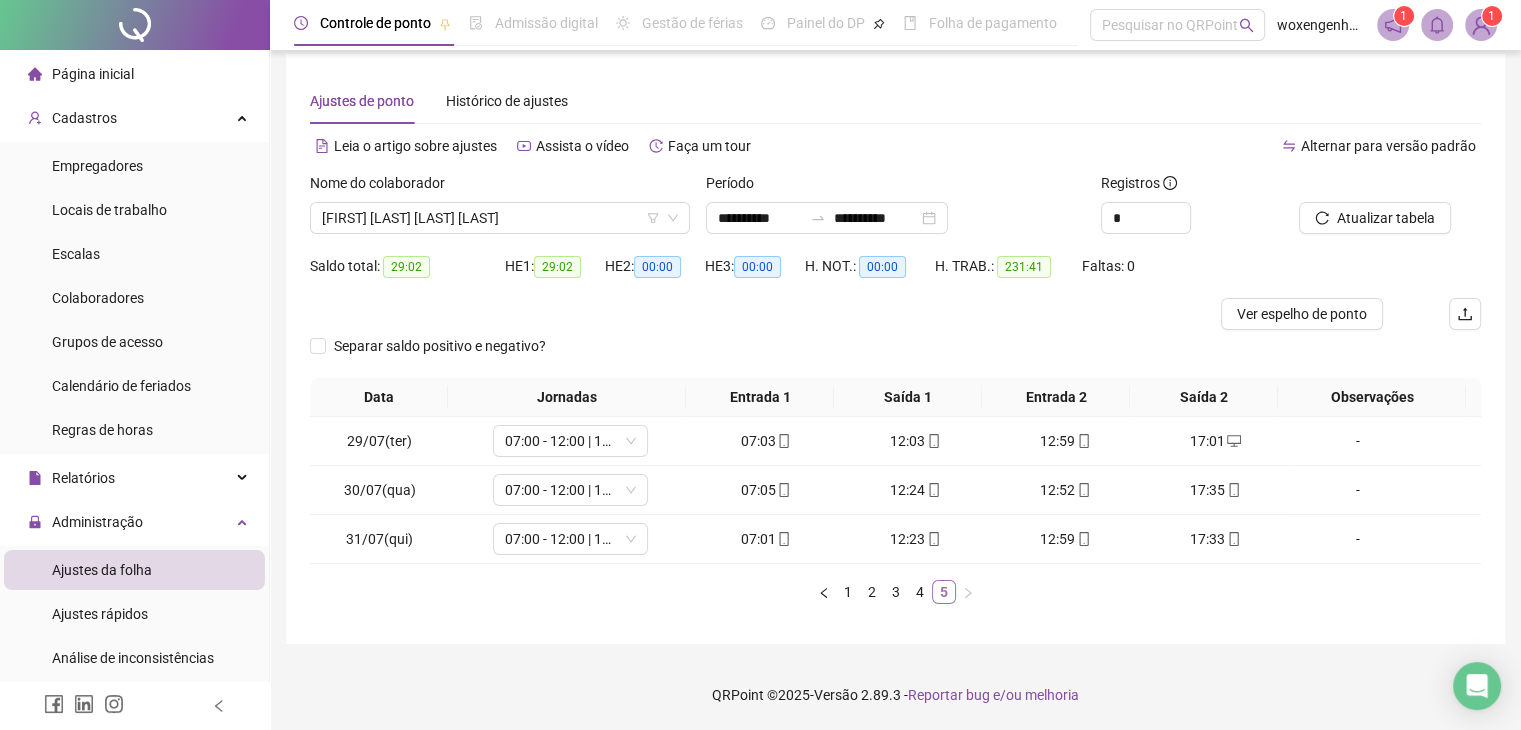 scroll, scrollTop: 12, scrollLeft: 0, axis: vertical 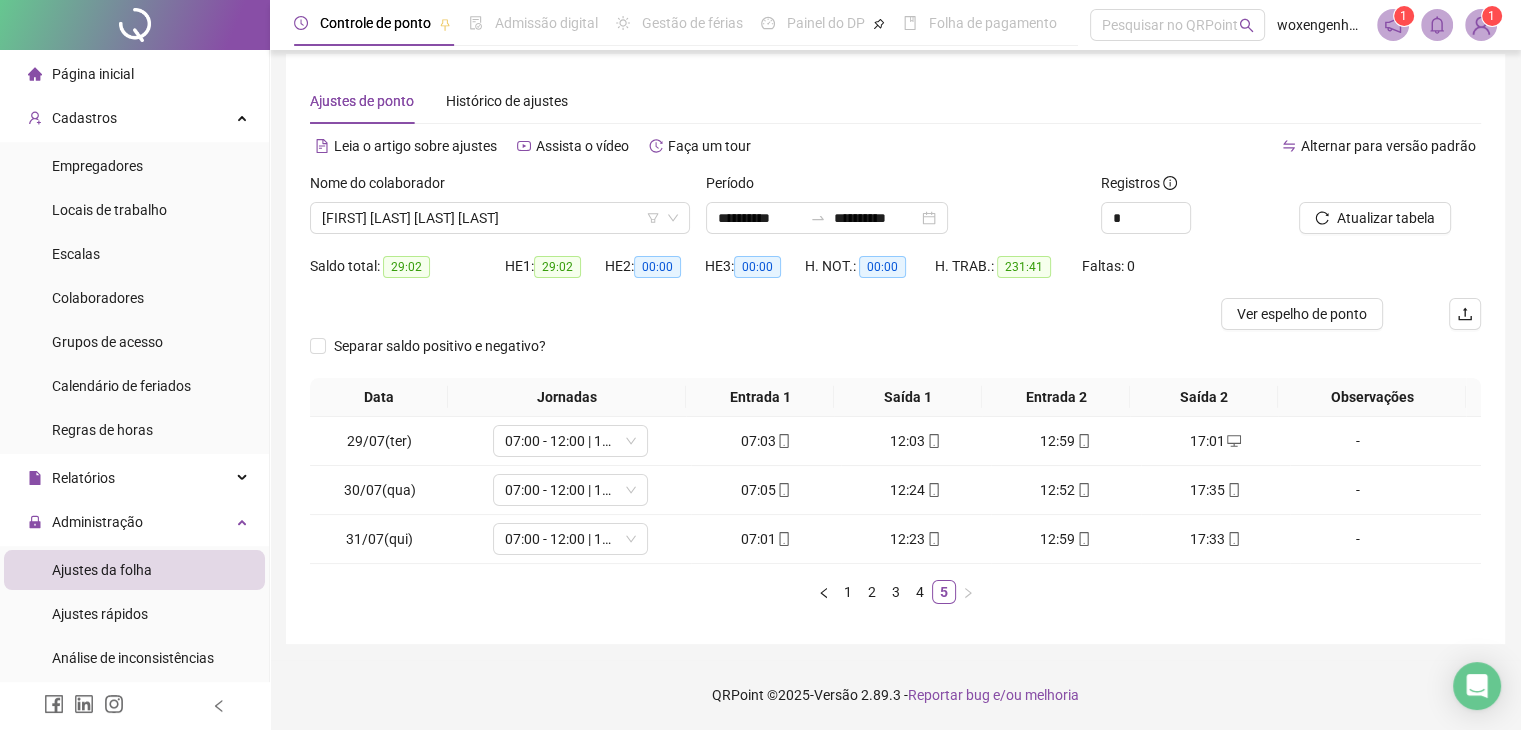 click on "29:02" at bounding box center [406, 267] 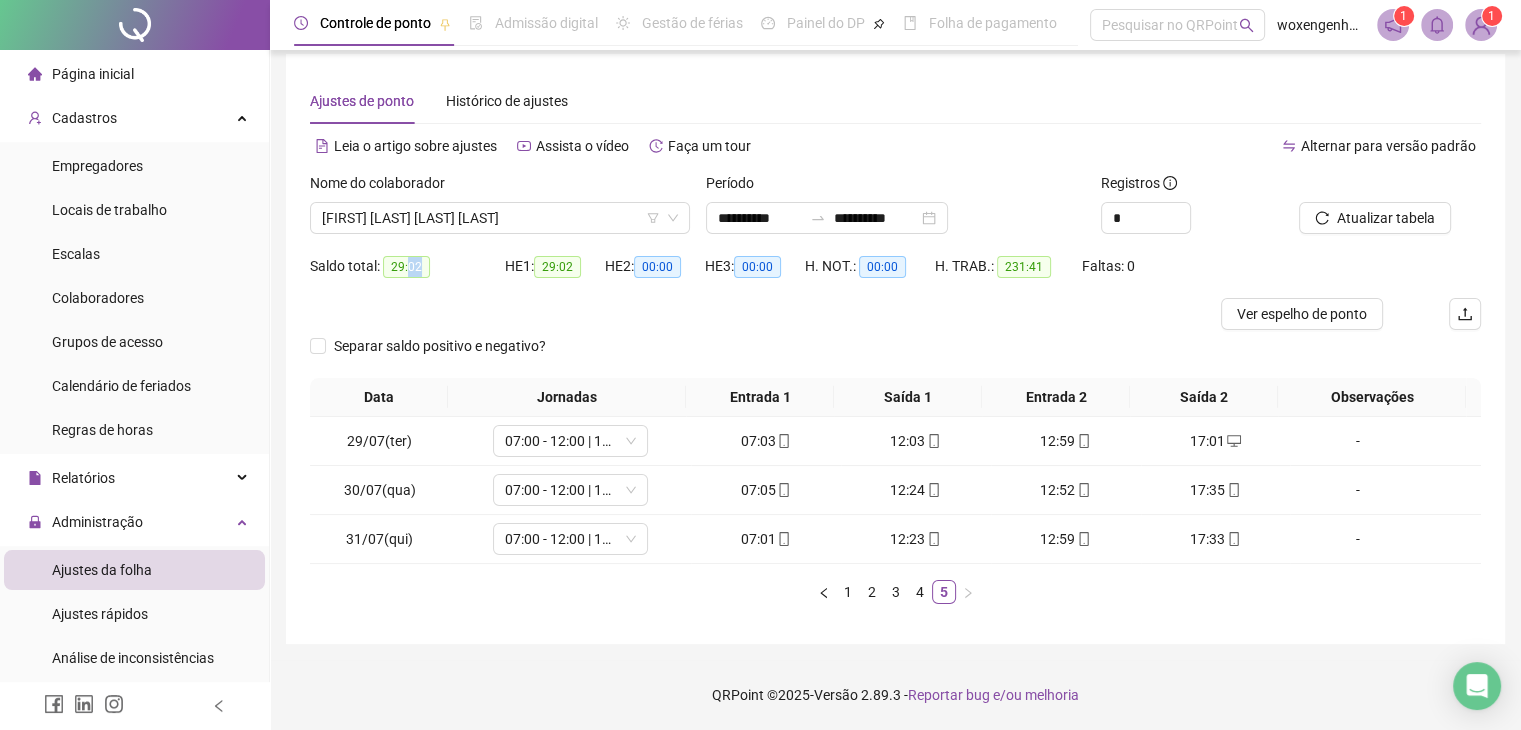 click on "29:02" at bounding box center (406, 267) 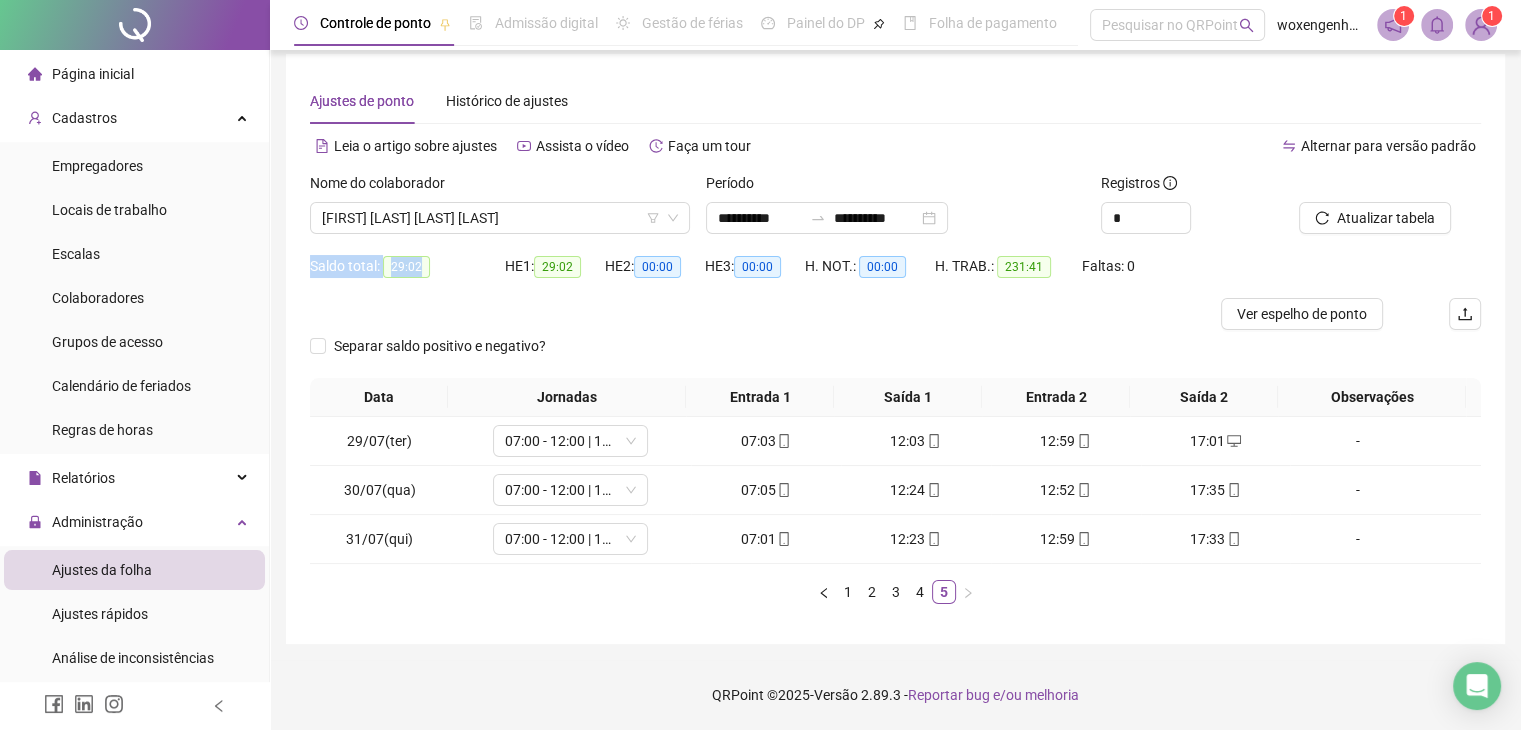 click on "29:02" at bounding box center [406, 267] 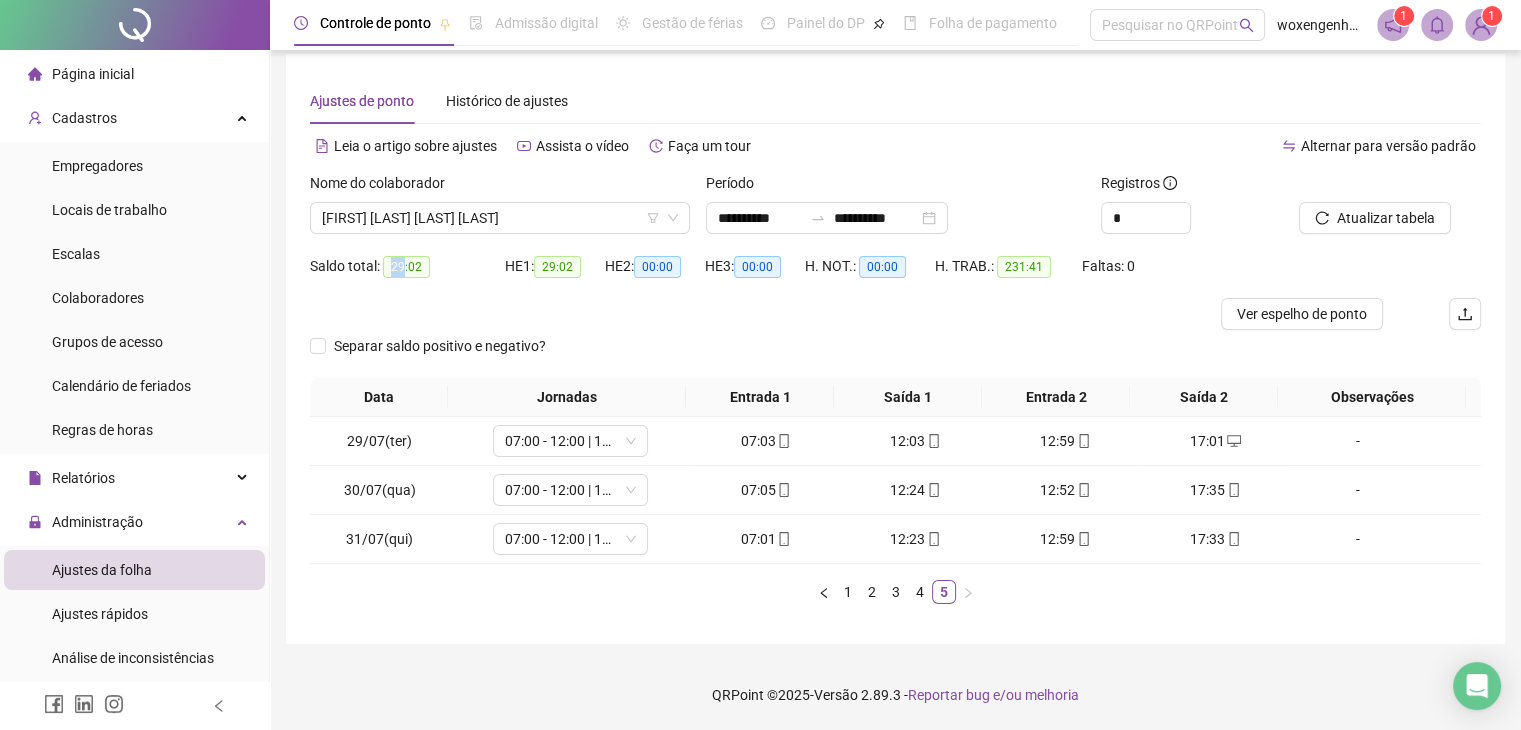 click on "29:02" at bounding box center (406, 267) 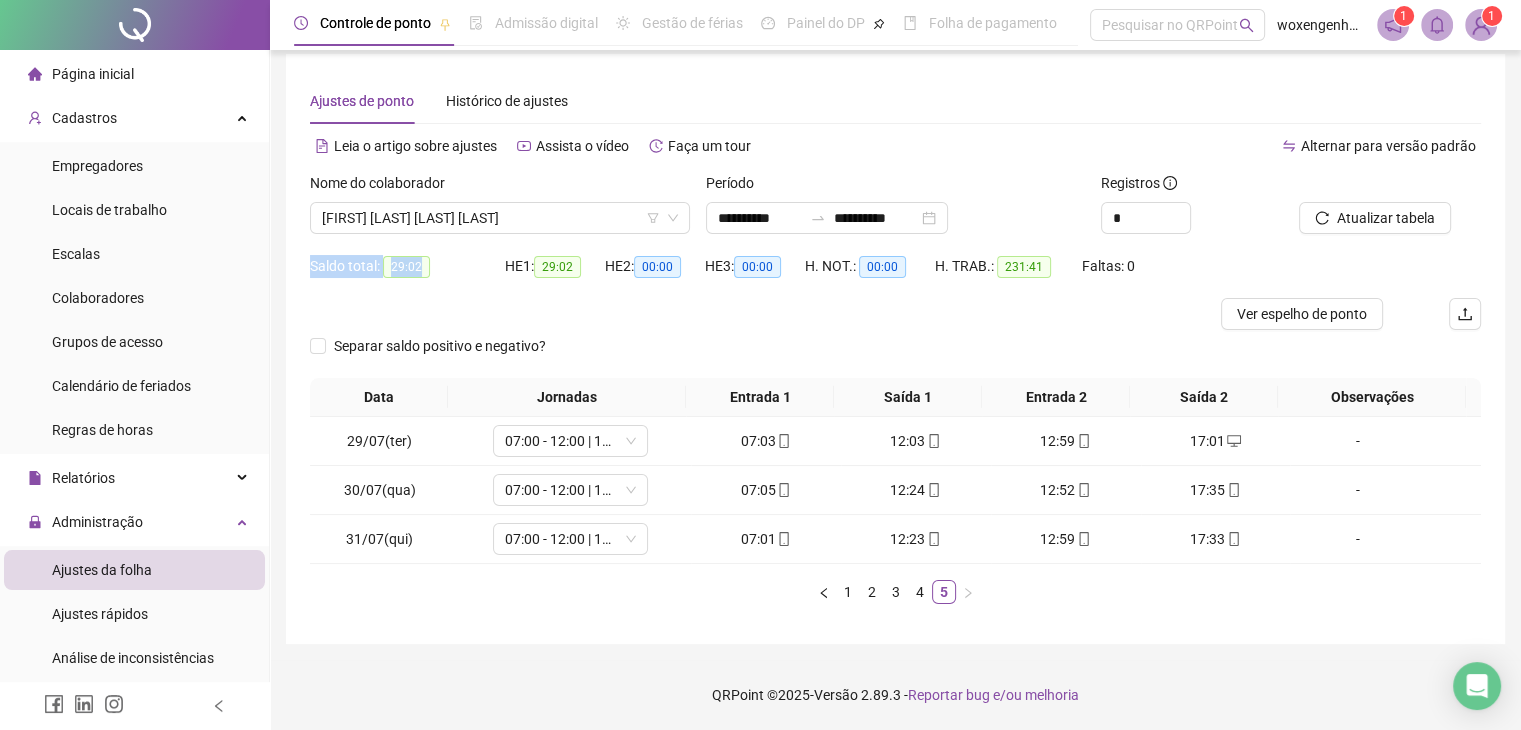 click on "29:02" at bounding box center [406, 267] 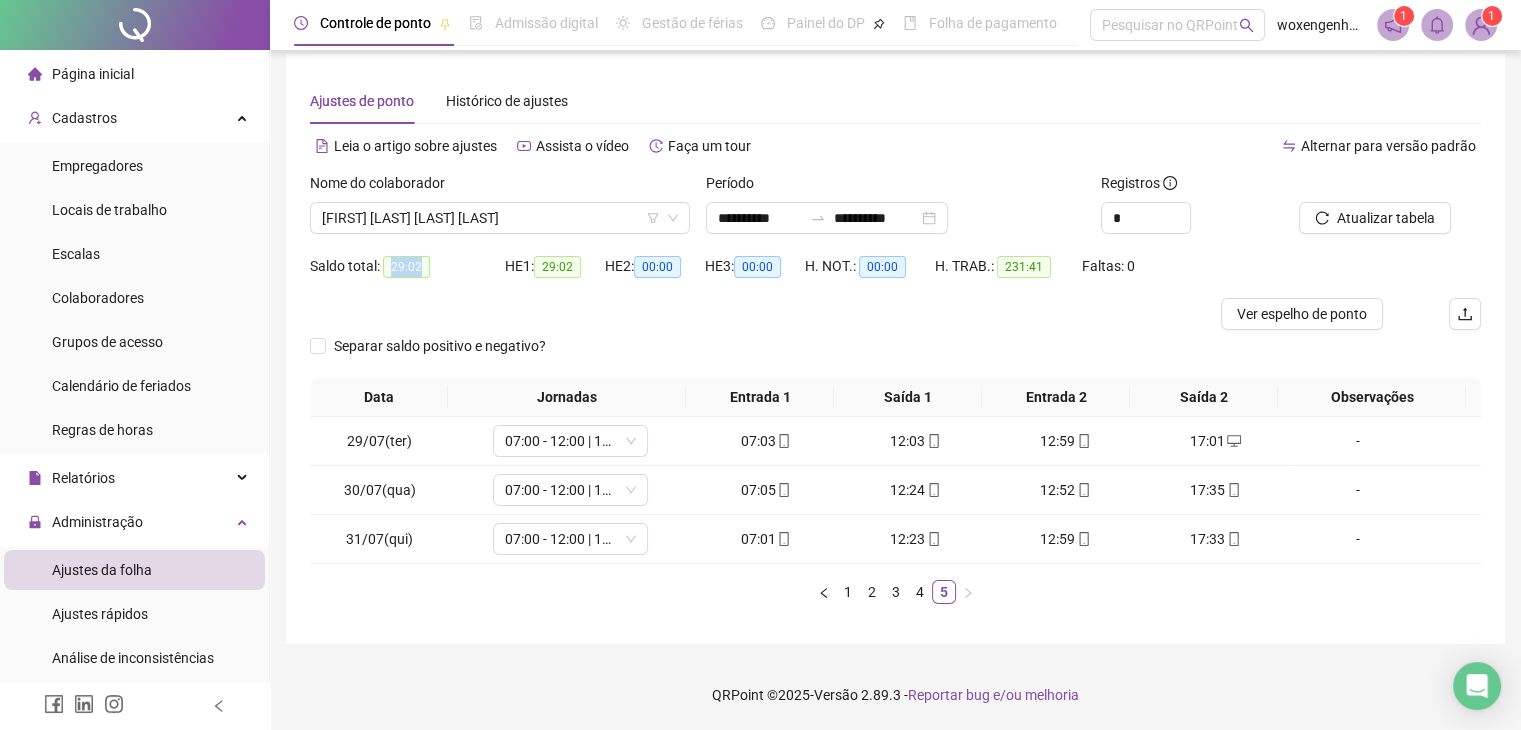 drag, startPoint x: 424, startPoint y: 270, endPoint x: 388, endPoint y: 263, distance: 36.67424 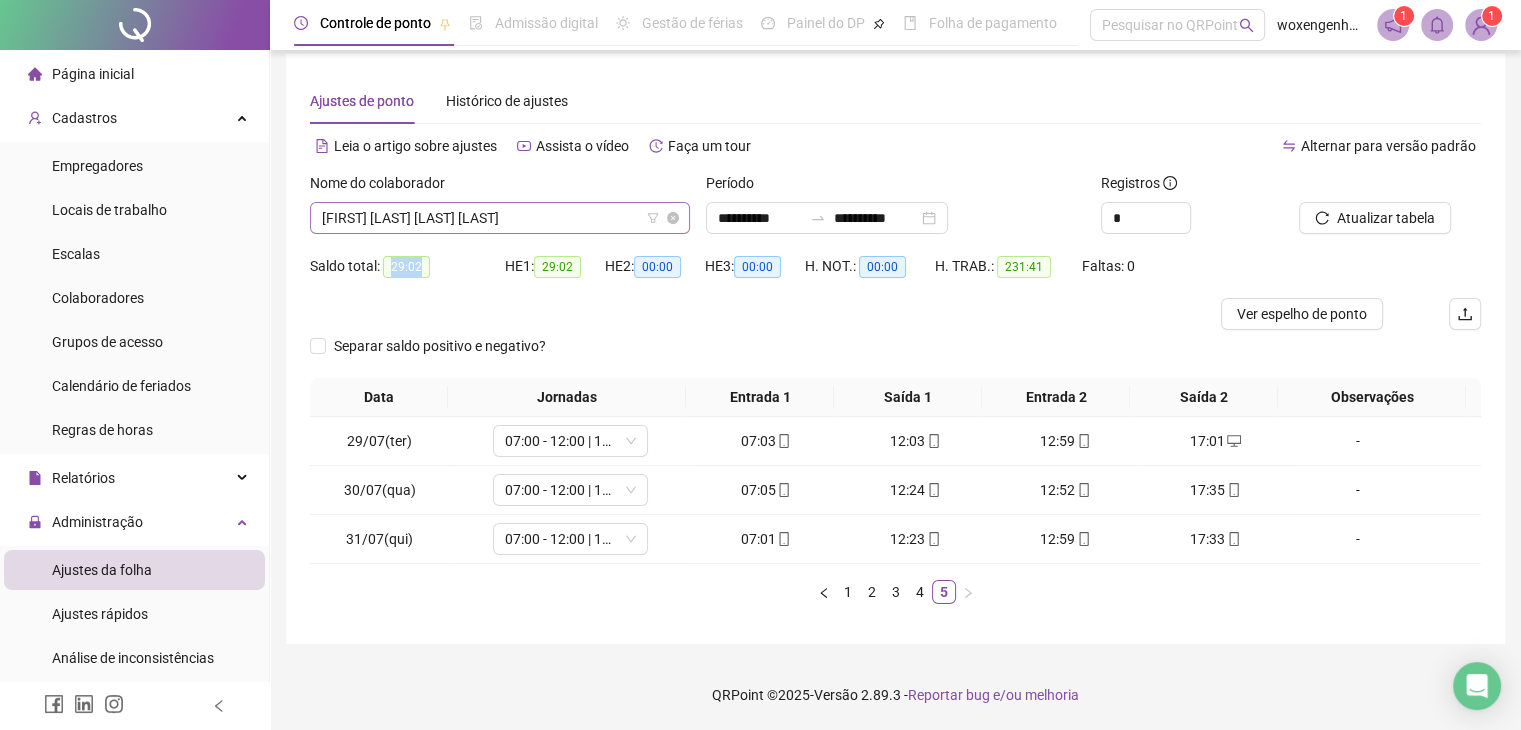 click on "[FIRST] [LAST] [LAST] [LAST]" at bounding box center [500, 218] 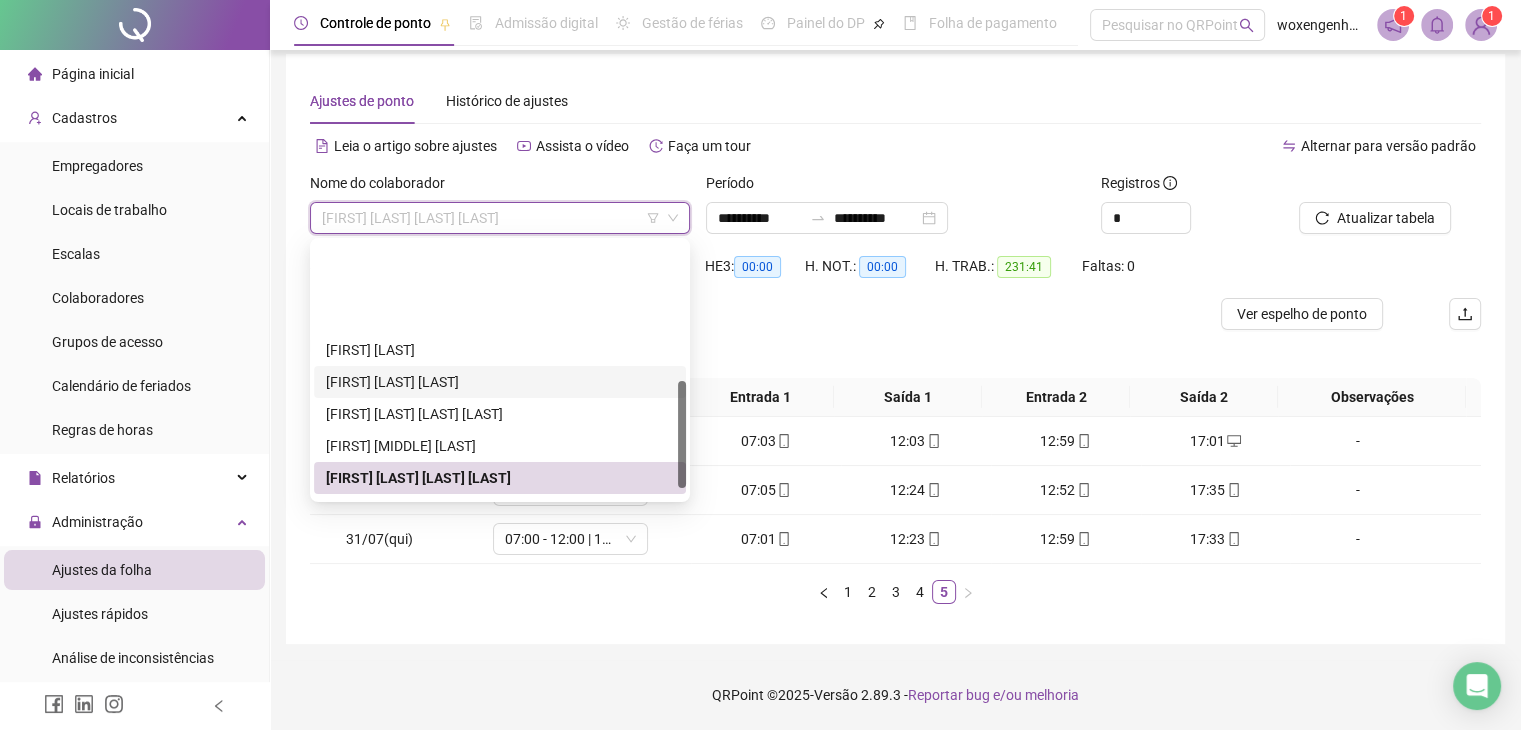 scroll, scrollTop: 328, scrollLeft: 0, axis: vertical 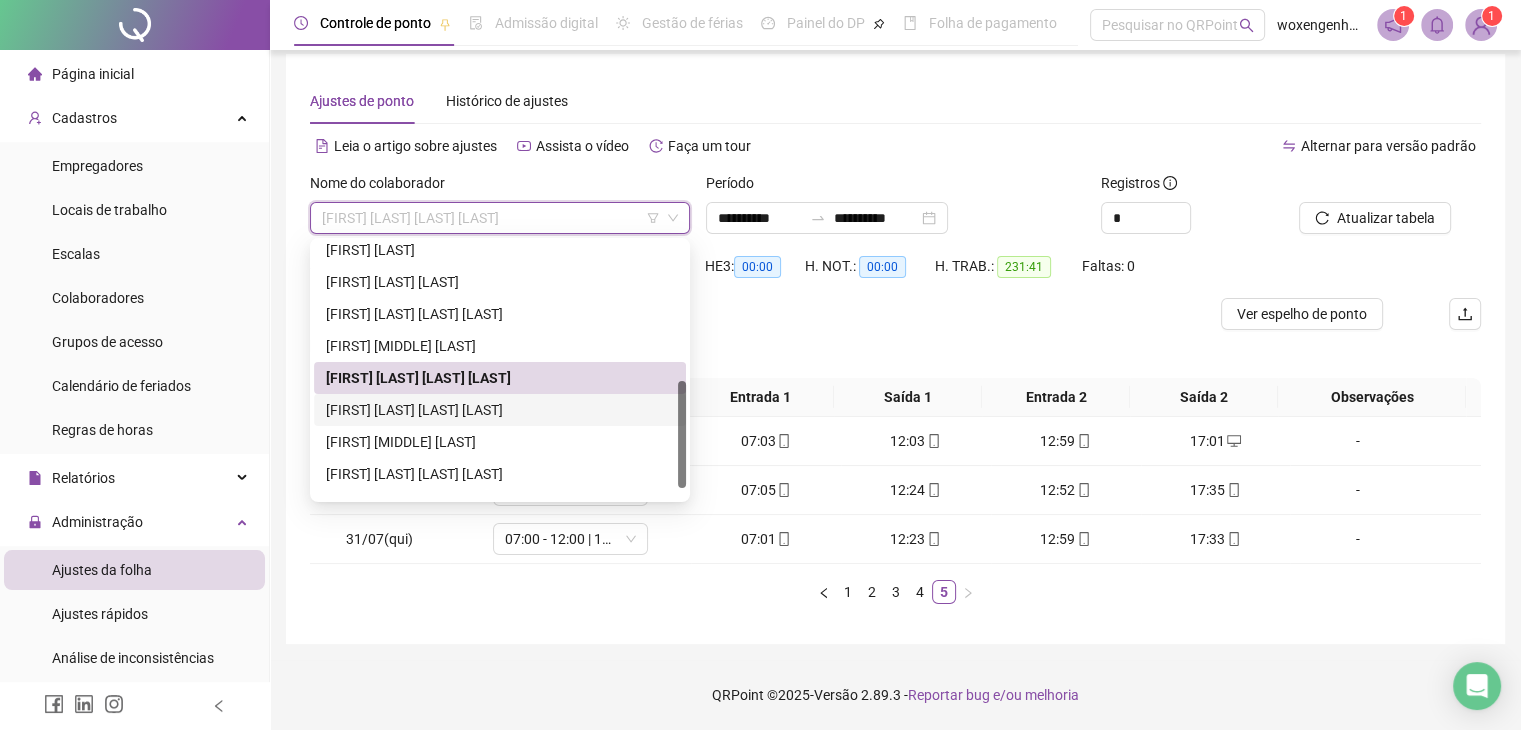 click on "[FIRST] [LAST] [LAST] [LAST]" at bounding box center [500, 410] 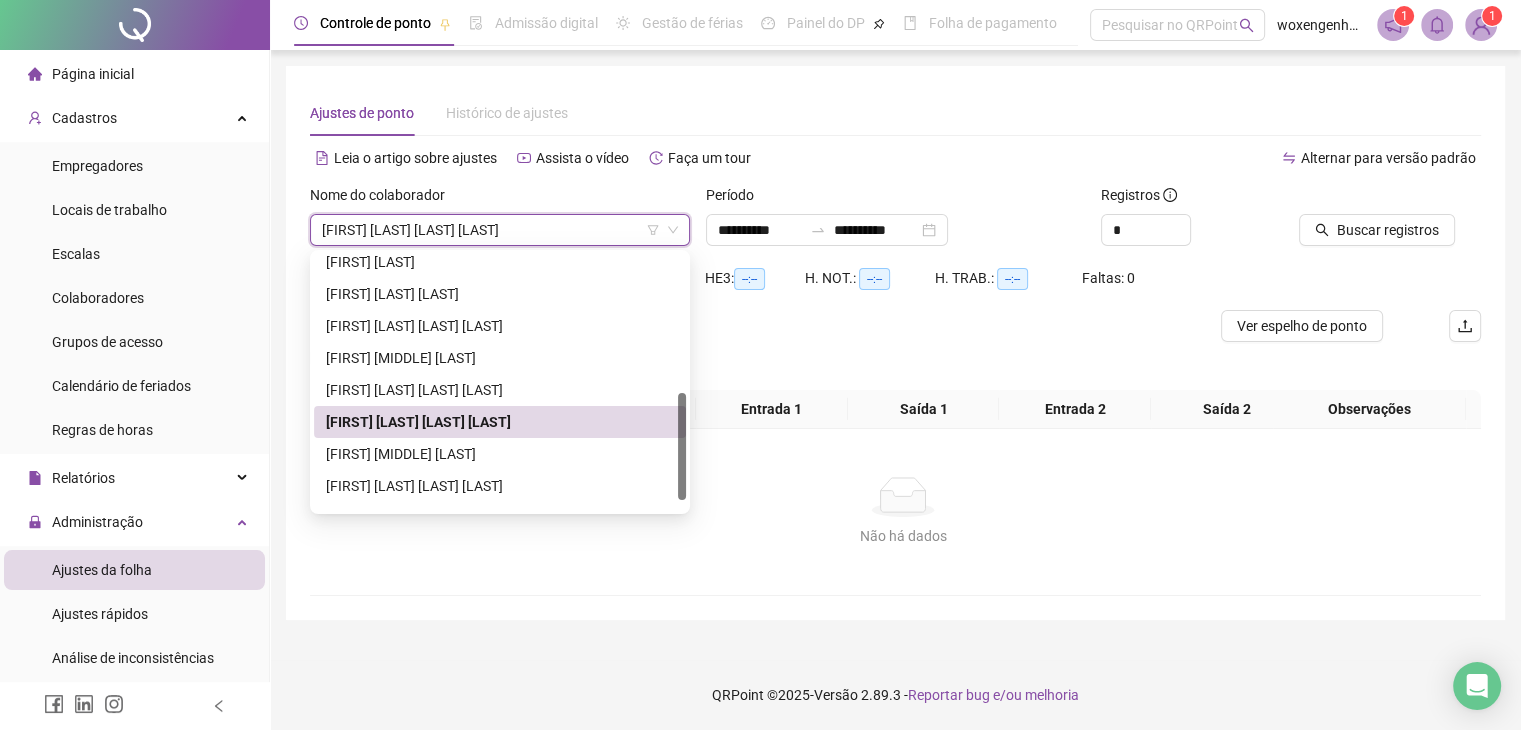 scroll, scrollTop: 0, scrollLeft: 0, axis: both 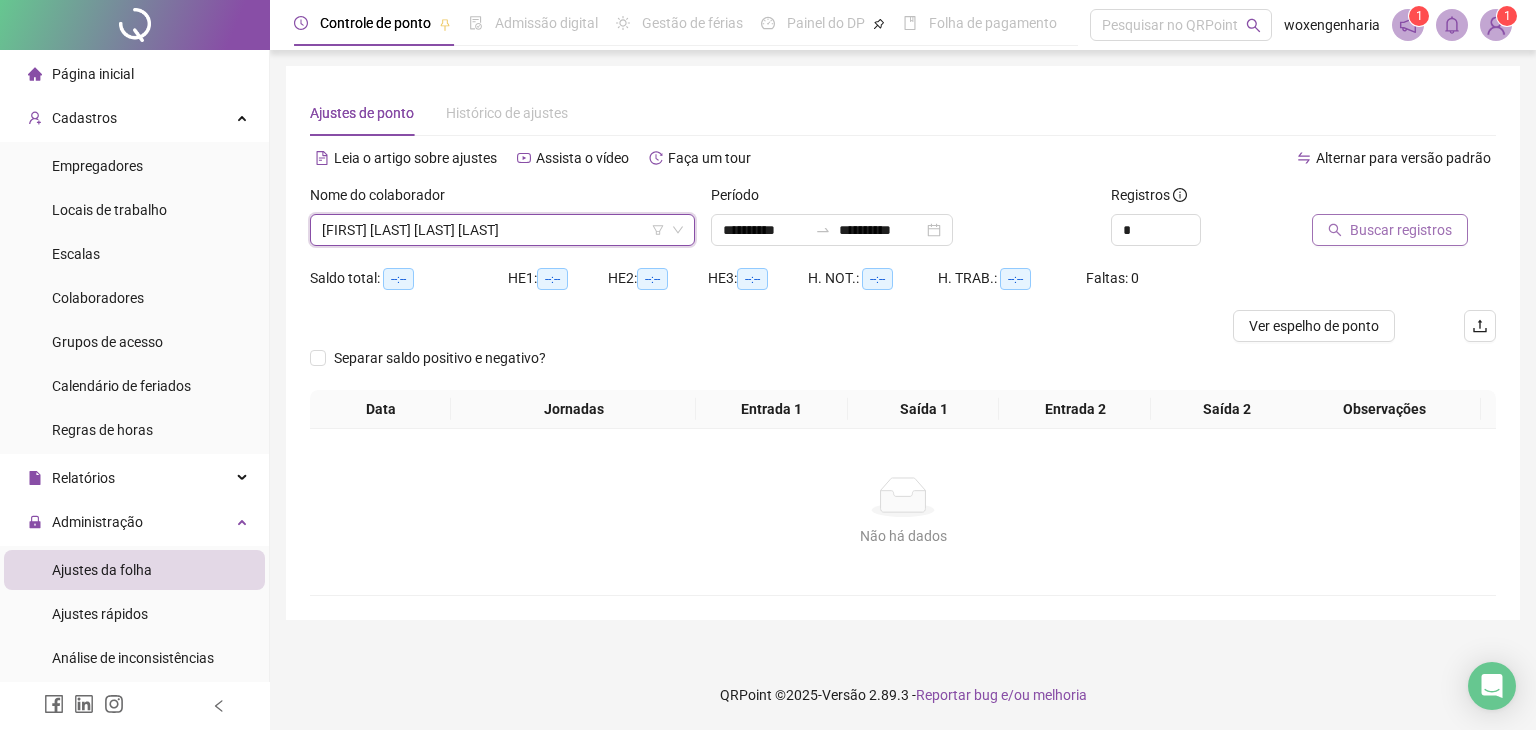 click on "Buscar registros" at bounding box center (1401, 230) 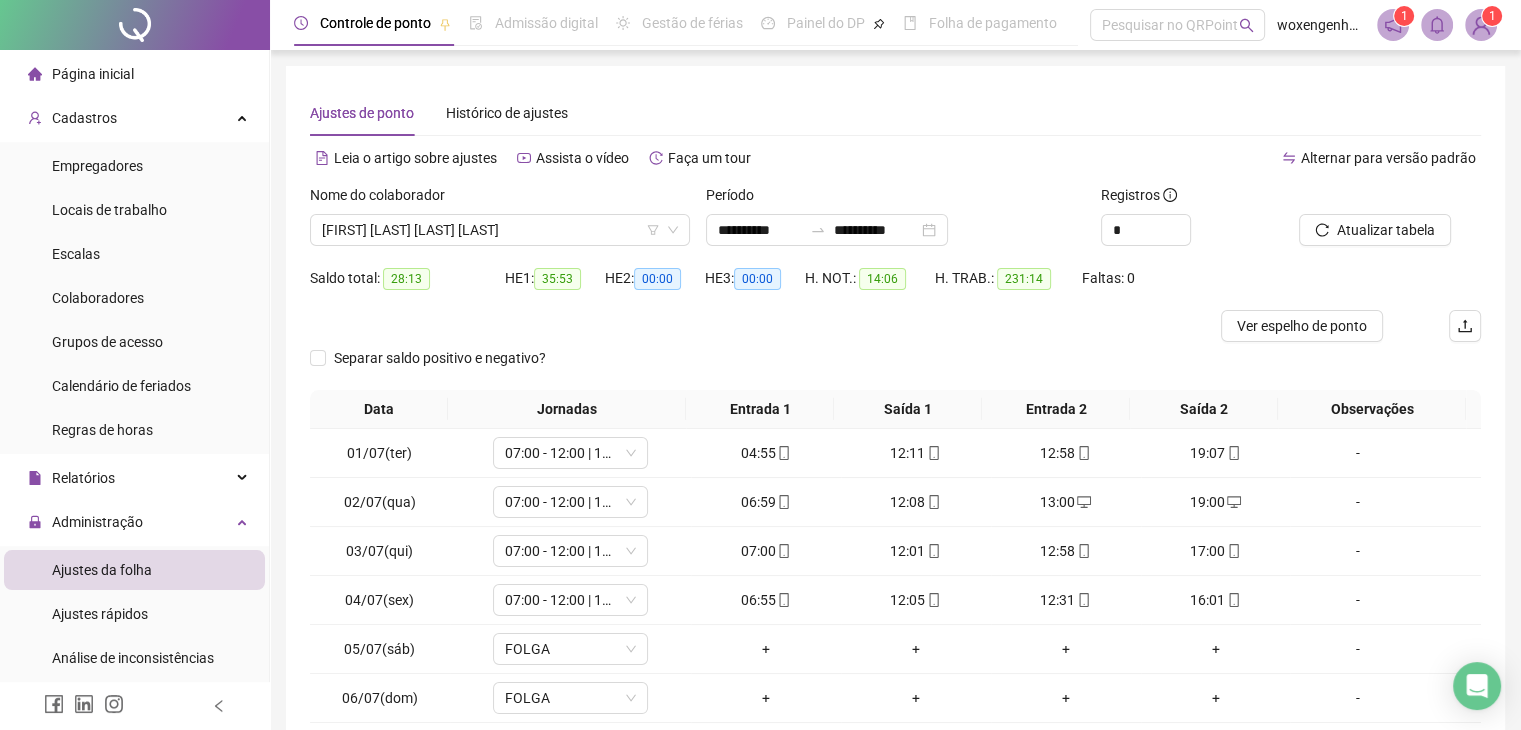 click on "28:13" at bounding box center [406, 279] 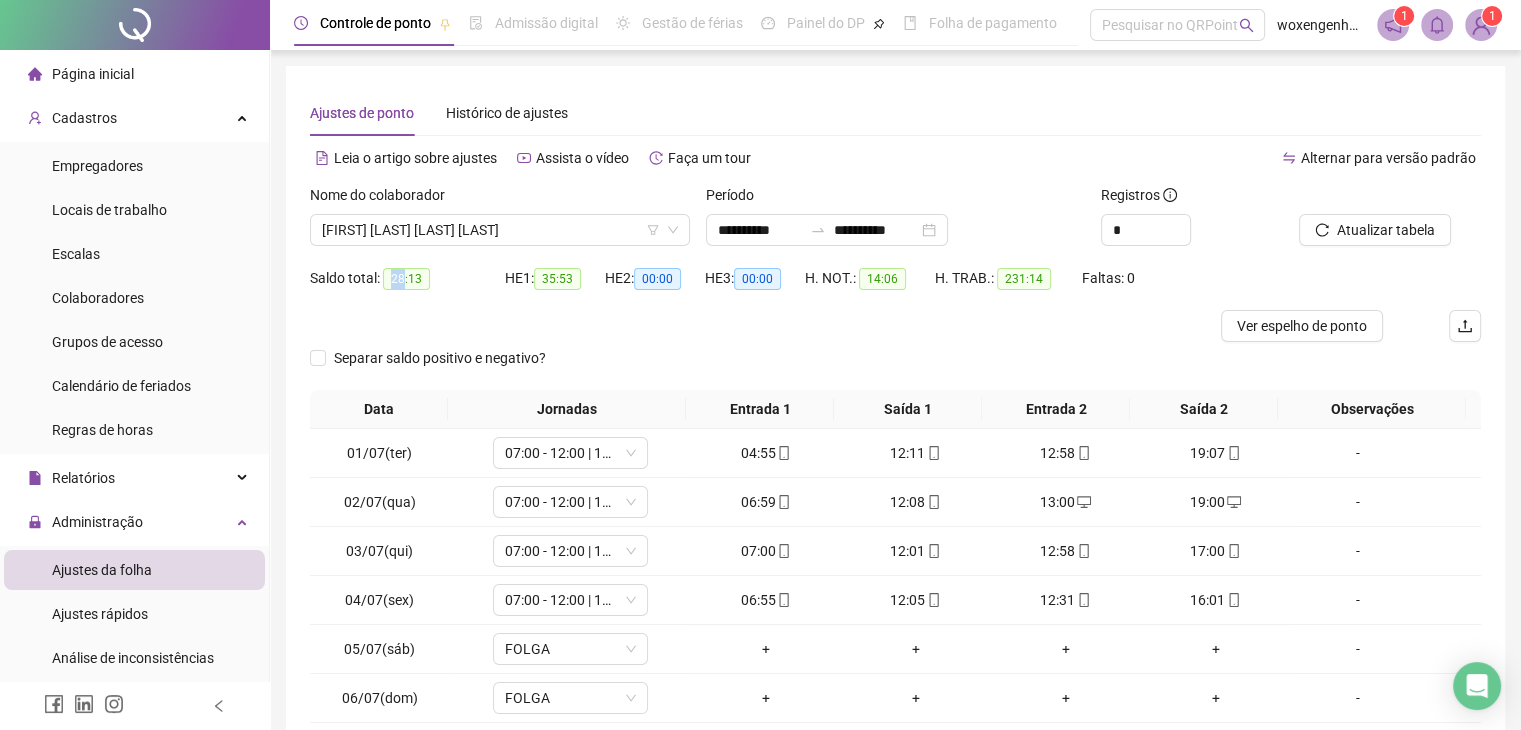 click on "28:13" at bounding box center [406, 279] 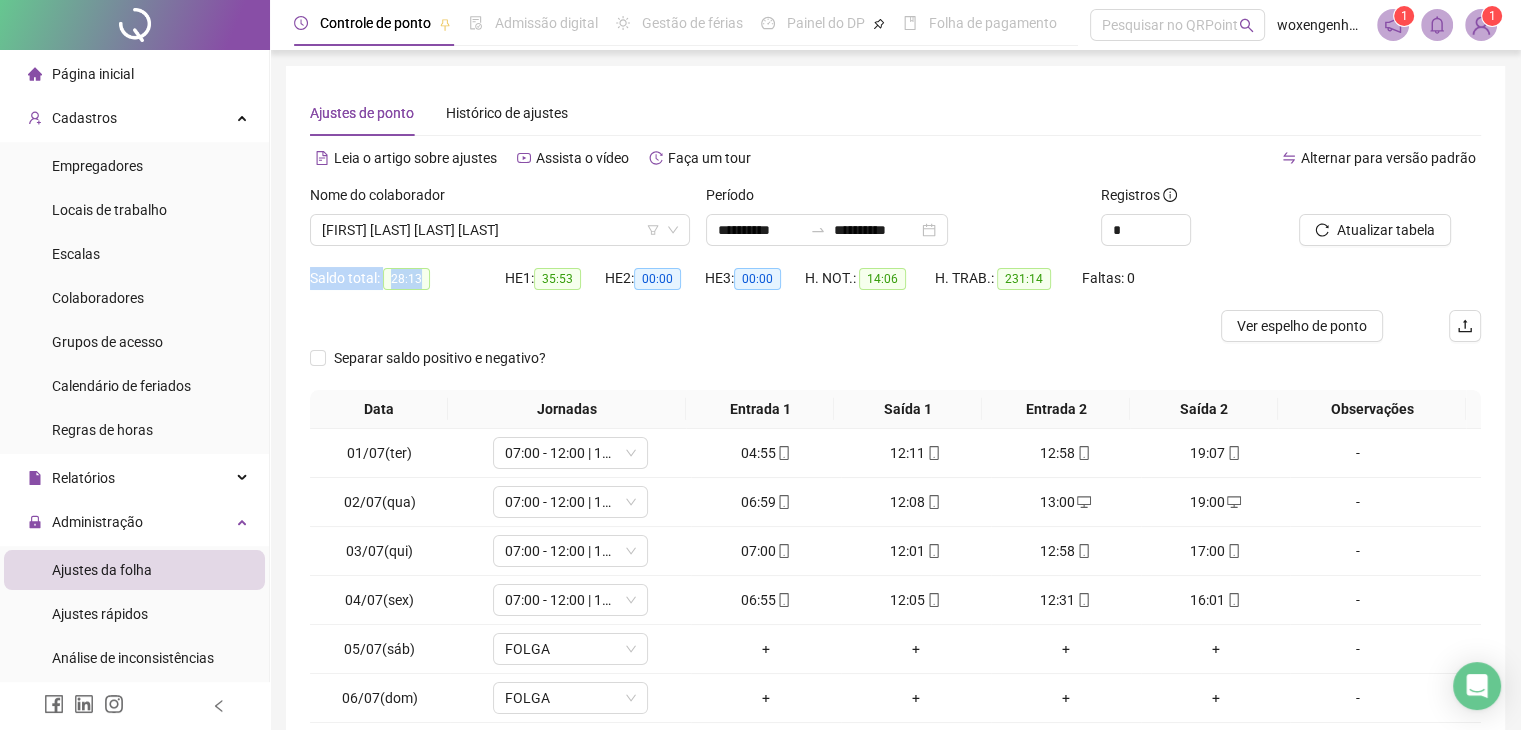 click on "28:13" at bounding box center (406, 279) 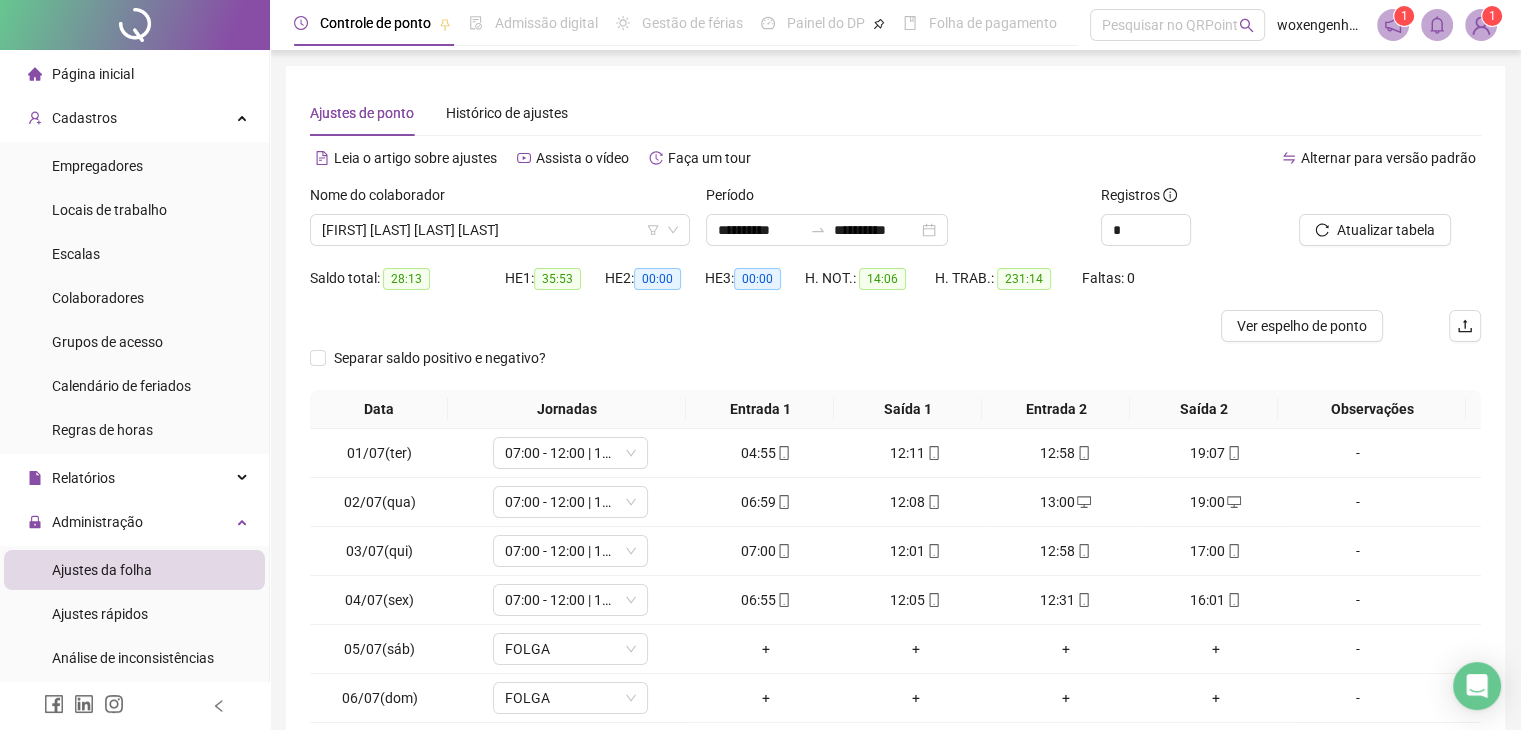 click at bounding box center (749, 326) 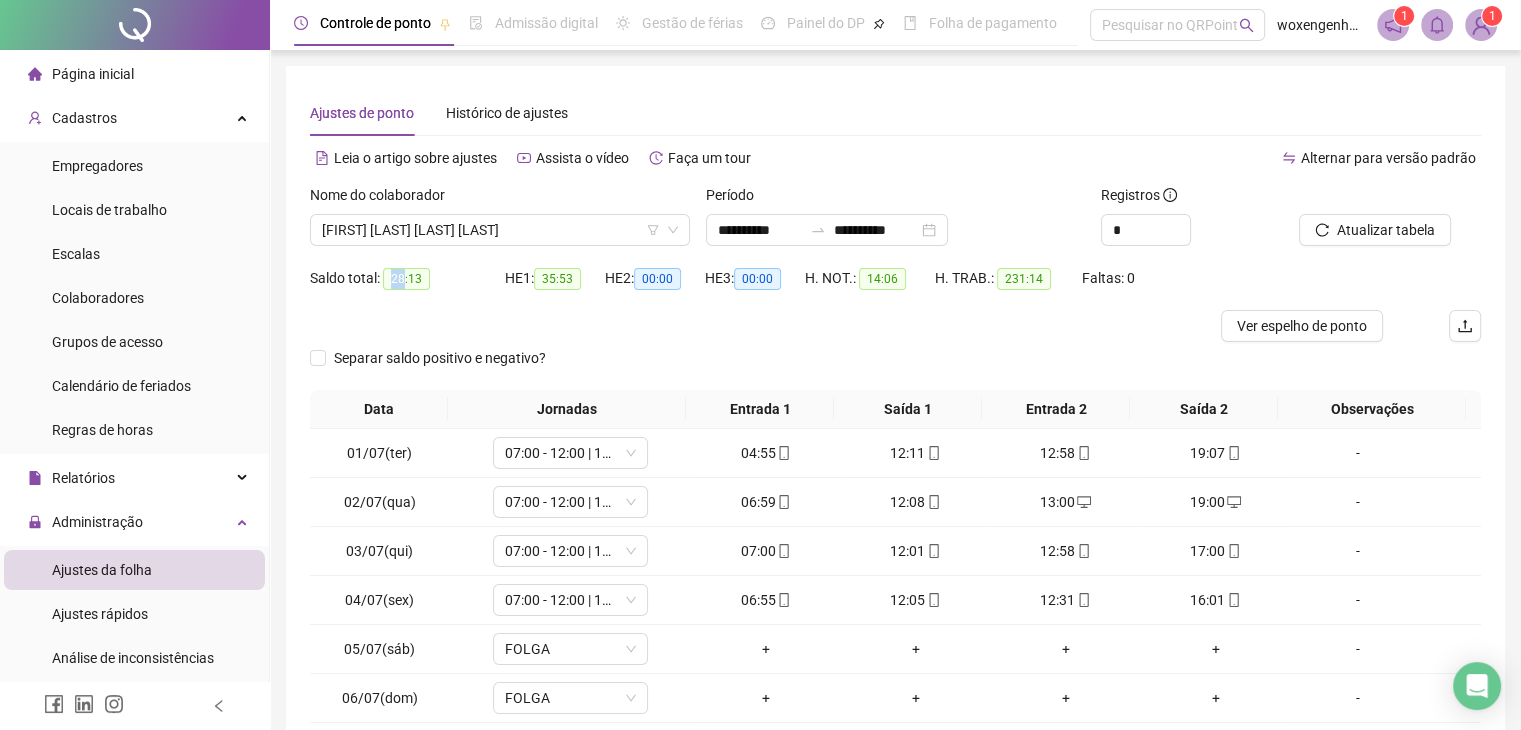 click on "28:13" at bounding box center (406, 279) 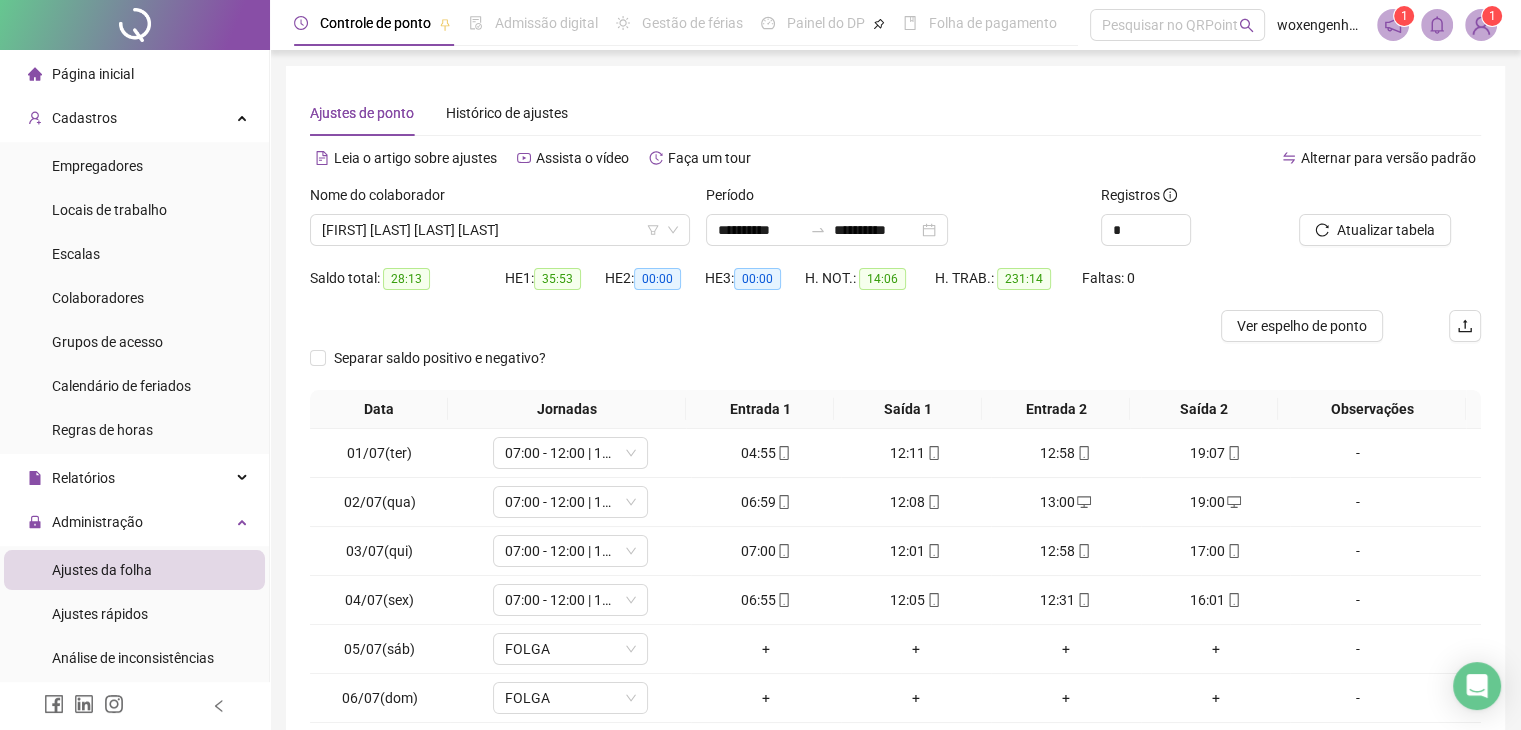 click on "28:13" at bounding box center [406, 279] 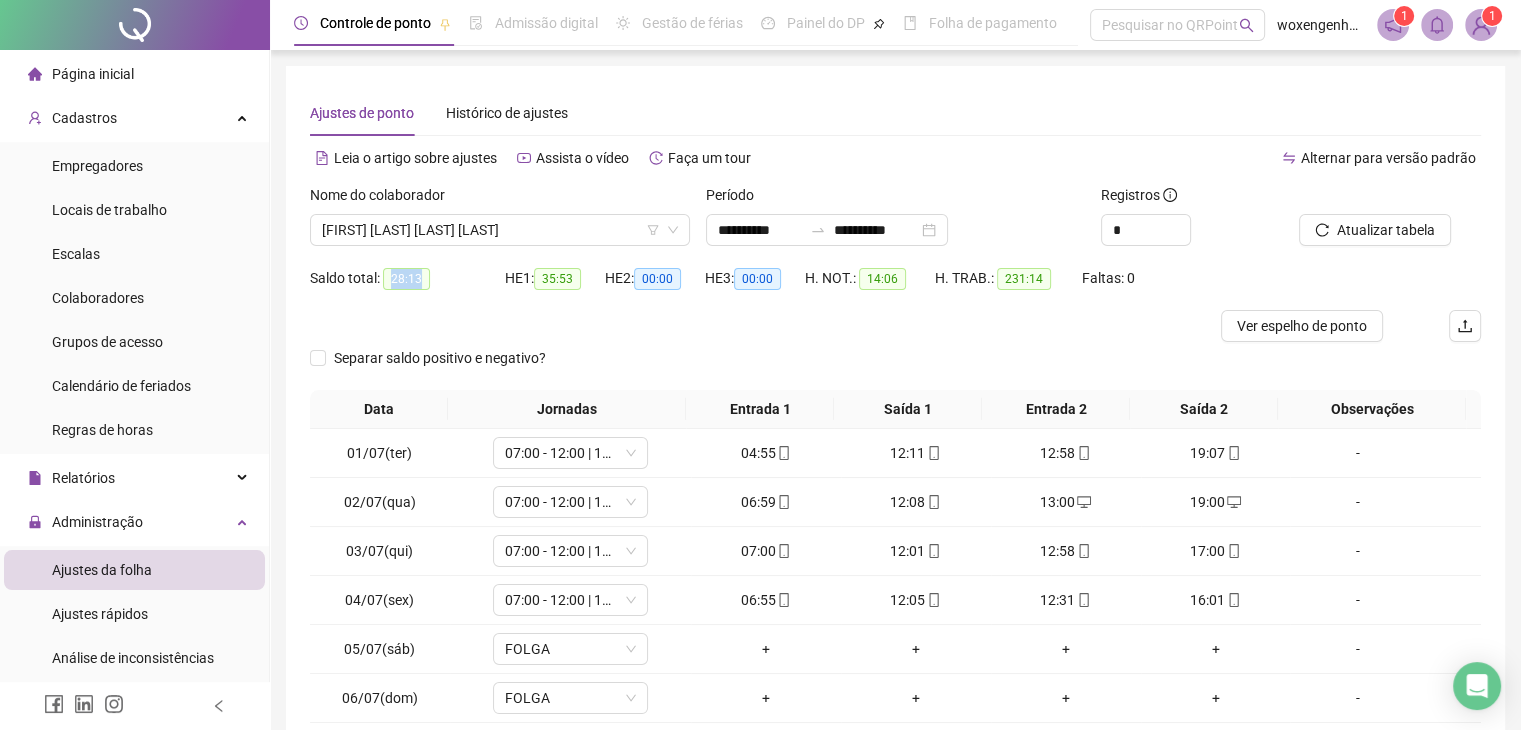 drag, startPoint x: 419, startPoint y: 279, endPoint x: 392, endPoint y: 276, distance: 27.166155 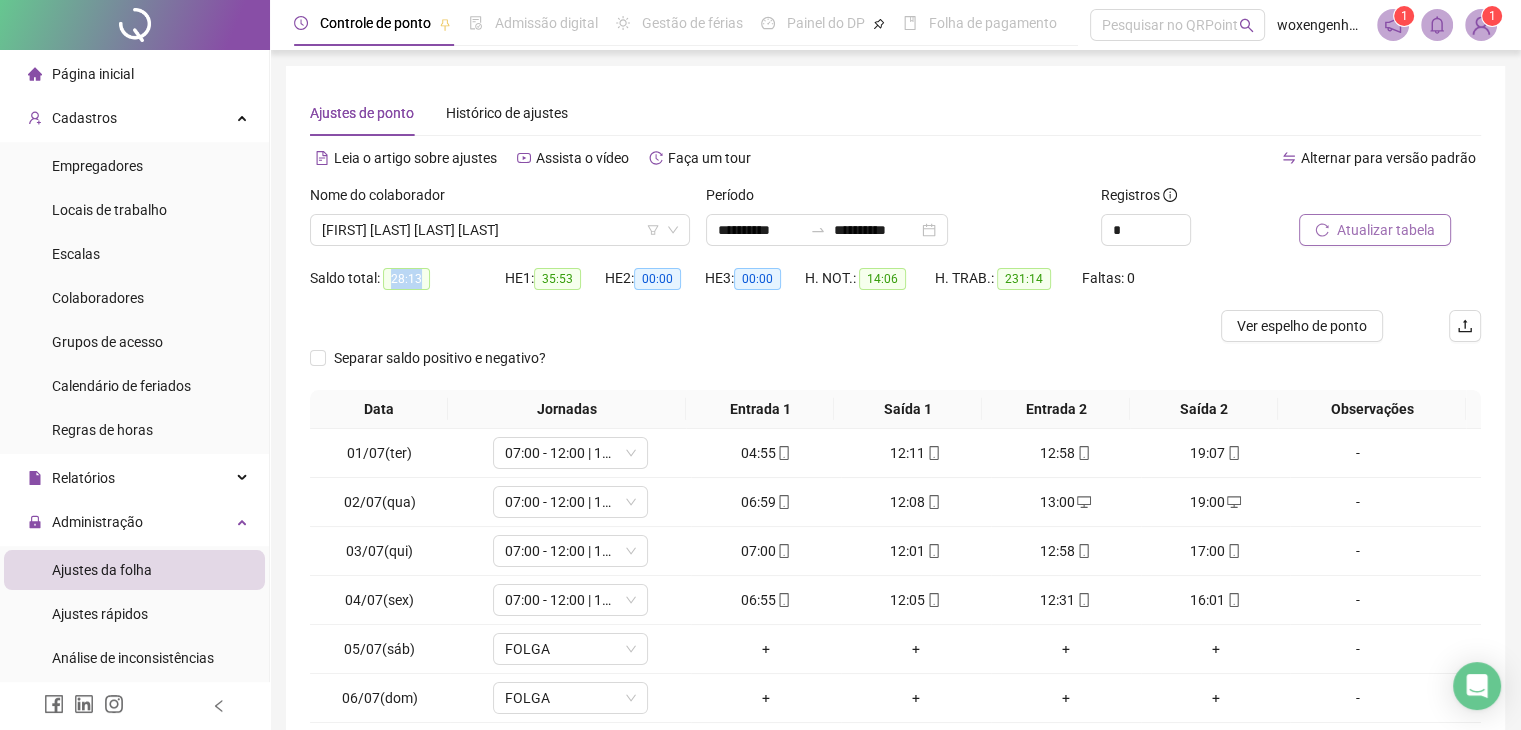 click on "Atualizar tabela" at bounding box center (1386, 230) 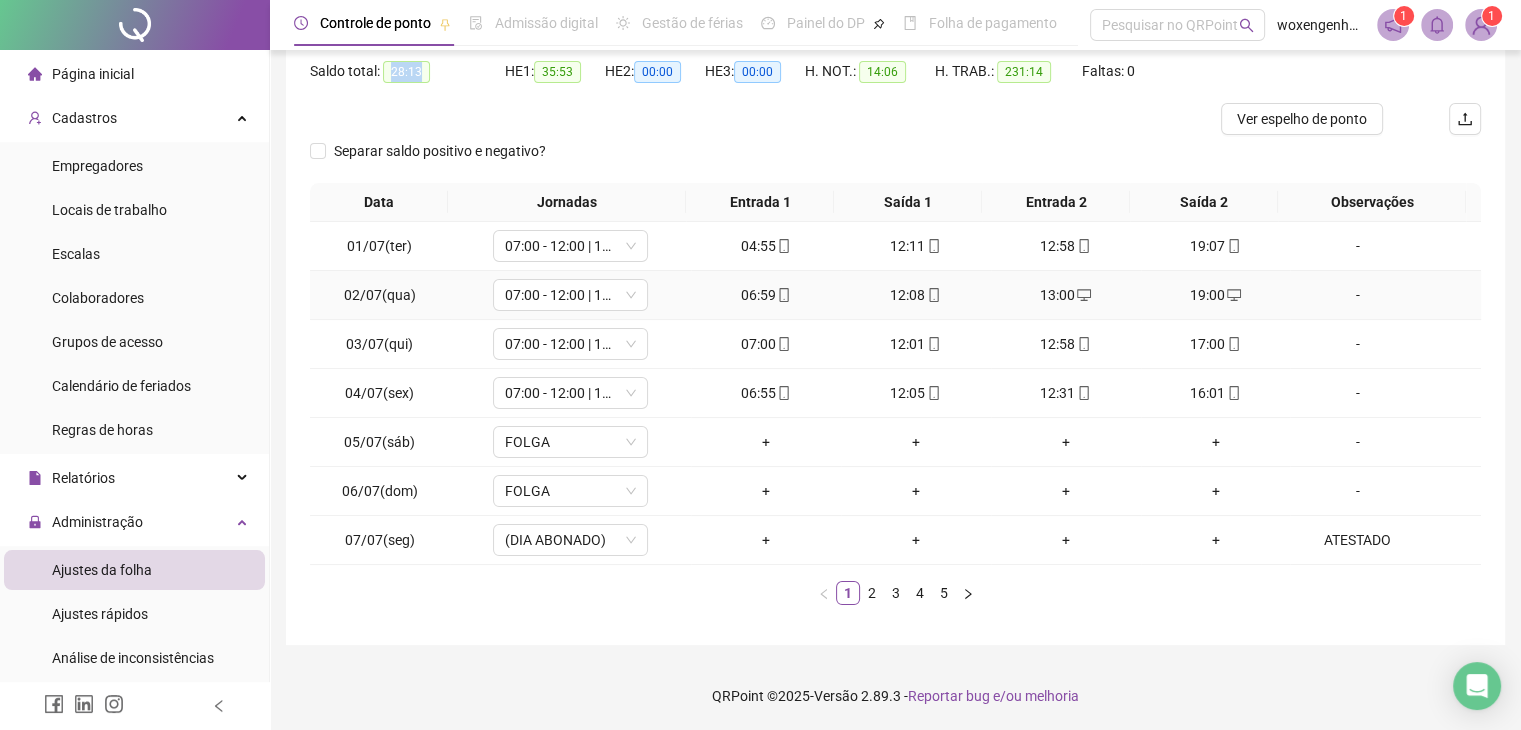 scroll, scrollTop: 0, scrollLeft: 0, axis: both 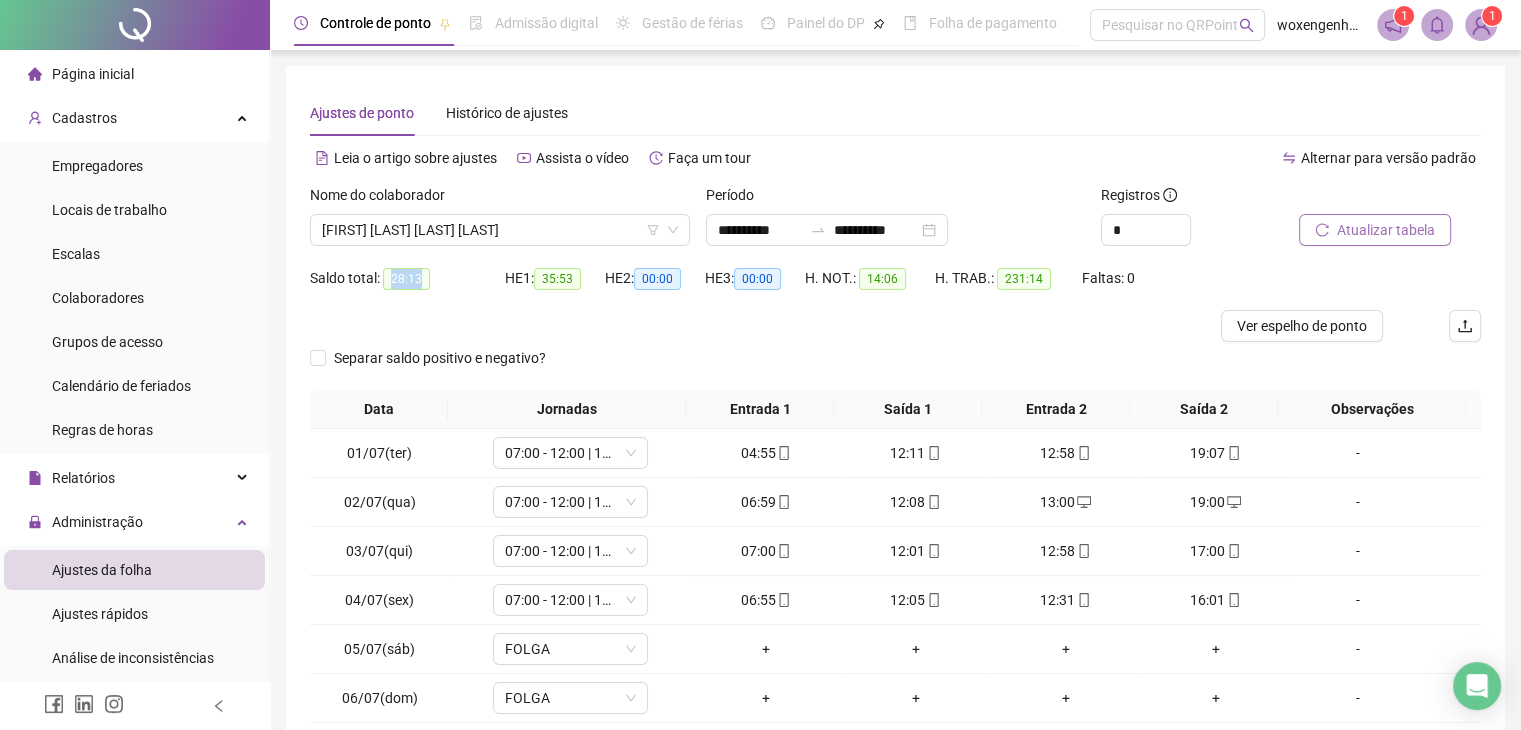 click on "Atualizar tabela" at bounding box center [1386, 230] 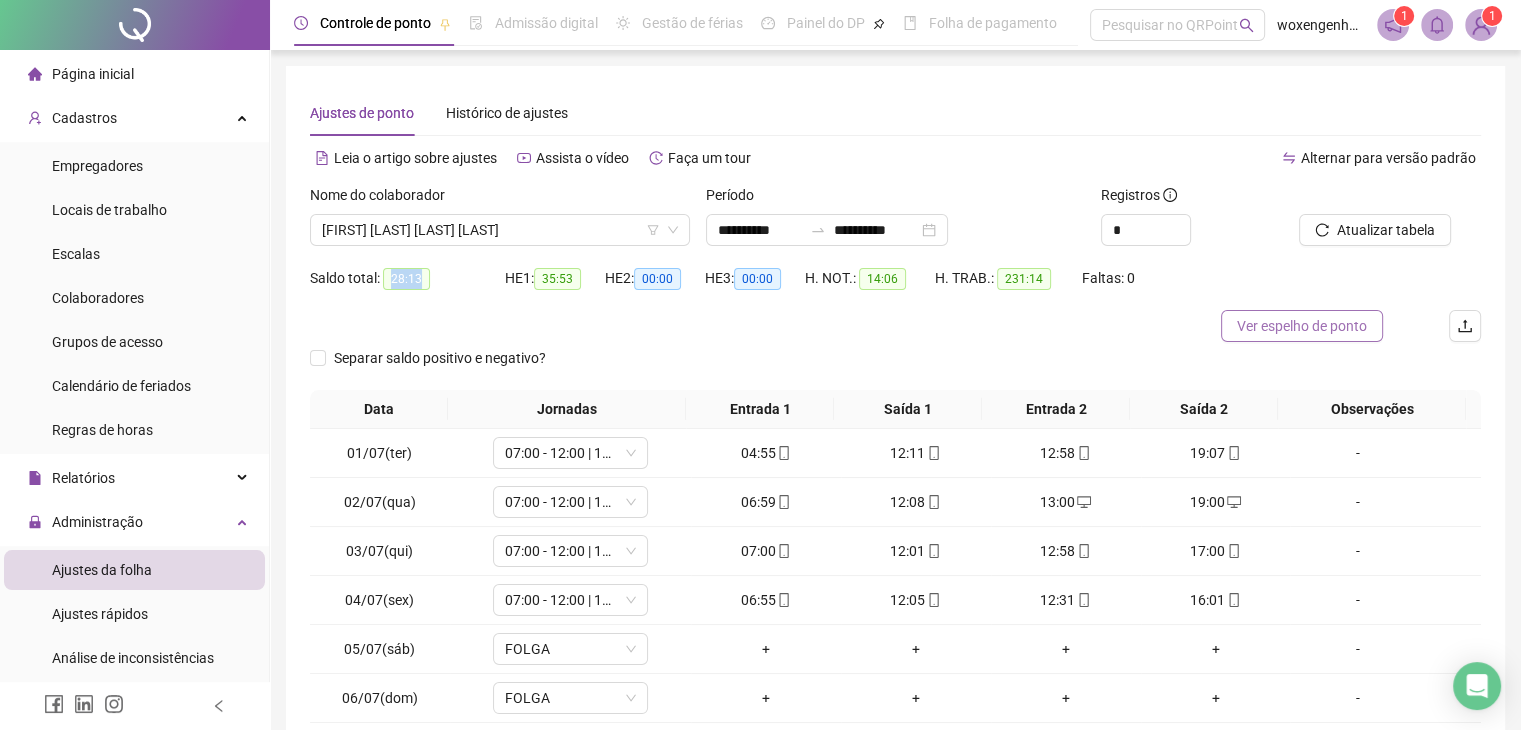 click on "Ver espelho de ponto" at bounding box center (1302, 326) 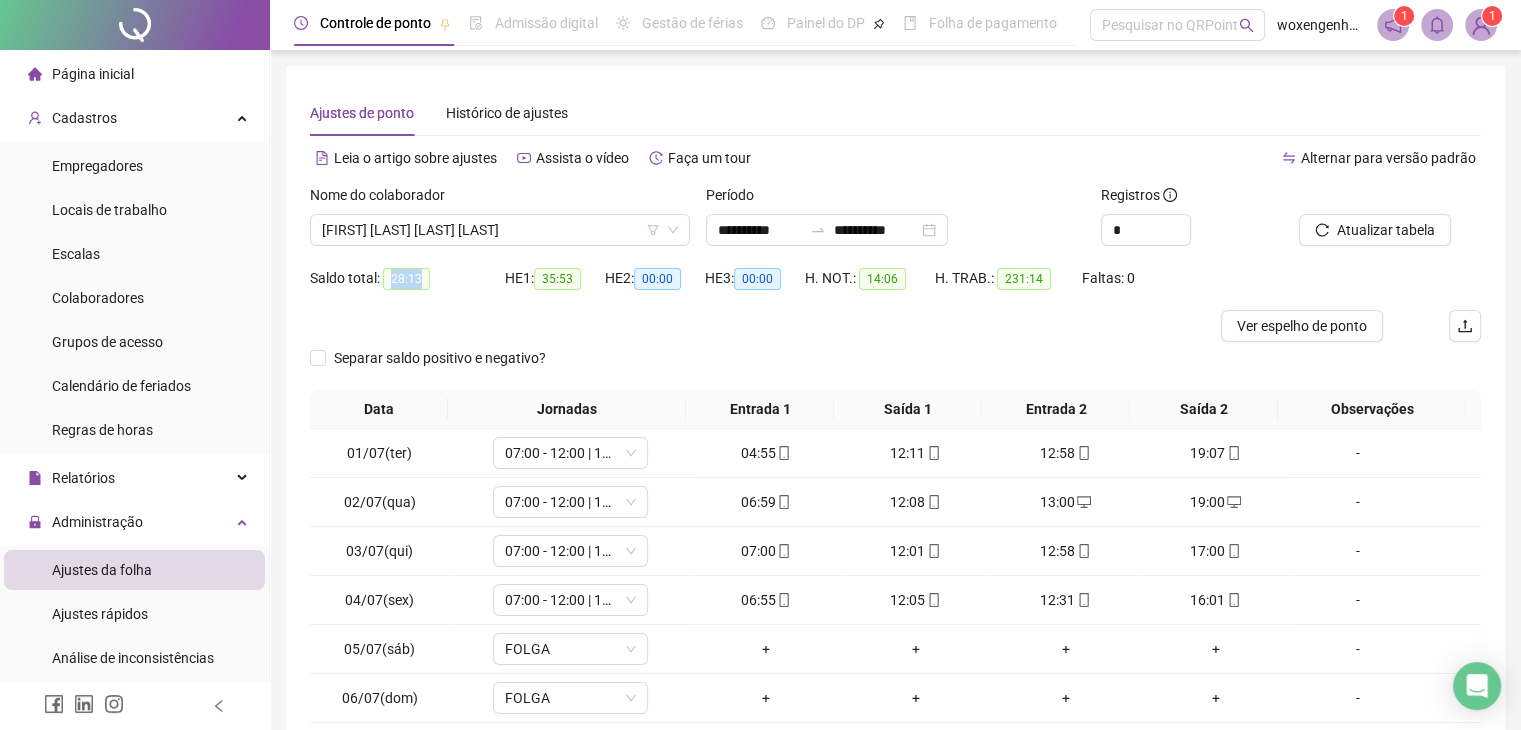 click on "28:13" at bounding box center (406, 279) 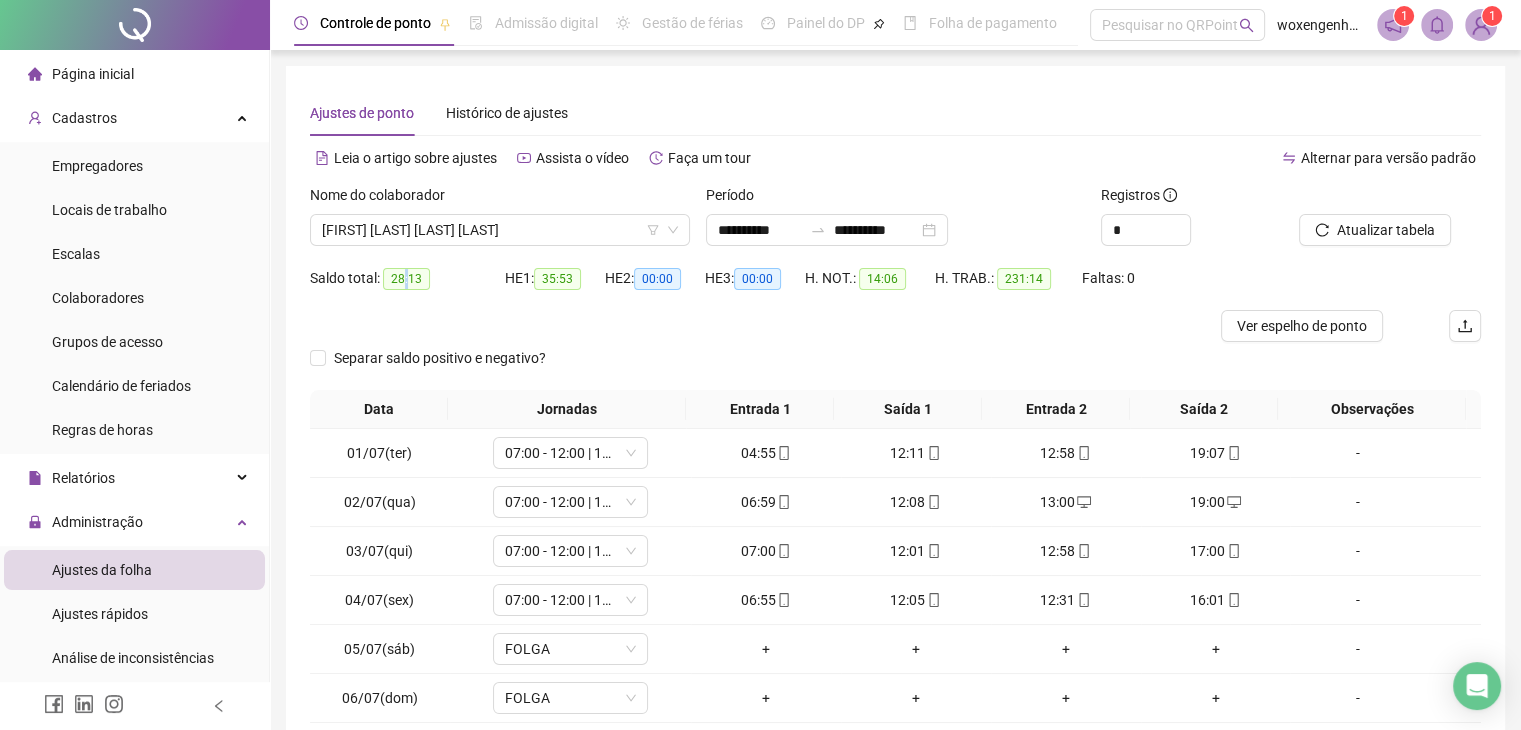 click on "28:13" at bounding box center [406, 279] 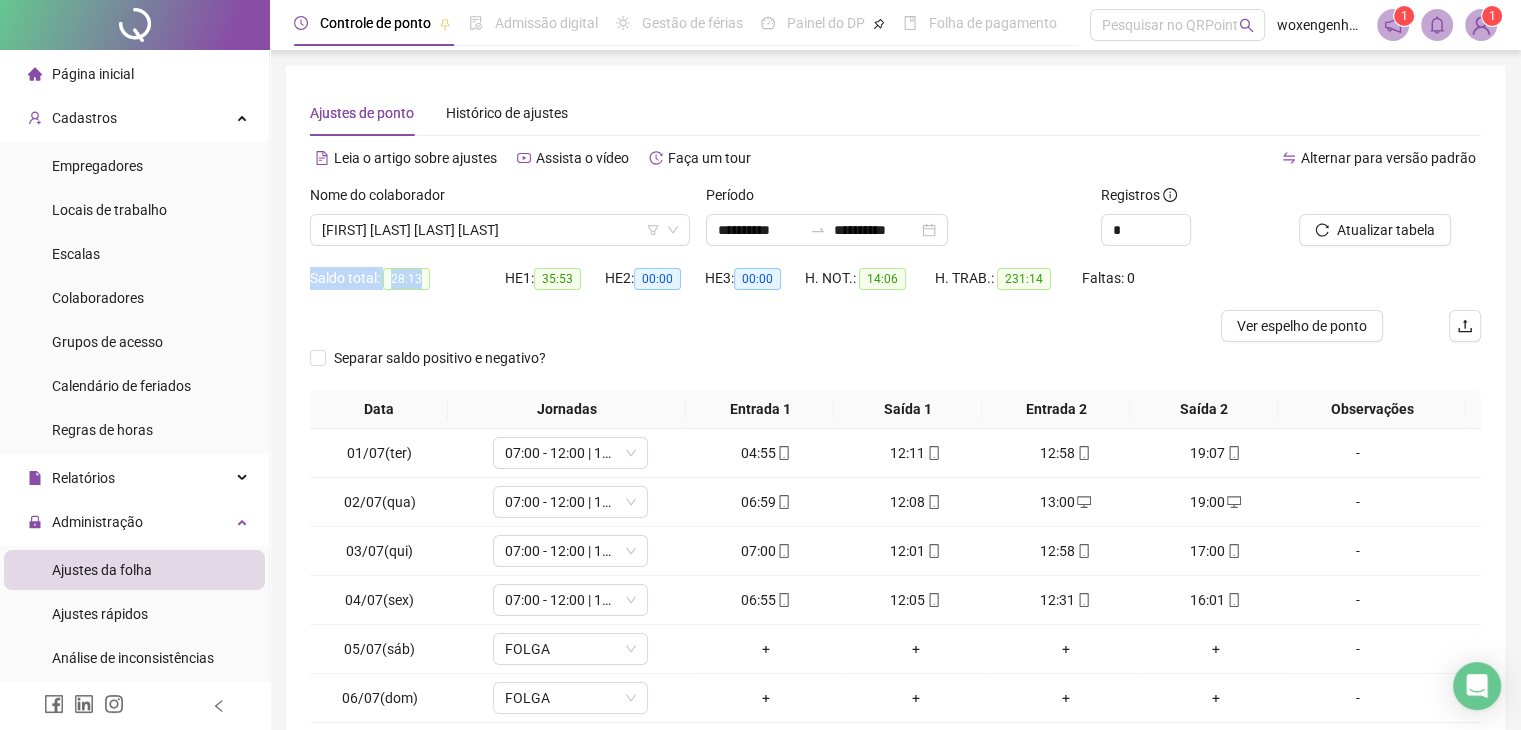 click on "28:13" at bounding box center [406, 279] 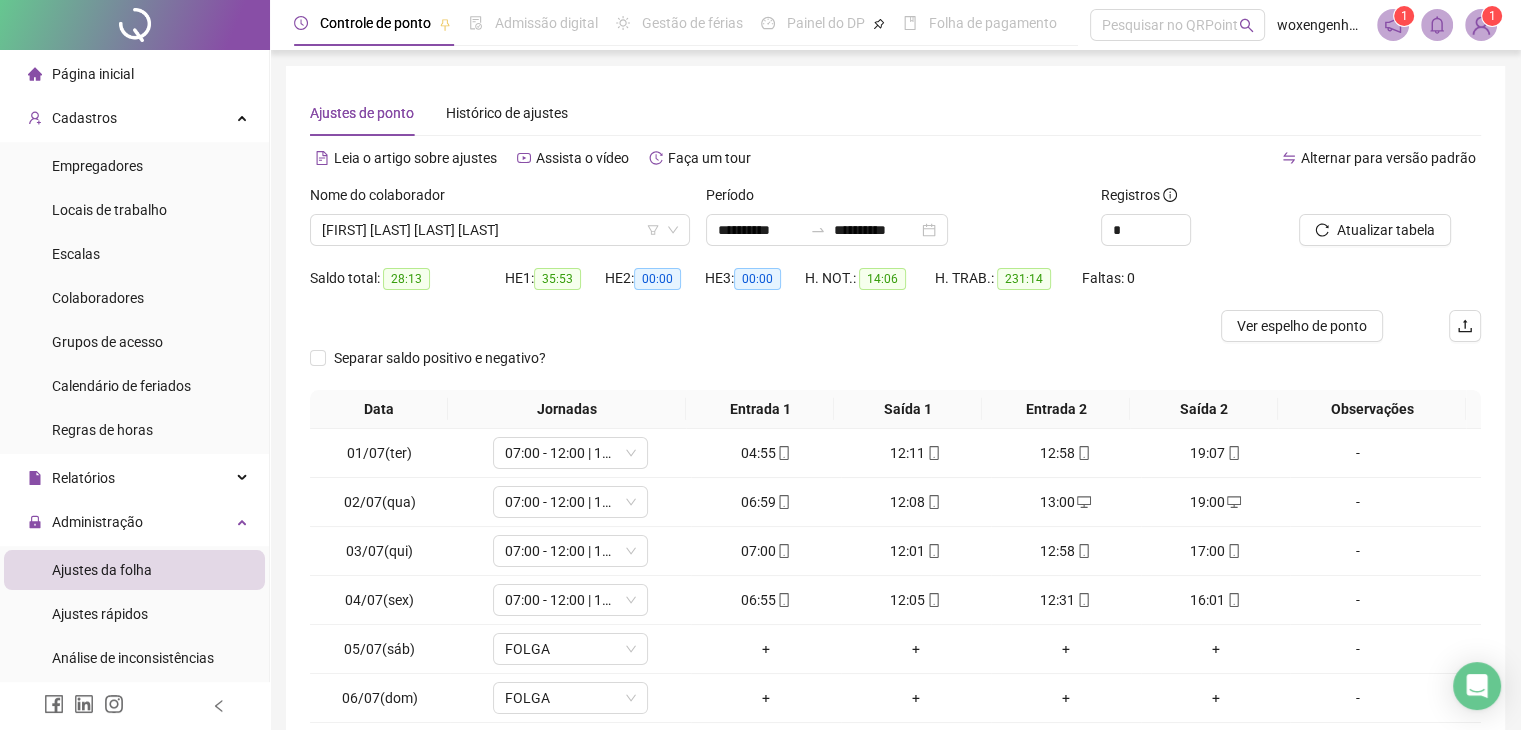 click on "28:13" at bounding box center (406, 279) 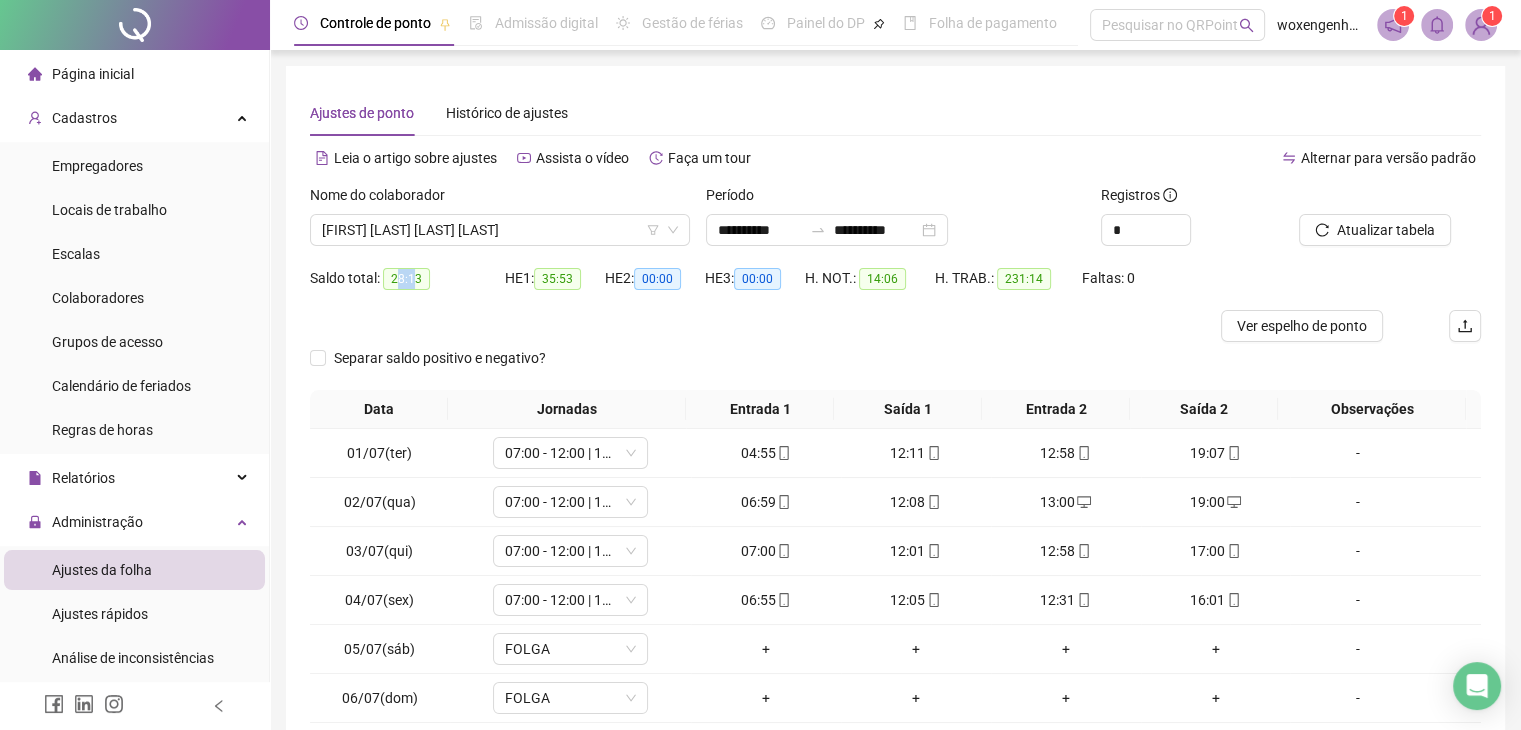 drag, startPoint x: 396, startPoint y: 275, endPoint x: 416, endPoint y: 278, distance: 20.22375 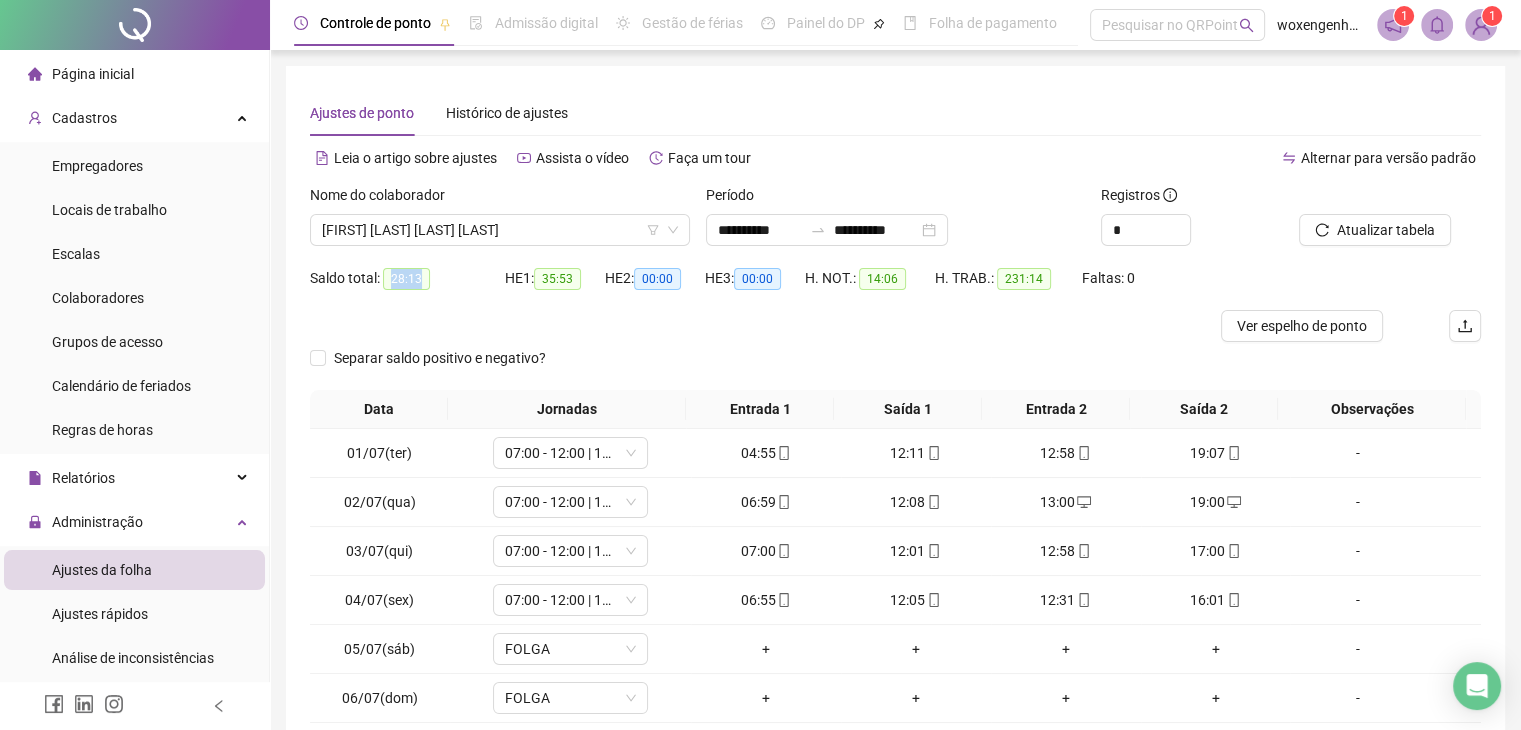 drag, startPoint x: 388, startPoint y: 278, endPoint x: 420, endPoint y: 285, distance: 32.75668 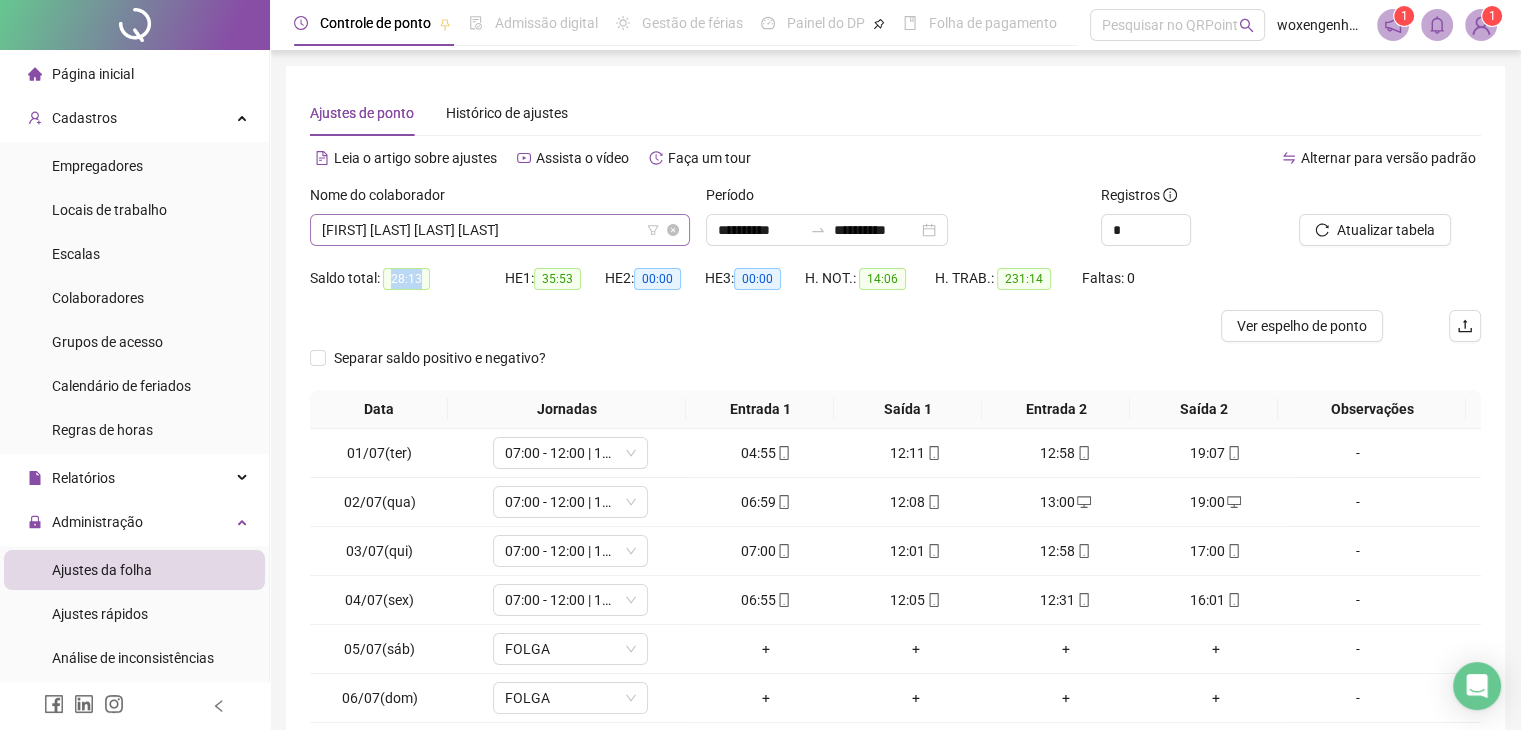 click on "[FIRST] [LAST] [LAST] [LAST]" at bounding box center (500, 230) 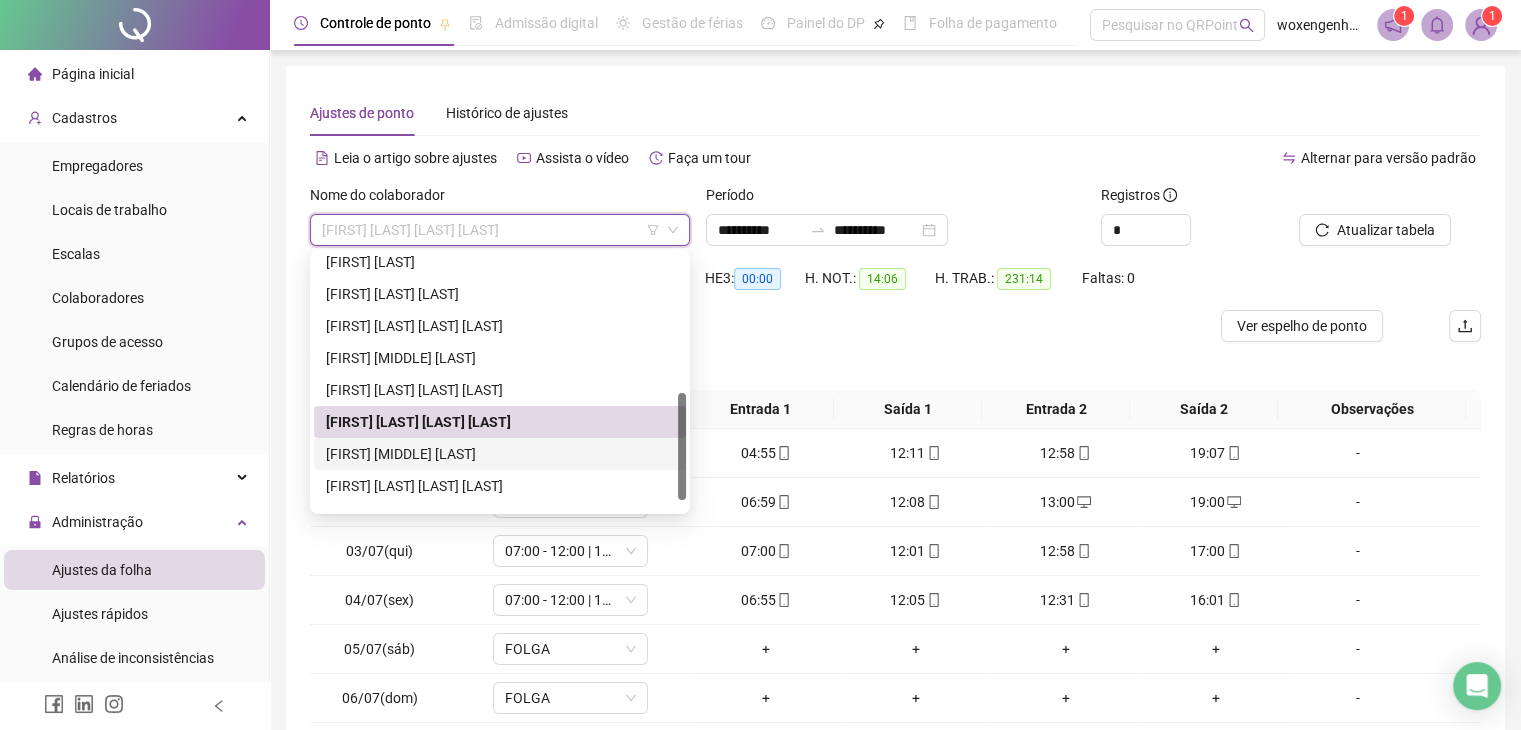 click on "[FIRST] [MIDDLE] [LAST]" at bounding box center (500, 454) 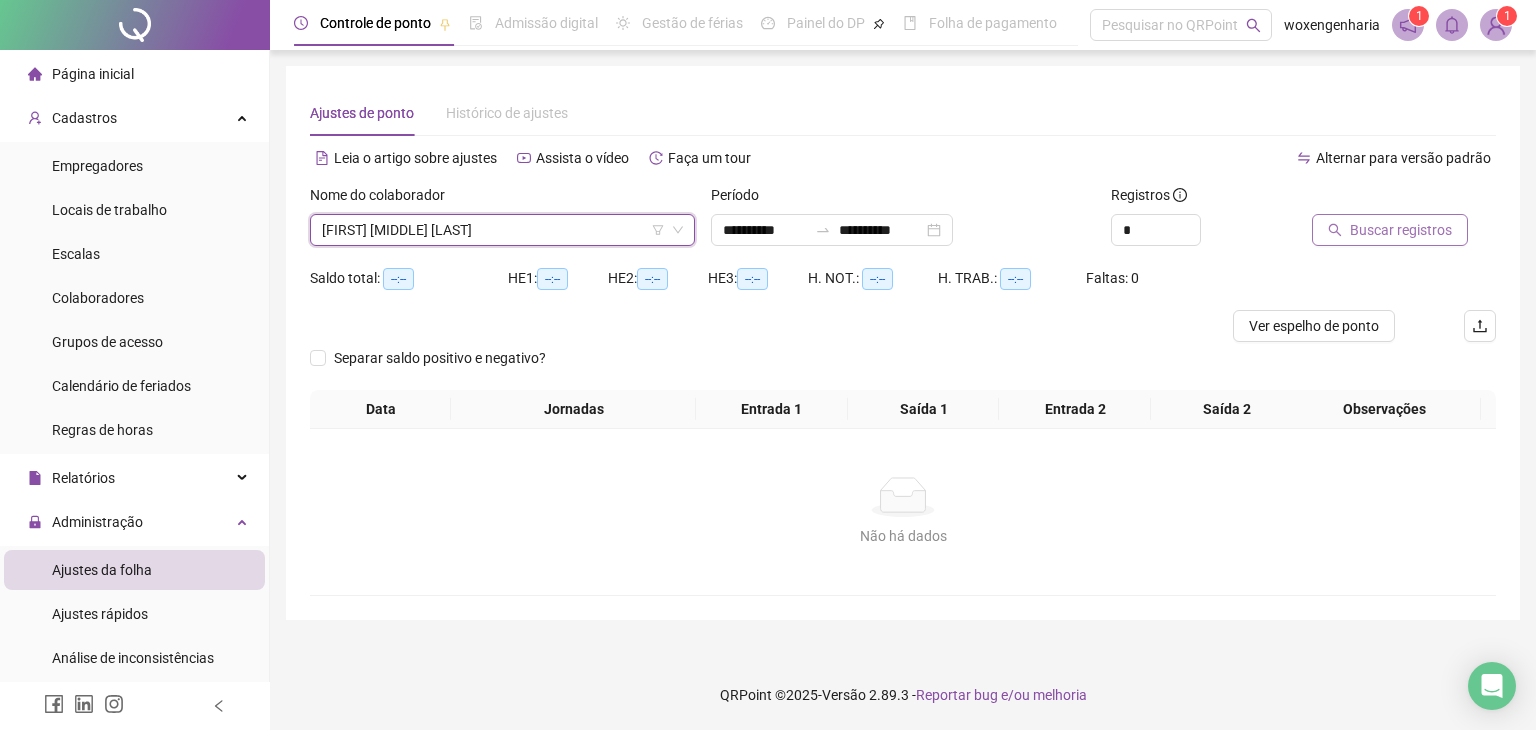 click on "Buscar registros" at bounding box center (1401, 230) 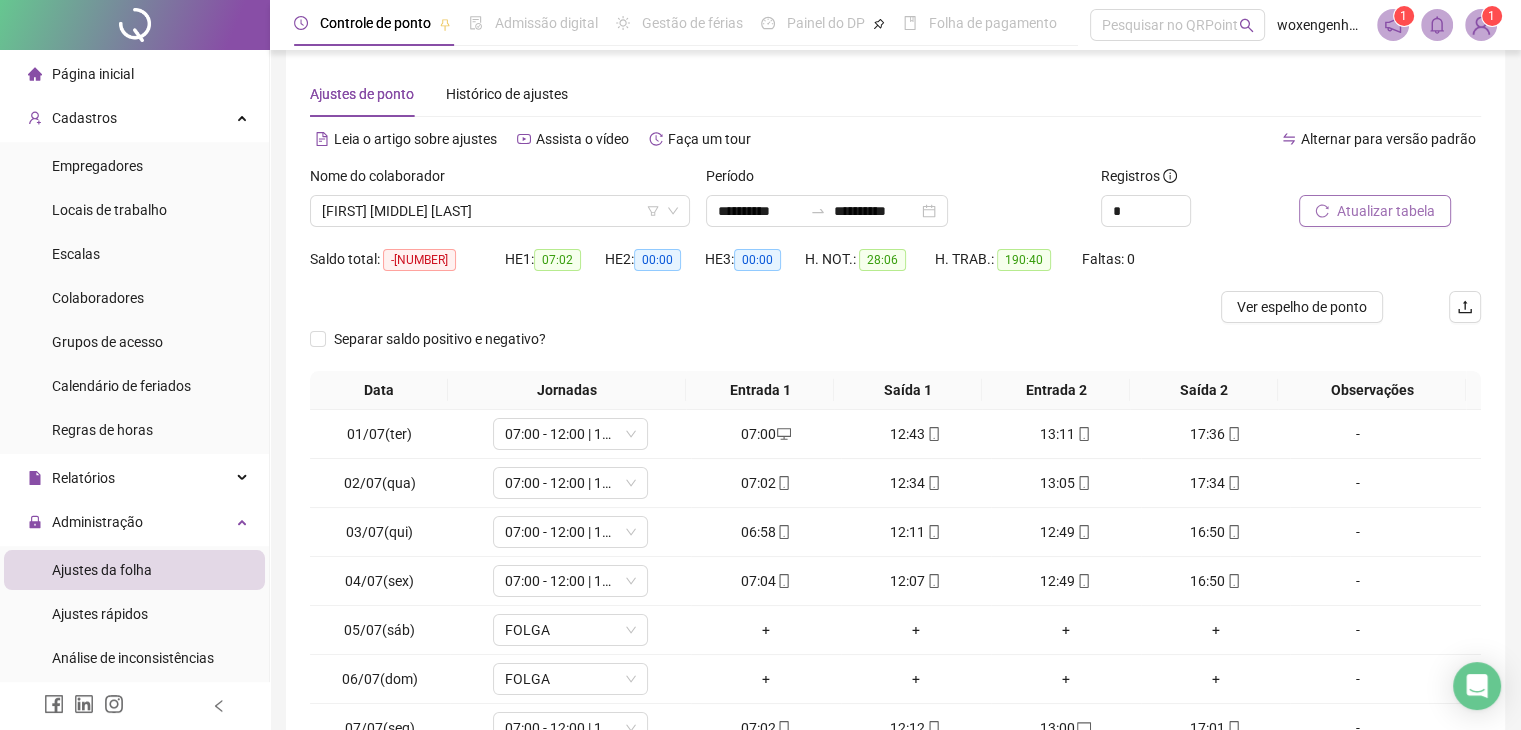 scroll, scrollTop: 0, scrollLeft: 0, axis: both 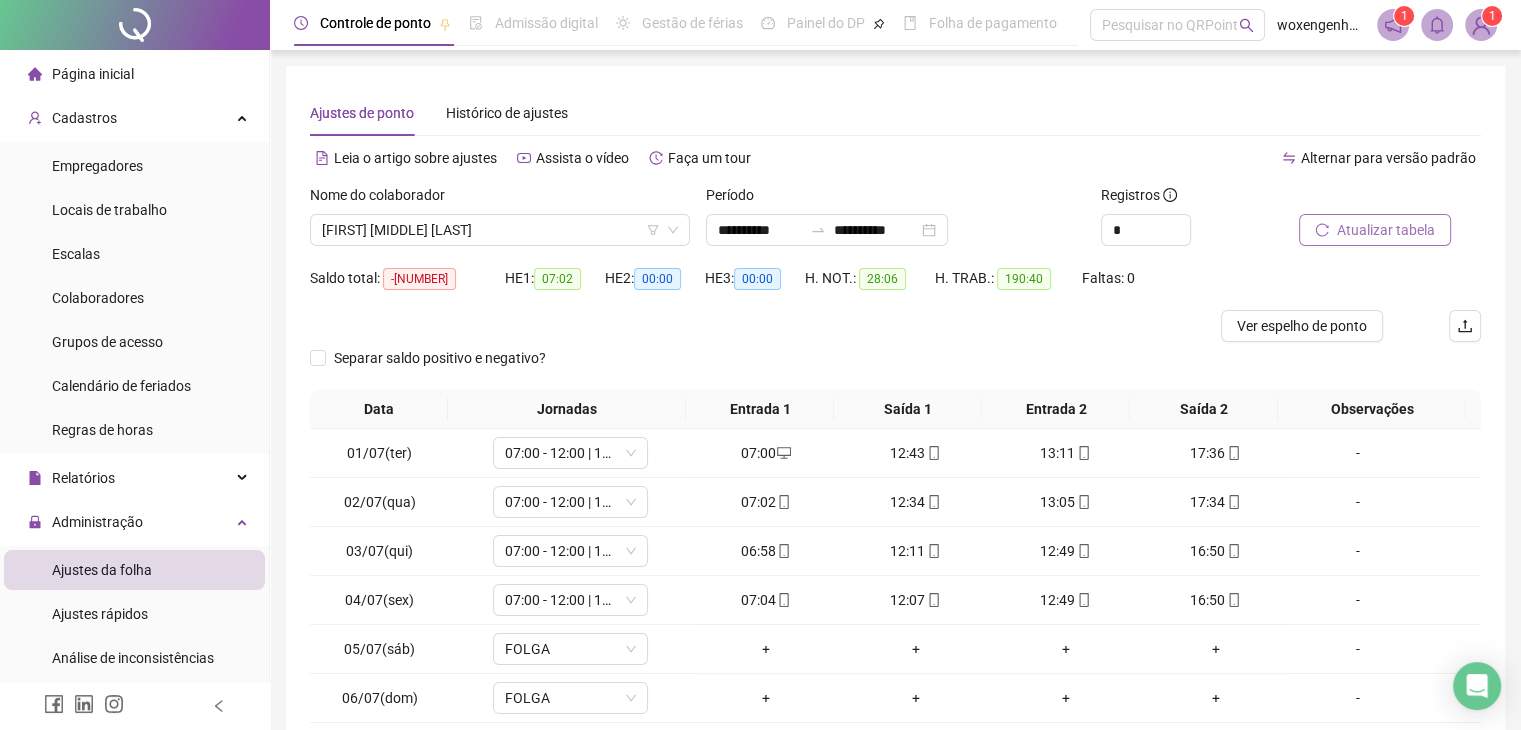click on "Atualizar tabela" at bounding box center (1386, 230) 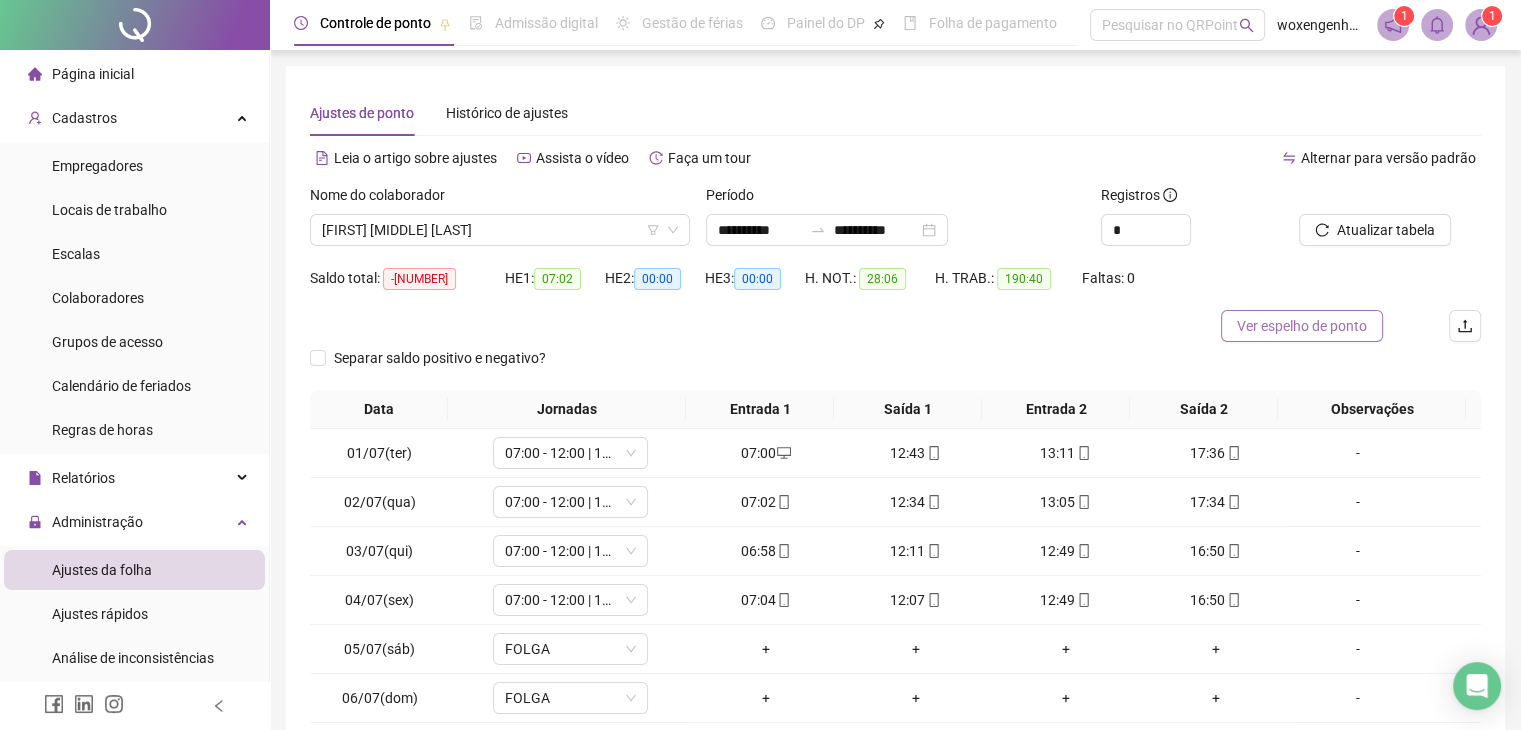 click on "Ver espelho de ponto" at bounding box center [1302, 326] 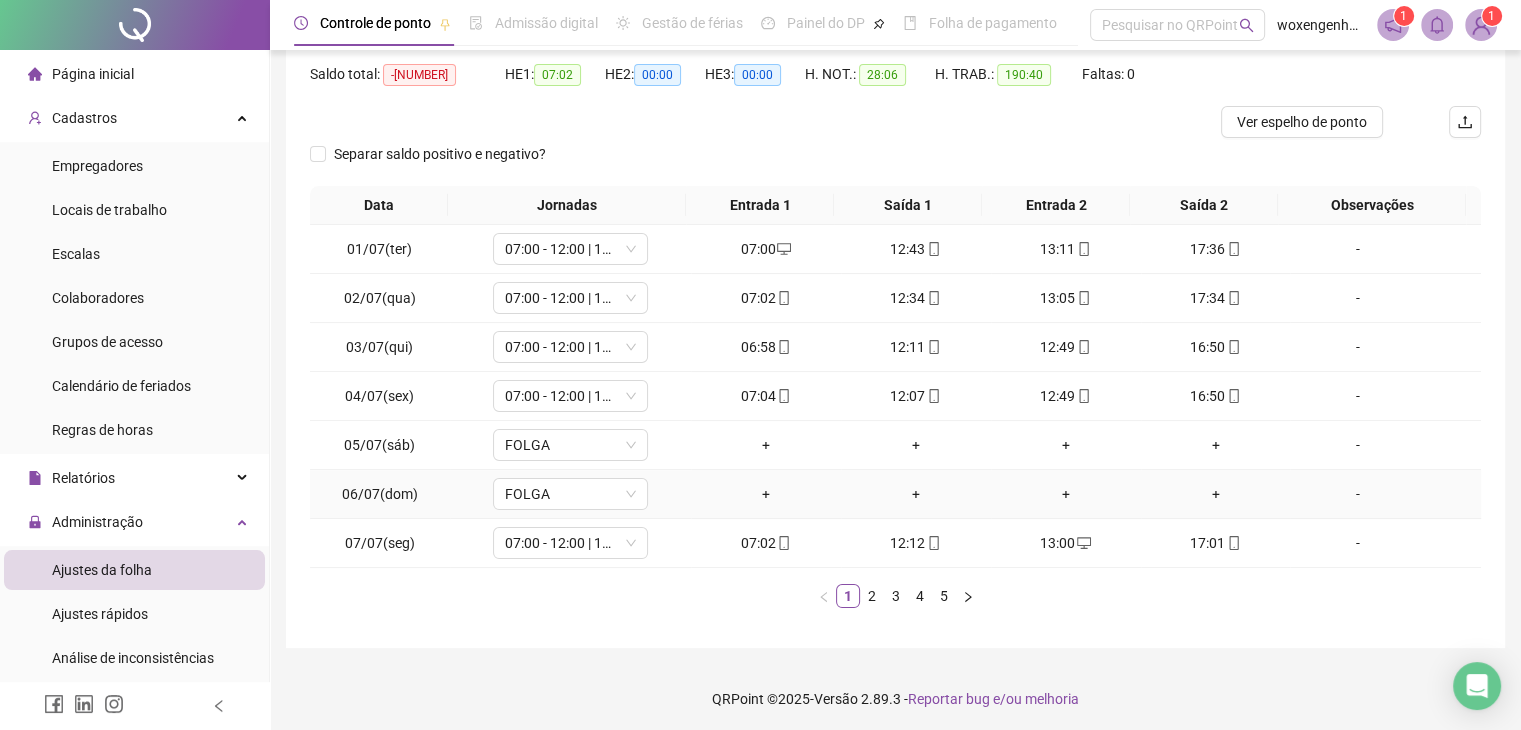 scroll, scrollTop: 207, scrollLeft: 0, axis: vertical 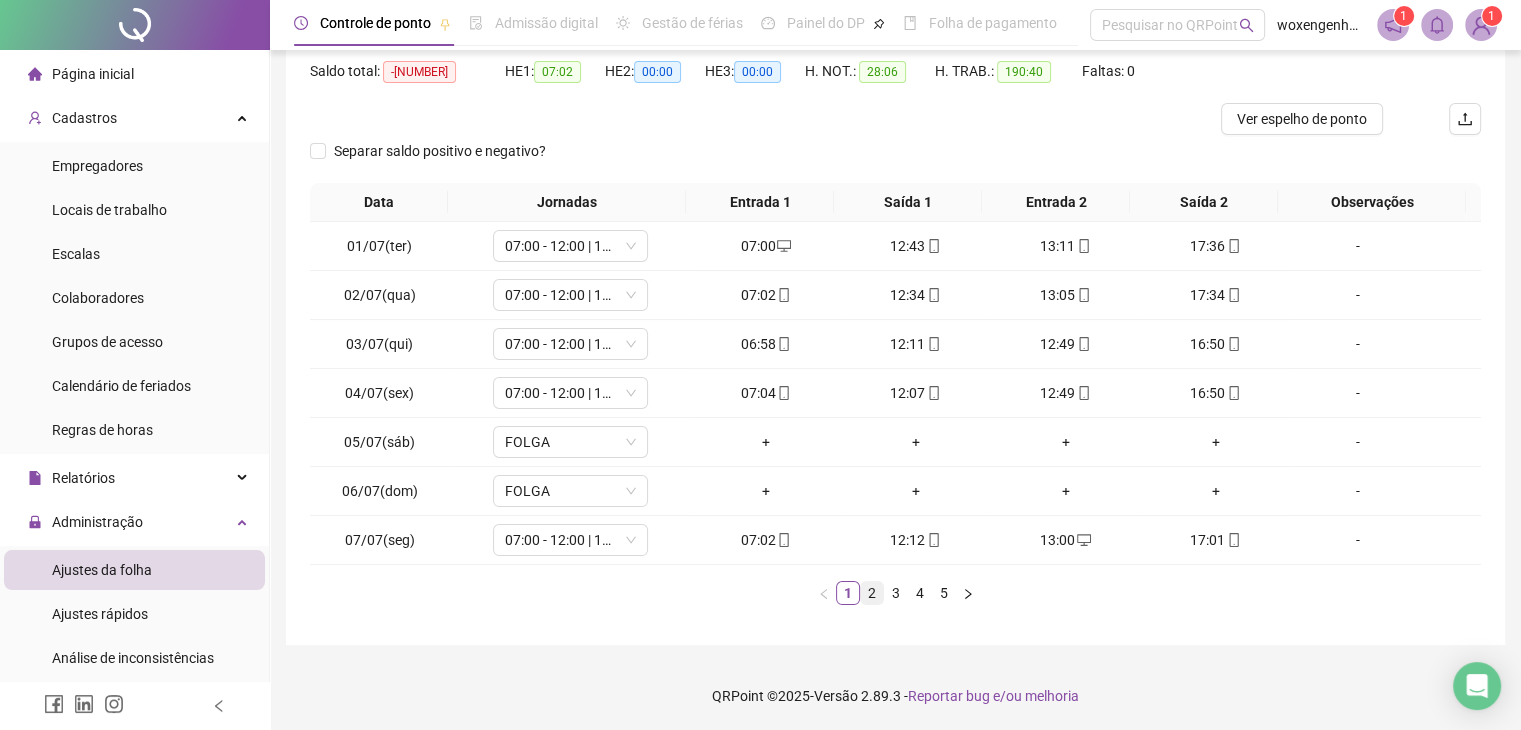 click on "2" at bounding box center (872, 593) 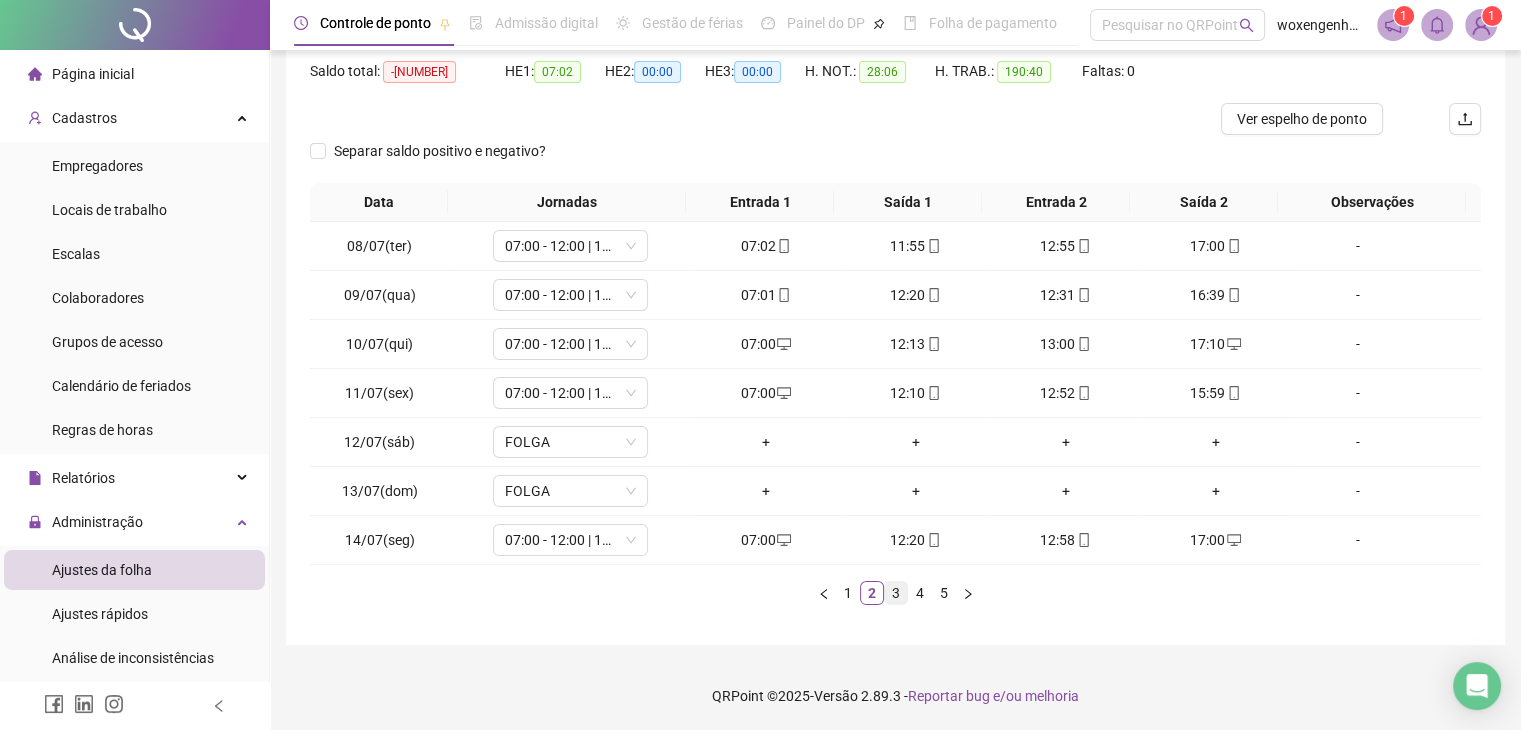 click on "3" at bounding box center [896, 593] 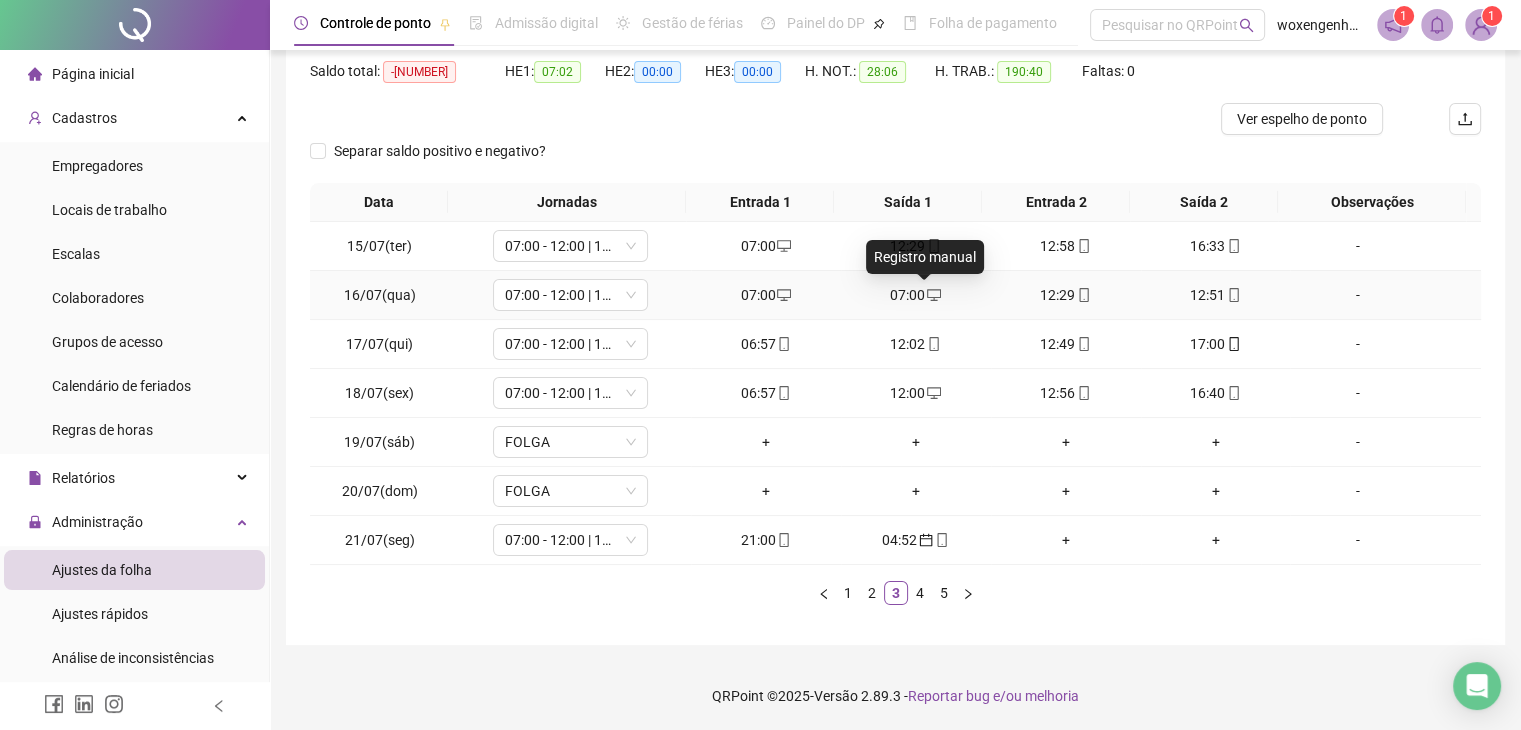 click 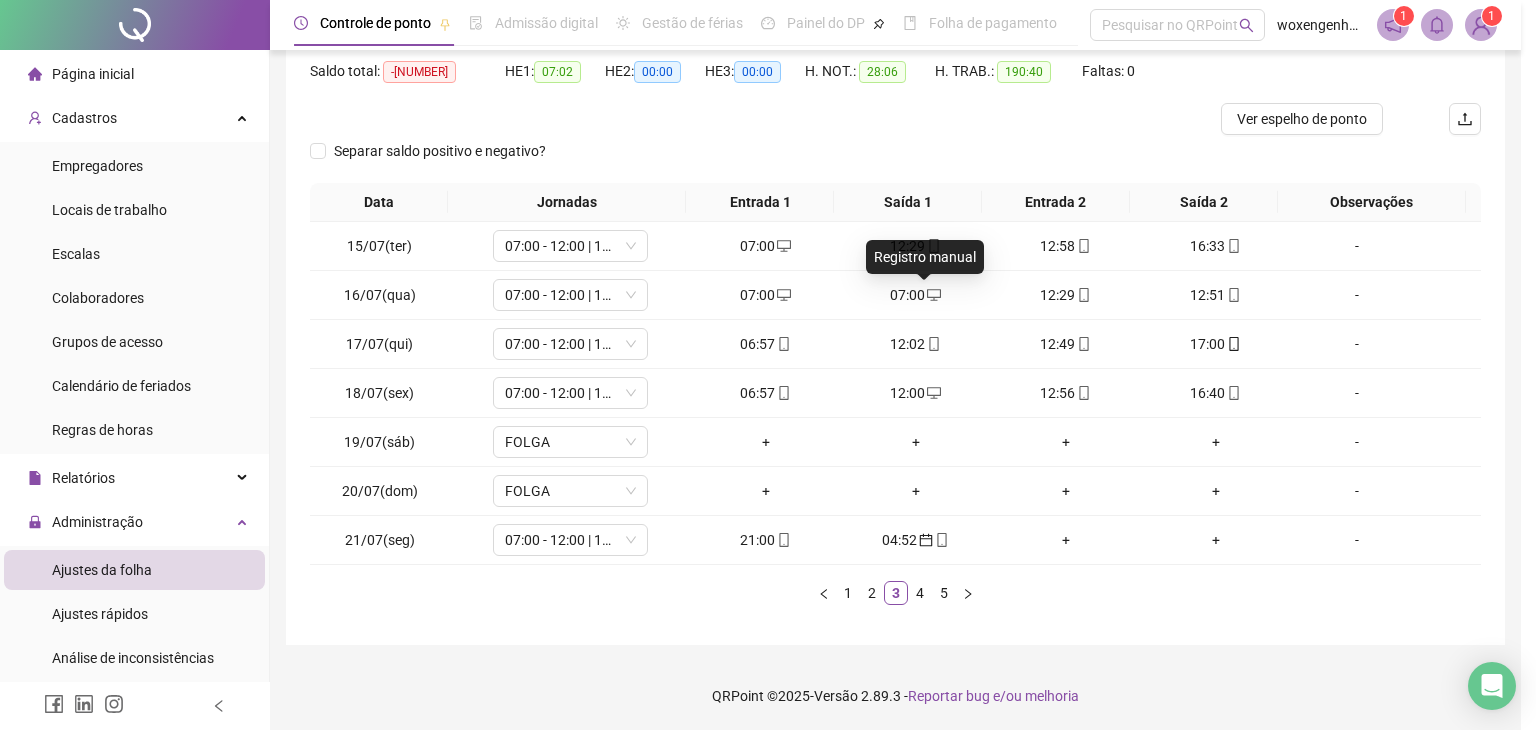 type on "**********" 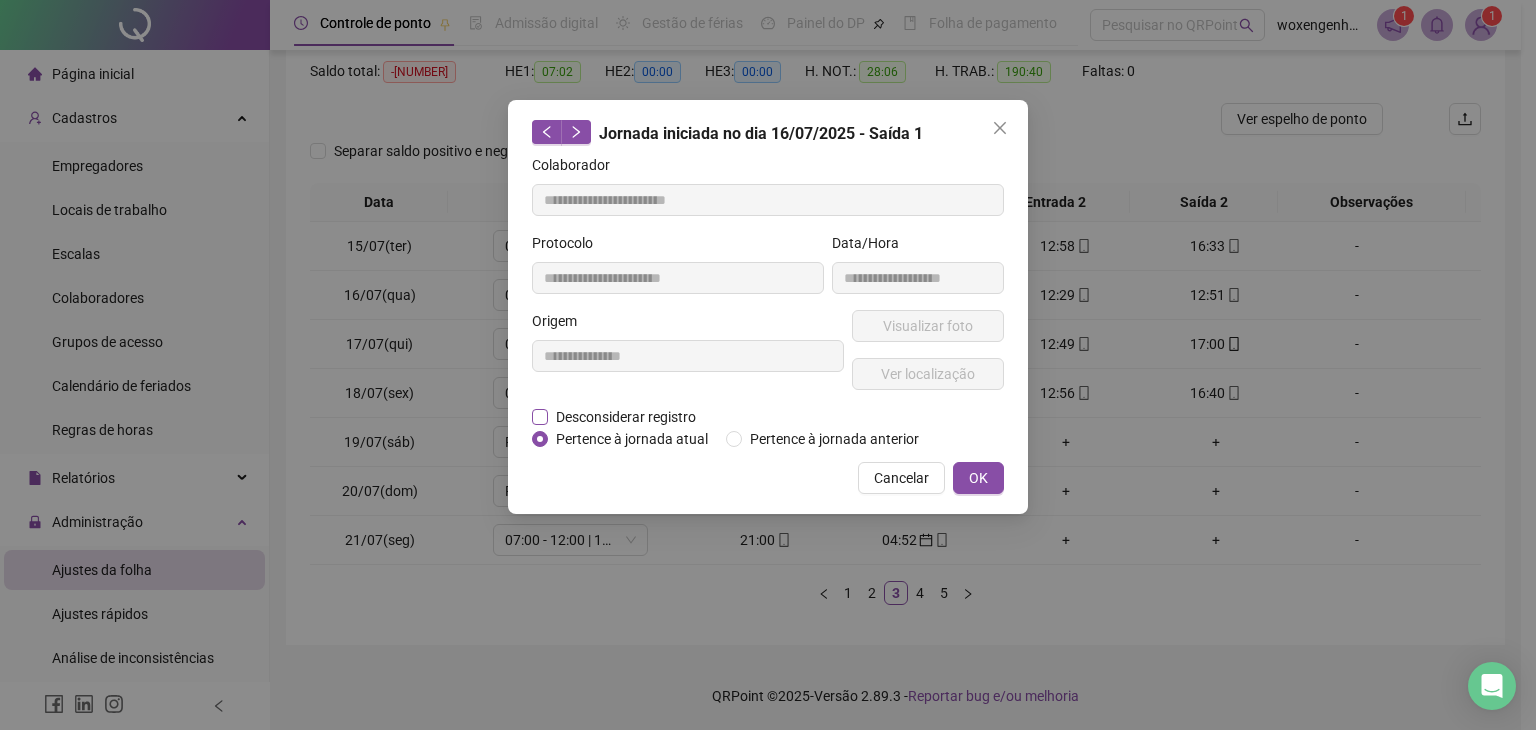 click on "Desconsiderar registro" at bounding box center (626, 417) 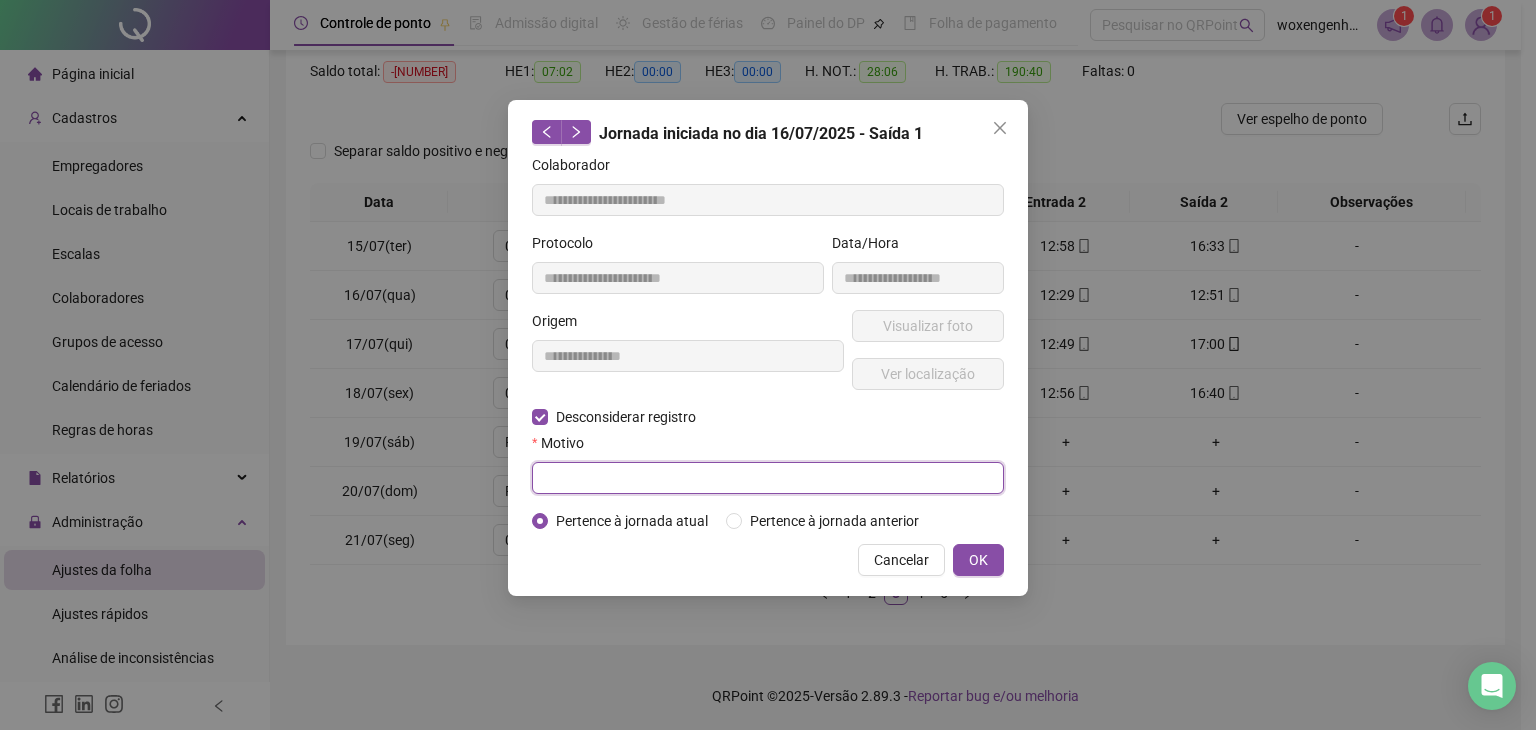 click at bounding box center [768, 478] 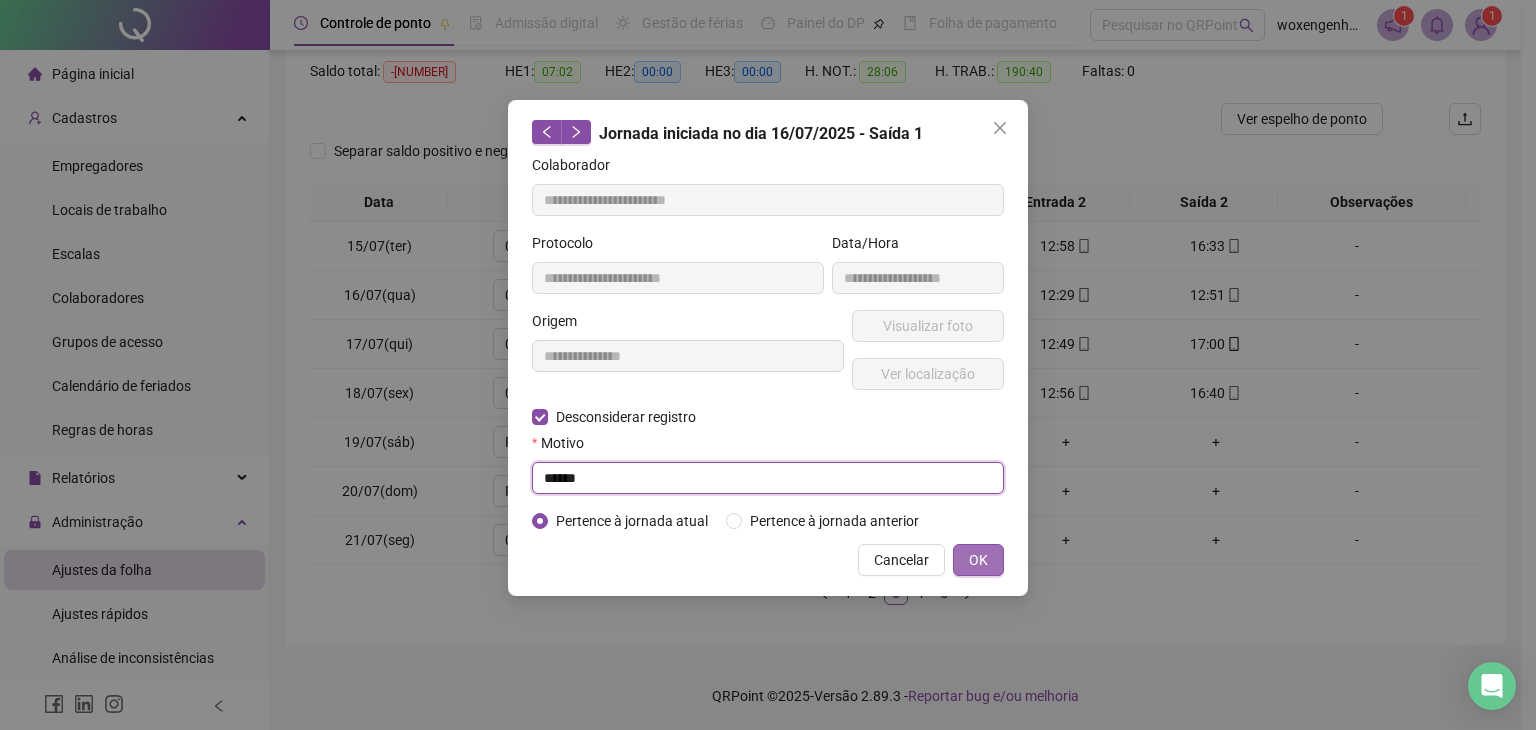 type on "******" 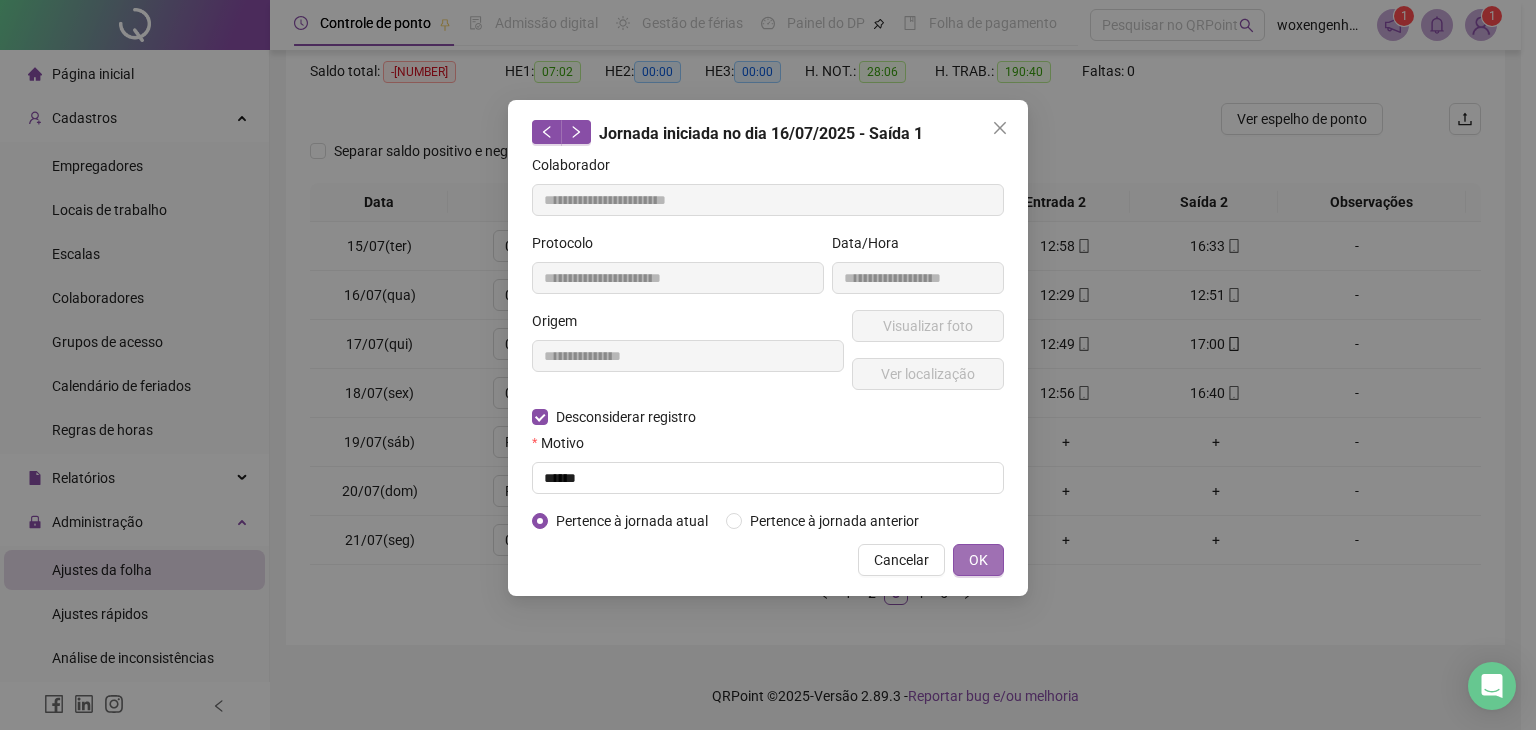 click on "OK" at bounding box center (978, 560) 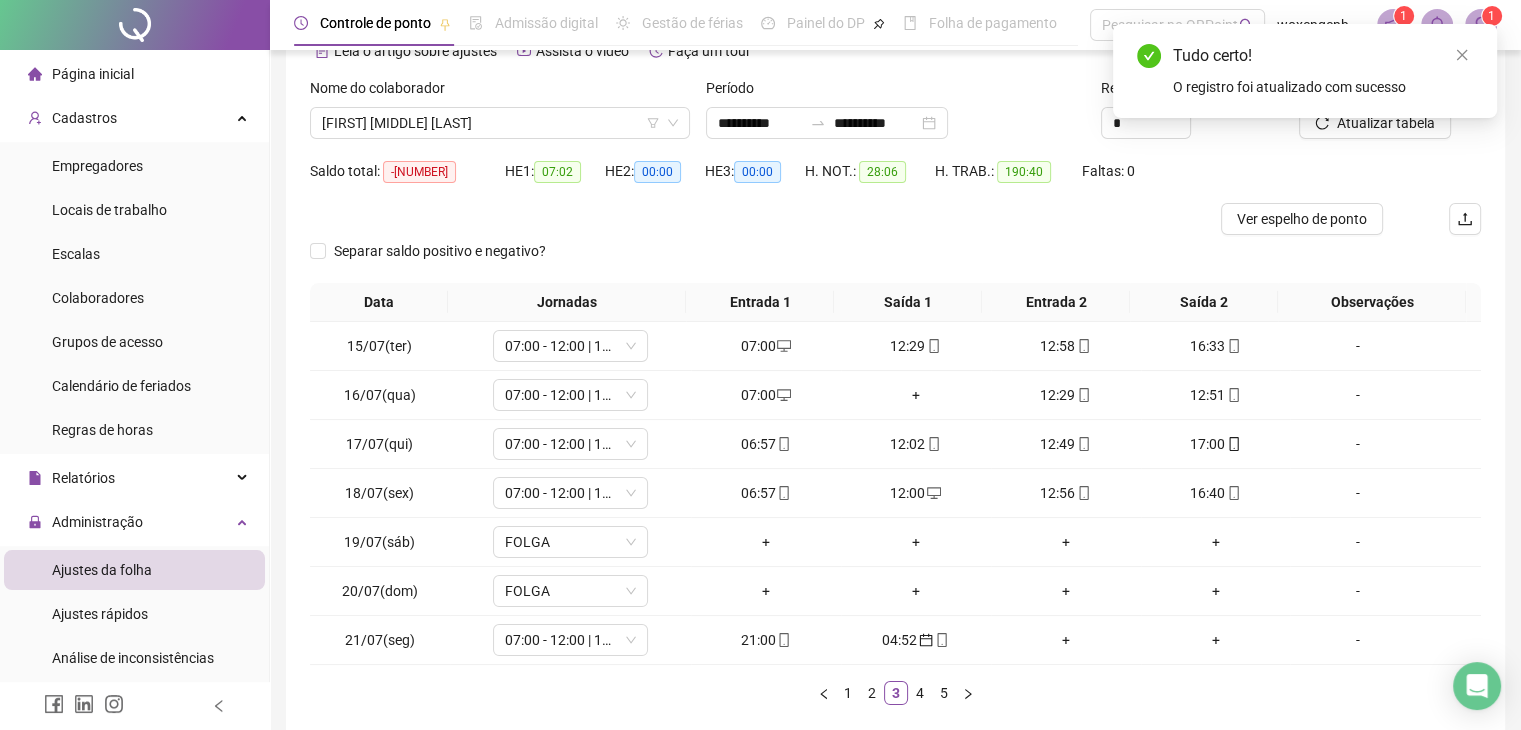 scroll, scrollTop: 7, scrollLeft: 0, axis: vertical 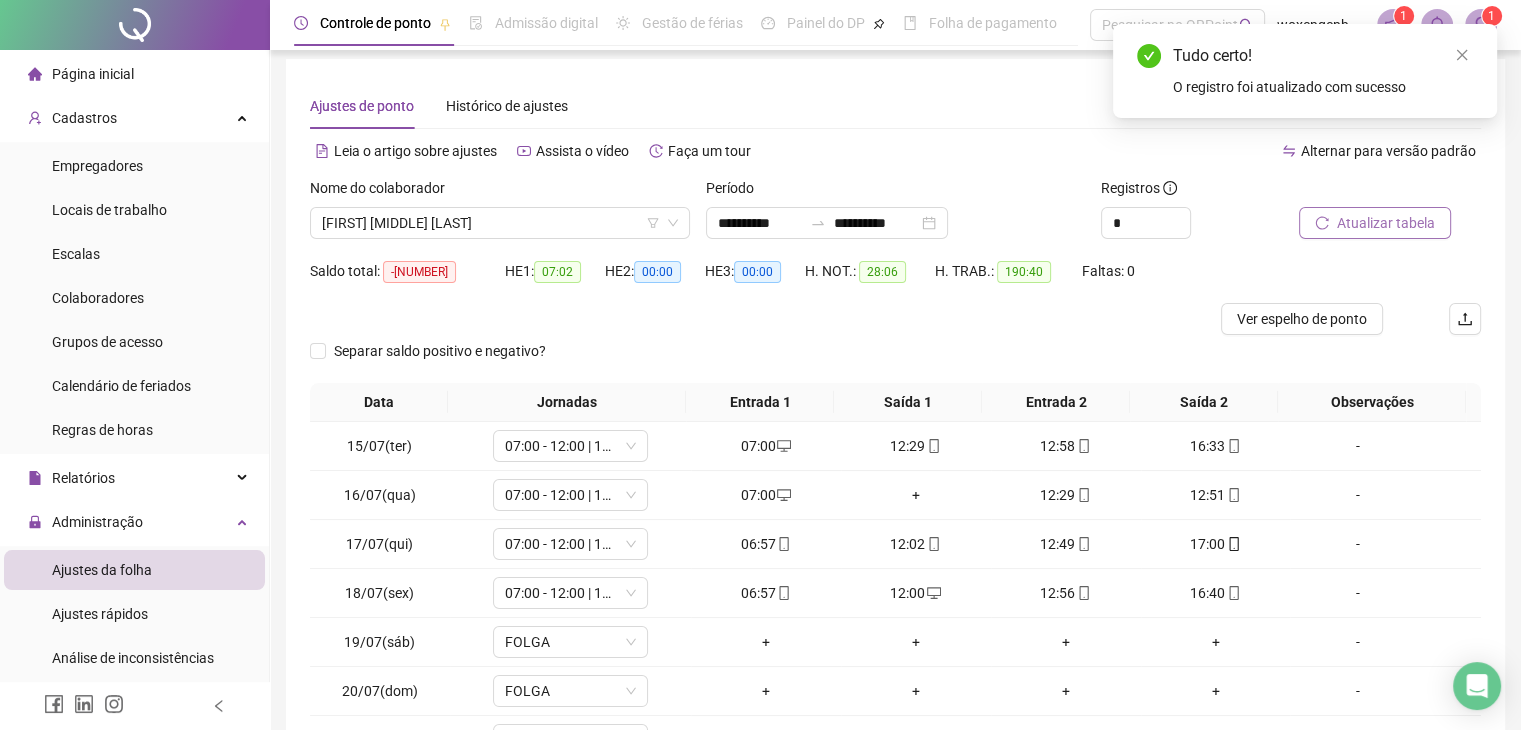 click on "Atualizar tabela" at bounding box center (1386, 223) 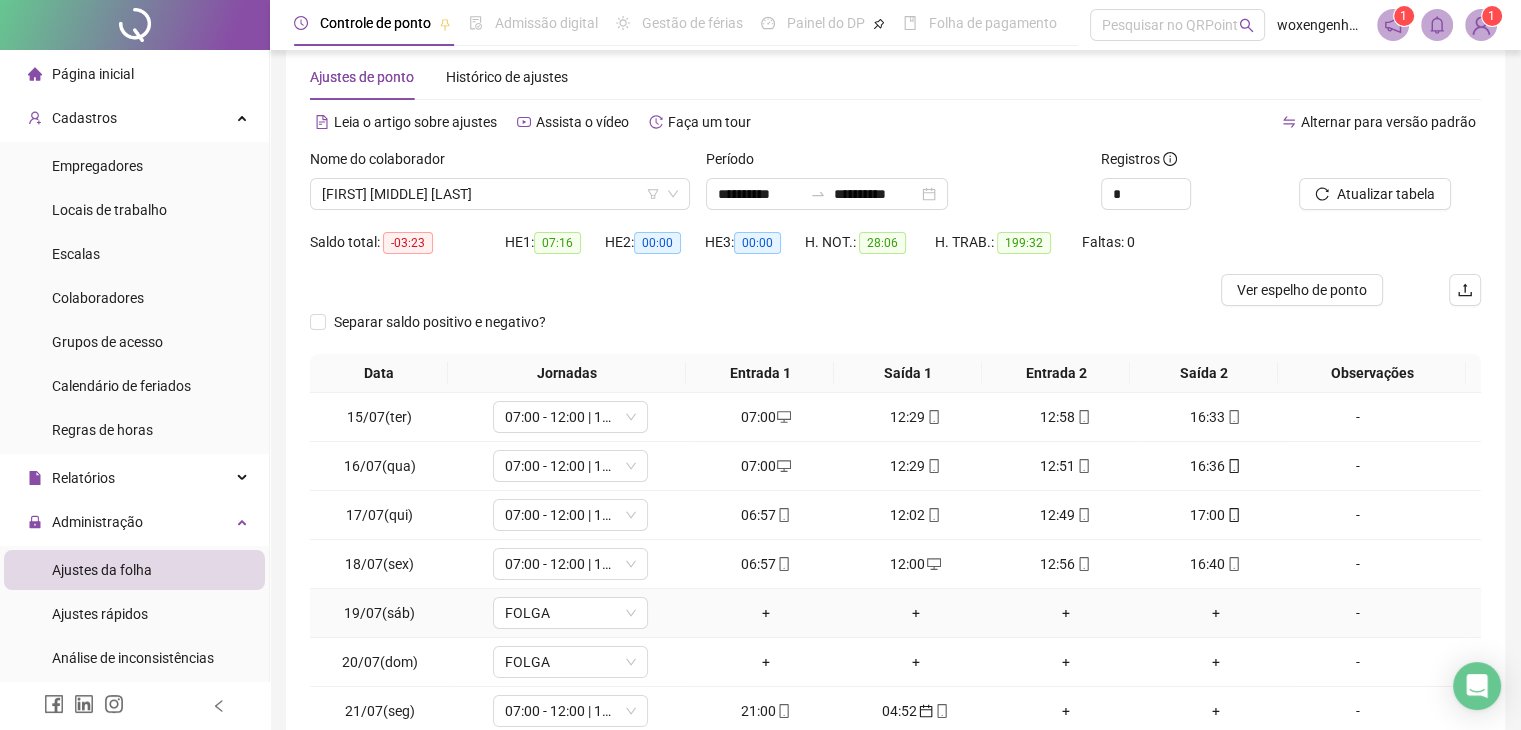 scroll, scrollTop: 7, scrollLeft: 0, axis: vertical 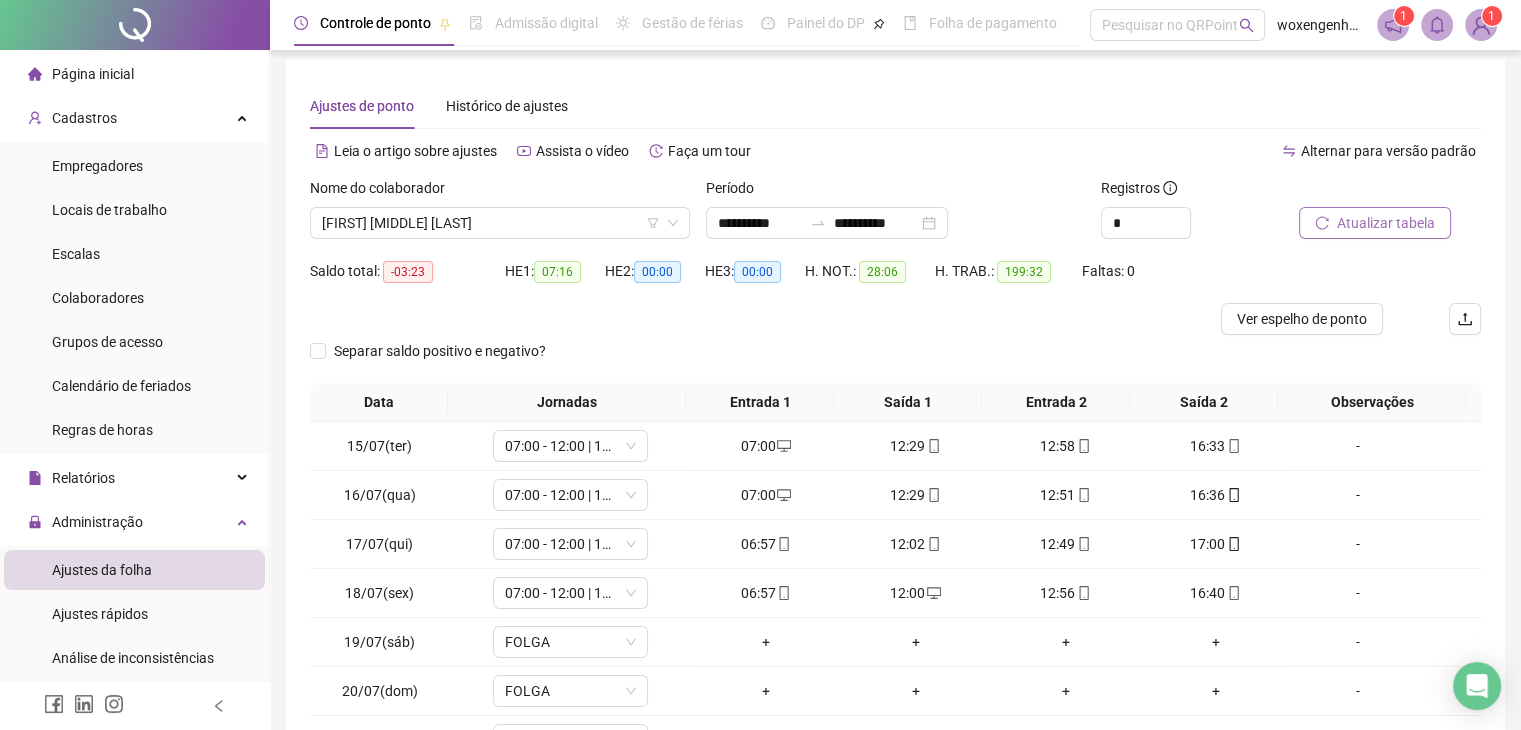 click on "Atualizar tabela" at bounding box center (1386, 223) 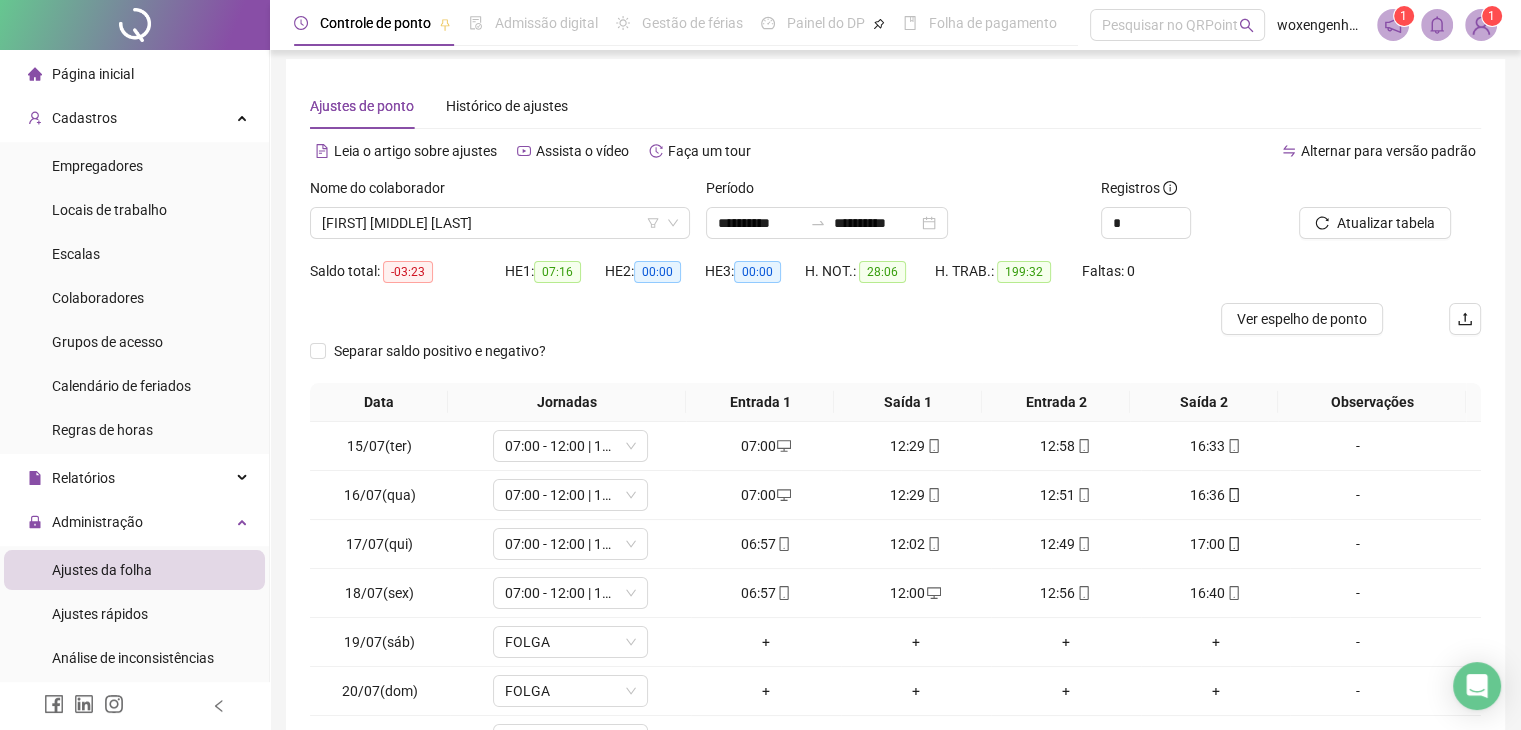 click on "Nome do colaborador" at bounding box center [384, 188] 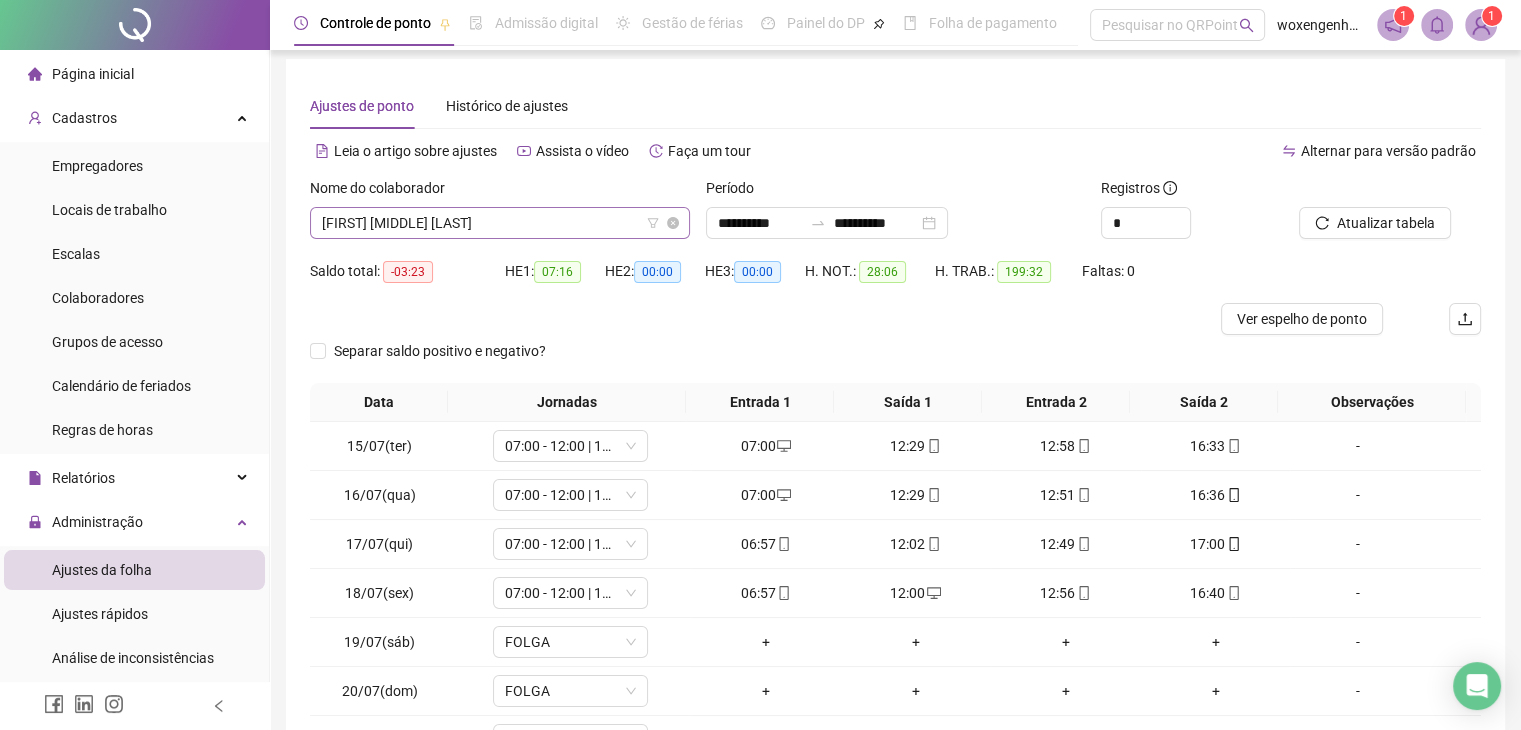 click on "[FIRST] [MIDDLE] [LAST]" at bounding box center [500, 223] 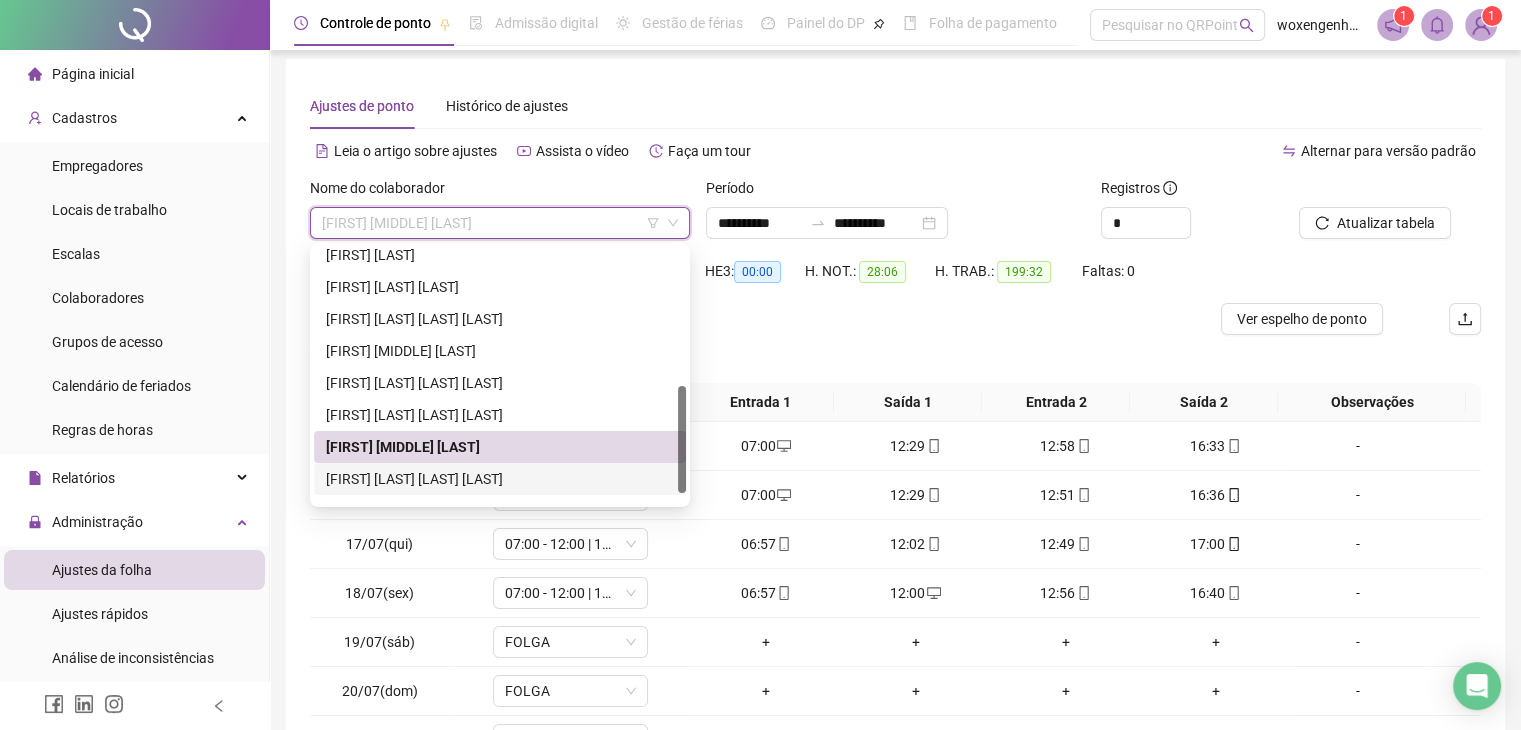 scroll, scrollTop: 352, scrollLeft: 0, axis: vertical 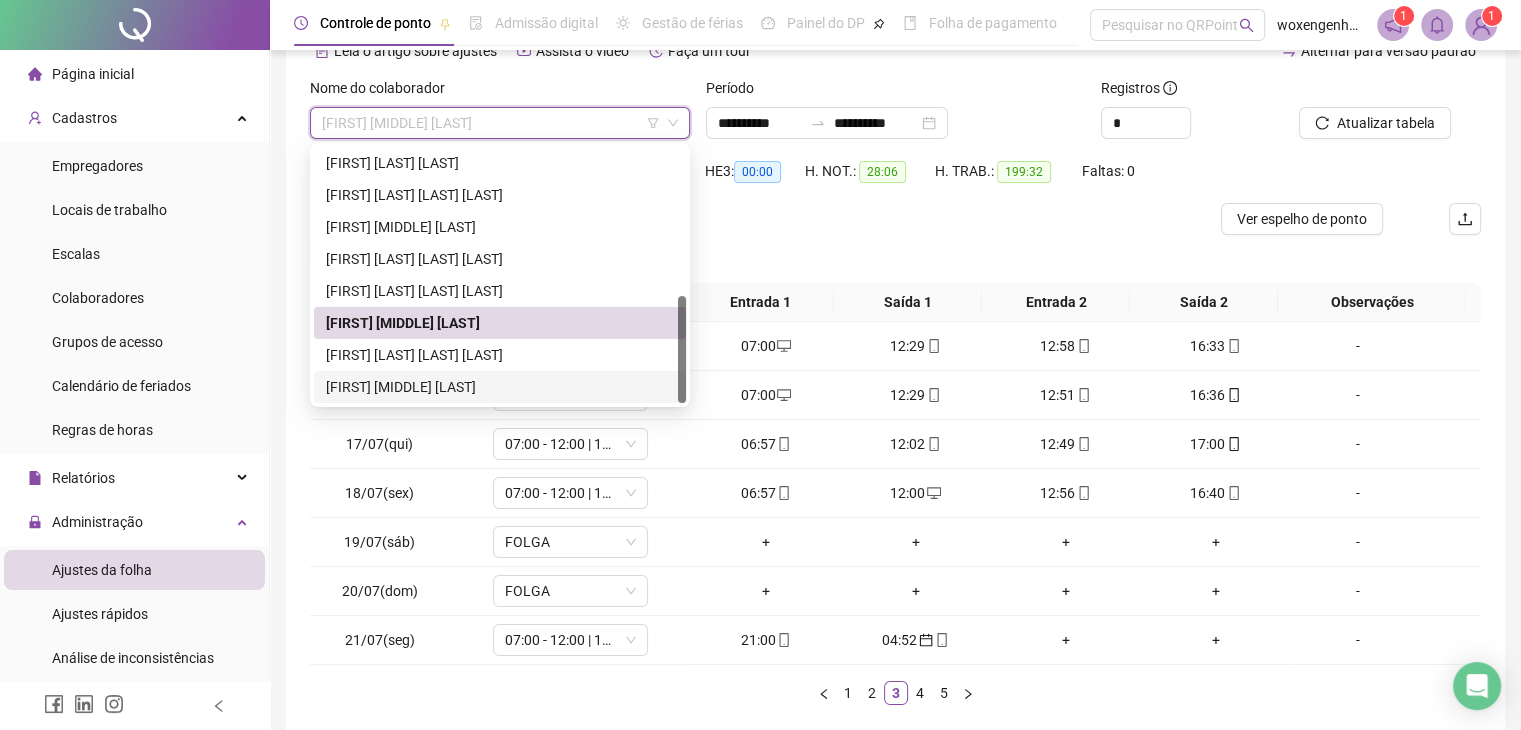 click on "[FIRST] [MIDDLE] [LAST]" at bounding box center [500, 387] 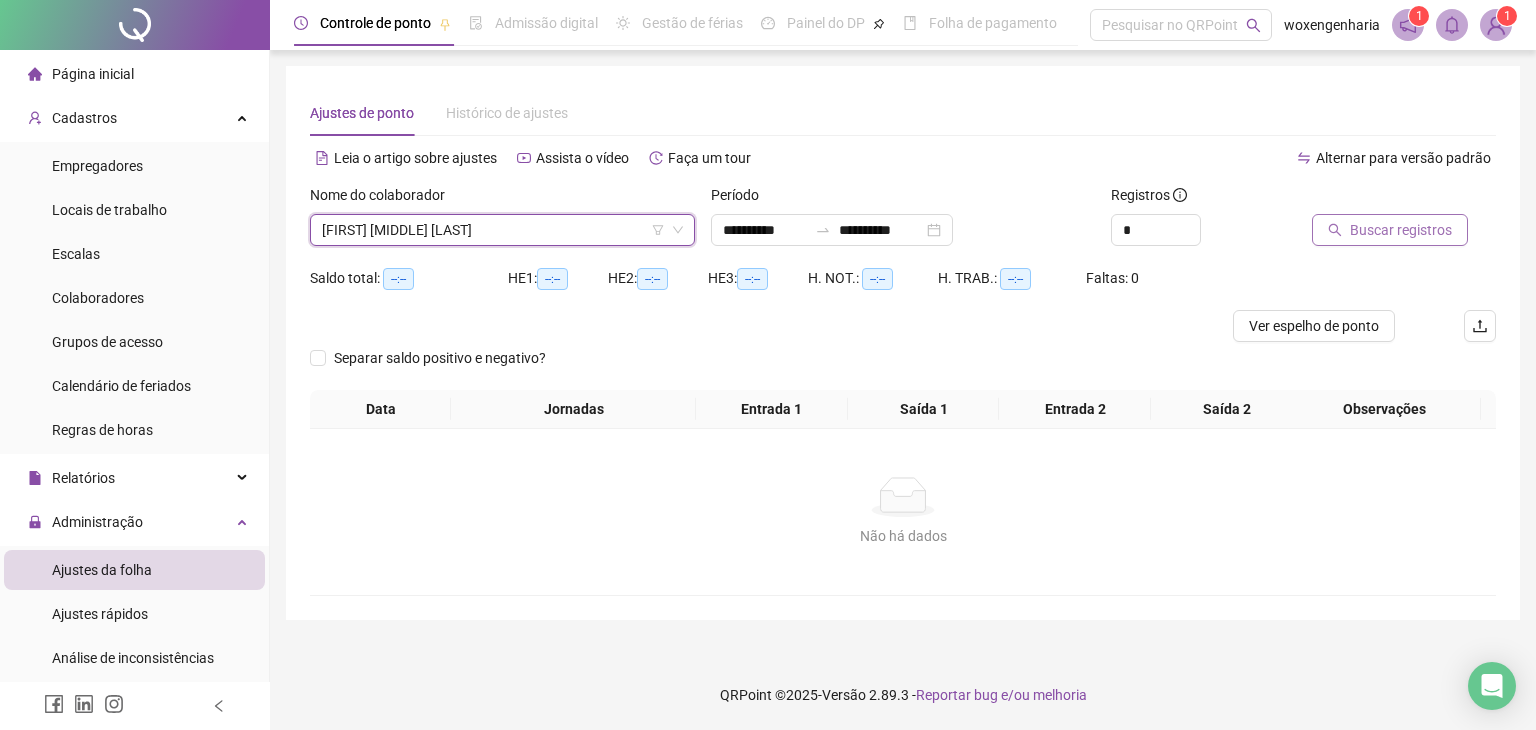 click on "Buscar registros" at bounding box center [1401, 230] 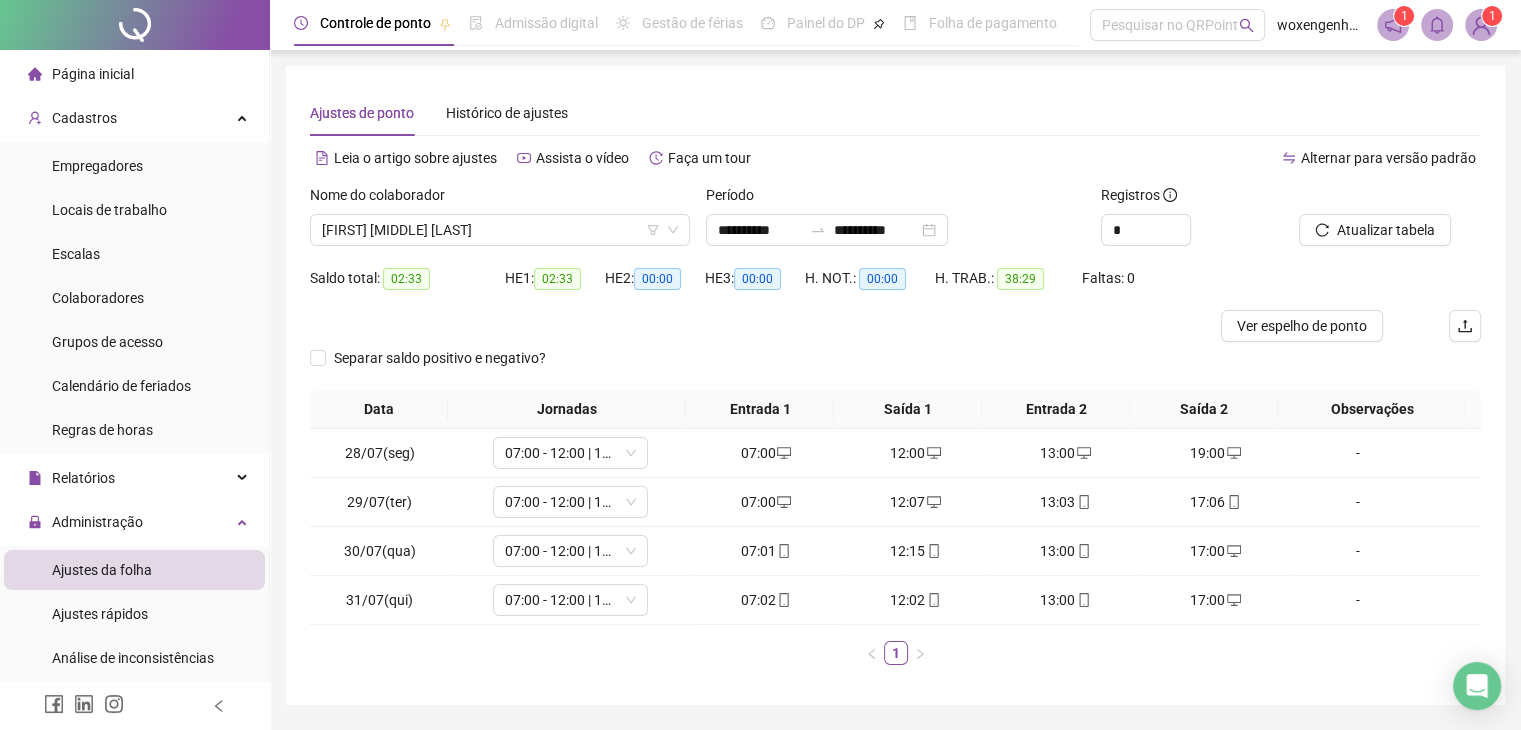 click on "02:33" at bounding box center (406, 279) 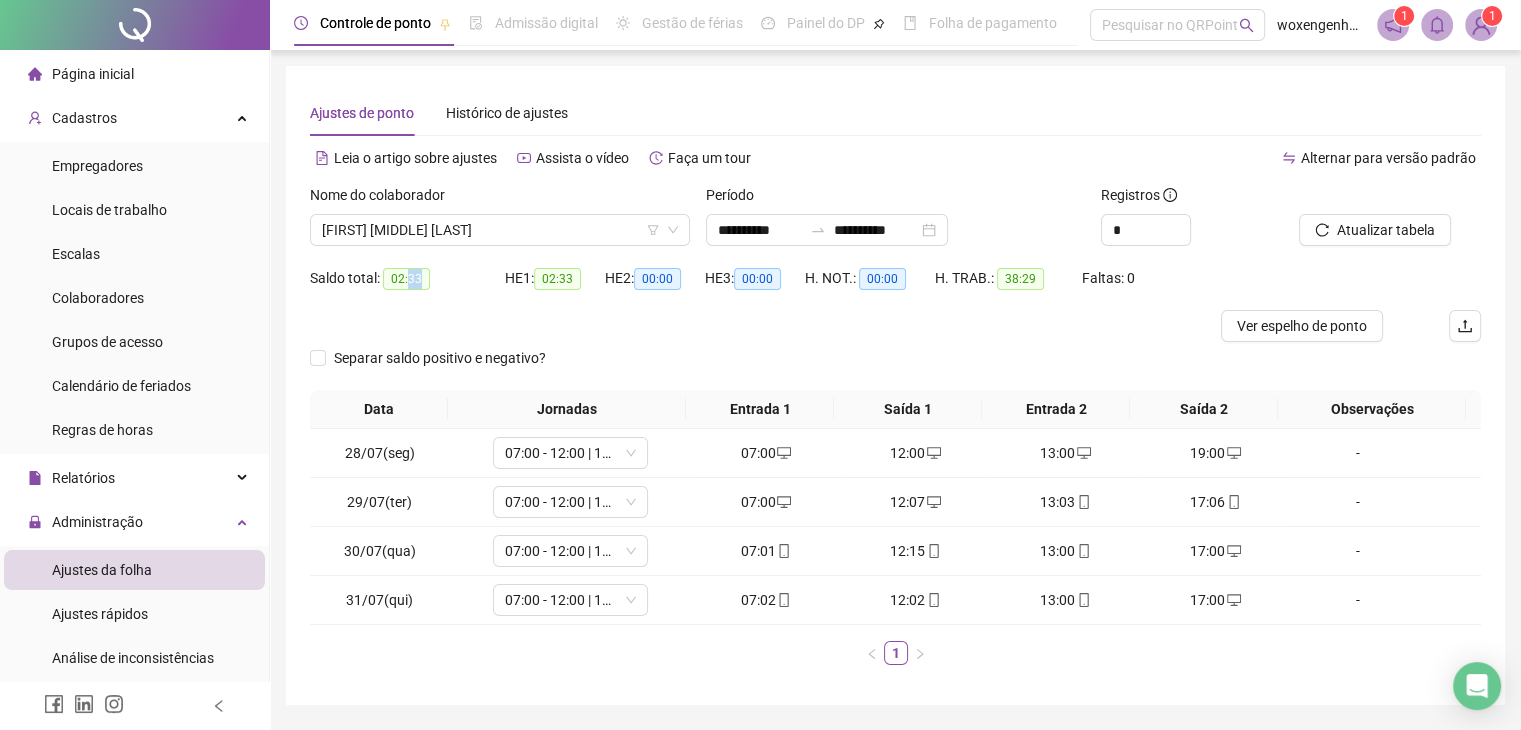 click on "02:33" at bounding box center [406, 279] 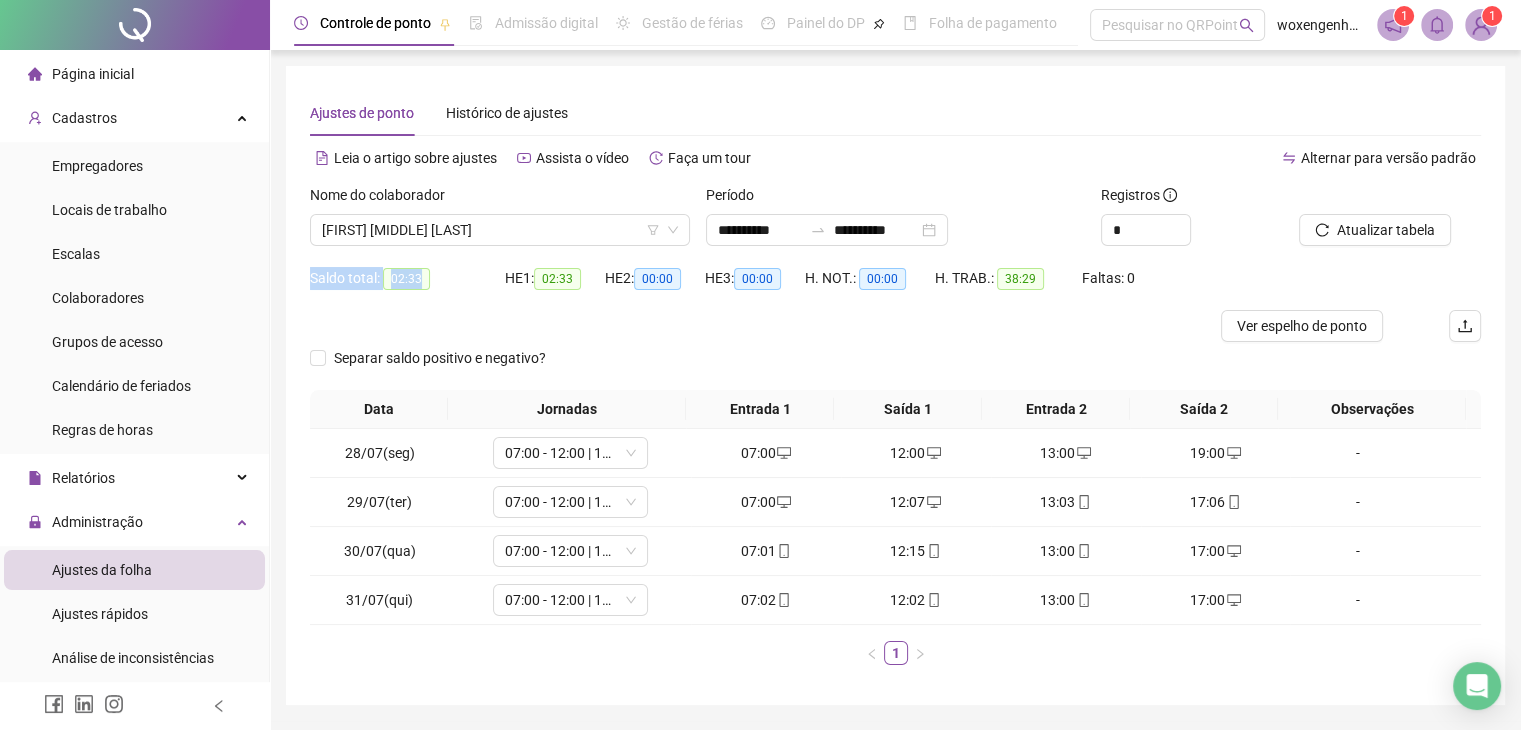 click on "02:33" at bounding box center [406, 279] 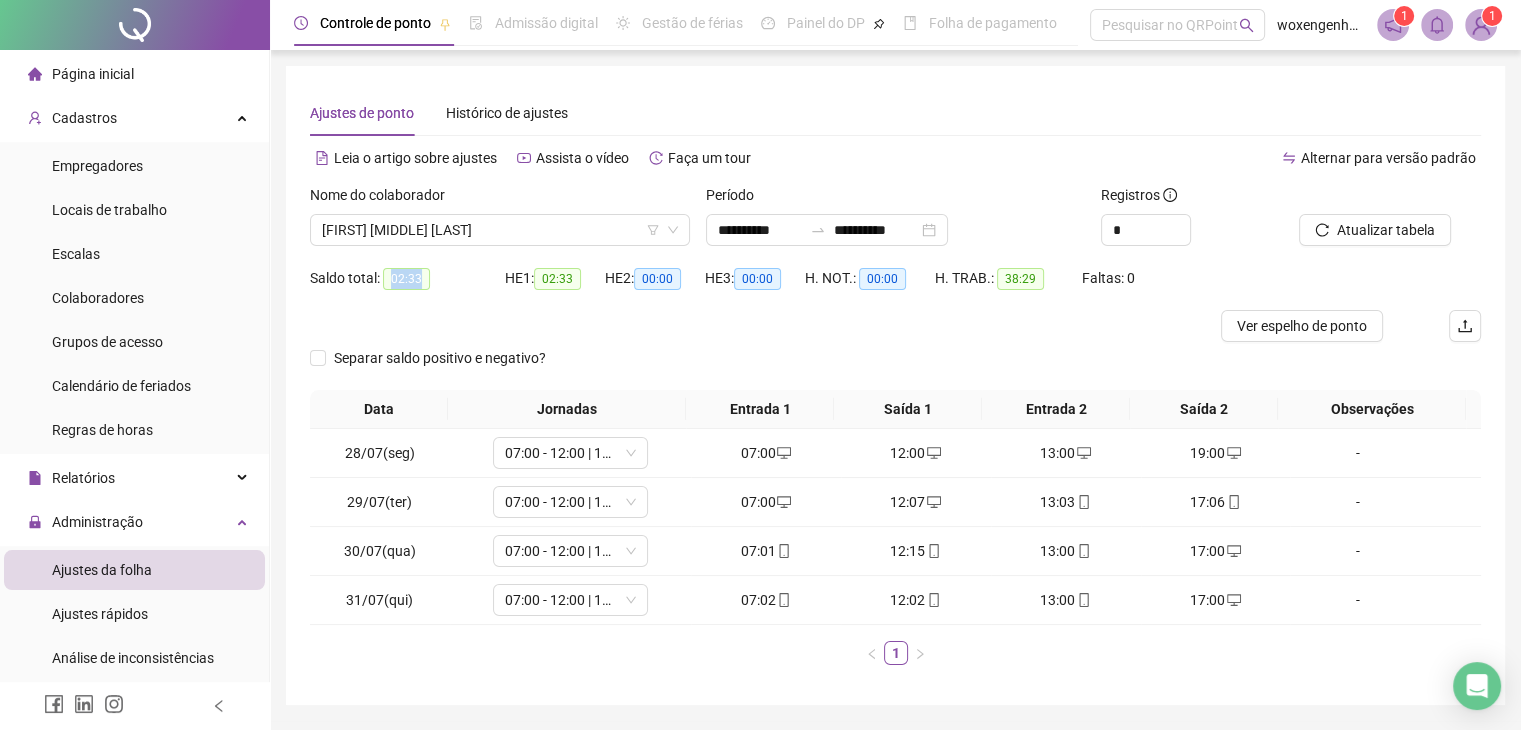 drag, startPoint x: 388, startPoint y: 277, endPoint x: 425, endPoint y: 287, distance: 38.327538 